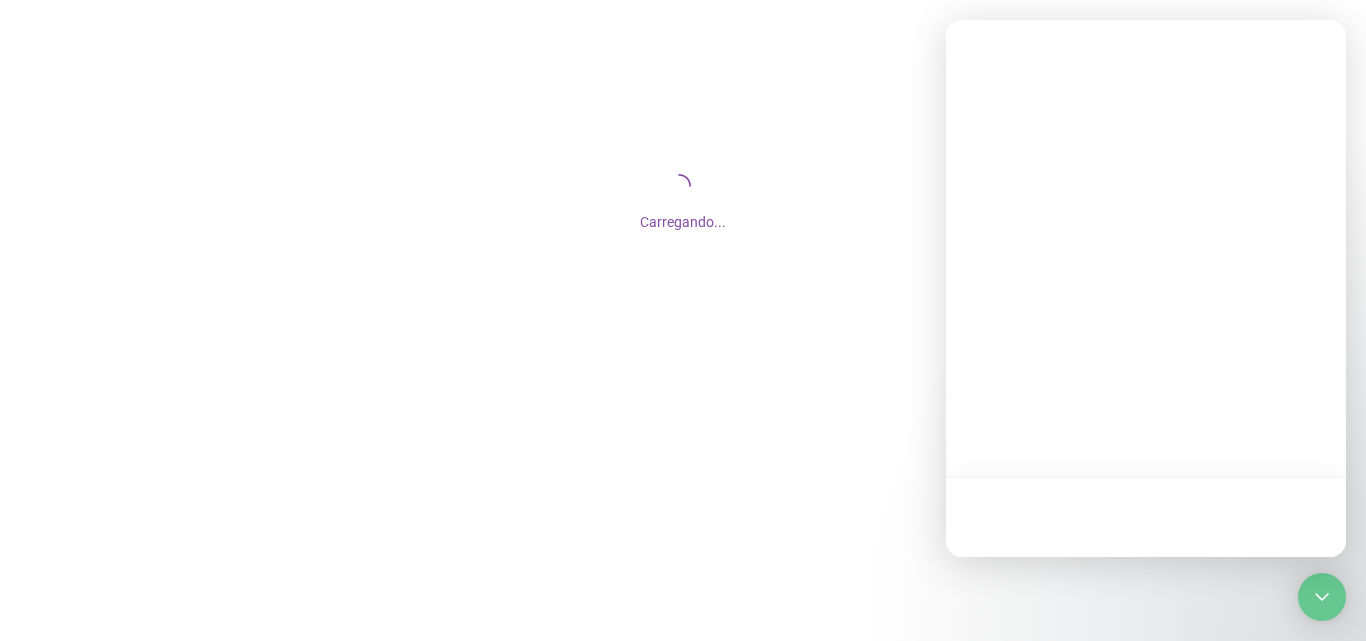 scroll, scrollTop: 0, scrollLeft: 0, axis: both 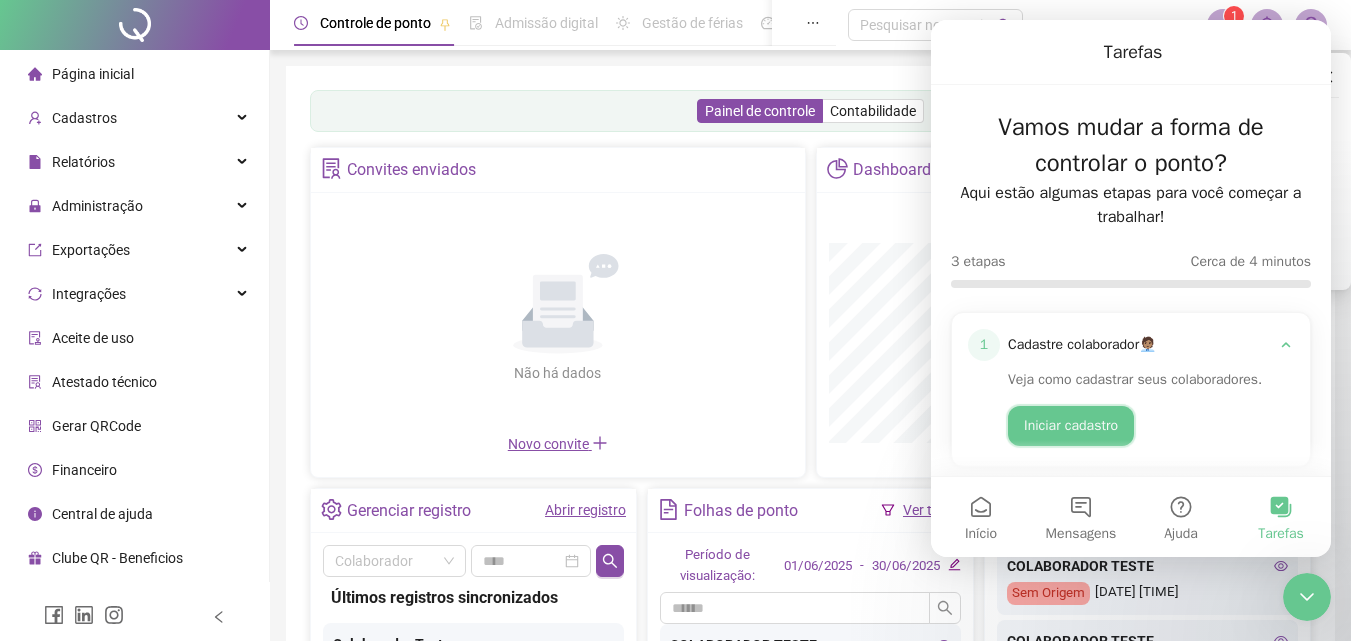 click on "Iniciar cadastro" at bounding box center (1071, 426) 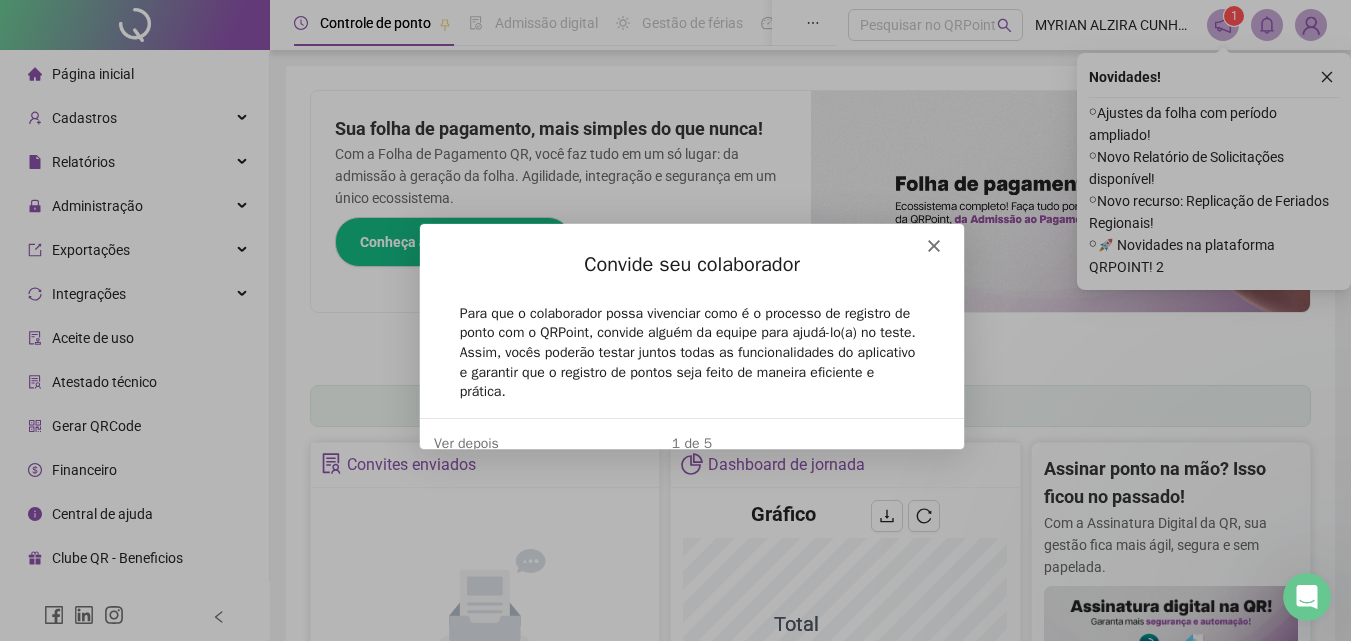 scroll, scrollTop: 0, scrollLeft: 0, axis: both 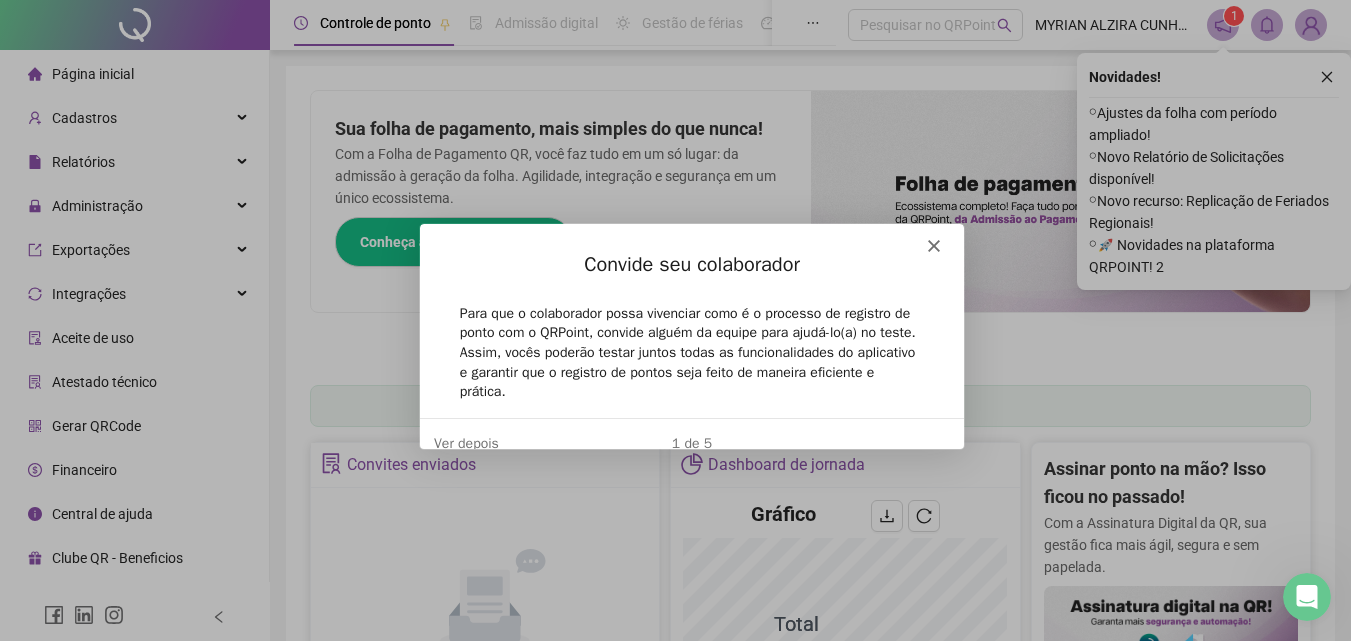 click at bounding box center [690, 236] 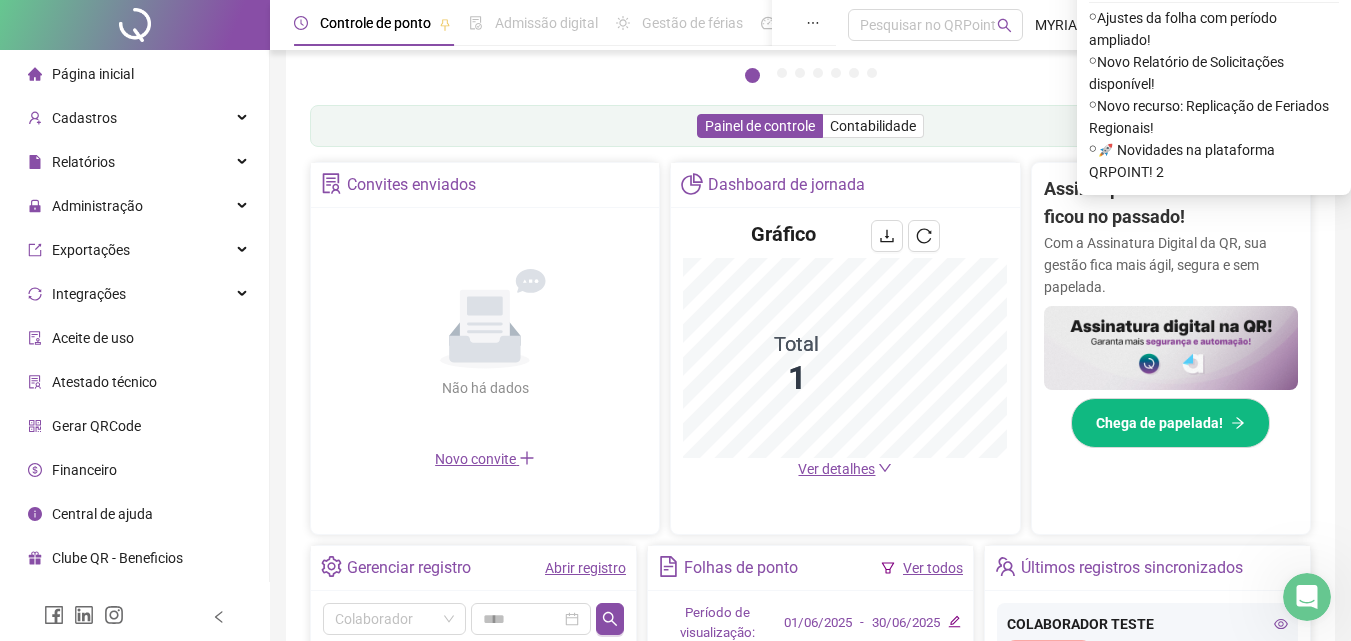scroll, scrollTop: 300, scrollLeft: 0, axis: vertical 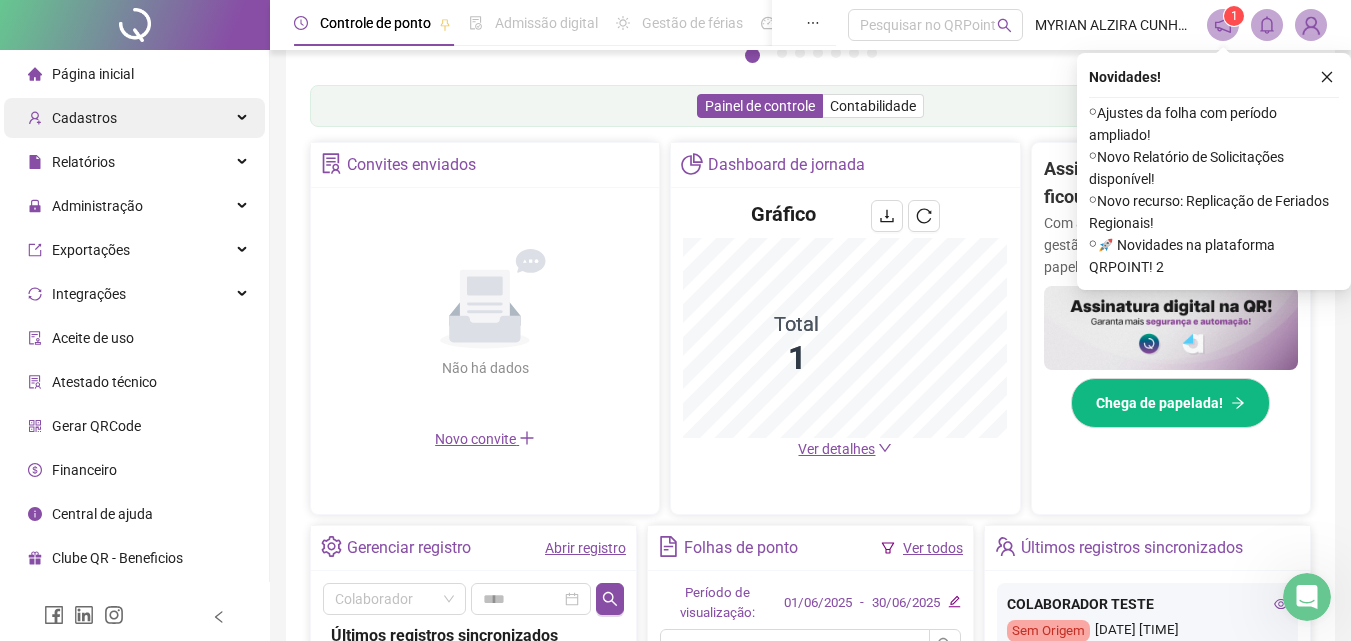 click on "Cadastros" at bounding box center (84, 118) 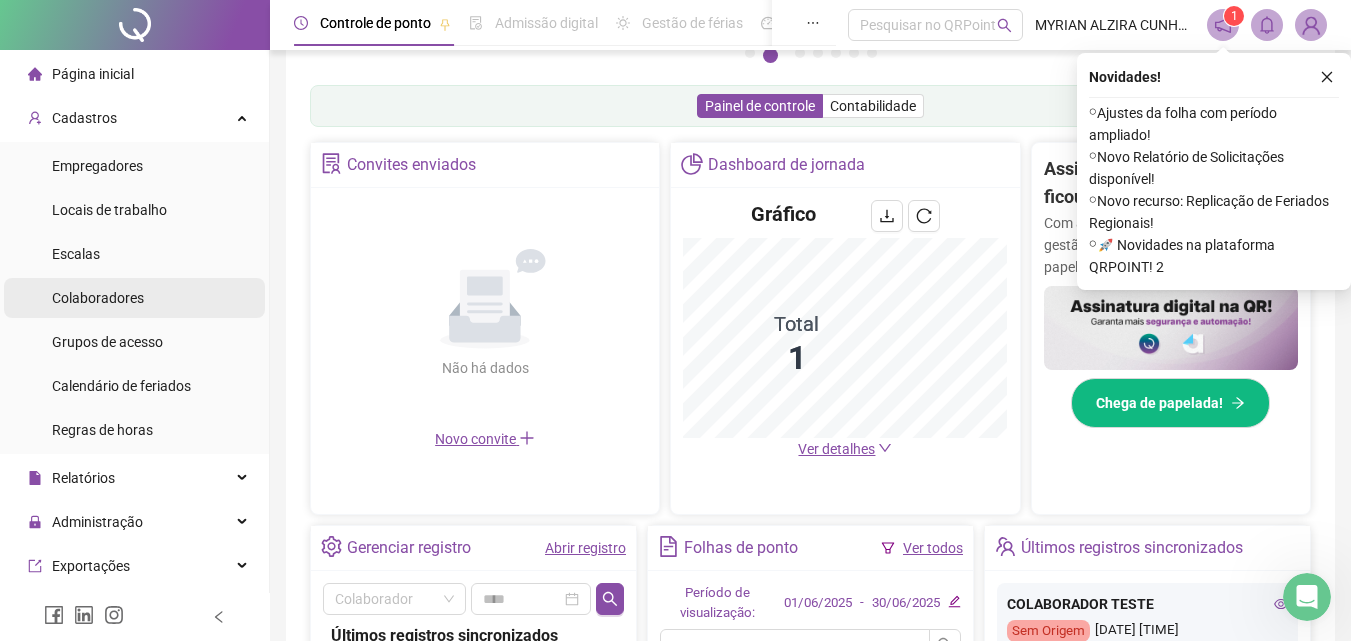 click on "Colaboradores" at bounding box center (98, 298) 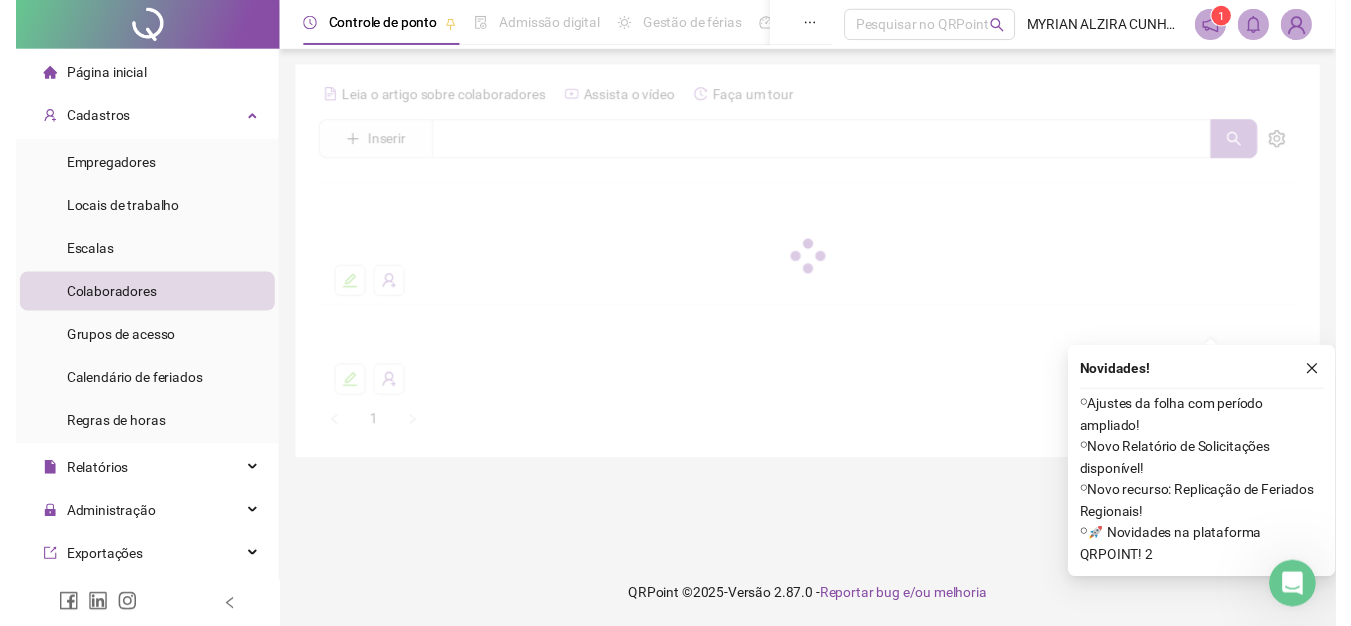 scroll, scrollTop: 0, scrollLeft: 0, axis: both 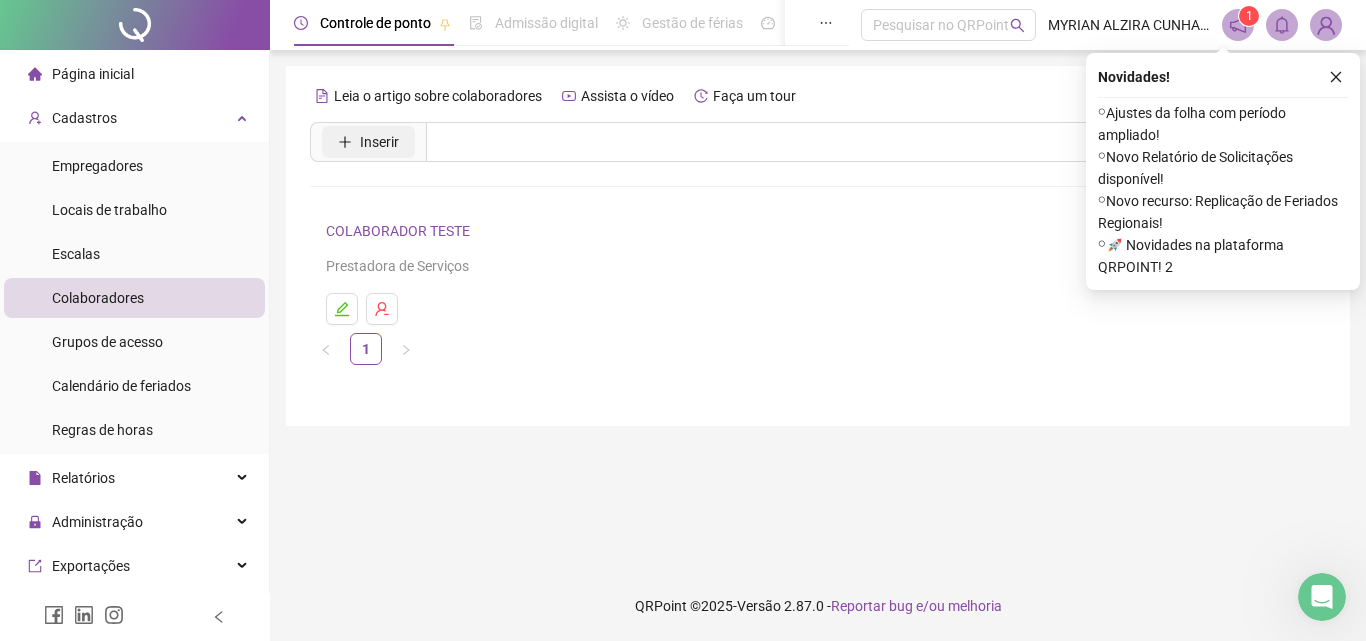 click on "Inserir" at bounding box center (379, 142) 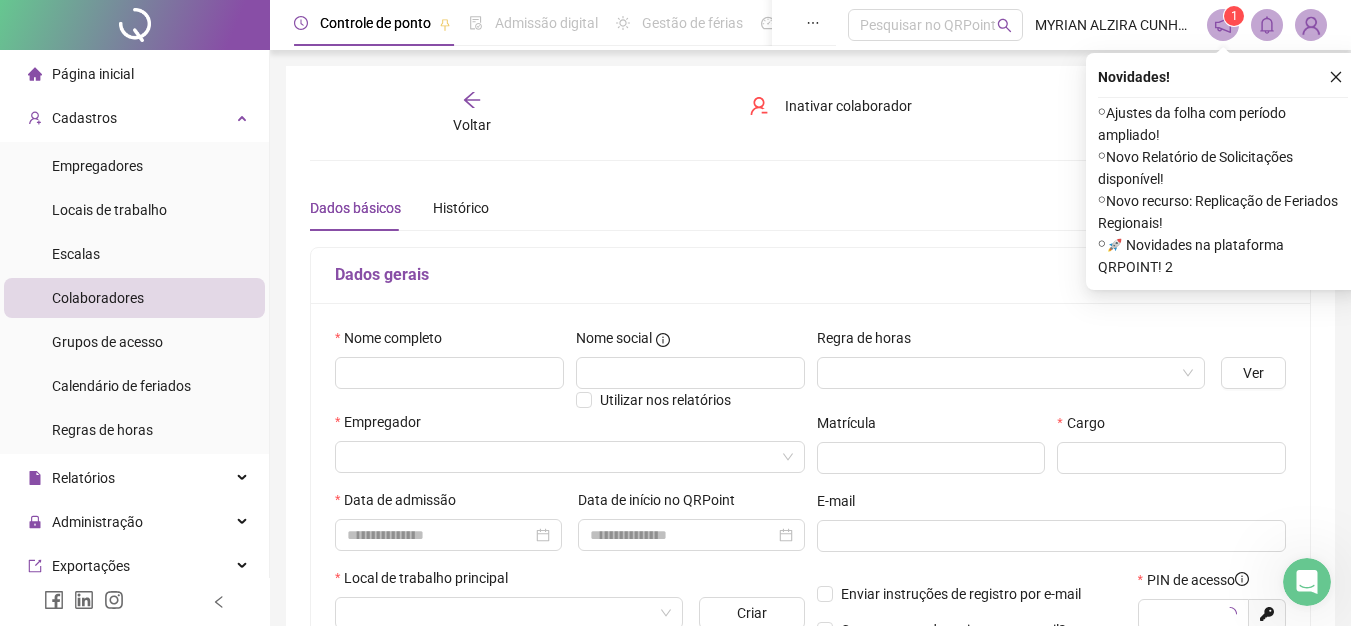 type on "*****" 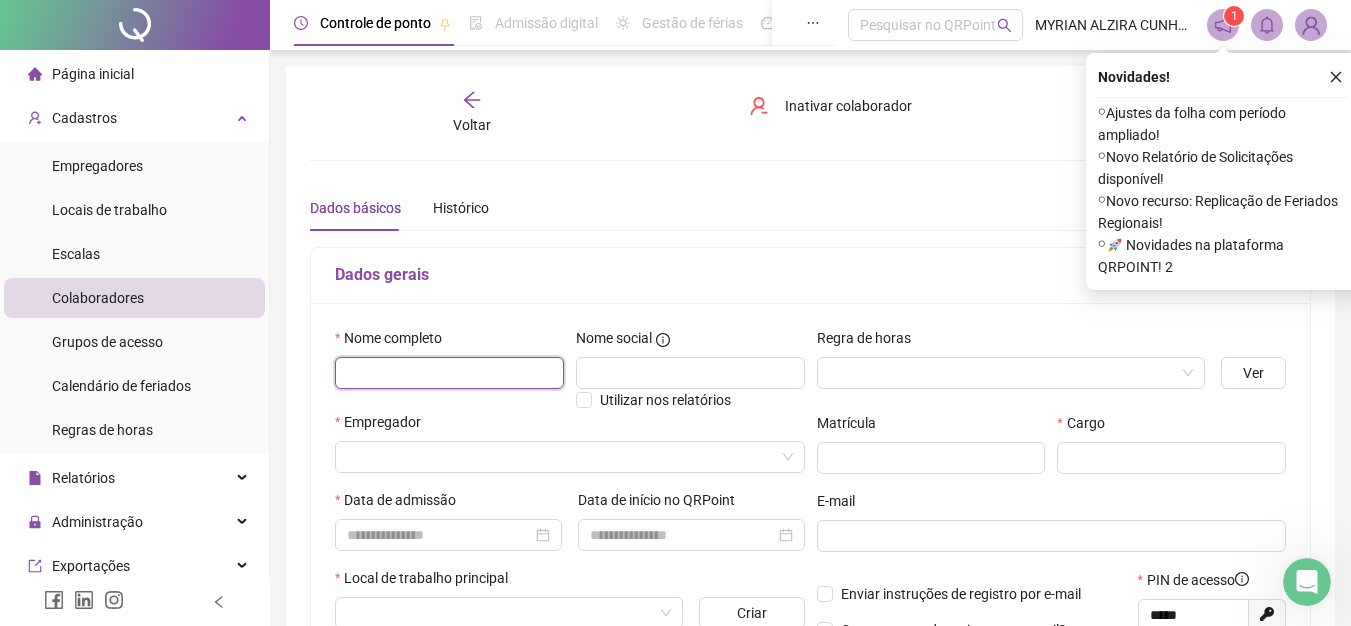 click at bounding box center (449, 373) 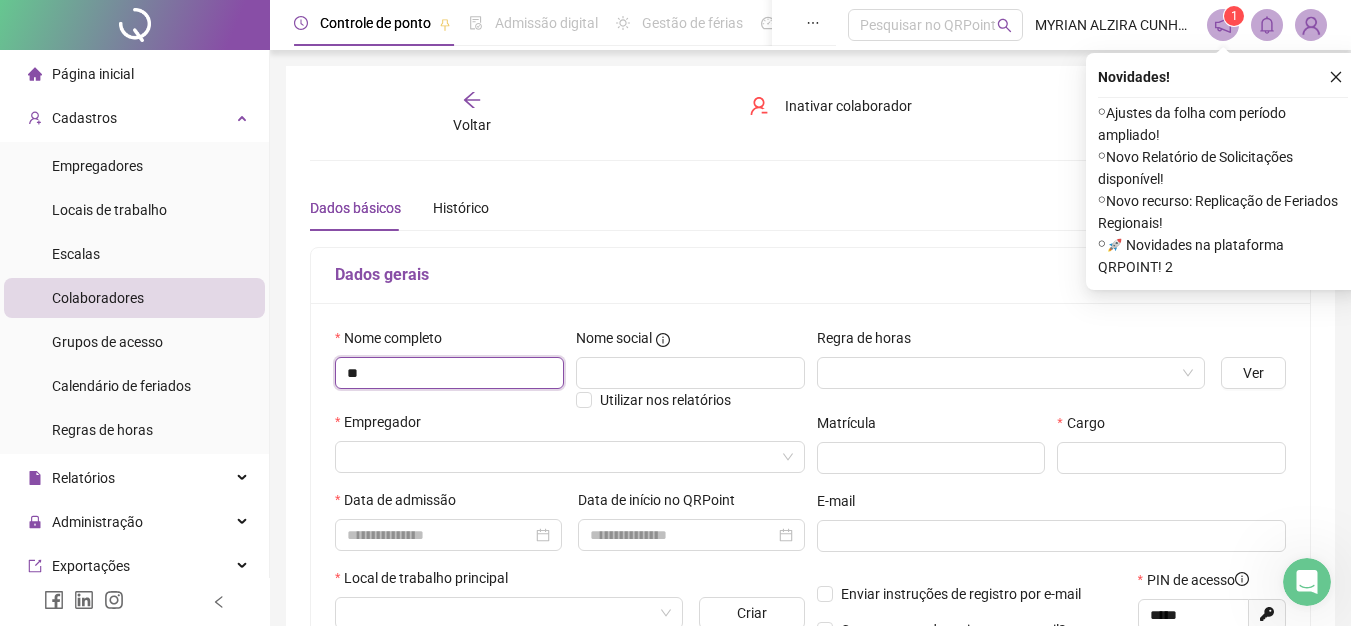 type on "*" 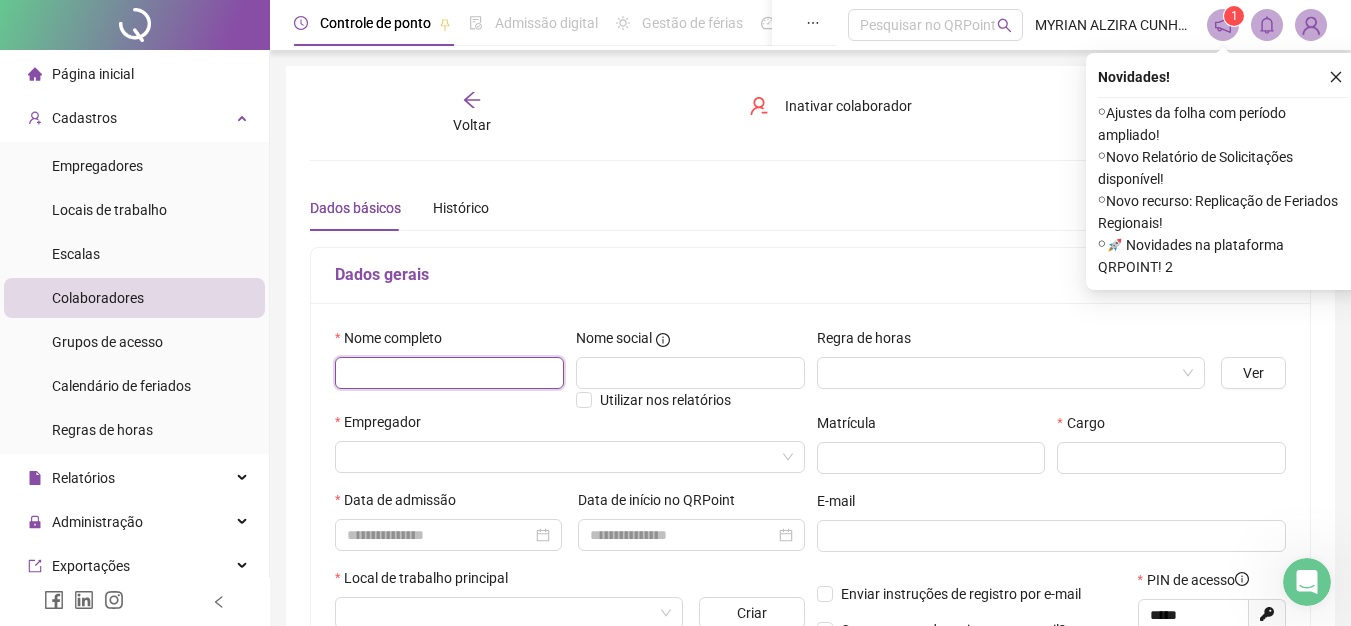 paste on "**********" 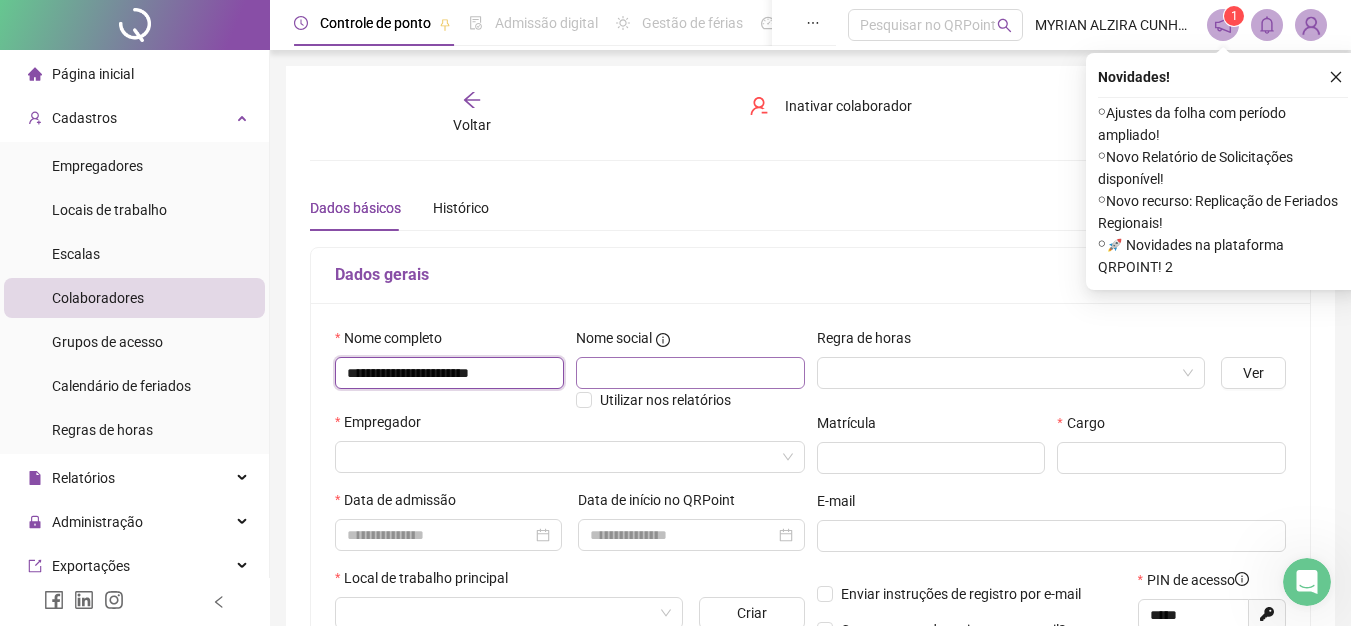 type on "**********" 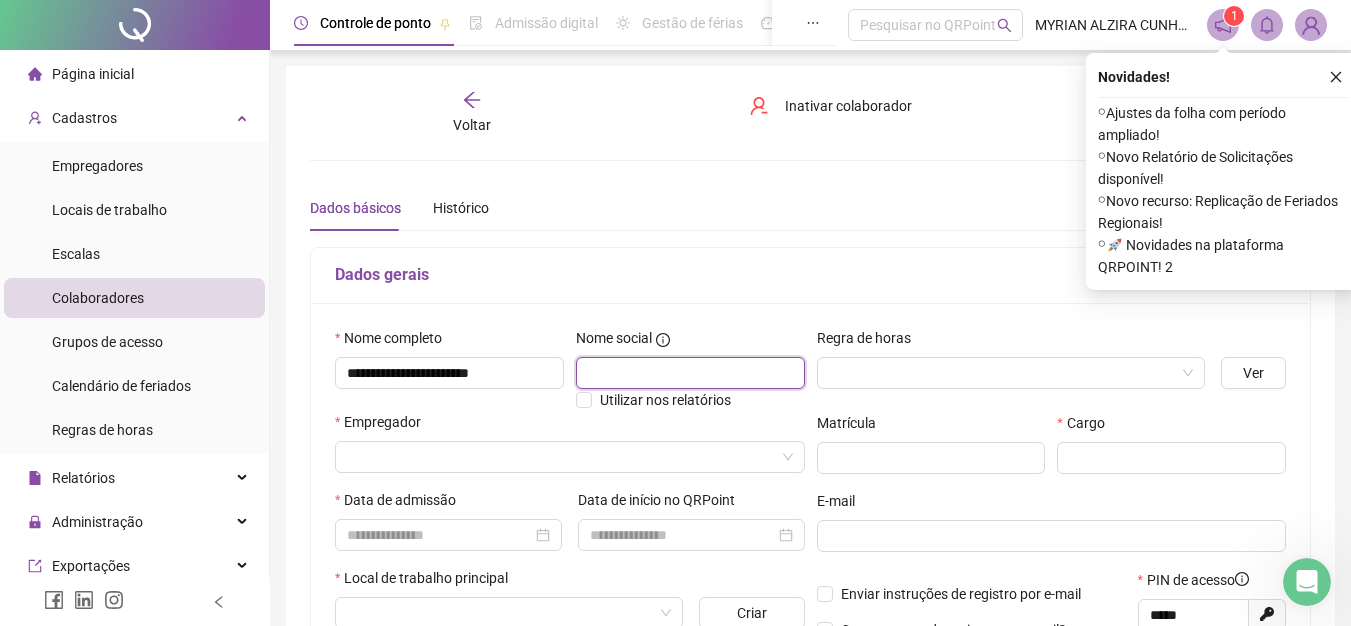 click at bounding box center [690, 373] 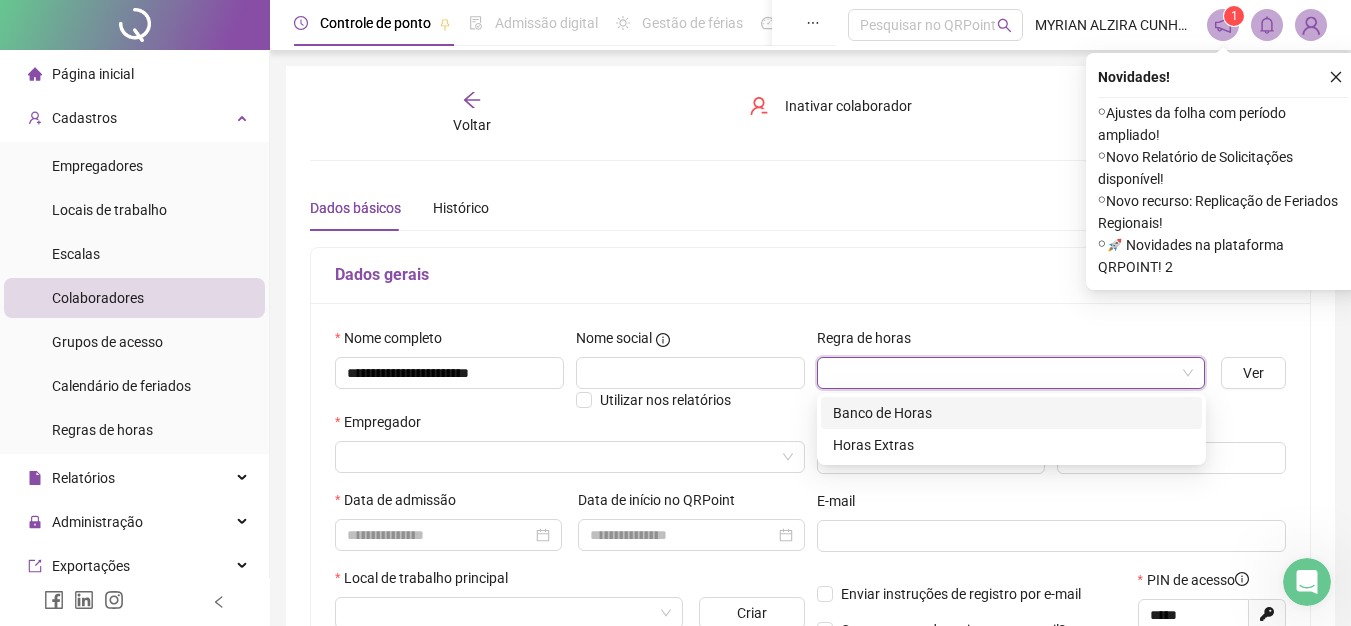 click at bounding box center (1005, 373) 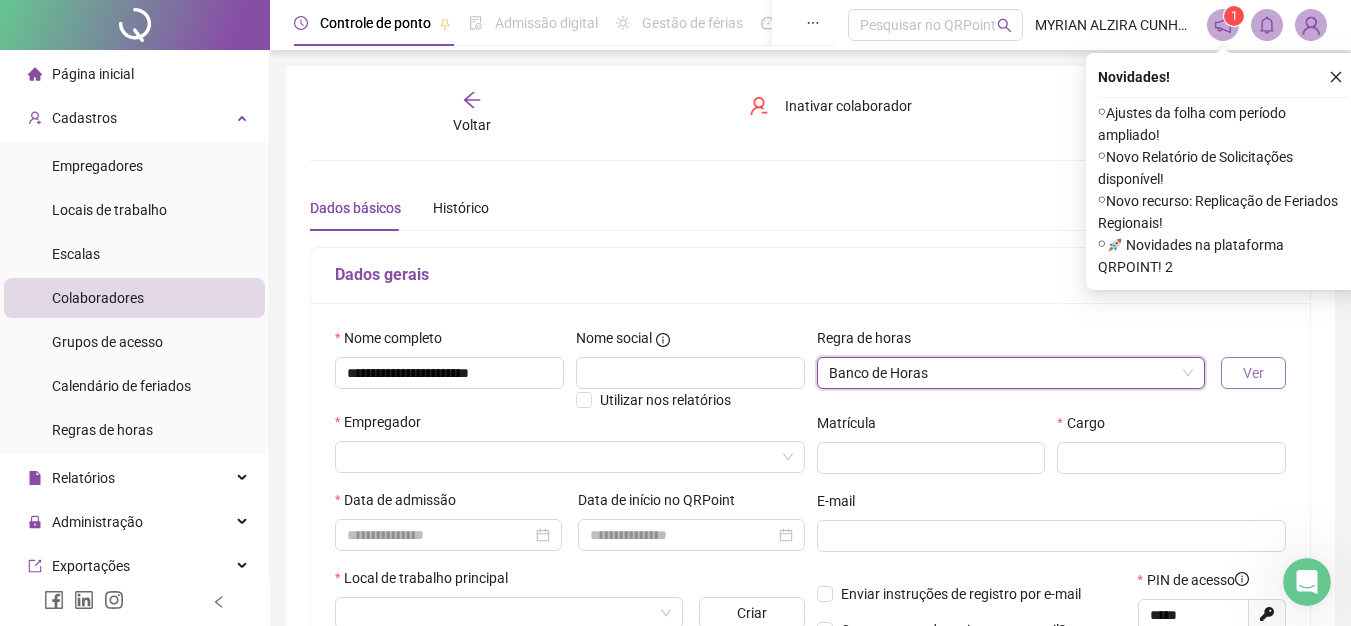 click on "Ver" at bounding box center (1253, 373) 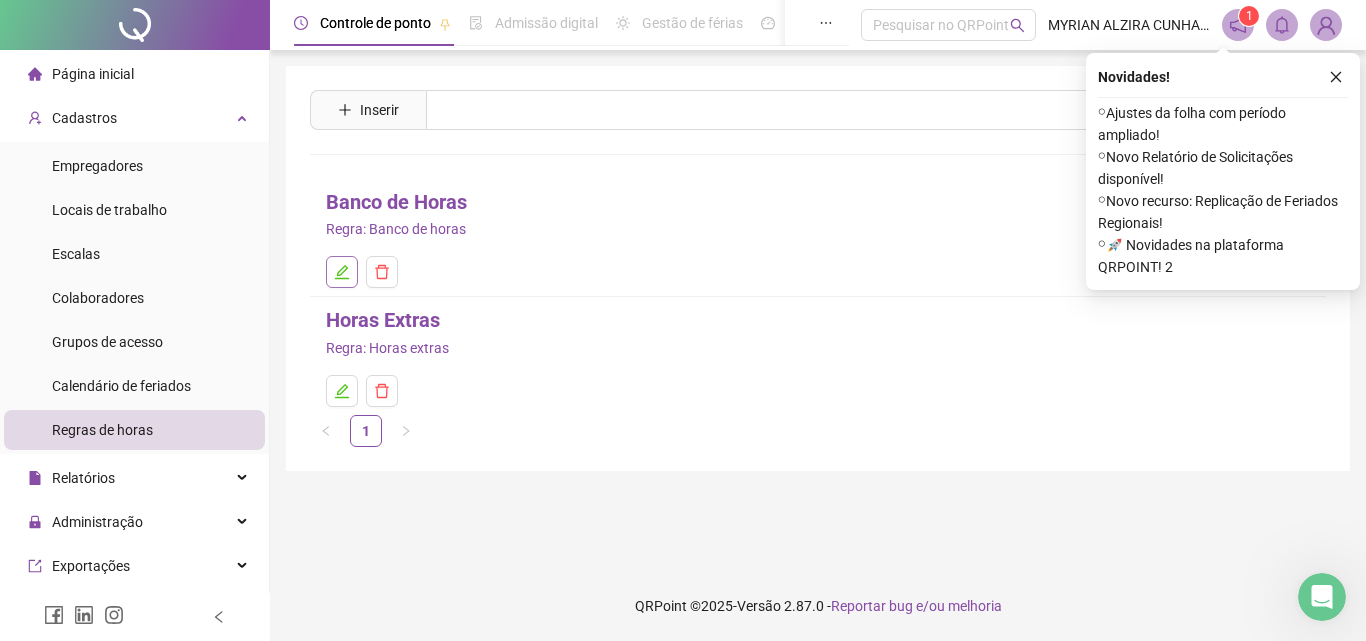 click 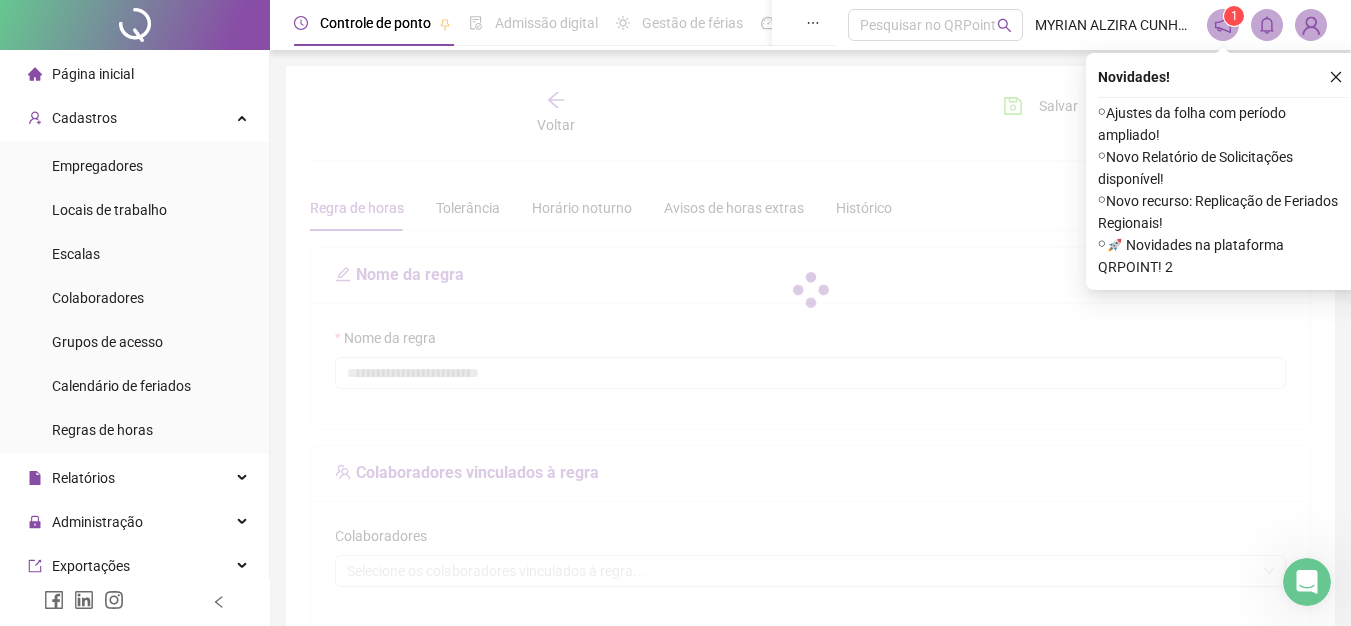type on "**********" 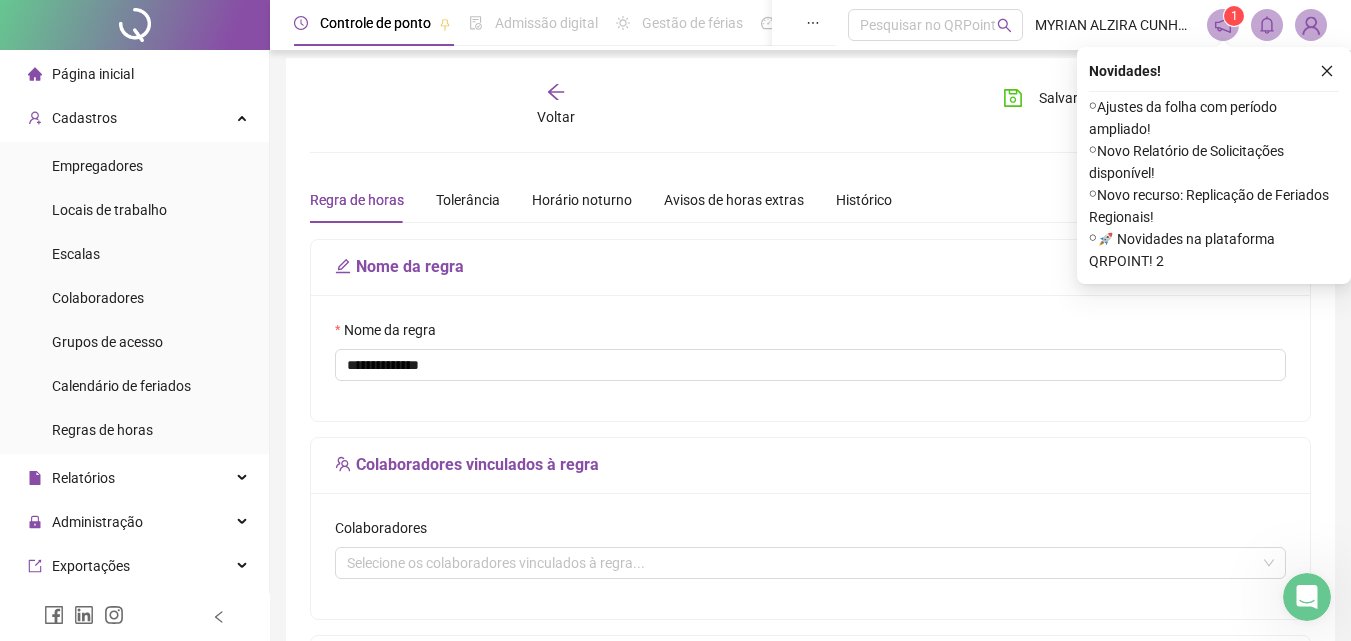 scroll, scrollTop: 0, scrollLeft: 0, axis: both 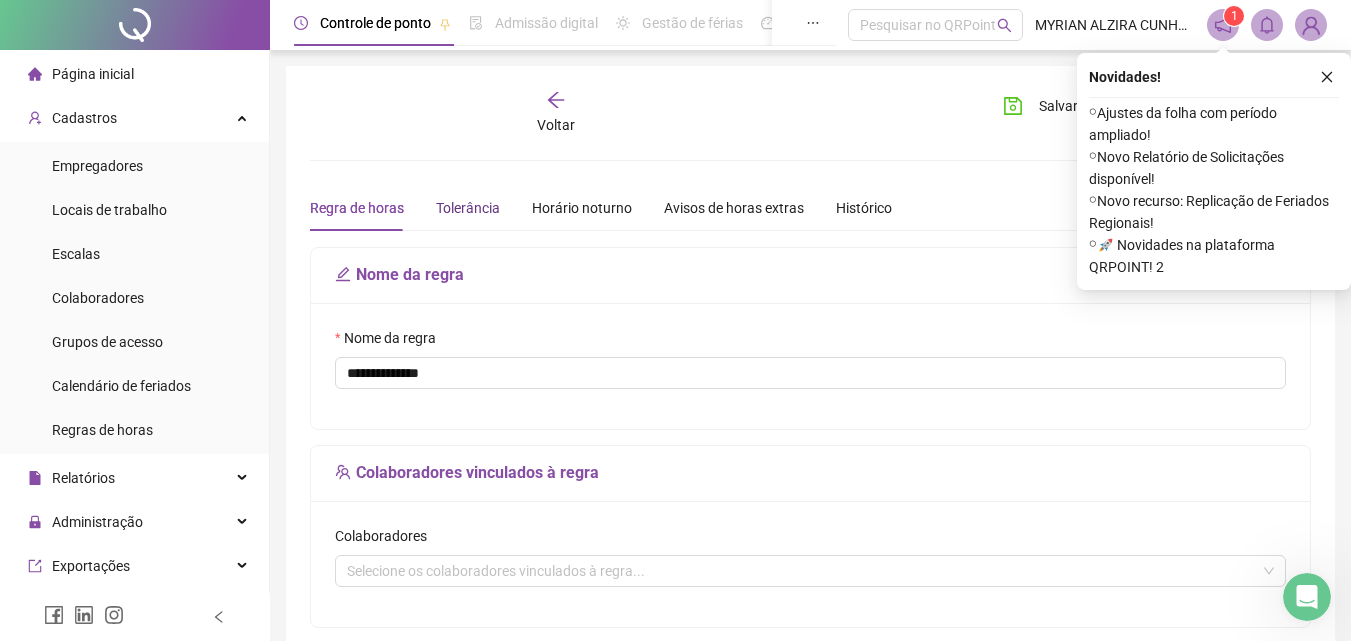 click on "Tolerância" at bounding box center (468, 208) 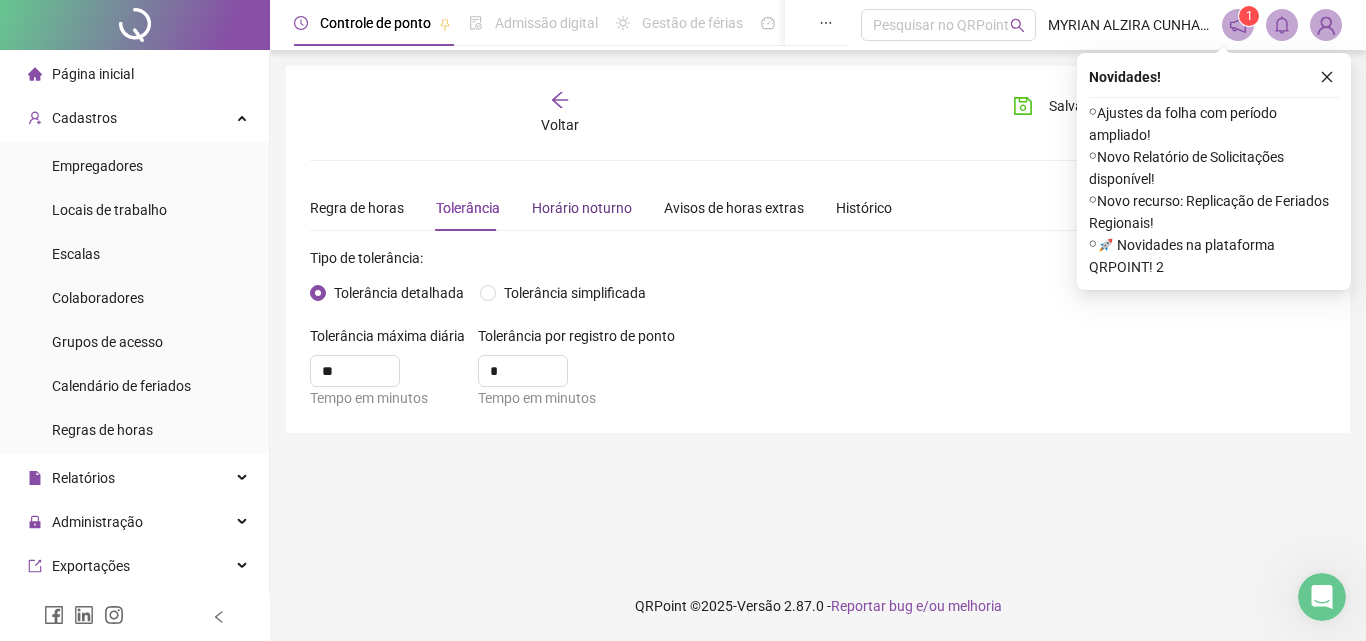 click on "Horário noturno" at bounding box center [582, 208] 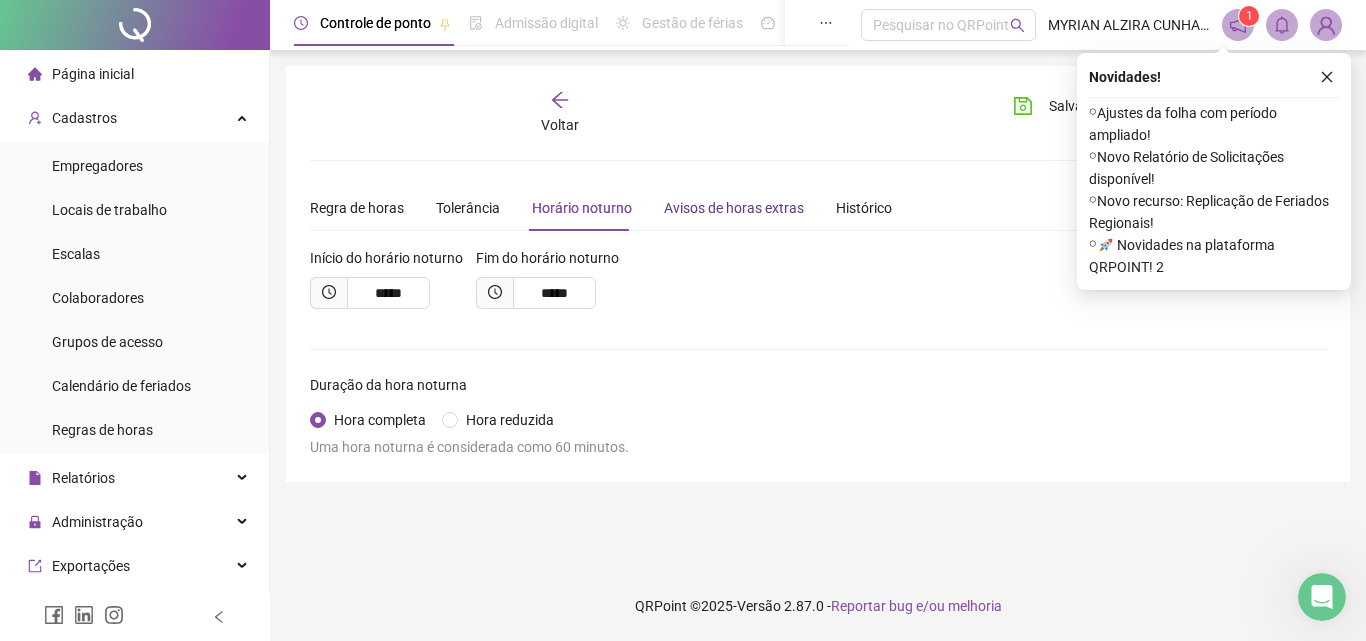 click on "Avisos de horas extras" at bounding box center [734, 208] 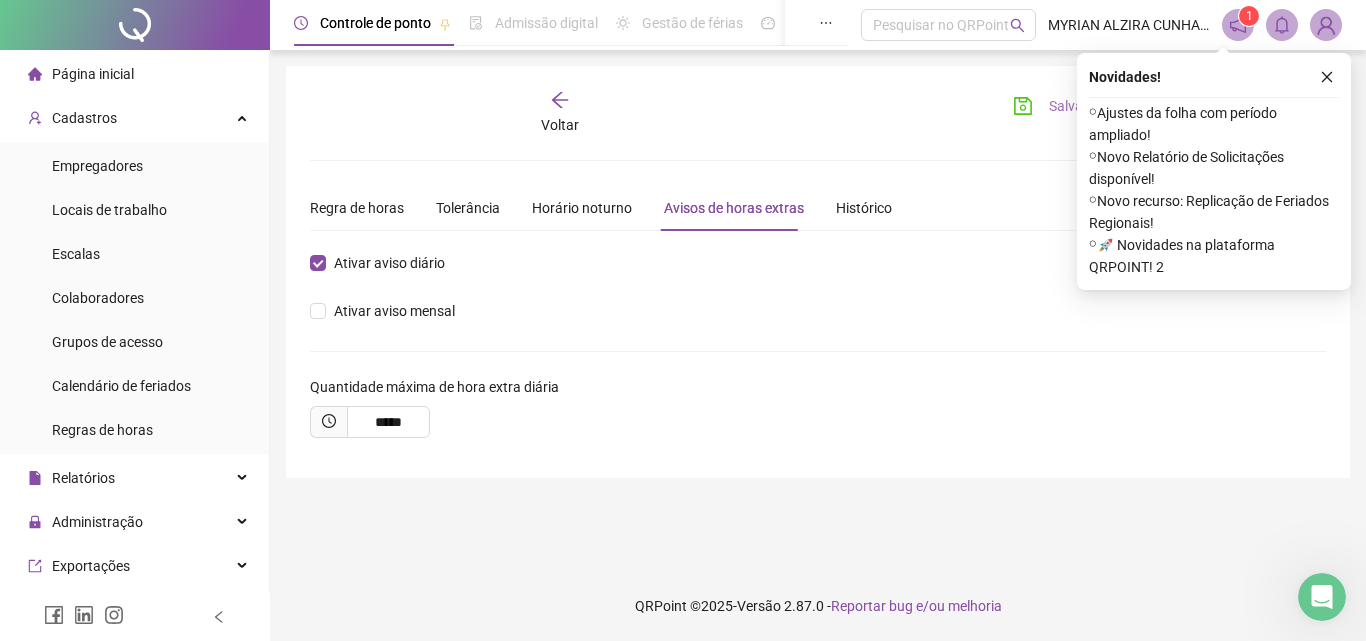click on "Salvar" at bounding box center (1050, 106) 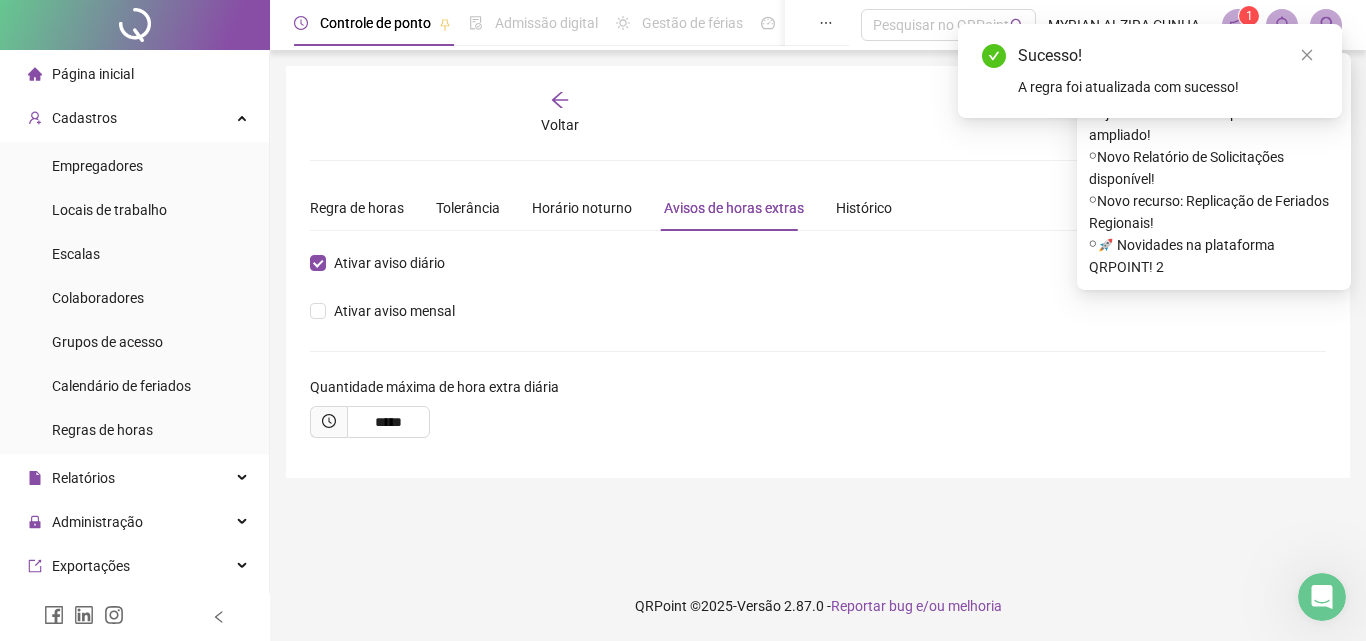 click on "**********" at bounding box center [818, 310] 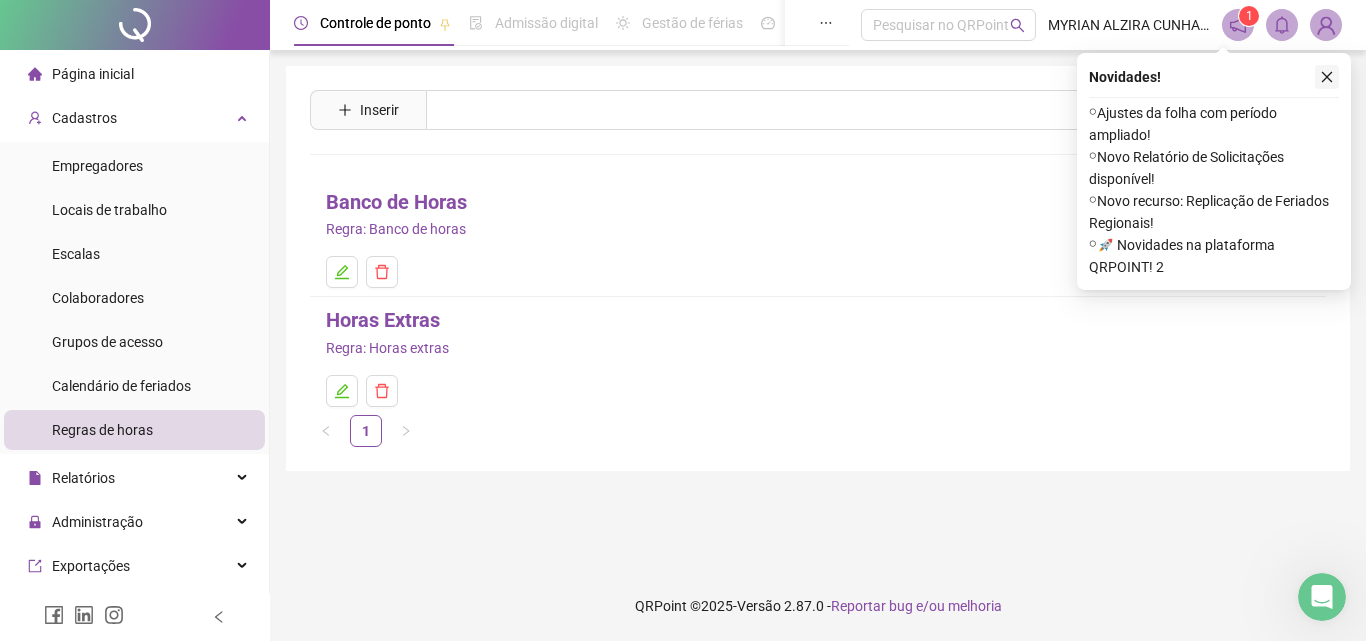 click 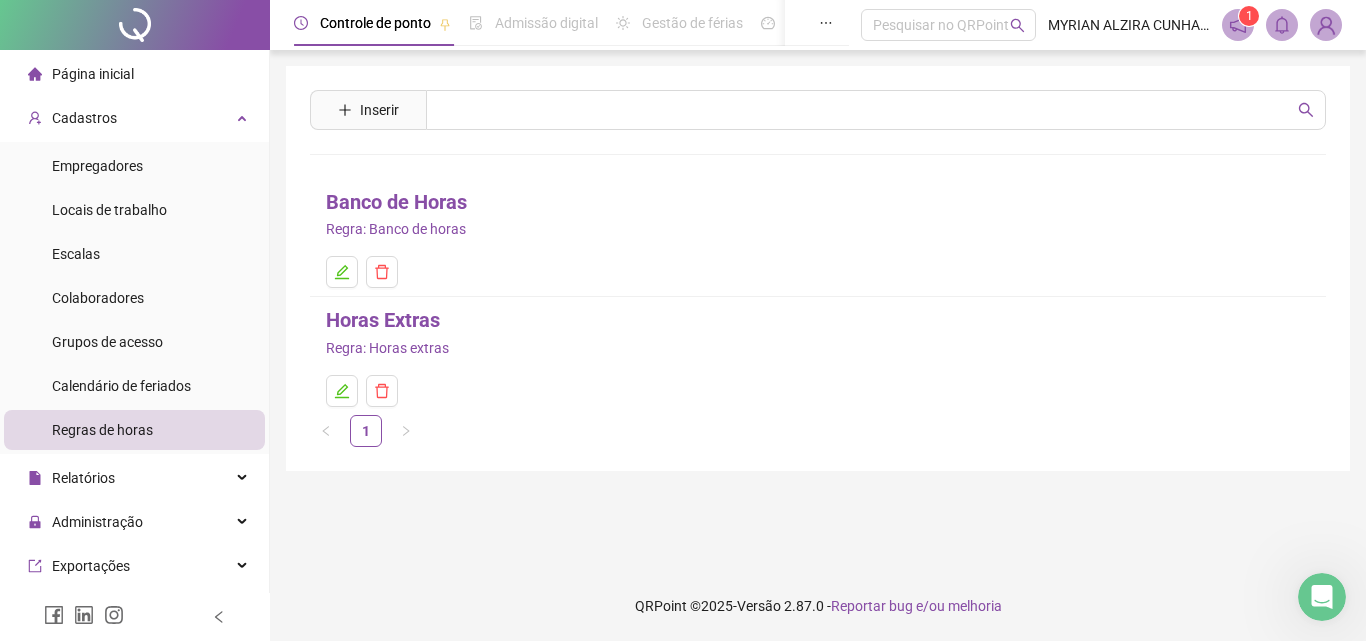 click on "Inserir Banco de Horas Regra: Banco de horas Horas Extras Regra: Horas extras 1" at bounding box center (818, 268) 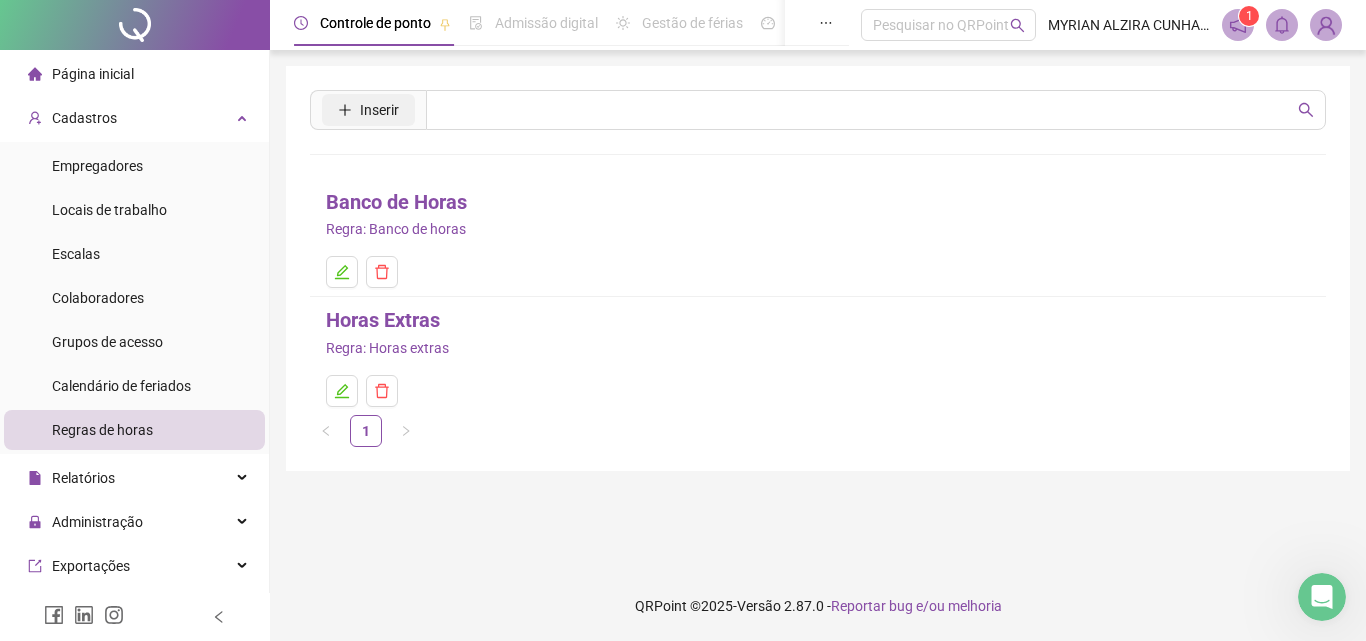 click on "Inserir" at bounding box center (379, 110) 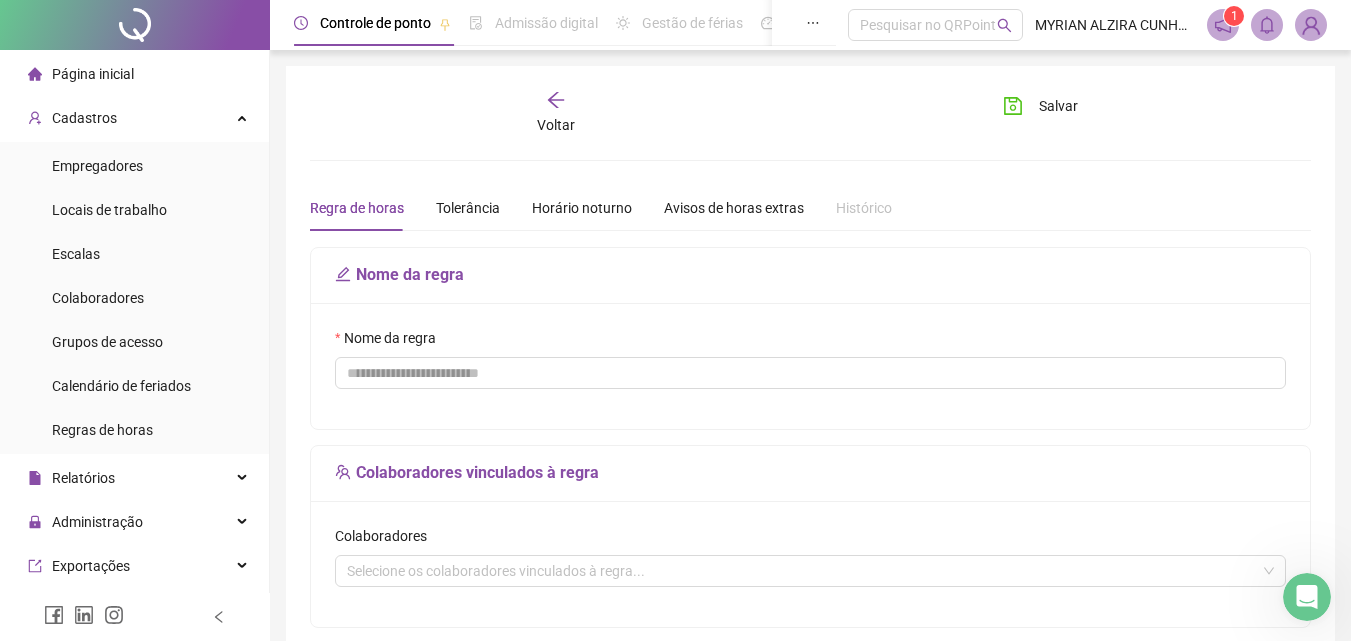 click on "Voltar" at bounding box center [557, 113] 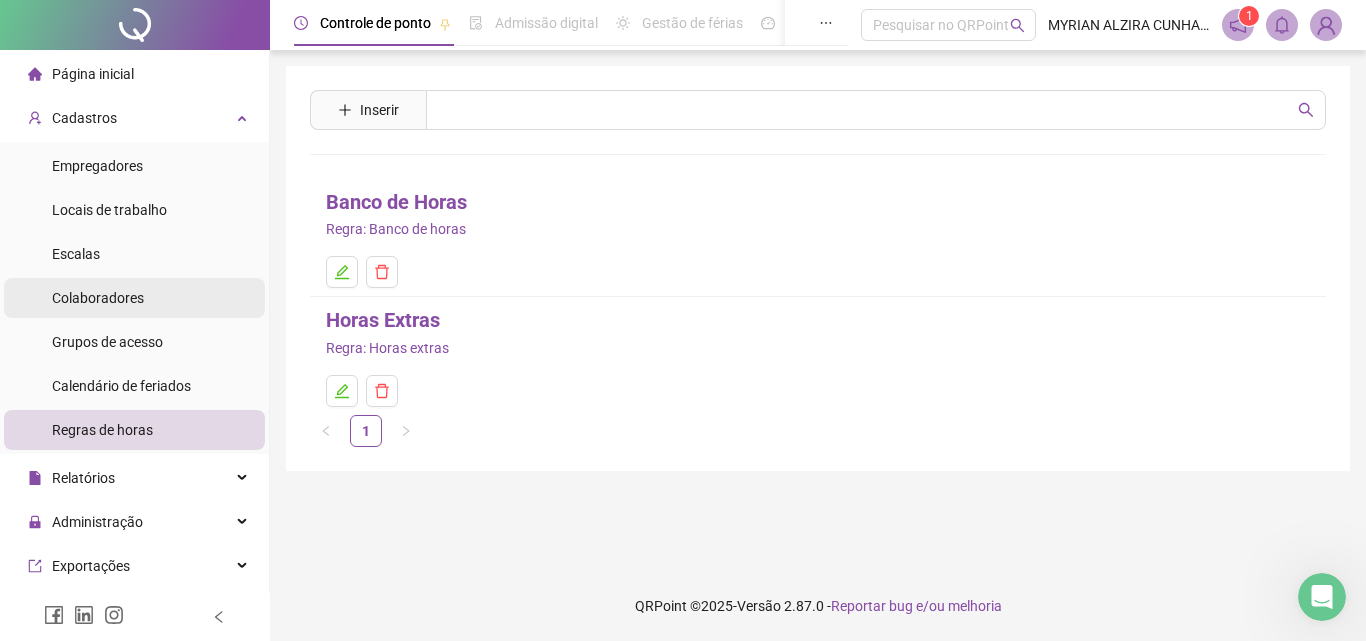 click on "Colaboradores" at bounding box center (98, 298) 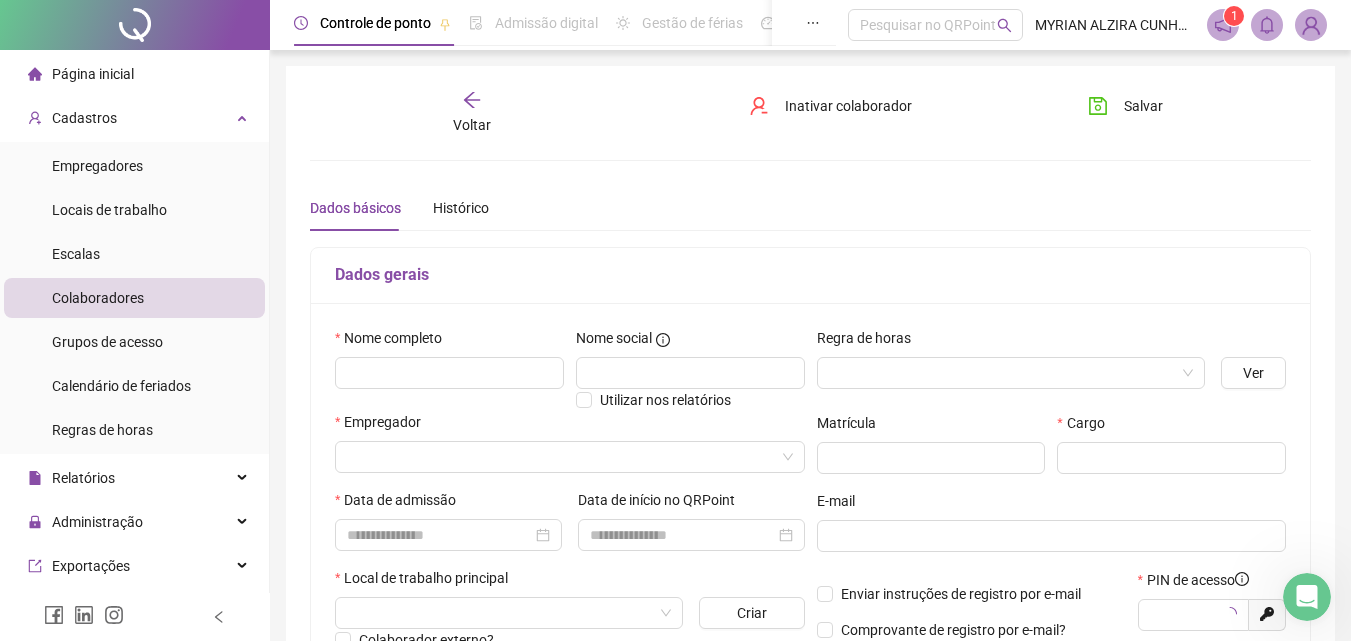 type on "*****" 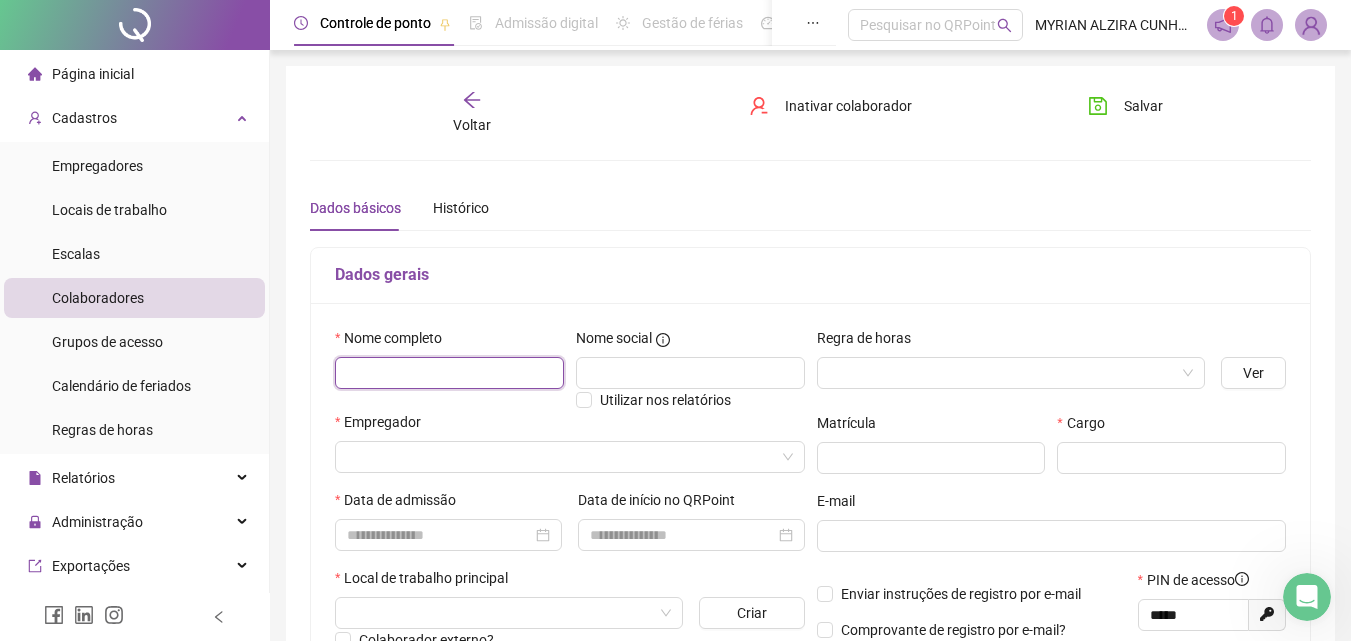 click at bounding box center [449, 373] 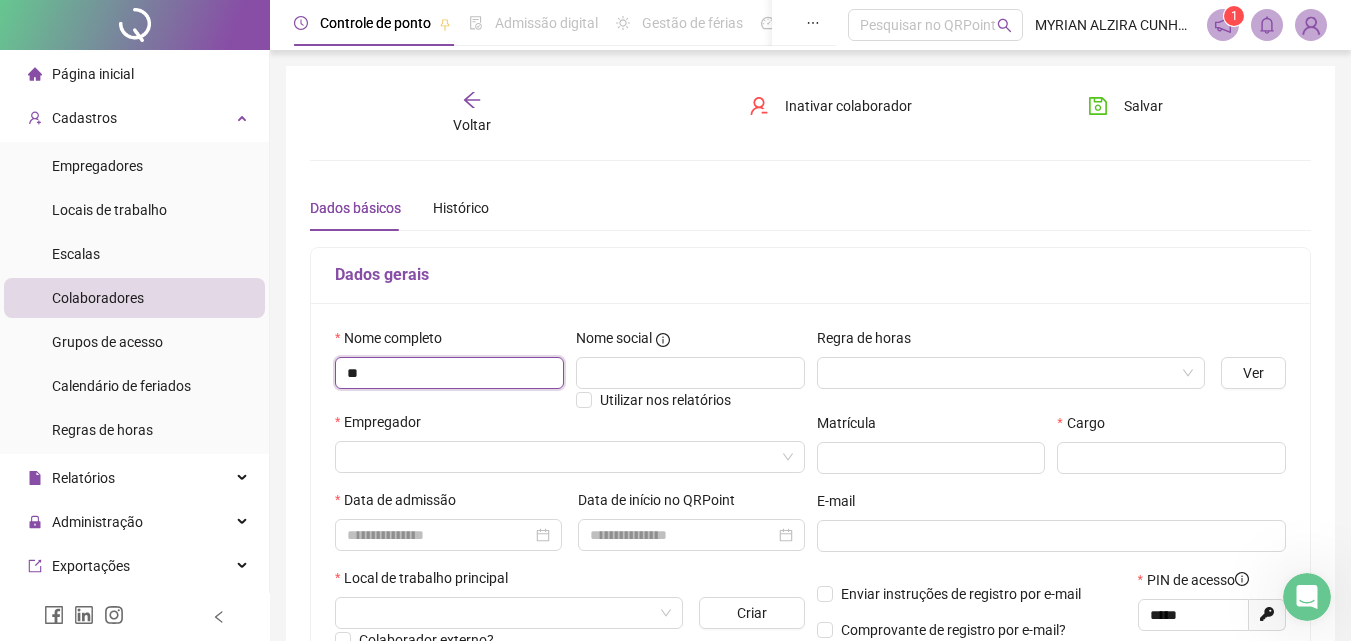type on "*" 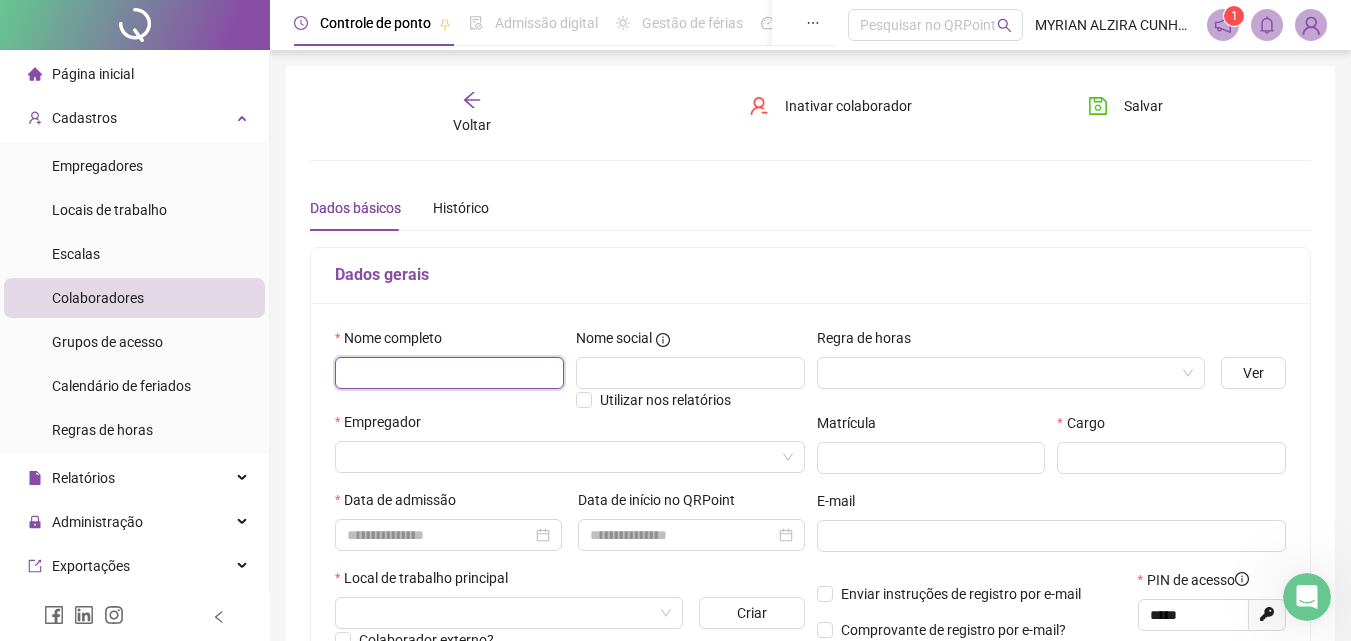paste on "**********" 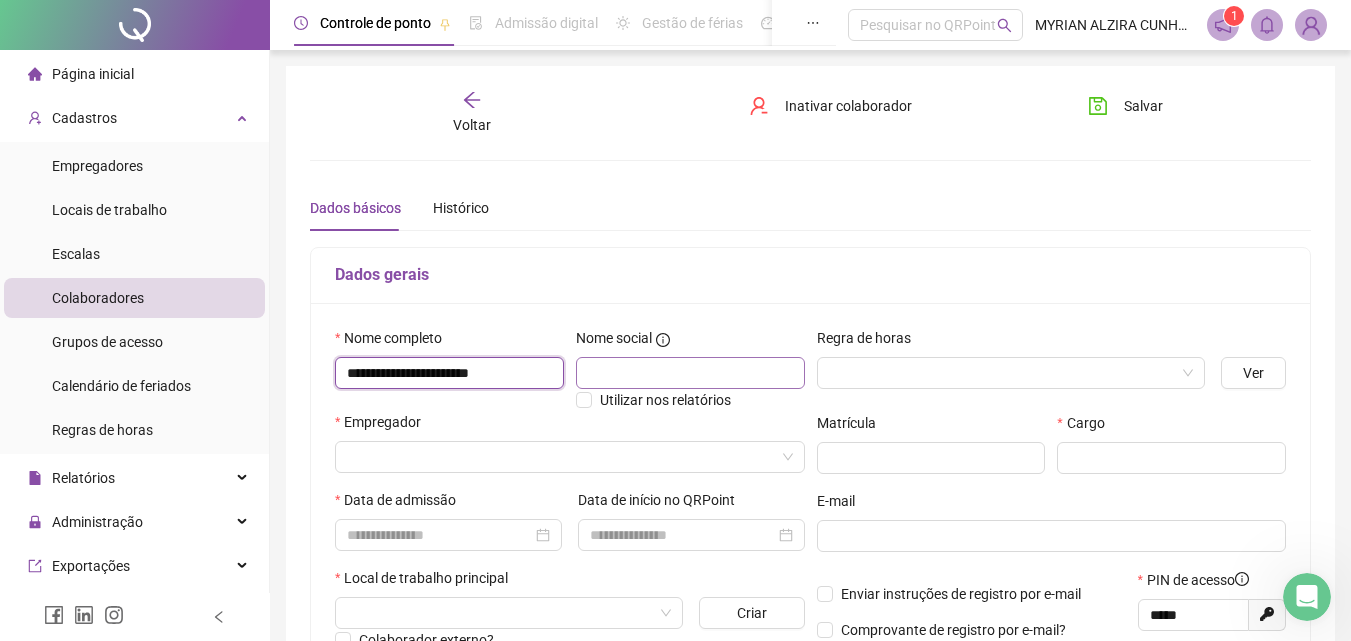 type on "**********" 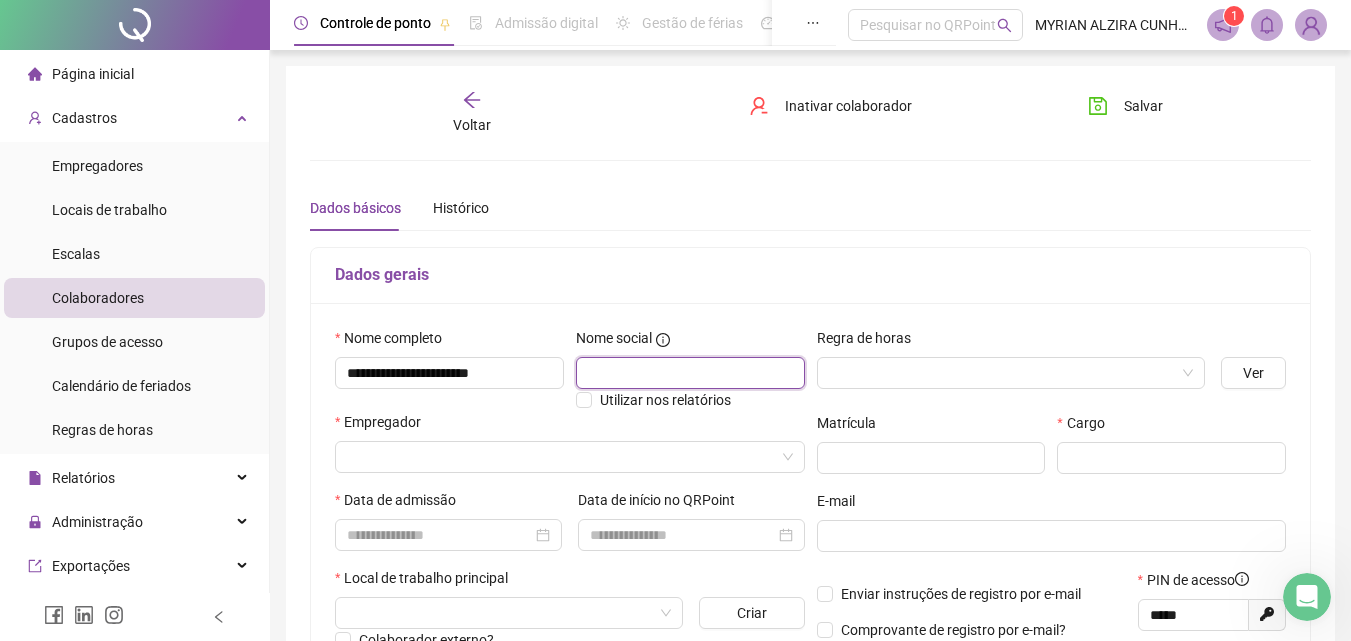 click at bounding box center (690, 373) 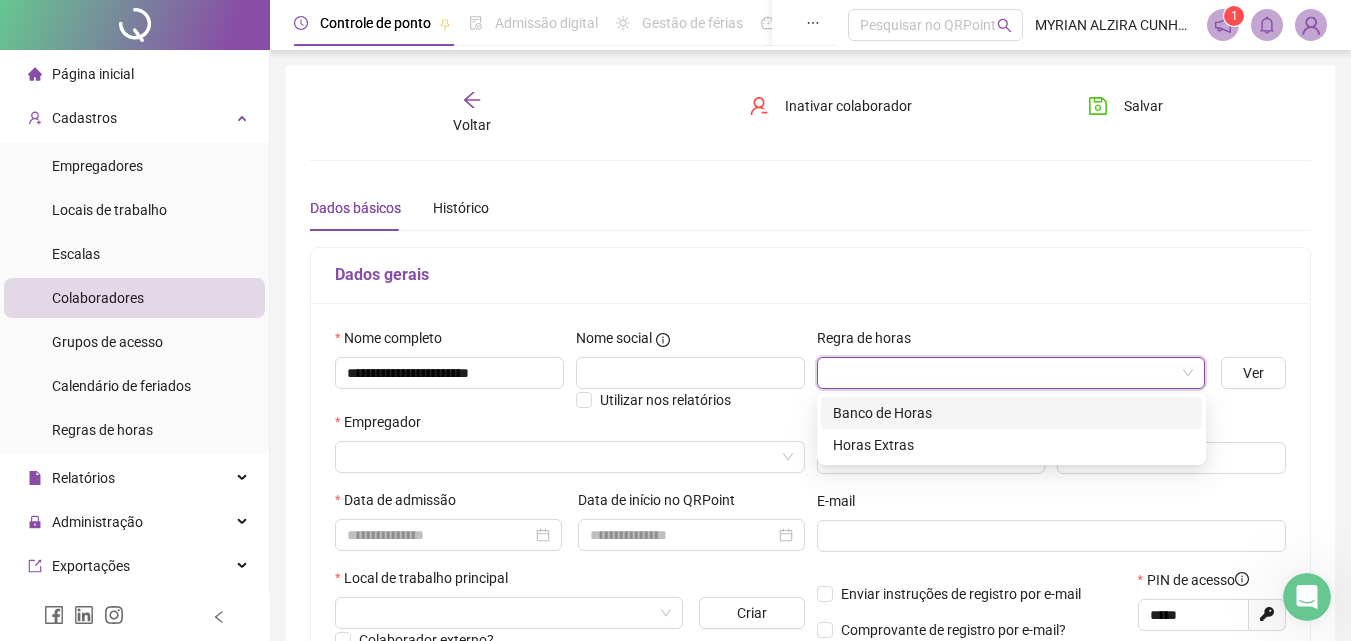 click at bounding box center (1005, 373) 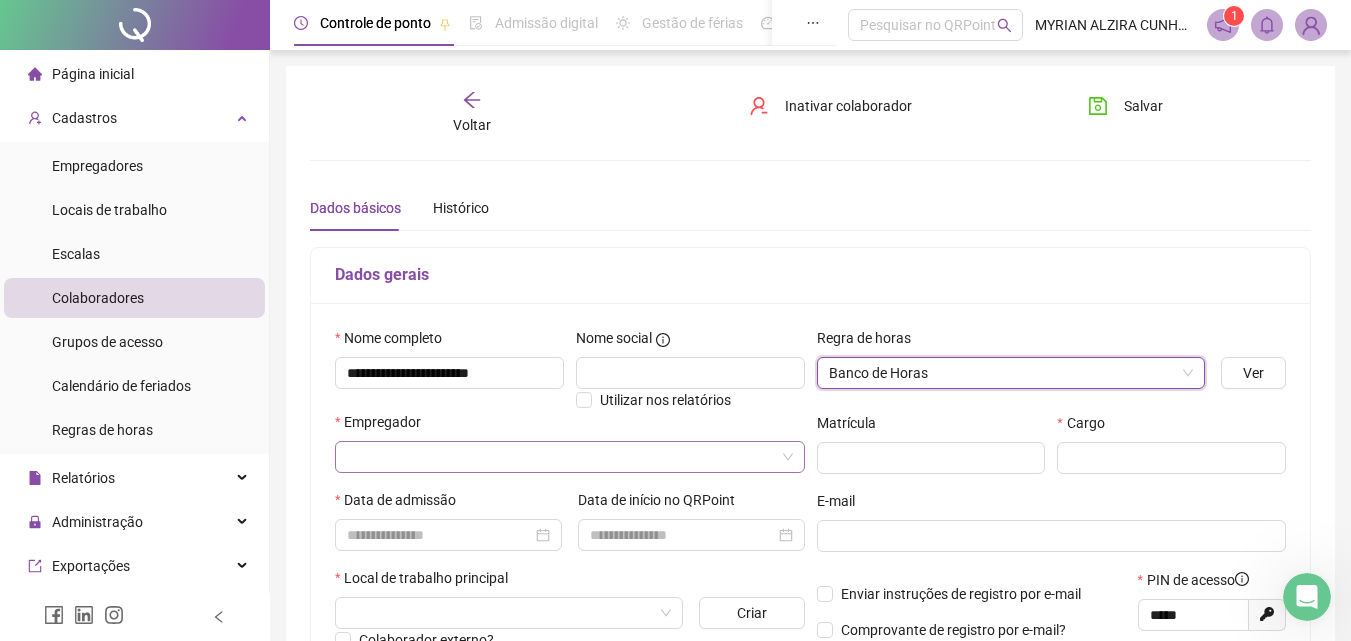 click at bounding box center (564, 457) 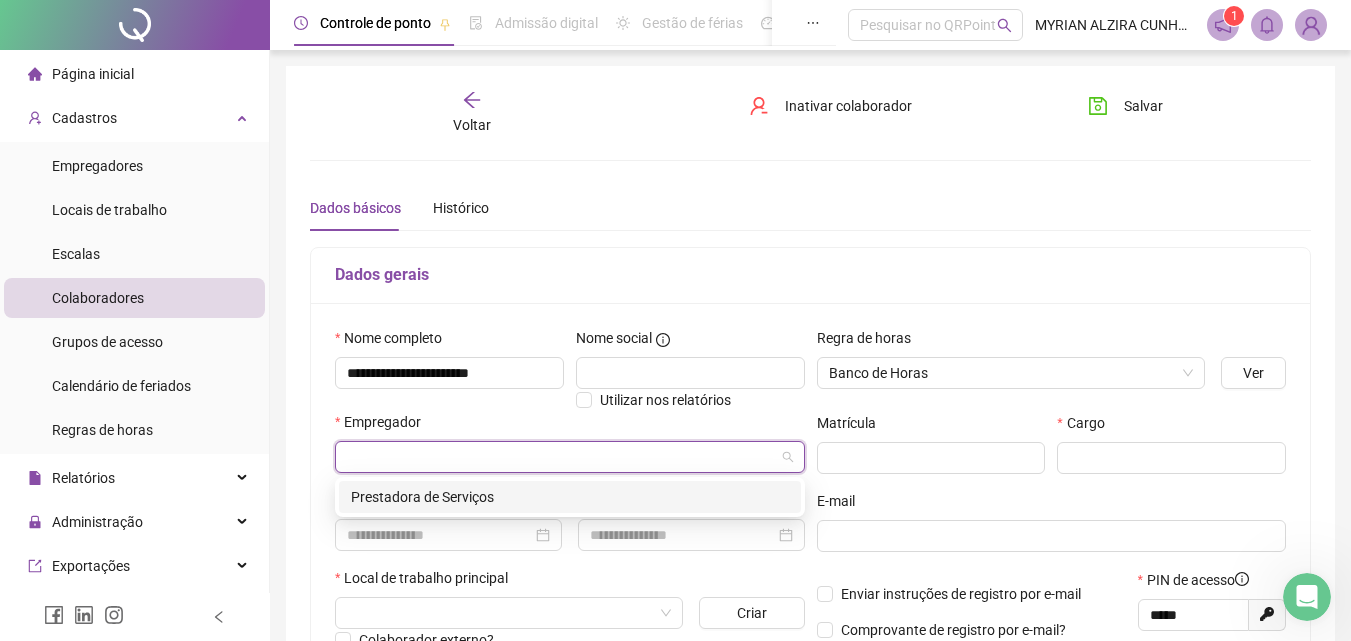 click on "Prestadora de Serviços" at bounding box center (570, 497) 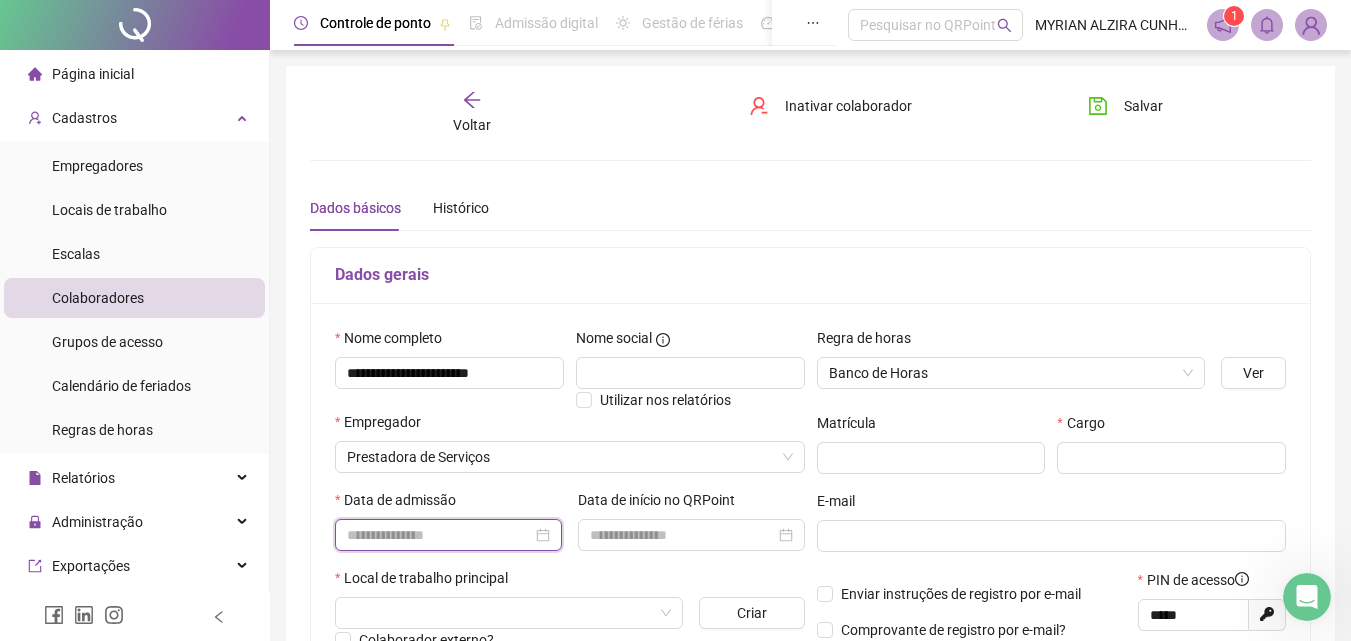 click at bounding box center [439, 535] 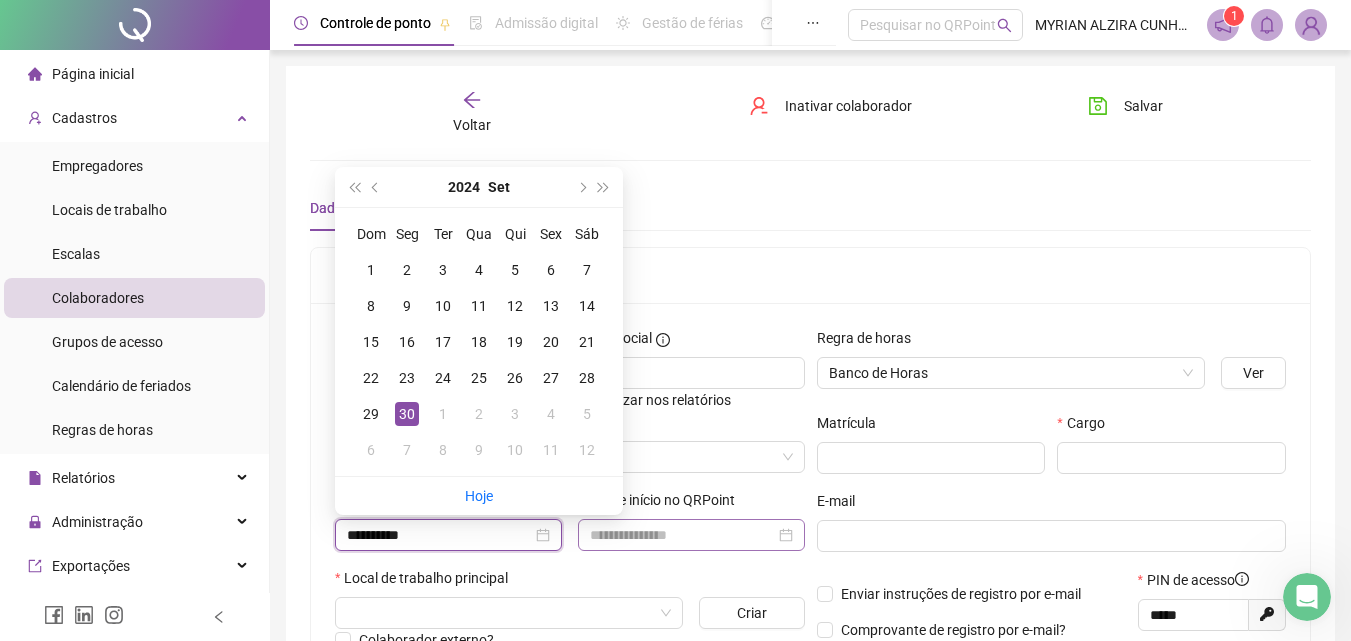 type on "**********" 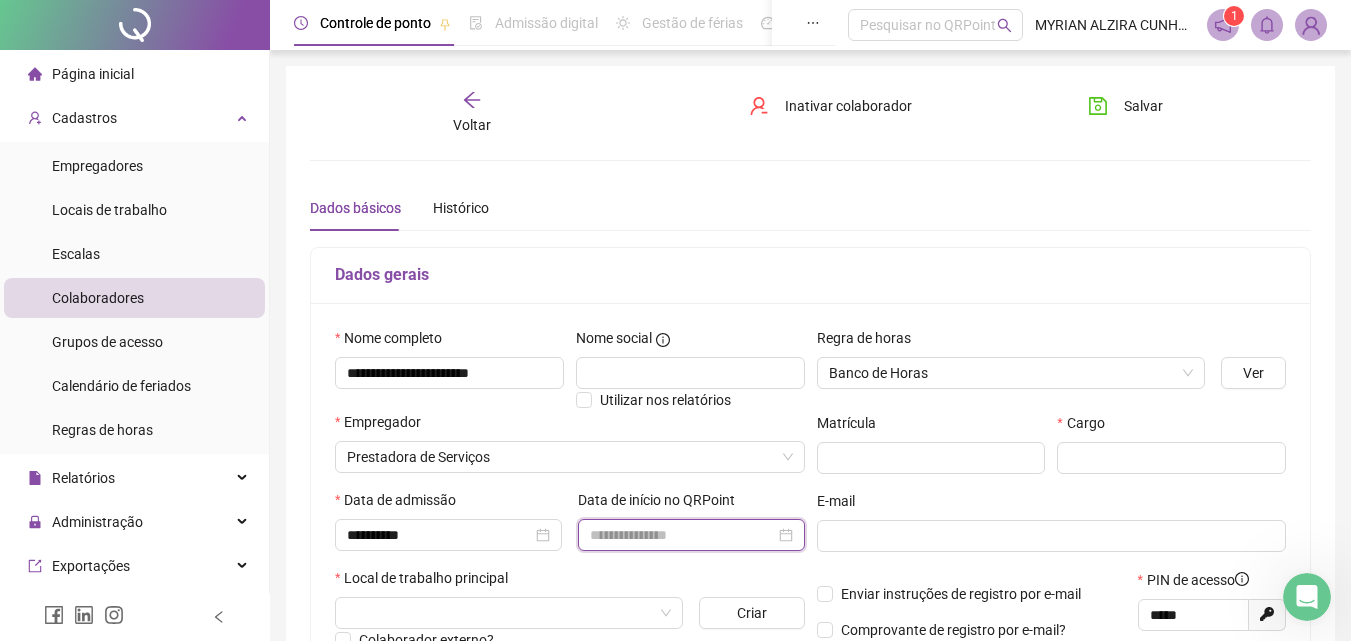click at bounding box center [682, 535] 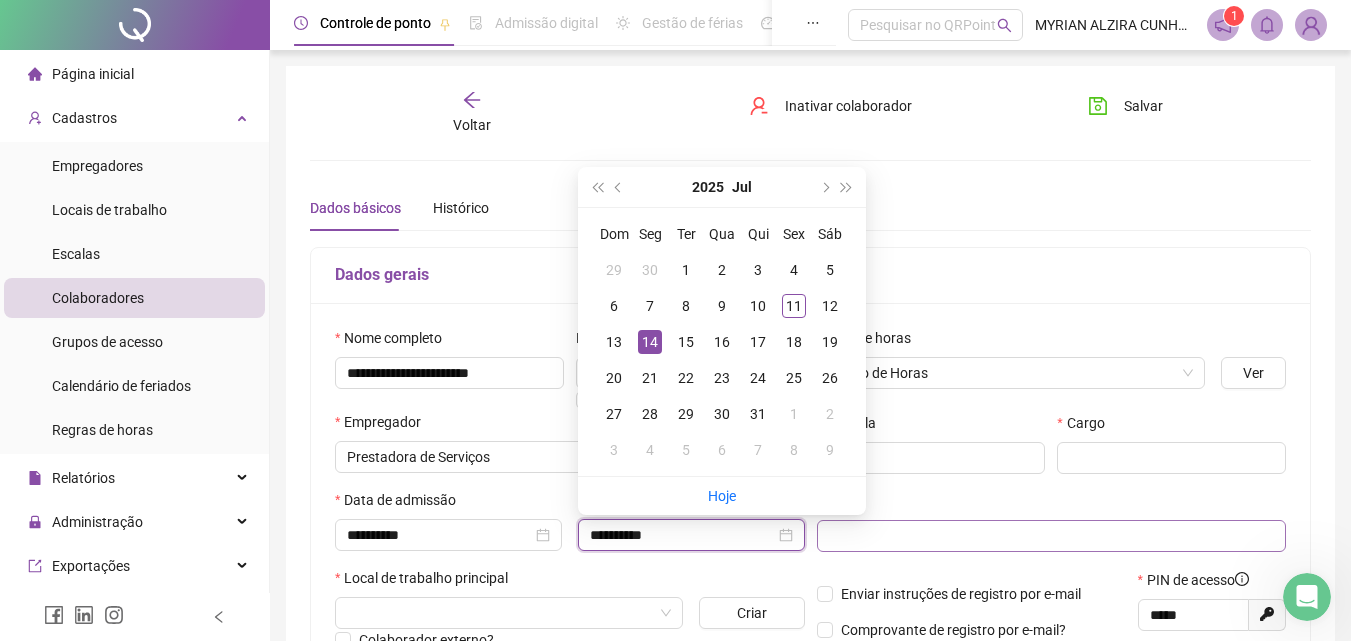 type on "**********" 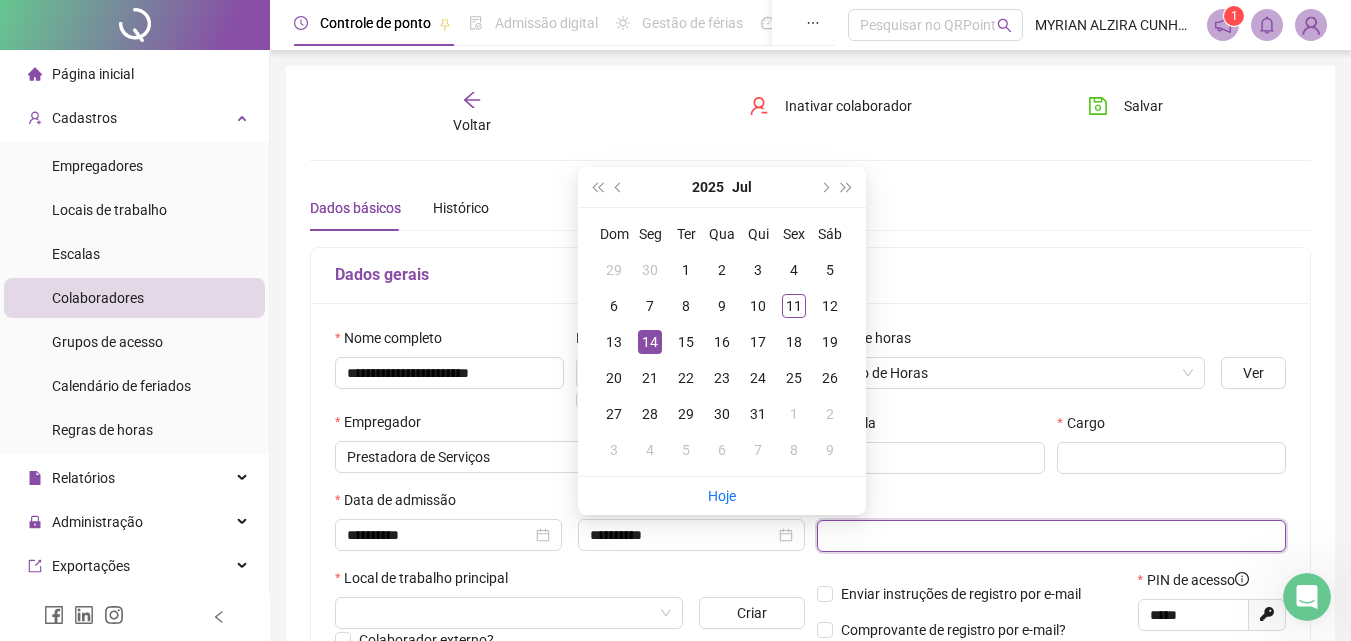 click at bounding box center (1050, 536) 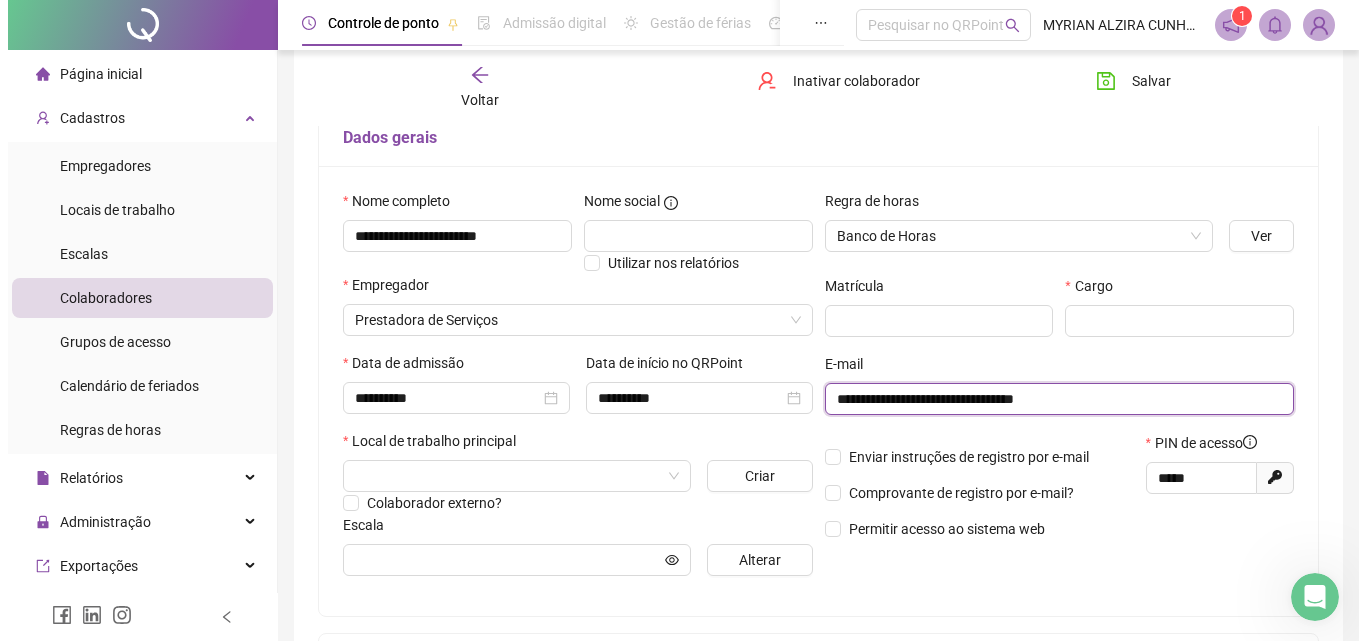 scroll, scrollTop: 200, scrollLeft: 0, axis: vertical 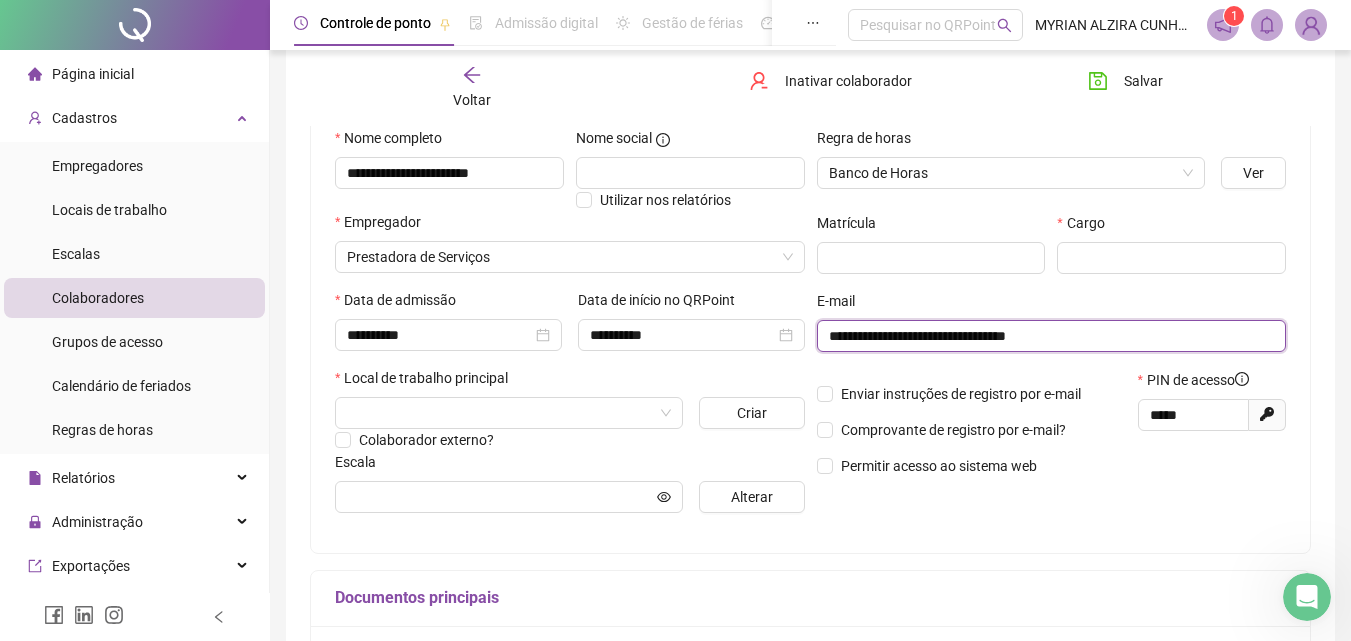 type on "**********" 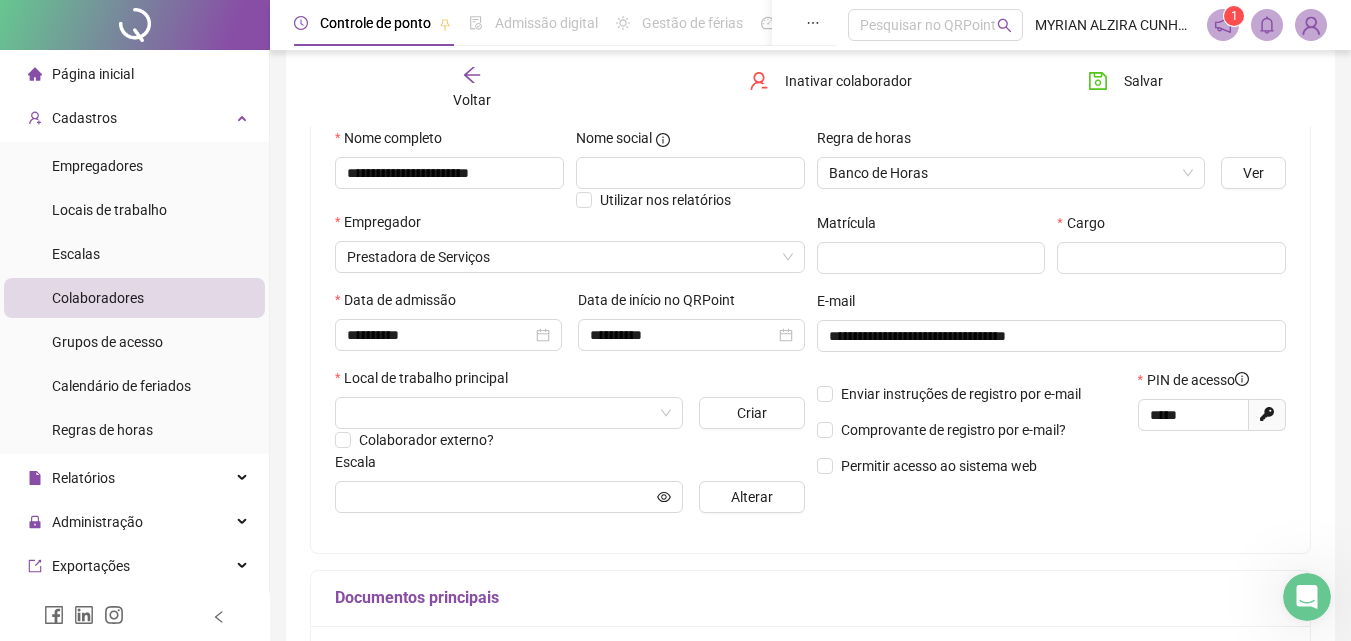 click on "Colaborador externo?" at bounding box center [570, 440] 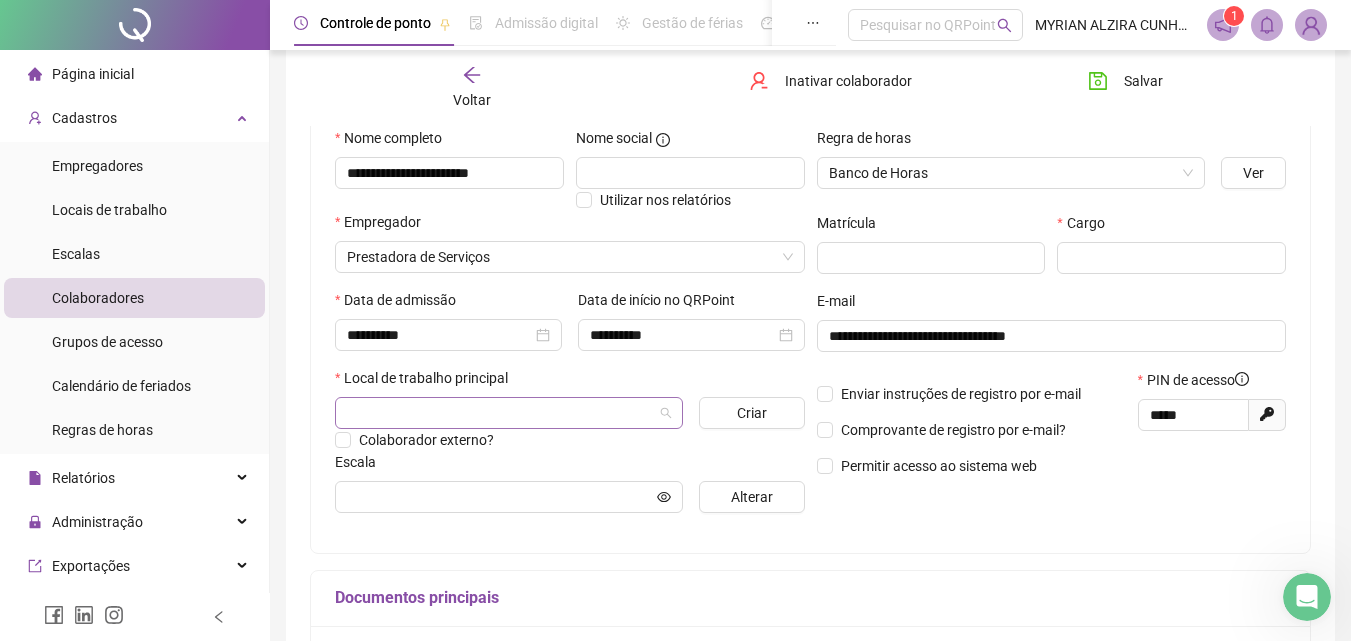 click at bounding box center [503, 413] 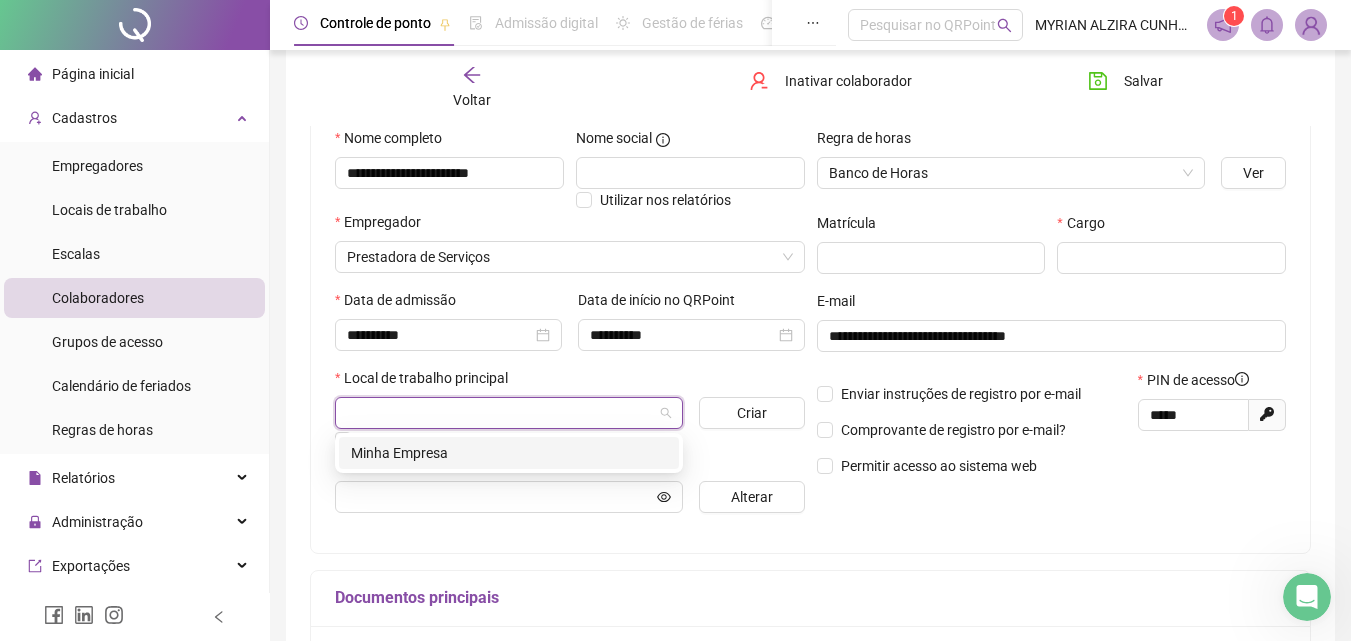 click on "Minha Empresa" at bounding box center (509, 453) 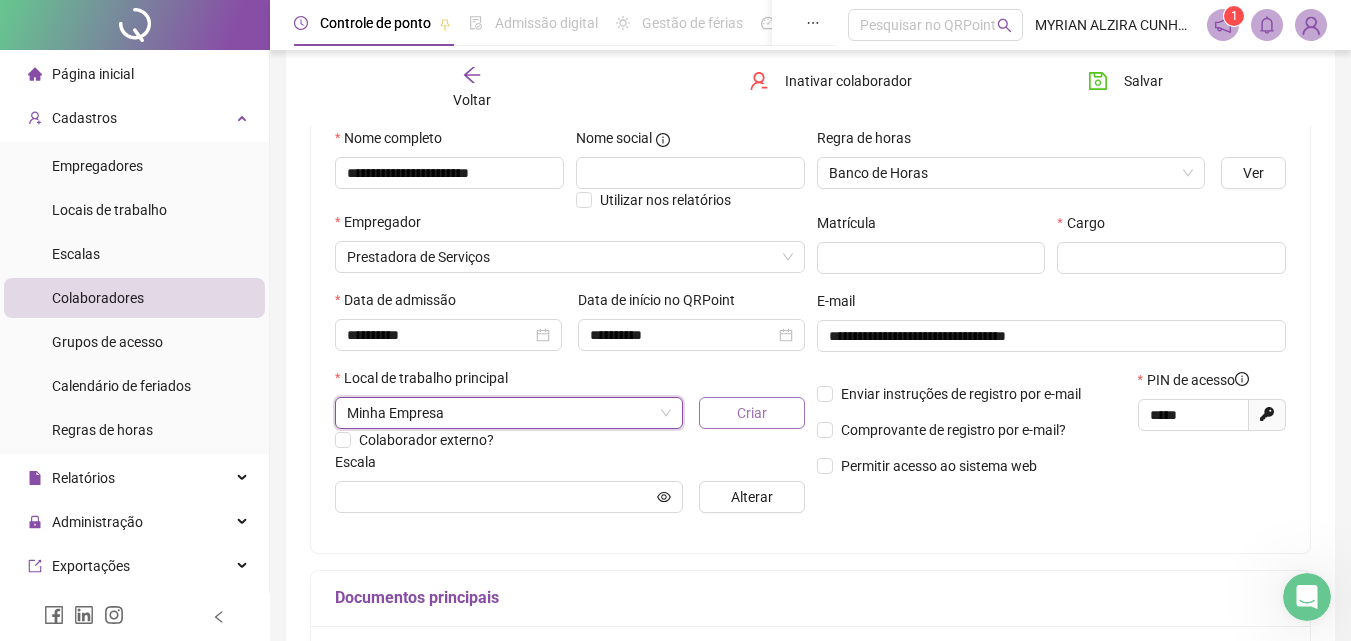 click on "Criar" at bounding box center (752, 413) 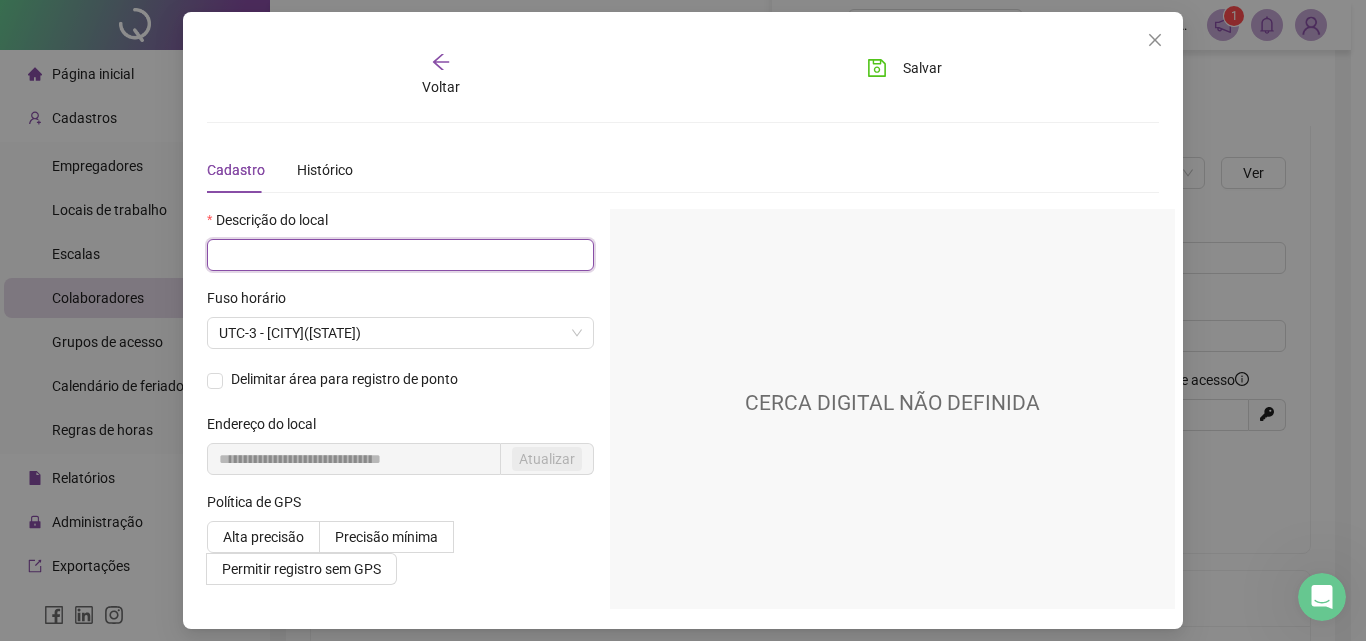 click at bounding box center (400, 255) 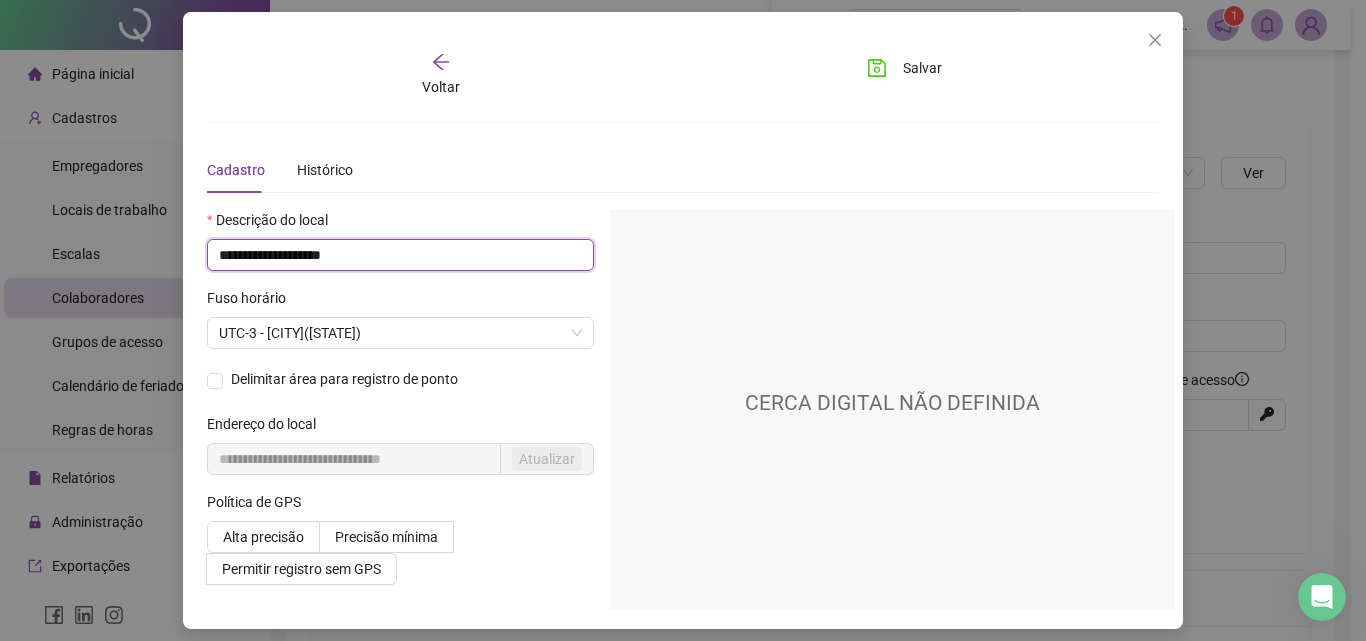 type on "**********" 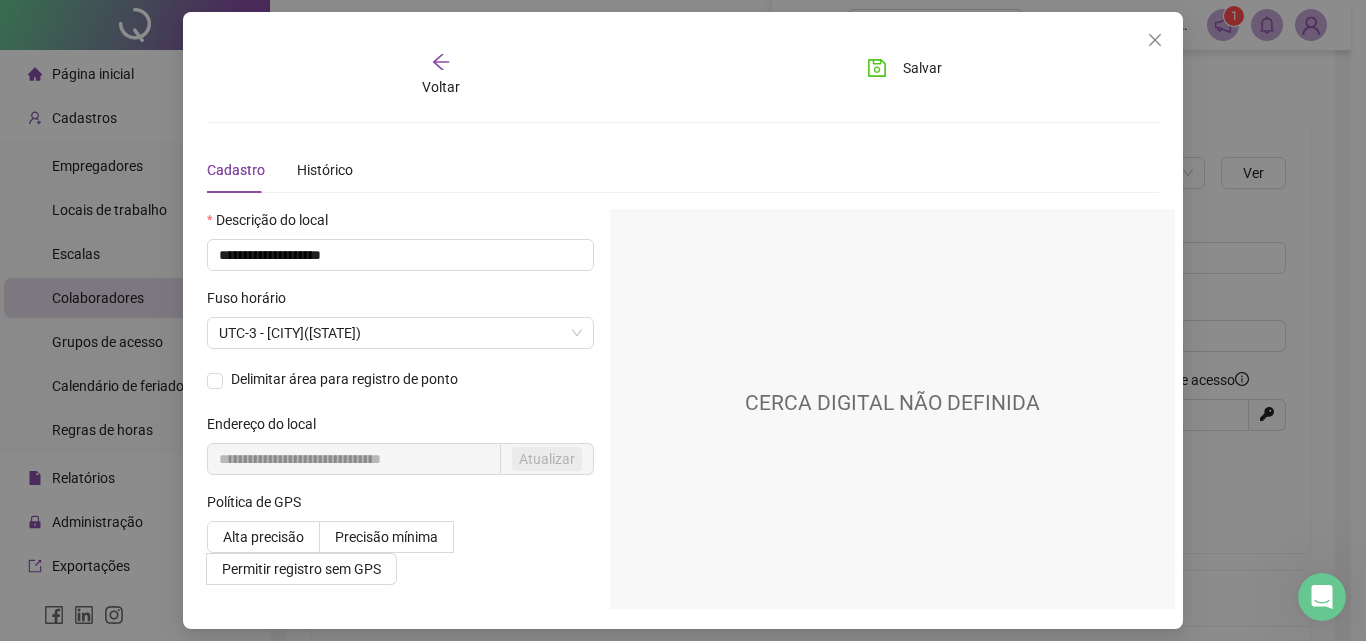 click on "Delimitar área para registro de ponto" at bounding box center (400, 389) 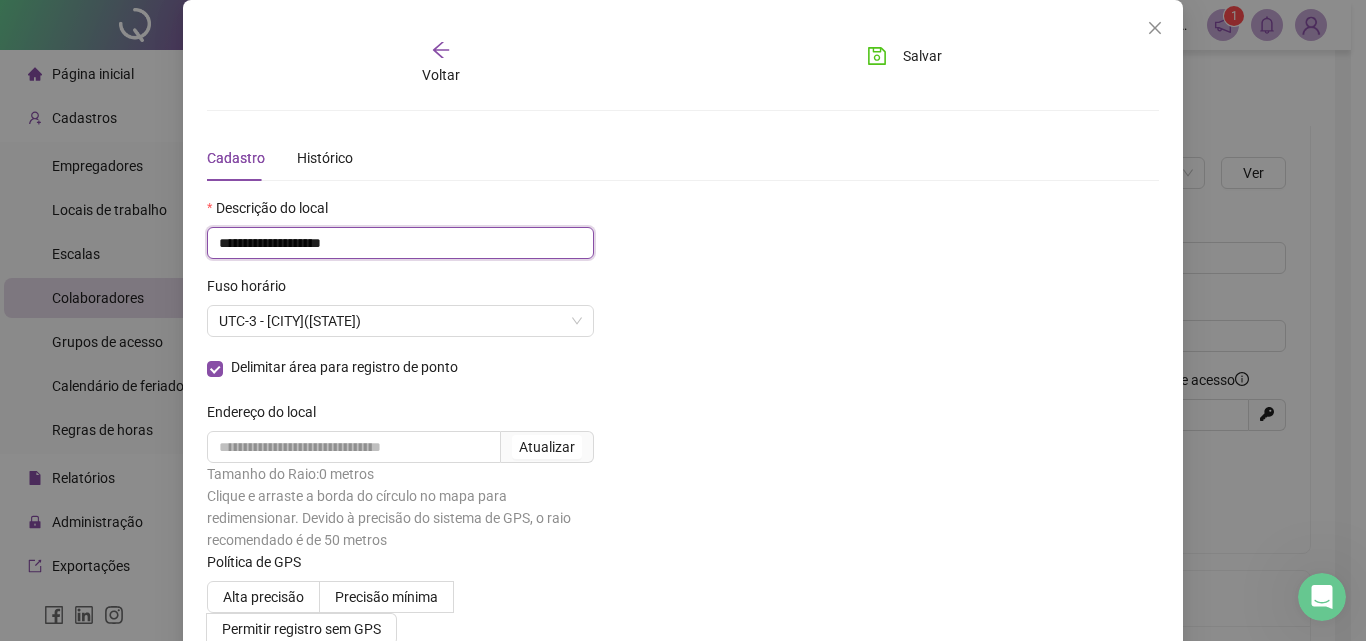 click on "**********" at bounding box center [400, 243] 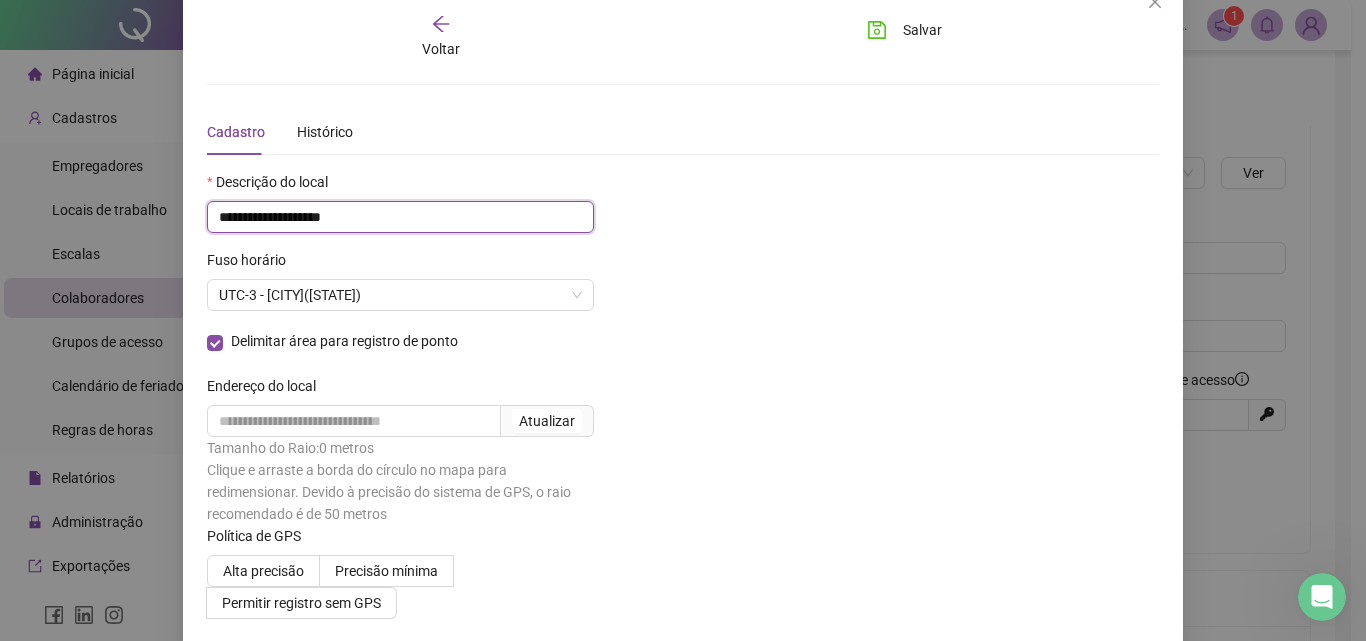 scroll, scrollTop: 40, scrollLeft: 0, axis: vertical 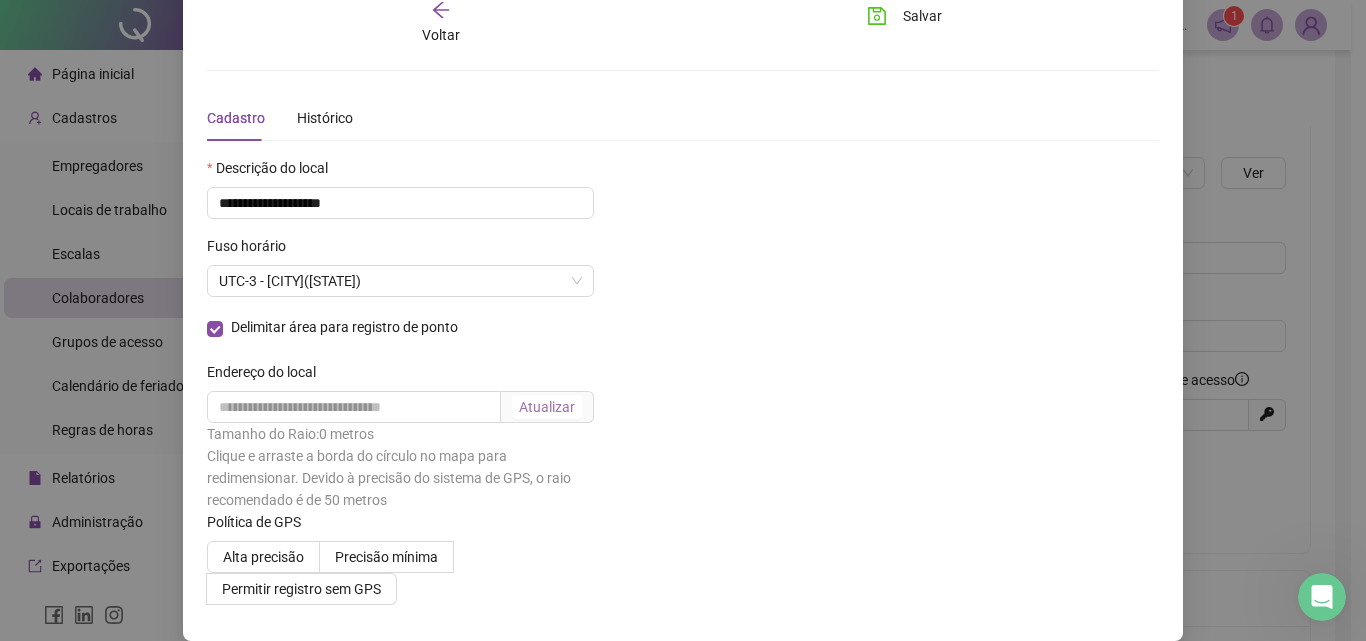 click on "Atualizar" at bounding box center [547, 407] 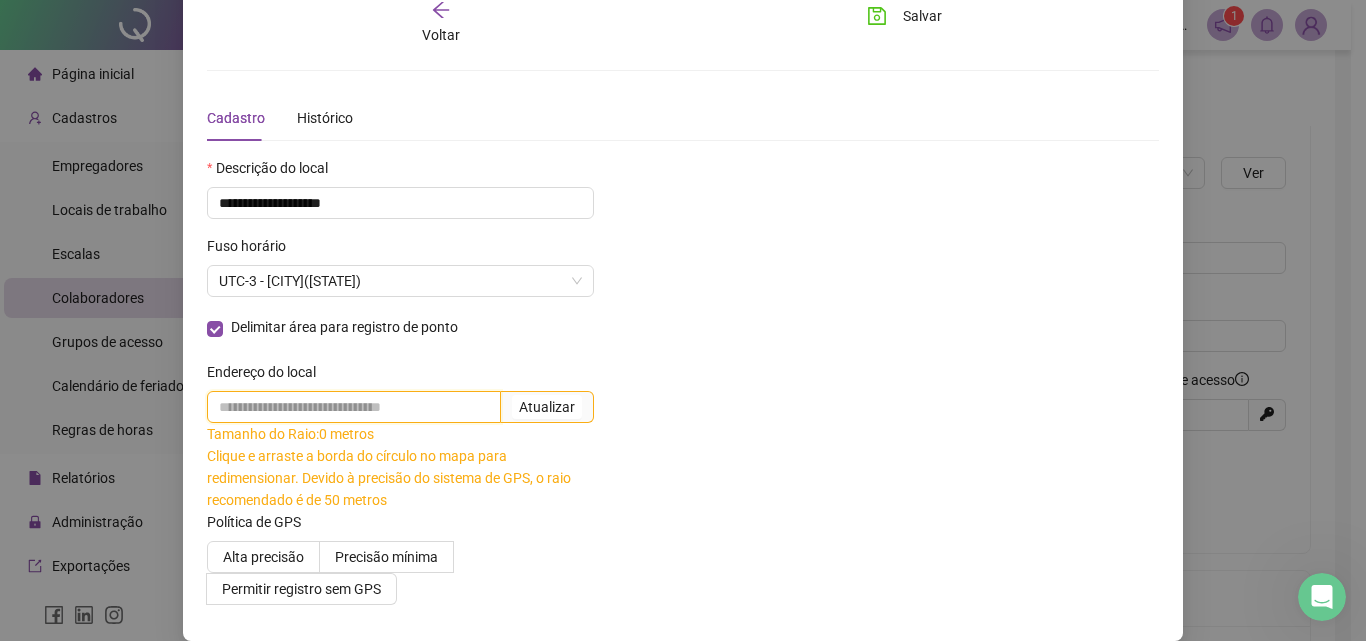 click at bounding box center (354, 407) 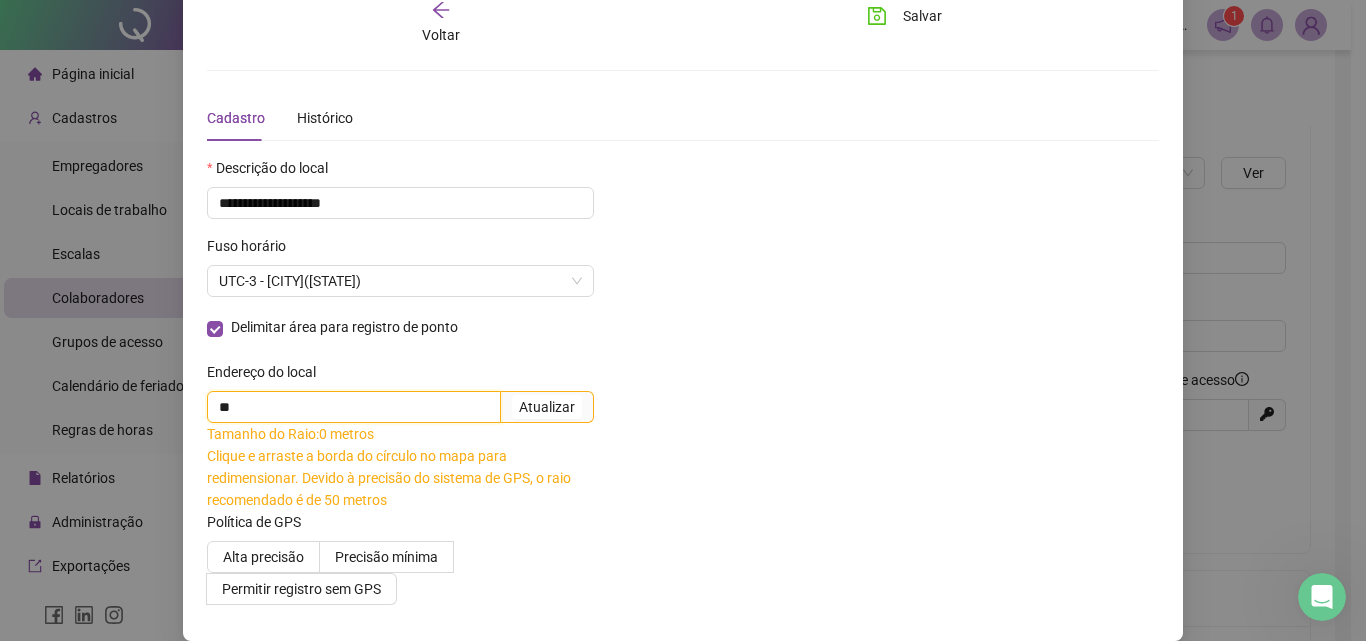 type on "*" 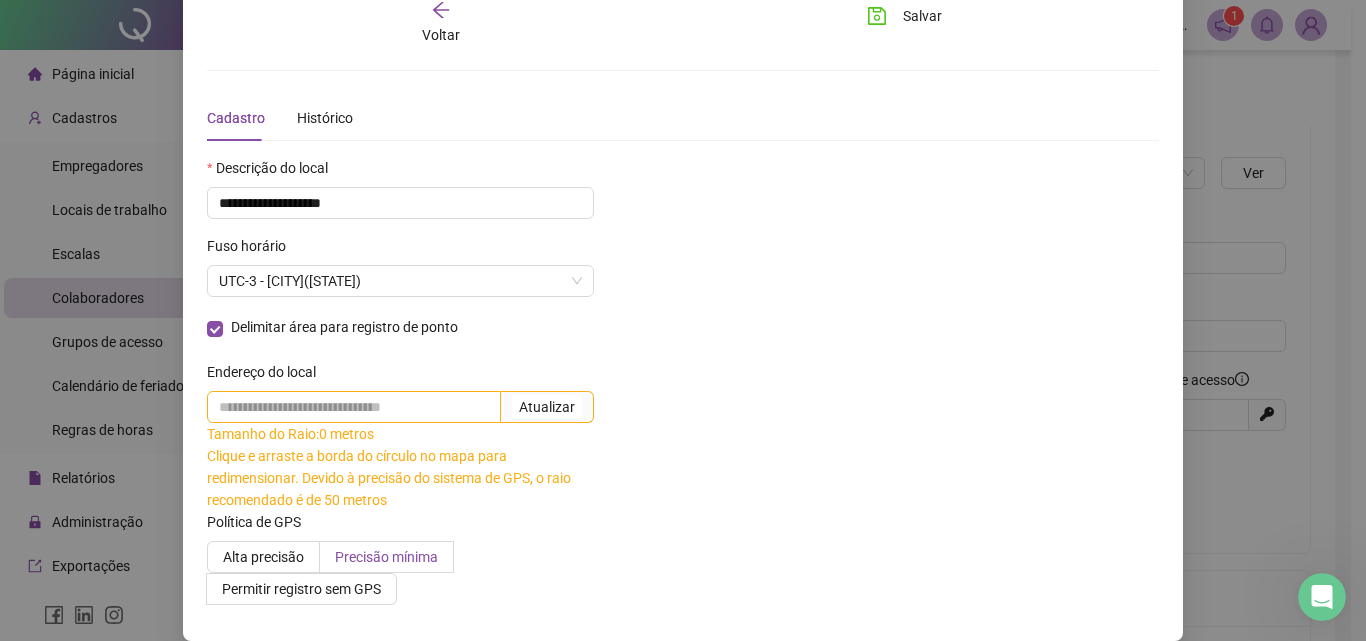 click on "Precisão mínima" at bounding box center [386, 557] 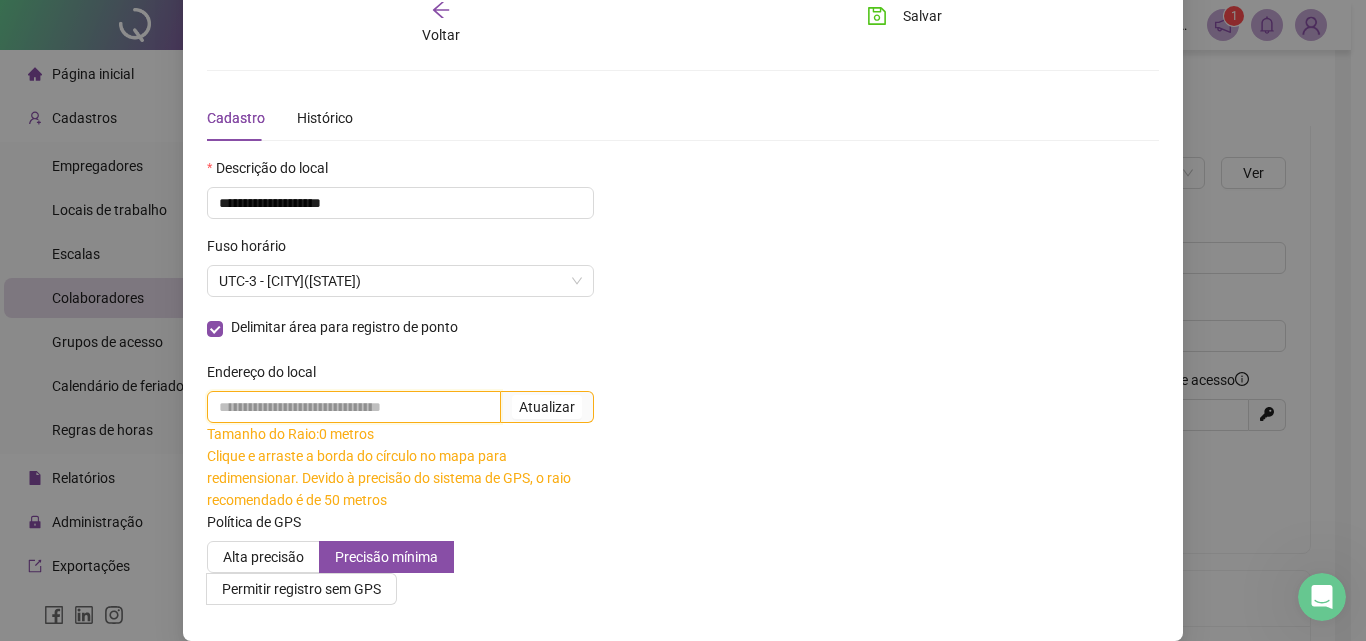 click at bounding box center [354, 407] 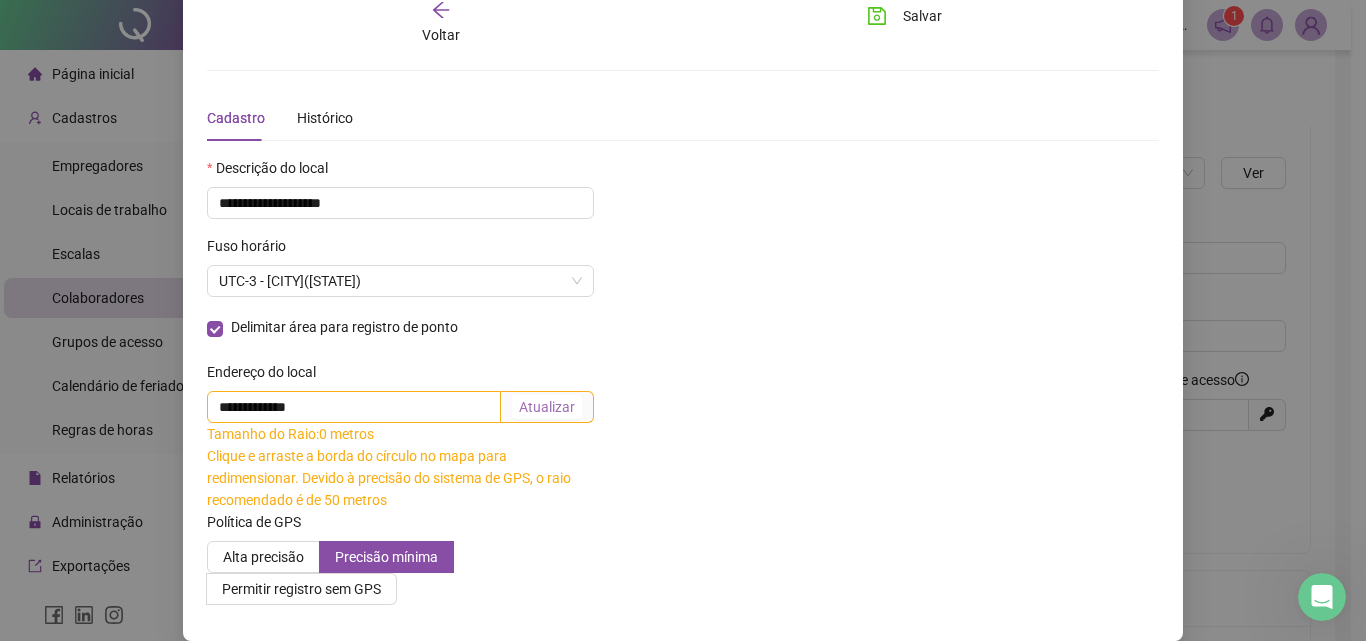 click on "Atualizar" at bounding box center (547, 407) 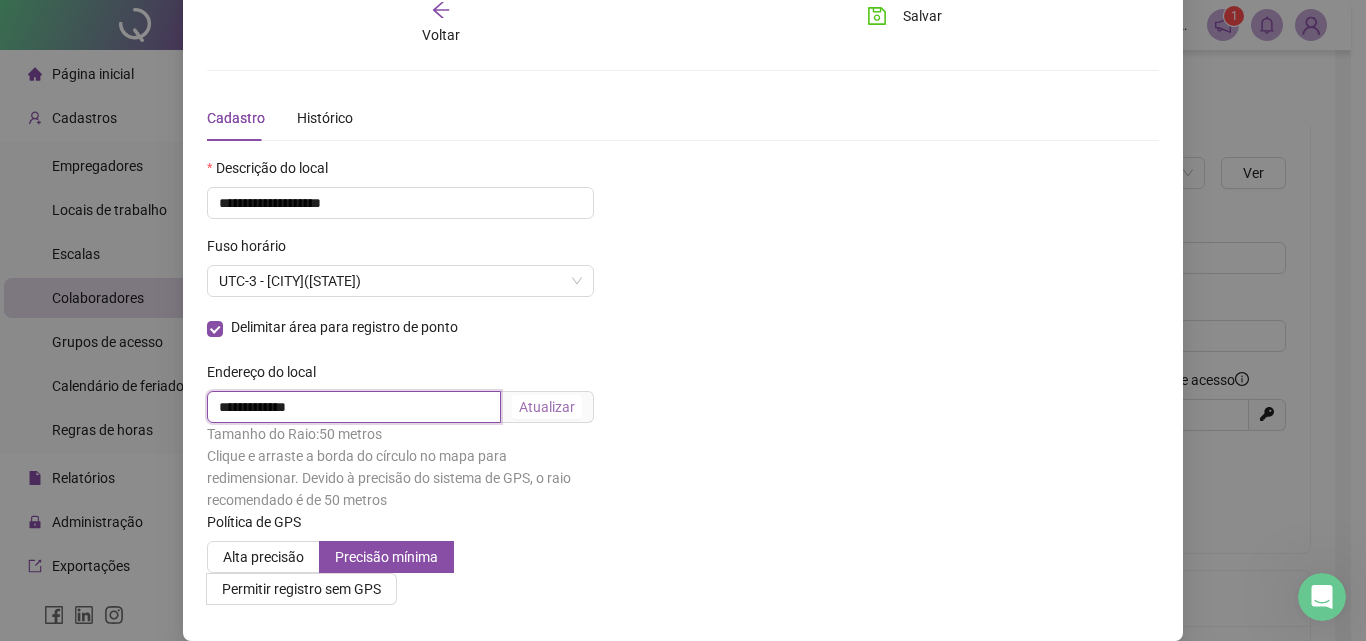 click on "**********" at bounding box center [354, 407] 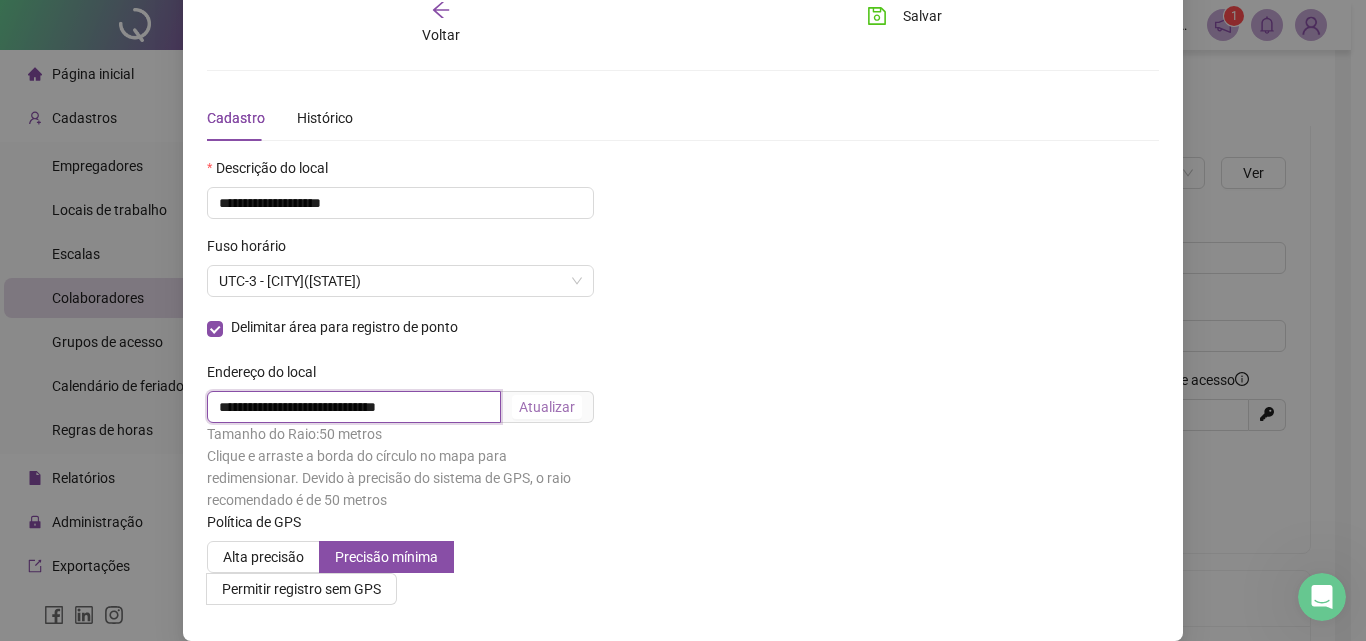 type on "**********" 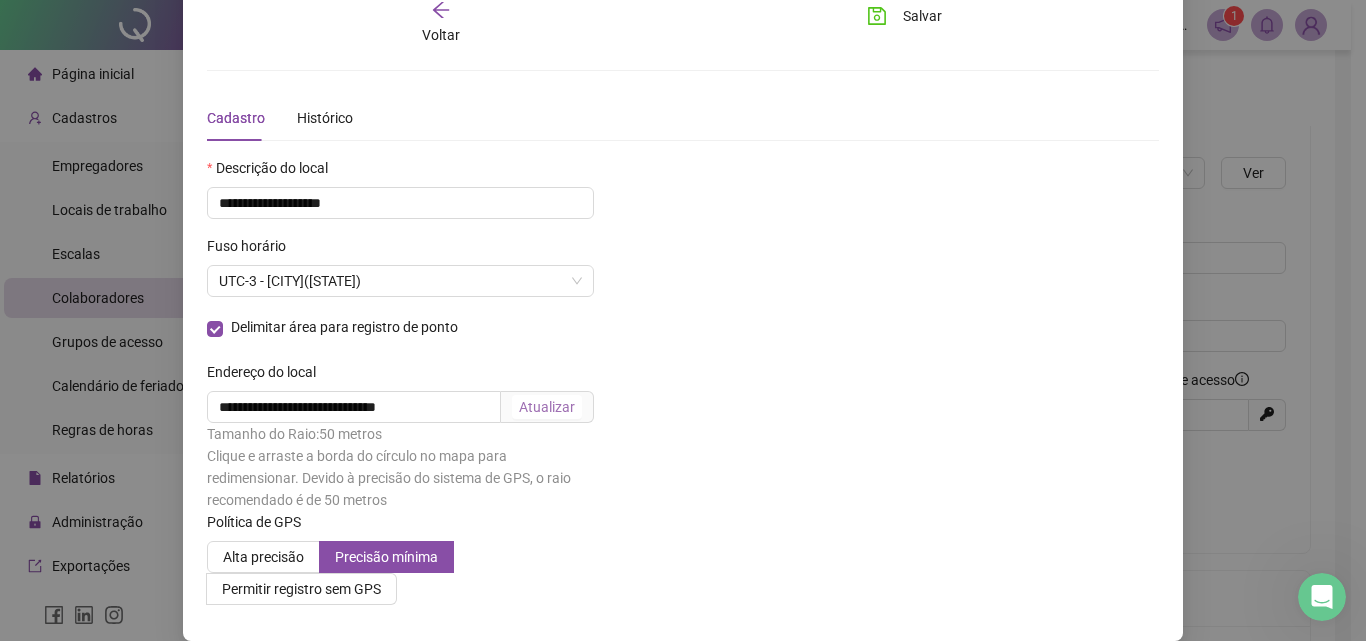 click on "Atualizar" at bounding box center [547, 407] 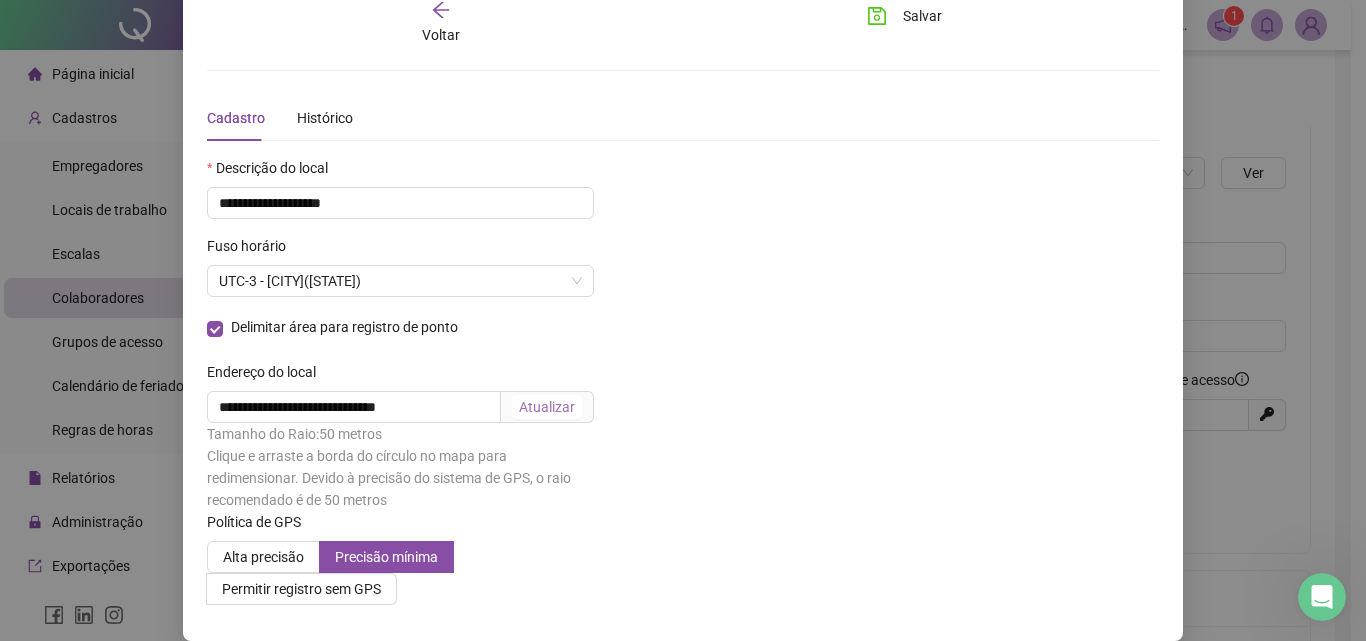 click on "Atualizar" at bounding box center (547, 407) 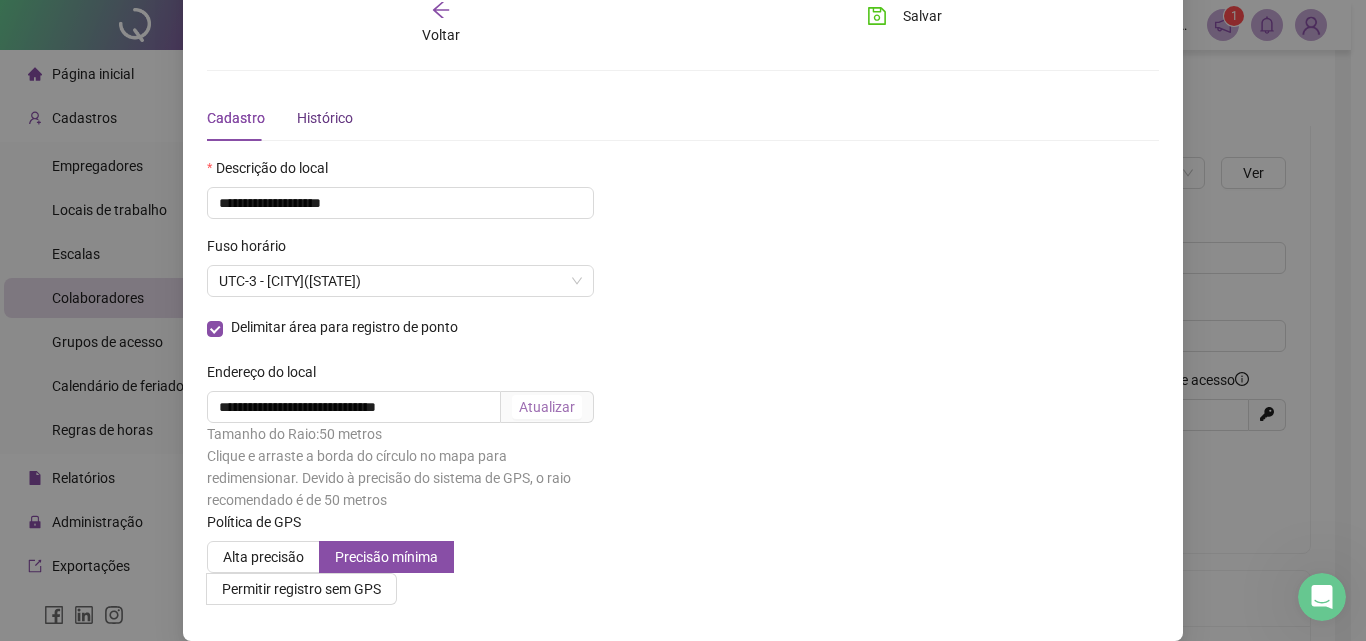 click on "Histórico" at bounding box center [325, 118] 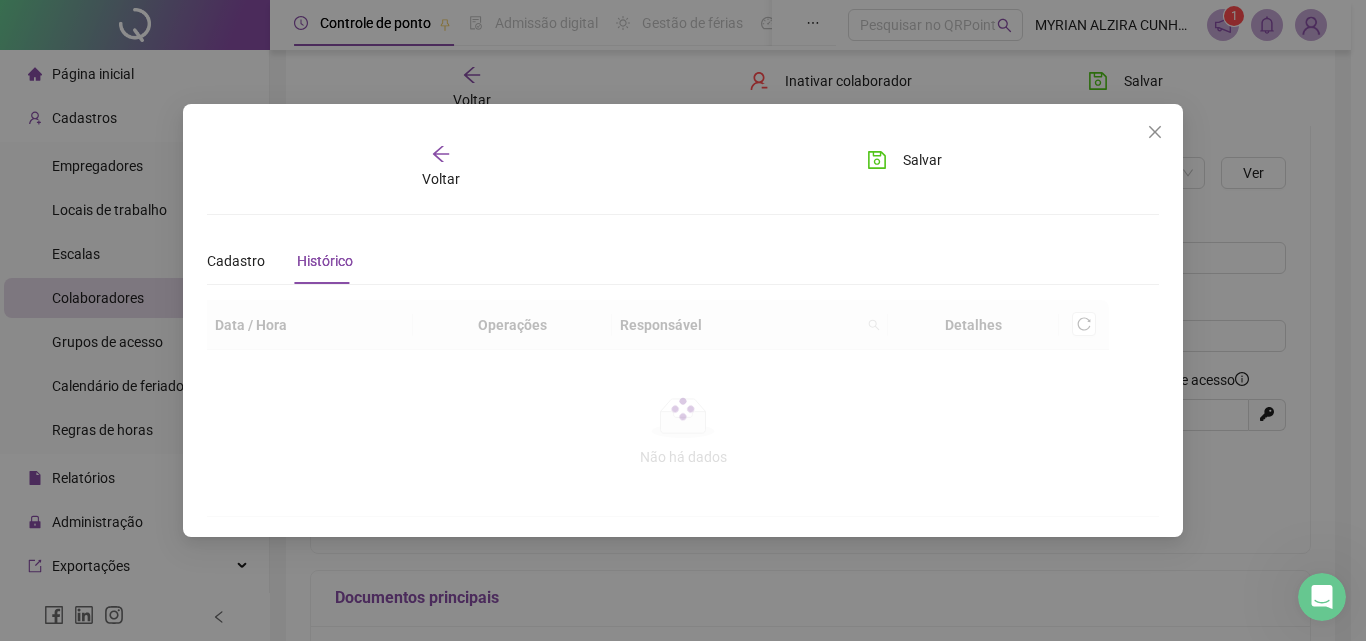 scroll, scrollTop: 0, scrollLeft: 0, axis: both 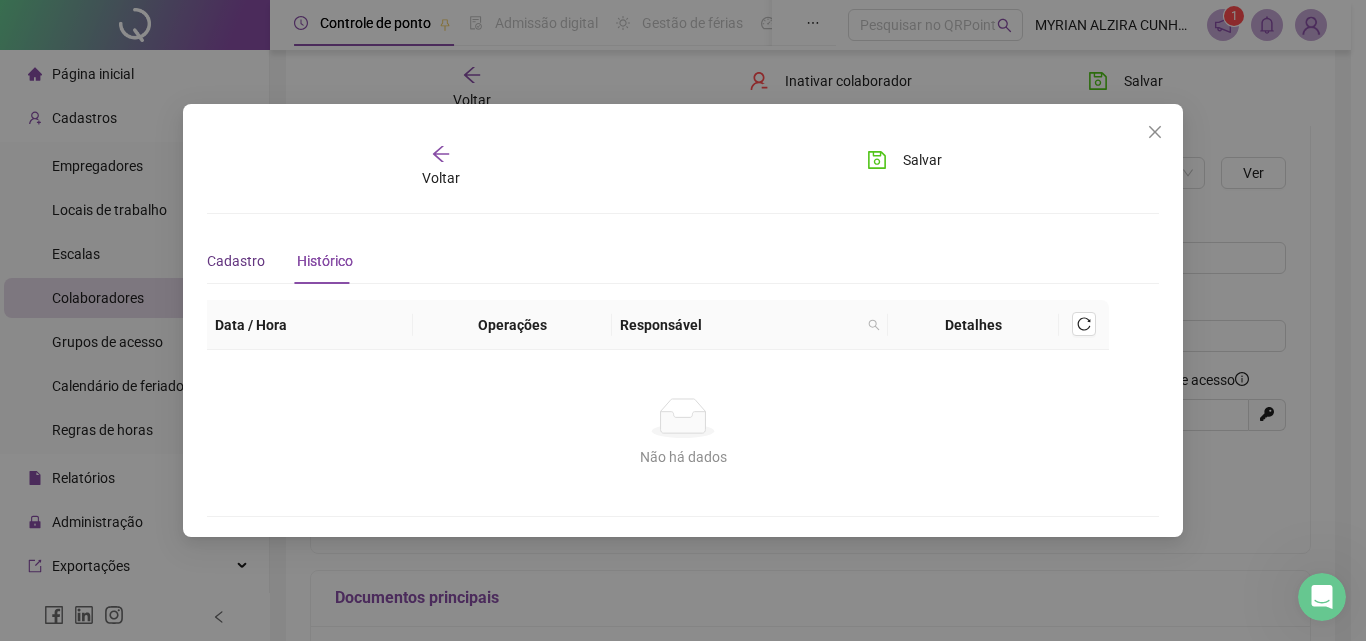 click on "Cadastro" at bounding box center (236, 261) 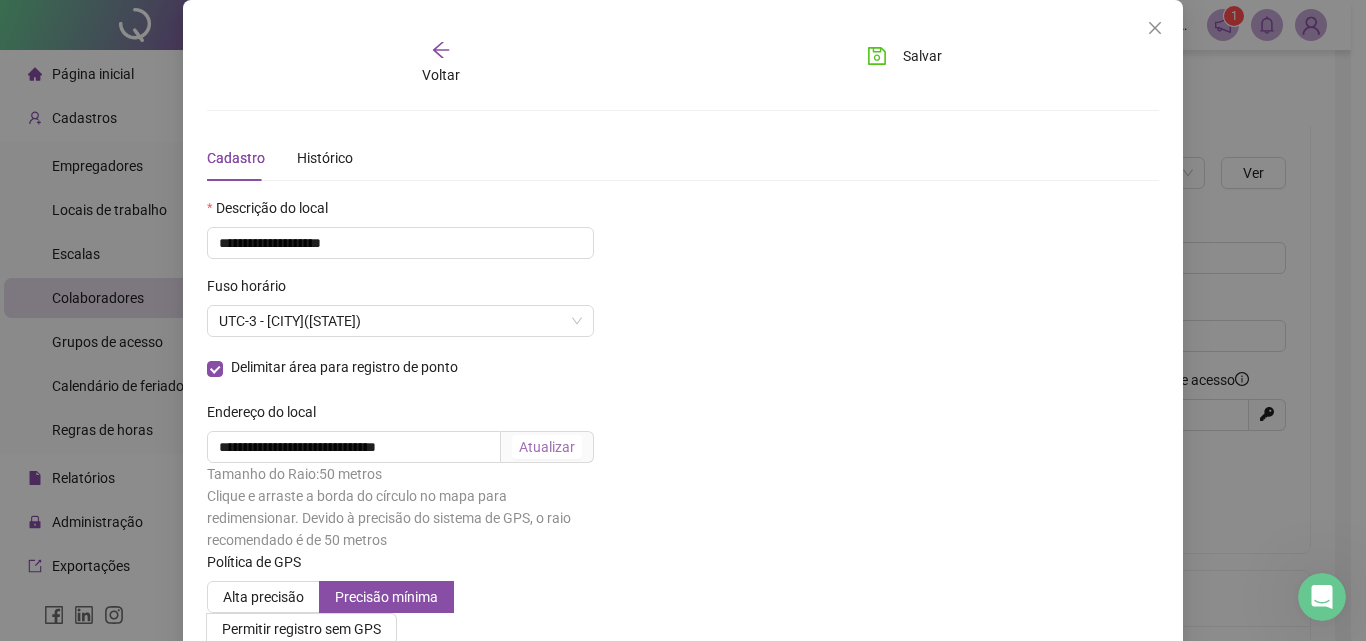 click on "**********" at bounding box center (683, 350) 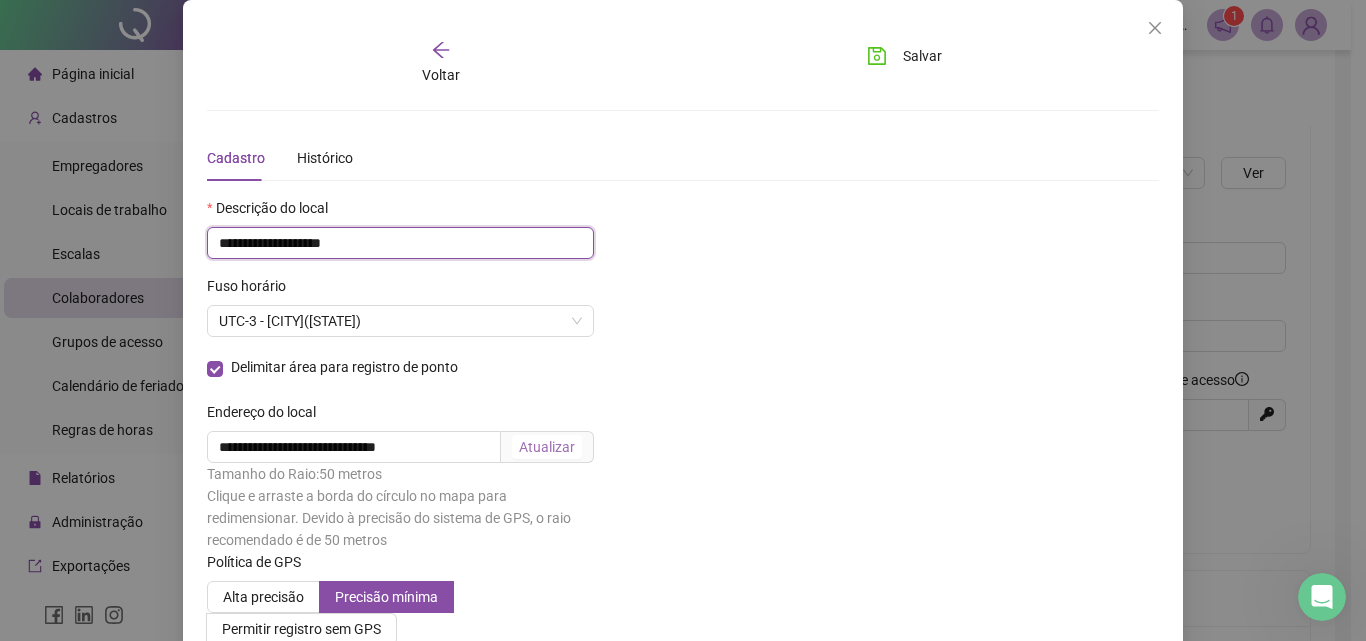 click on "**********" at bounding box center [400, 243] 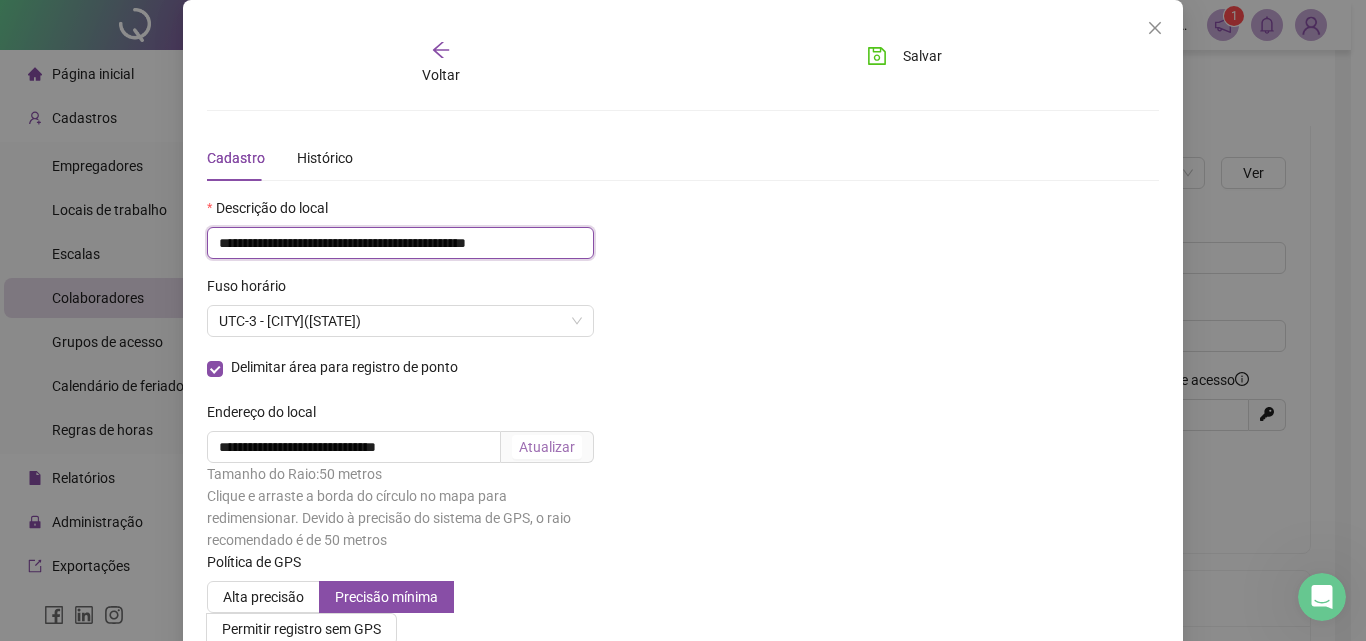 scroll, scrollTop: 0, scrollLeft: 11, axis: horizontal 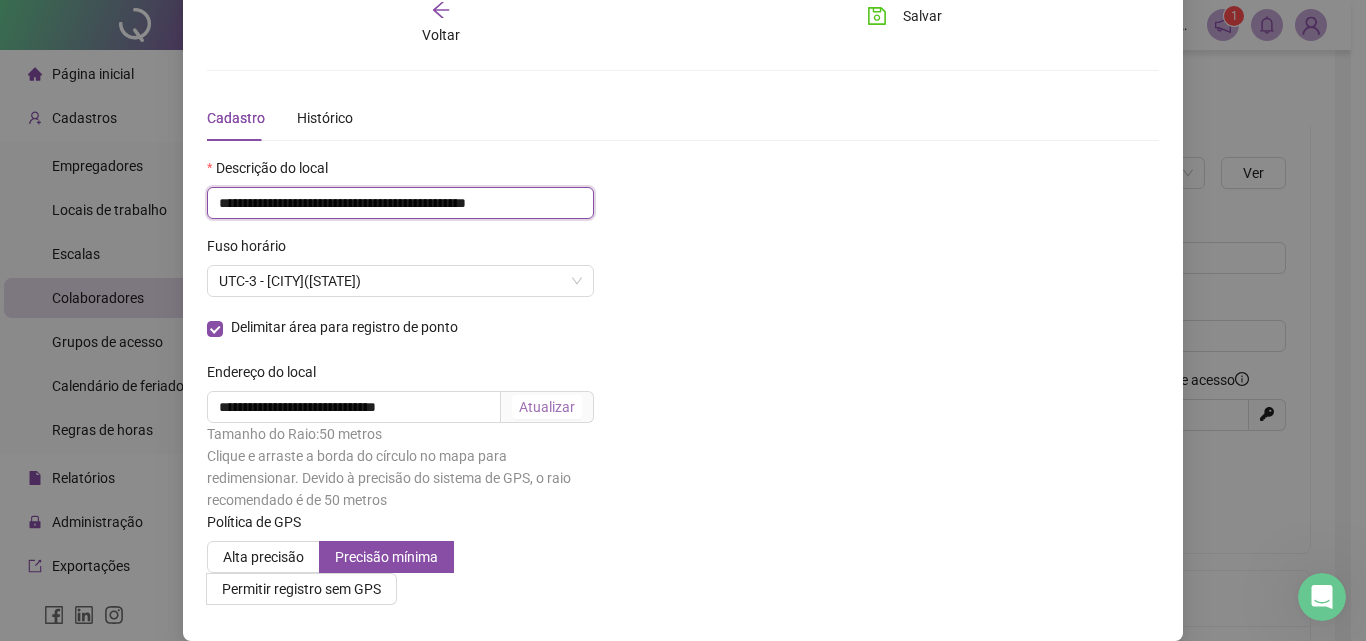 click on "**********" at bounding box center (400, 203) 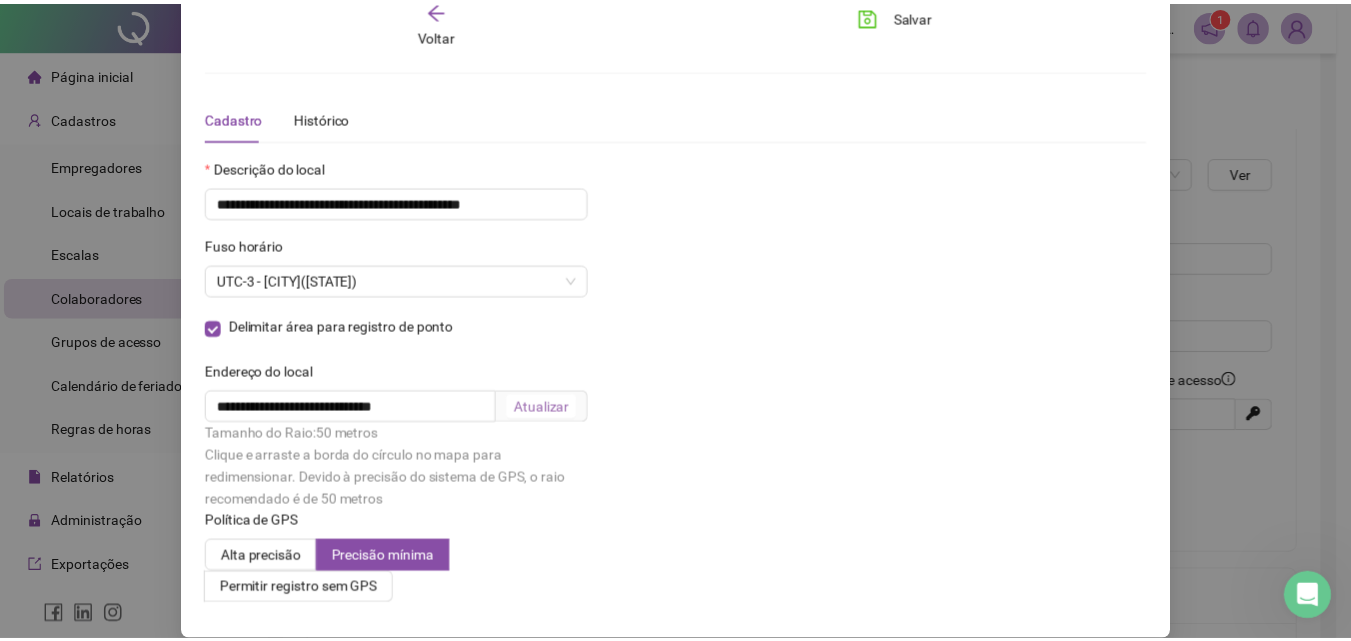 scroll, scrollTop: 0, scrollLeft: 0, axis: both 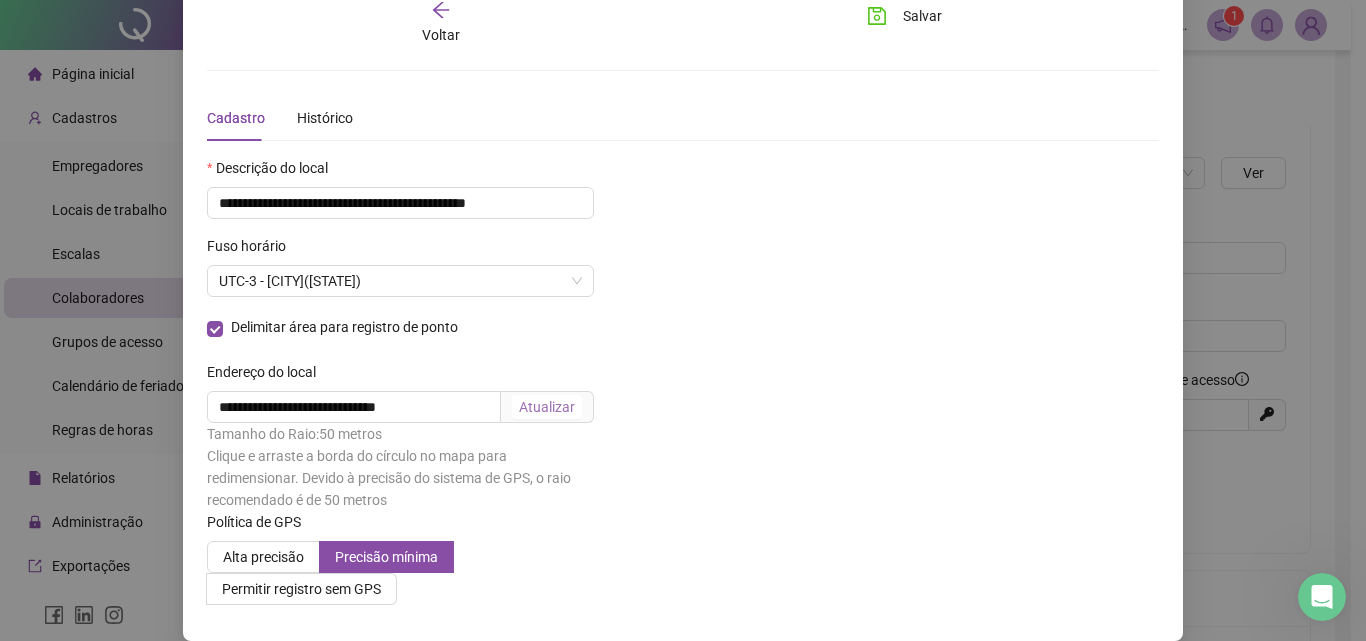 click on "**********" at bounding box center (683, 320) 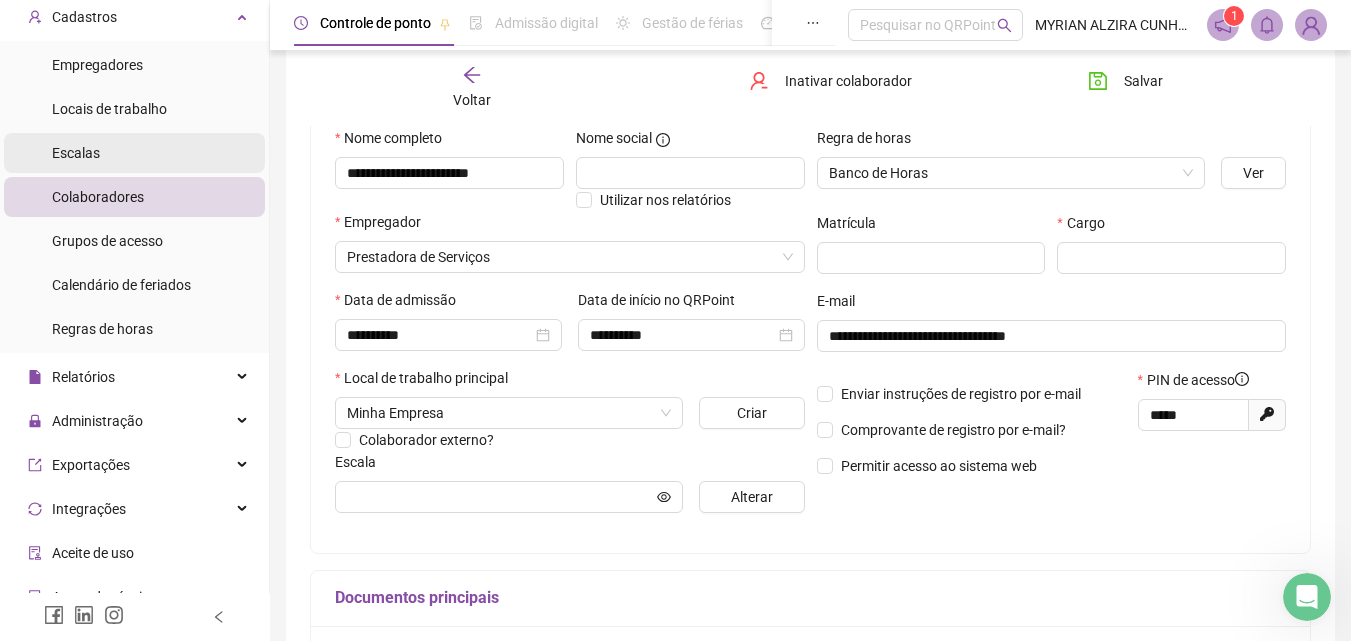 scroll, scrollTop: 200, scrollLeft: 0, axis: vertical 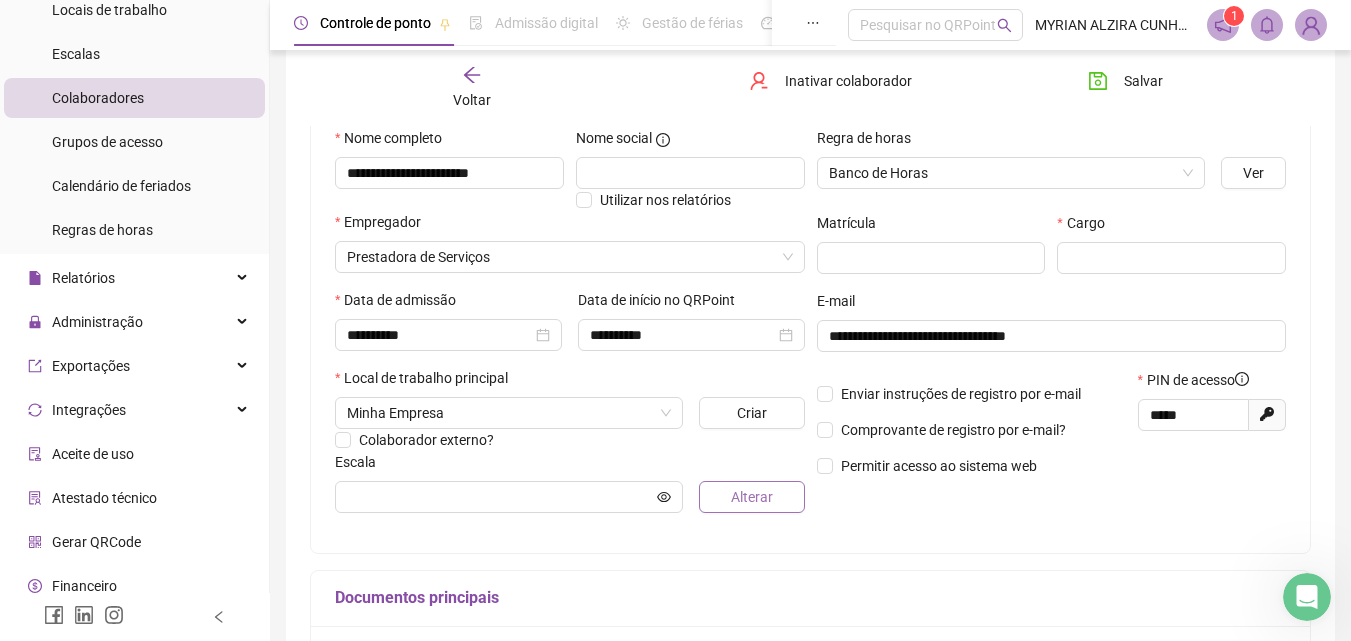click on "Alterar" at bounding box center (752, 497) 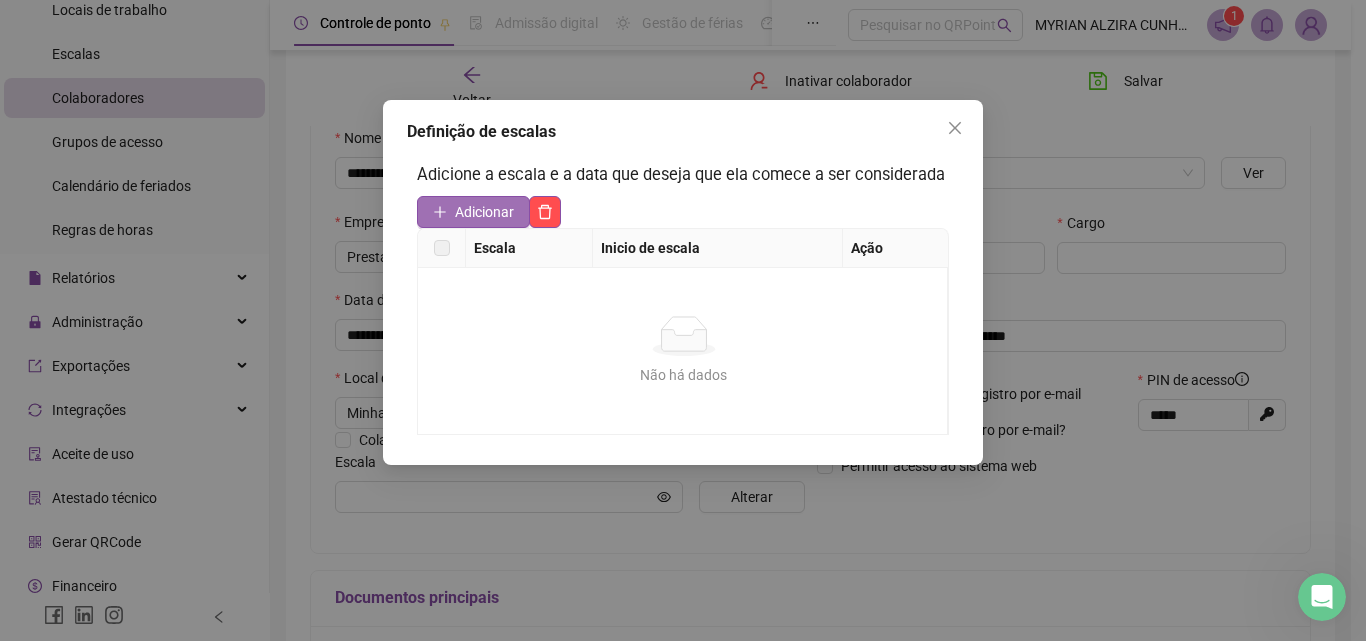 click on "Adicionar" at bounding box center (484, 212) 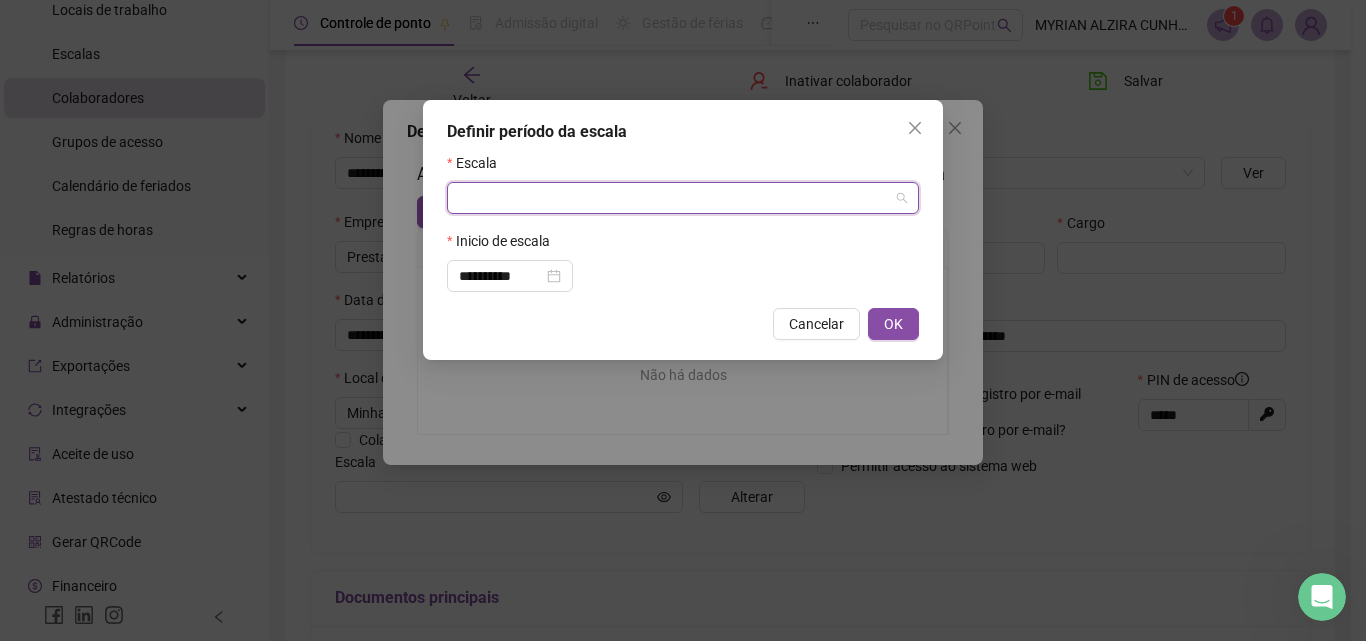 click at bounding box center (677, 198) 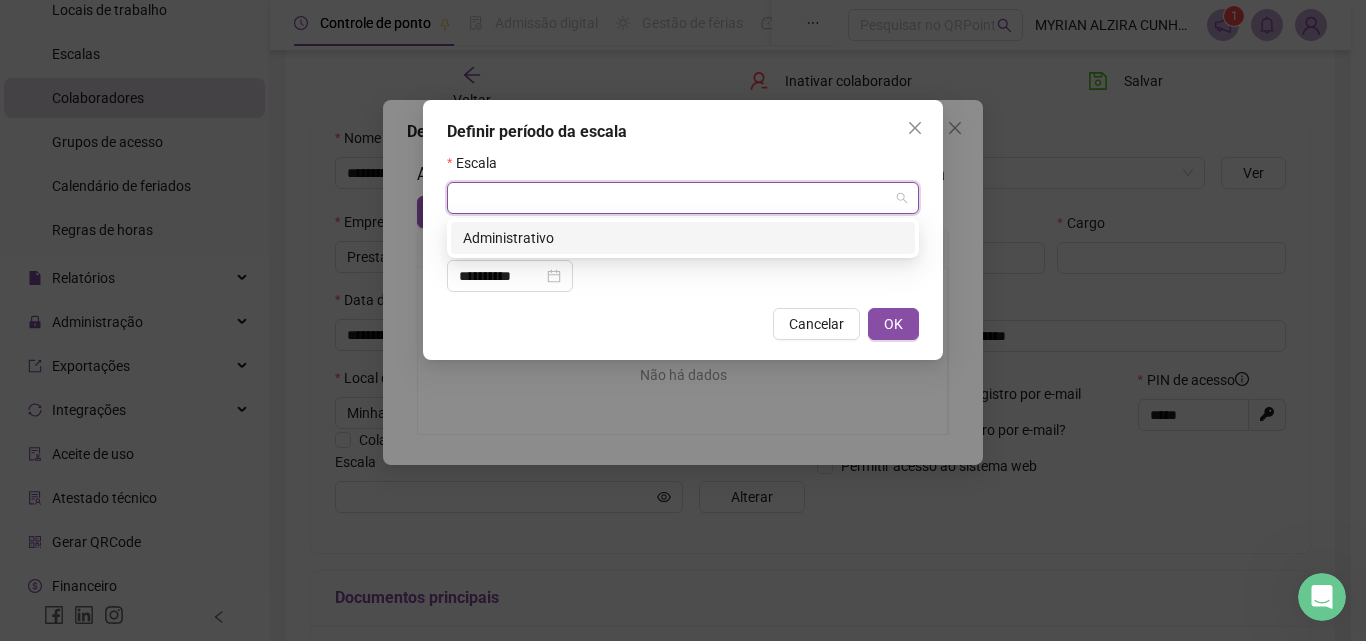 click on "Administrativo" at bounding box center [683, 238] 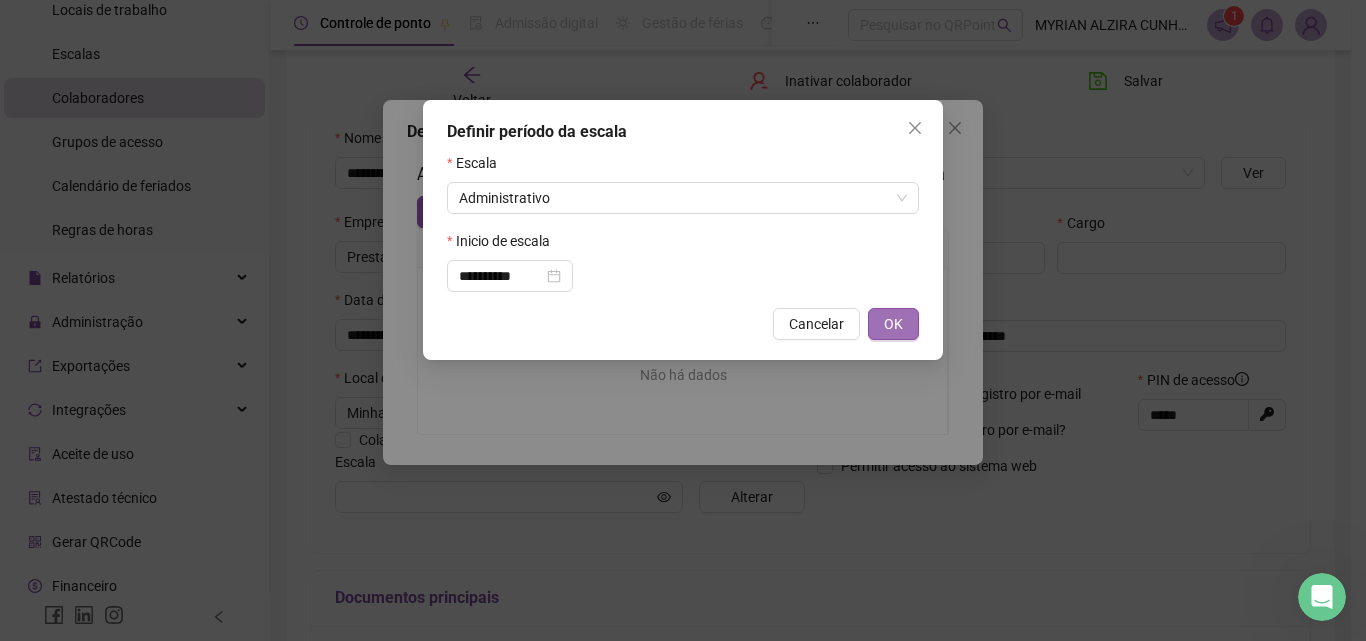 click on "OK" at bounding box center (893, 324) 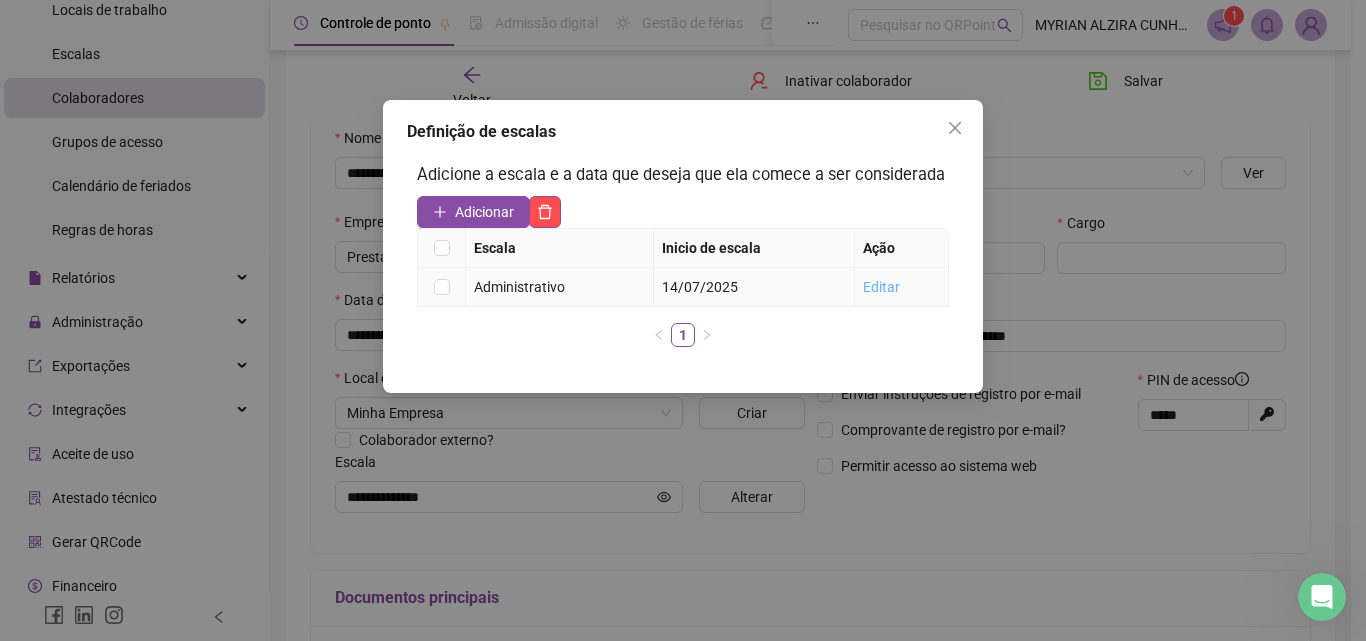 click on "Editar" at bounding box center (881, 287) 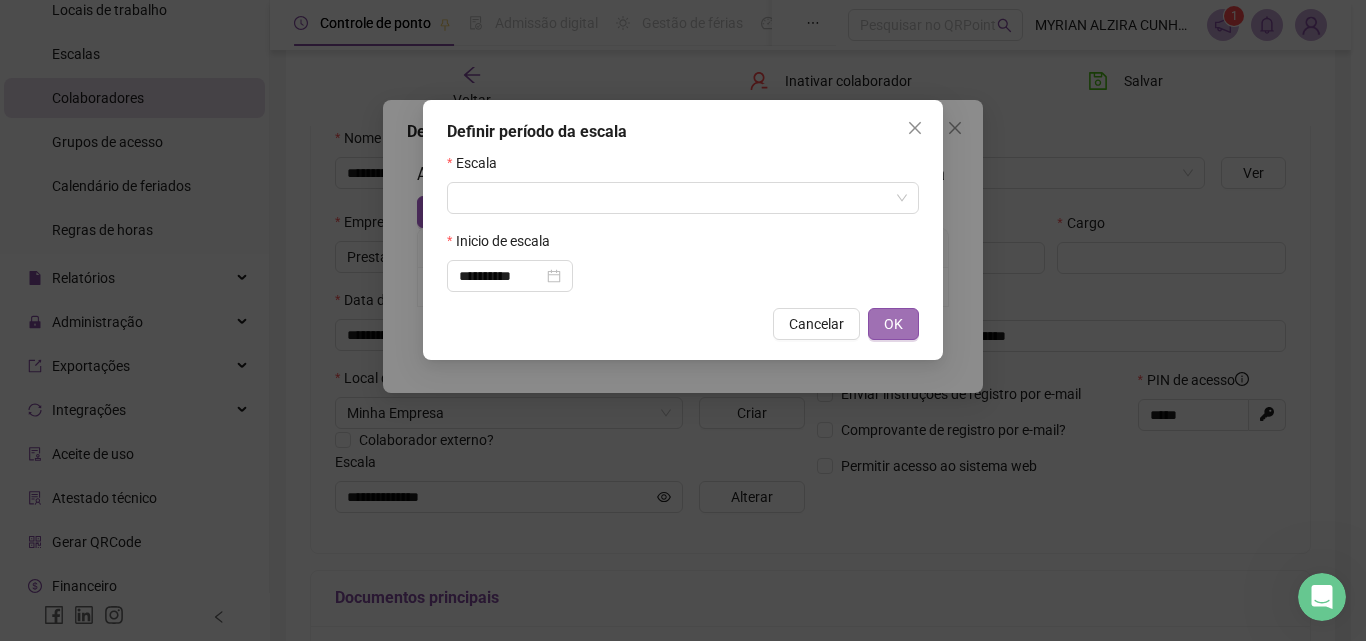 click on "OK" at bounding box center [893, 324] 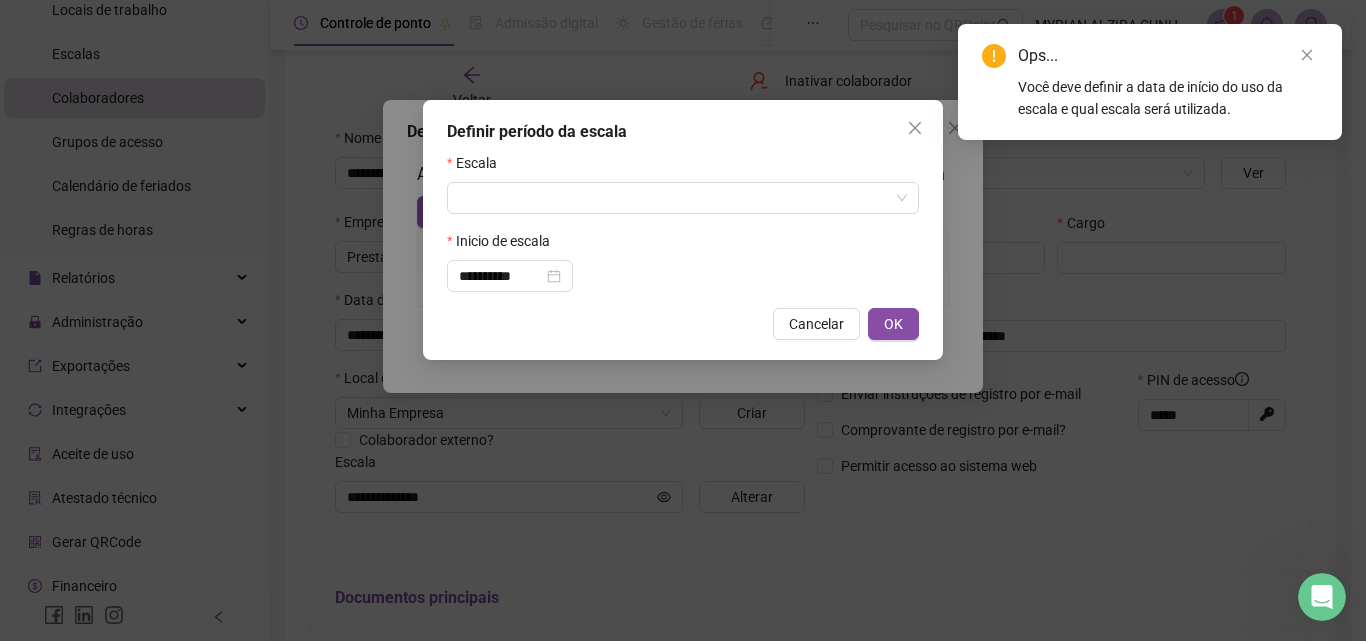 click on "**********" at bounding box center (683, 276) 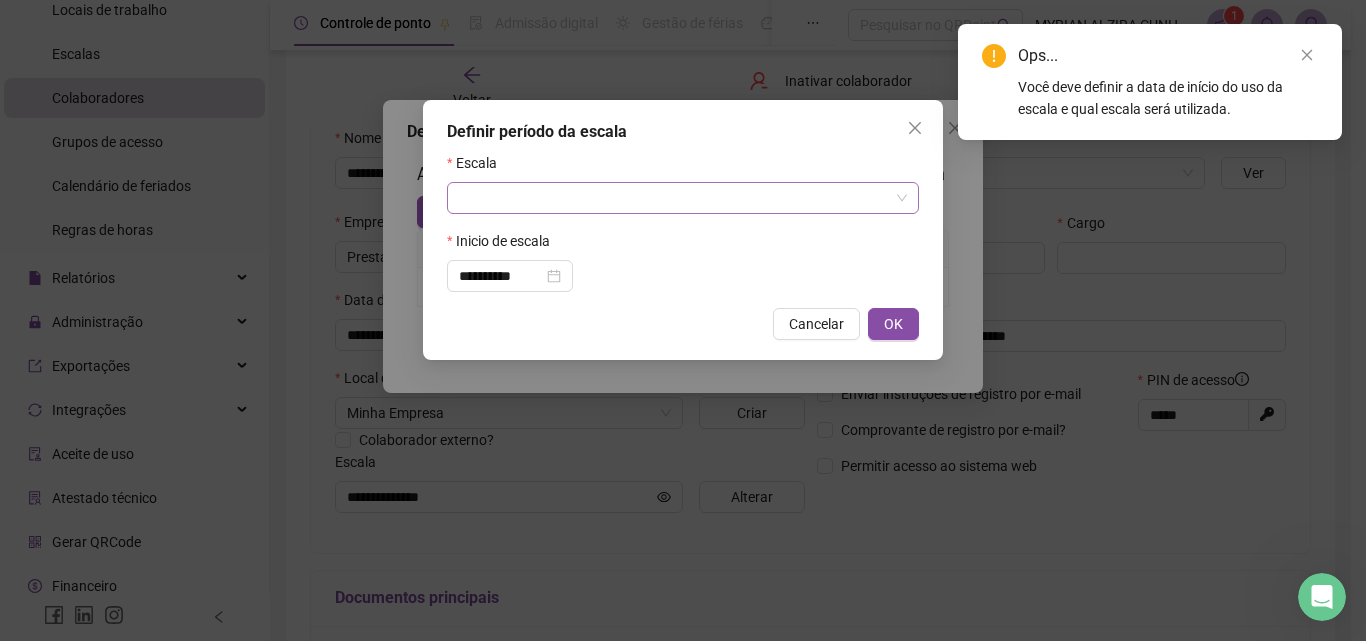 click at bounding box center (677, 198) 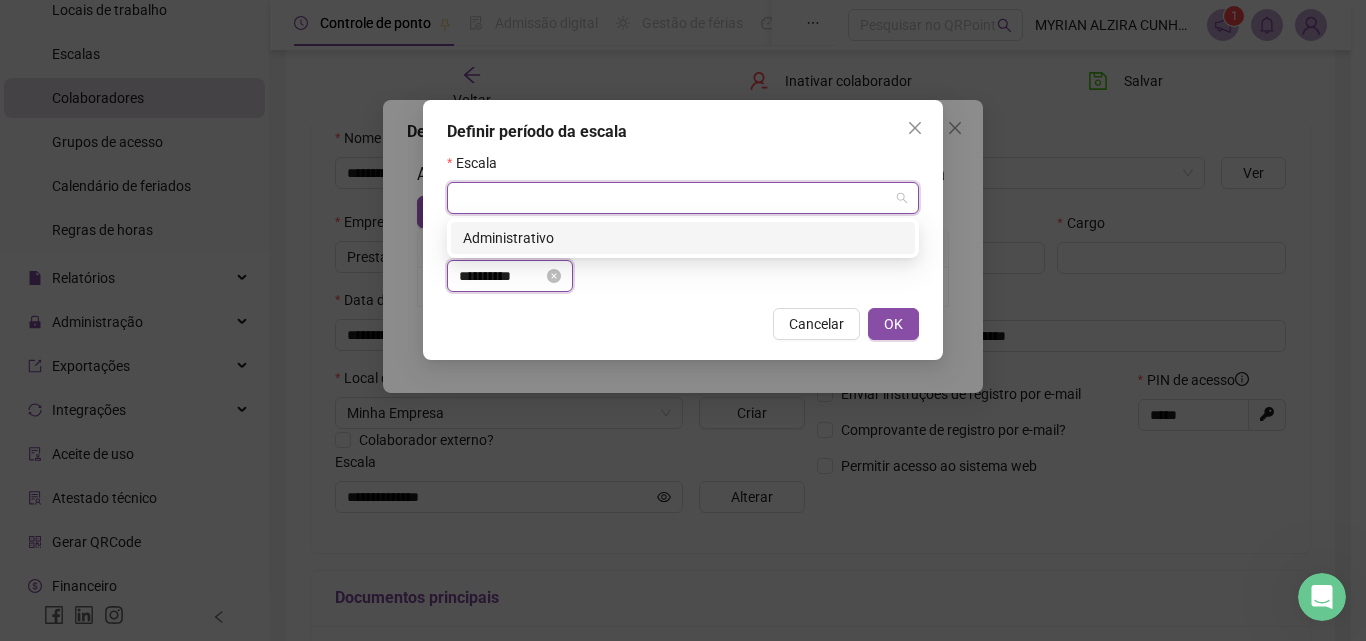 click on "**********" at bounding box center [501, 276] 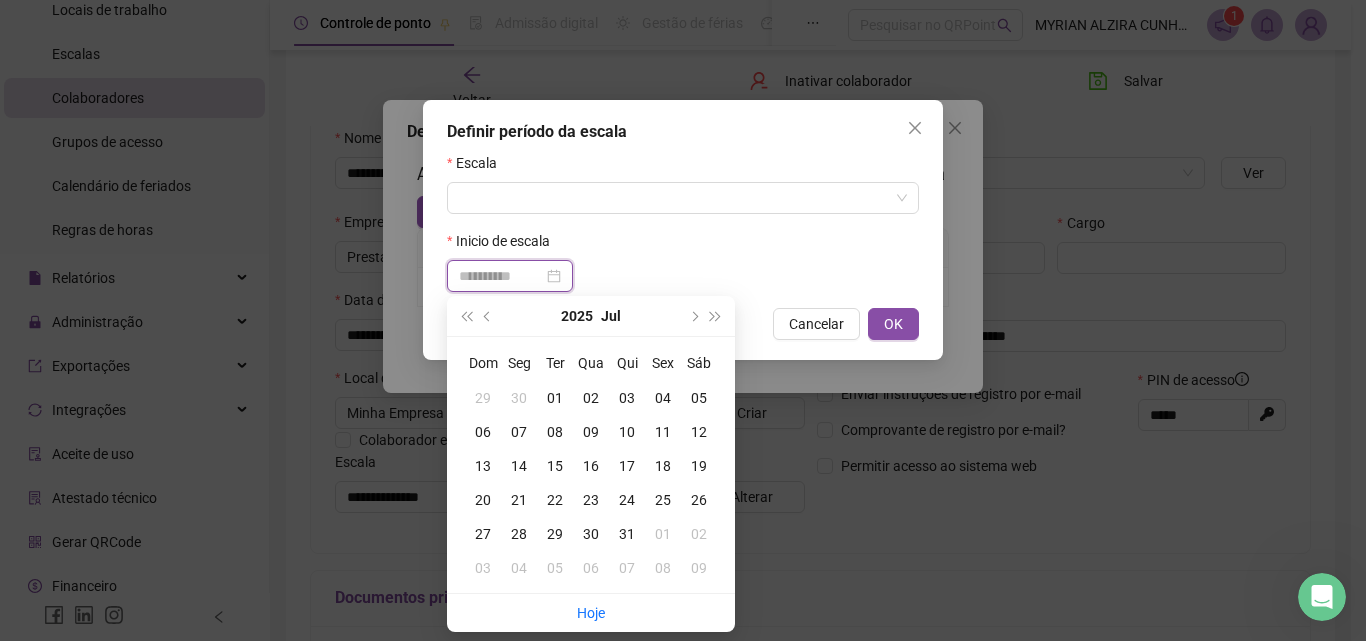 type on "**********" 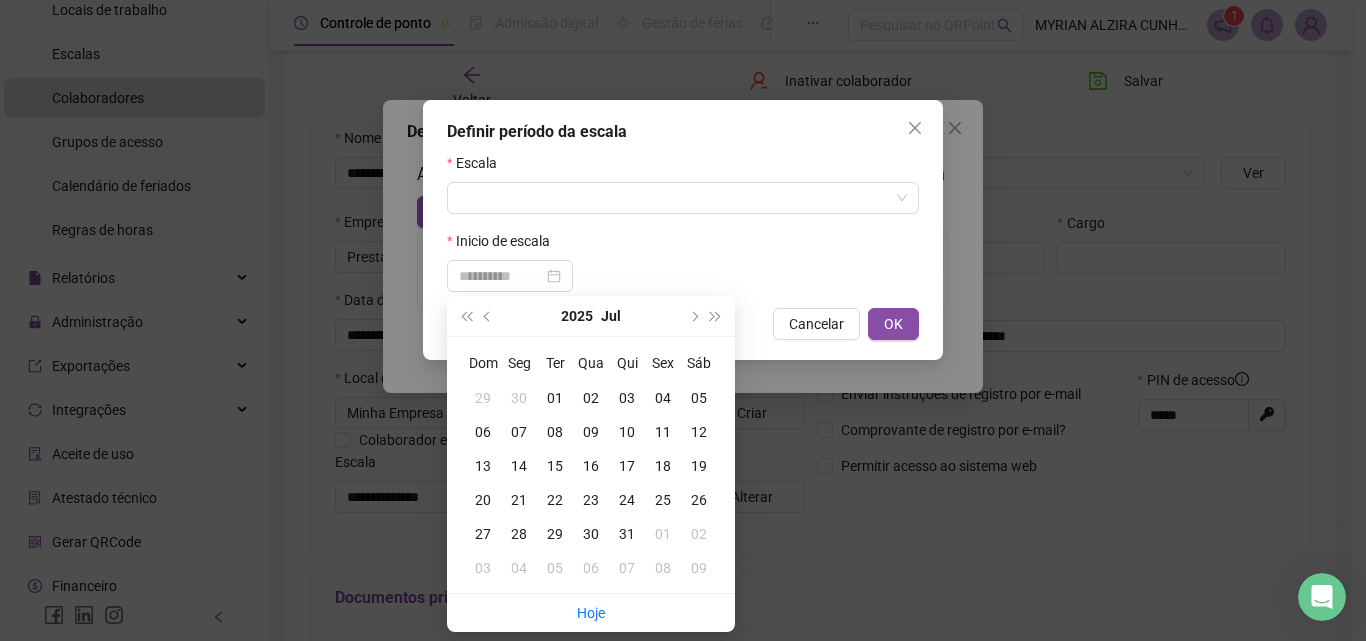 click on "14" at bounding box center (519, 466) 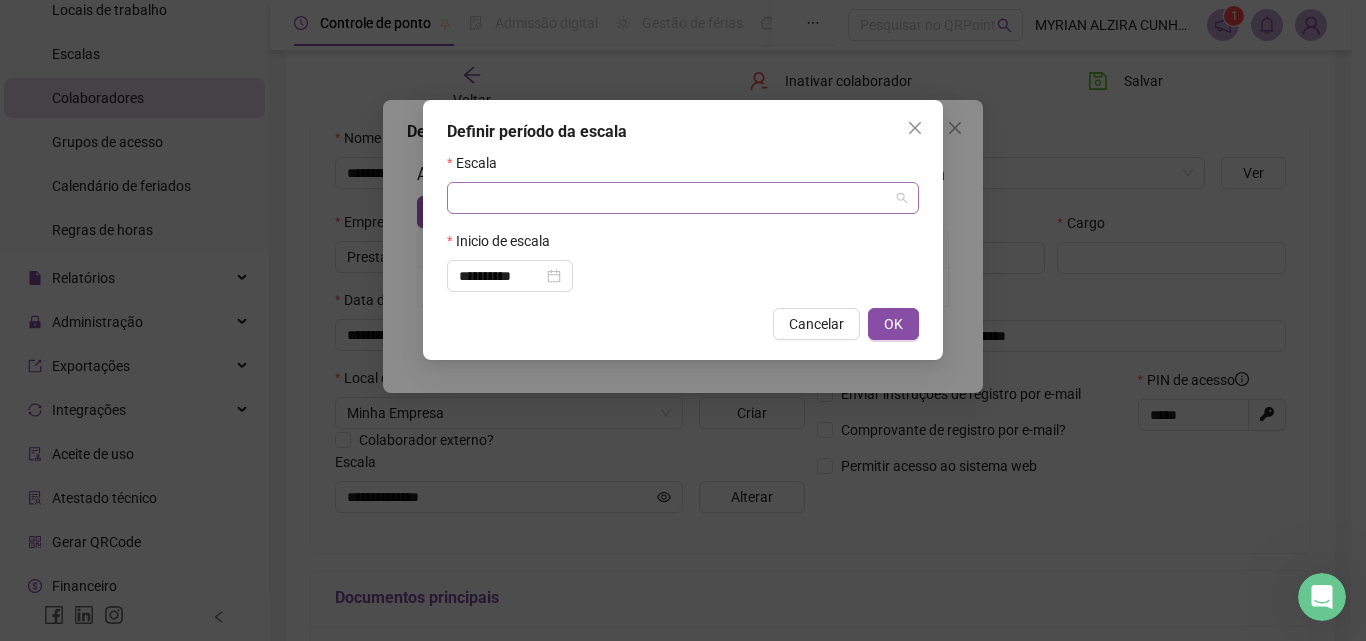 click at bounding box center (677, 198) 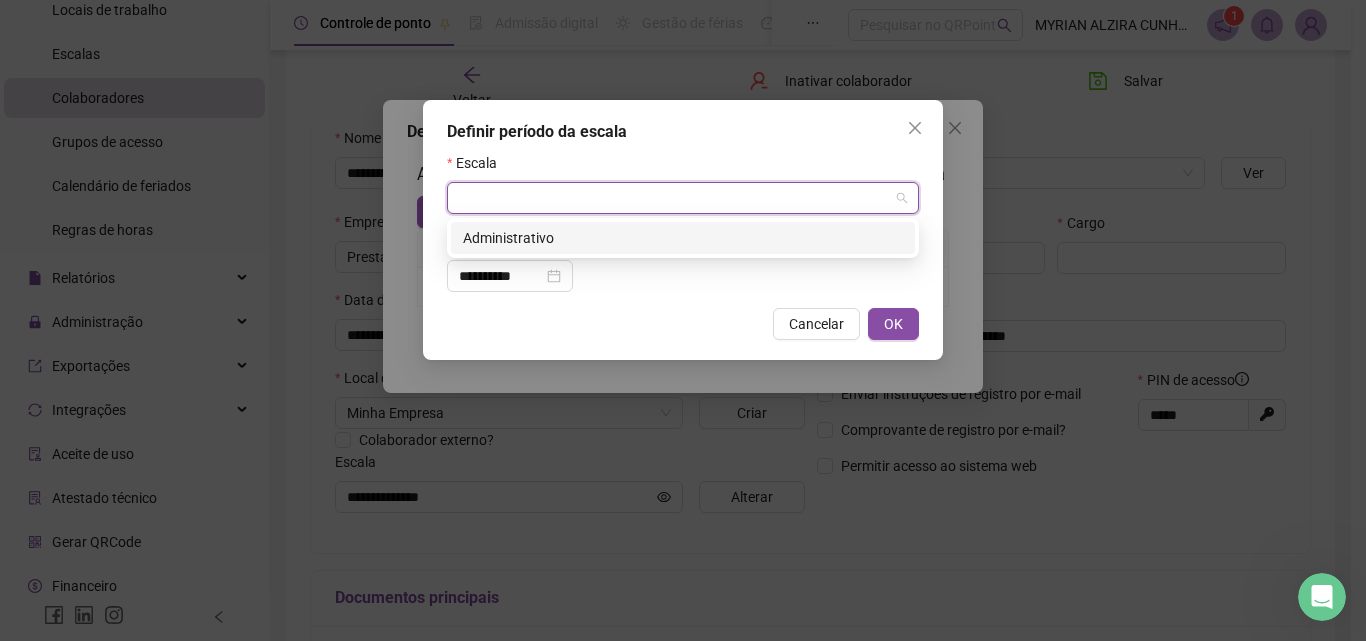 click on "Administrativo" at bounding box center (683, 238) 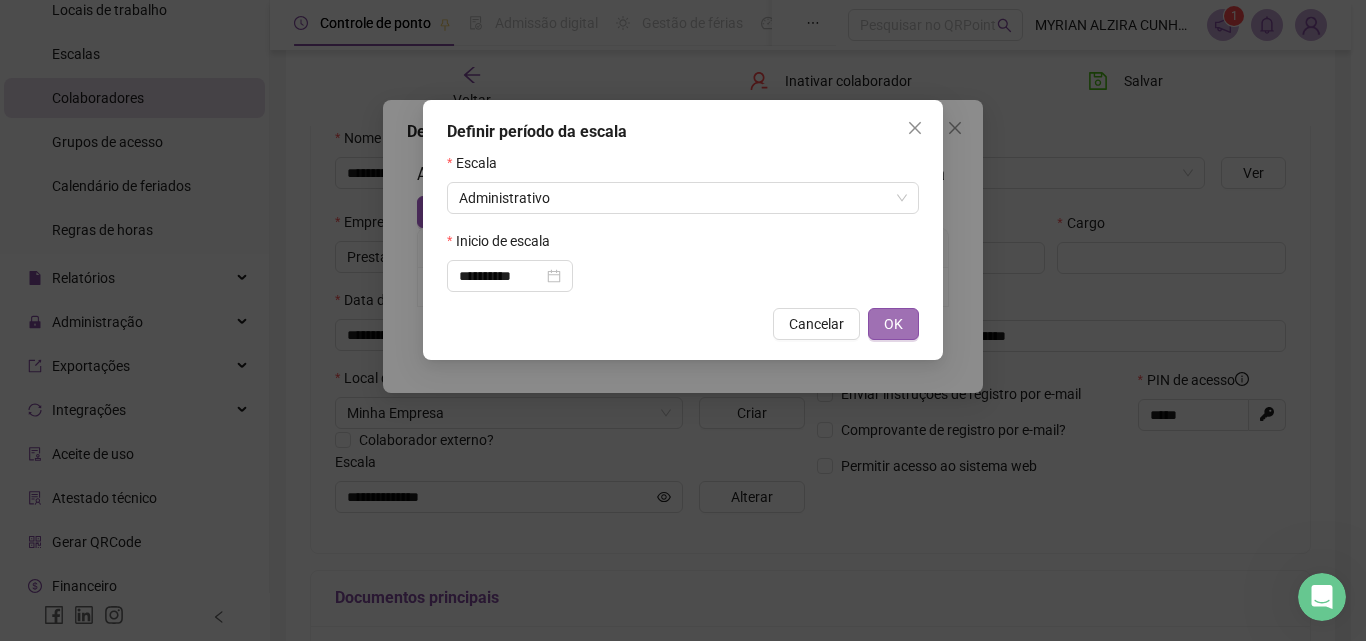 click on "OK" at bounding box center [893, 324] 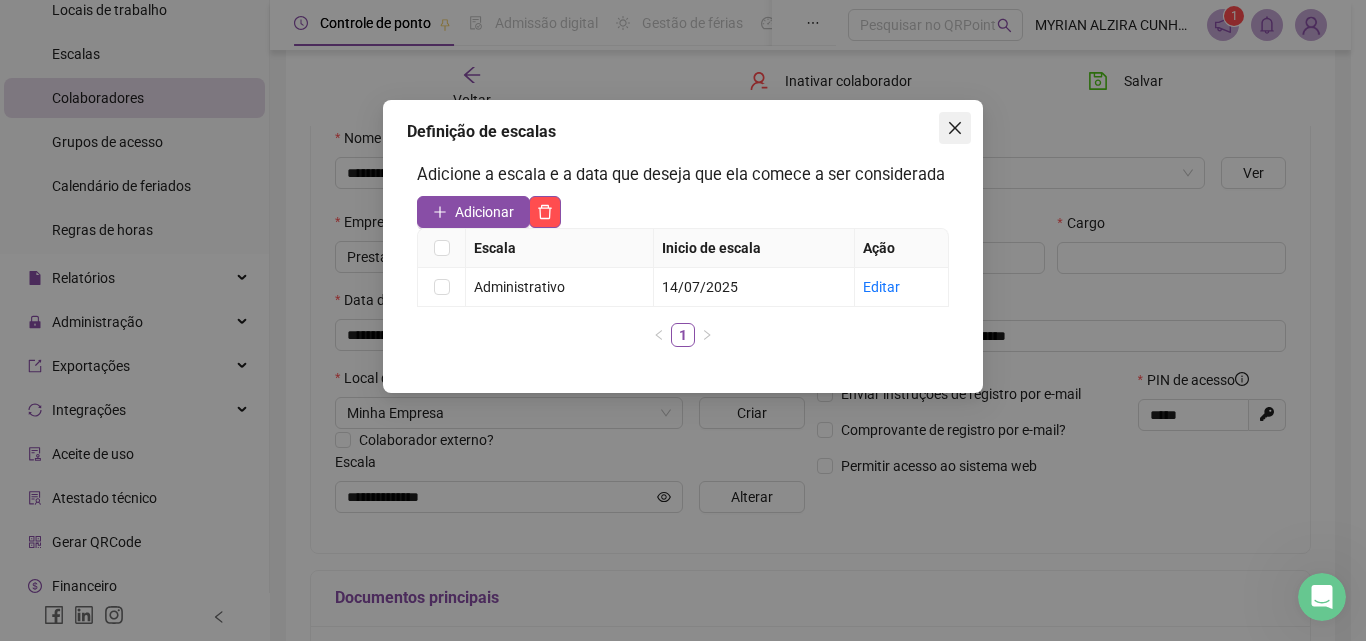 click at bounding box center (955, 128) 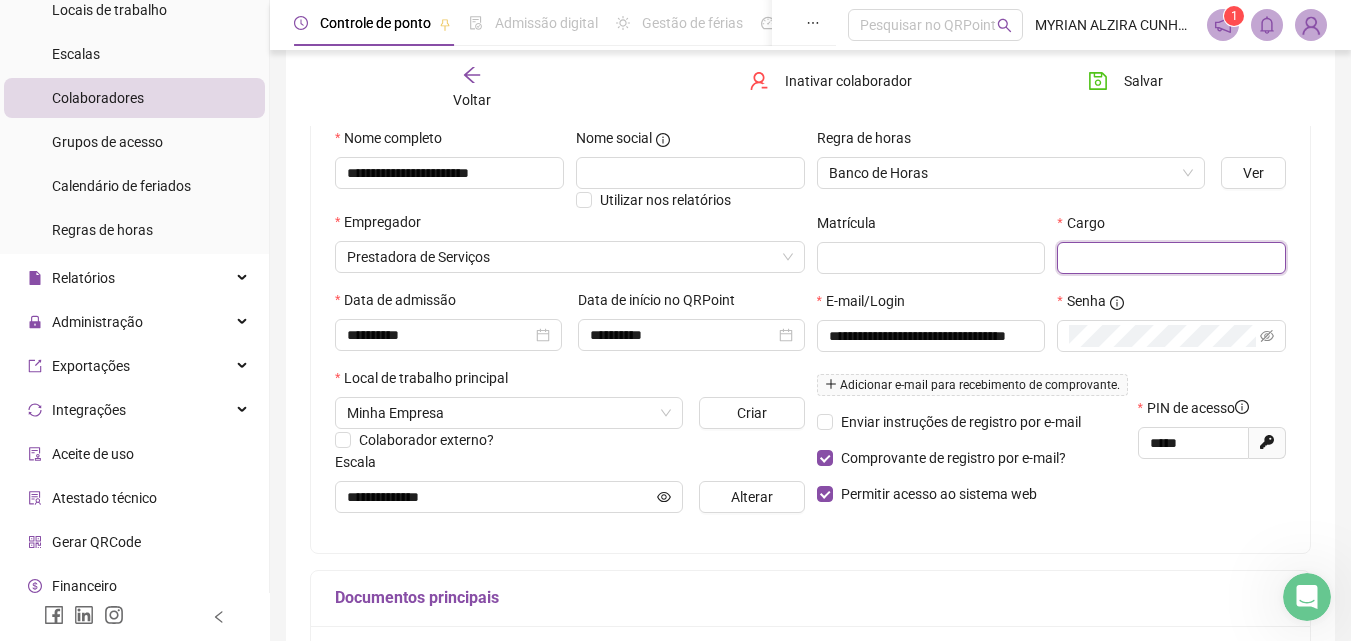 click at bounding box center (1171, 258) 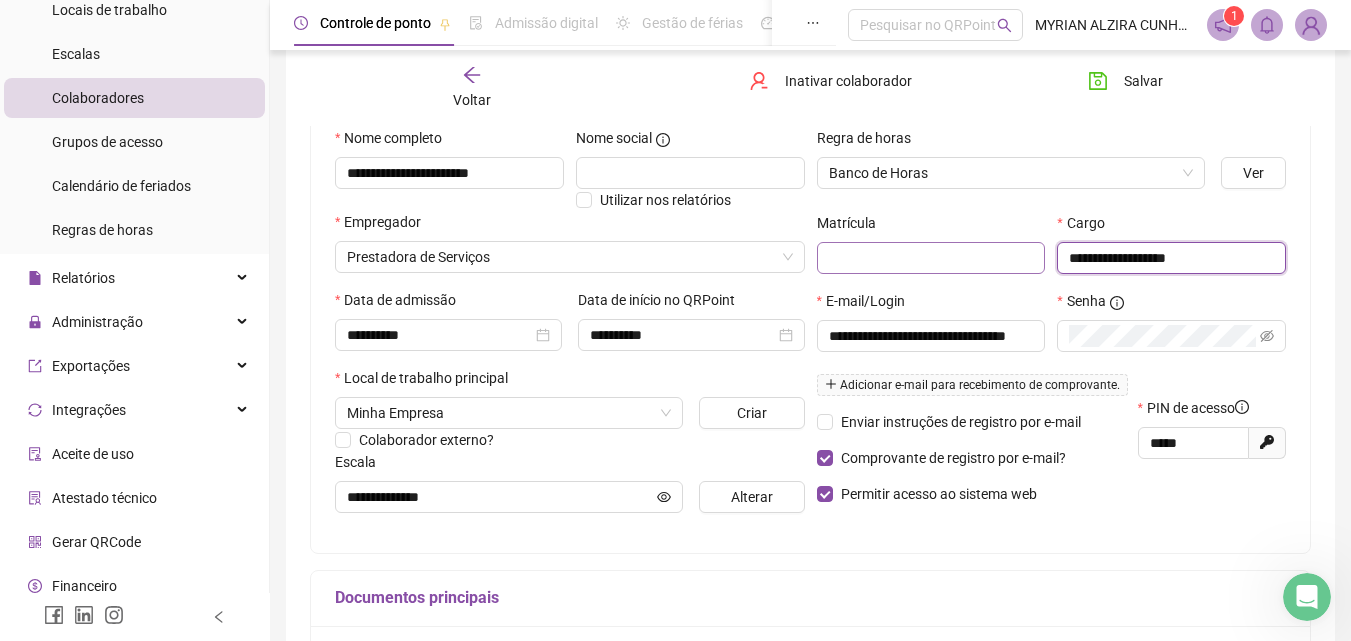 type on "**********" 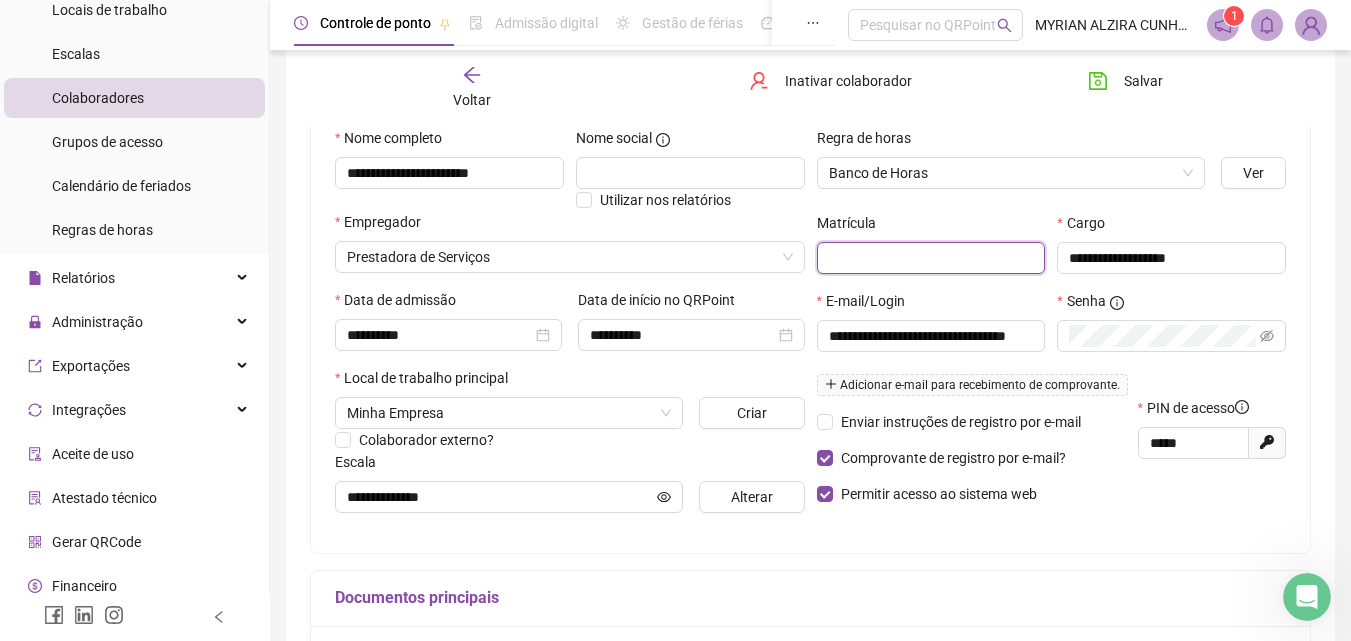 click at bounding box center [931, 258] 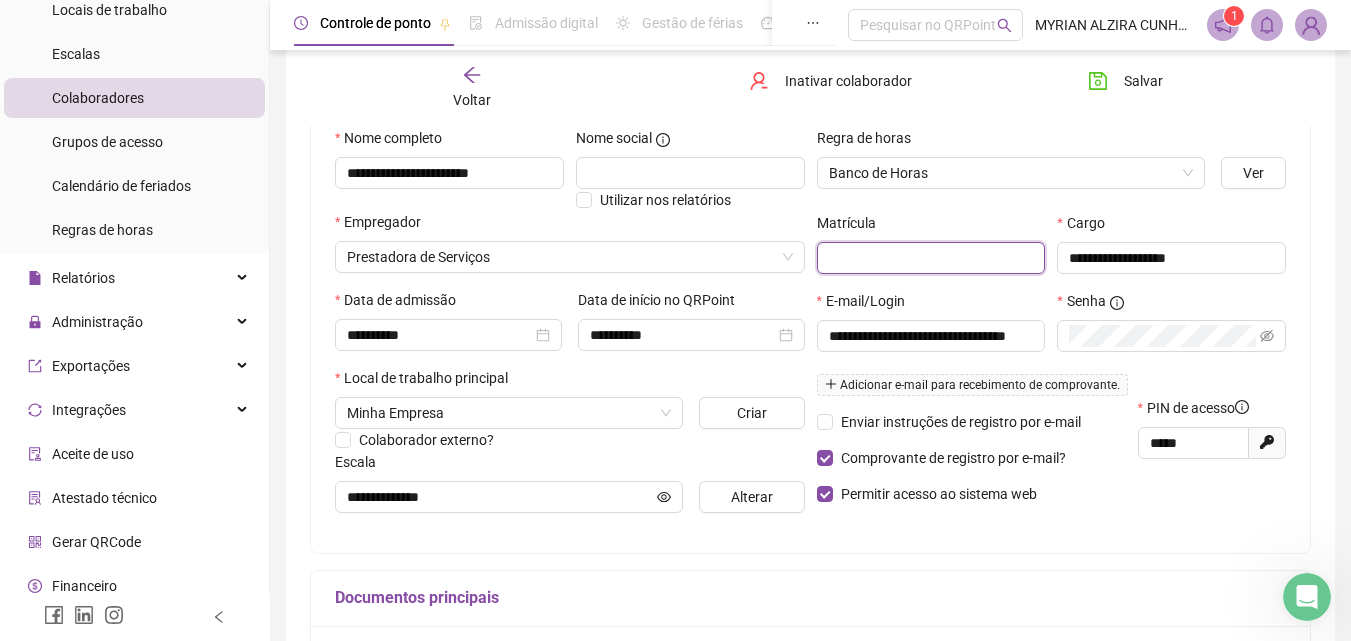 paste on "**********" 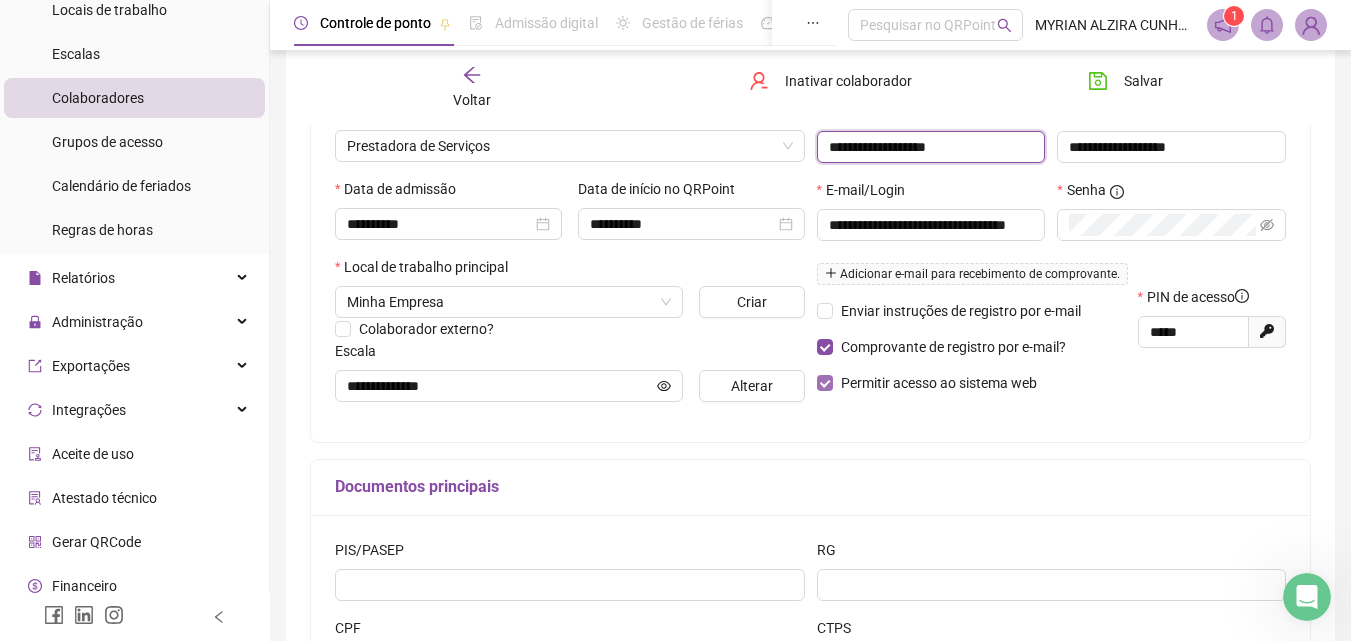 scroll, scrollTop: 500, scrollLeft: 0, axis: vertical 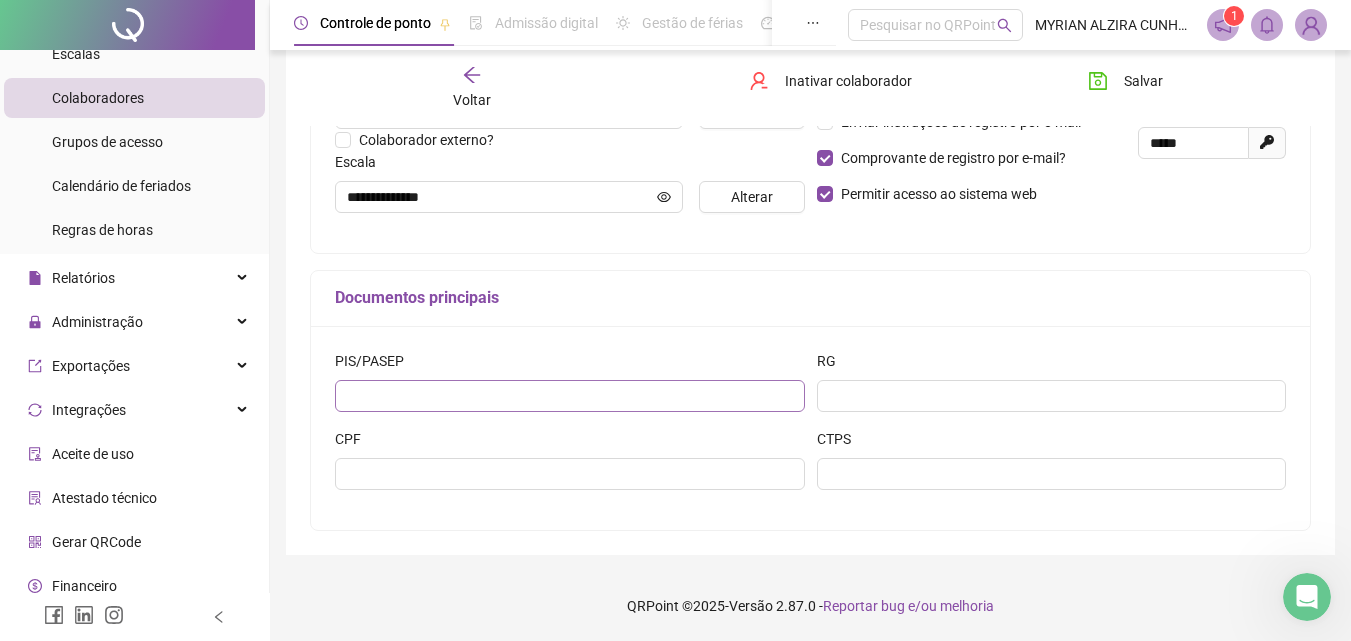 type on "**********" 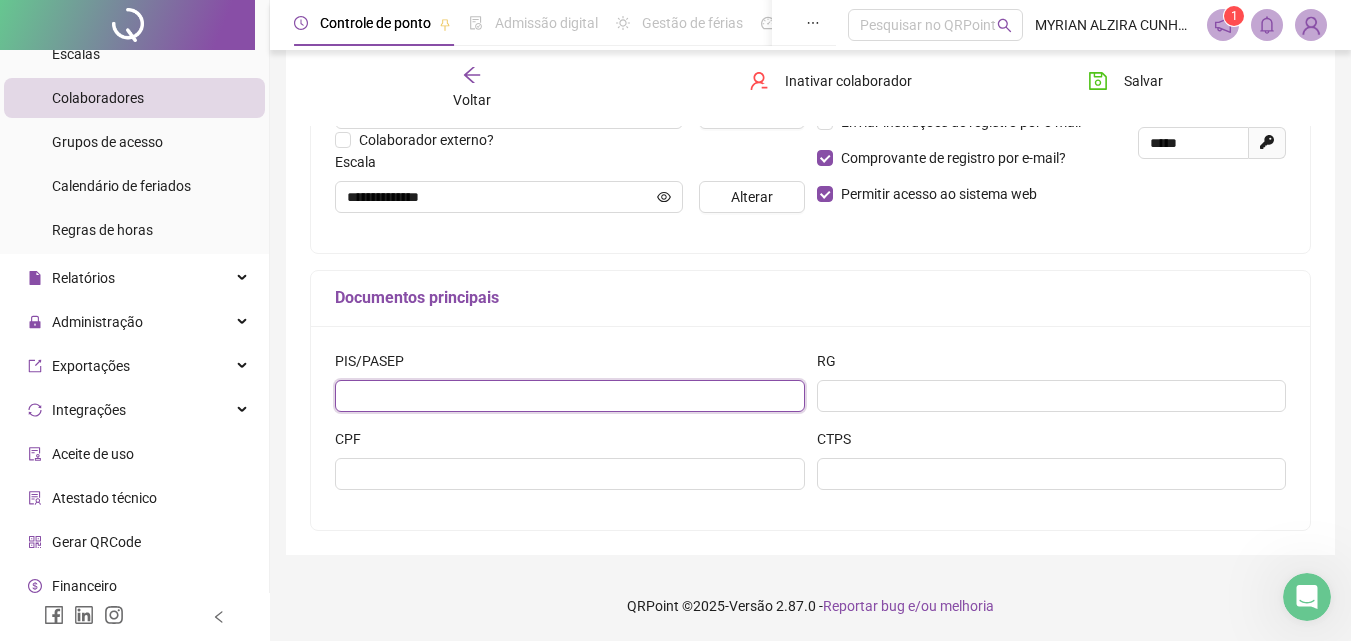 click at bounding box center (570, 396) 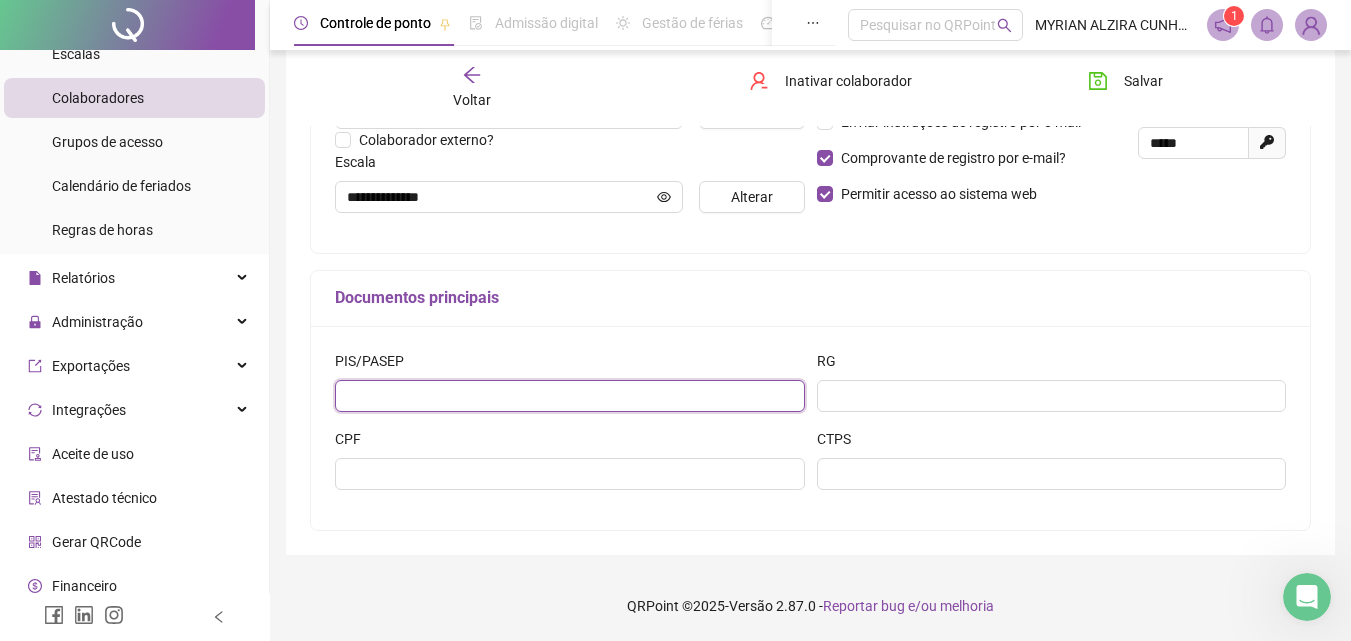 paste on "**********" 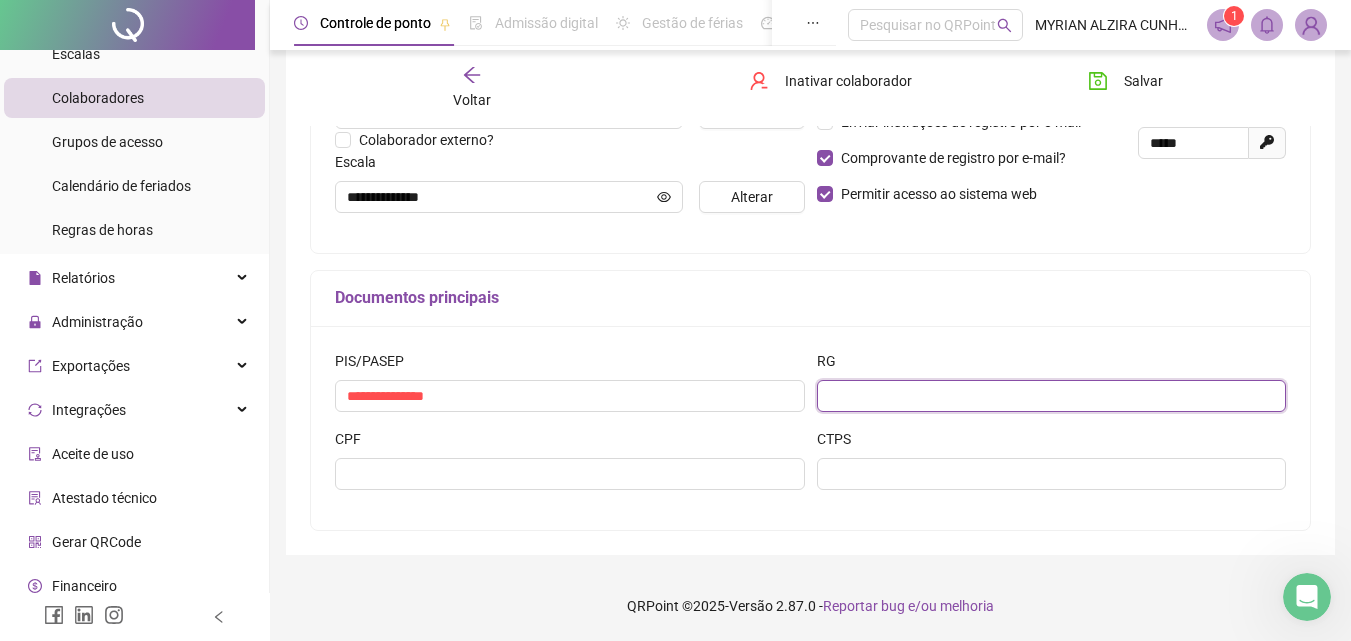 click at bounding box center (1052, 396) 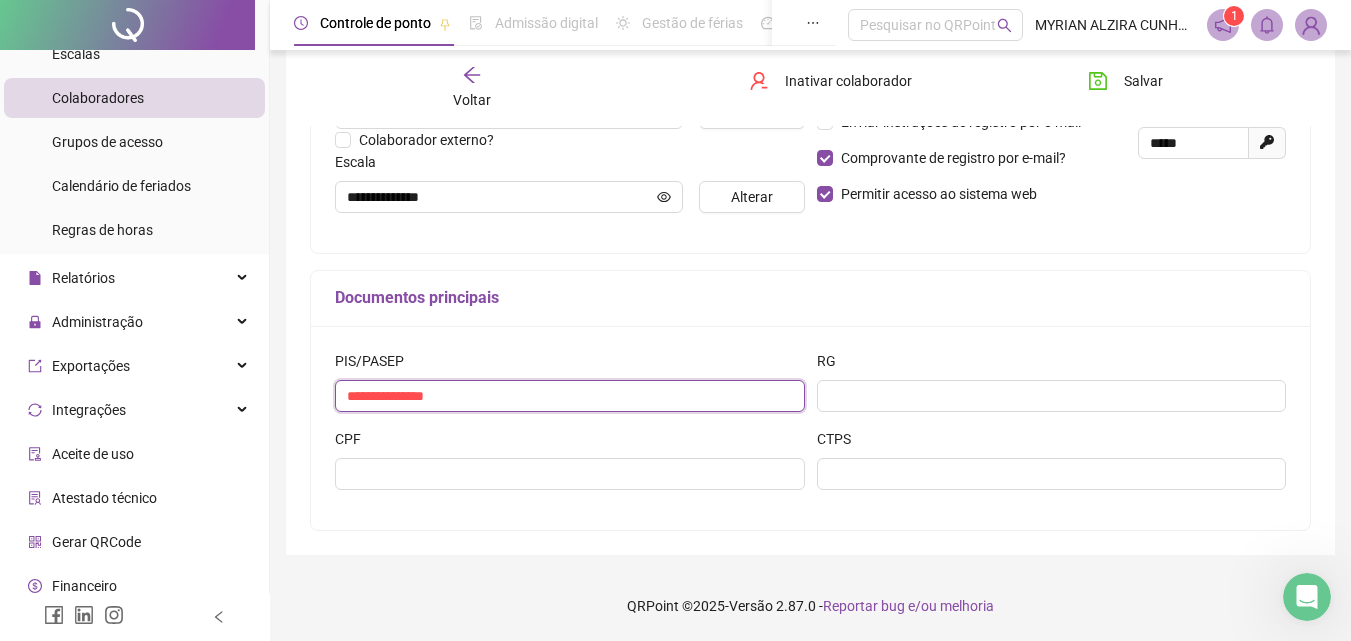 click on "**********" at bounding box center (570, 396) 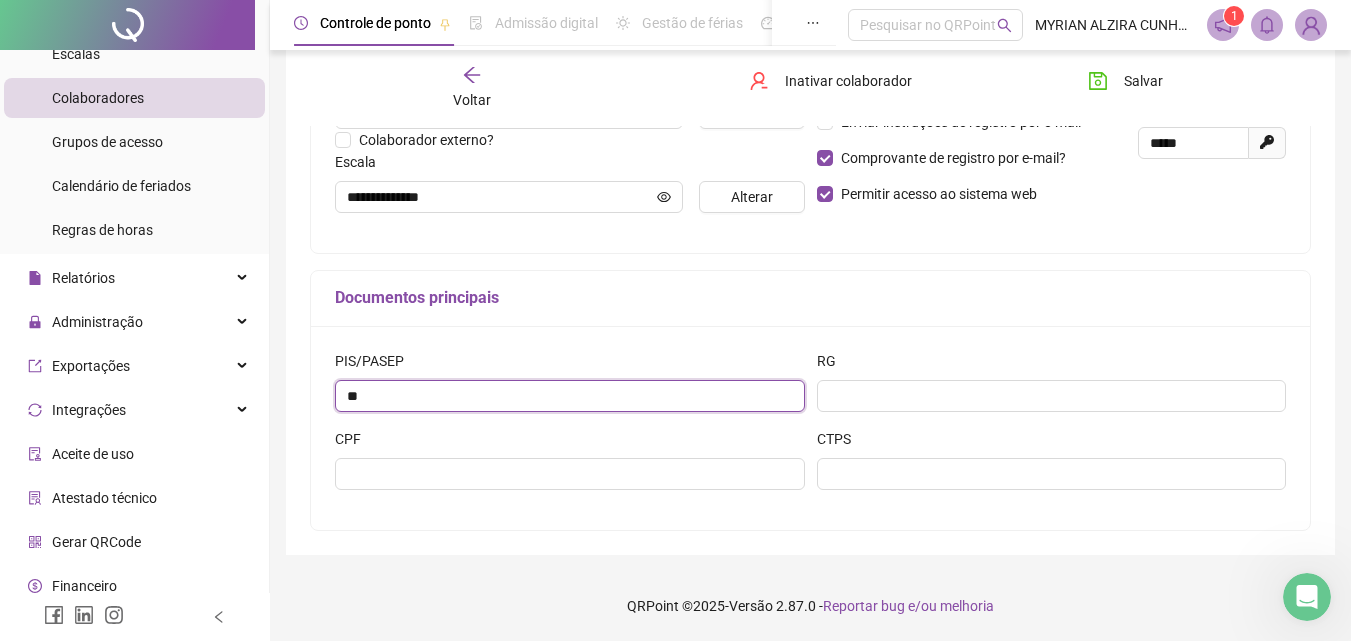 type on "*" 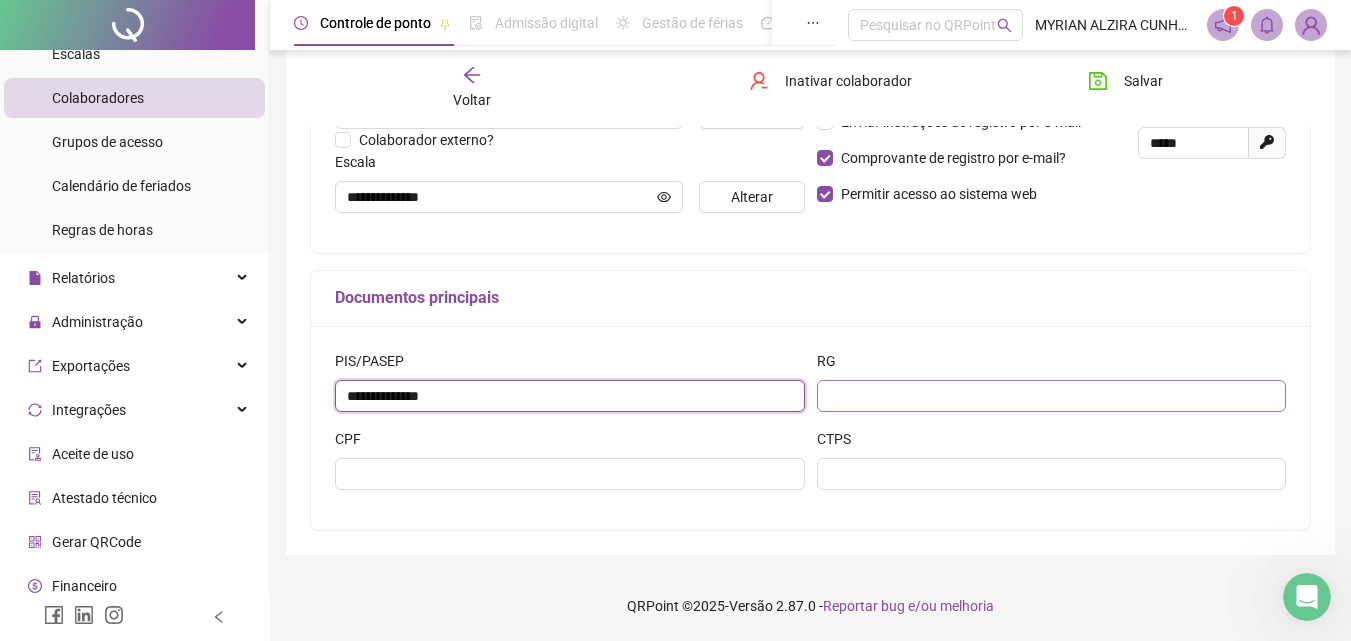 type on "**********" 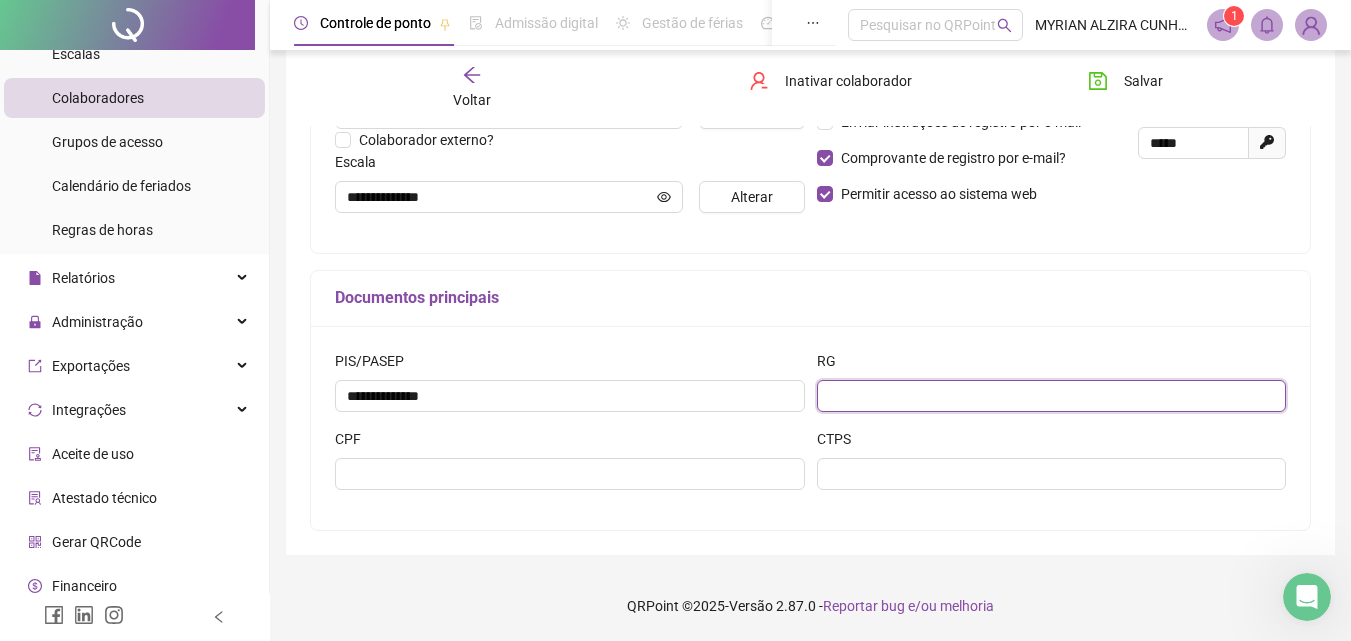 click at bounding box center [1052, 396] 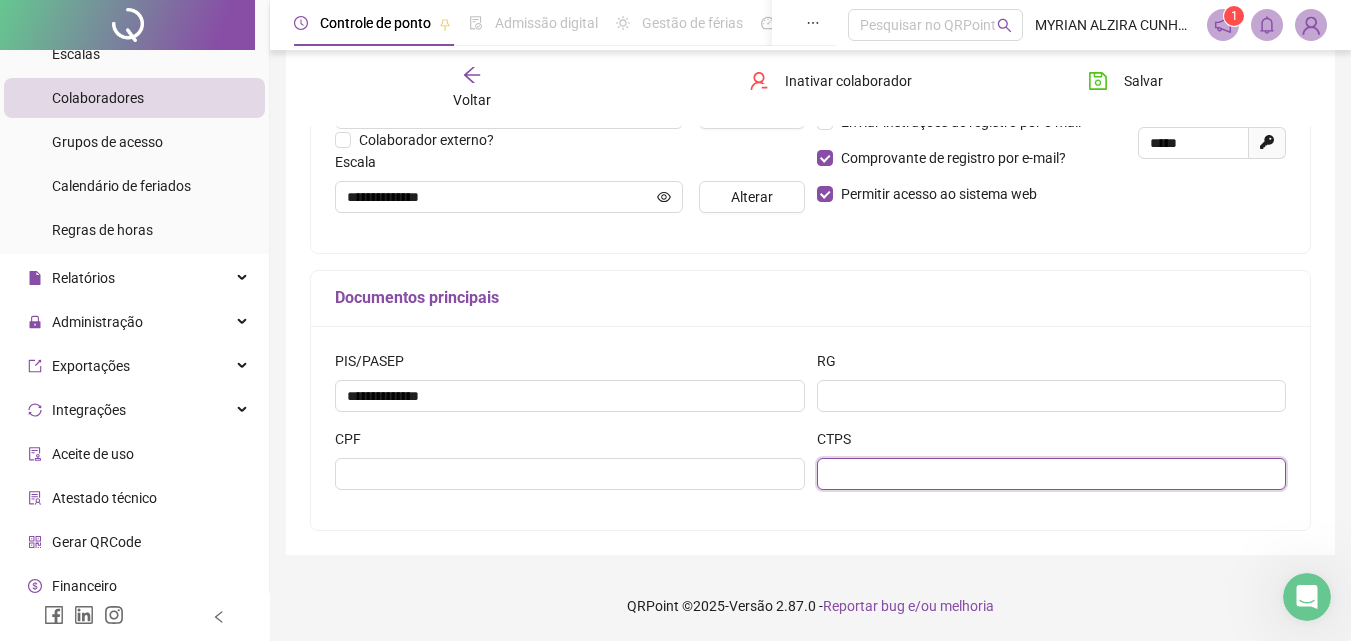 click at bounding box center (1052, 474) 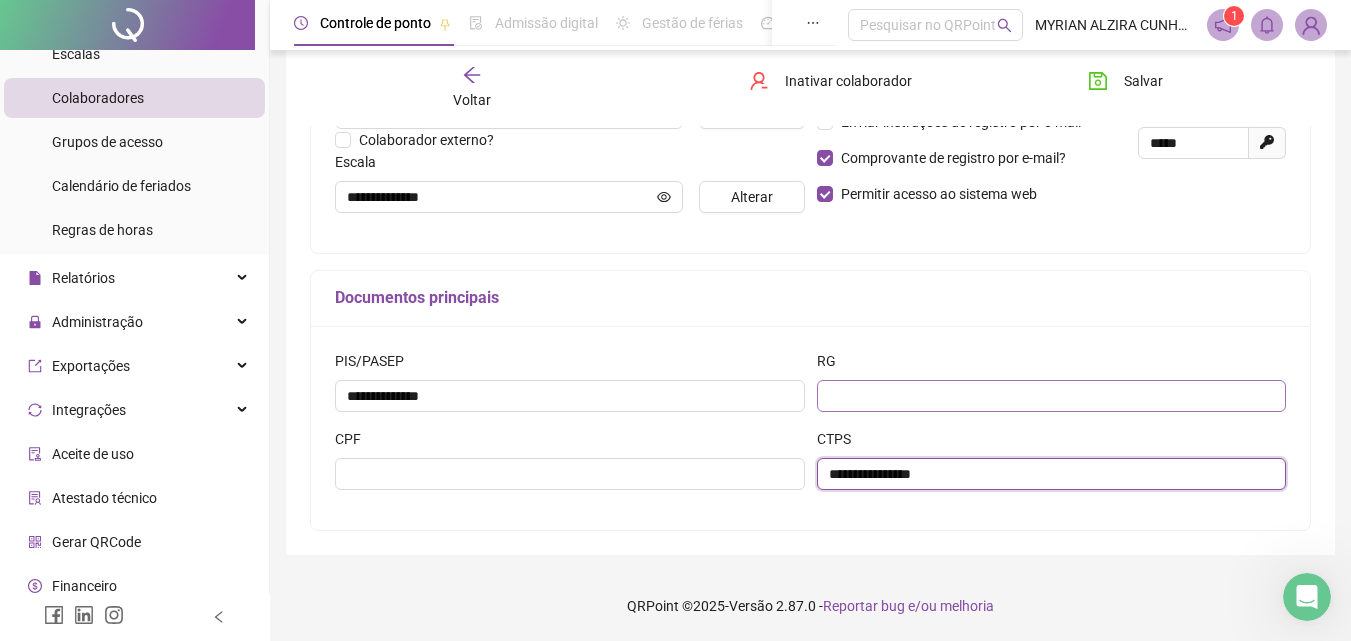 type on "**********" 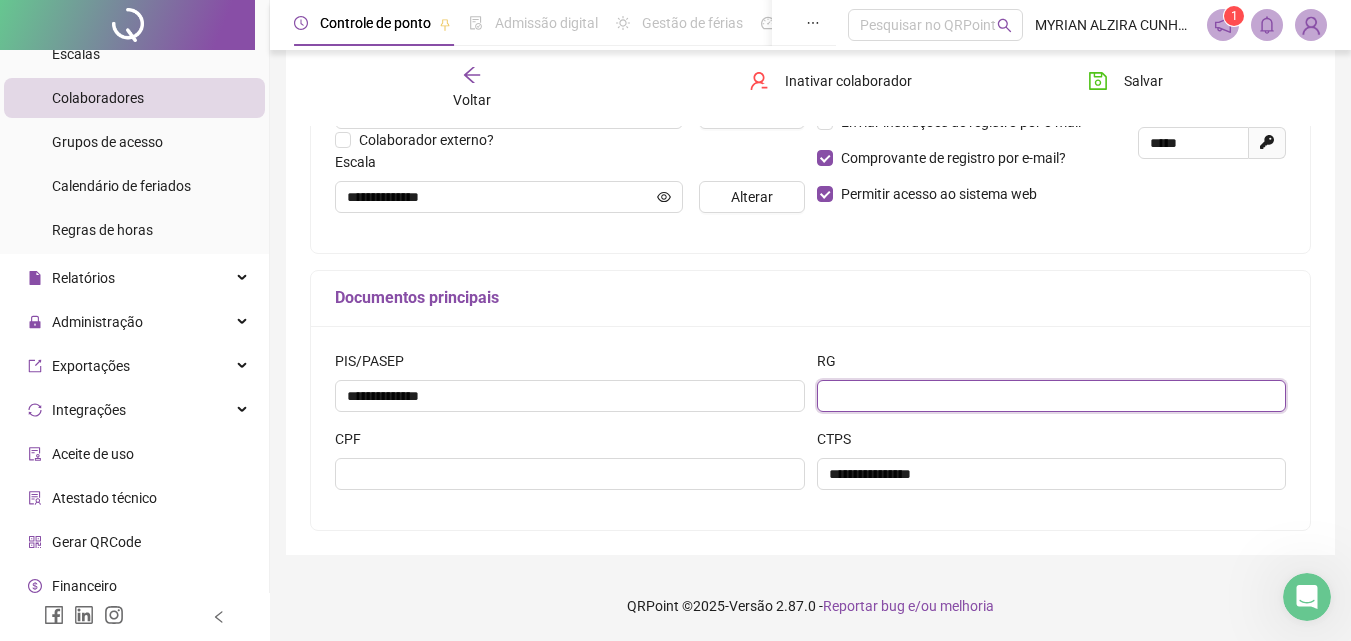 click at bounding box center (1052, 396) 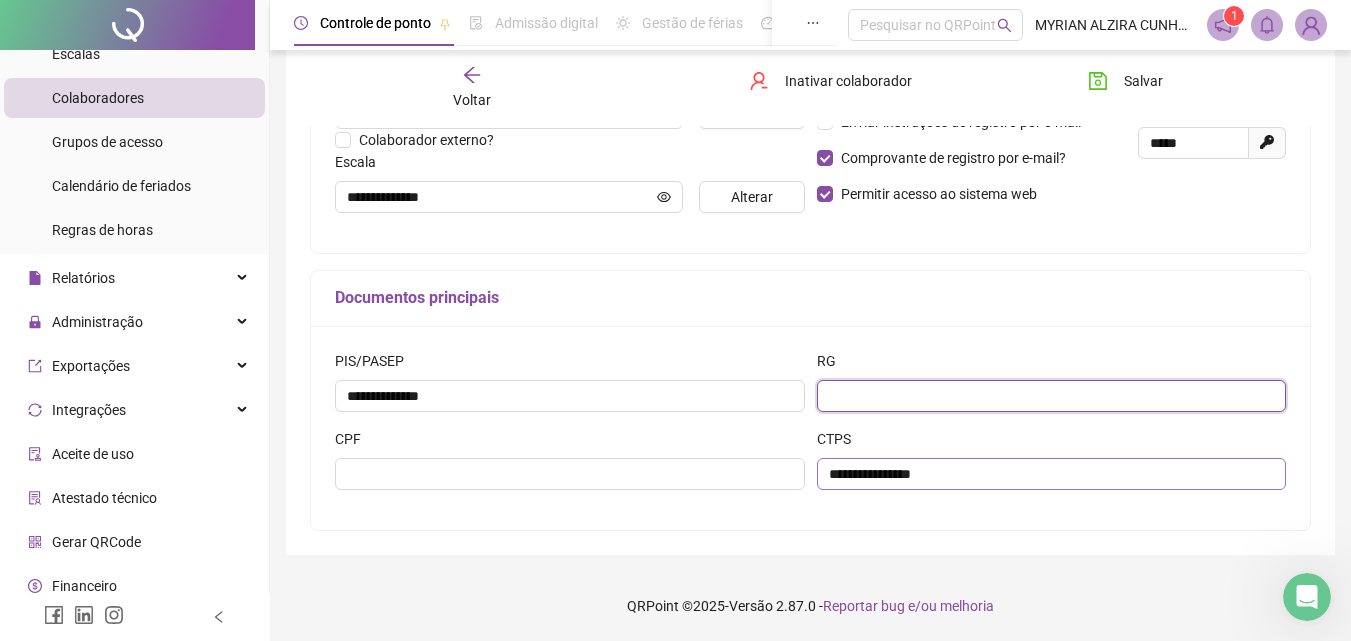 paste on "*******" 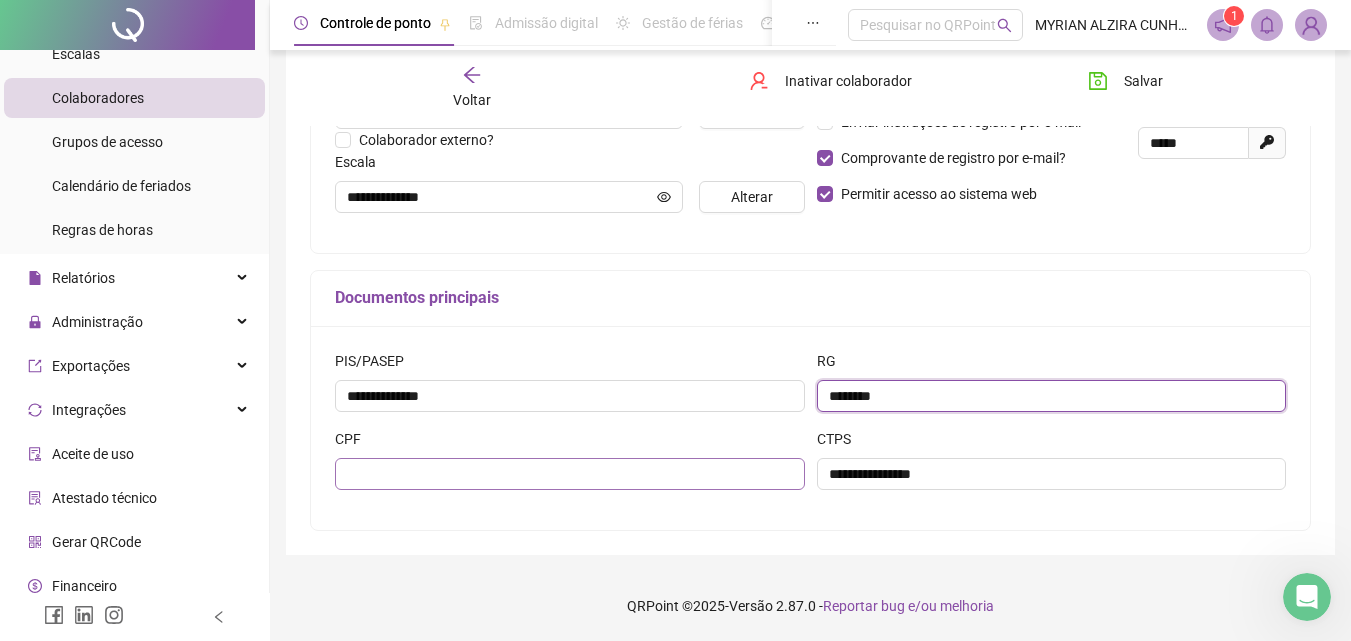 type on "*******" 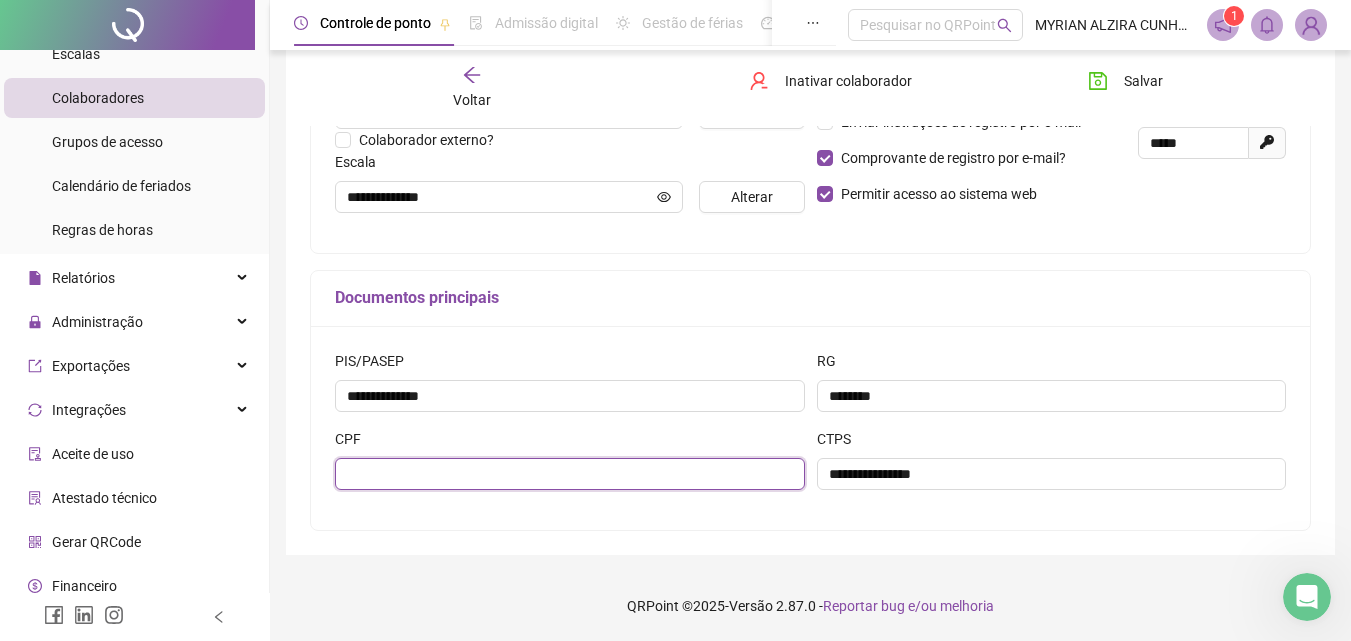 click at bounding box center [570, 474] 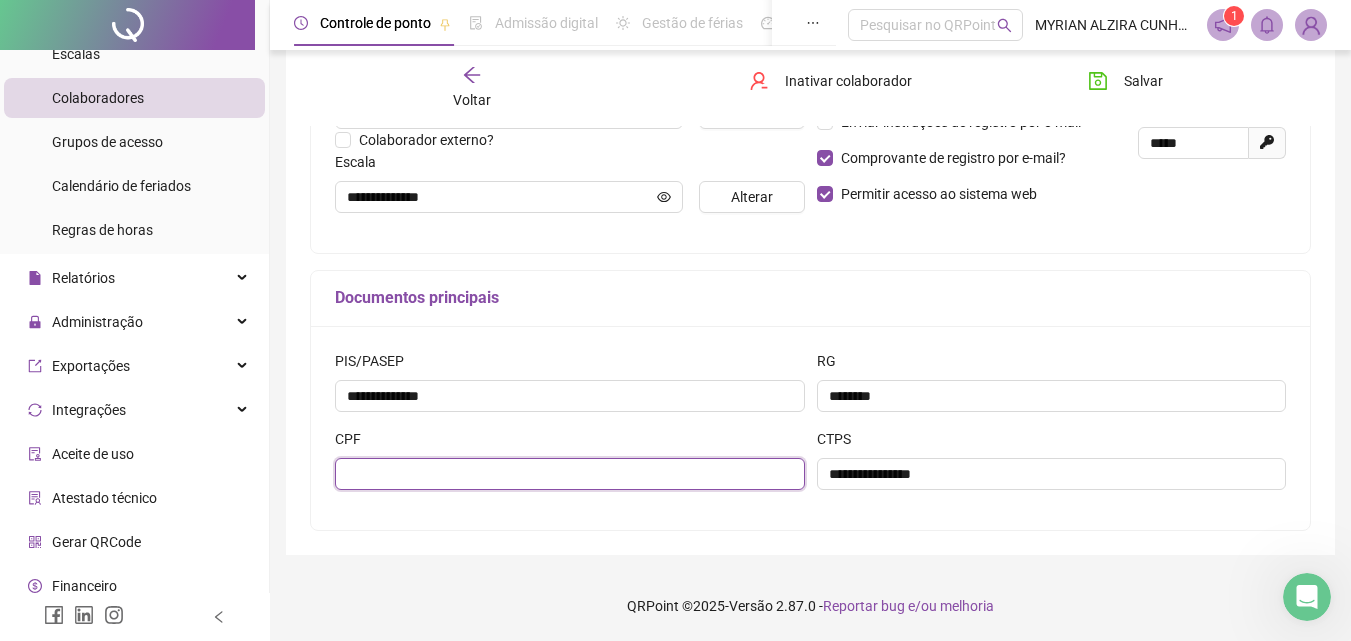 paste on "**********" 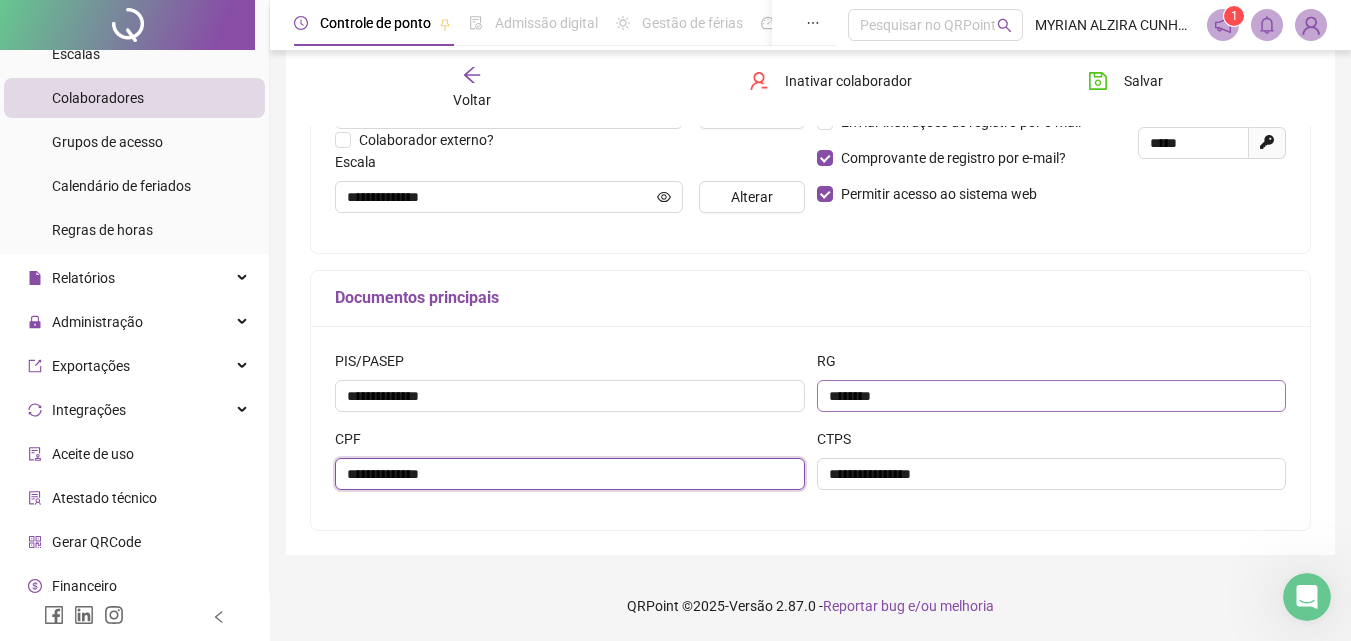 type on "**********" 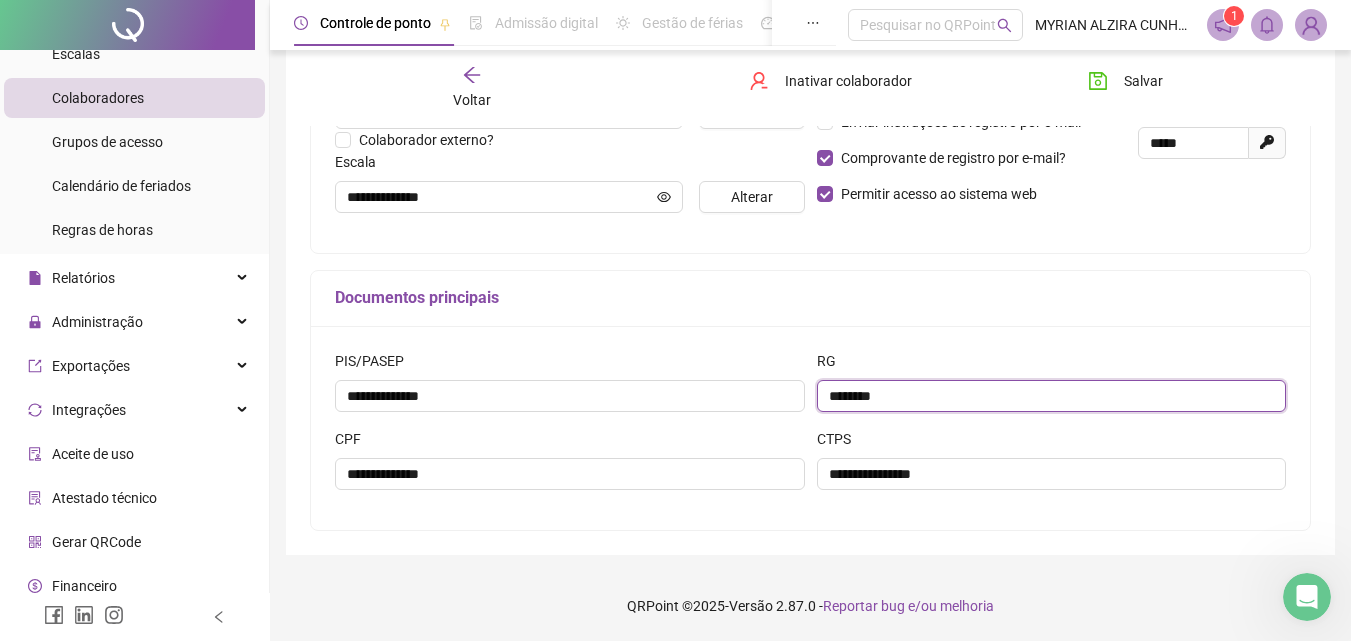 click on "*******" at bounding box center [1052, 396] 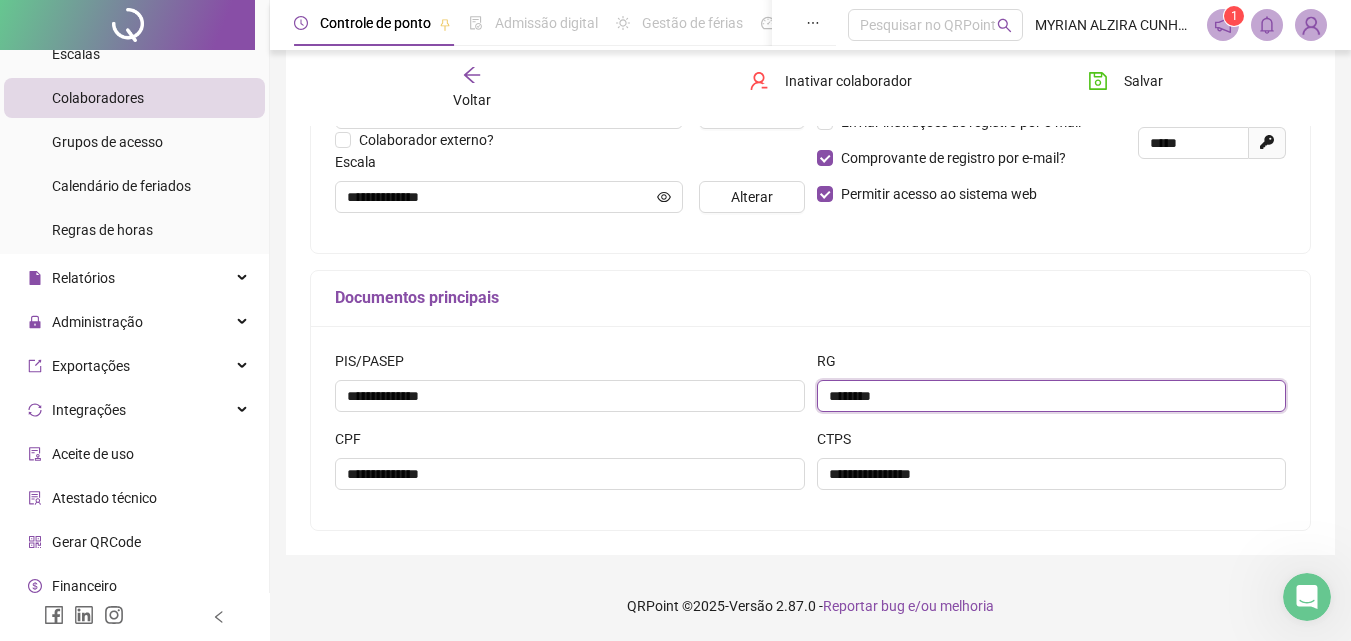 paste on "********" 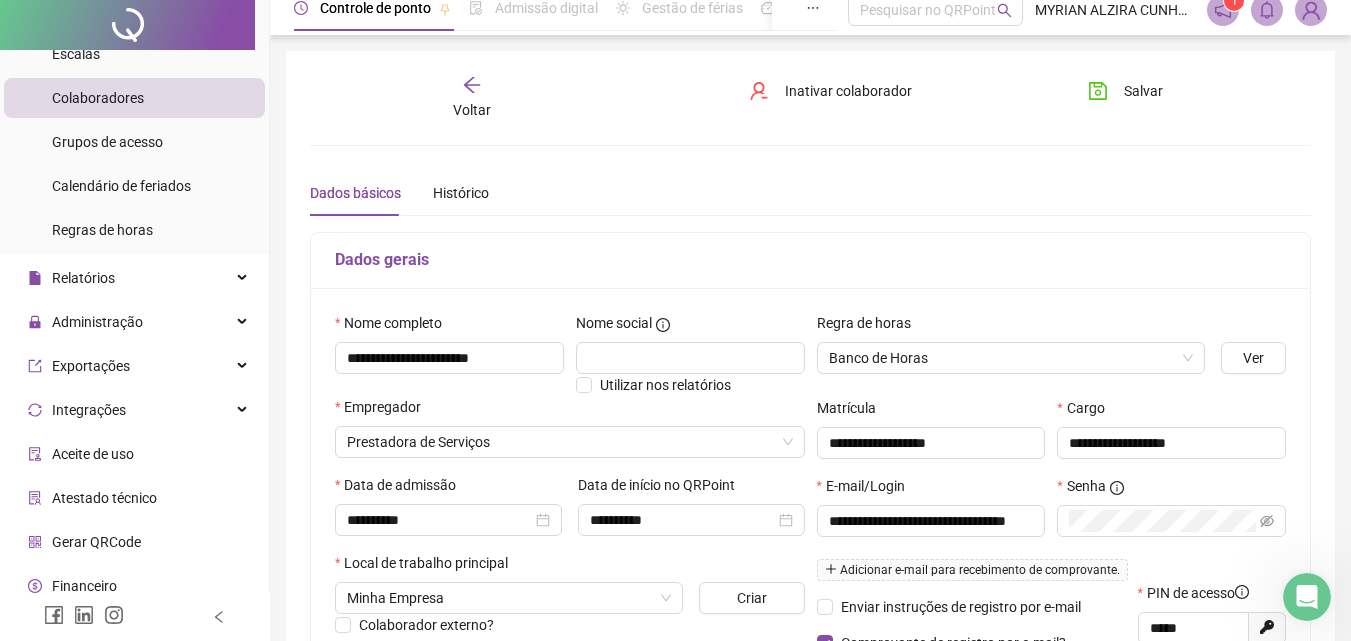 scroll, scrollTop: 0, scrollLeft: 0, axis: both 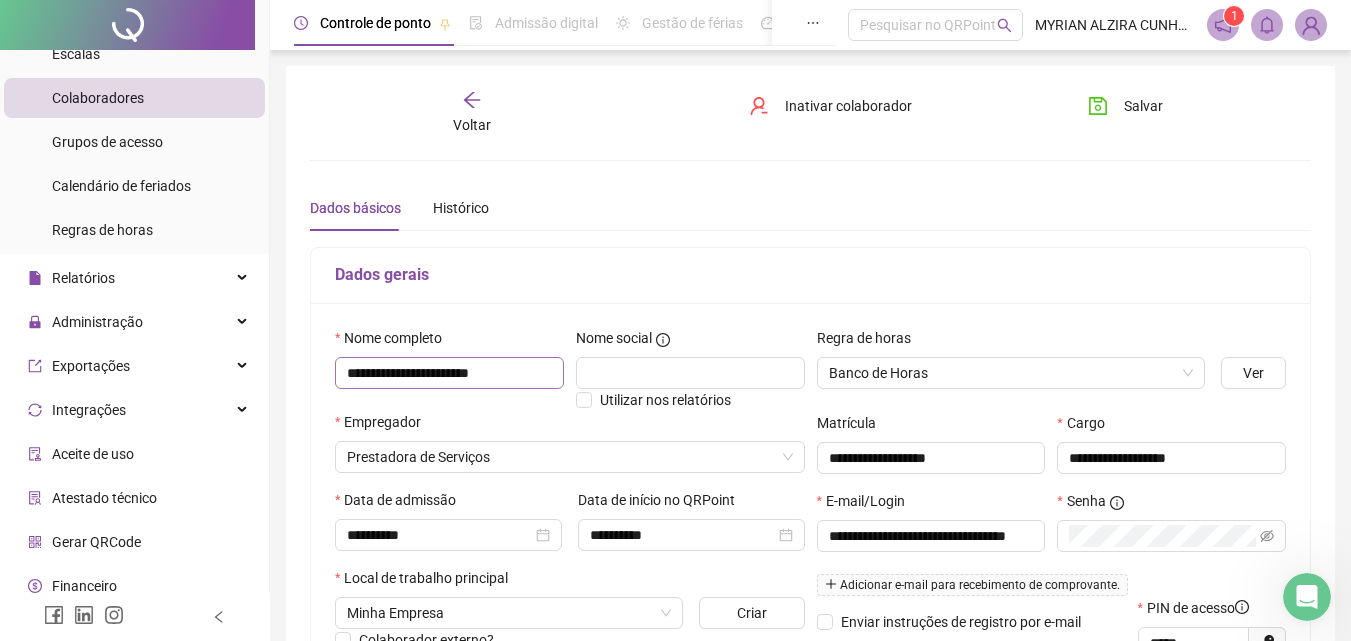 type on "**********" 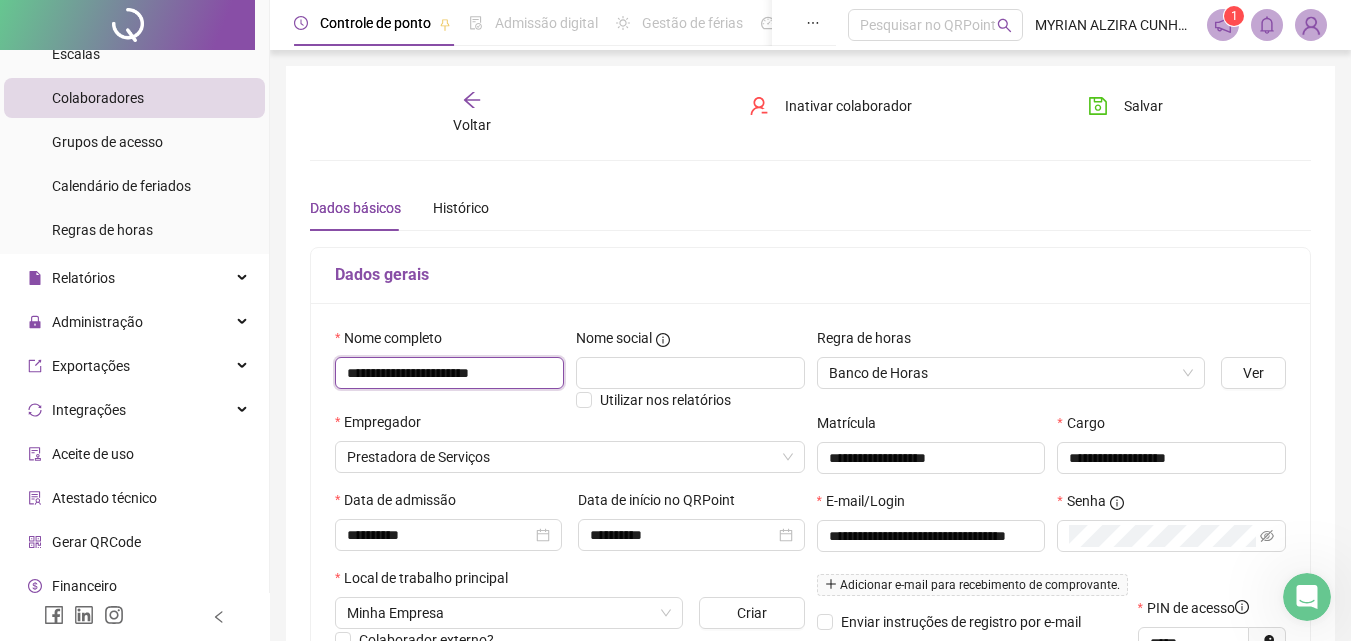 drag, startPoint x: 545, startPoint y: 371, endPoint x: 294, endPoint y: 394, distance: 252.05157 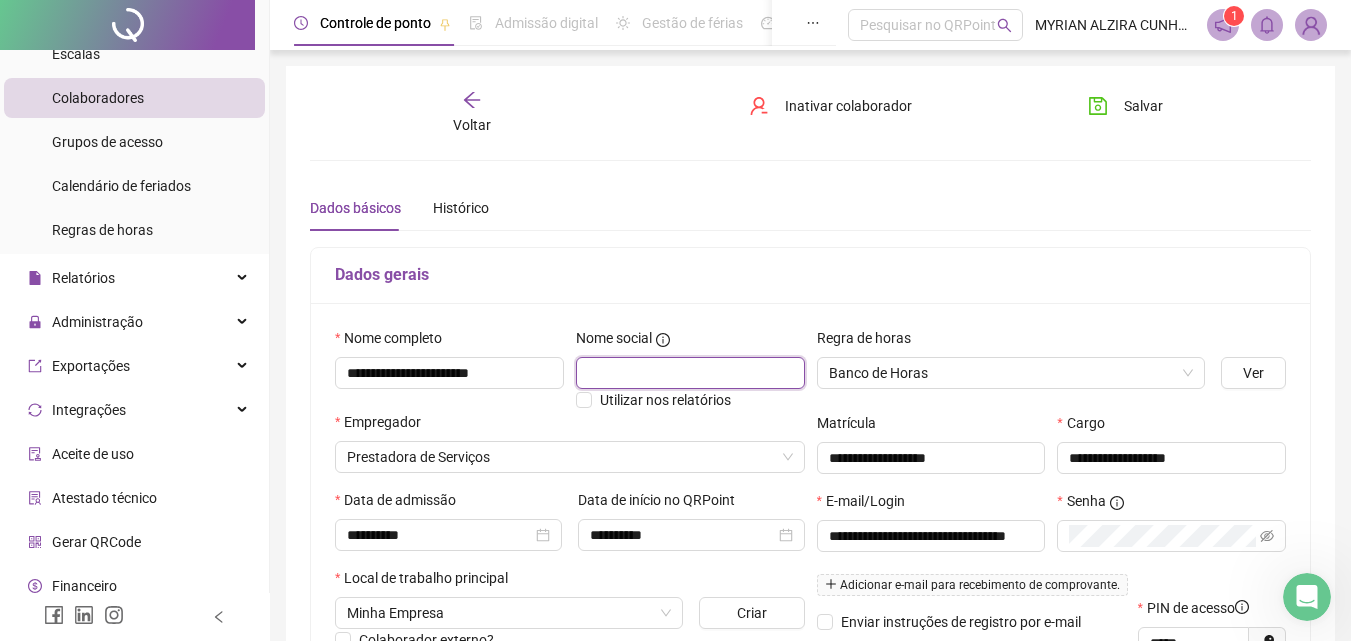 click at bounding box center (690, 373) 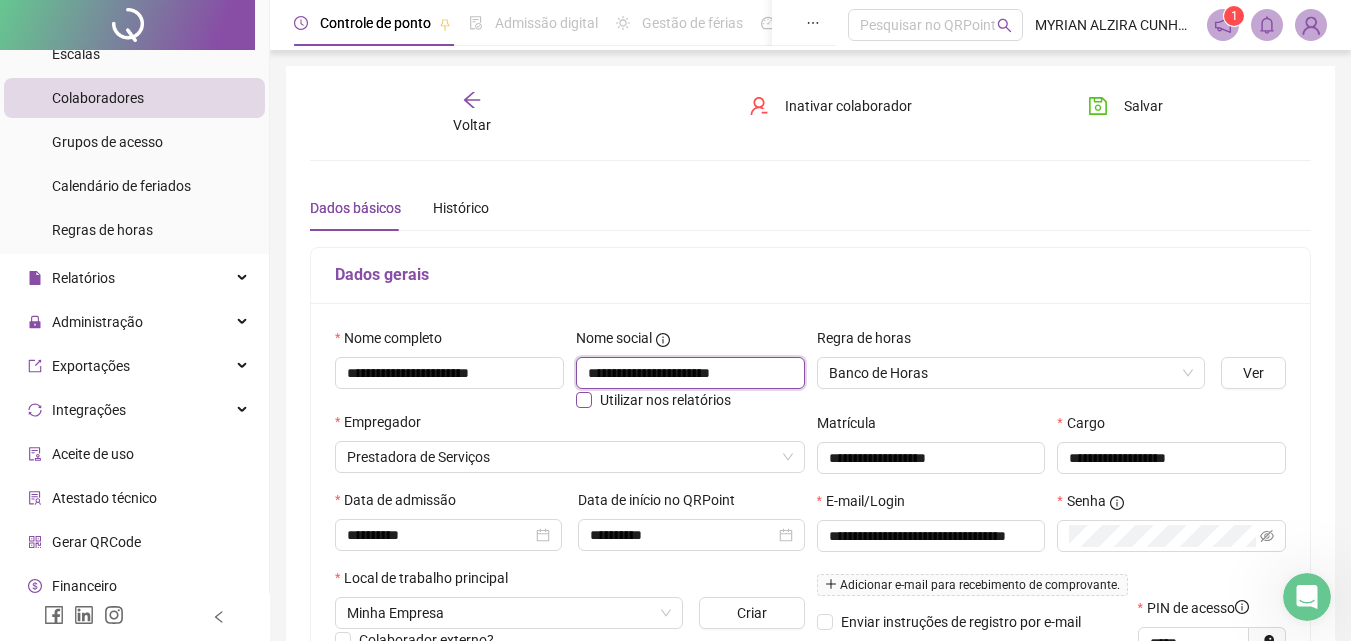 drag, startPoint x: 587, startPoint y: 375, endPoint x: 595, endPoint y: 392, distance: 18.788294 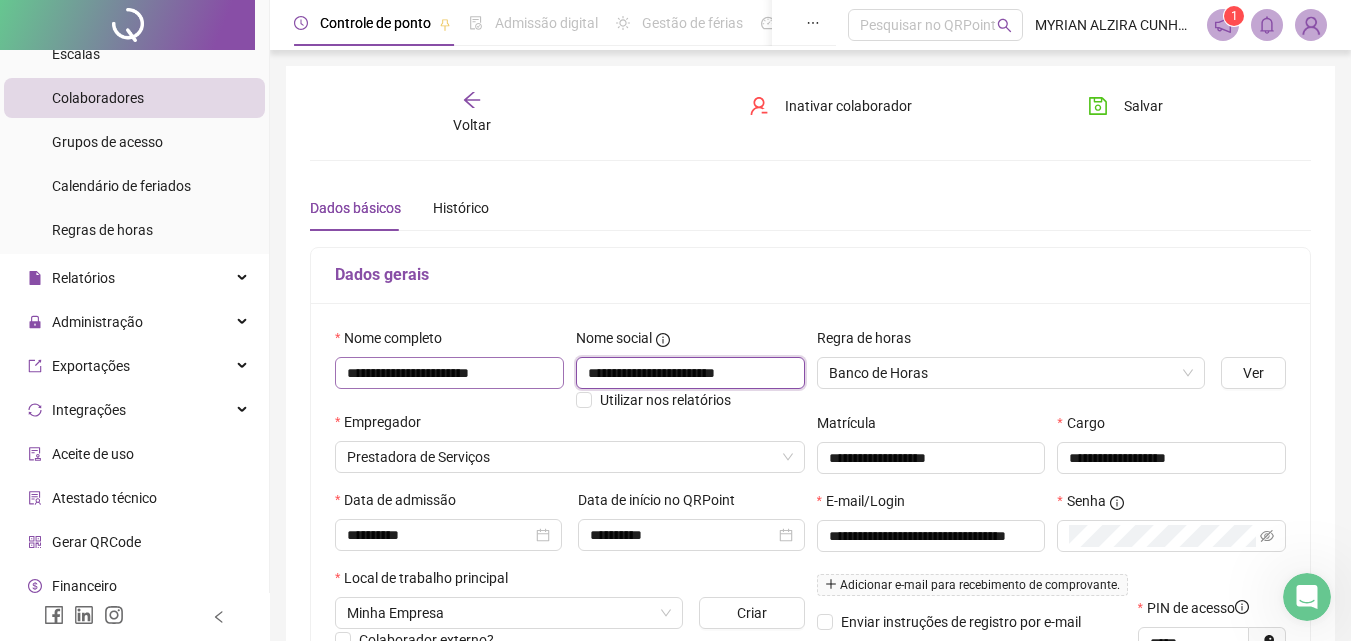 type on "**********" 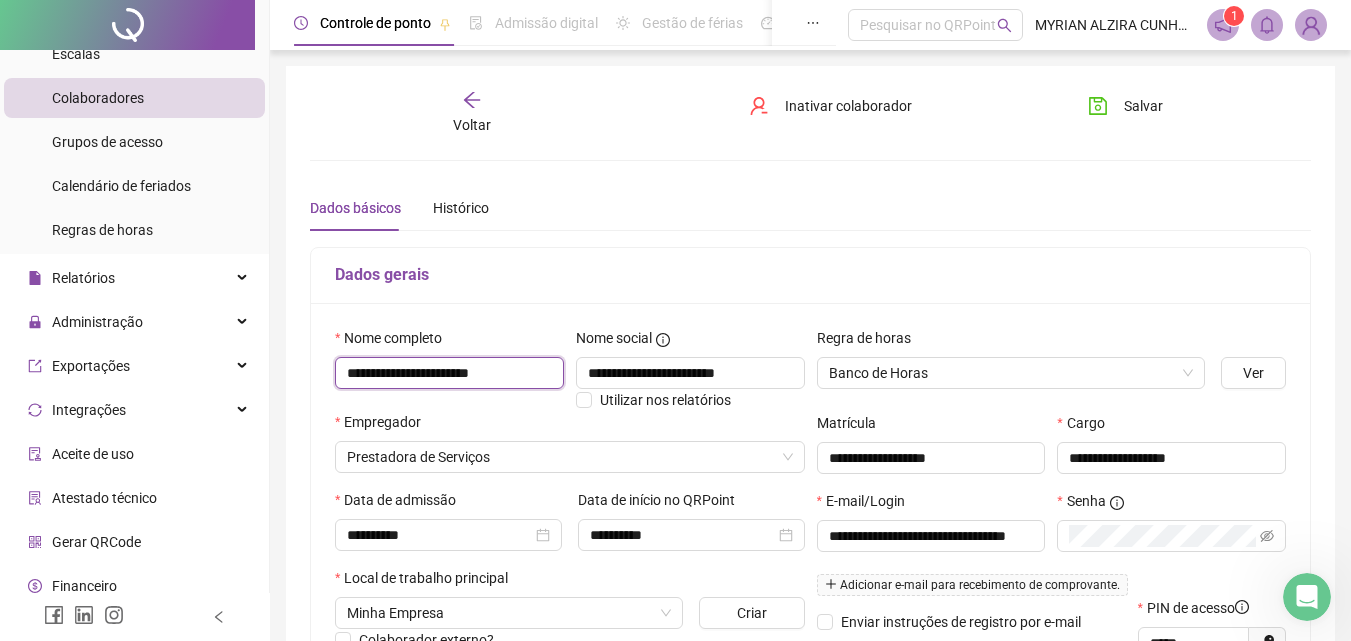 click on "**********" at bounding box center (449, 373) 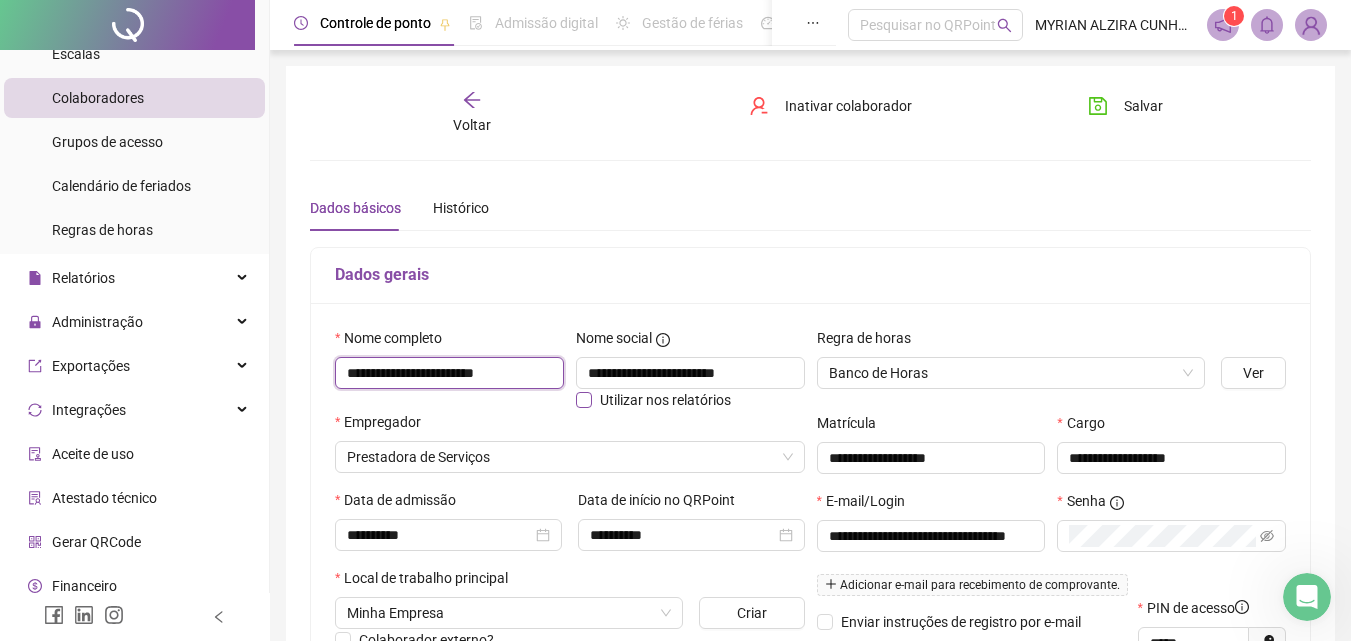 type on "**********" 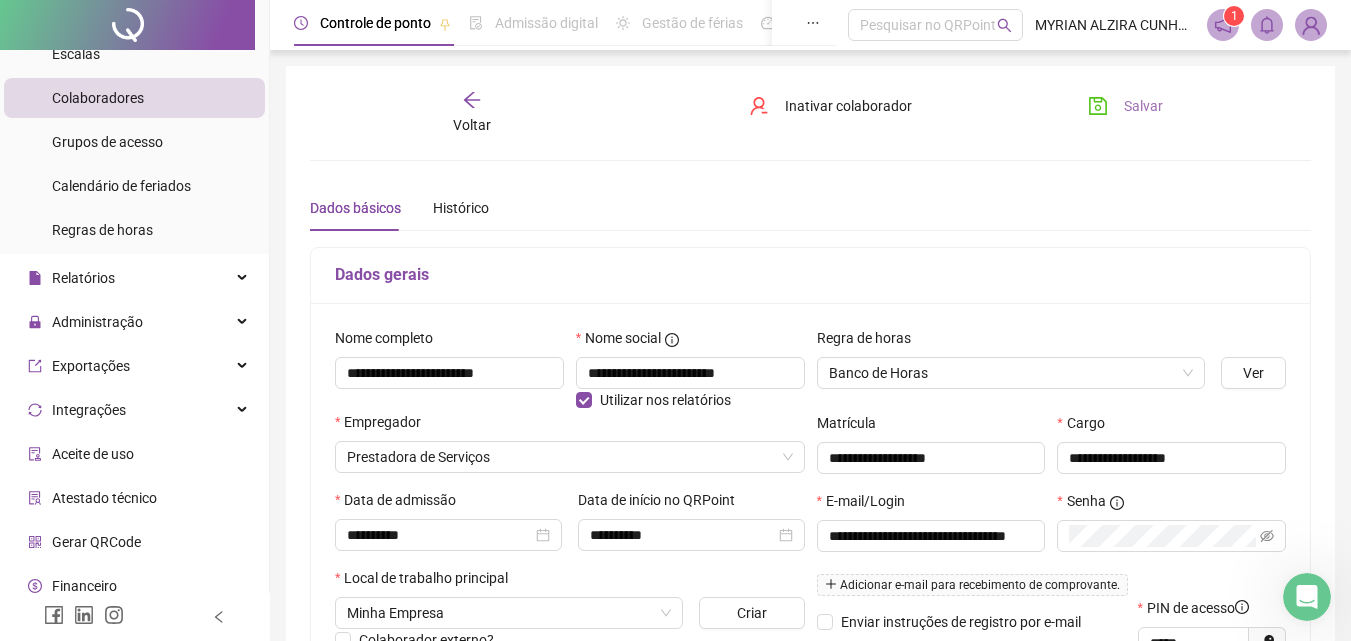 click on "Salvar" at bounding box center (1143, 106) 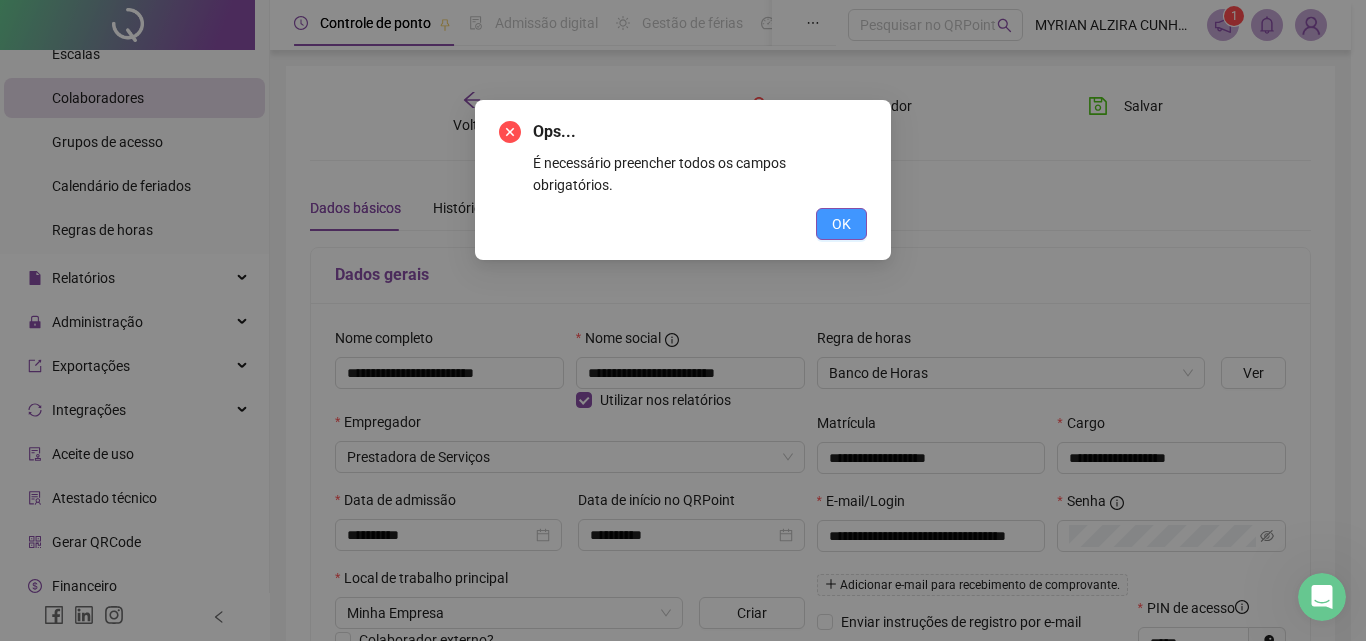 click on "OK" at bounding box center [841, 224] 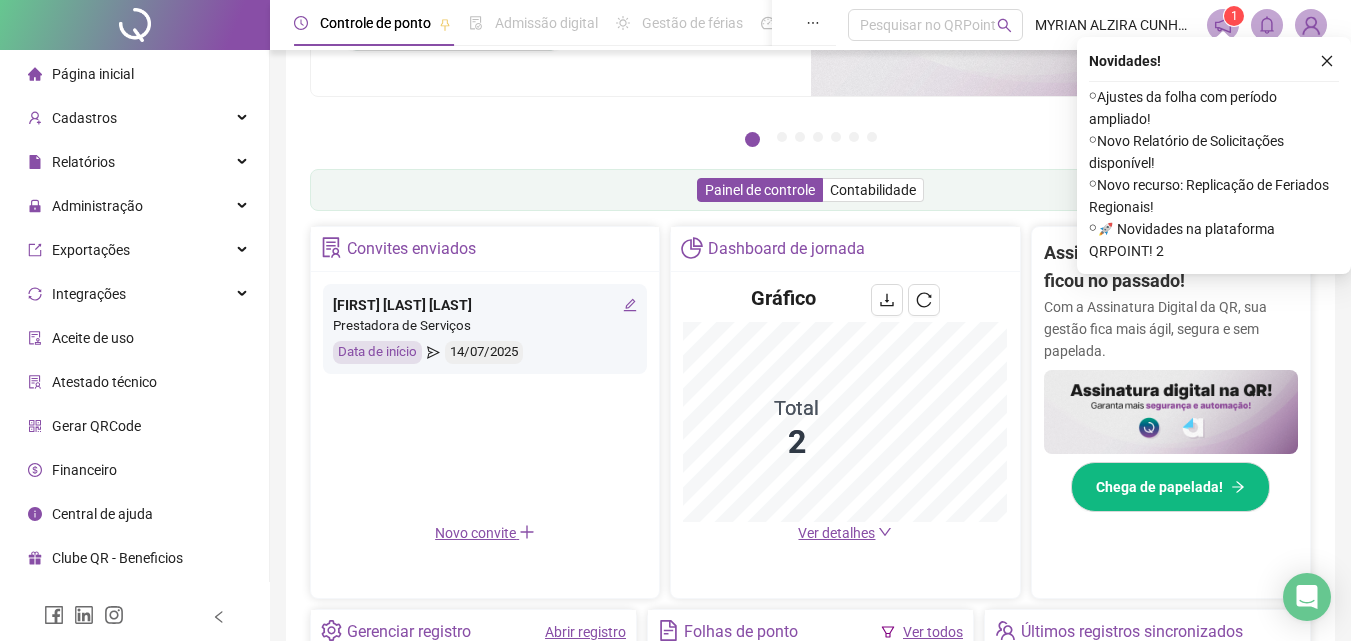 scroll, scrollTop: 200, scrollLeft: 0, axis: vertical 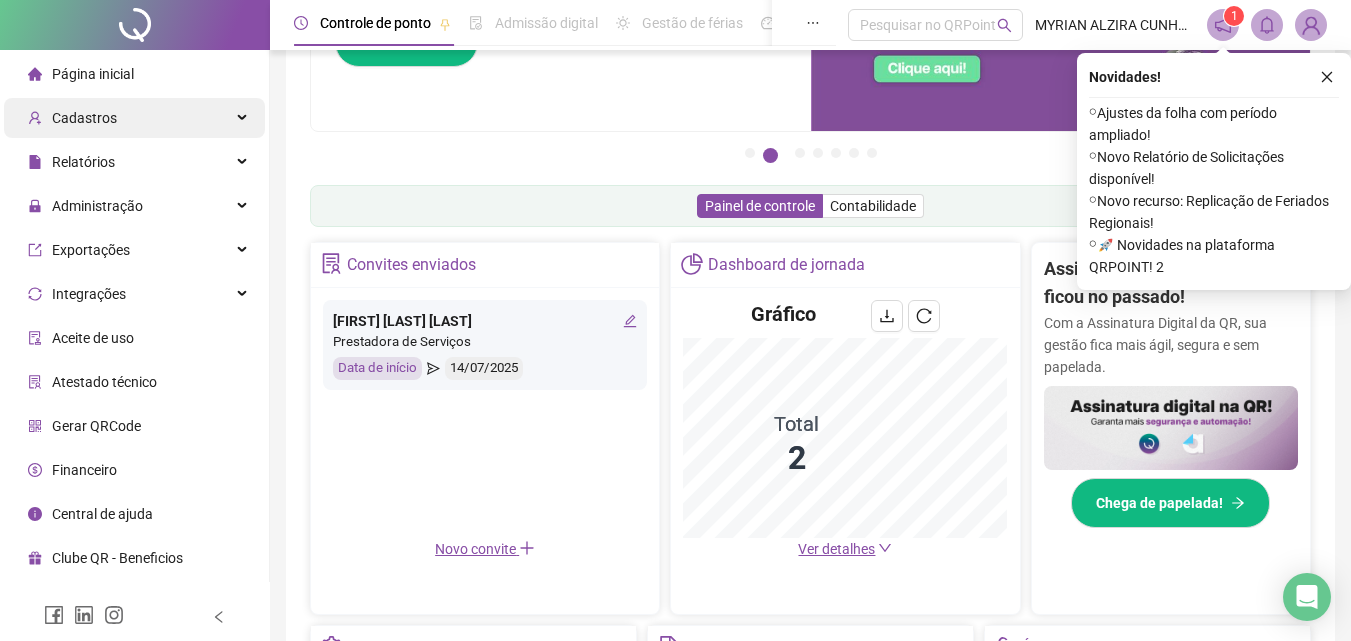 click on "Cadastros" at bounding box center (134, 118) 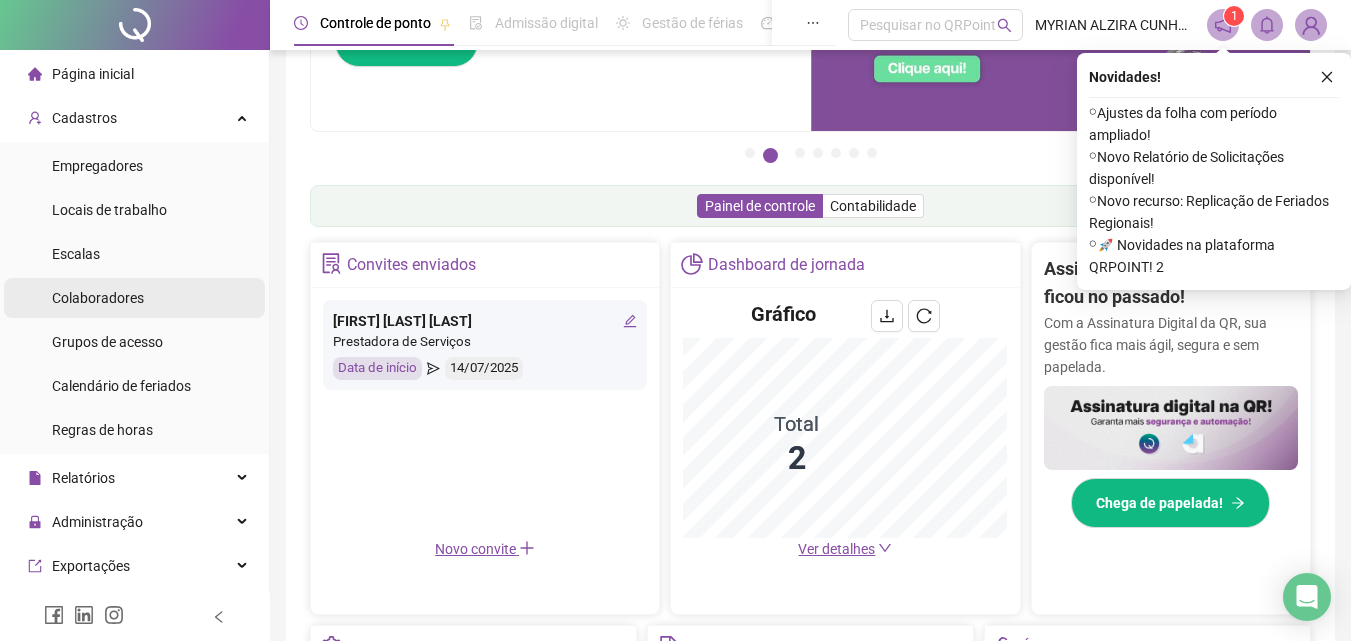 click on "Colaboradores" at bounding box center (98, 298) 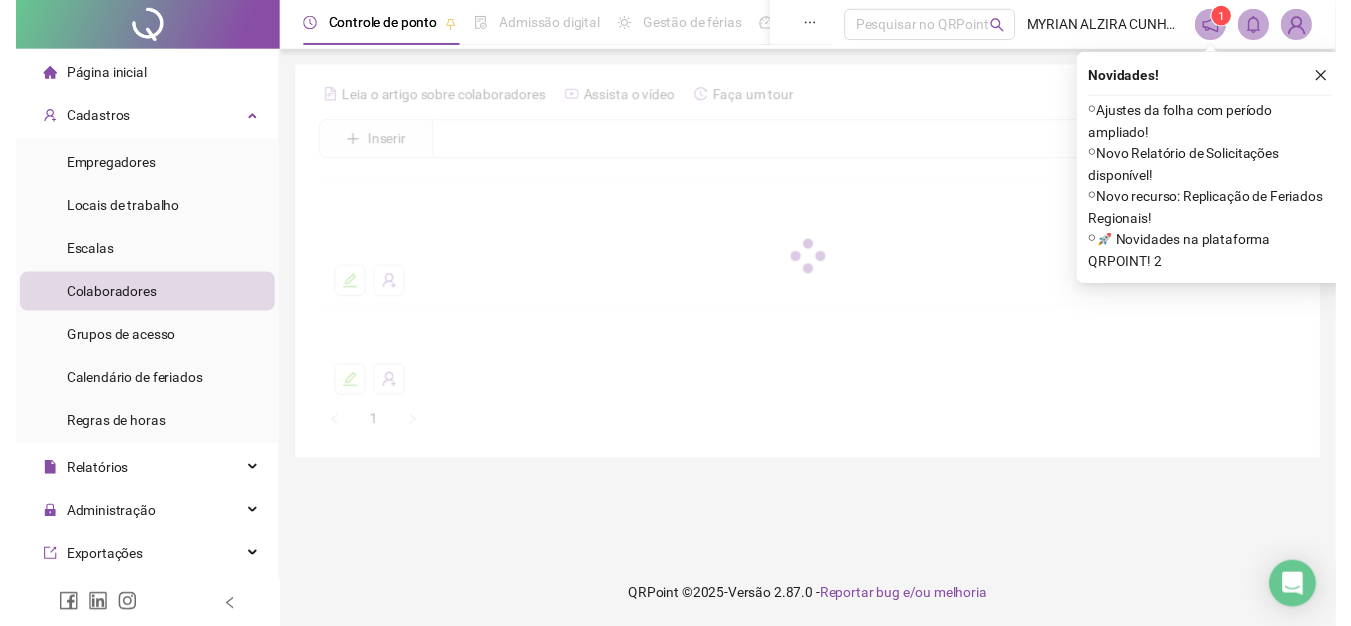 scroll, scrollTop: 0, scrollLeft: 0, axis: both 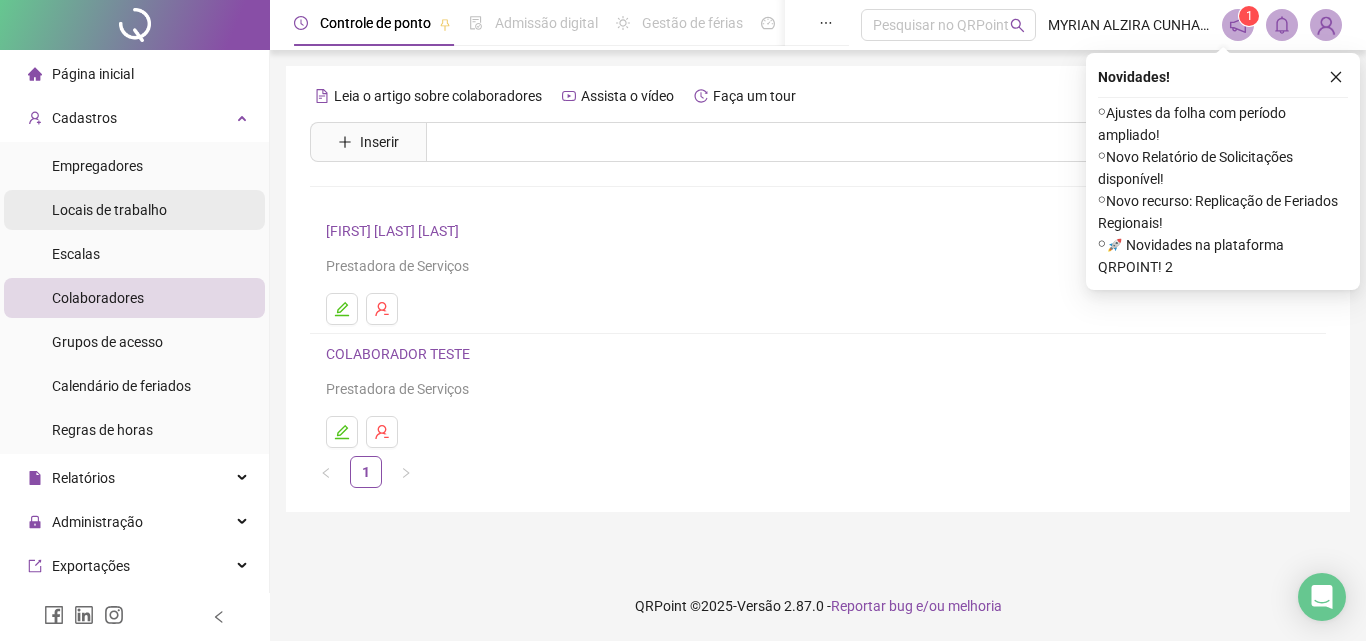 click on "Locais de trabalho" at bounding box center [109, 210] 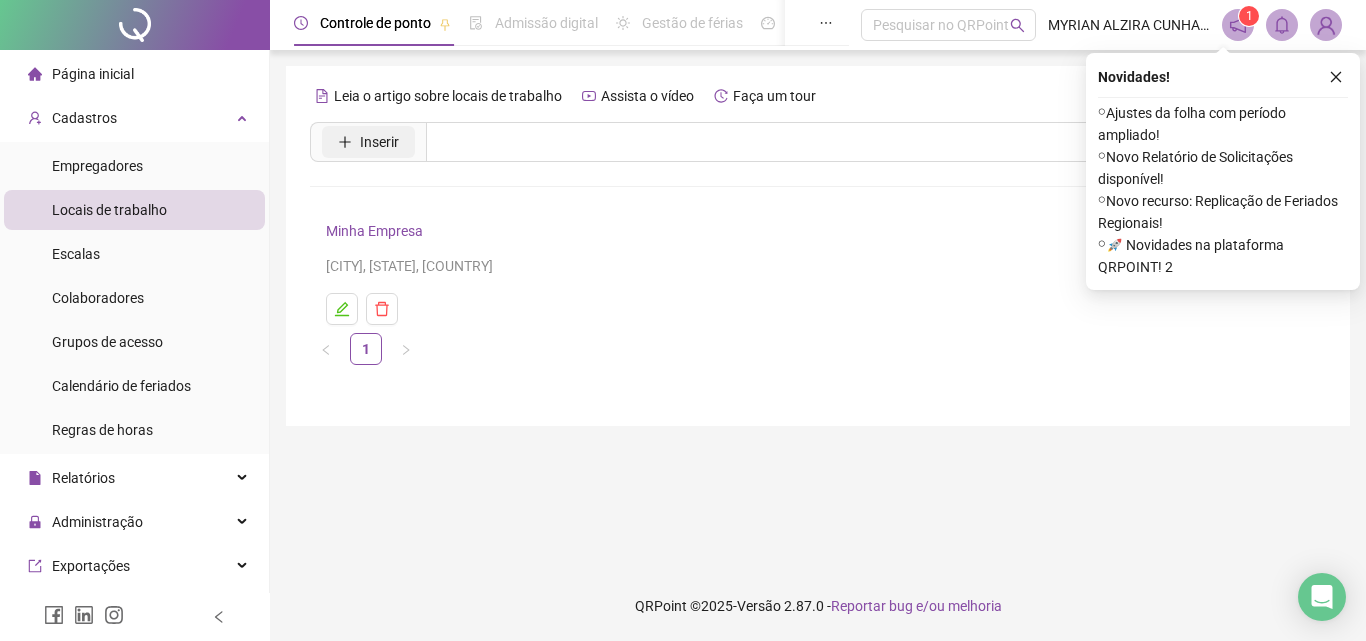 click 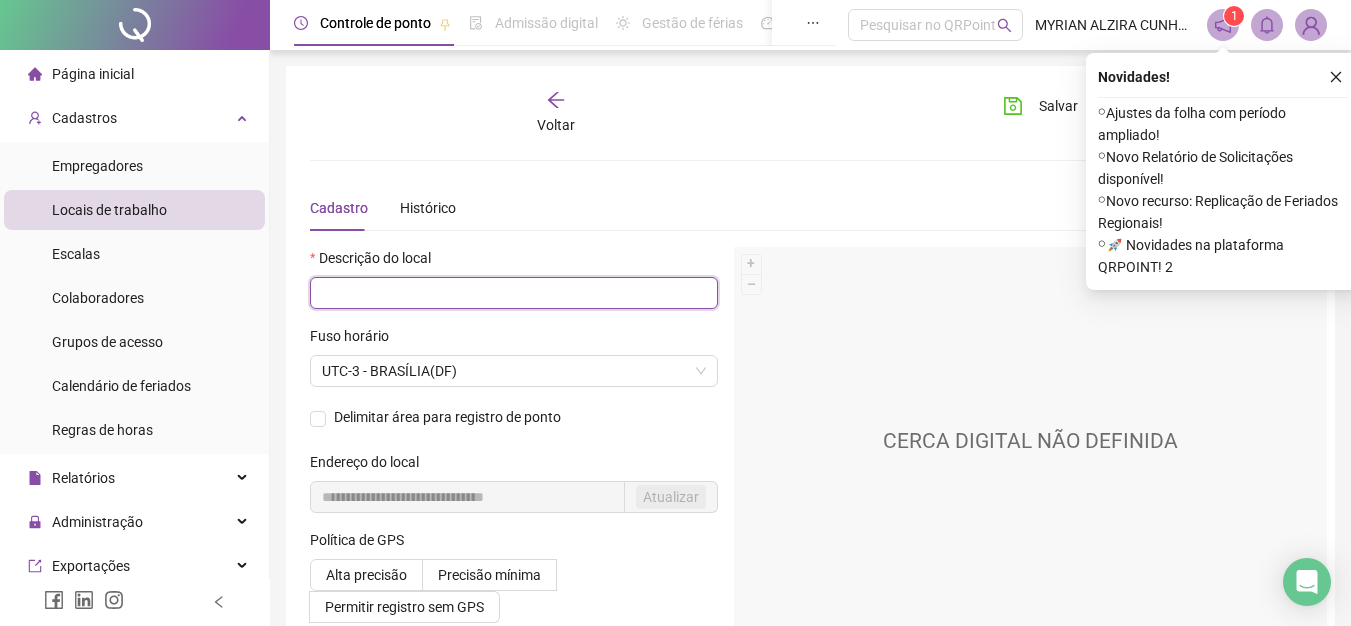 click at bounding box center [514, 293] 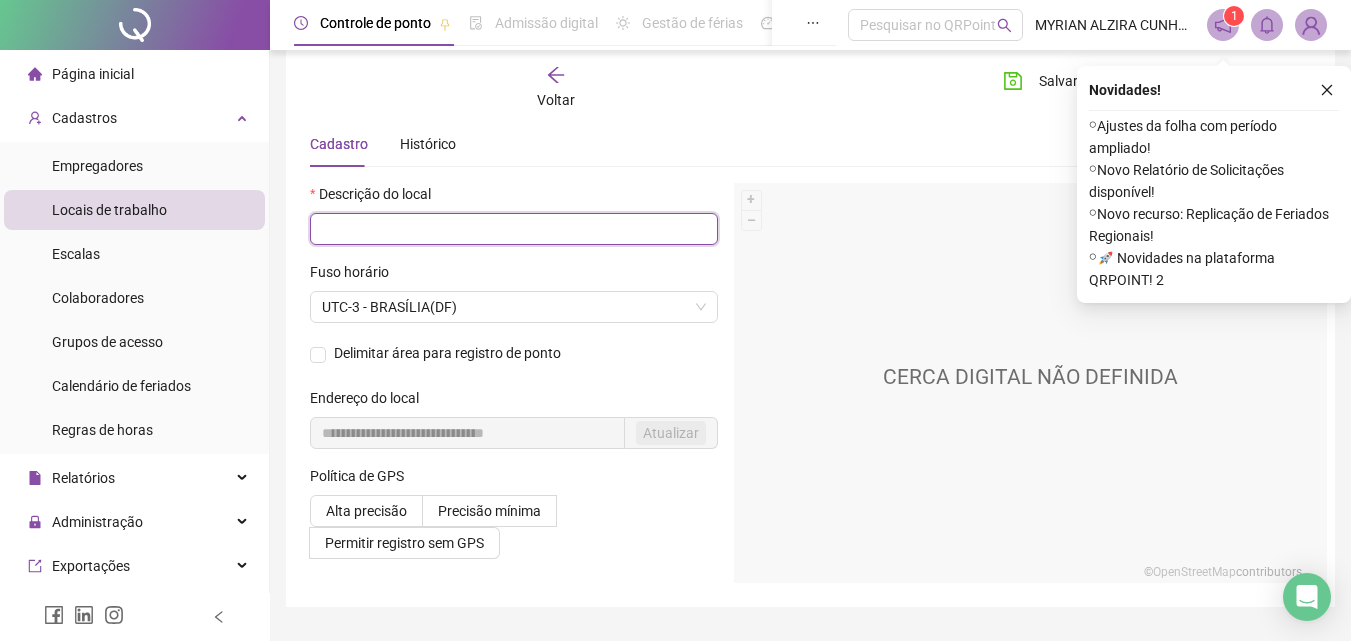 scroll, scrollTop: 100, scrollLeft: 0, axis: vertical 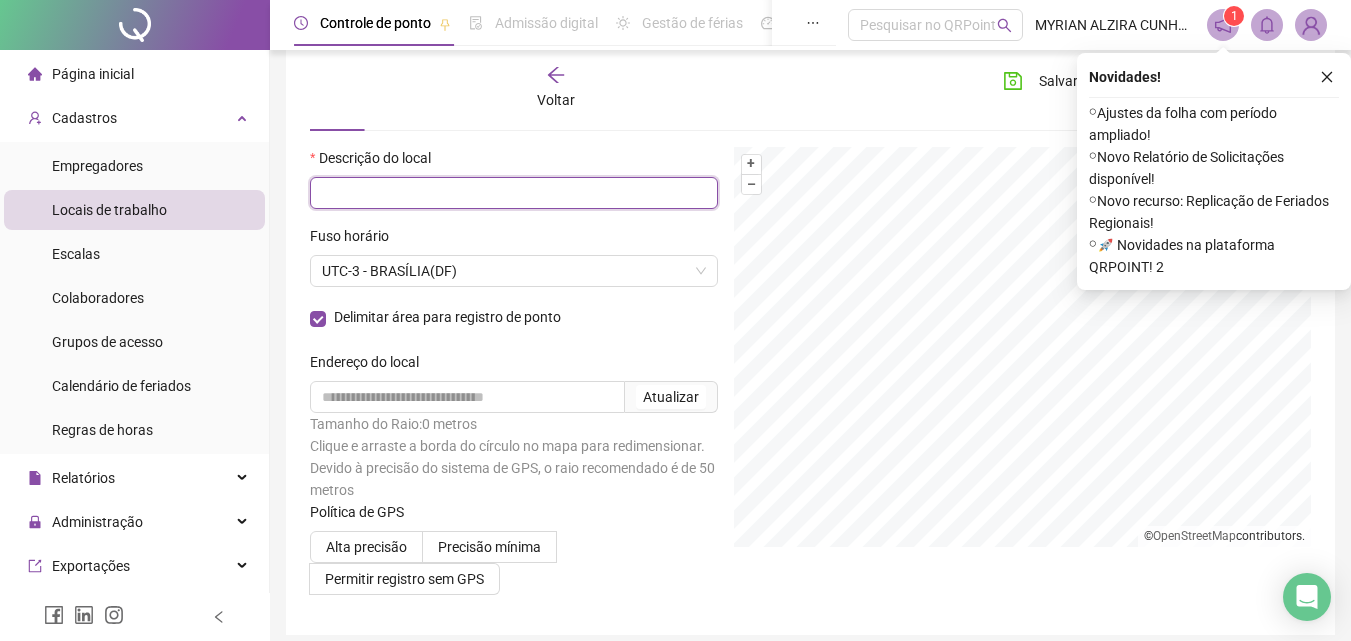 click at bounding box center [514, 193] 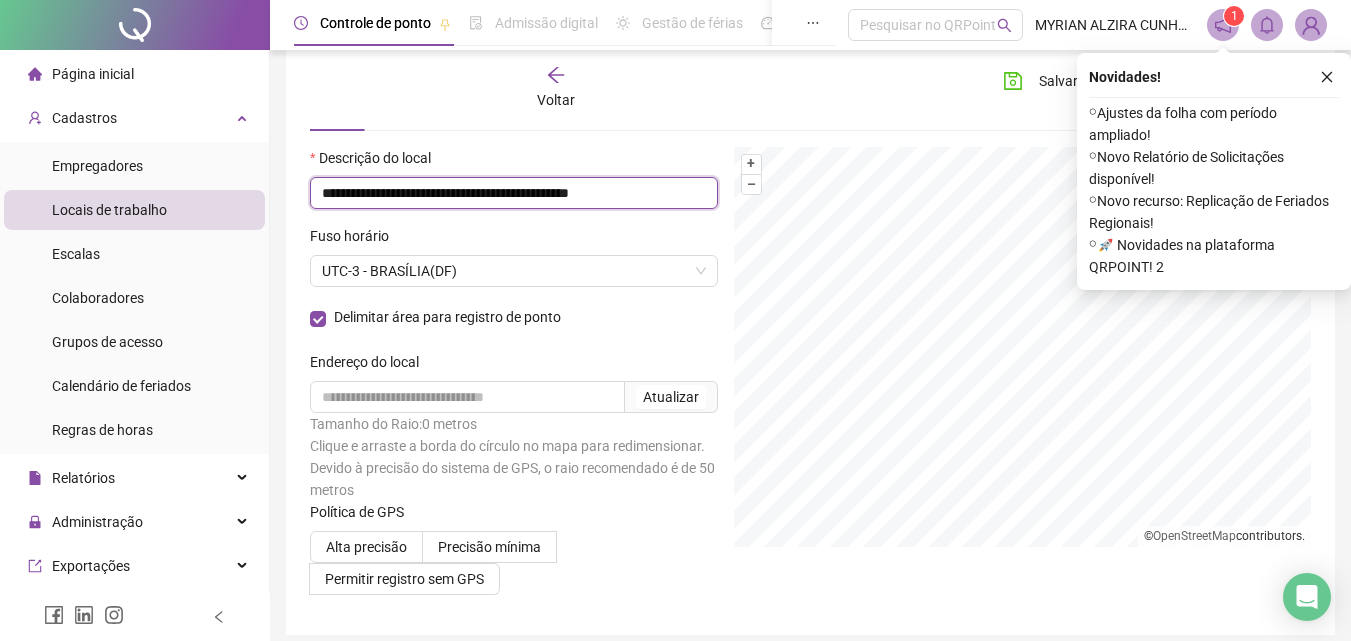 type on "**********" 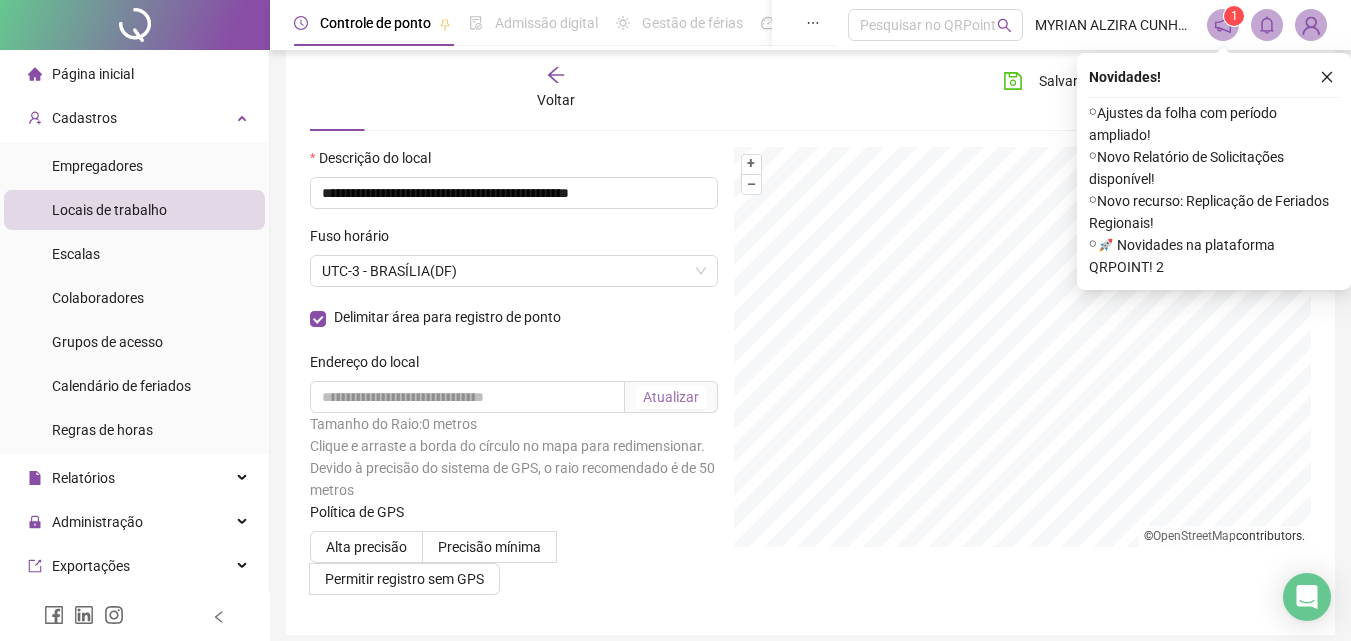click on "Atualizar" at bounding box center [671, 397] 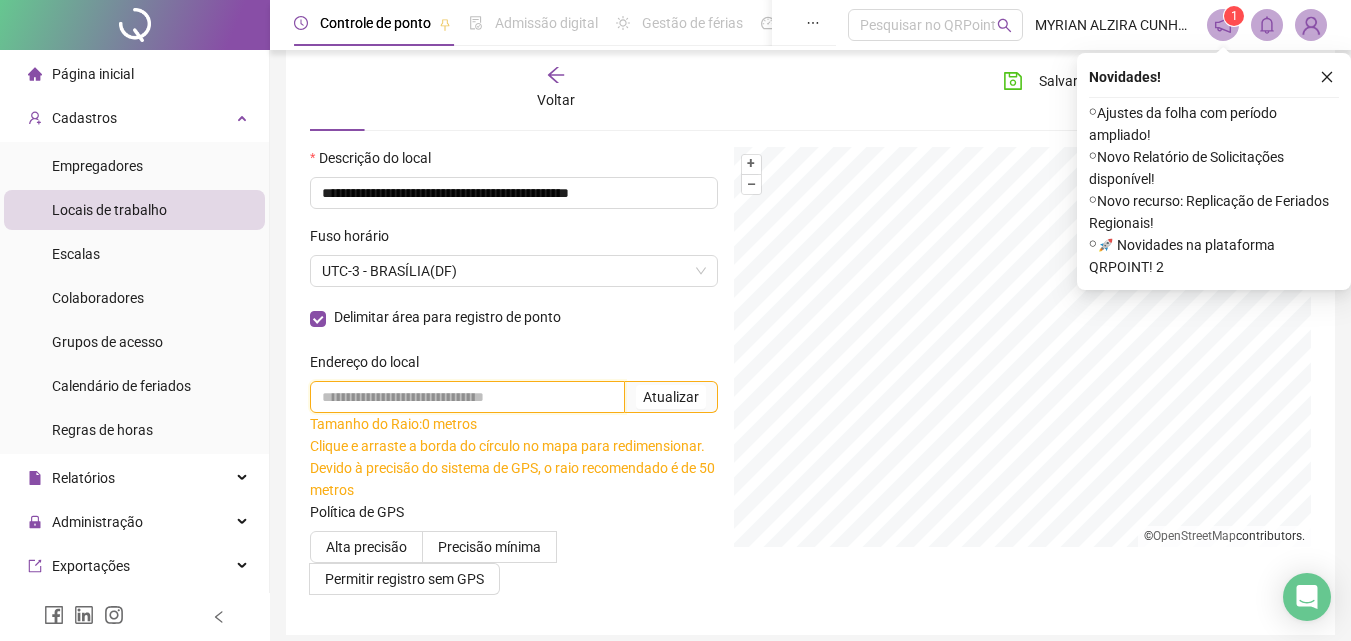 click at bounding box center (467, 397) 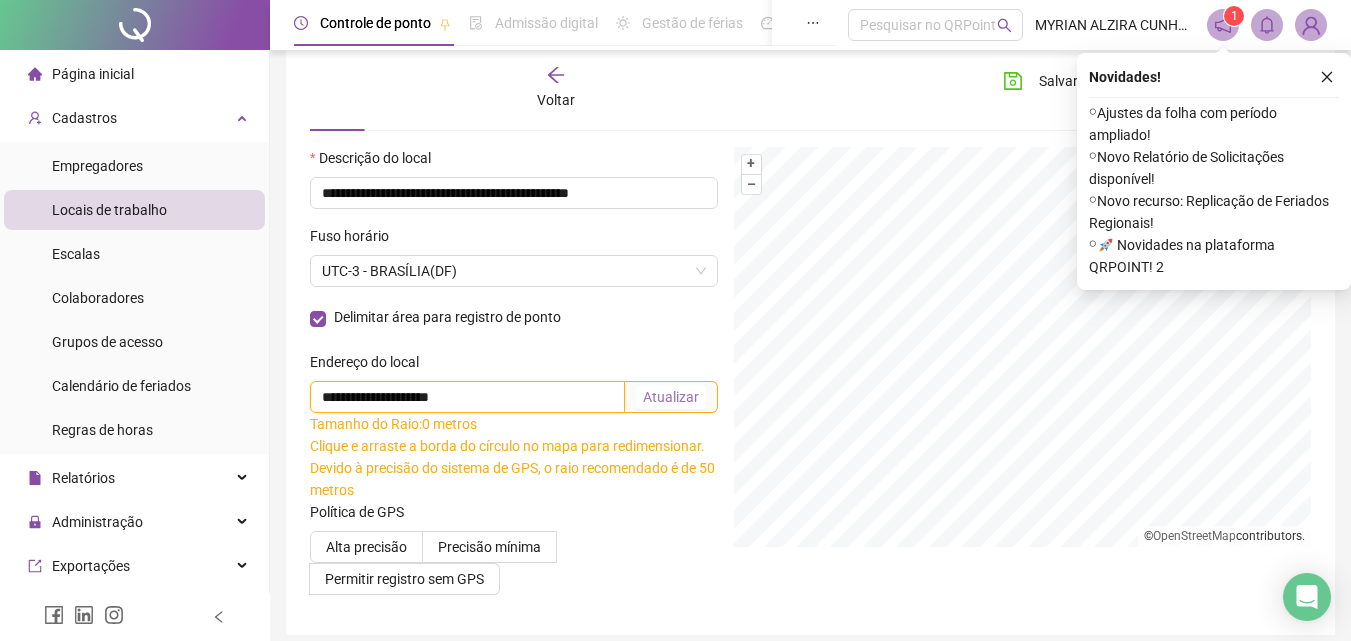 type on "**********" 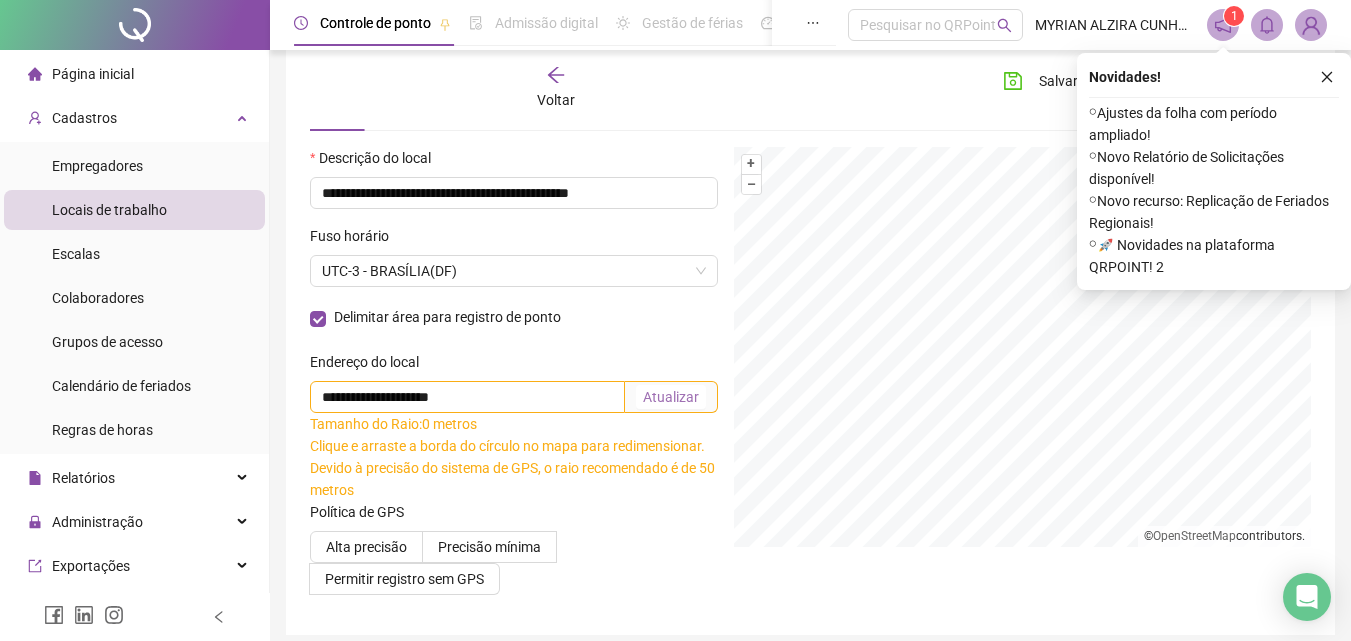 click on "Atualizar" at bounding box center (671, 397) 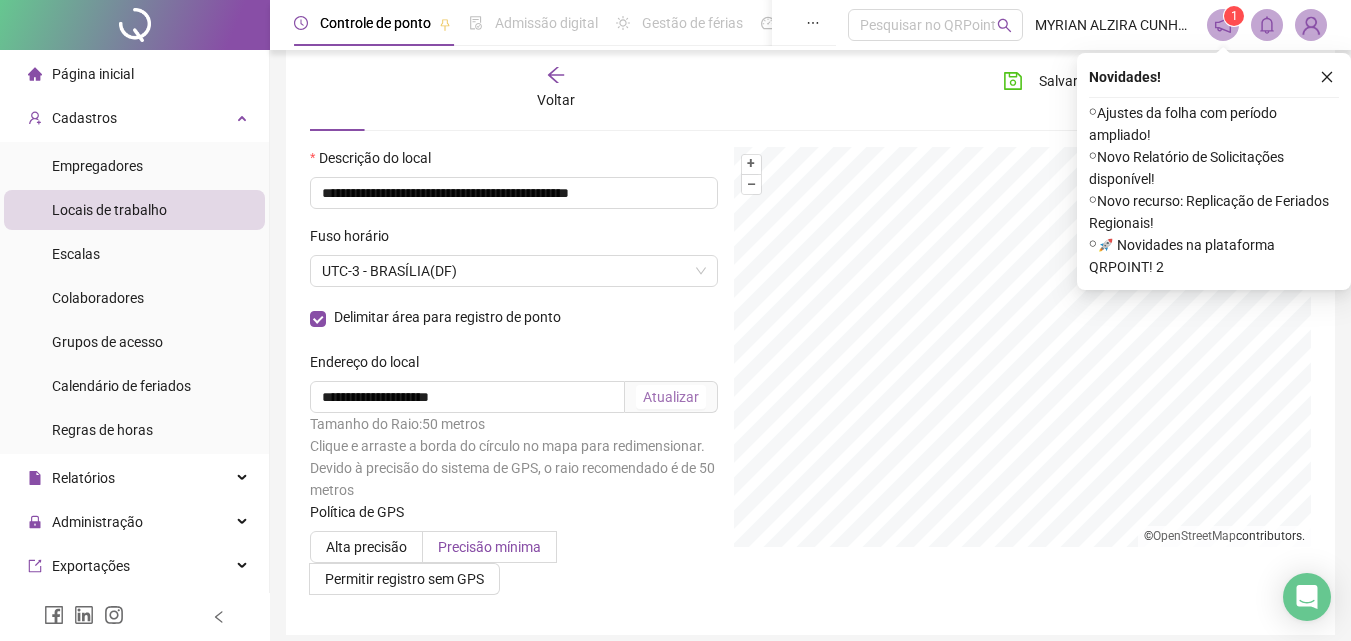 click on "Precisão mínima" at bounding box center (489, 547) 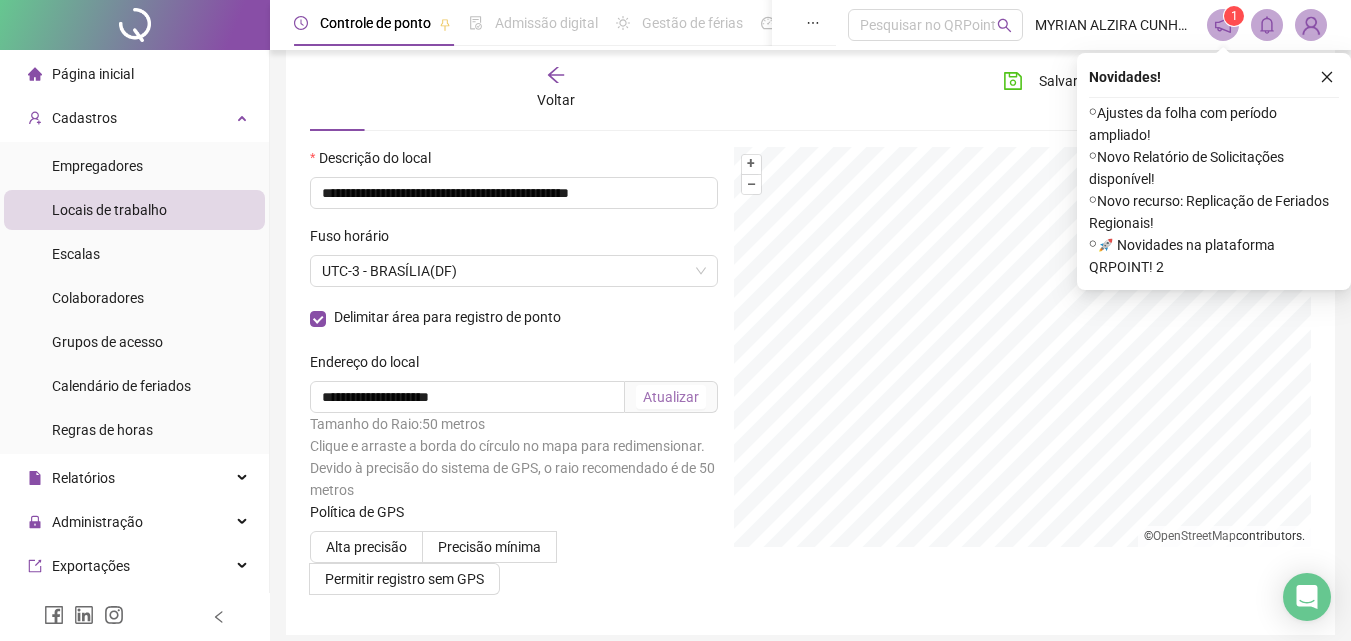 click on "Alta precisão Precisão mínima Permitir registro sem GPS" at bounding box center (514, 563) 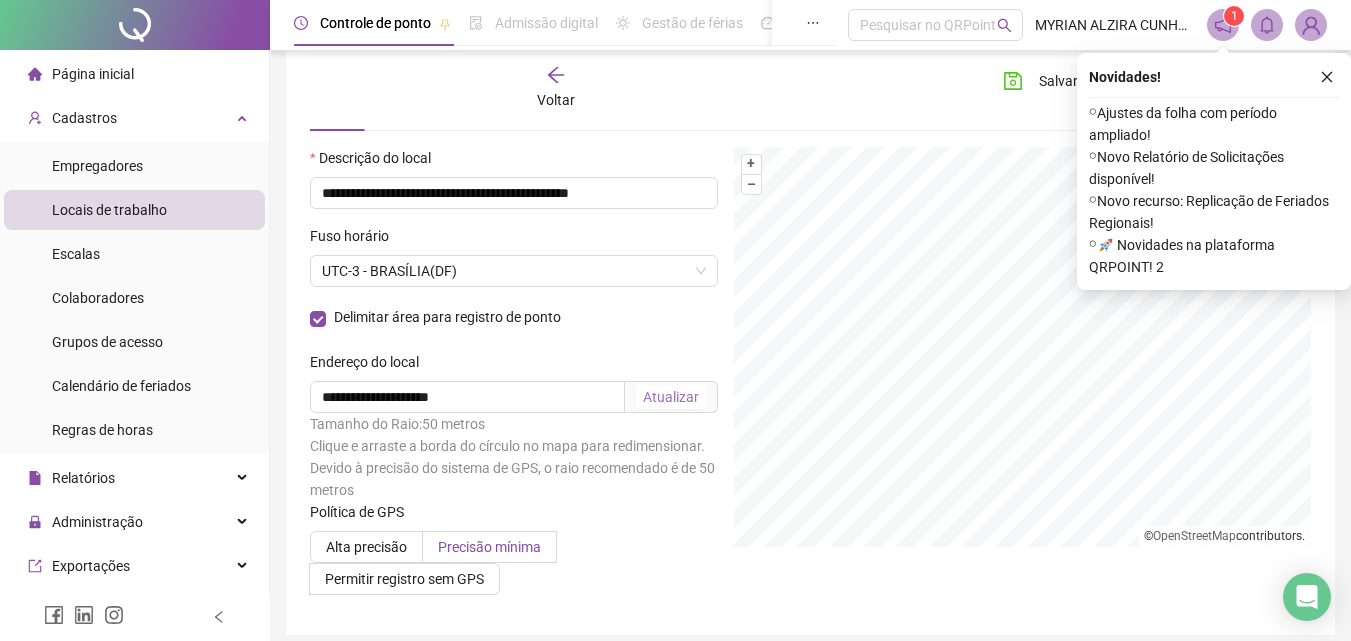 click on "Precisão mínima" at bounding box center [489, 547] 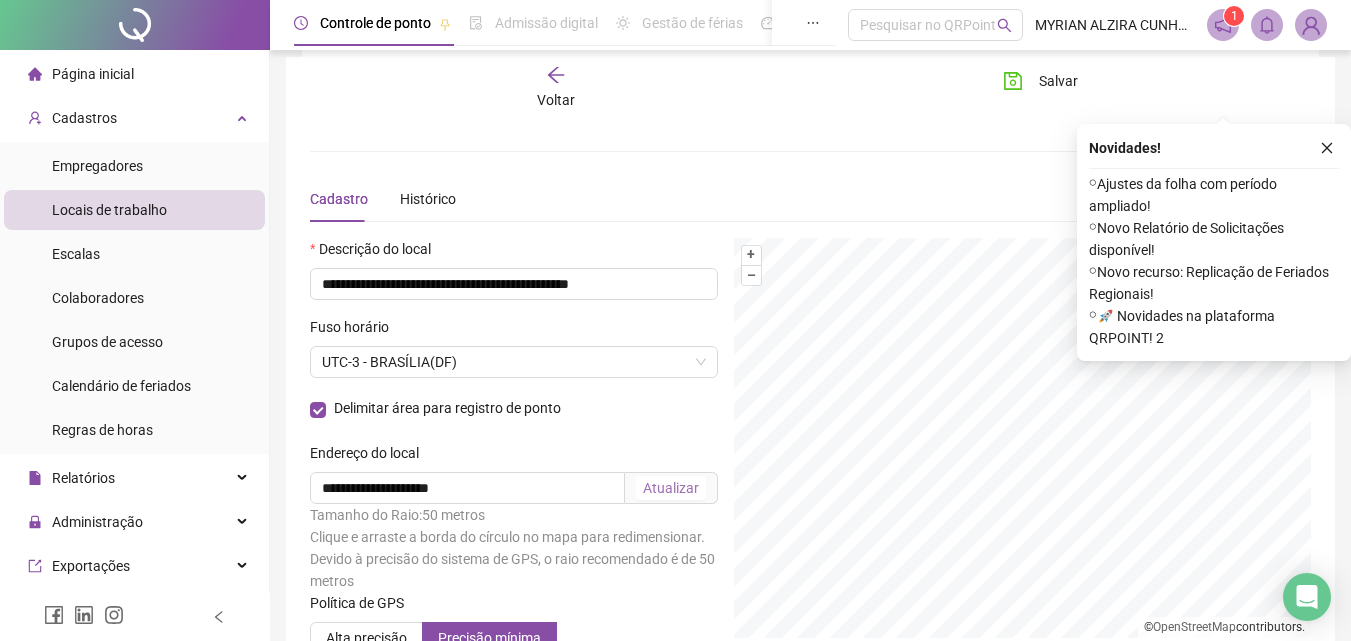 scroll, scrollTop: 0, scrollLeft: 0, axis: both 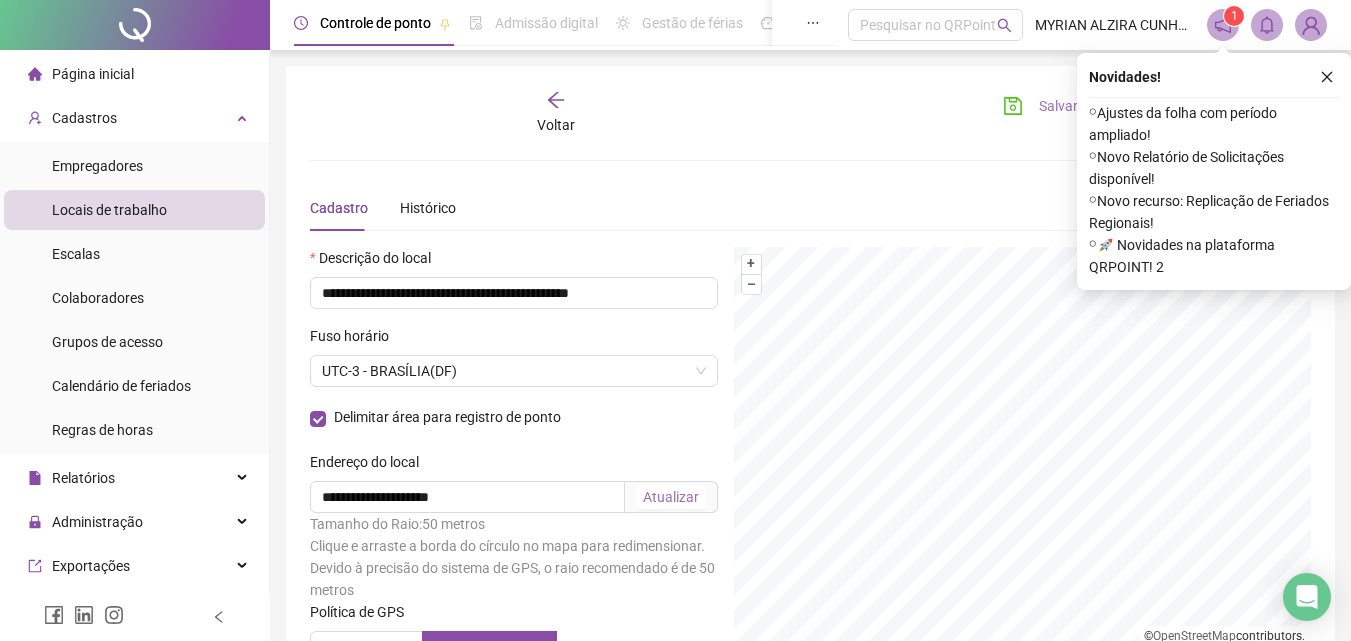click on "Salvar" at bounding box center [1058, 106] 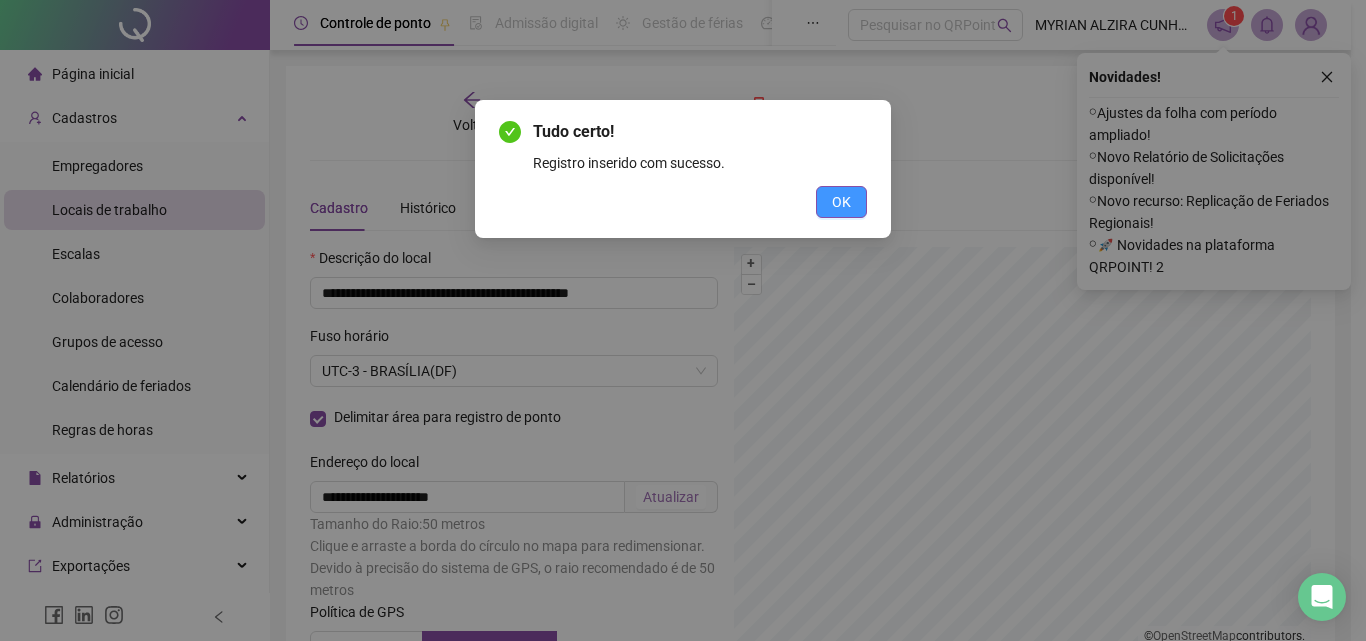click on "OK" at bounding box center (841, 202) 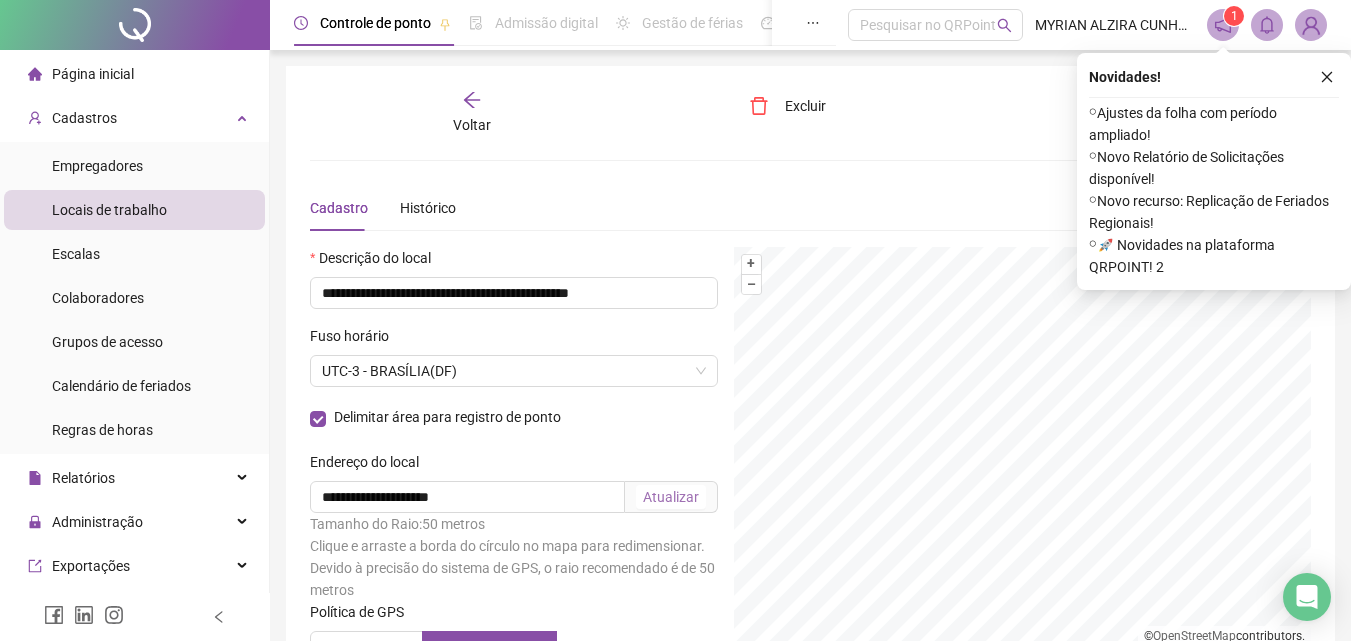 click on "Voltar" at bounding box center [472, 113] 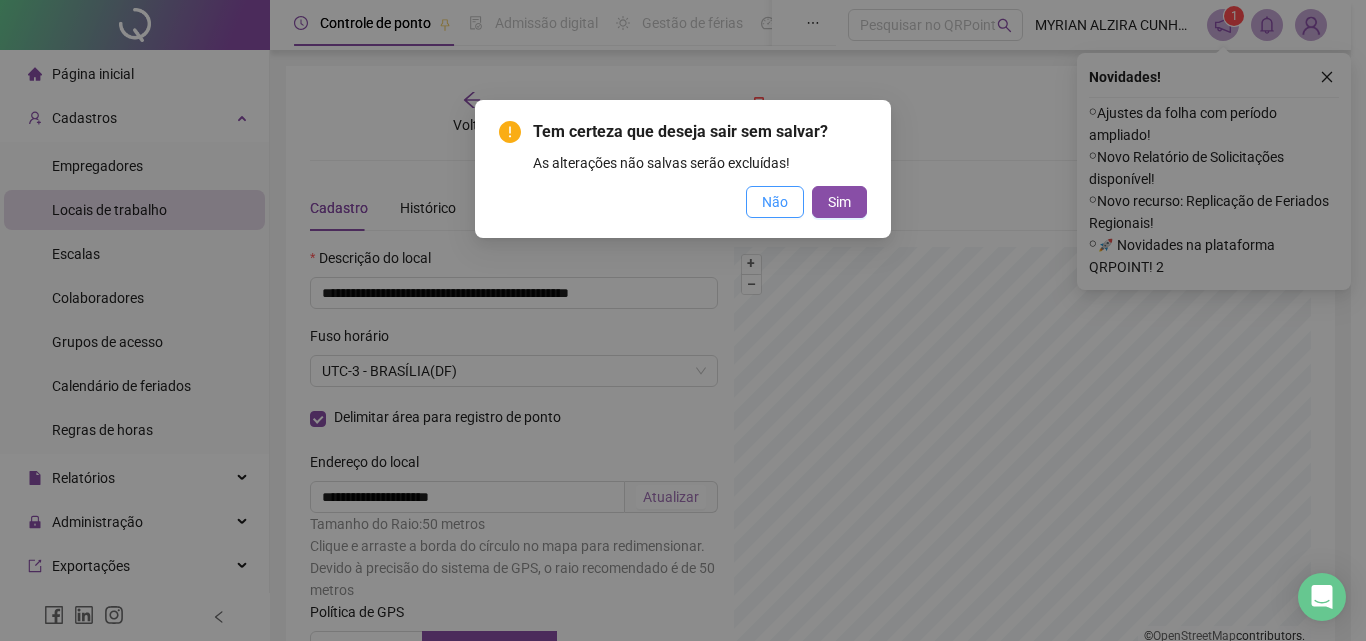 click on "Não" at bounding box center [775, 202] 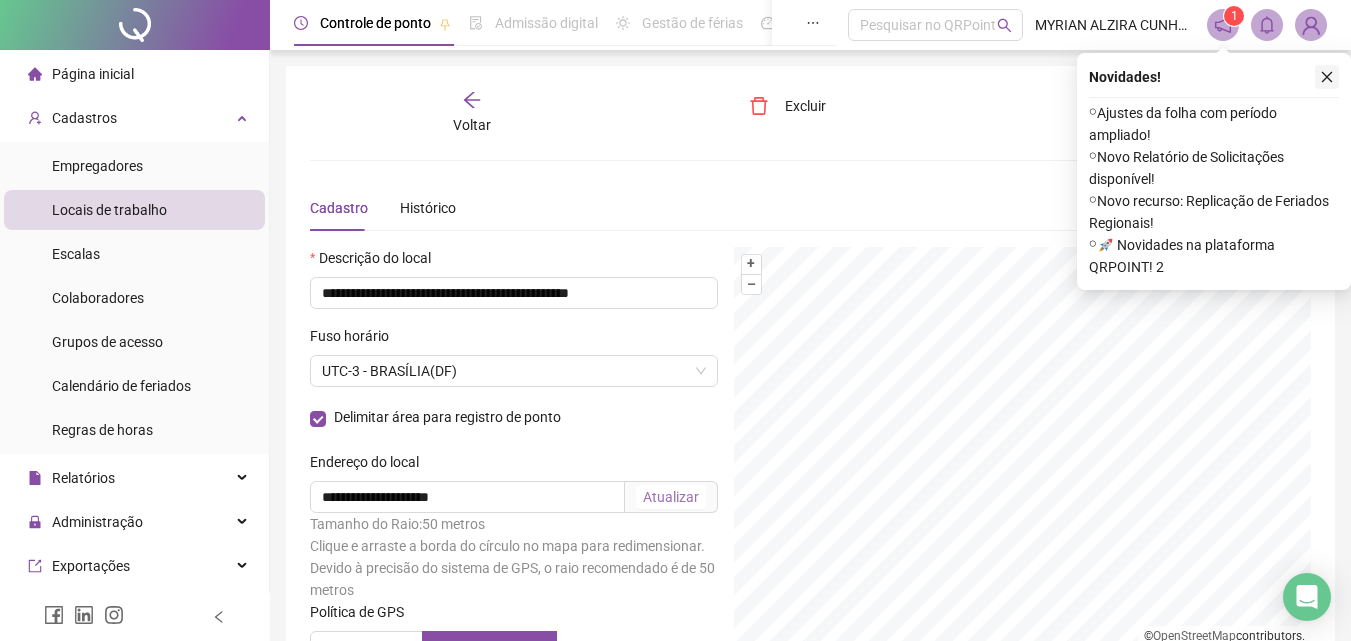 click at bounding box center (1327, 77) 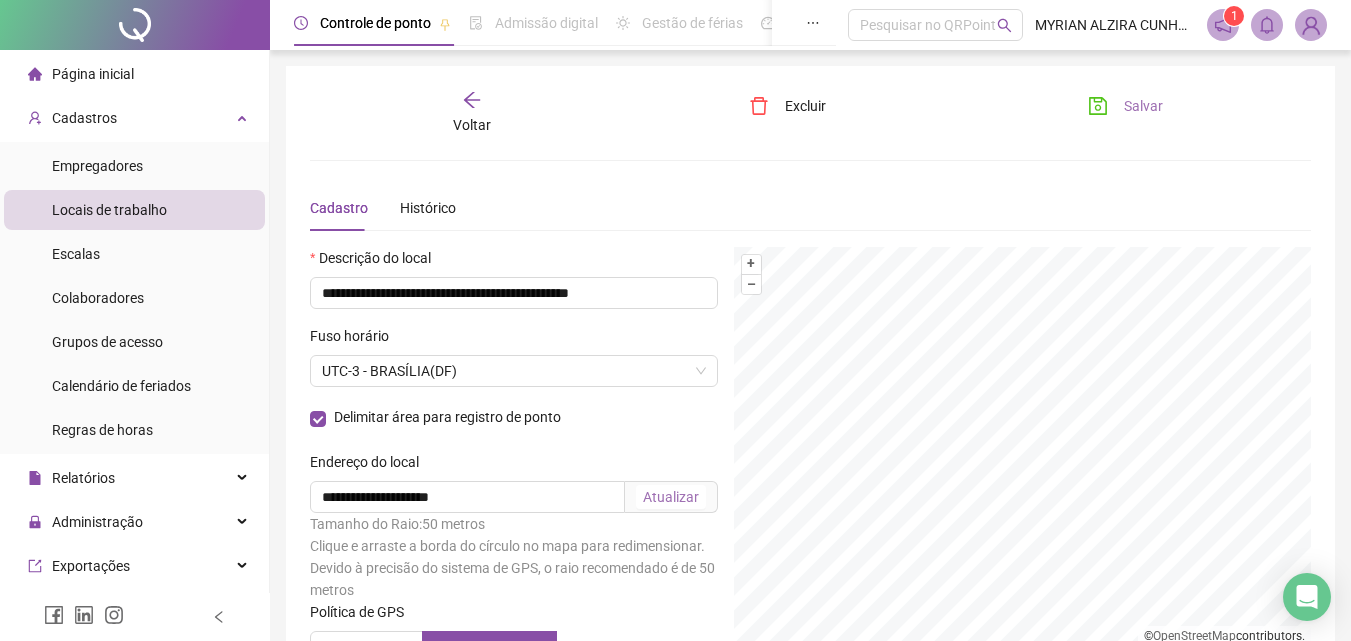 click on "Salvar" at bounding box center (1143, 106) 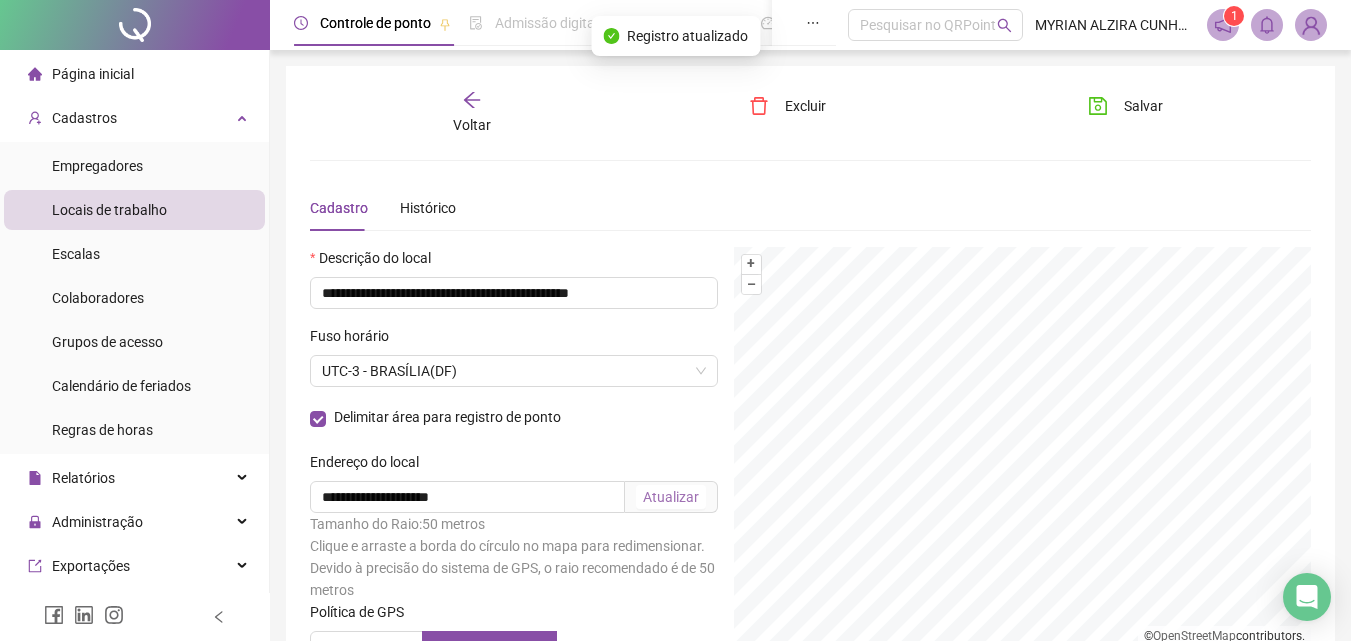 type 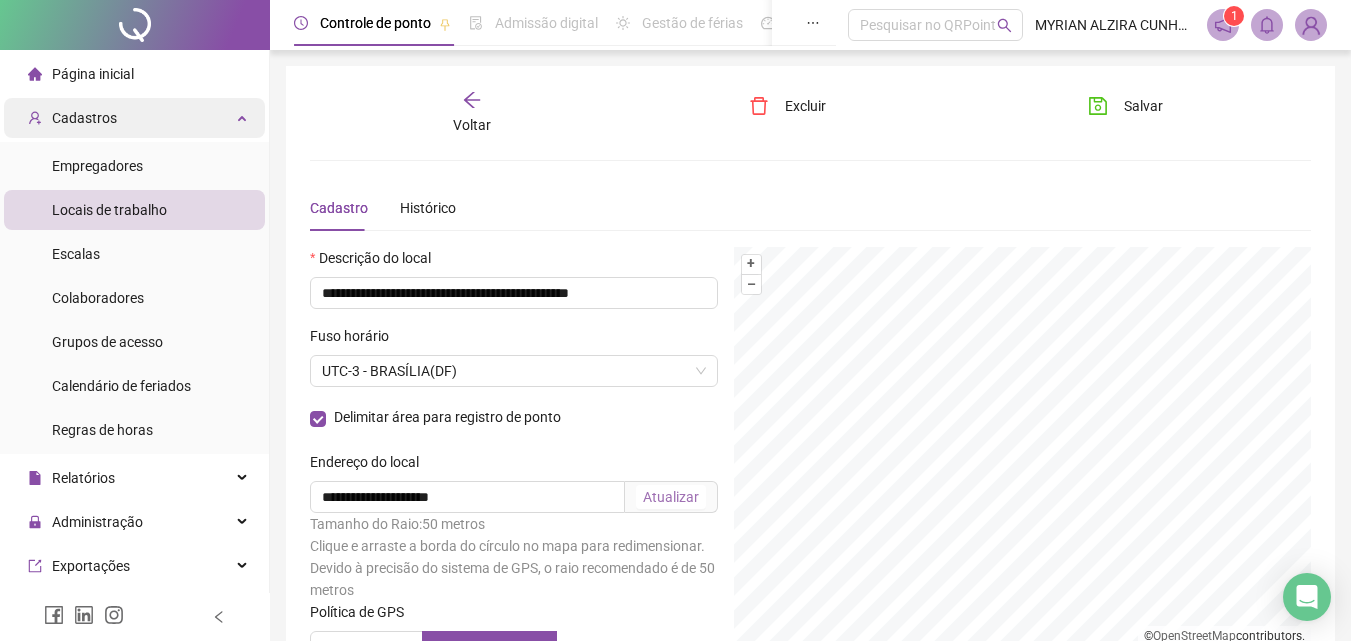 click on "Cadastros" at bounding box center (84, 118) 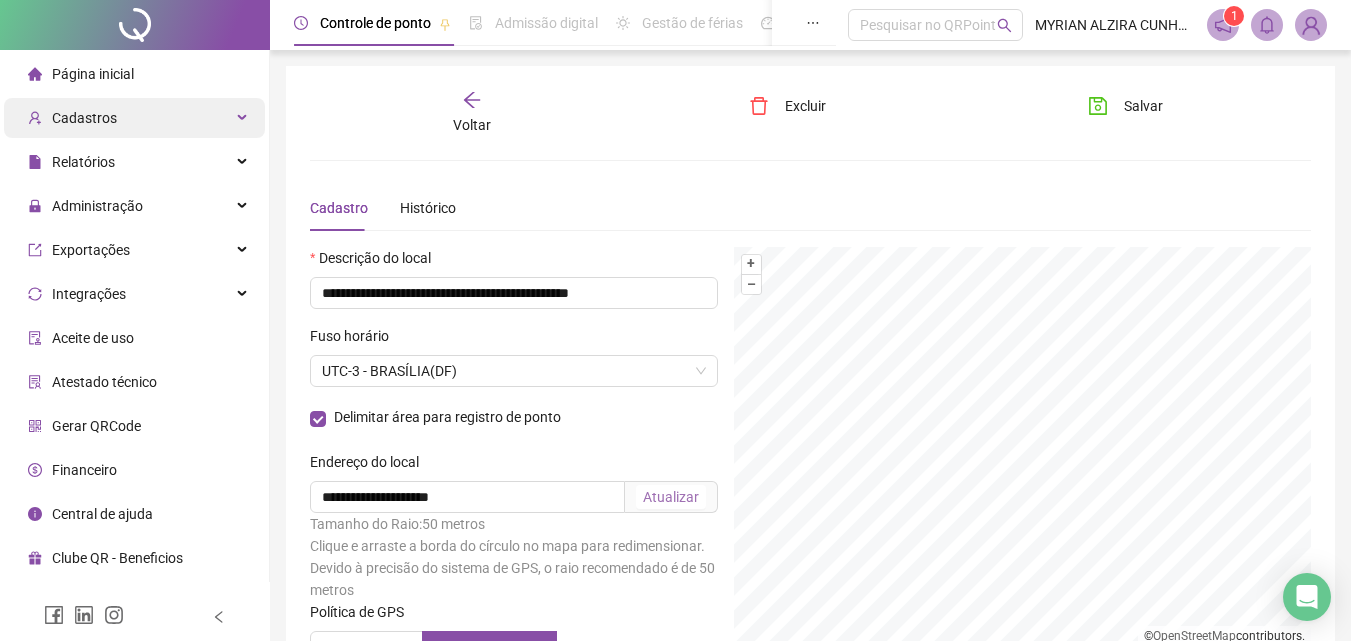 click on "Cadastros" at bounding box center [134, 118] 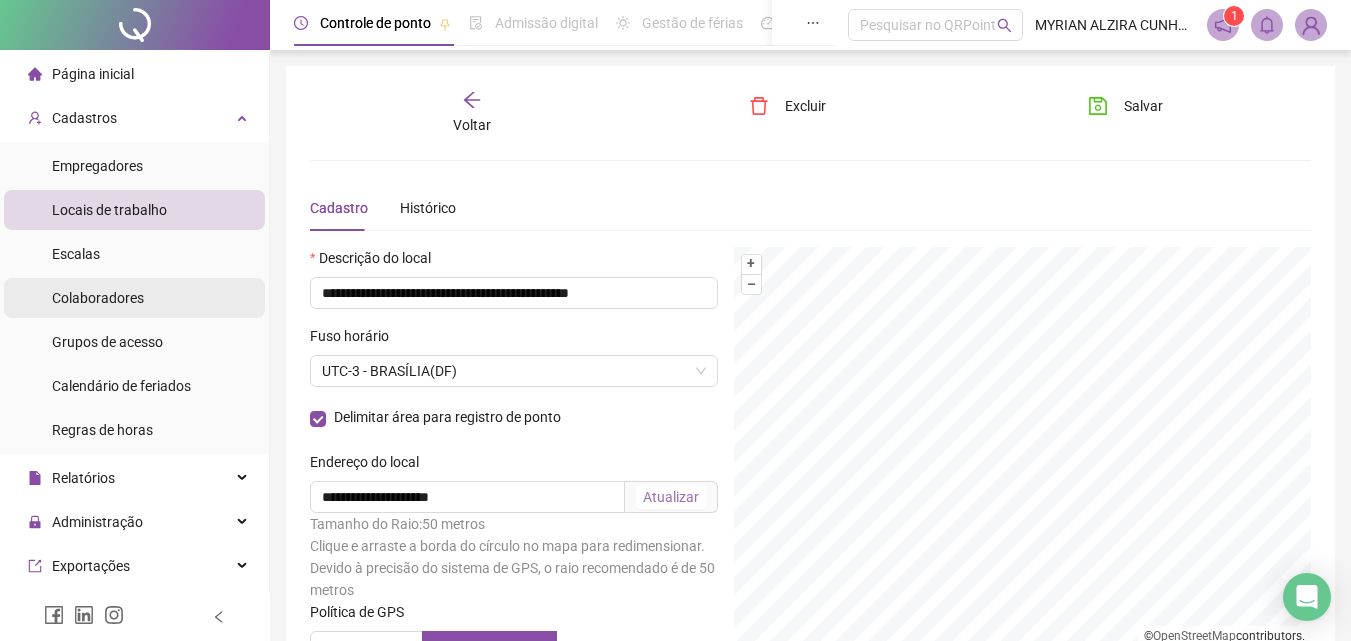 click on "Colaboradores" at bounding box center (98, 298) 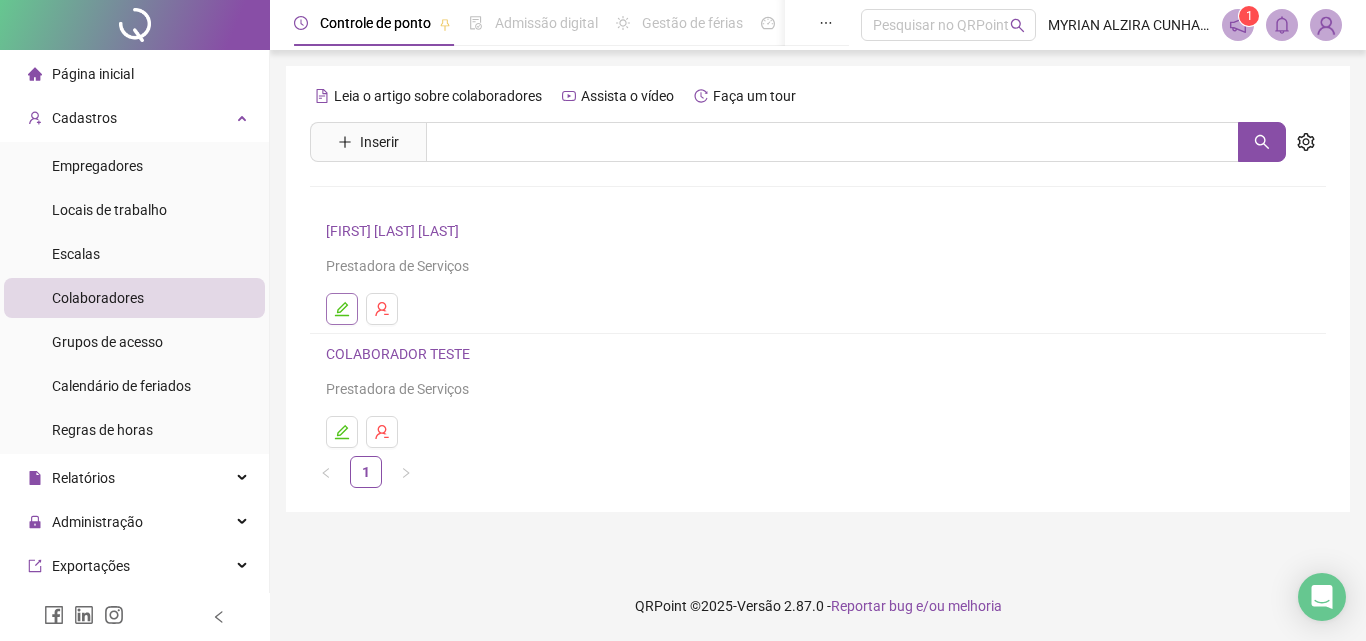 click 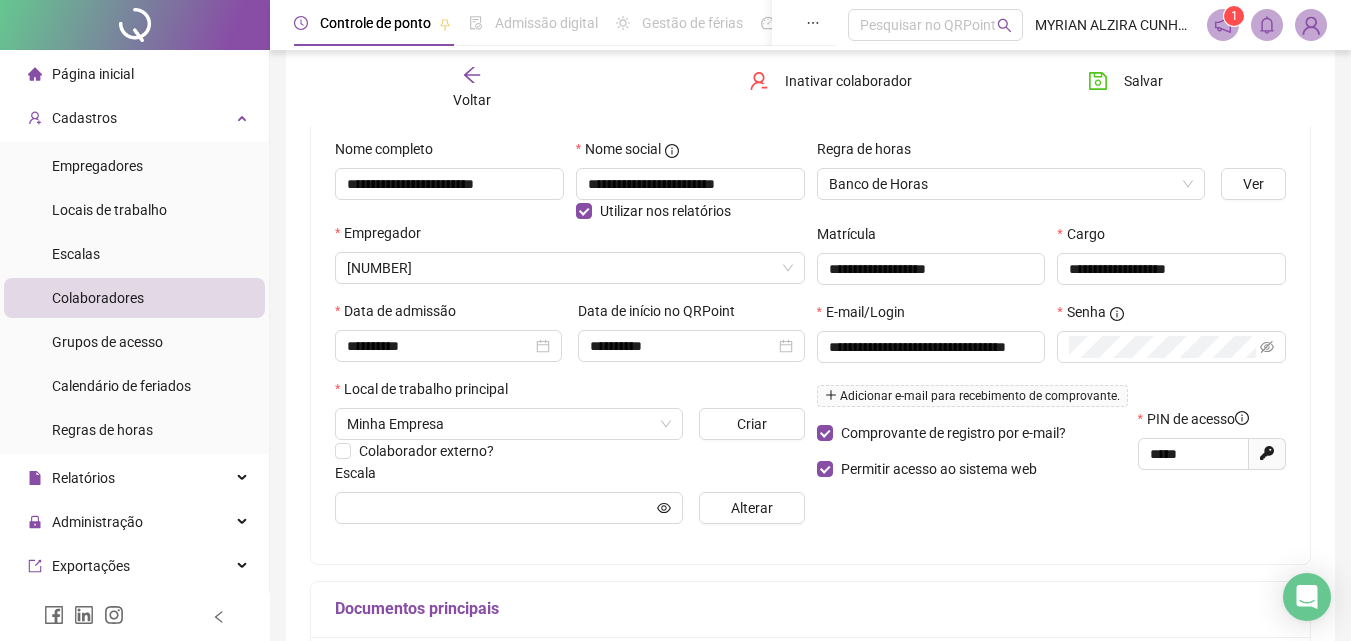 type on "**********" 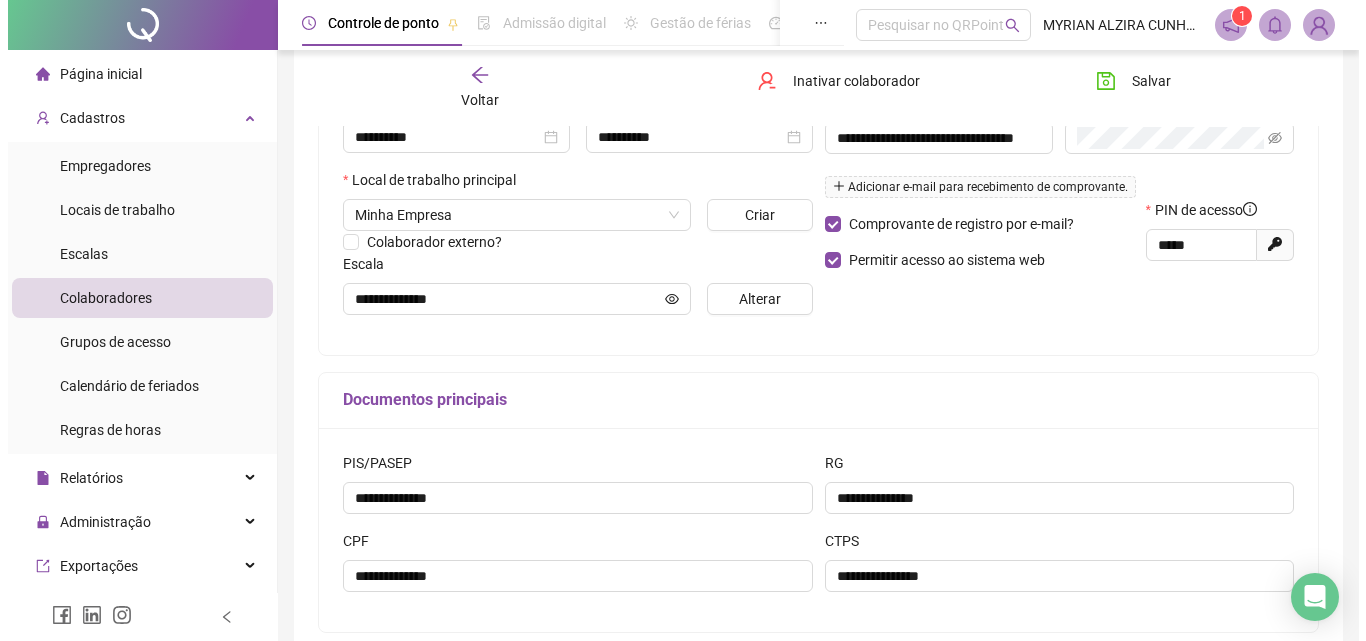 scroll, scrollTop: 400, scrollLeft: 0, axis: vertical 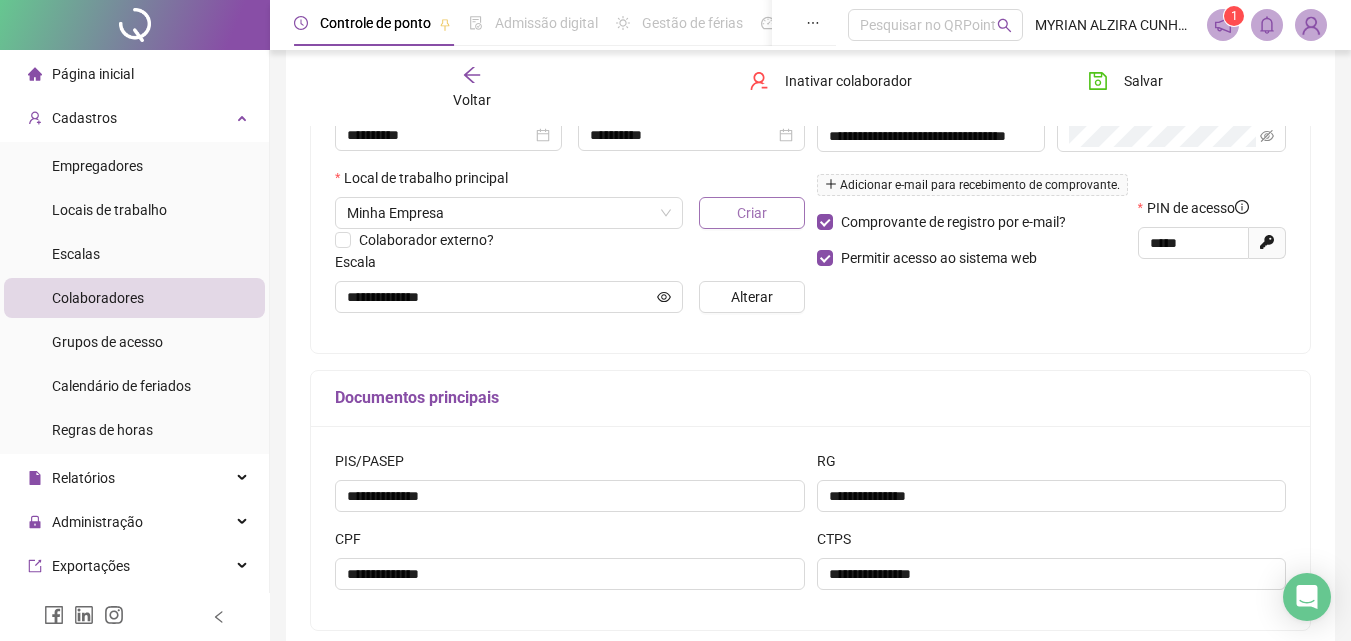 click on "Criar" at bounding box center [751, 213] 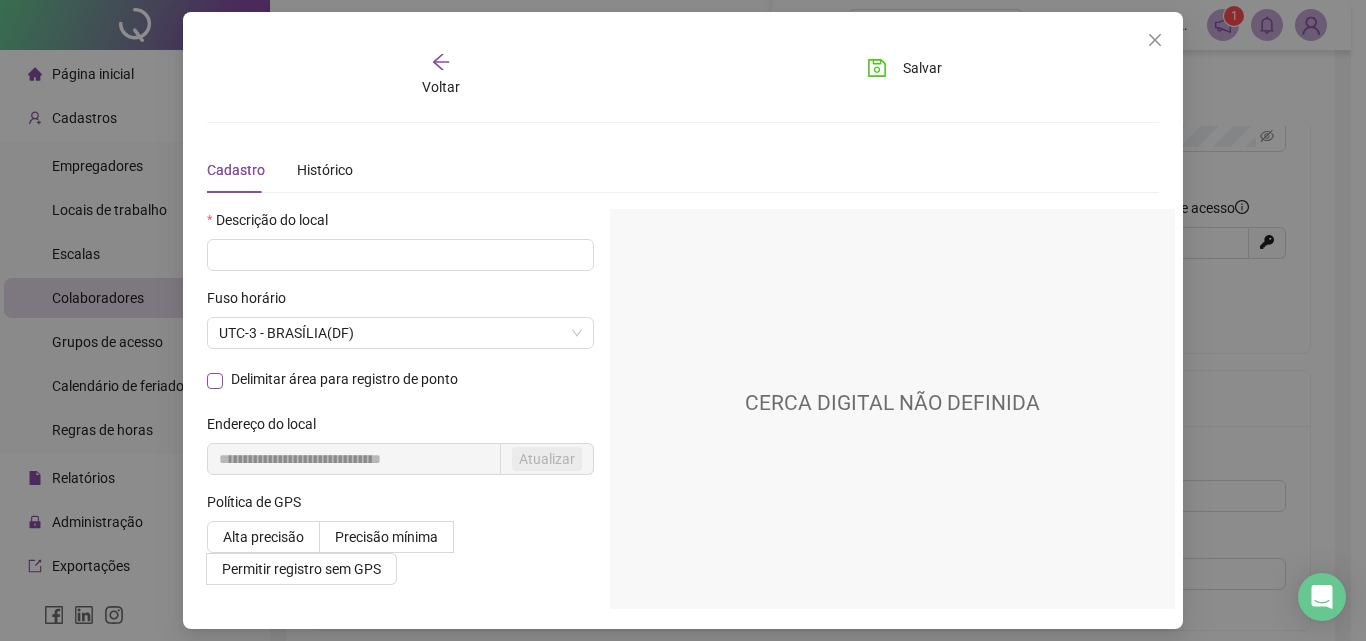click at bounding box center [215, 381] 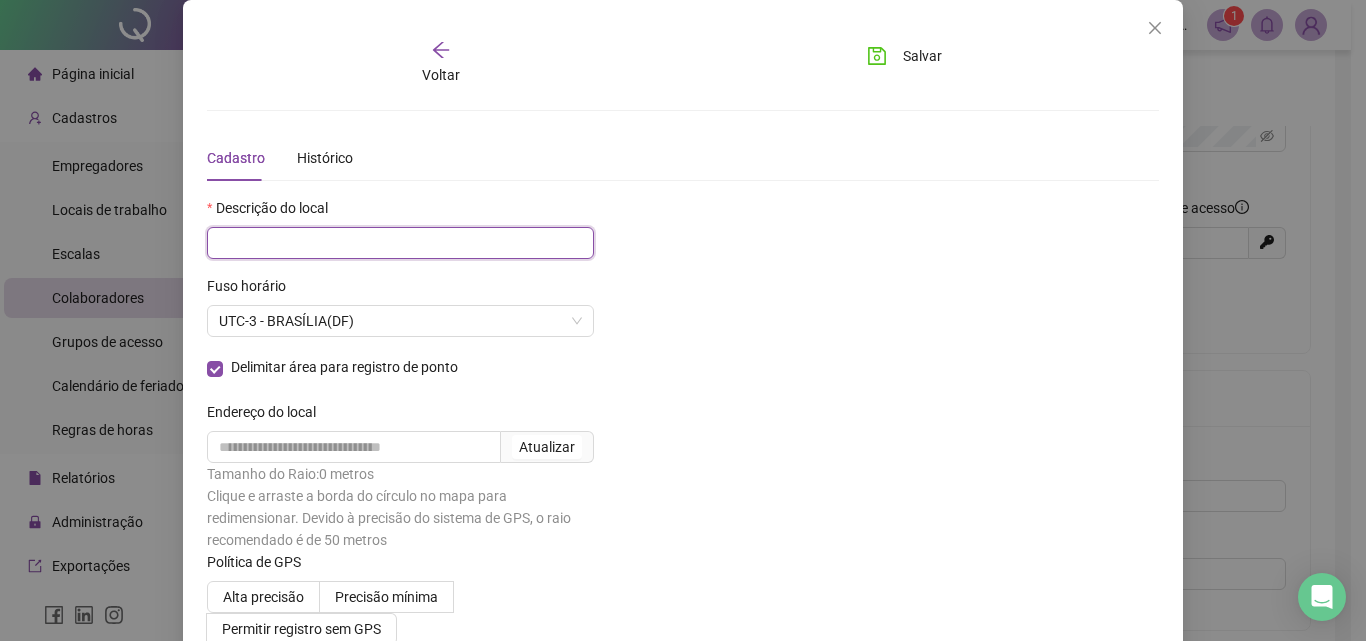 click at bounding box center [400, 243] 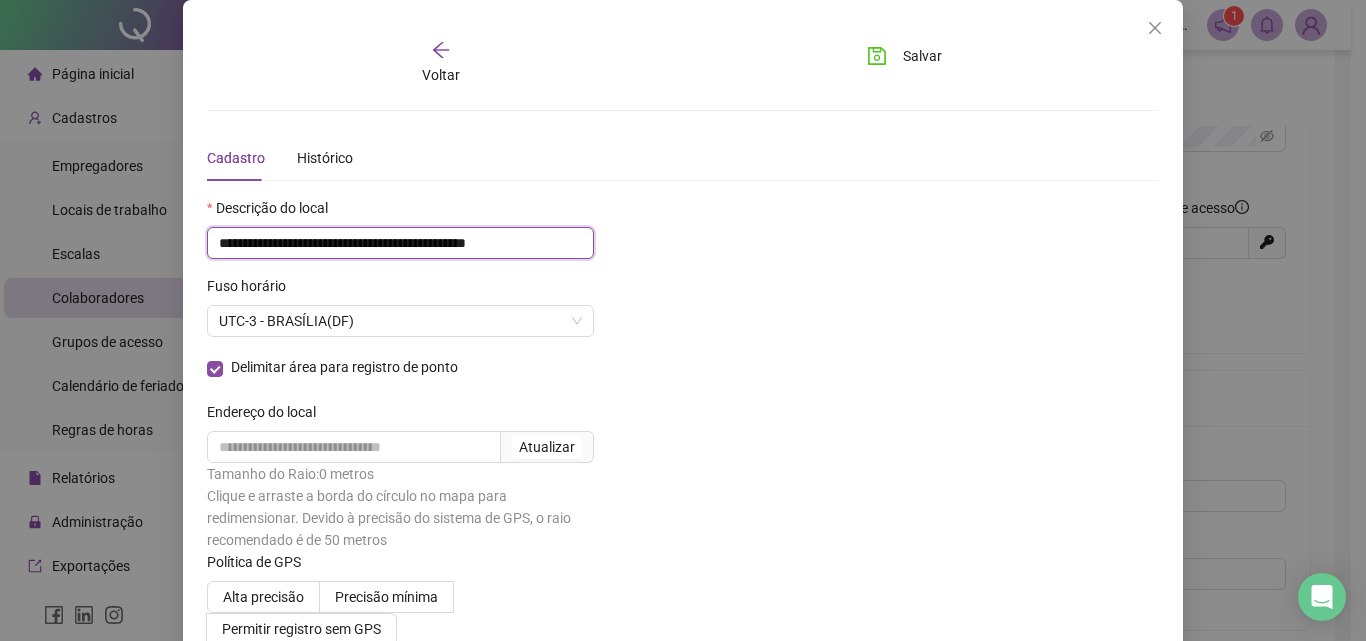 scroll, scrollTop: 0, scrollLeft: 11, axis: horizontal 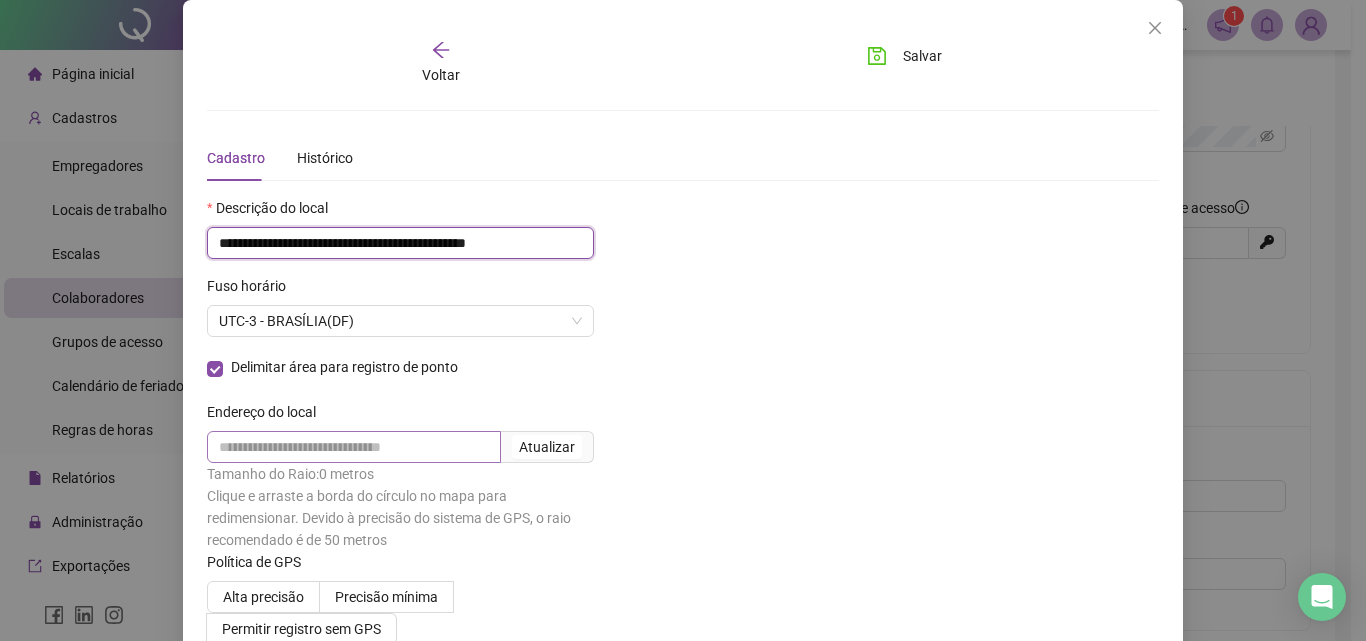 type on "**********" 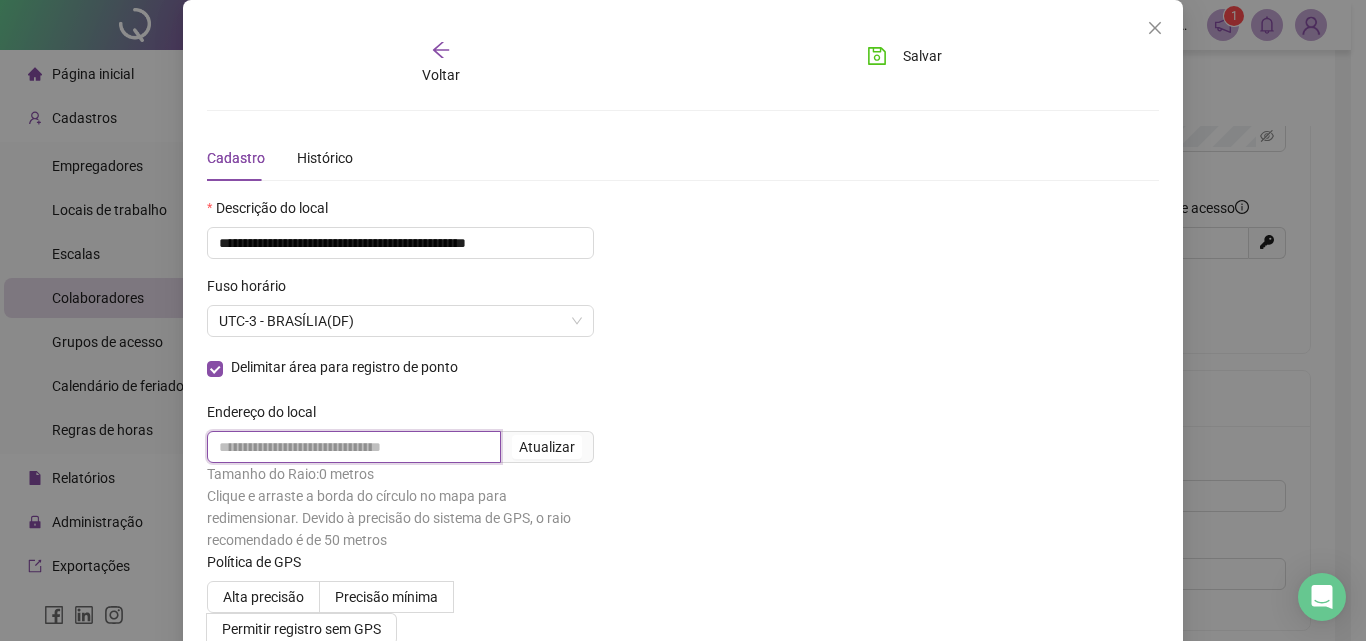 scroll, scrollTop: 0, scrollLeft: 0, axis: both 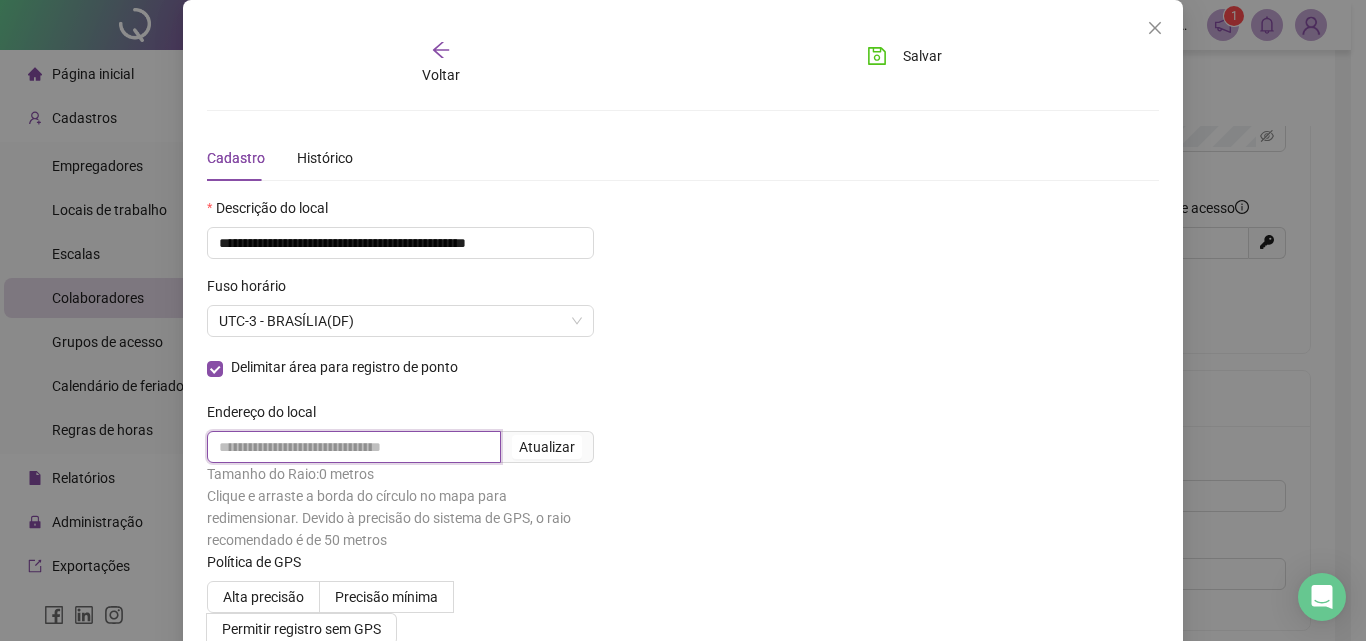 click at bounding box center (354, 447) 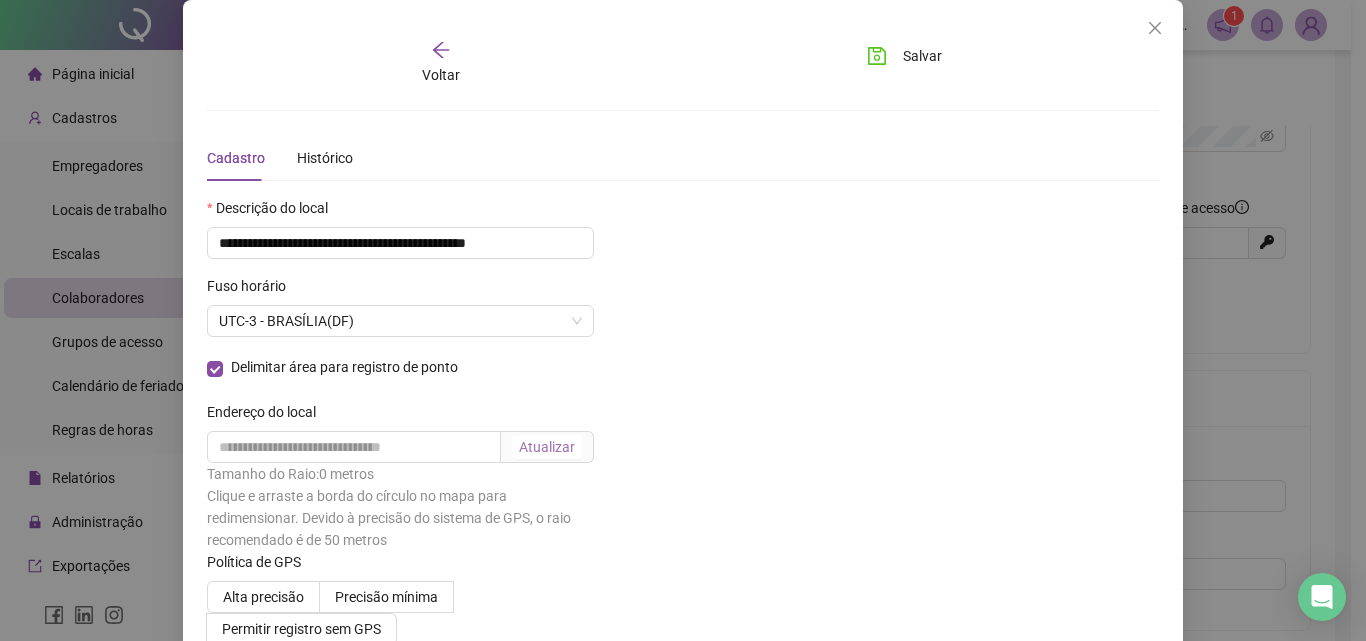 click on "Atualizar" at bounding box center [547, 447] 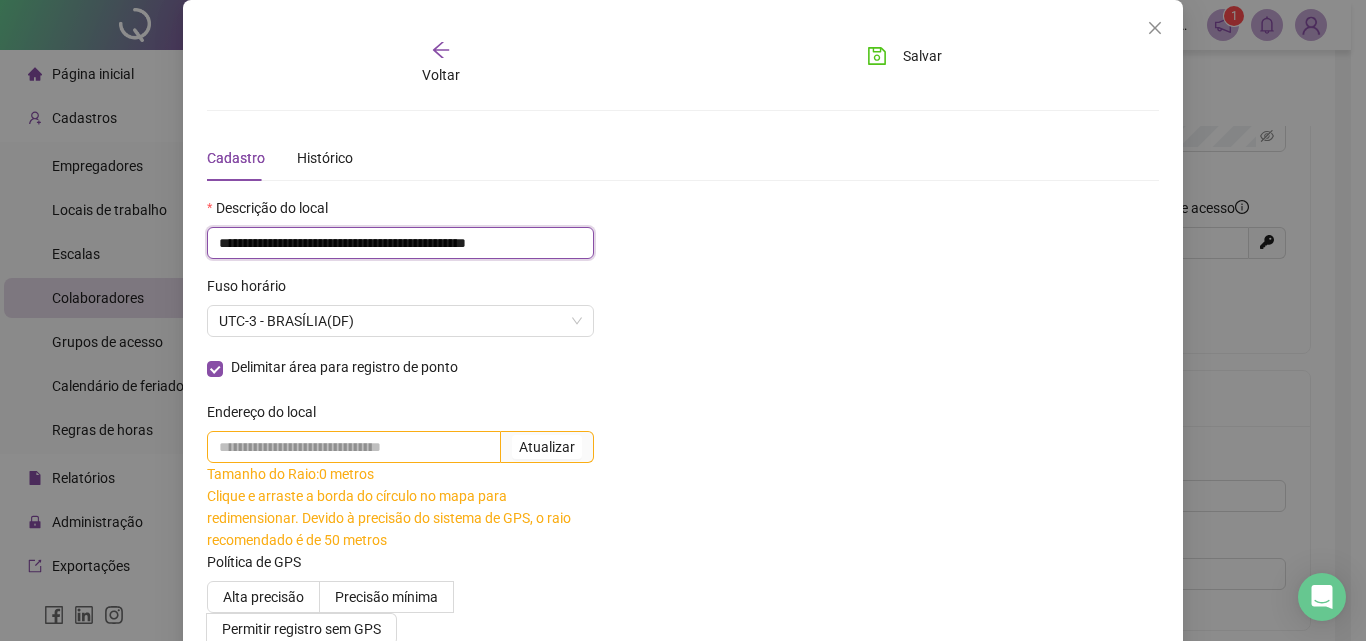 scroll, scrollTop: 0, scrollLeft: 11, axis: horizontal 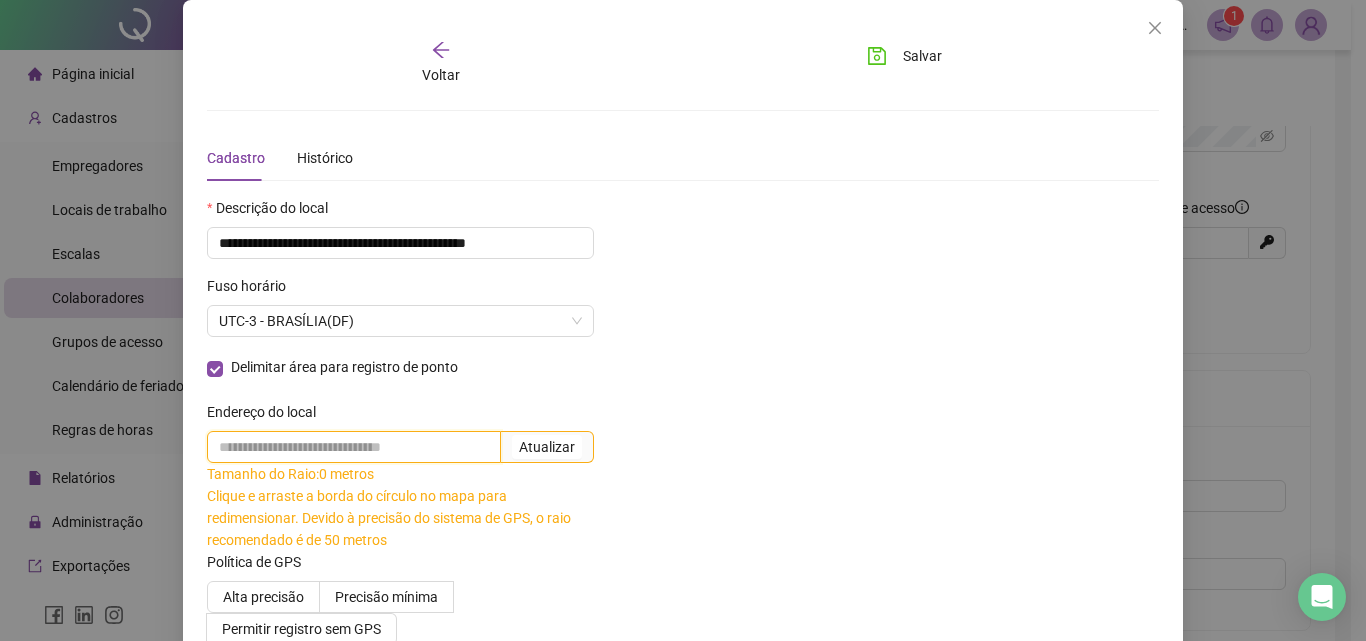 click at bounding box center (354, 447) 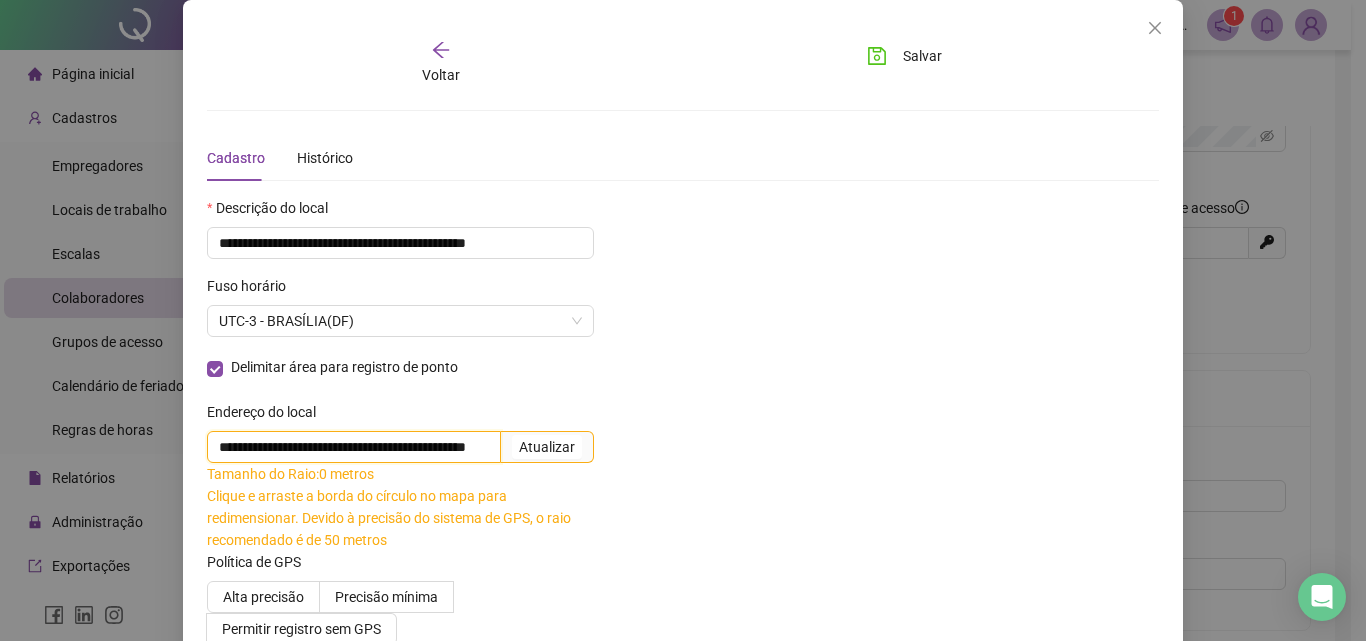 scroll, scrollTop: 0, scrollLeft: 102, axis: horizontal 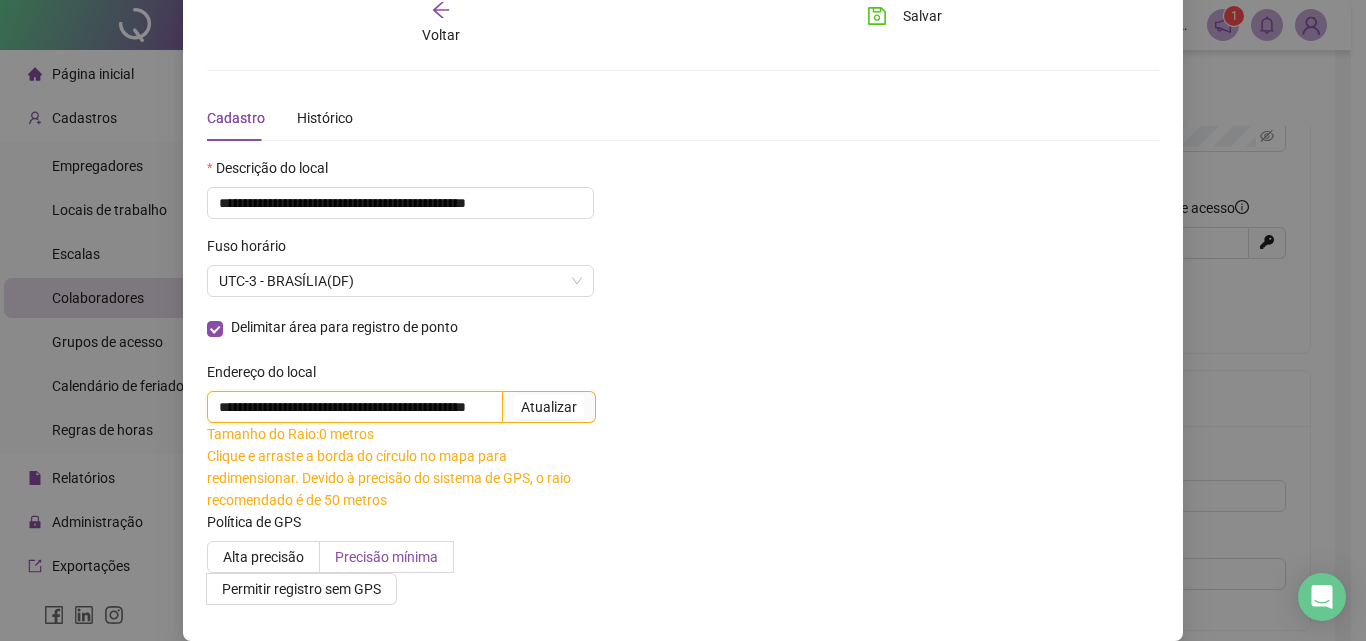 type on "**********" 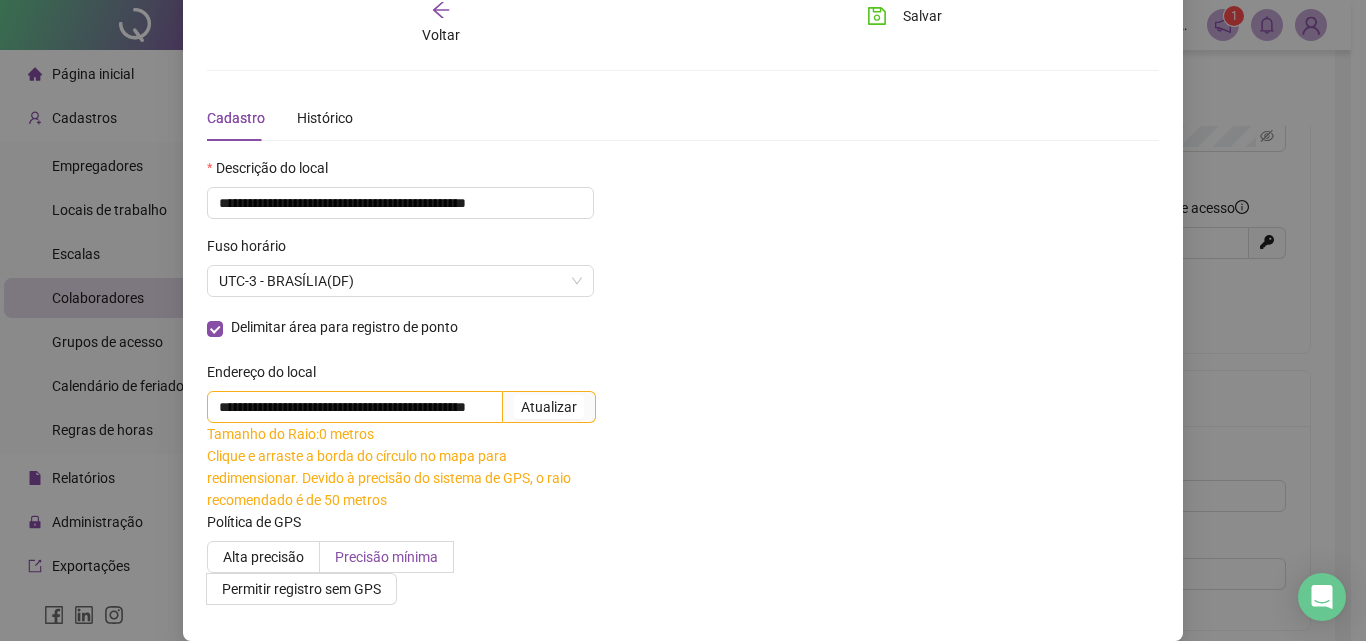 scroll, scrollTop: 0, scrollLeft: 0, axis: both 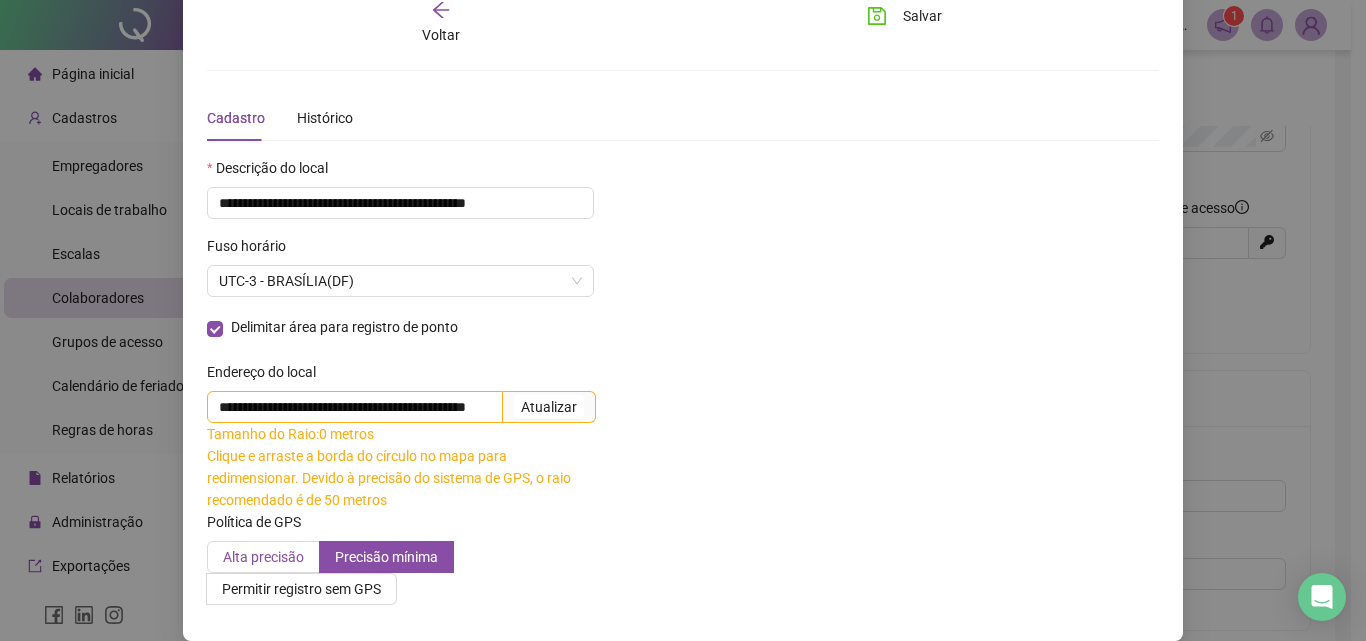 click on "Alta precisão" at bounding box center (263, 557) 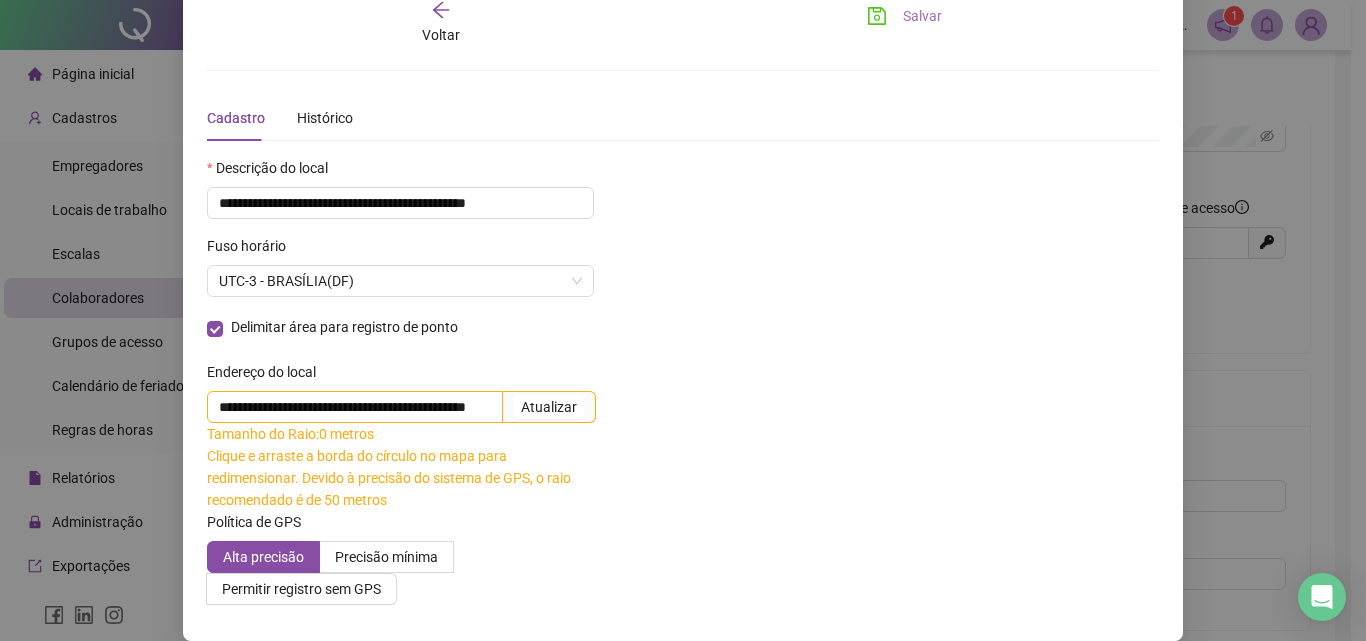 click on "Salvar" at bounding box center [922, 16] 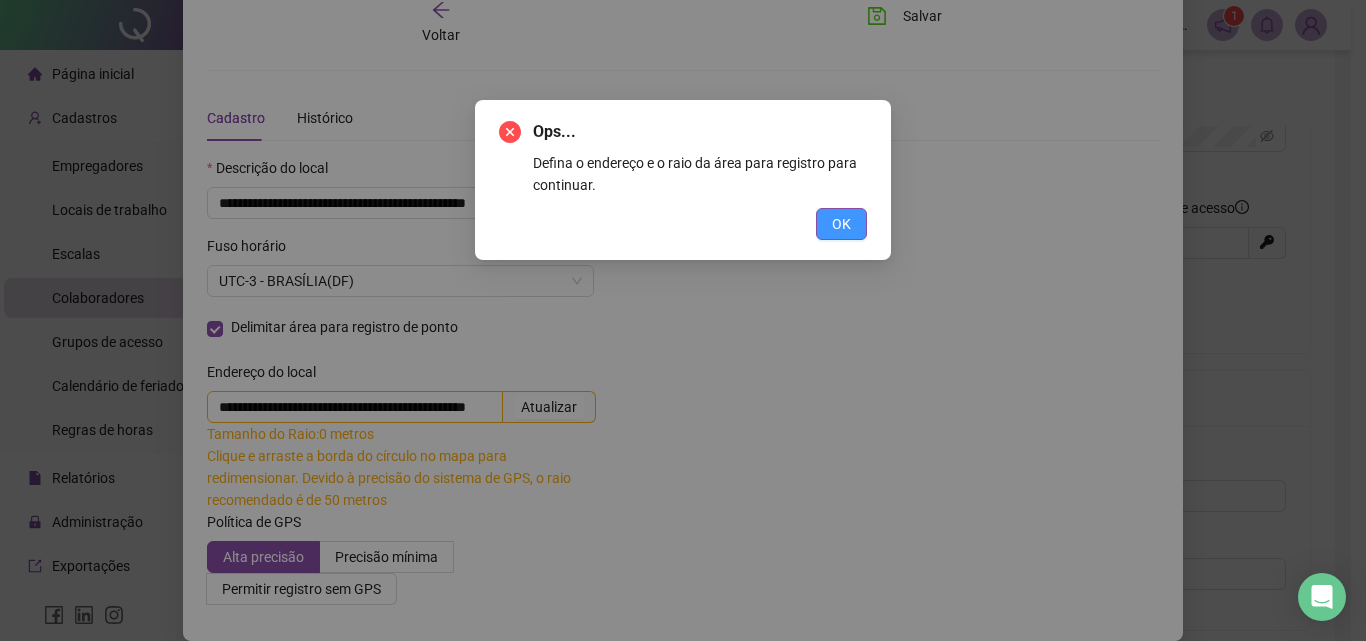 click on "OK" at bounding box center (841, 224) 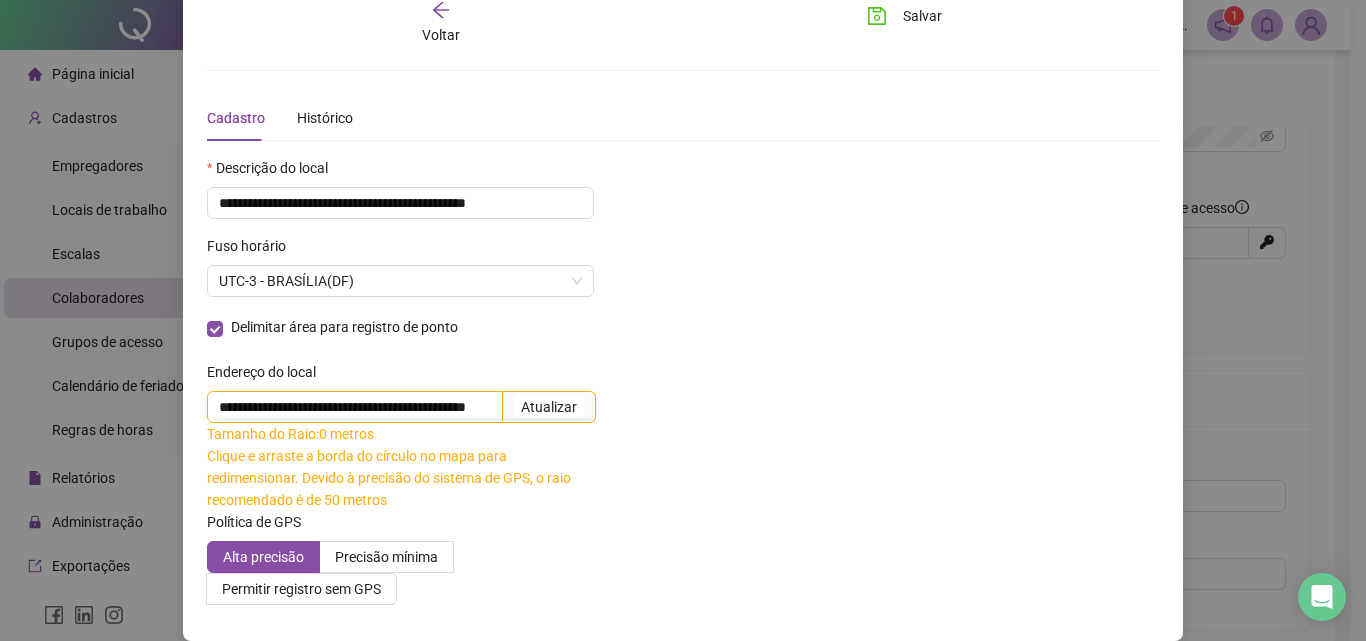 click 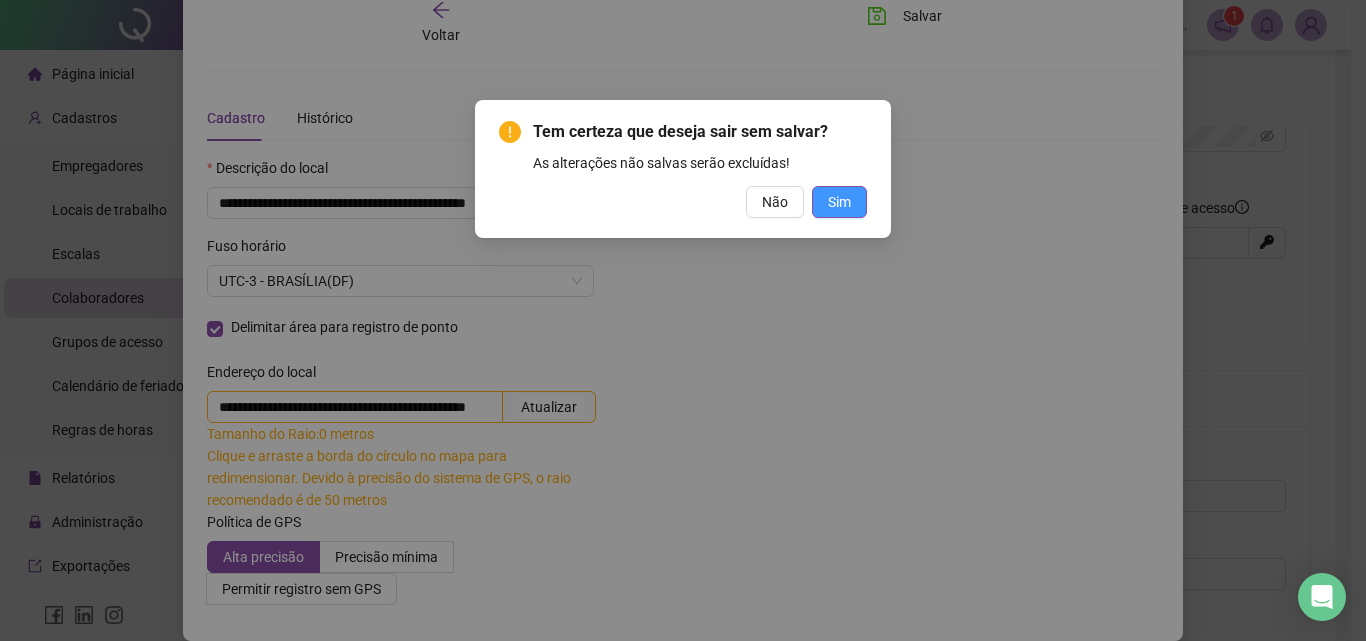 click on "Sim" at bounding box center [839, 202] 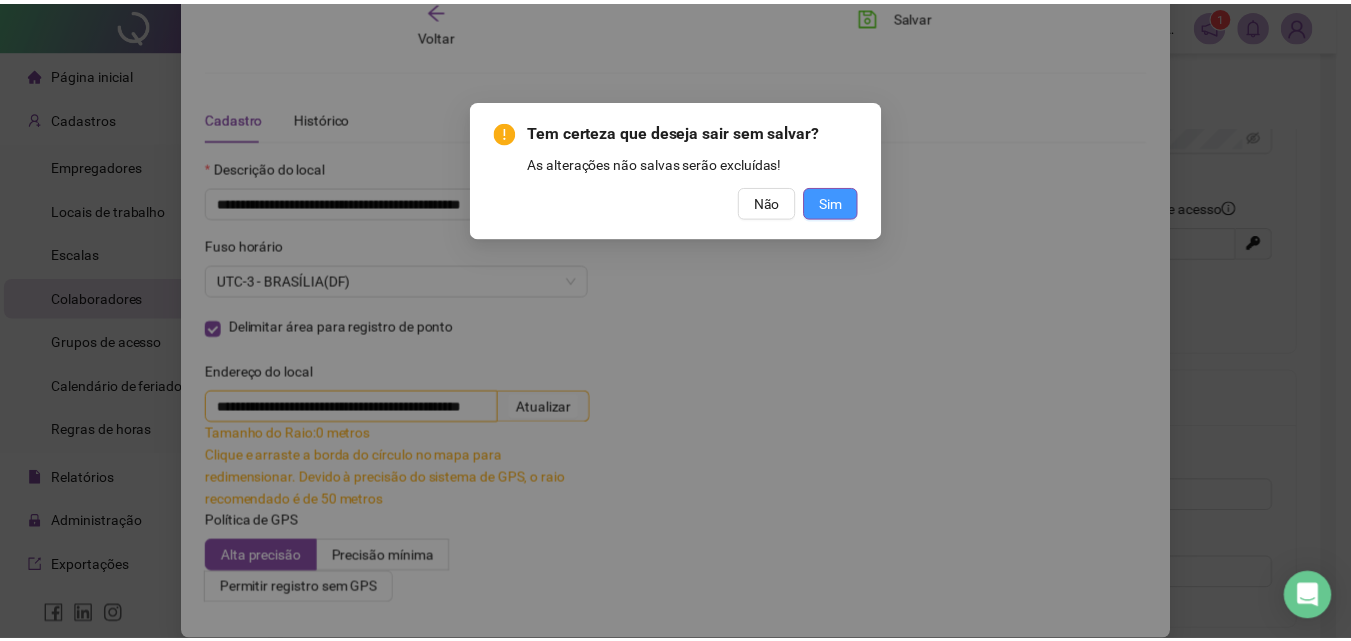 scroll, scrollTop: 0, scrollLeft: 0, axis: both 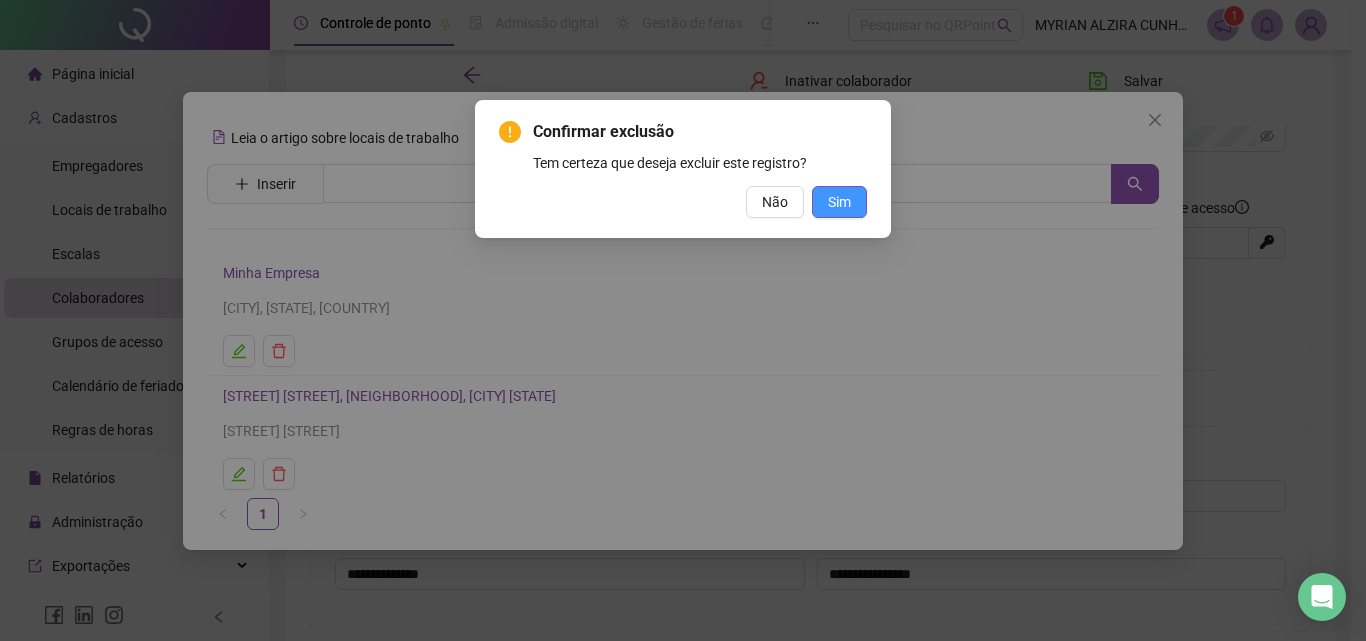 click on "Sim" at bounding box center (839, 202) 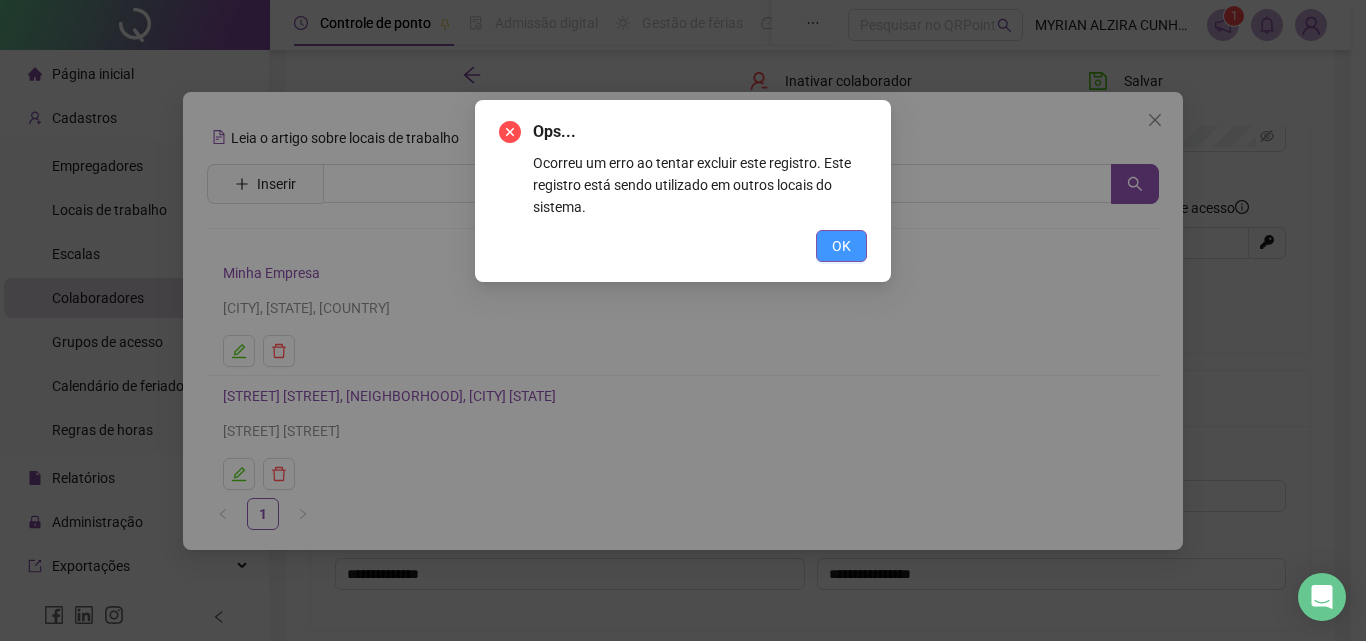 click on "OK" at bounding box center [841, 246] 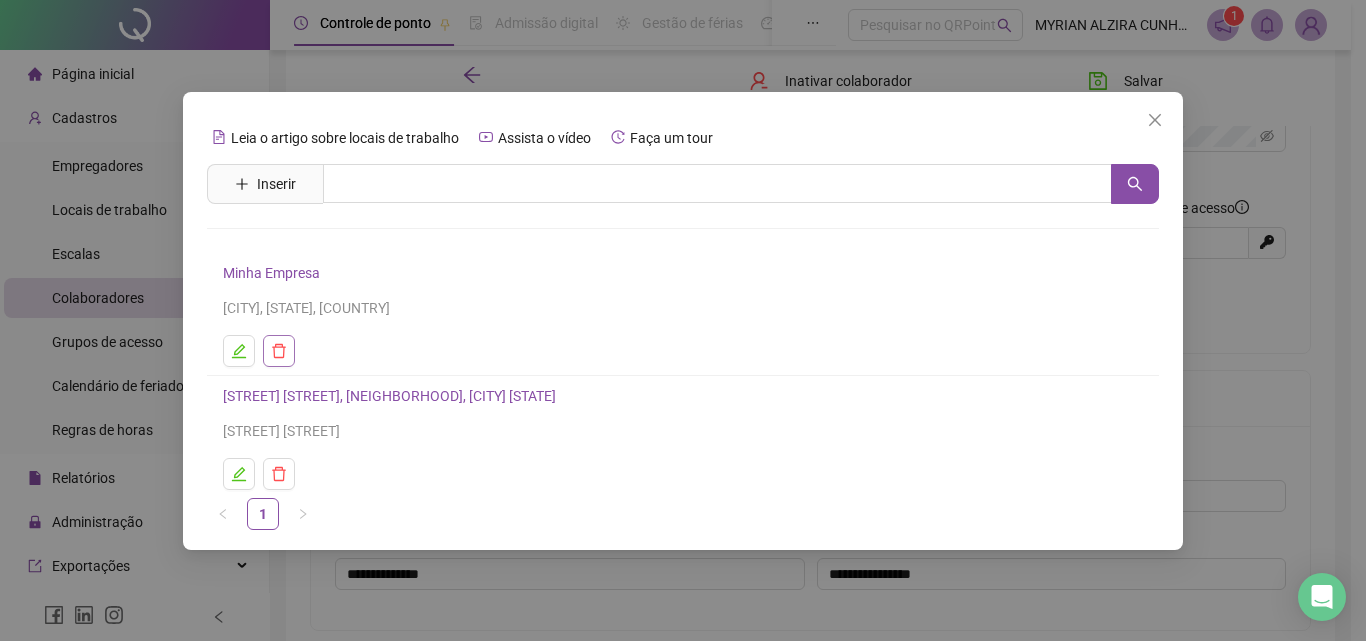 click 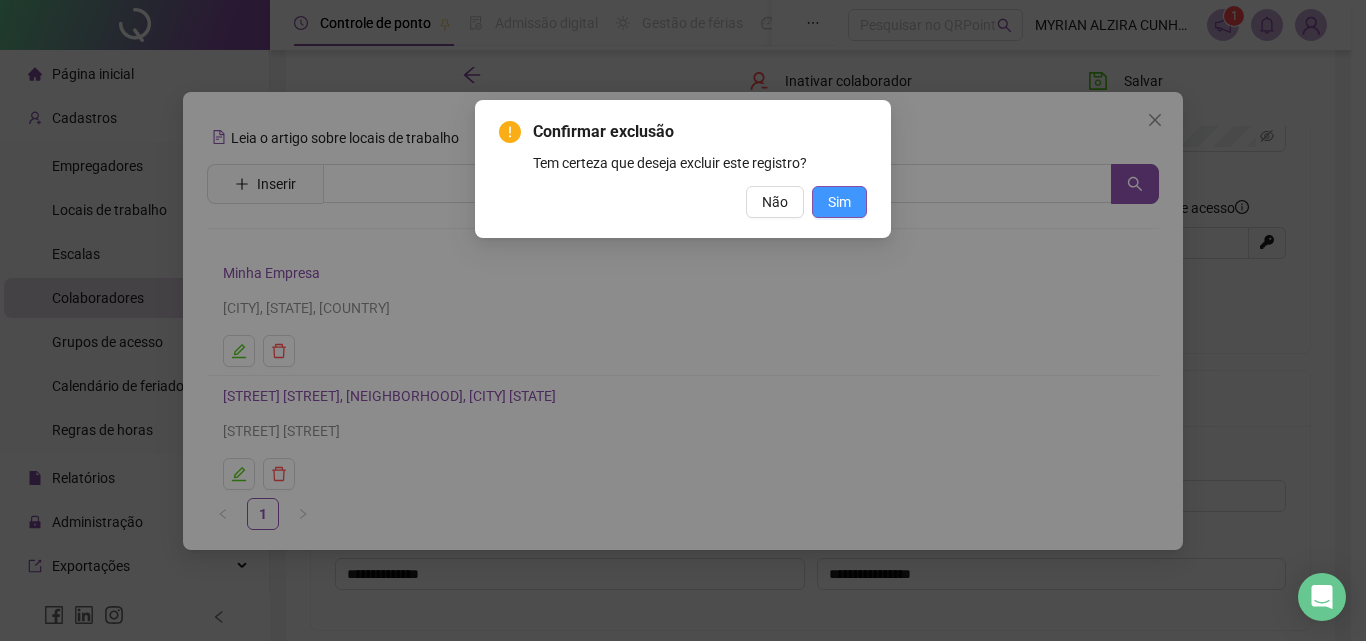 click on "Sim" at bounding box center (839, 202) 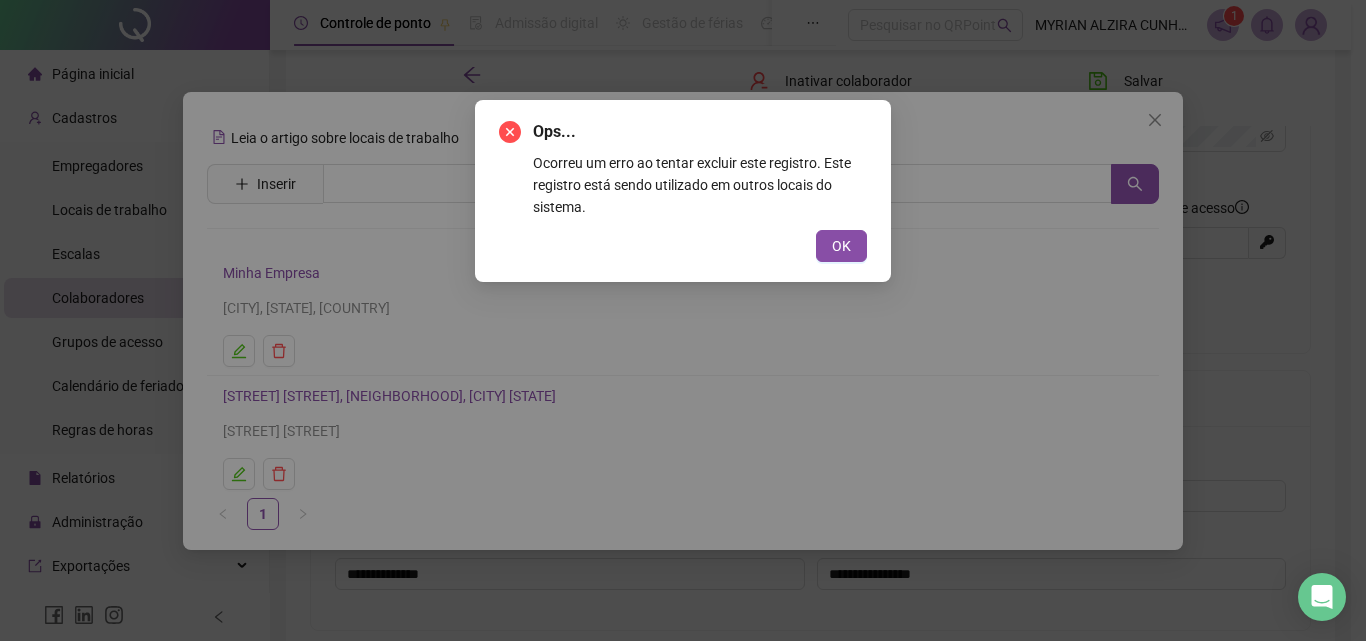 click on "OK" at bounding box center (841, 246) 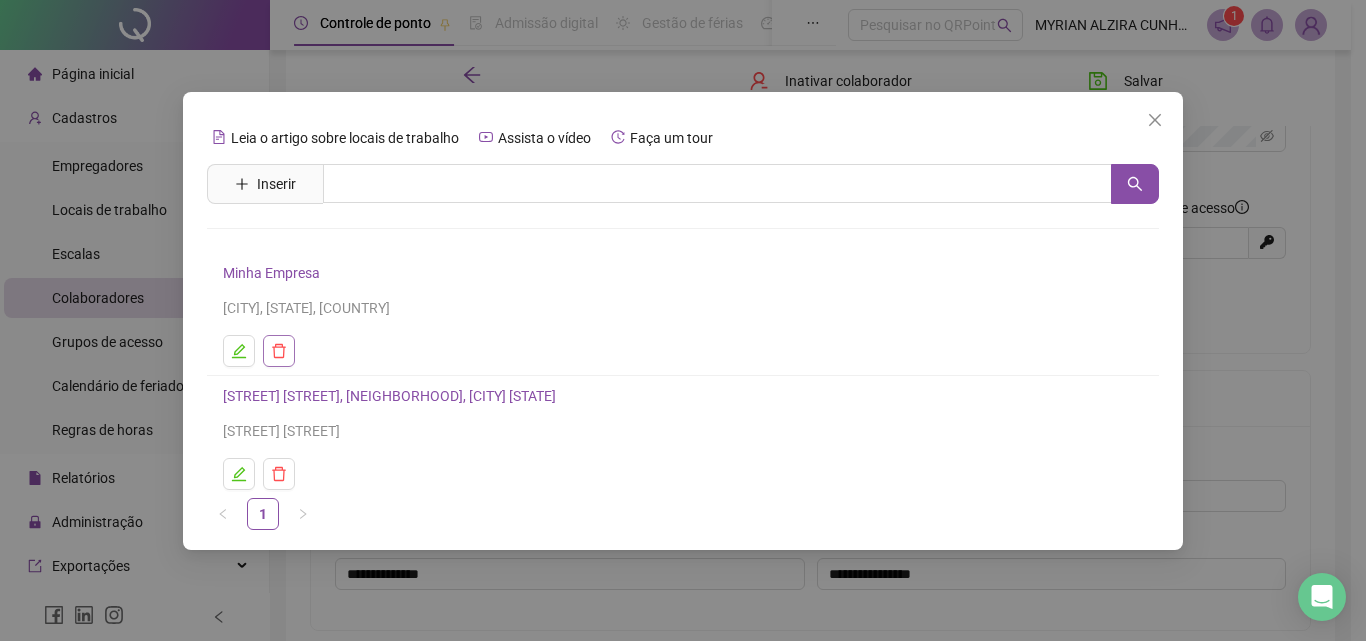 click 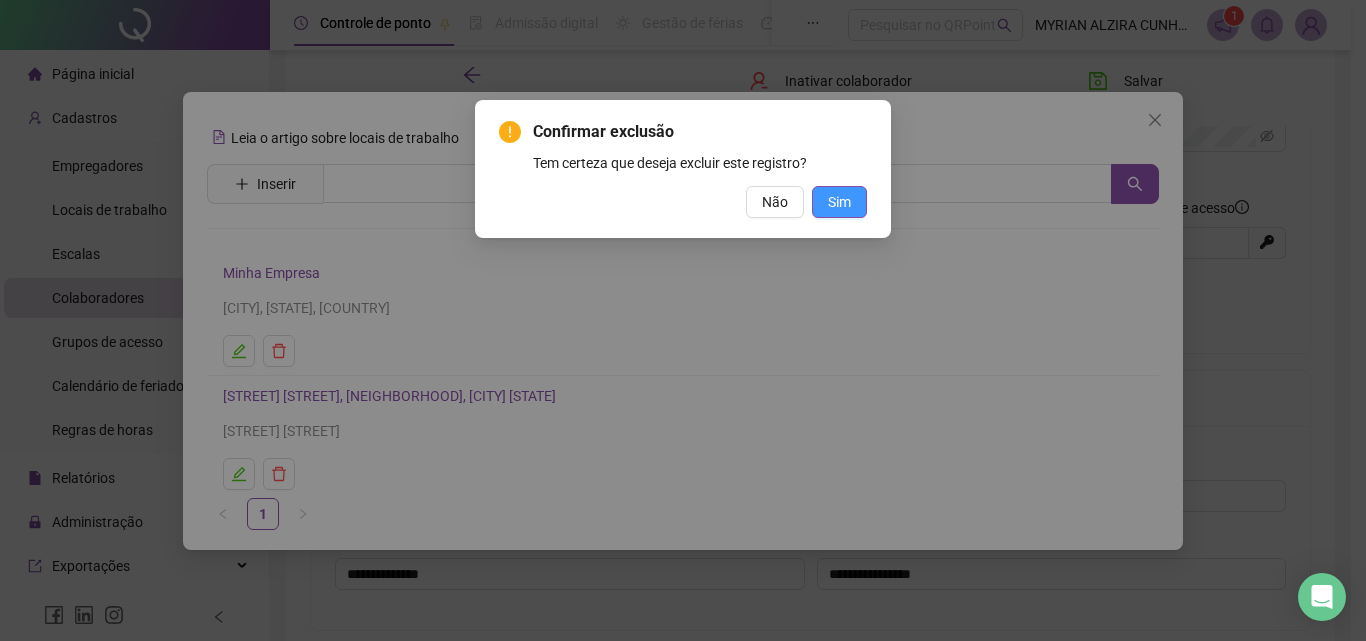 click on "Sim" at bounding box center (839, 202) 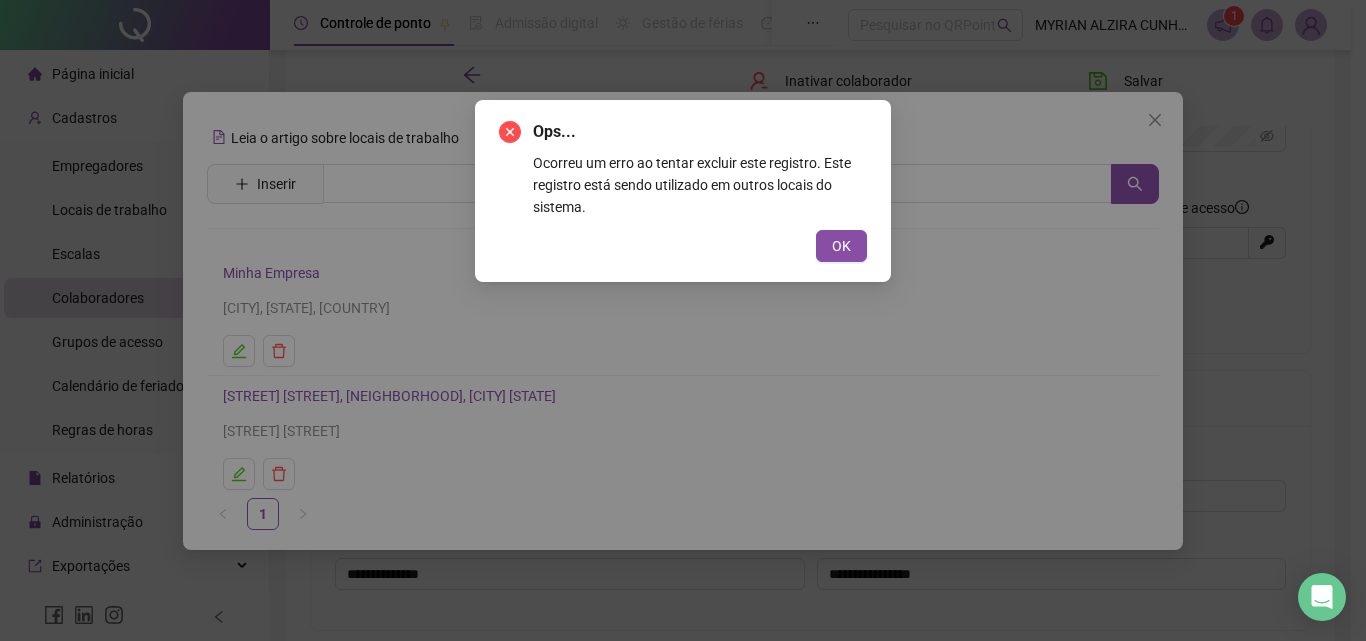click on "Ops... Ocorreu um erro ao tentar excluir este registro.
Este registro está sendo utilizado em outros locais do sistema. OK" at bounding box center (683, 320) 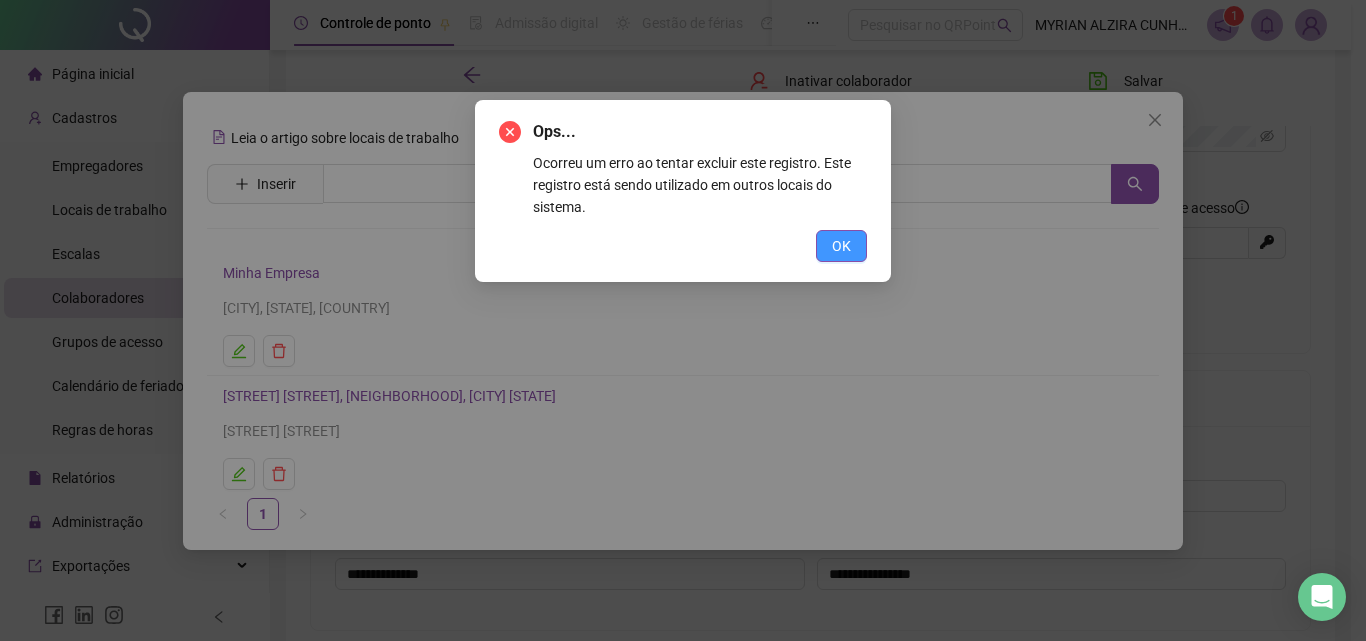 drag, startPoint x: 843, startPoint y: 245, endPoint x: 1177, endPoint y: 177, distance: 340.85187 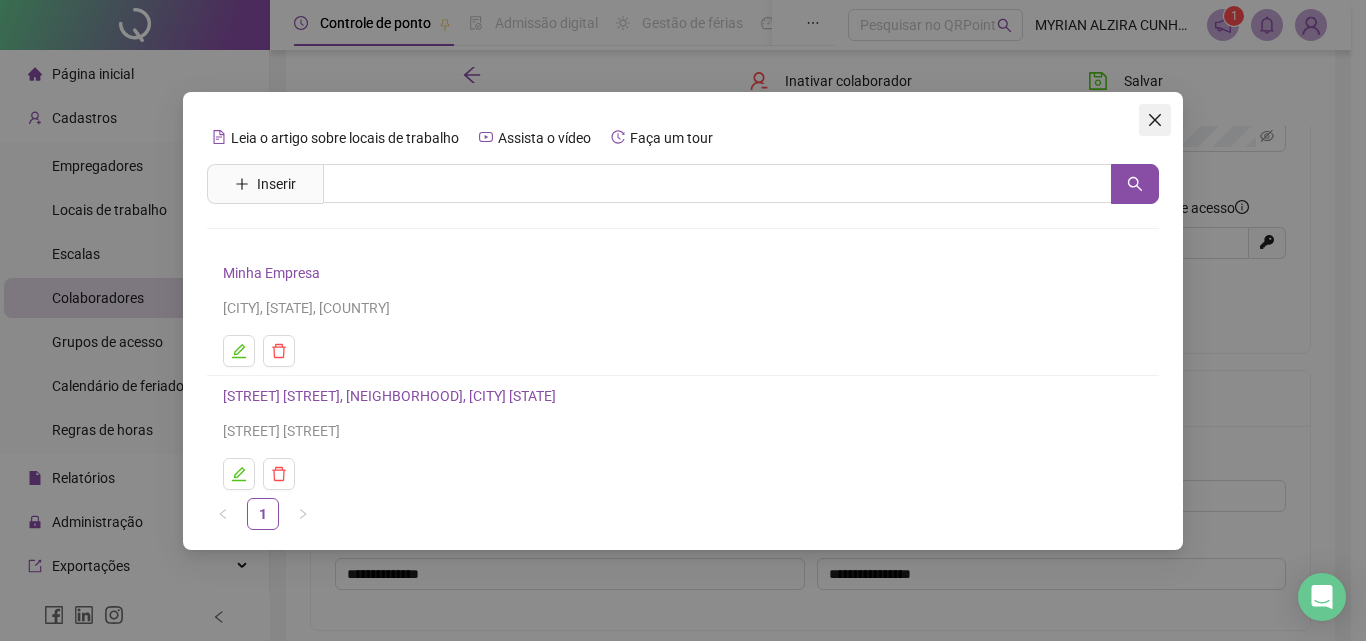 click 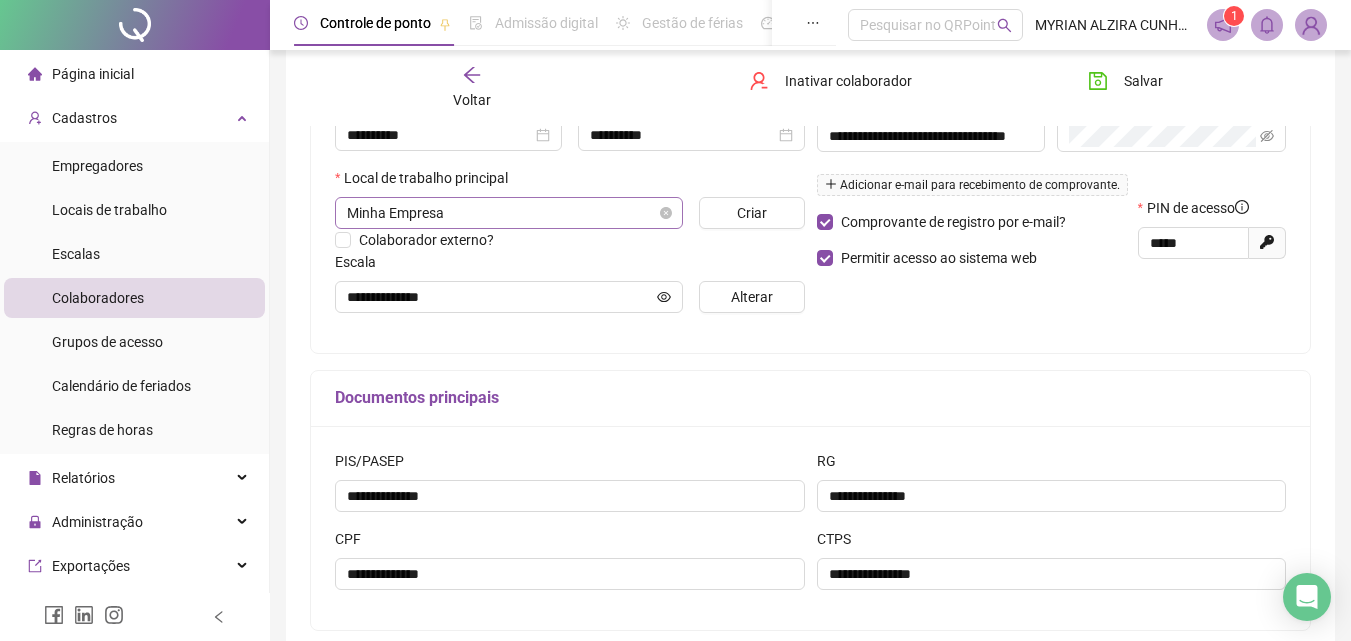click on "Minha Empresa" at bounding box center [509, 213] 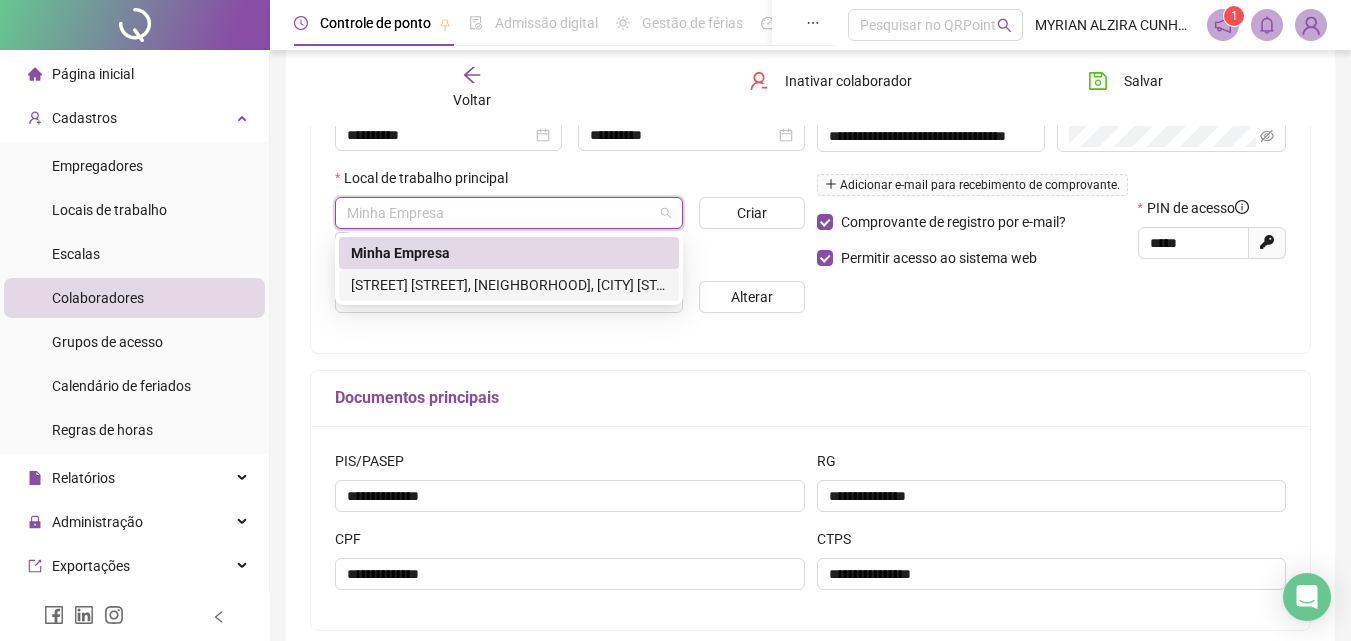 click on "[STREET] [STREET], [NEIGHBORHOOD], [CITY] [STATE]" at bounding box center (509, 285) 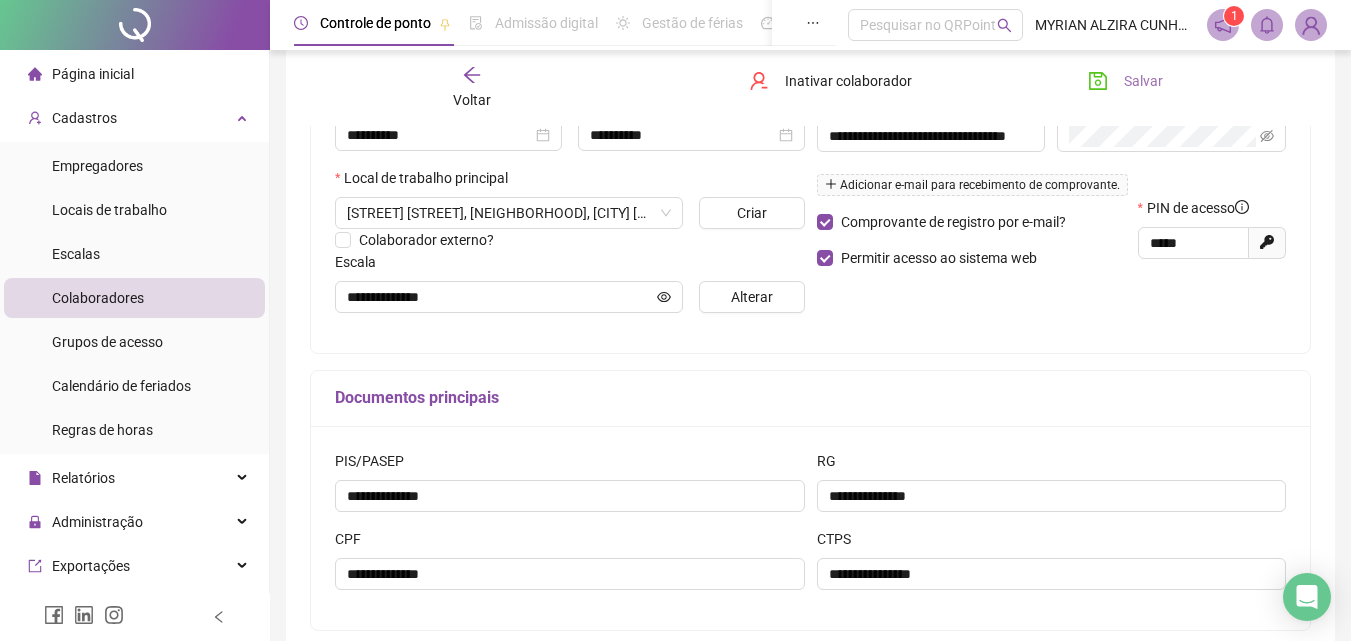 click on "Salvar" at bounding box center [1125, 81] 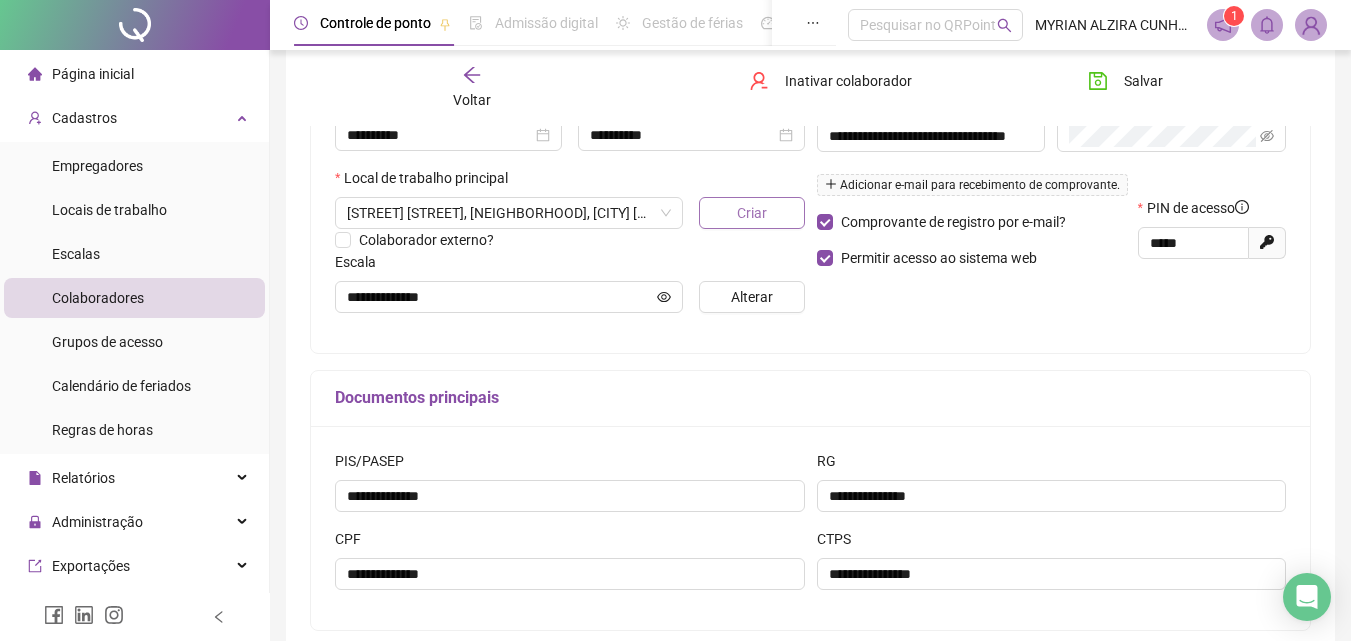 click on "Criar" at bounding box center (751, 213) 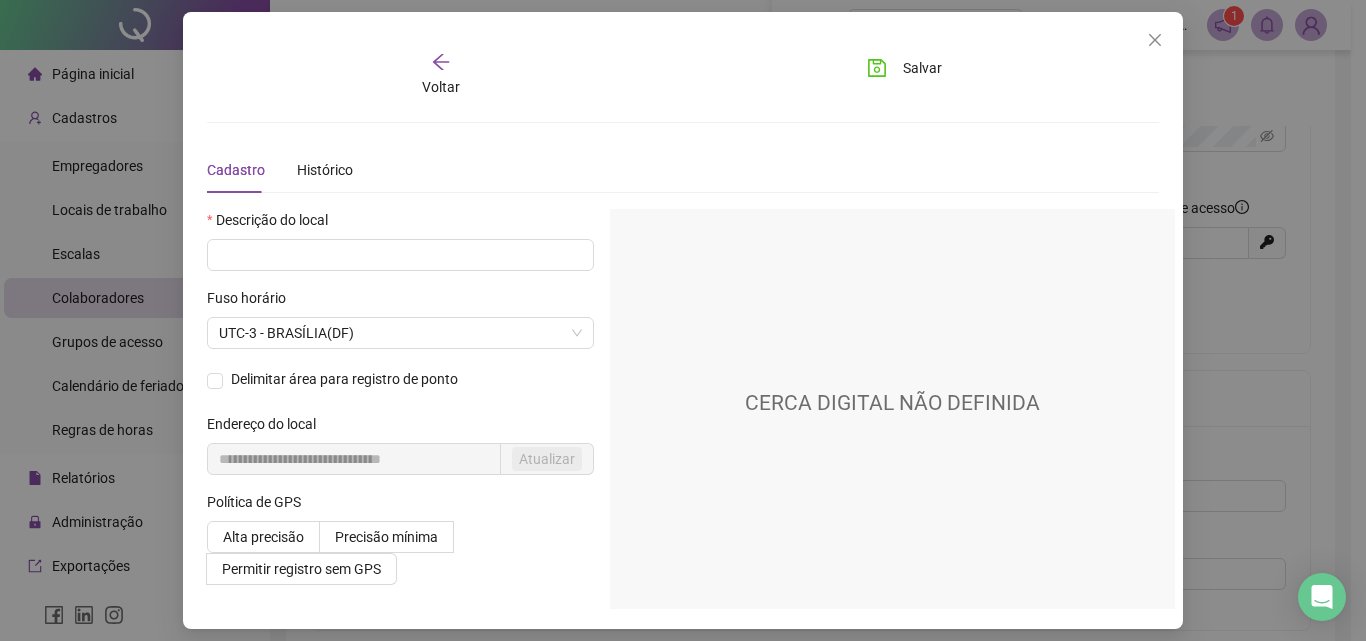 click 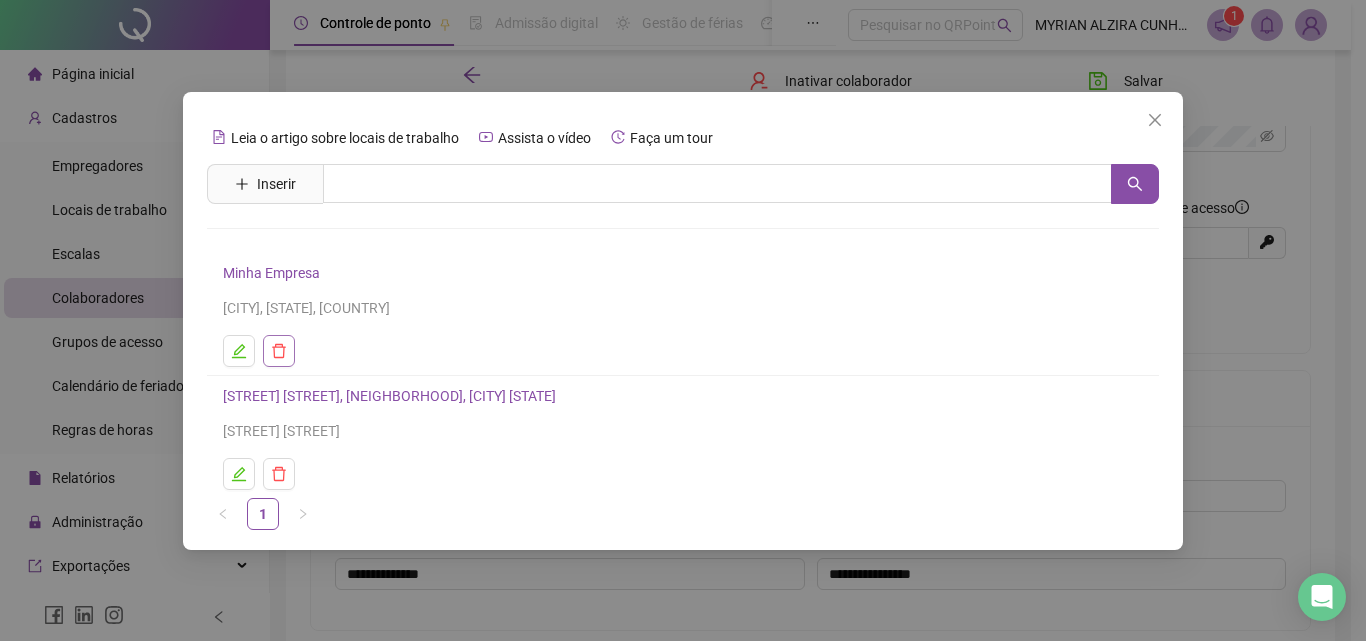 click 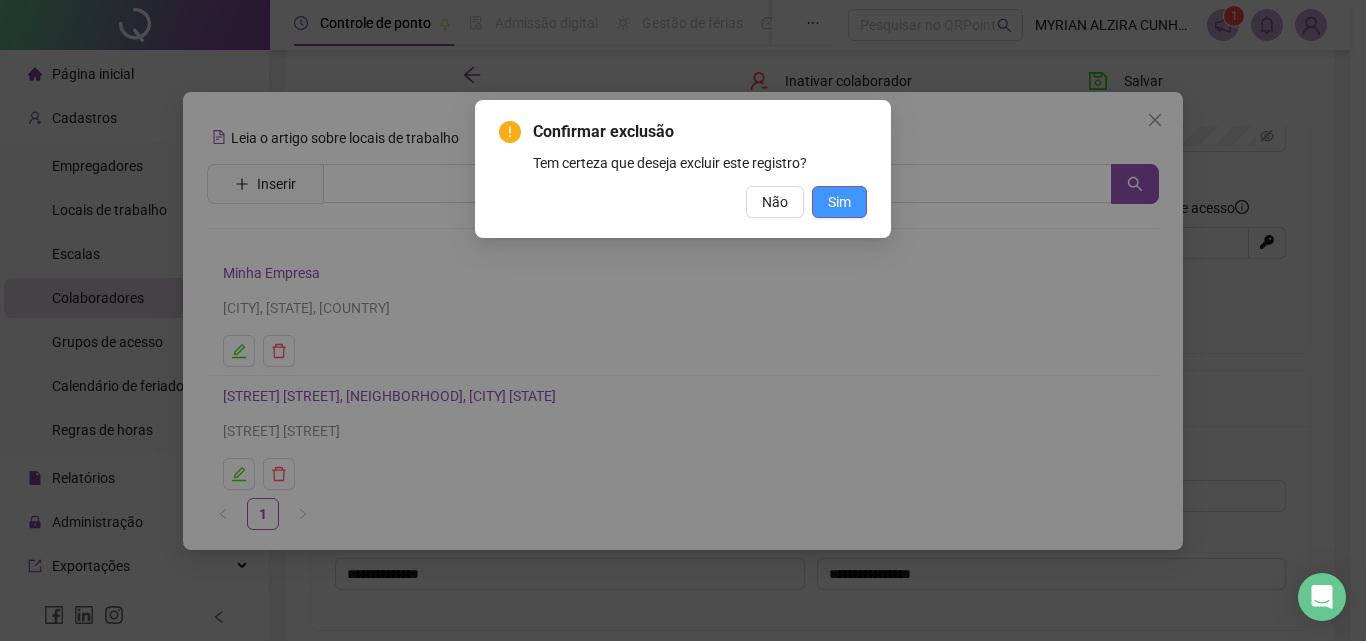 click on "Sim" at bounding box center [839, 202] 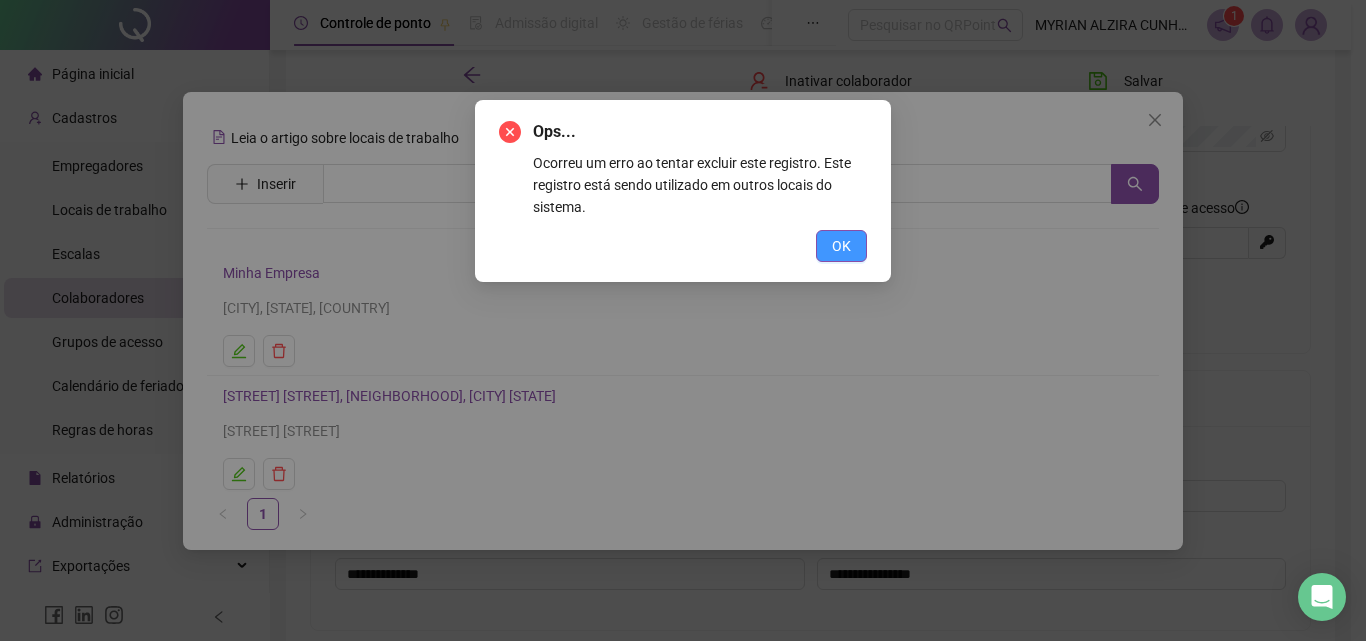 click on "OK" at bounding box center [841, 246] 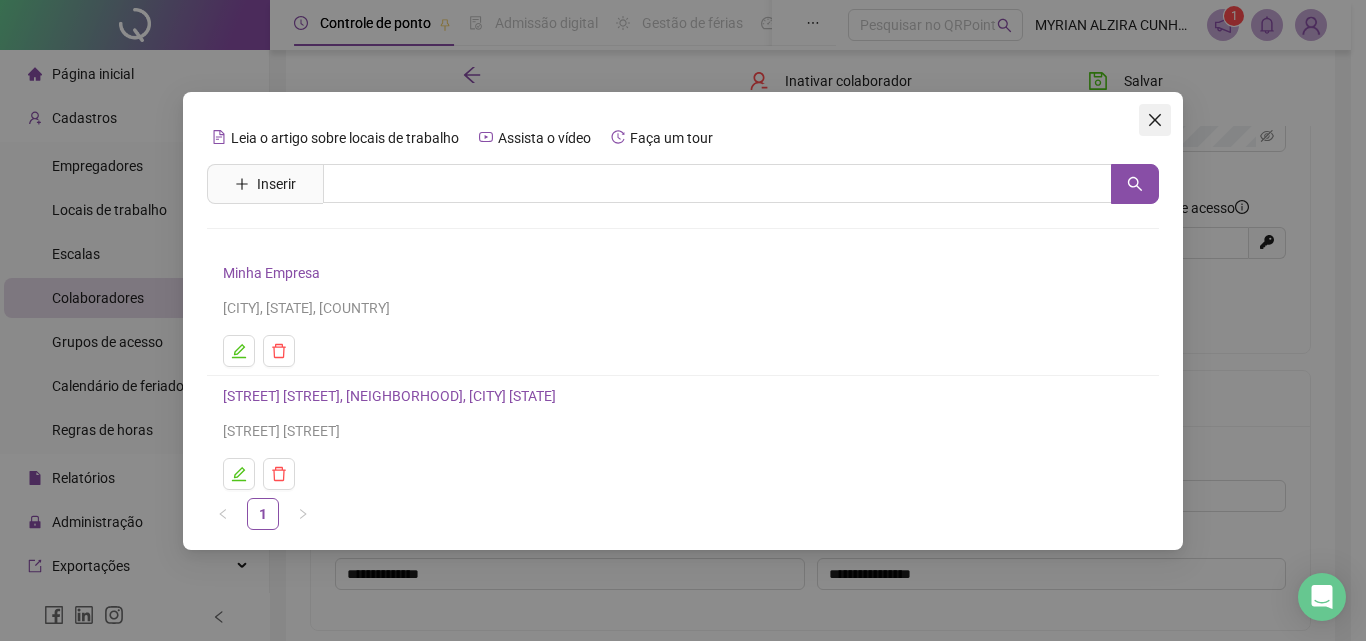 click at bounding box center (1155, 120) 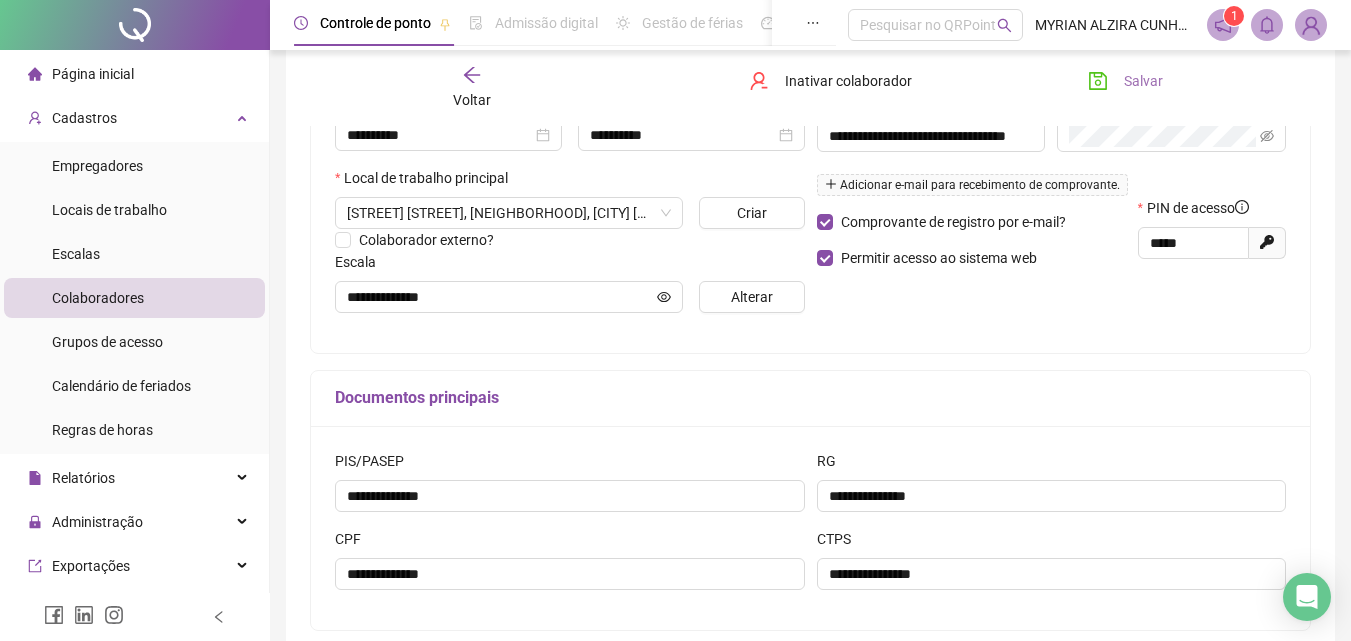 click on "Salvar" at bounding box center (1143, 81) 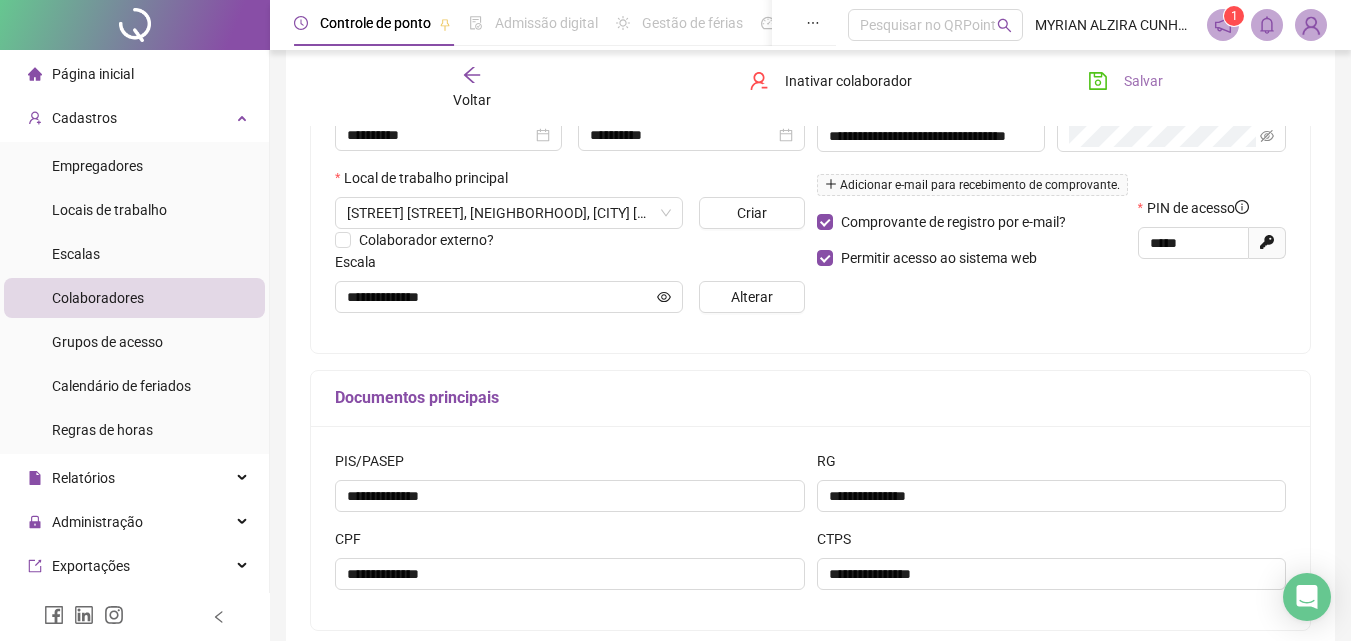 click on "Salvar" at bounding box center [1143, 81] 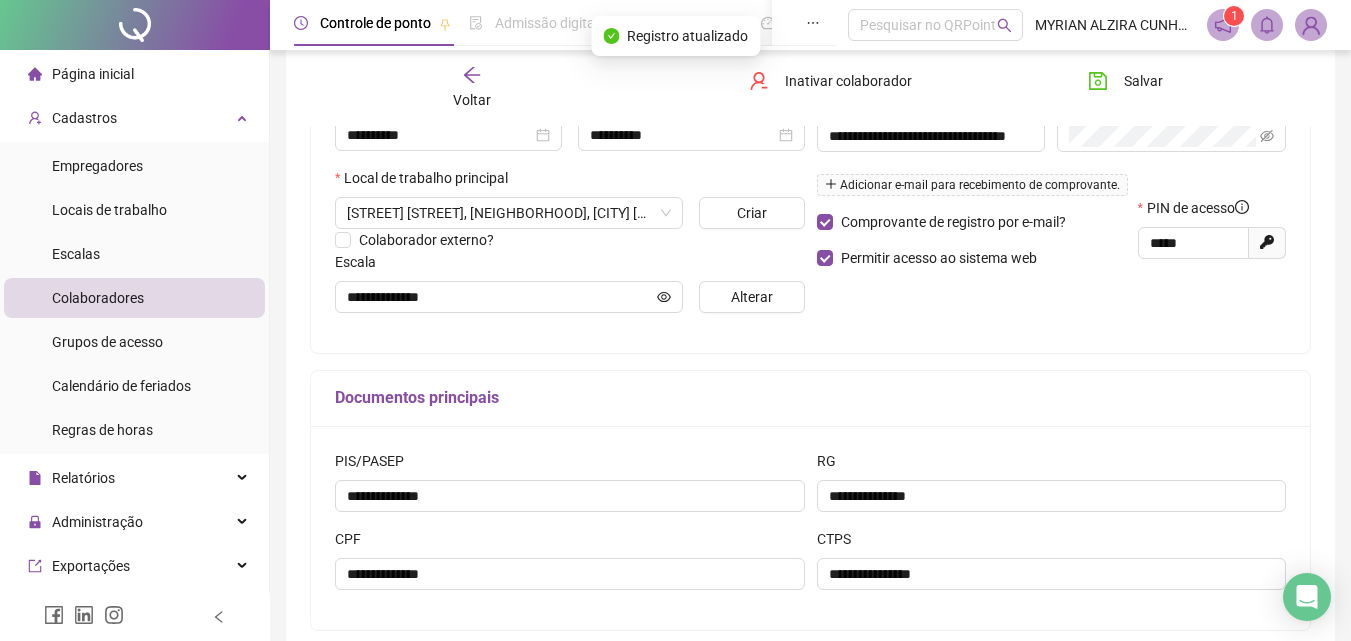 click 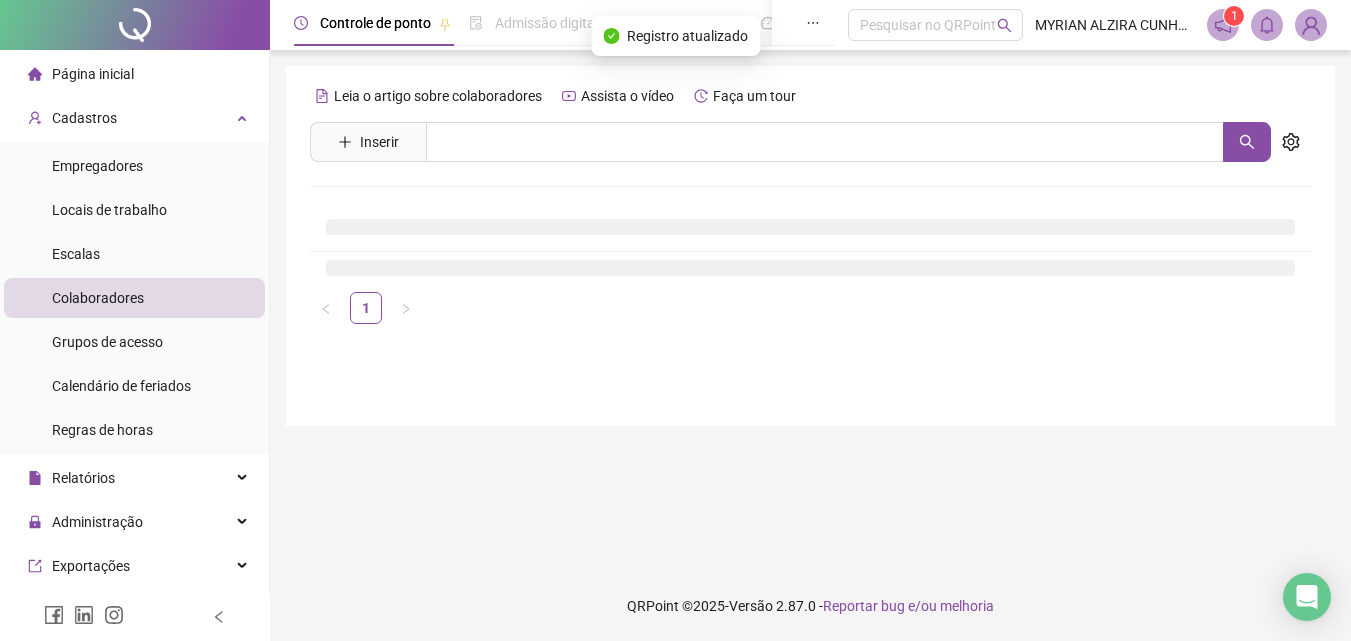 scroll, scrollTop: 0, scrollLeft: 0, axis: both 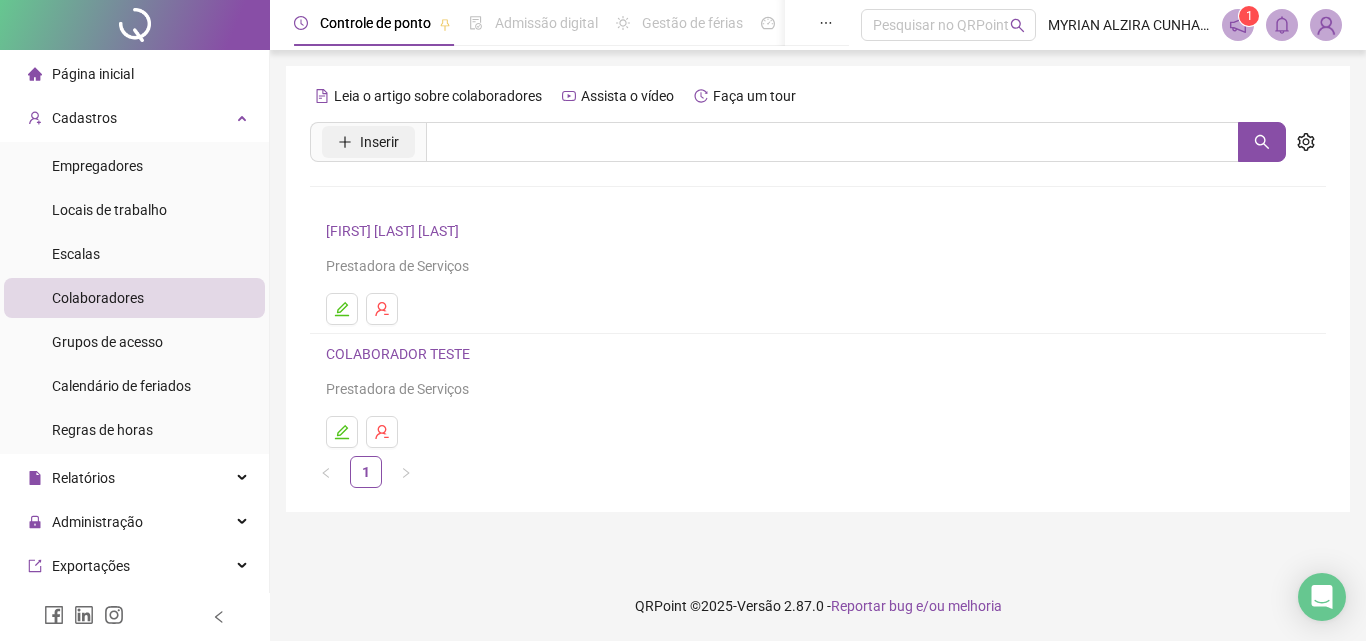 click on "Inserir" at bounding box center [379, 142] 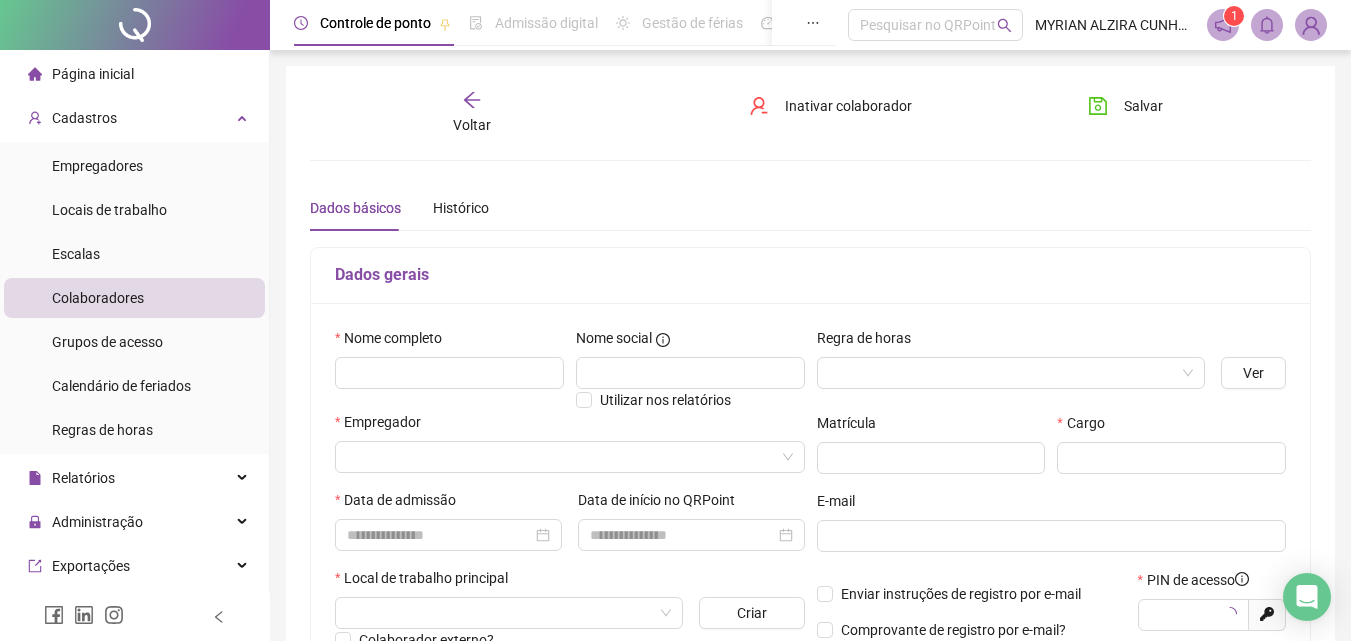 type on "*****" 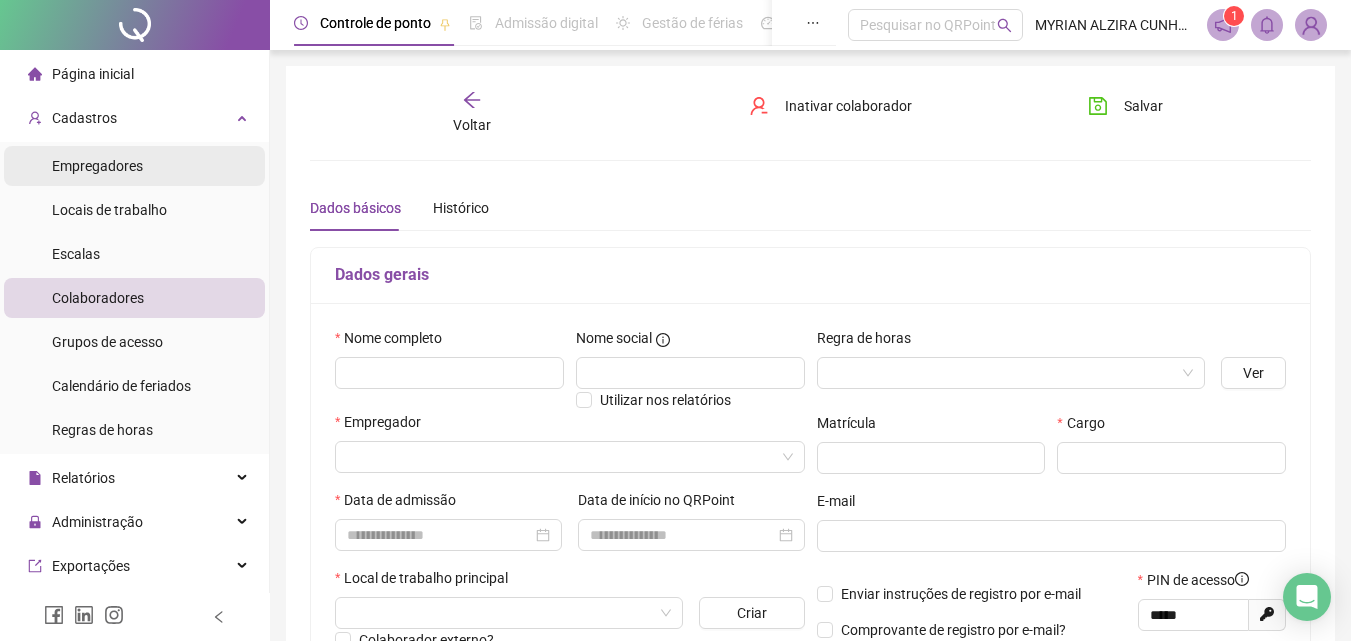 click on "Empregadores" at bounding box center [134, 166] 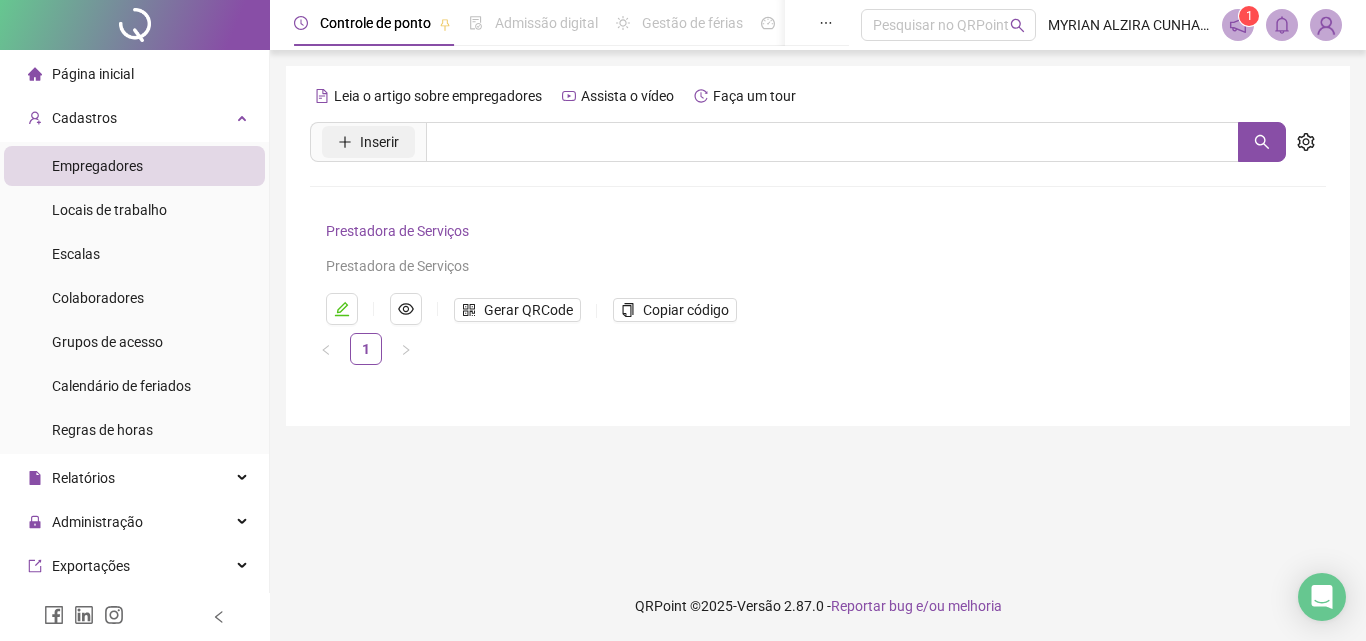 click on "Inserir" at bounding box center (379, 142) 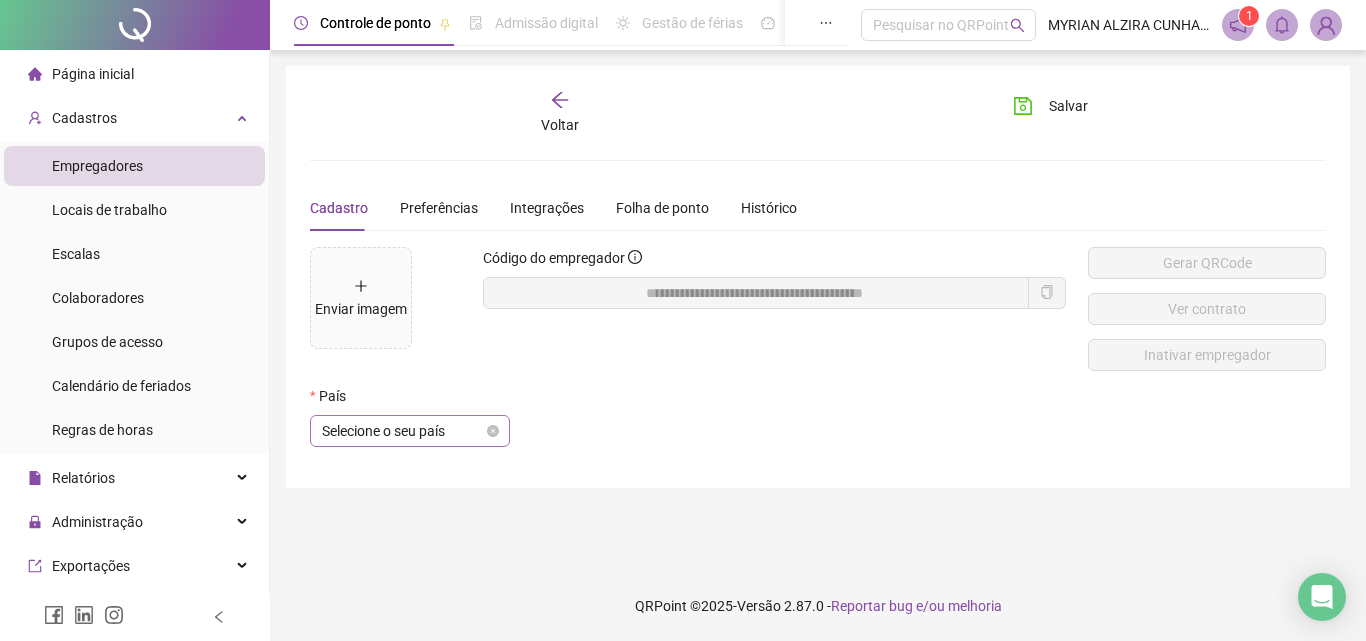 click on "Selecione o seu país" at bounding box center (410, 431) 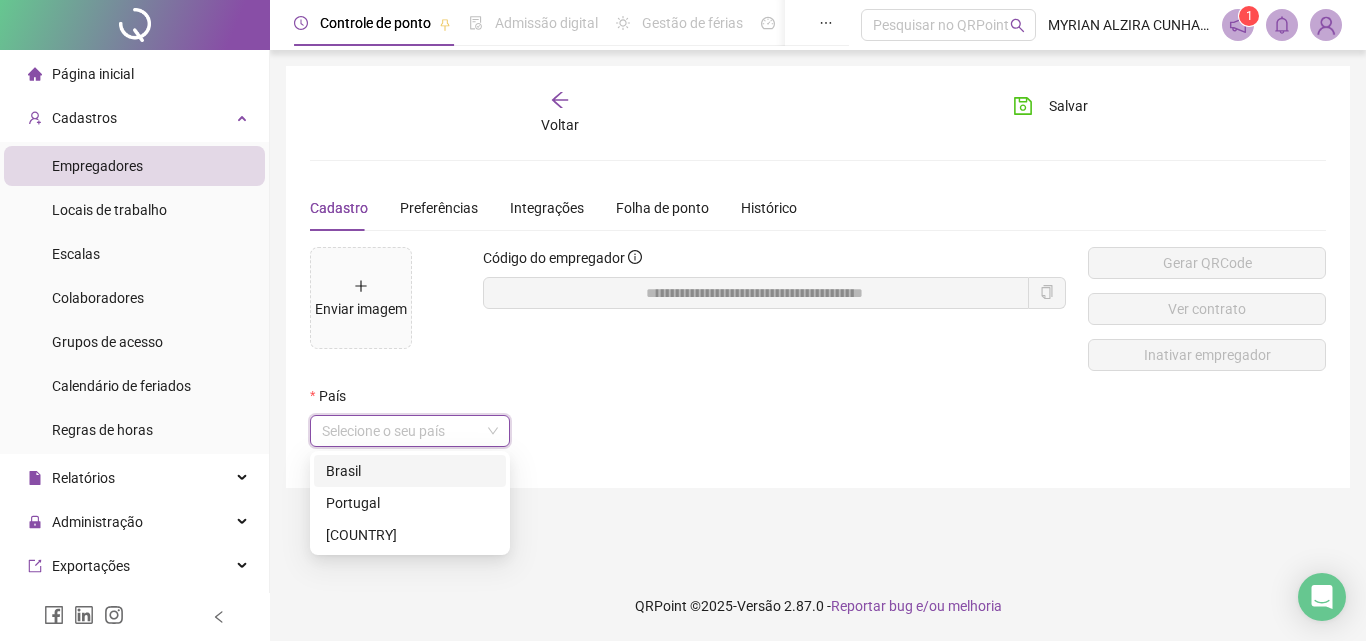 click on "Brasil" at bounding box center (410, 471) 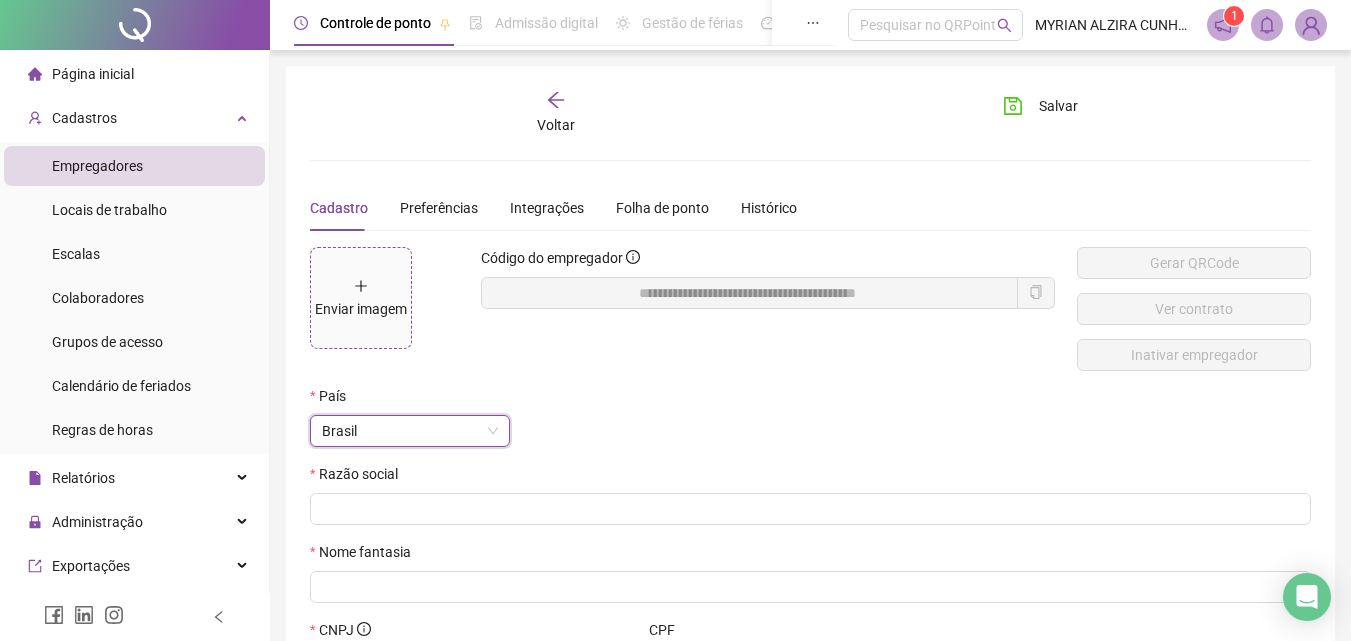 click on "Enviar imagem" at bounding box center (361, 298) 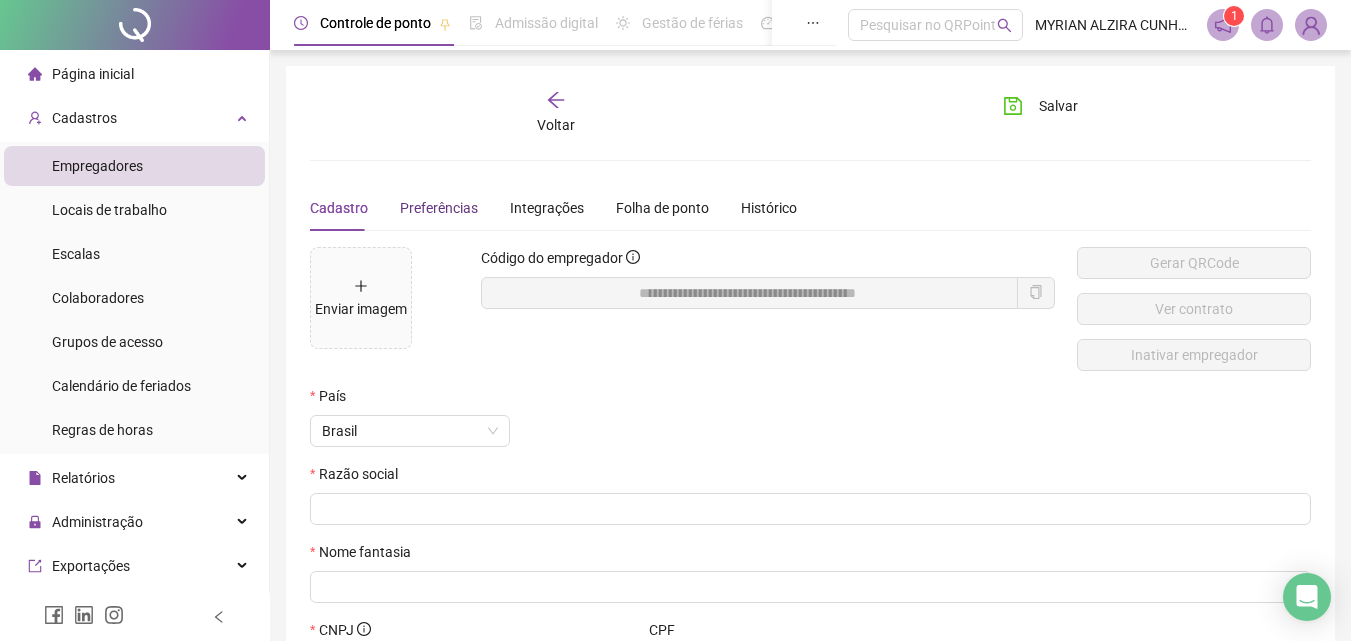 click on "Preferências" at bounding box center (439, 208) 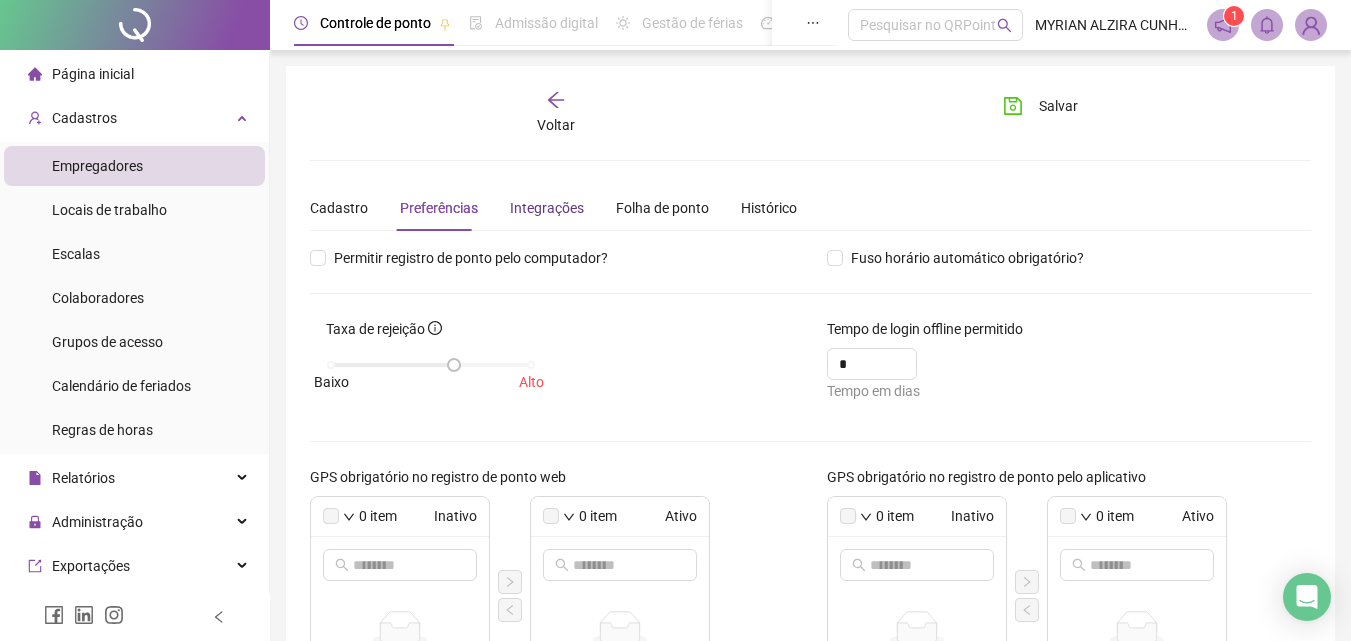 click on "Integrações" at bounding box center [547, 208] 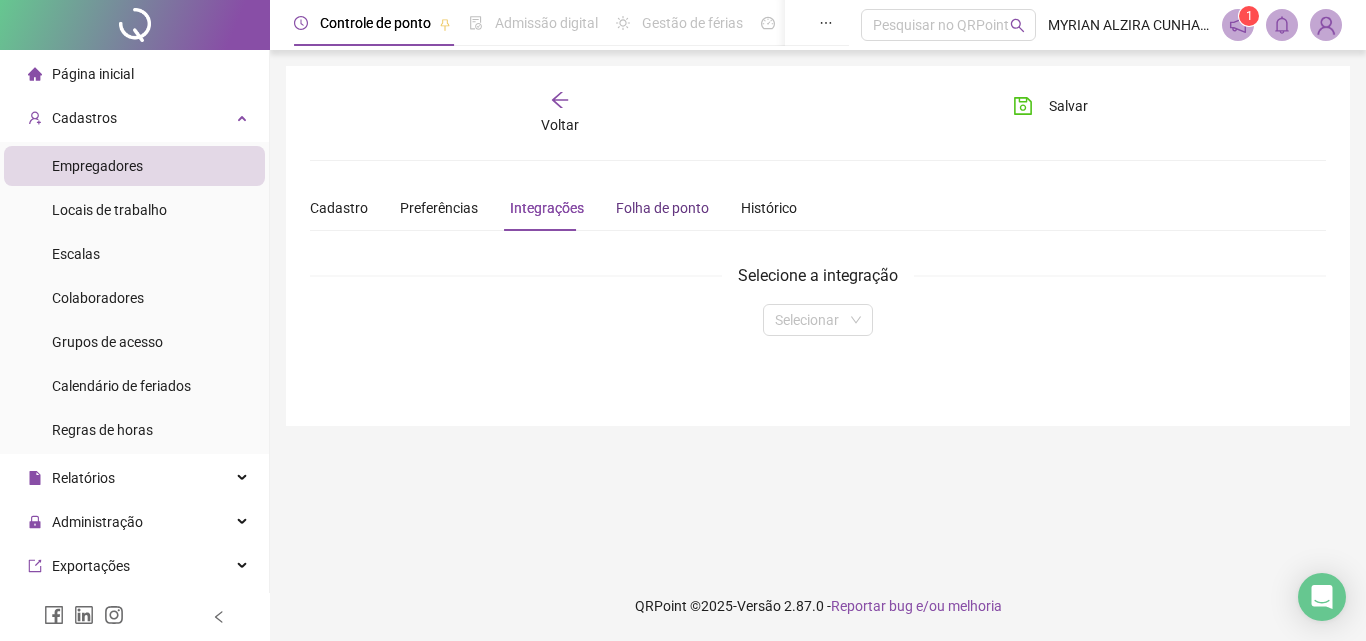 click on "Folha de ponto" at bounding box center [662, 208] 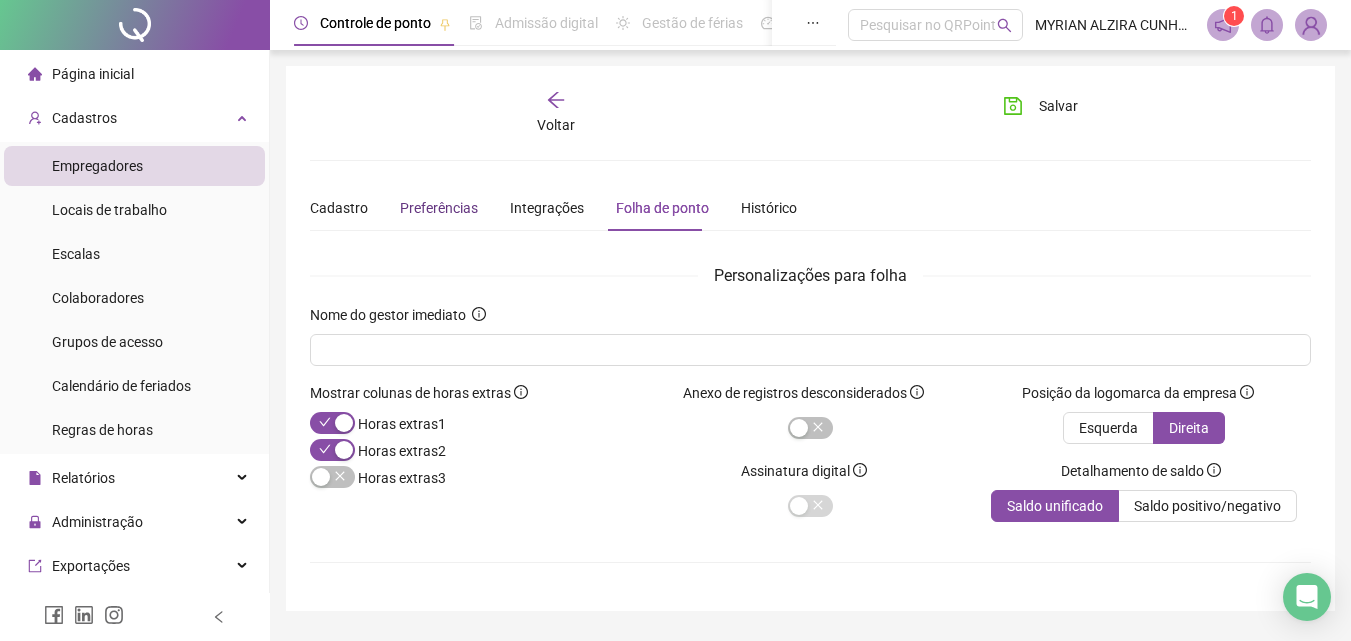 click on "Preferências" at bounding box center (439, 208) 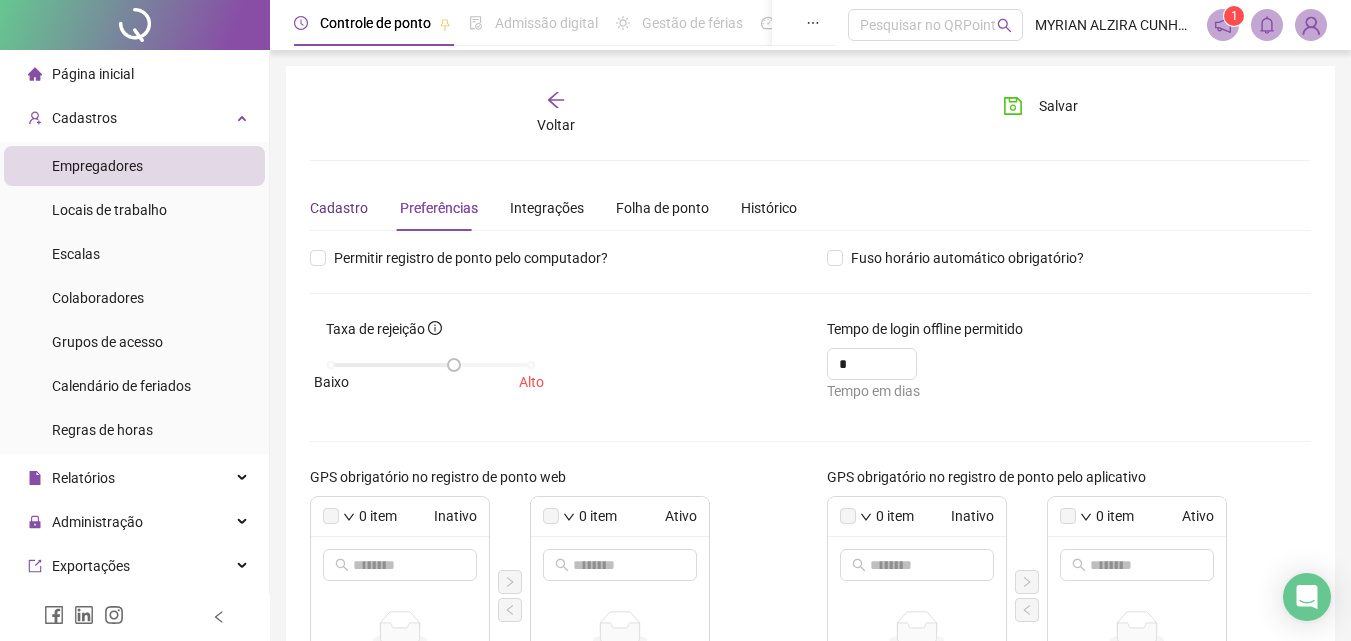 click on "Cadastro" at bounding box center [339, 208] 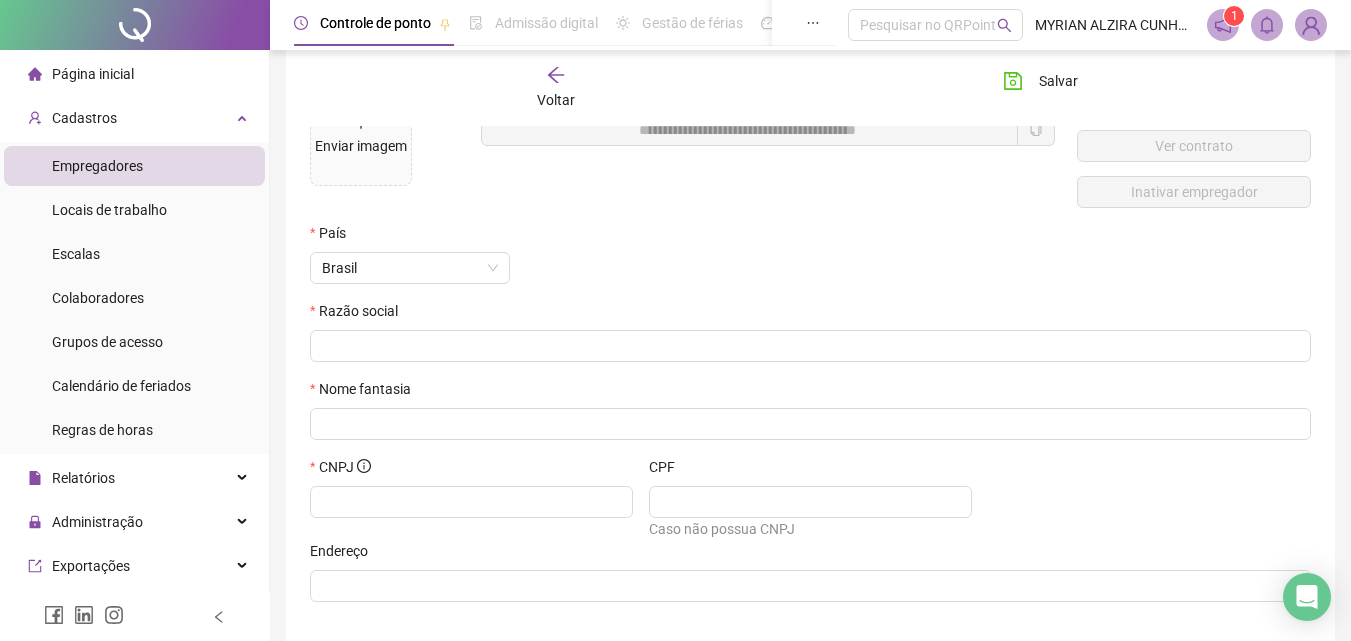 scroll, scrollTop: 200, scrollLeft: 0, axis: vertical 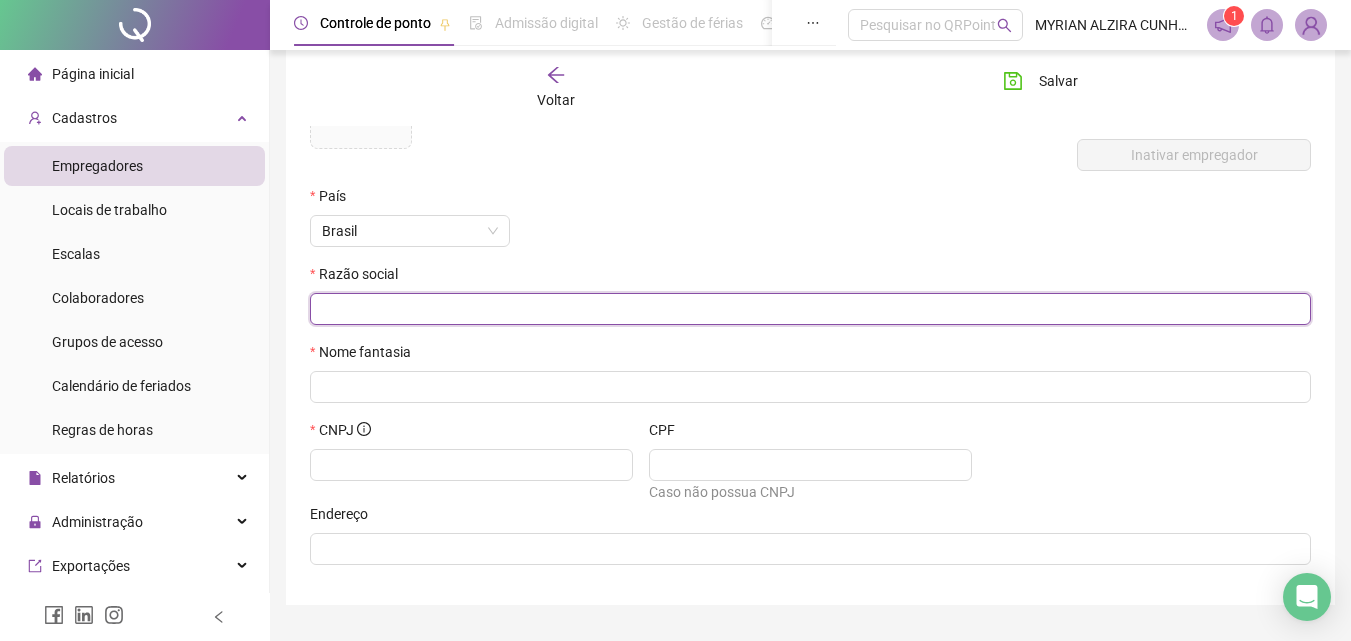 click at bounding box center [808, 309] 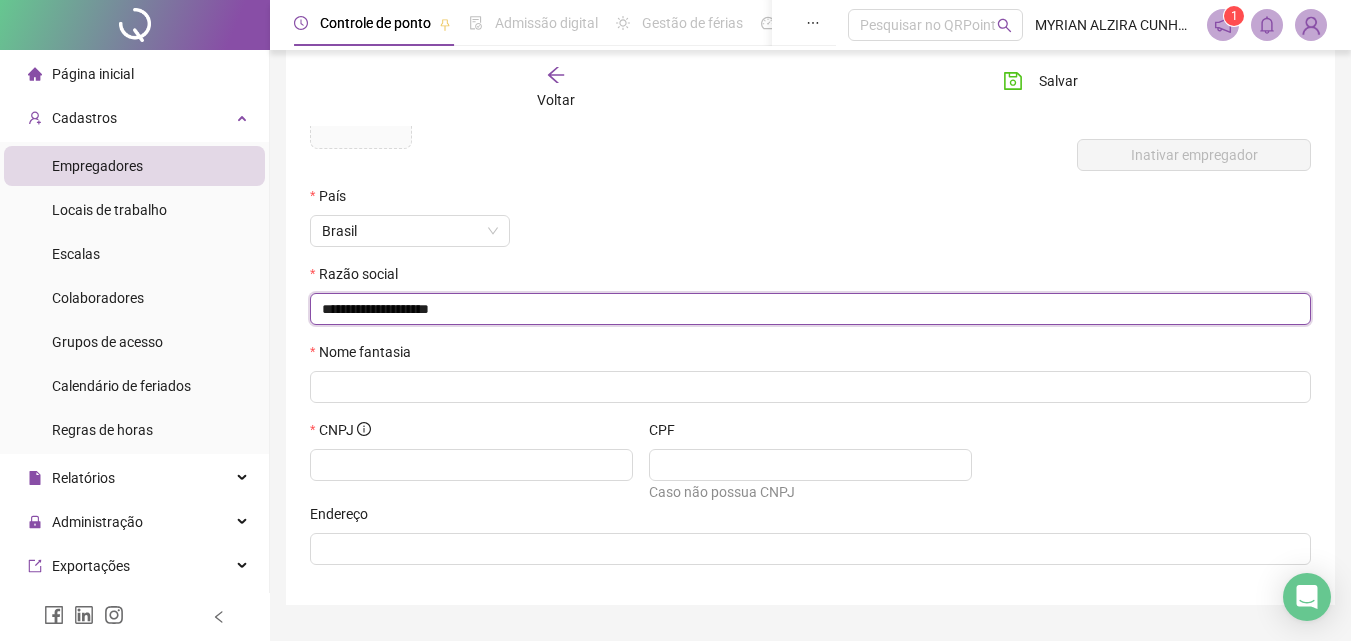 drag, startPoint x: 322, startPoint y: 308, endPoint x: 343, endPoint y: 345, distance: 42.544094 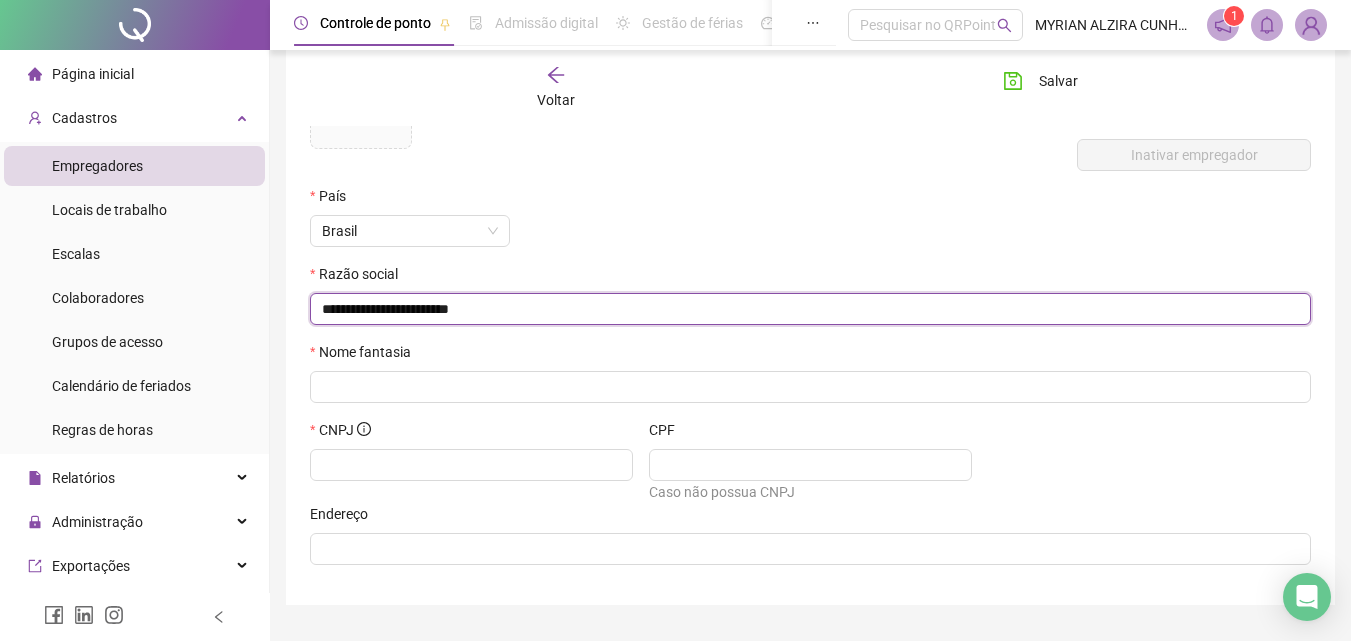 click on "**********" at bounding box center [808, 309] 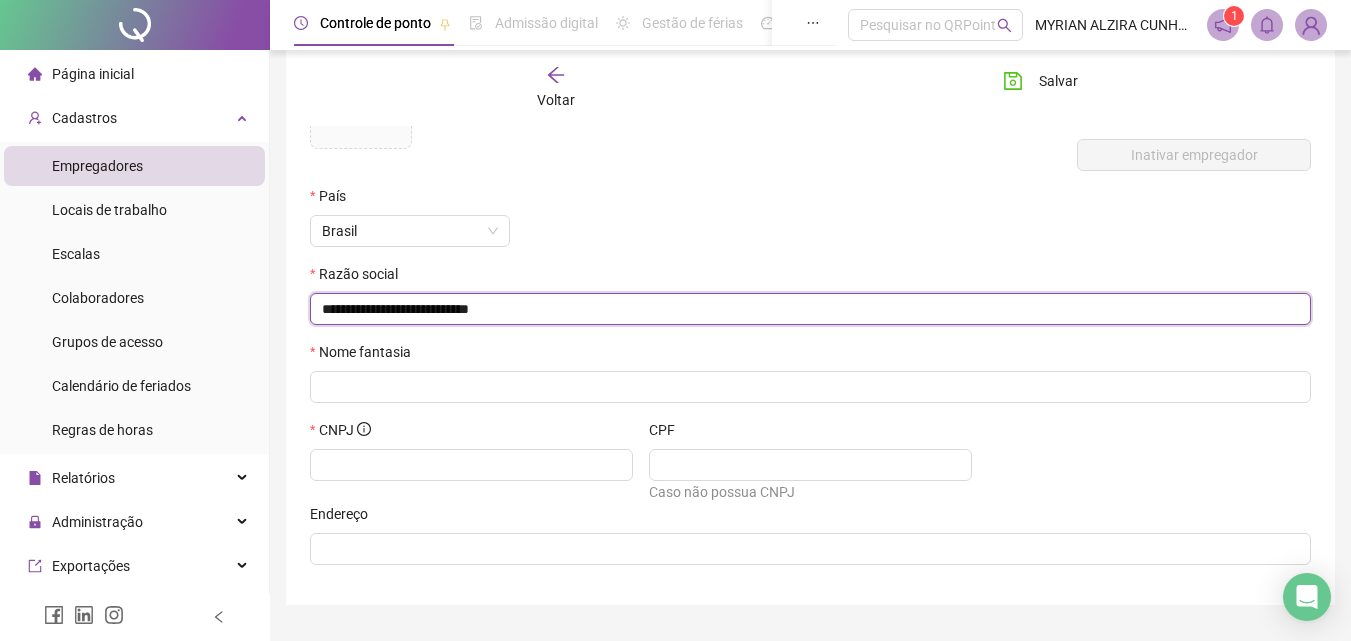 drag, startPoint x: 470, startPoint y: 352, endPoint x: 294, endPoint y: 388, distance: 179.64409 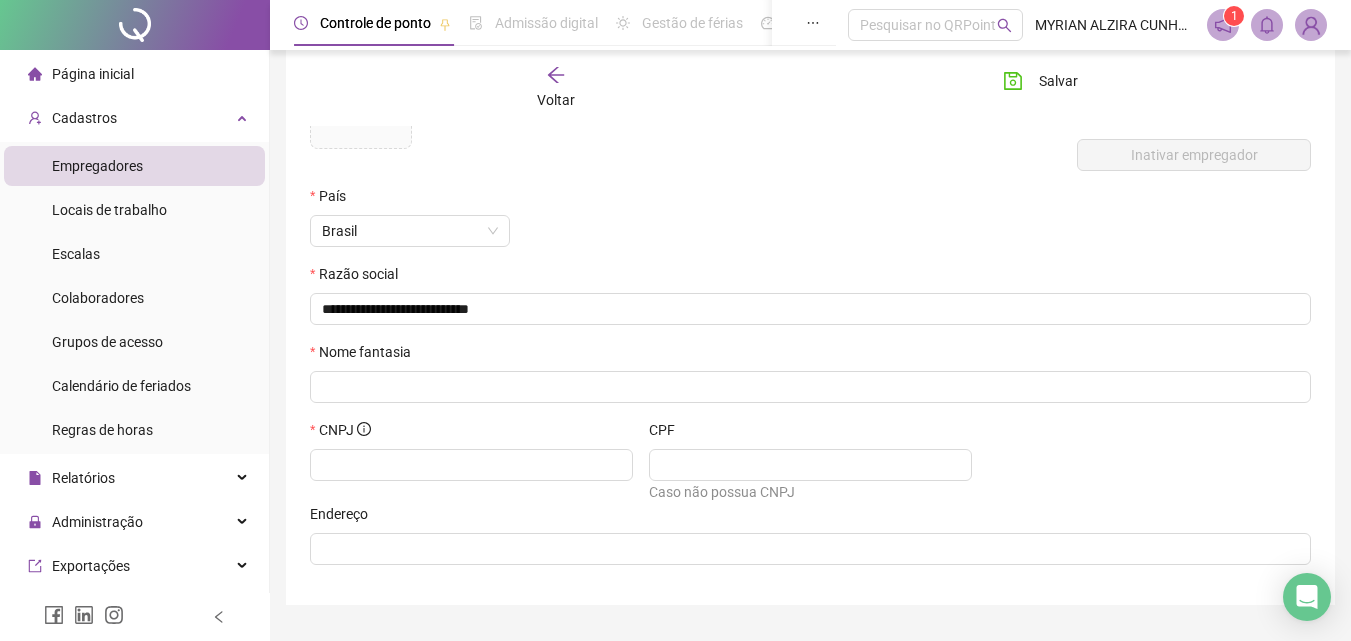 click on "**********" at bounding box center [810, 306] 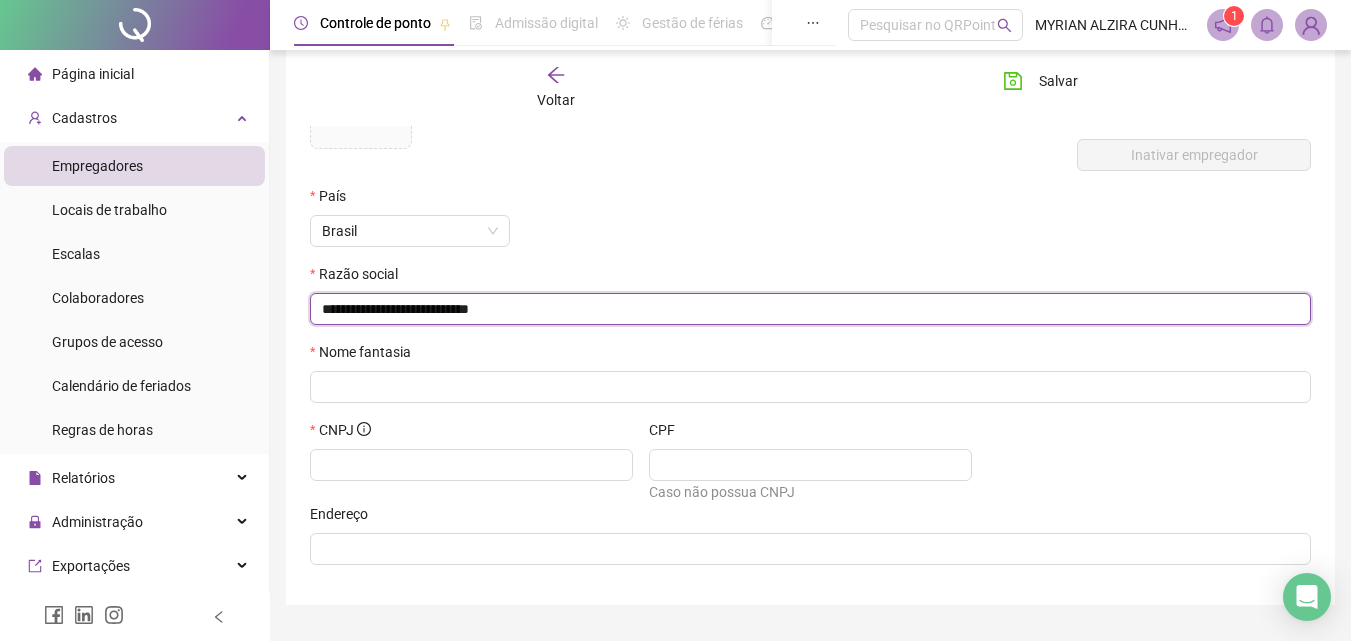 drag, startPoint x: 514, startPoint y: 303, endPoint x: 324, endPoint y: 326, distance: 191.38704 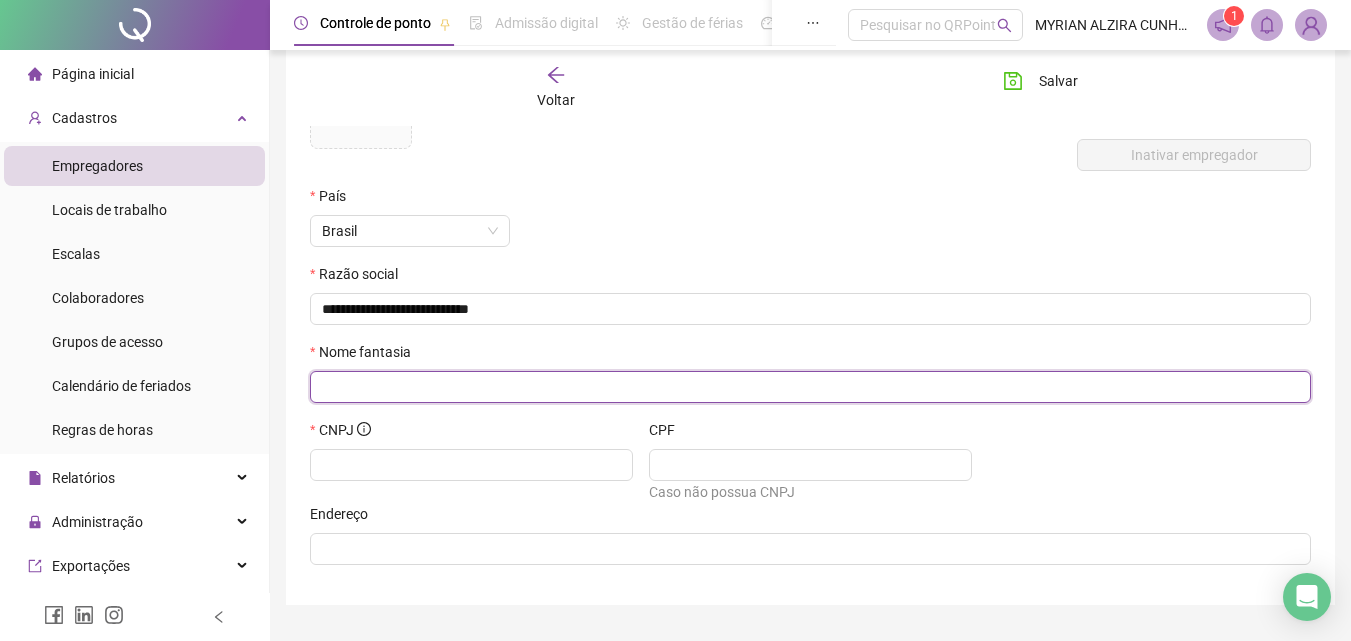 click at bounding box center (808, 387) 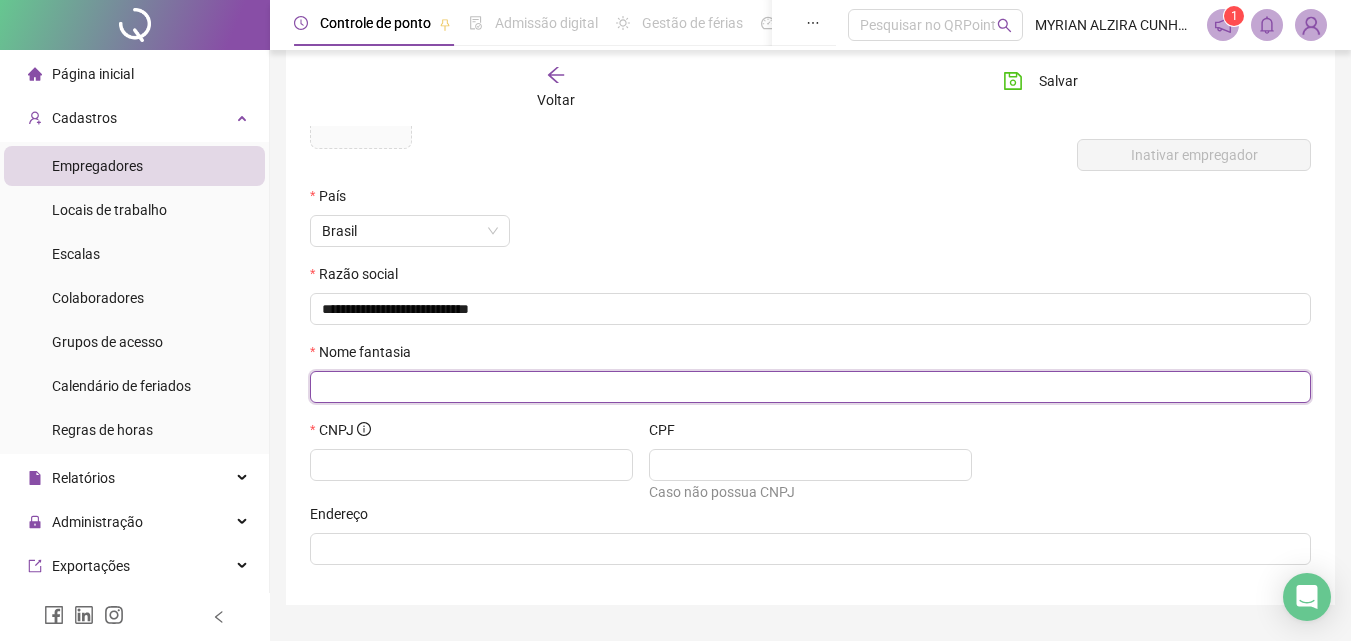 paste on "**********" 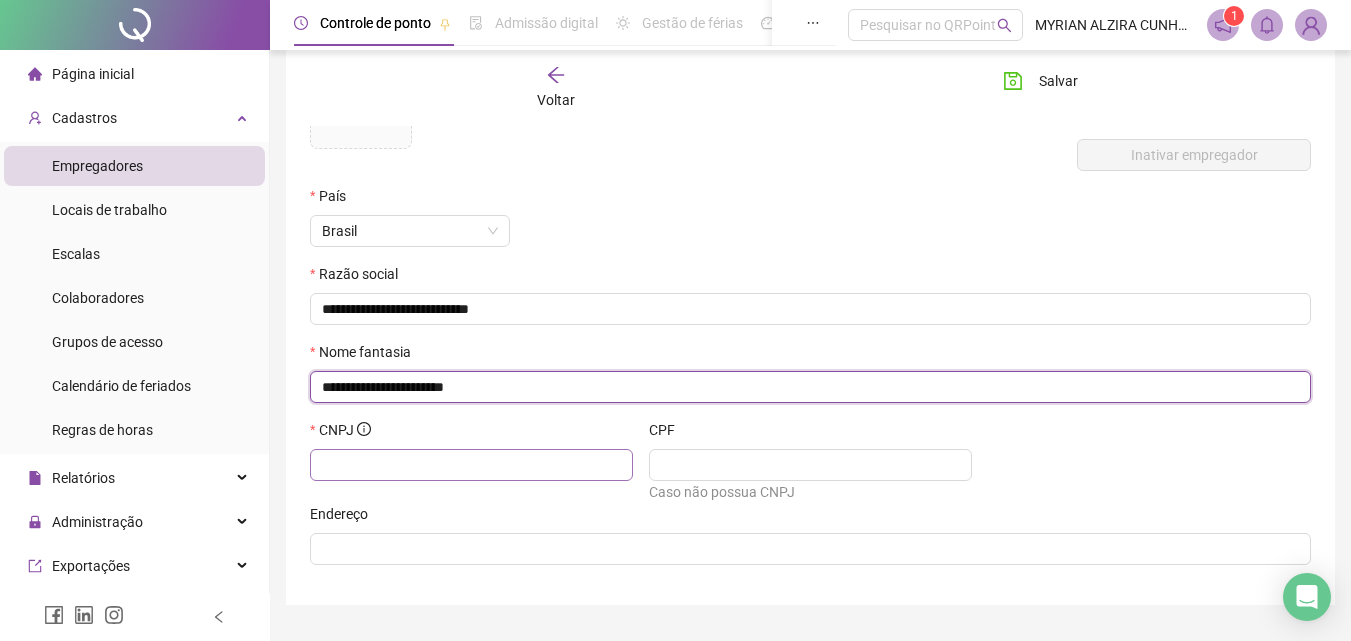 type on "**********" 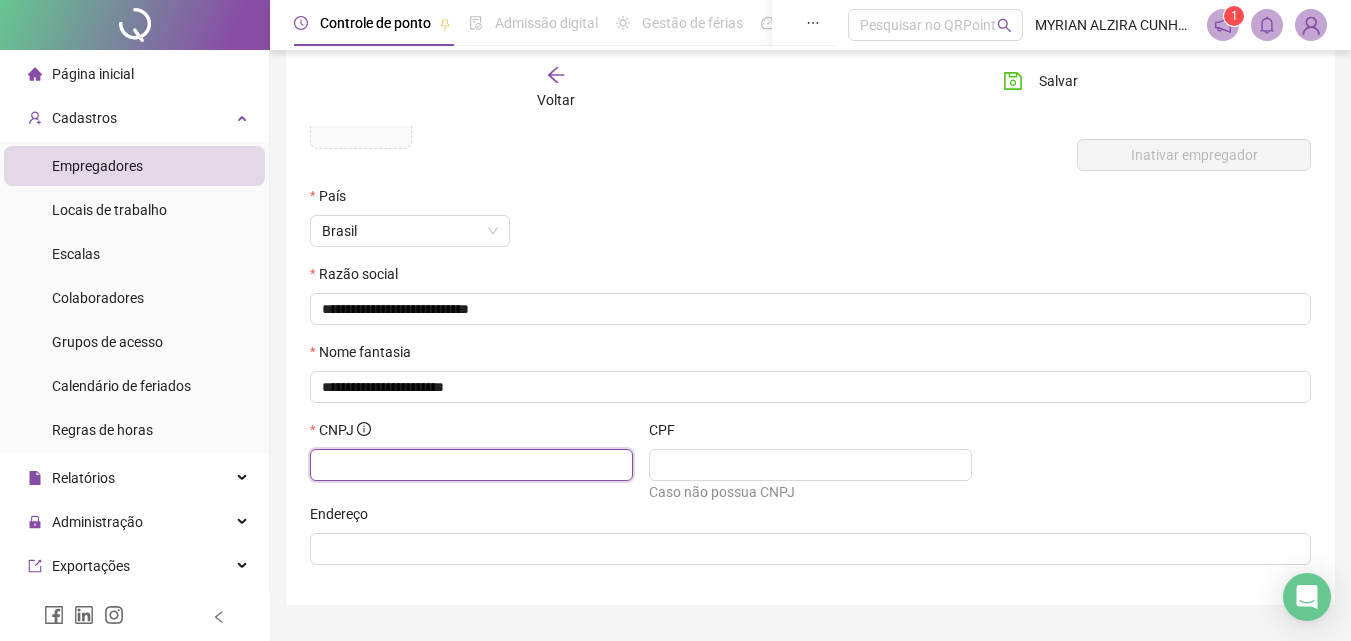 click at bounding box center (469, 465) 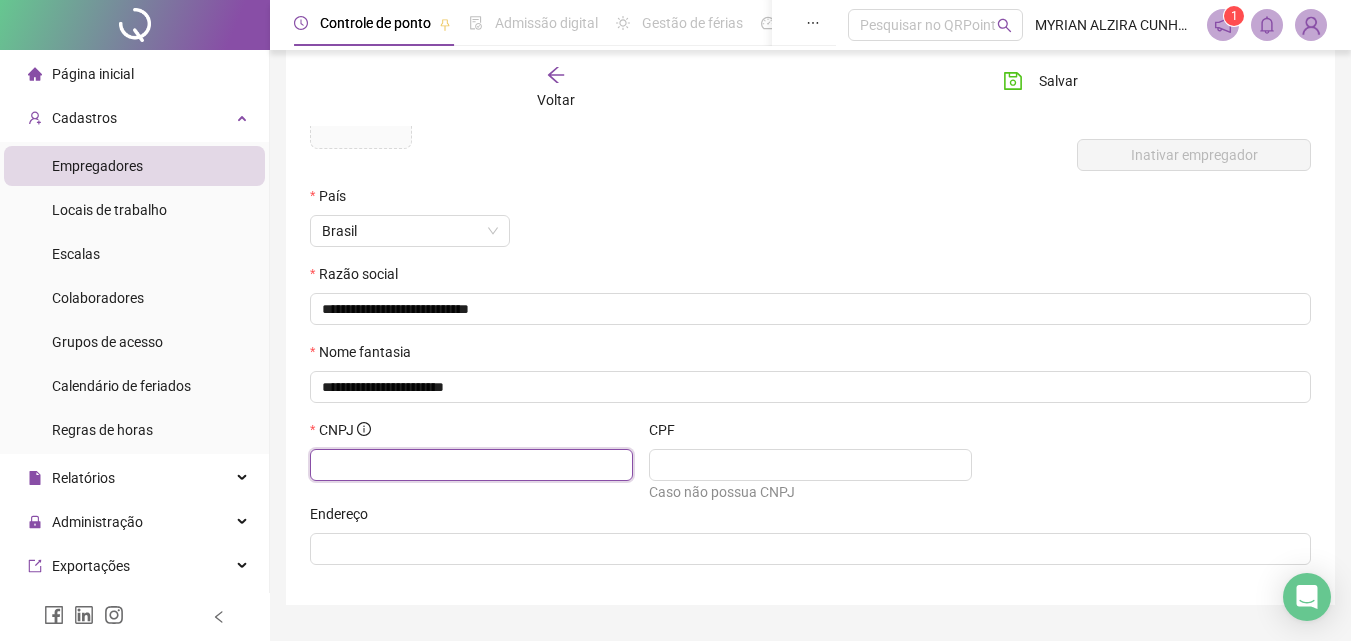 paste on "**********" 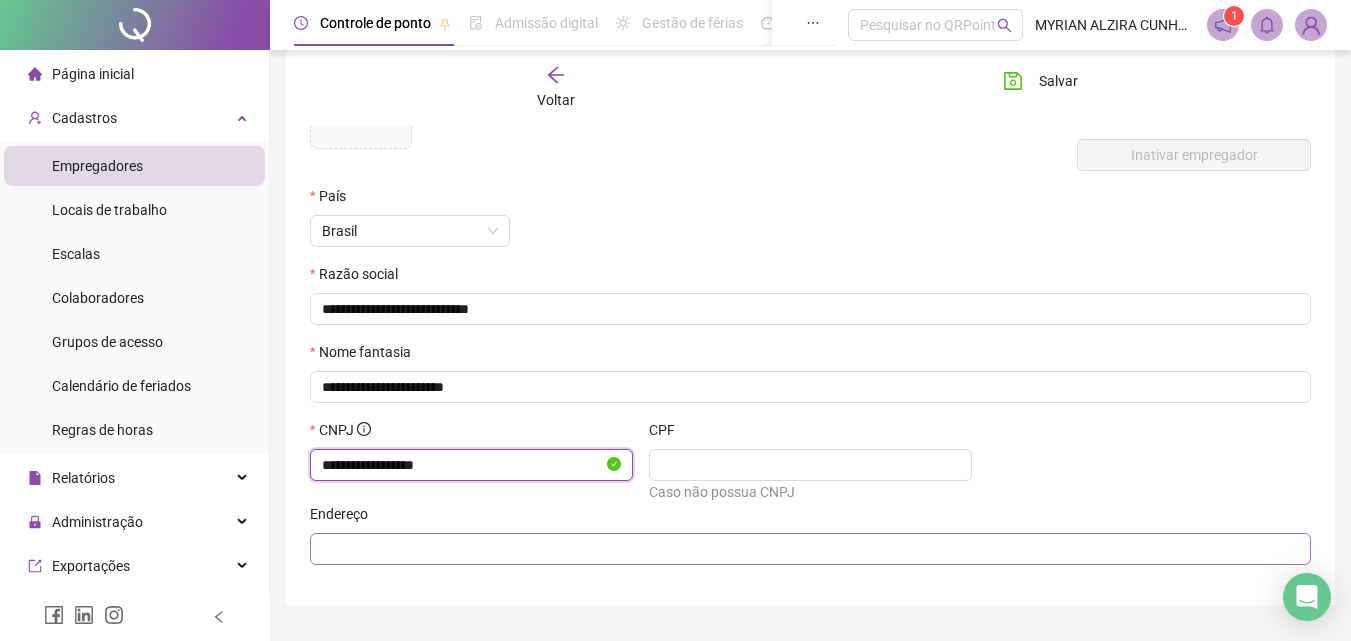 type on "**********" 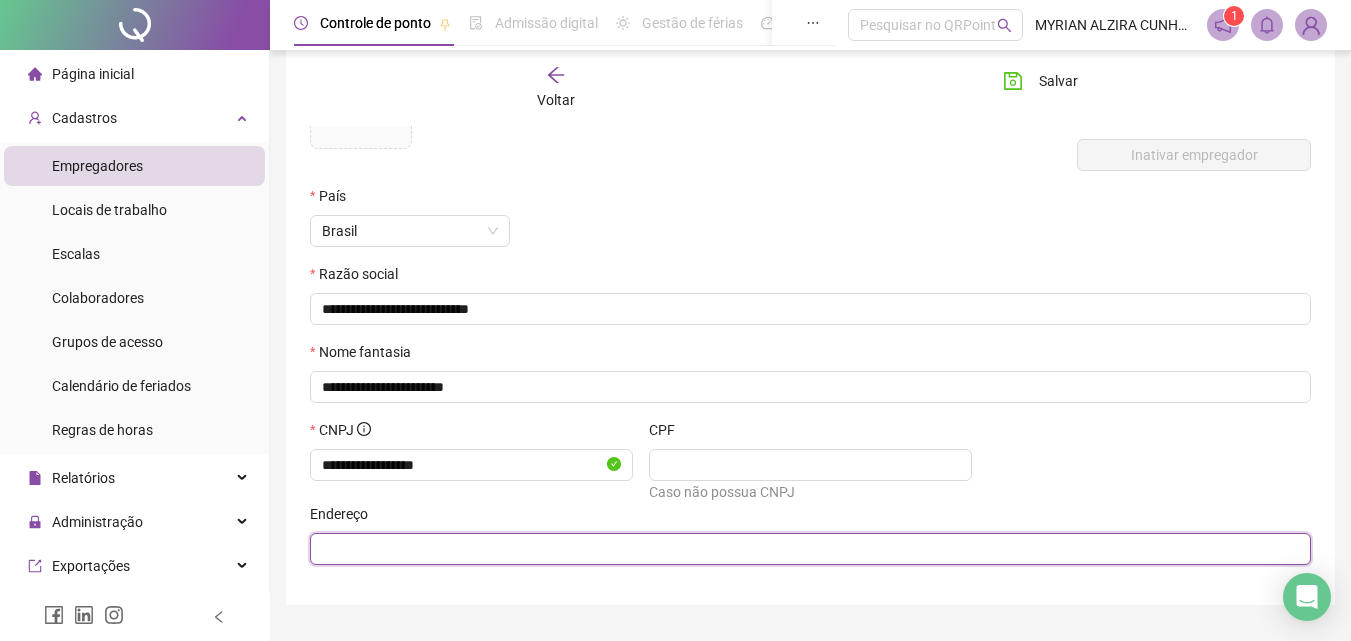 click at bounding box center (808, 549) 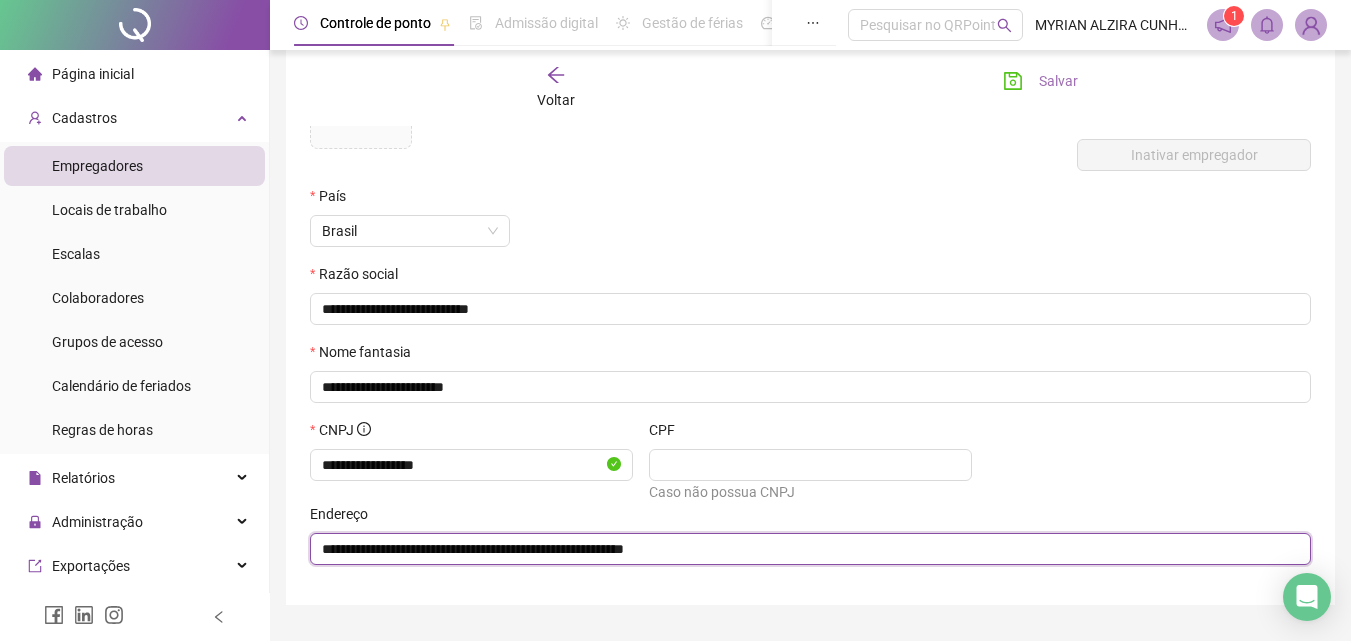 type on "**********" 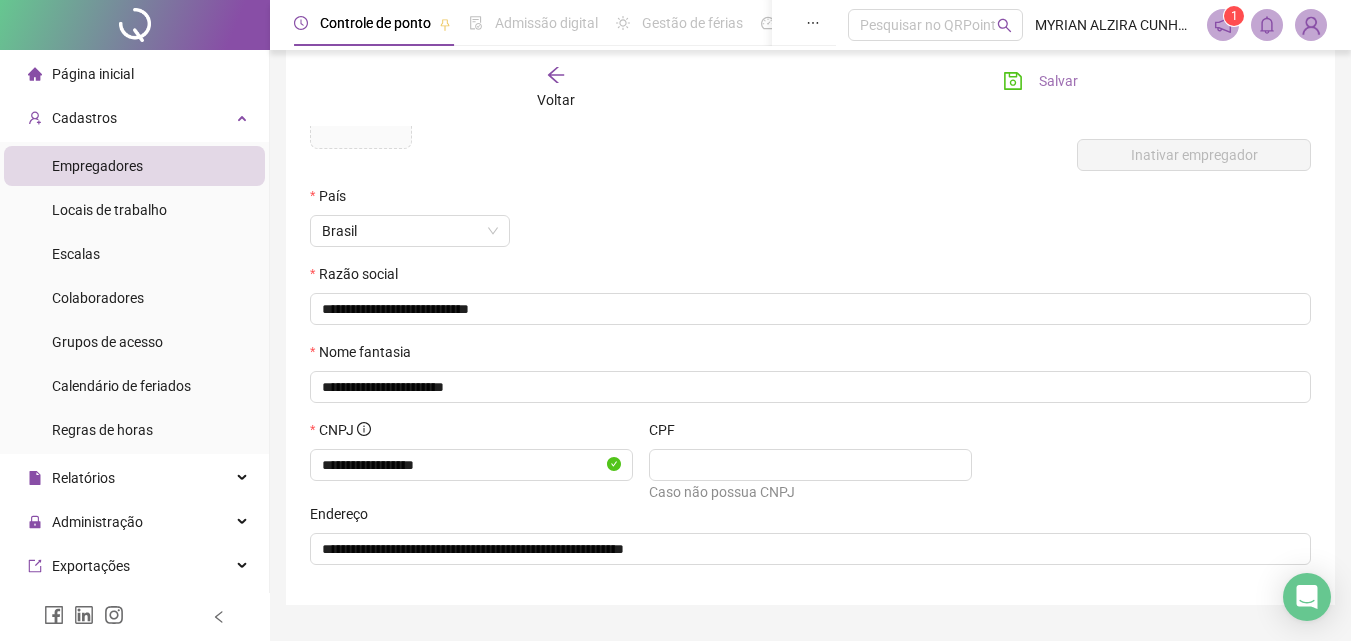 click on "Salvar" at bounding box center [1040, 81] 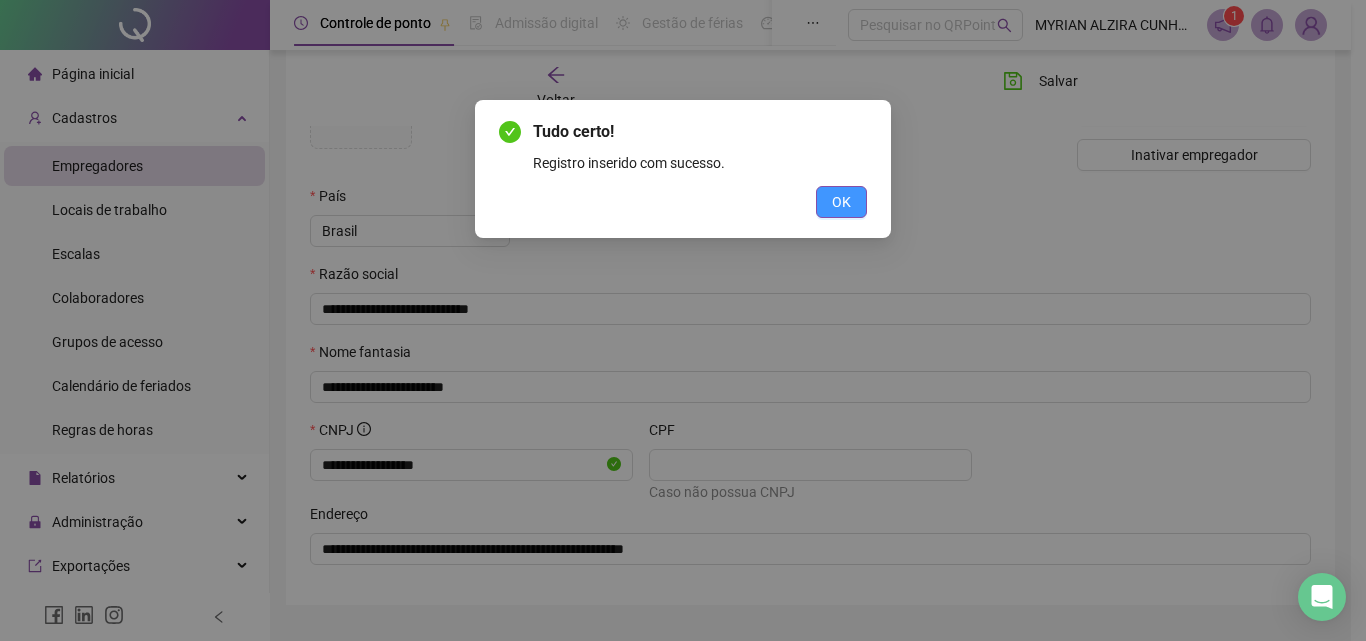 click on "OK" at bounding box center (841, 202) 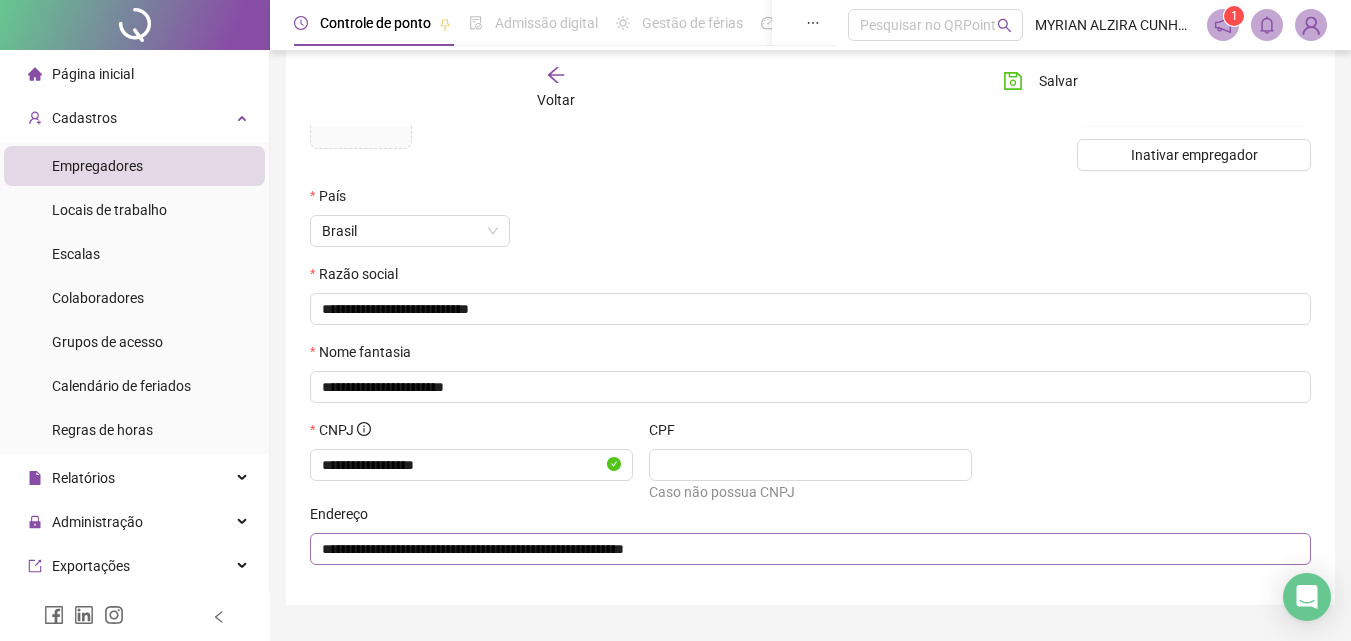 scroll, scrollTop: 0, scrollLeft: 0, axis: both 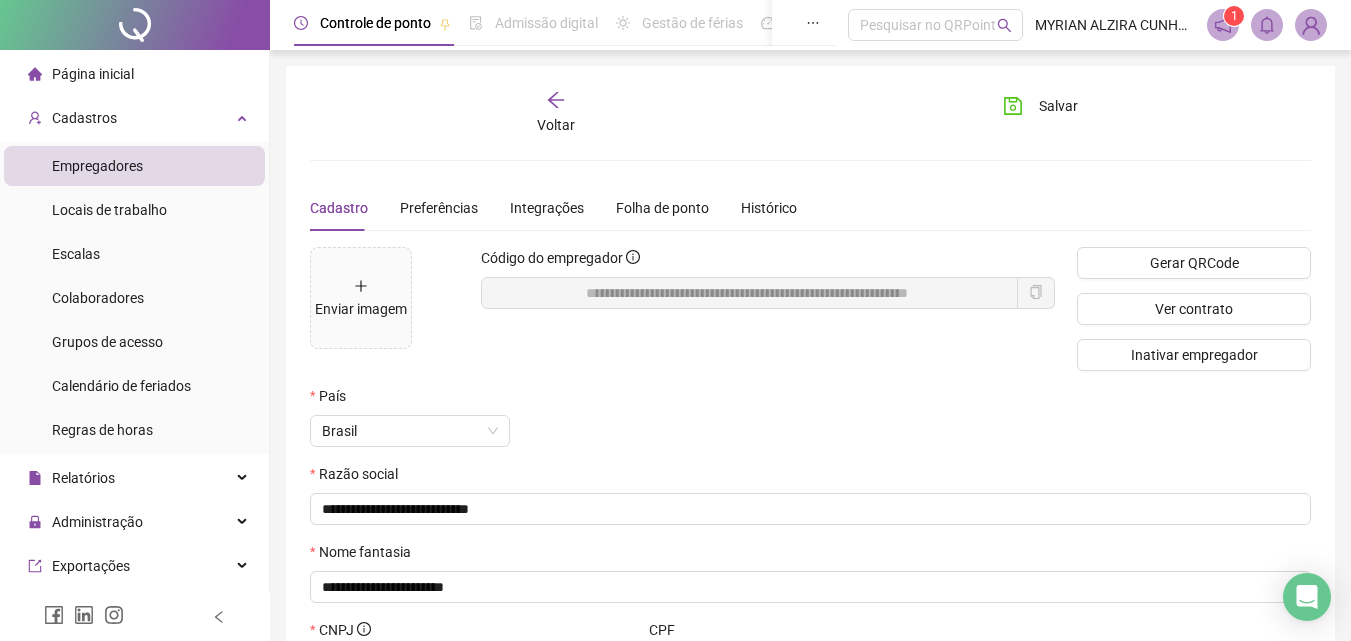 click on "**********" at bounding box center (810, 435) 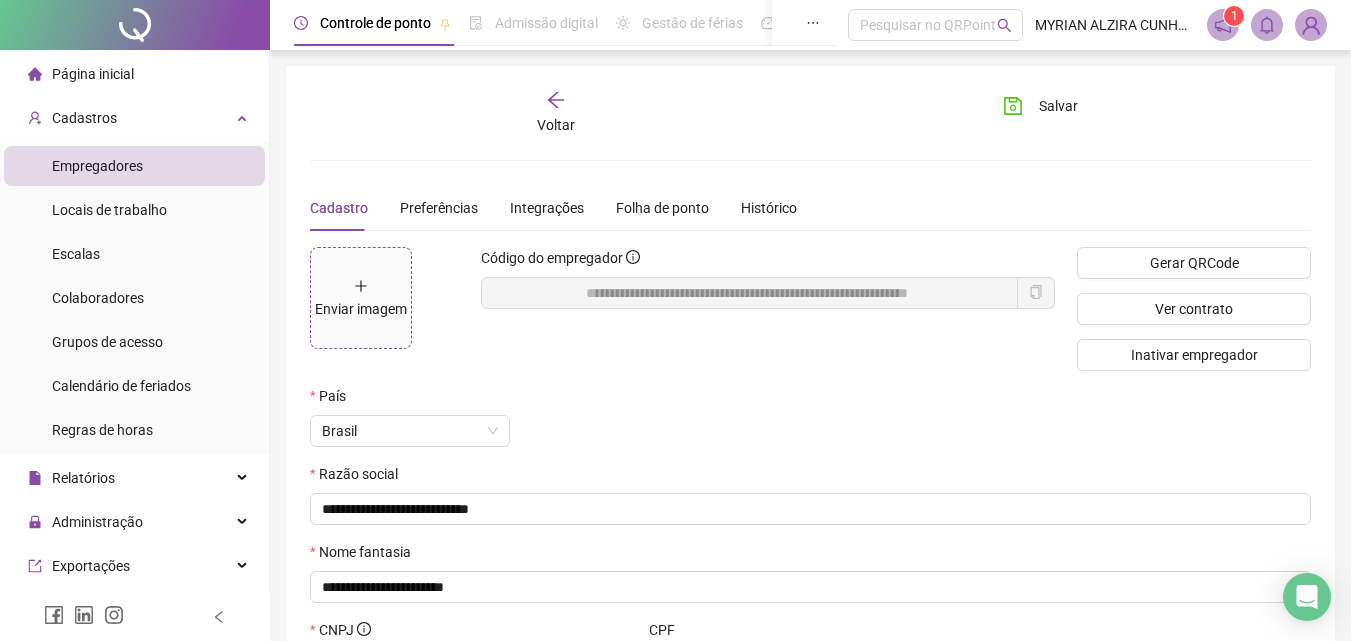 click on "Enviar imagem" at bounding box center (361, 309) 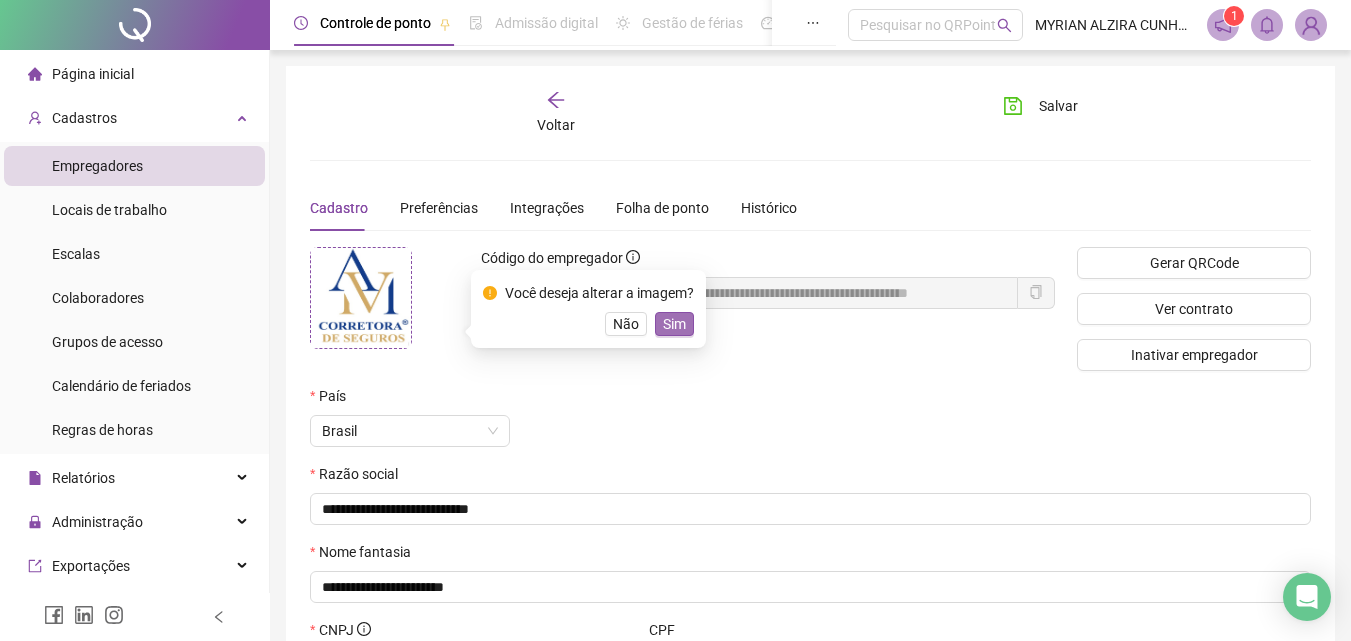 click on "Sim" at bounding box center [674, 324] 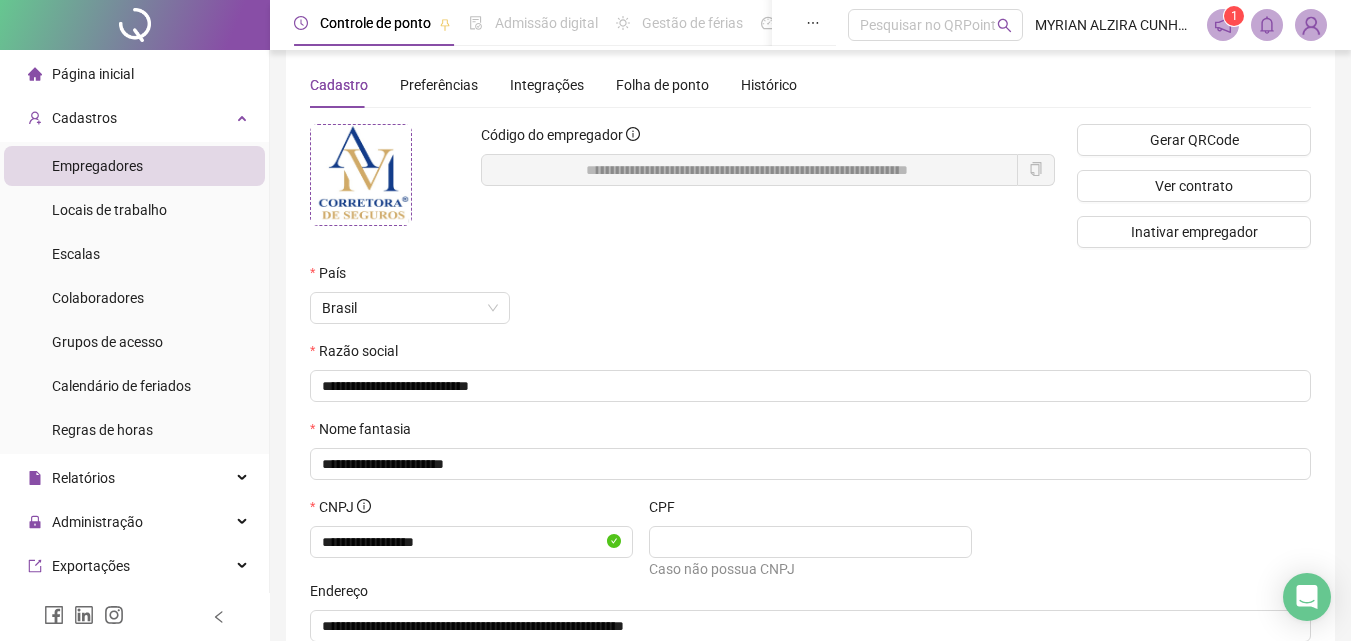 scroll, scrollTop: 0, scrollLeft: 0, axis: both 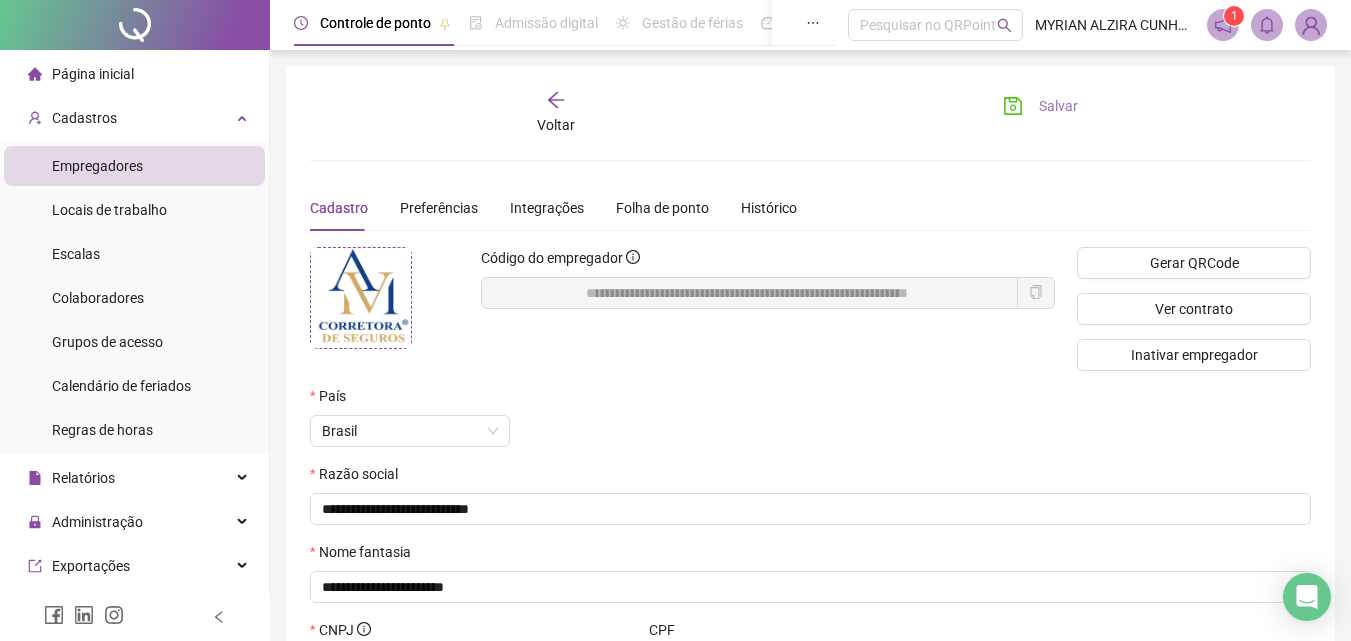 click on "Salvar" at bounding box center (1040, 106) 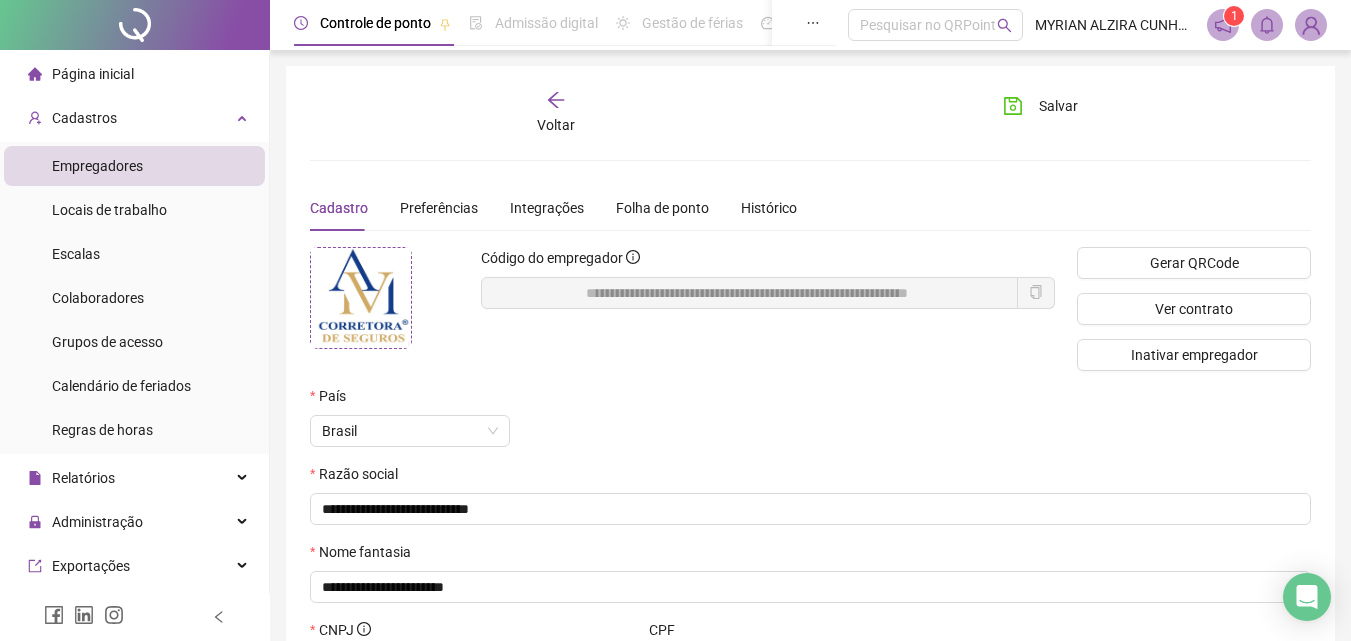 click 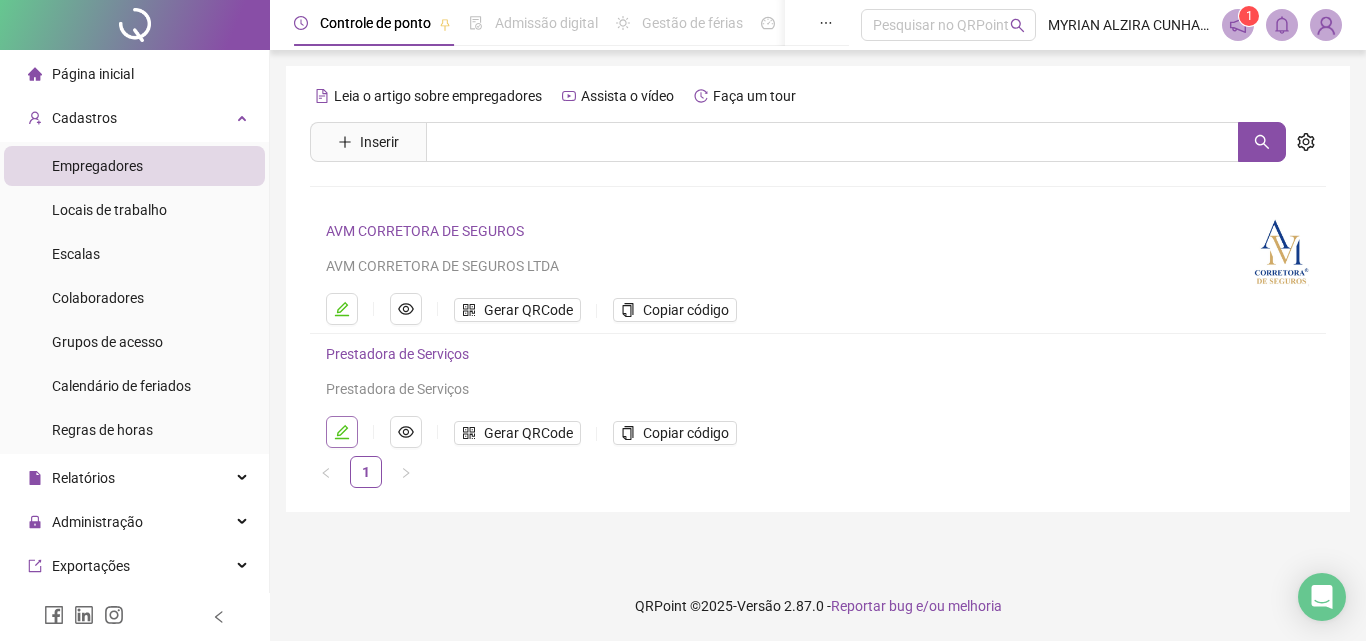 click 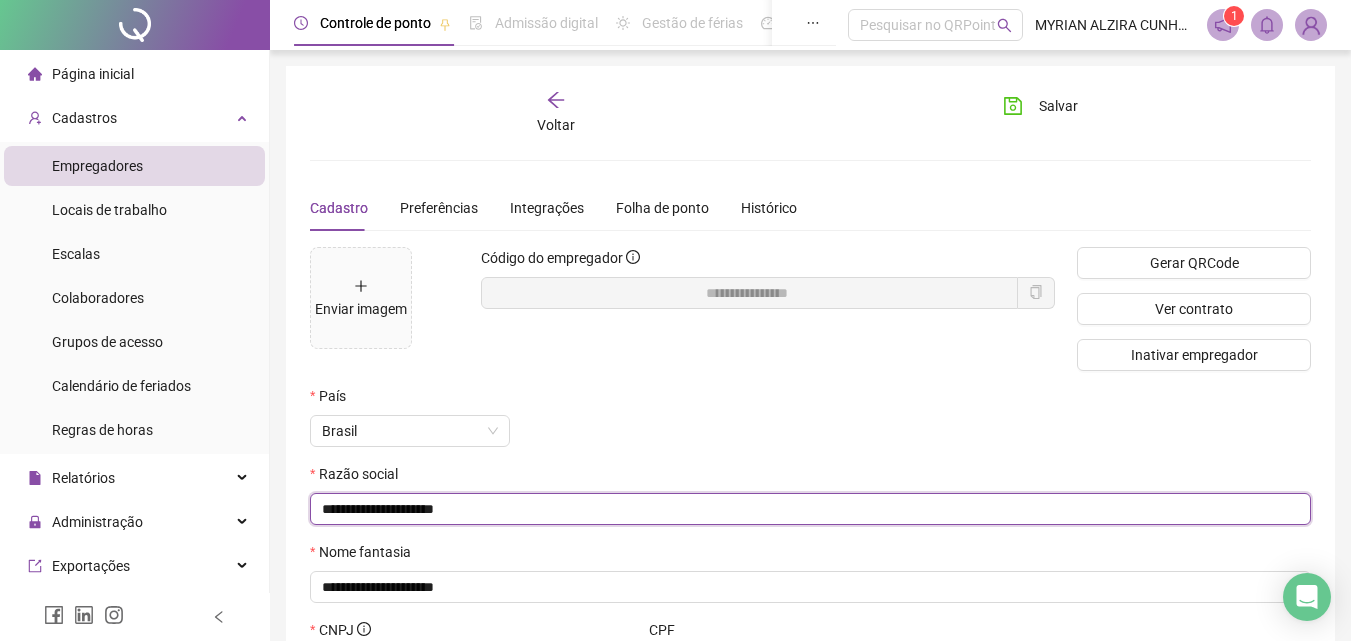 click on "**********" at bounding box center [808, 509] 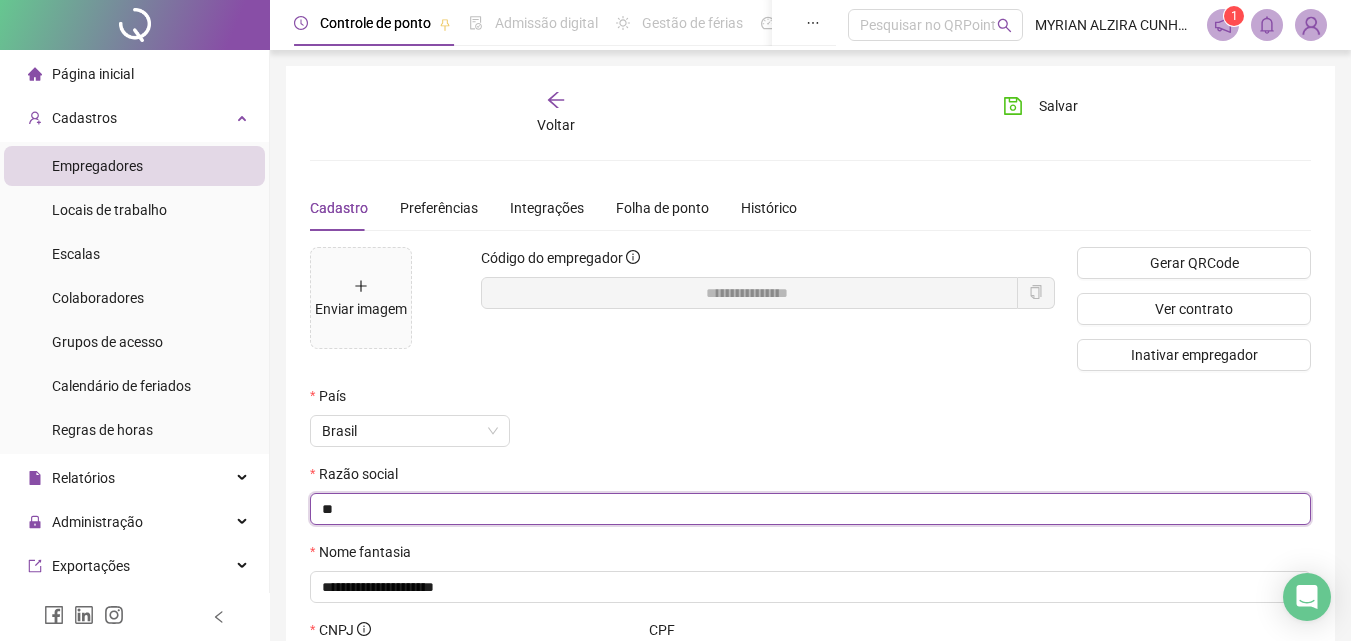type on "*" 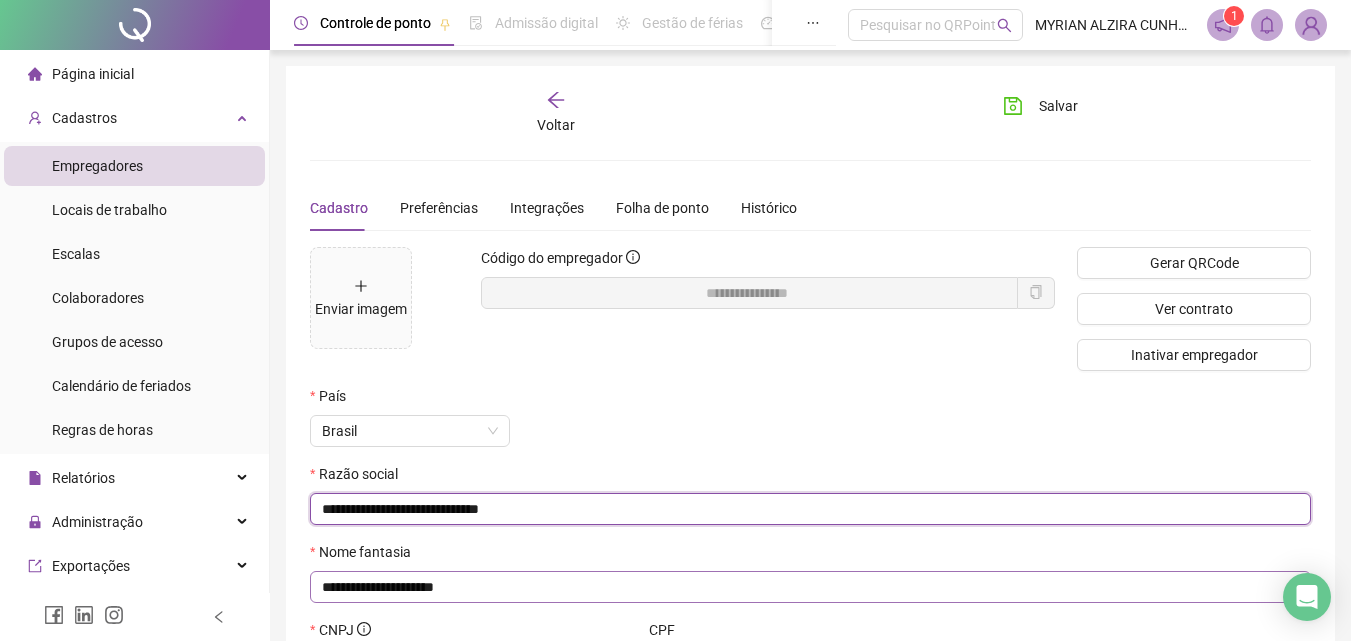 type on "**********" 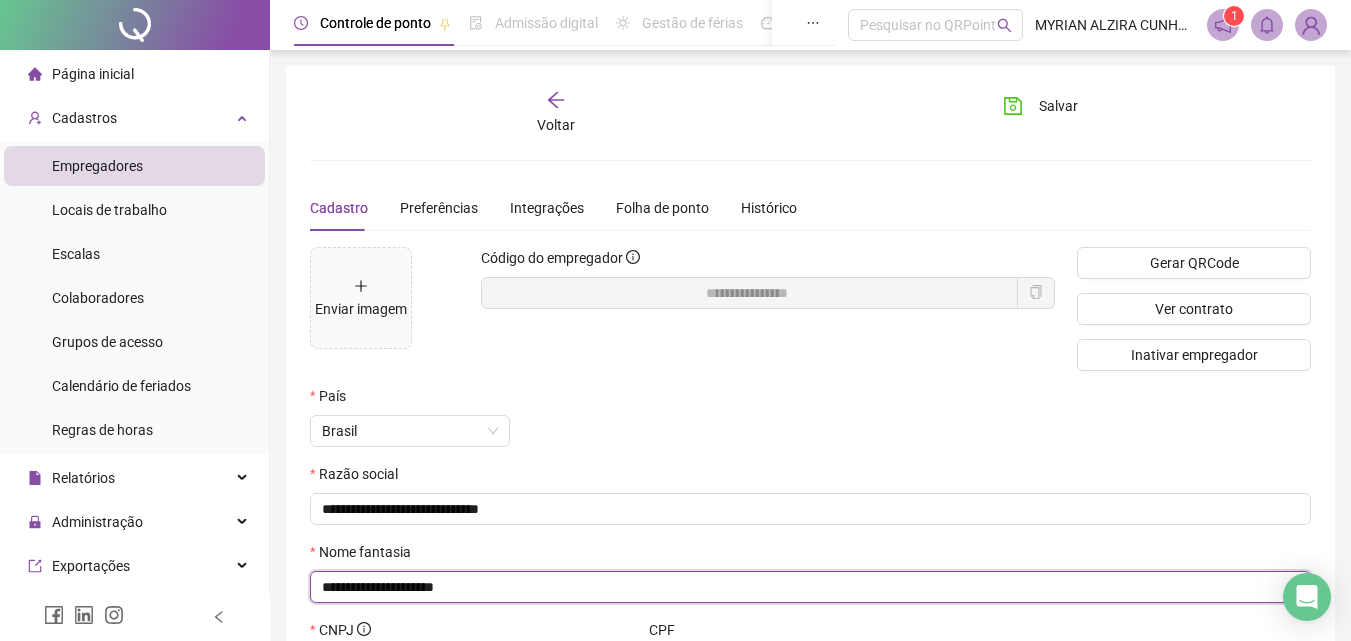 click on "**********" at bounding box center (808, 587) 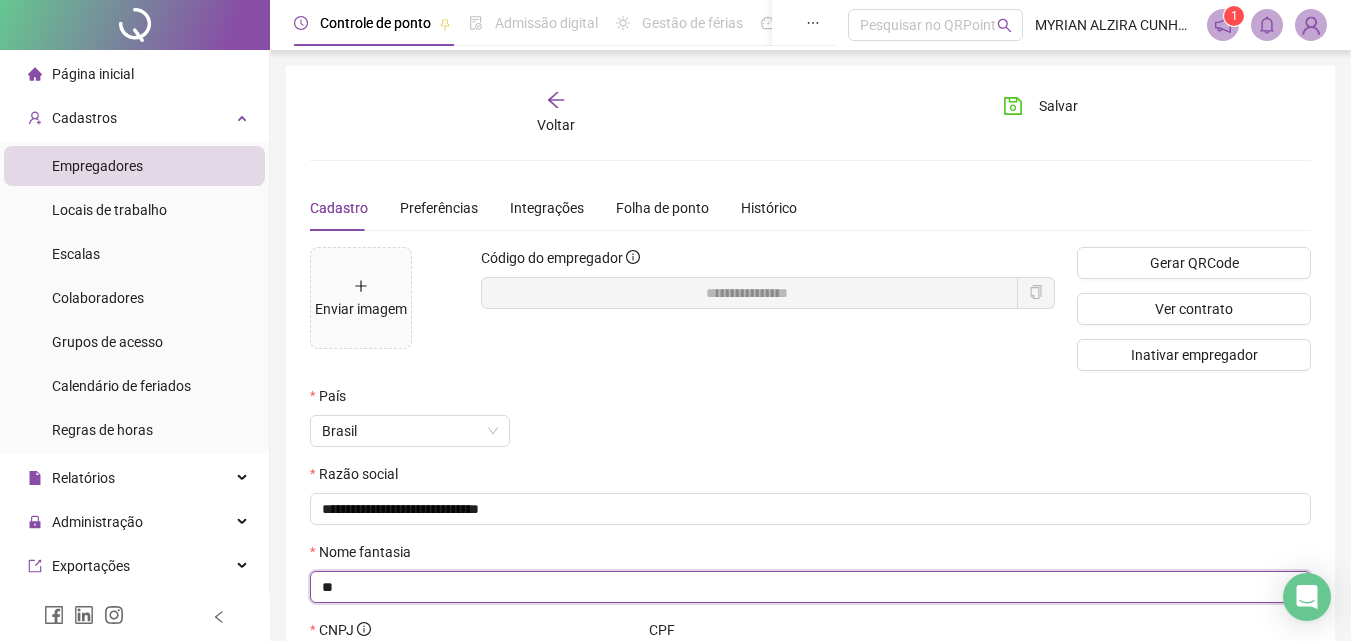 type on "*" 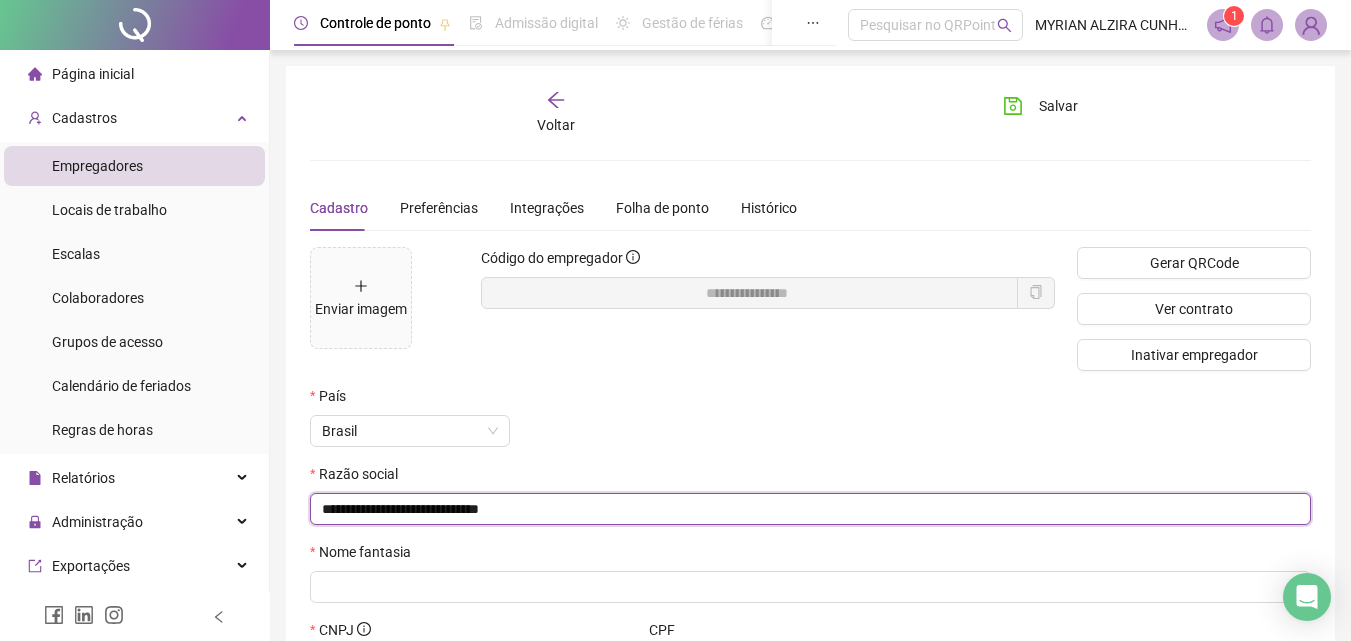 drag, startPoint x: 523, startPoint y: 510, endPoint x: 315, endPoint y: 500, distance: 208.24025 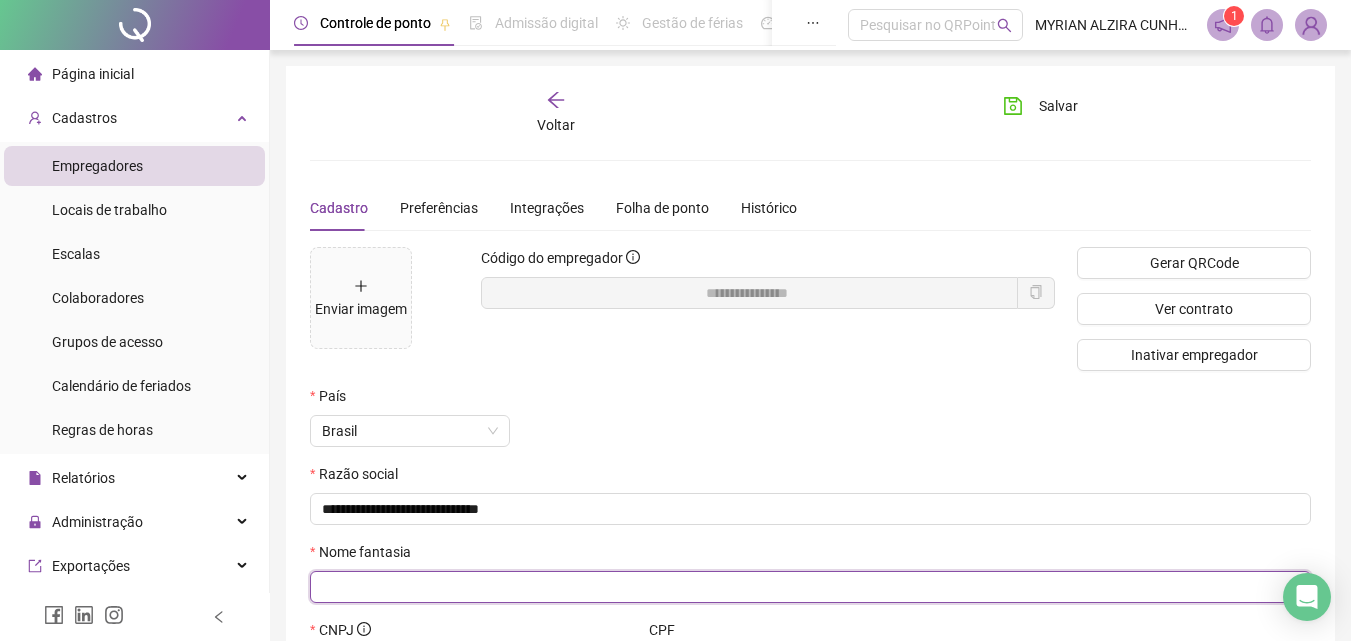 click at bounding box center [808, 587] 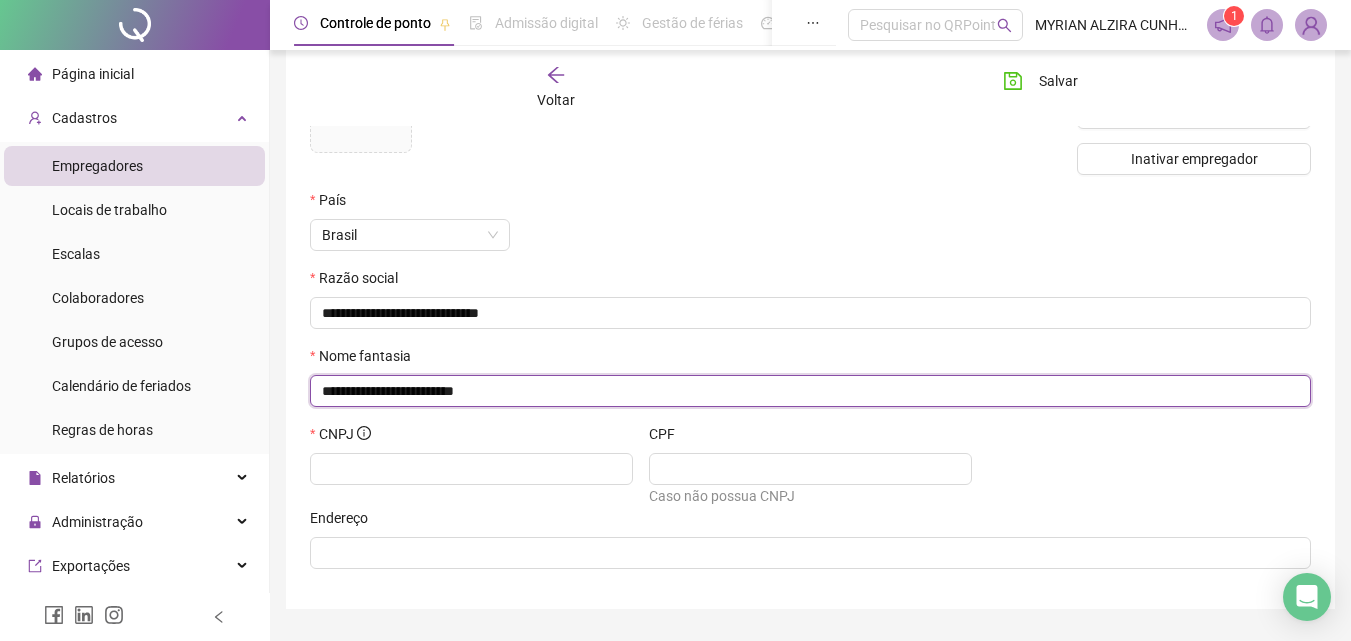 scroll, scrollTop: 200, scrollLeft: 0, axis: vertical 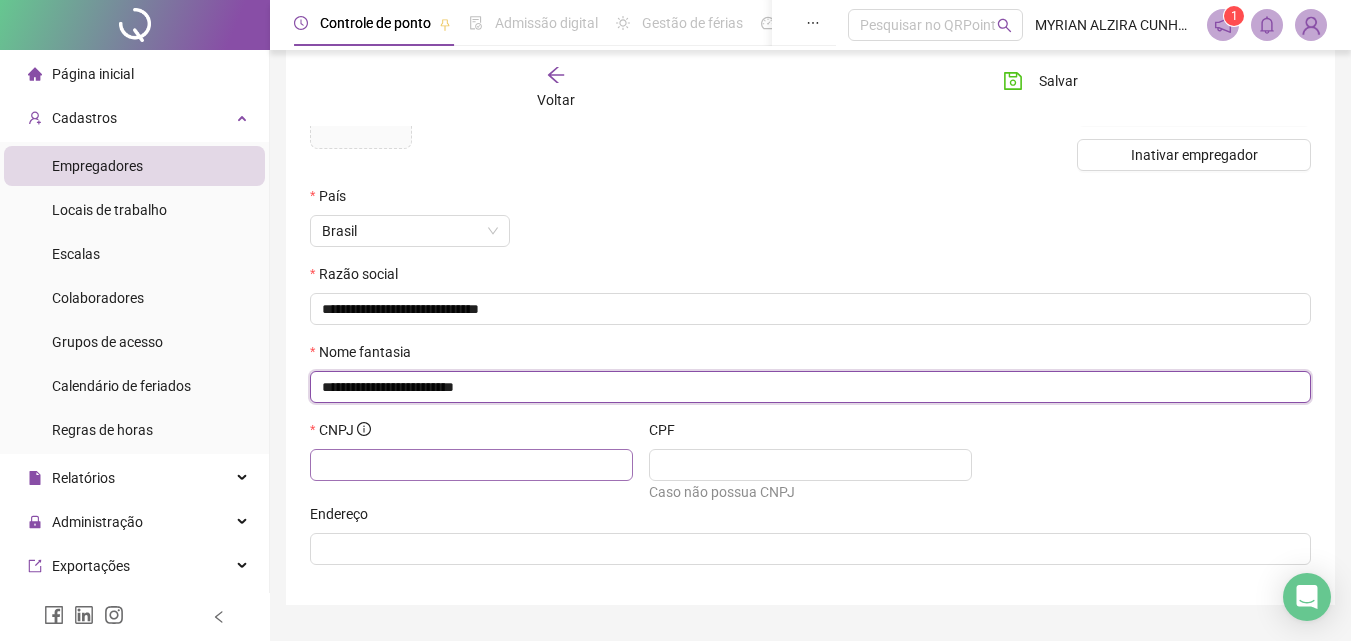 type on "**********" 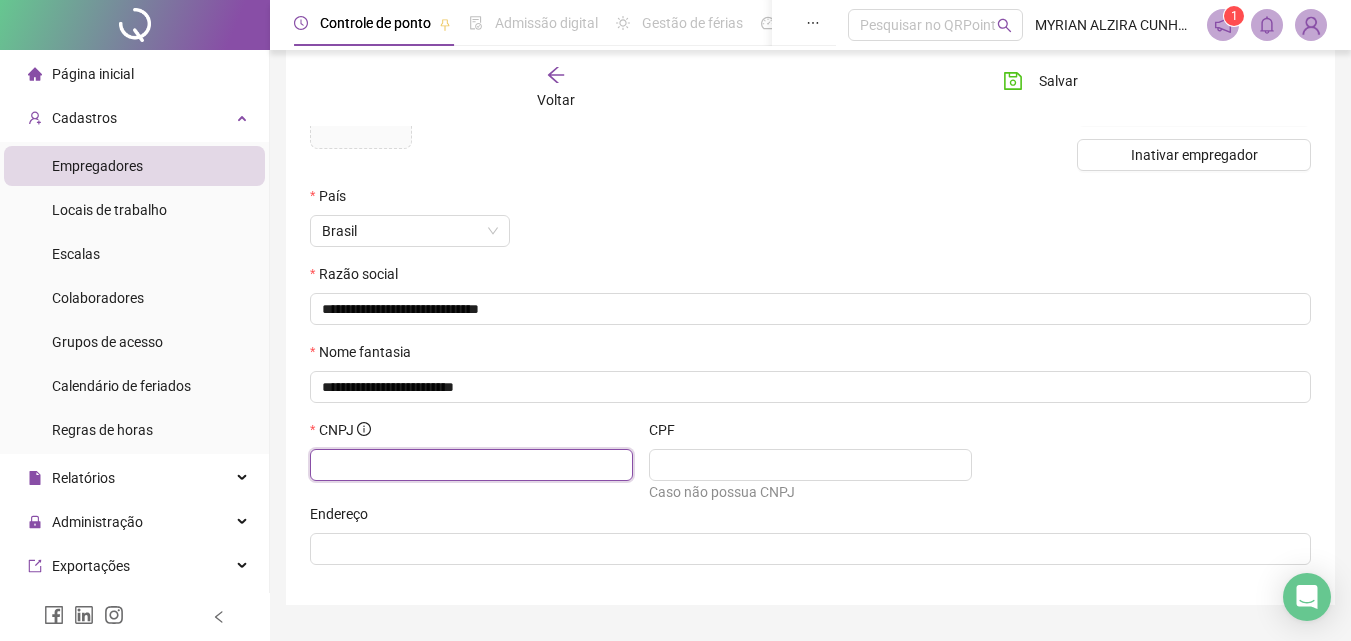 click at bounding box center (469, 465) 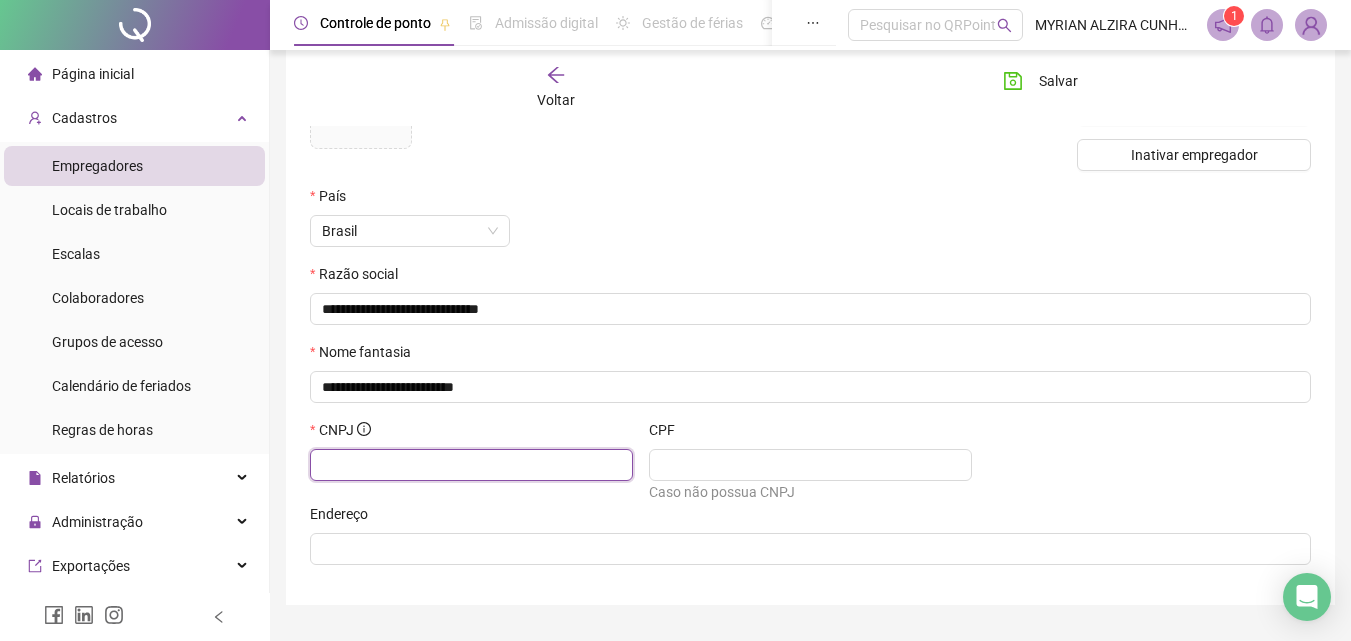 paste on "**********" 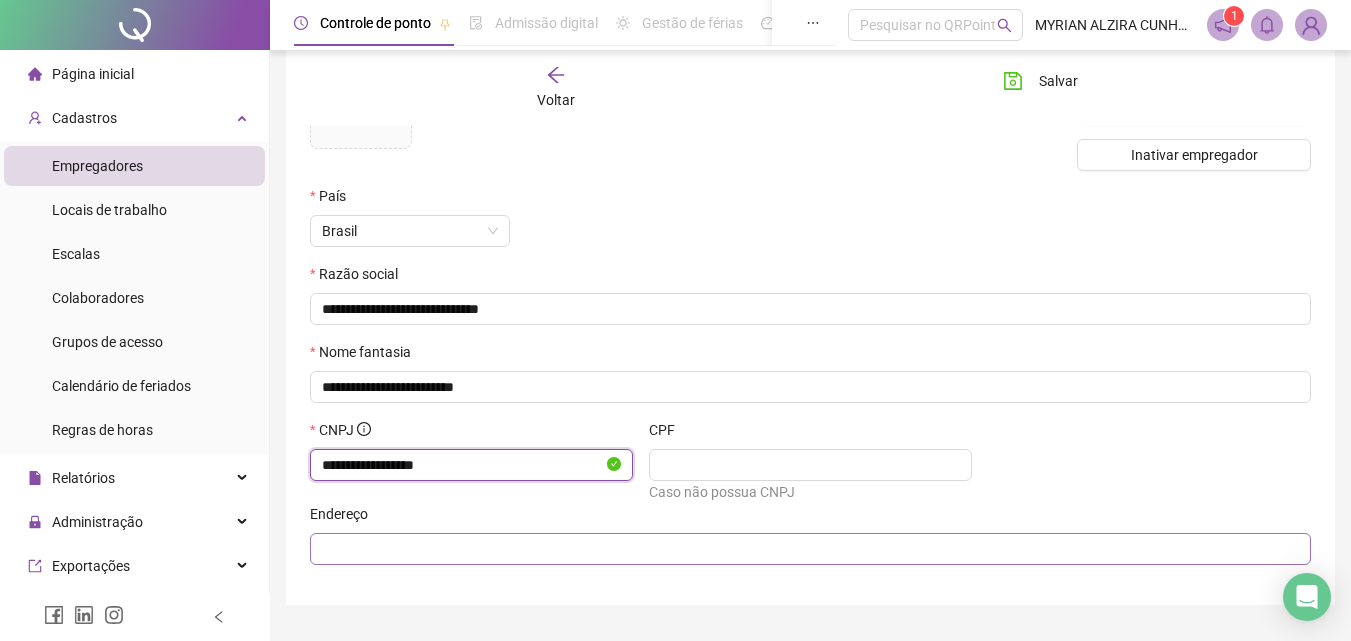 type on "**********" 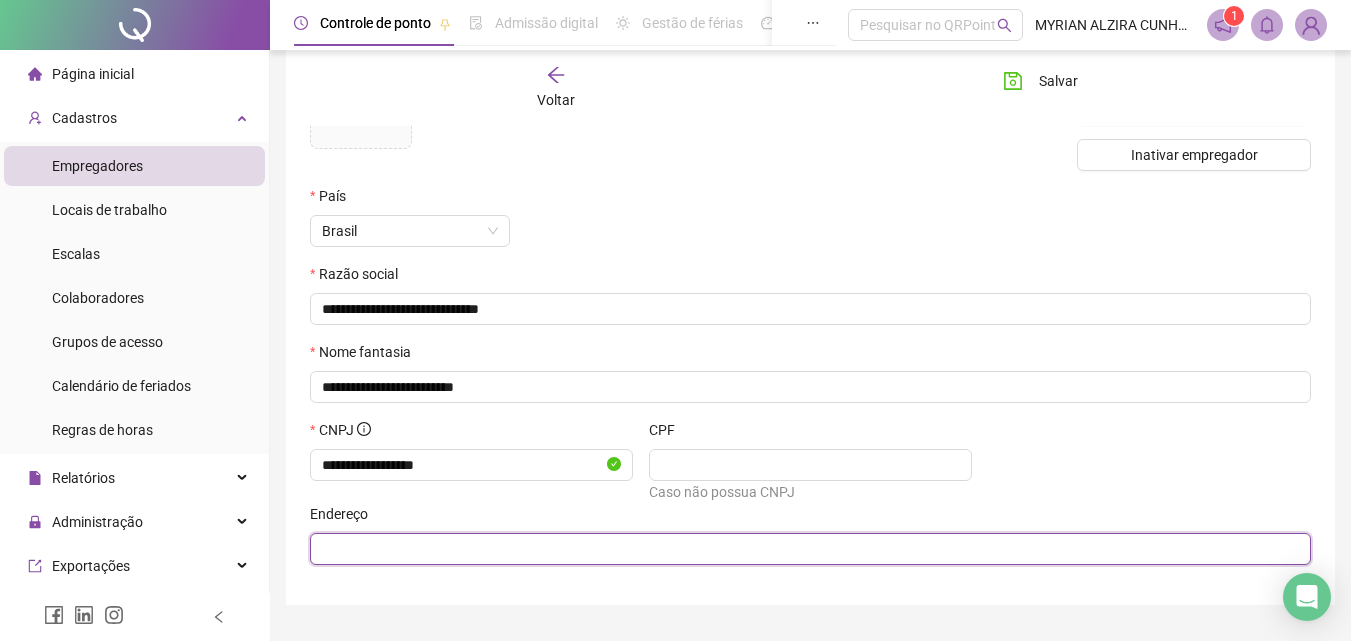 click at bounding box center [808, 549] 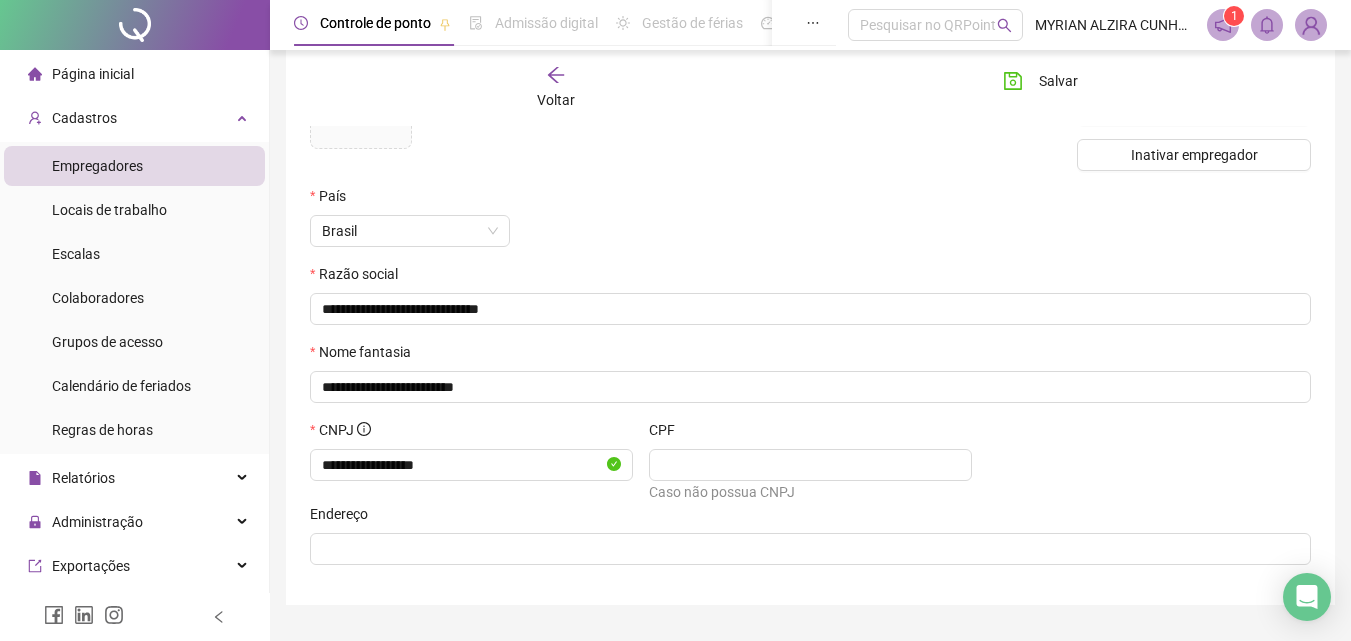 click on "Endereço" at bounding box center (810, 518) 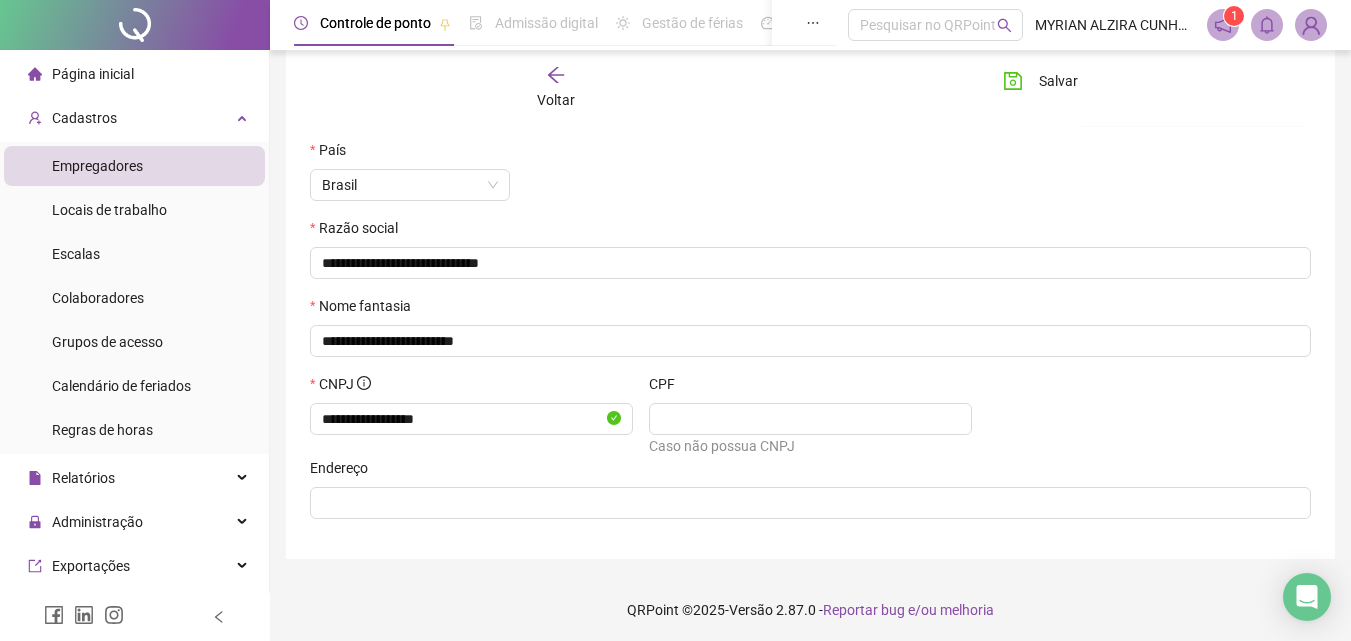 scroll, scrollTop: 250, scrollLeft: 0, axis: vertical 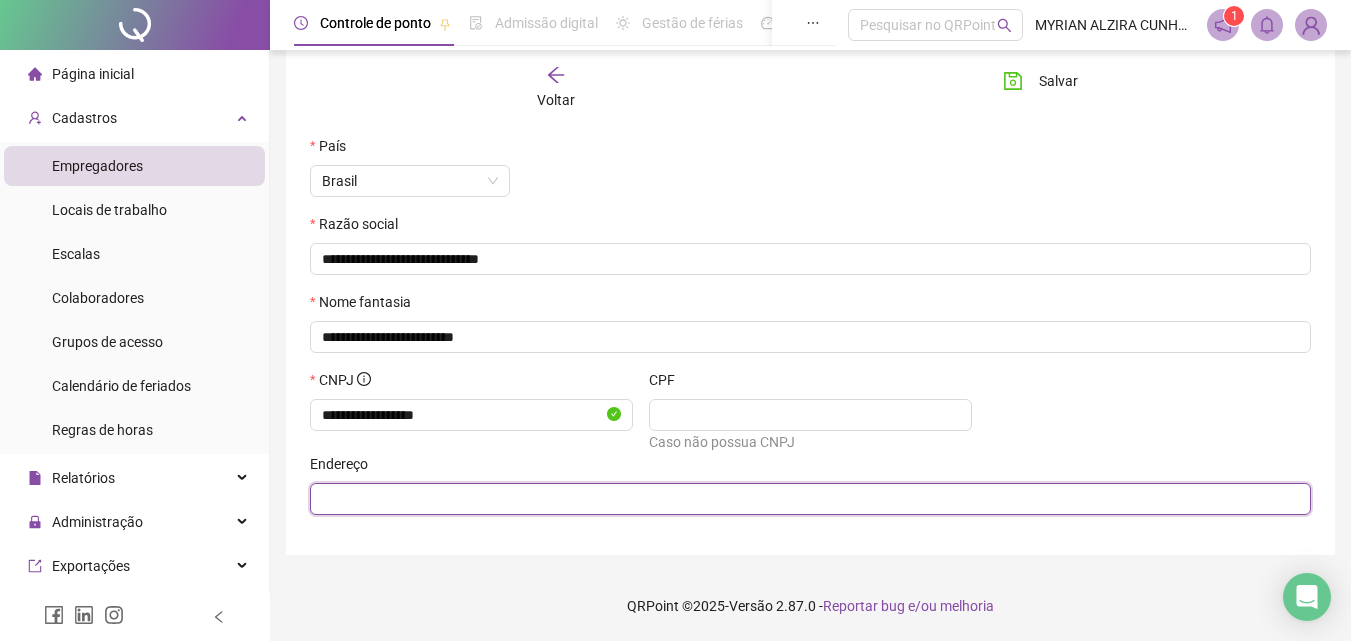 click at bounding box center [808, 499] 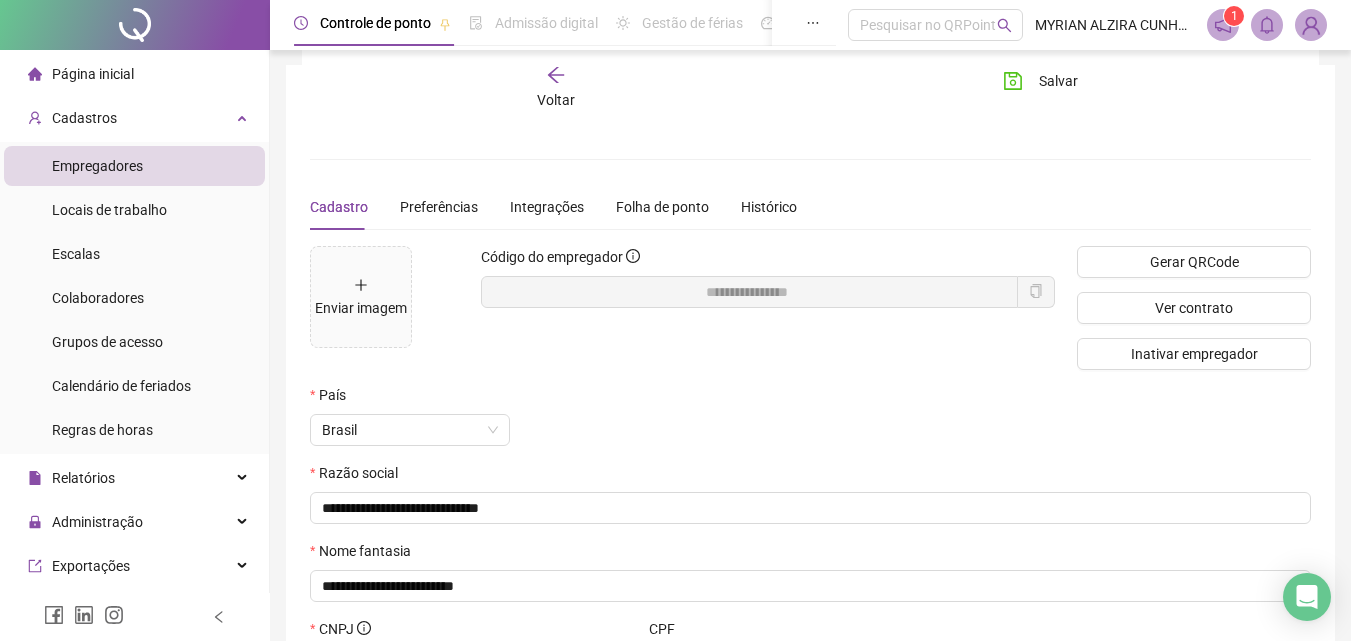 scroll, scrollTop: 0, scrollLeft: 0, axis: both 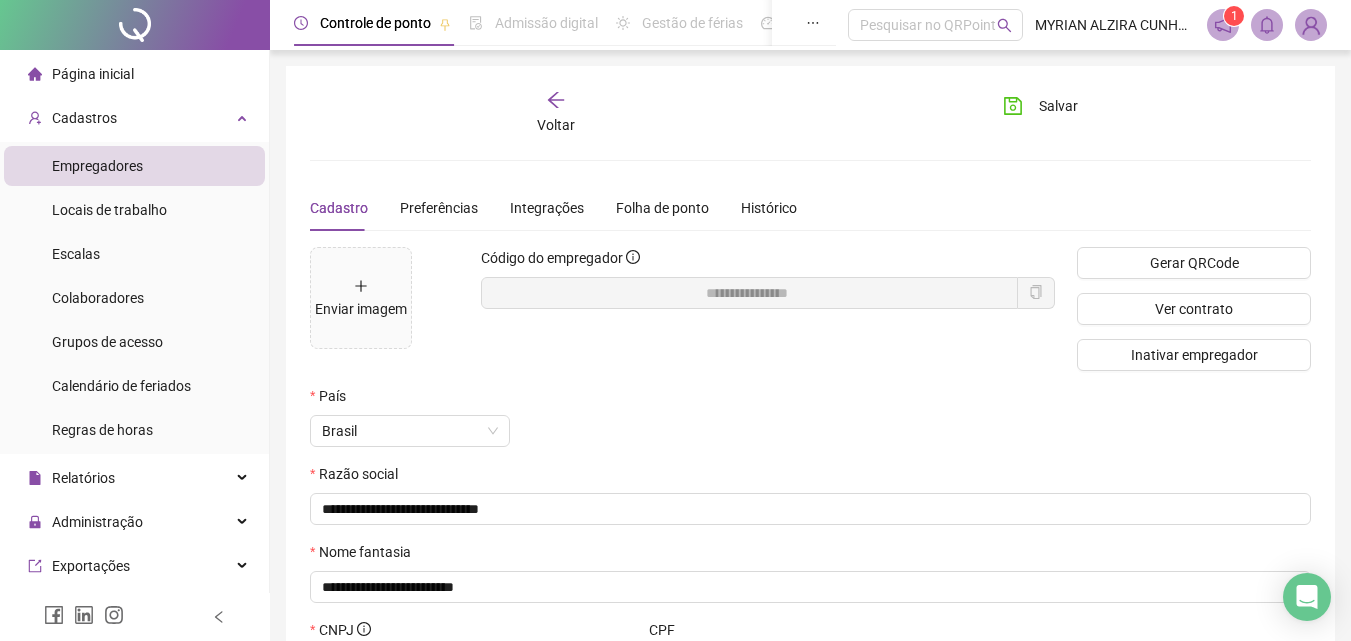 type on "**********" 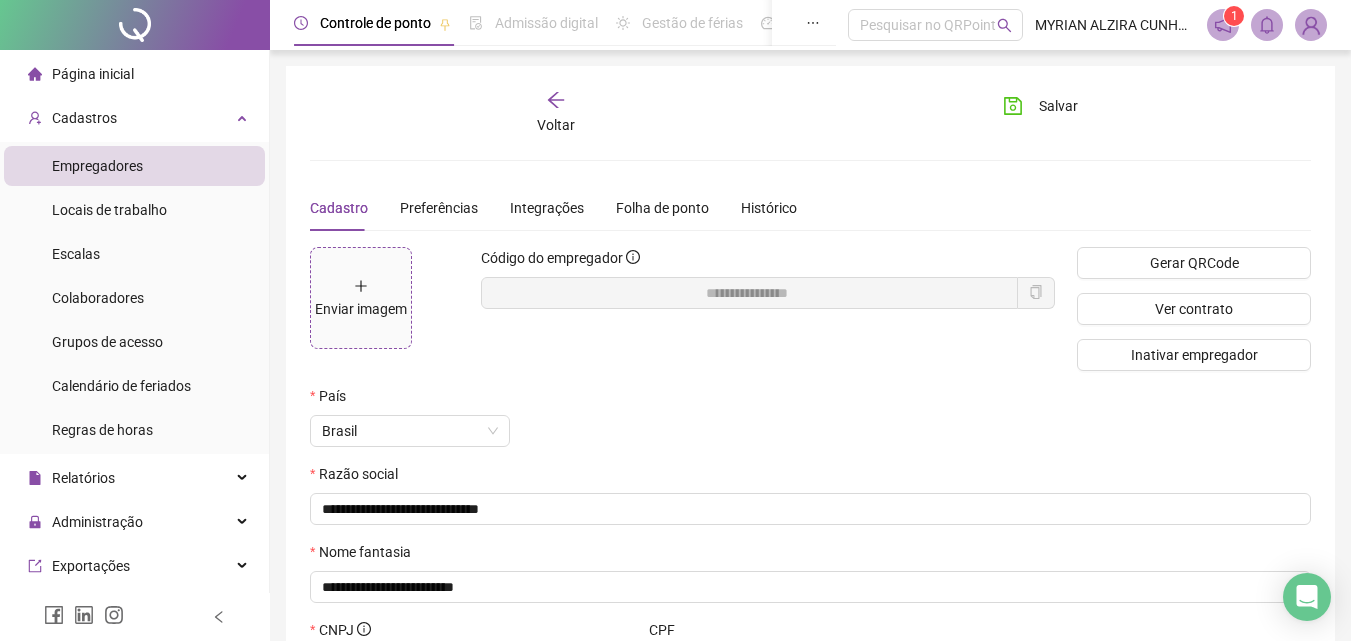 click on "Enviar imagem" at bounding box center (361, 298) 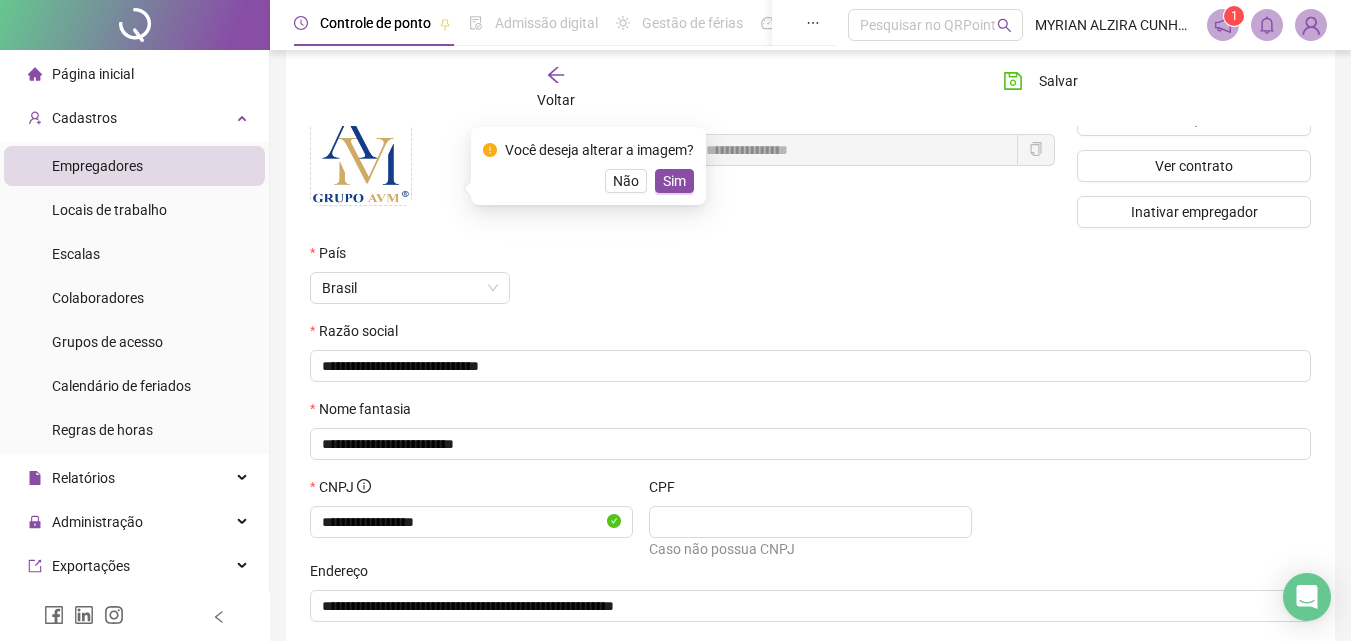 scroll, scrollTop: 0, scrollLeft: 0, axis: both 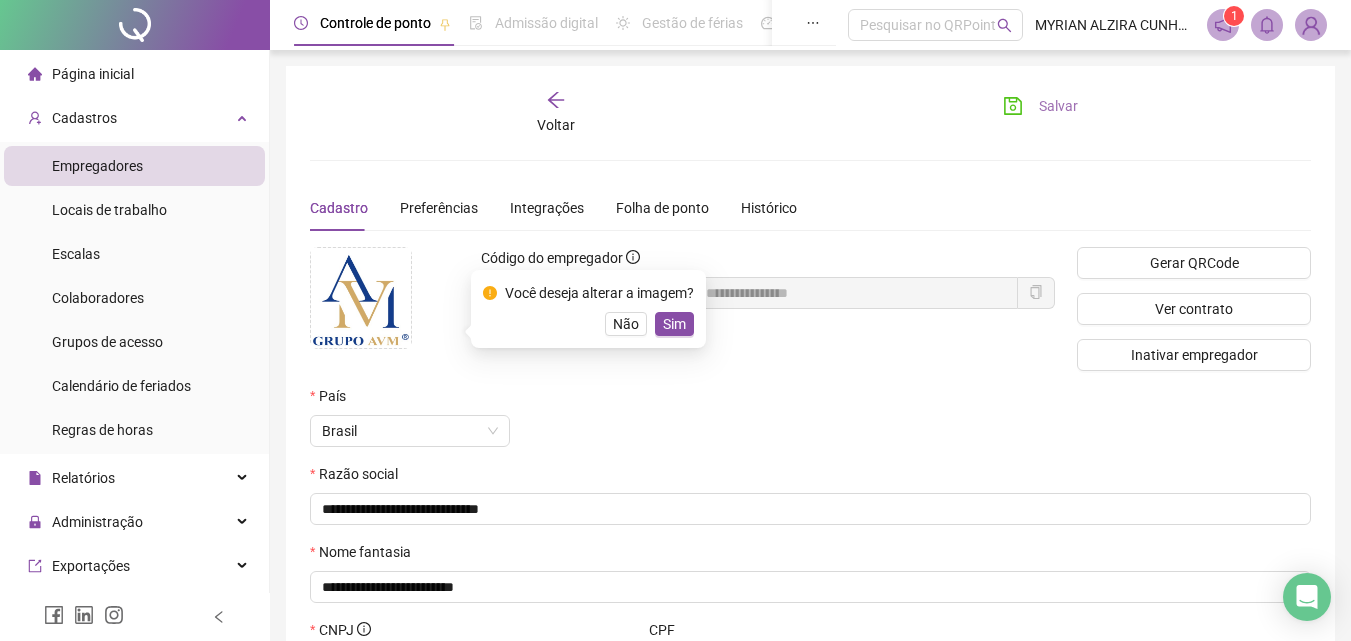 click 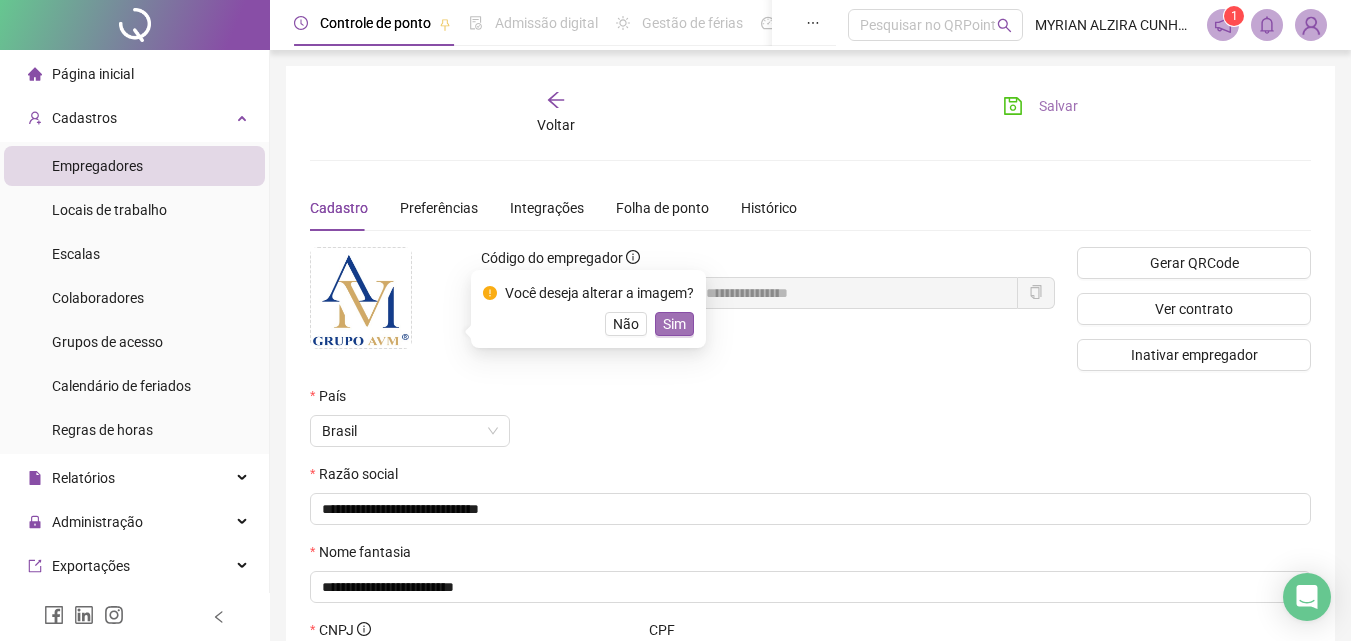 click on "Sim" at bounding box center (674, 324) 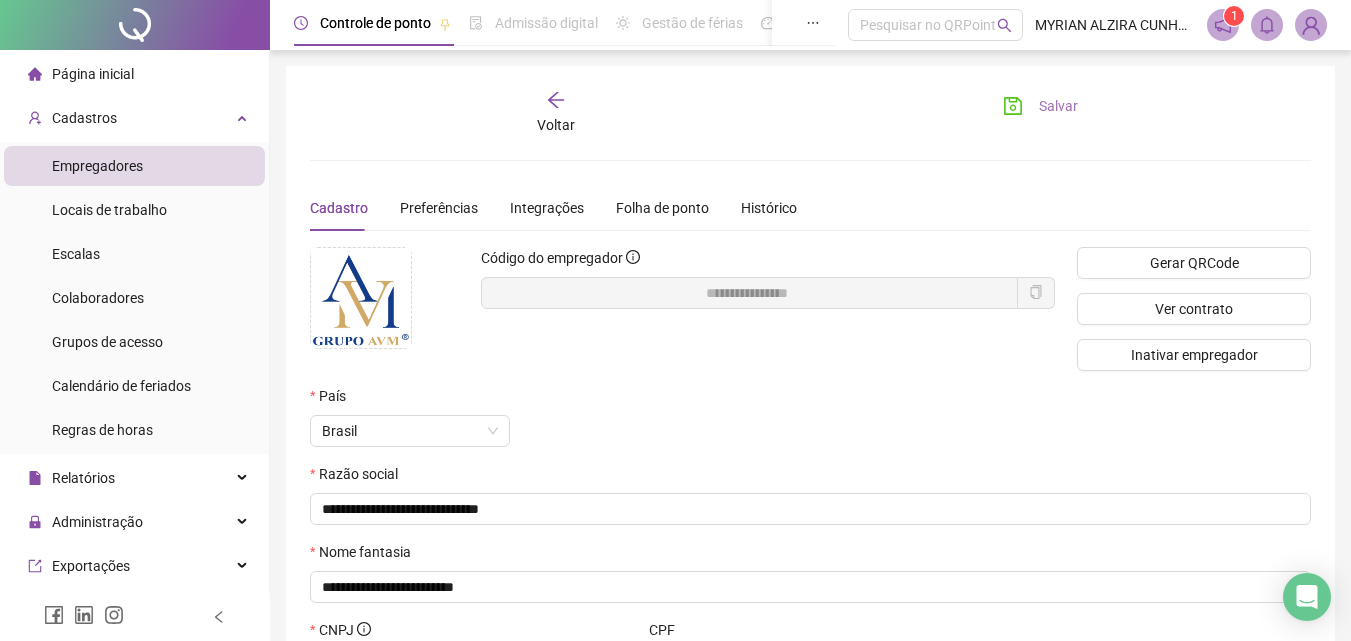click on "Salvar" at bounding box center (1058, 106) 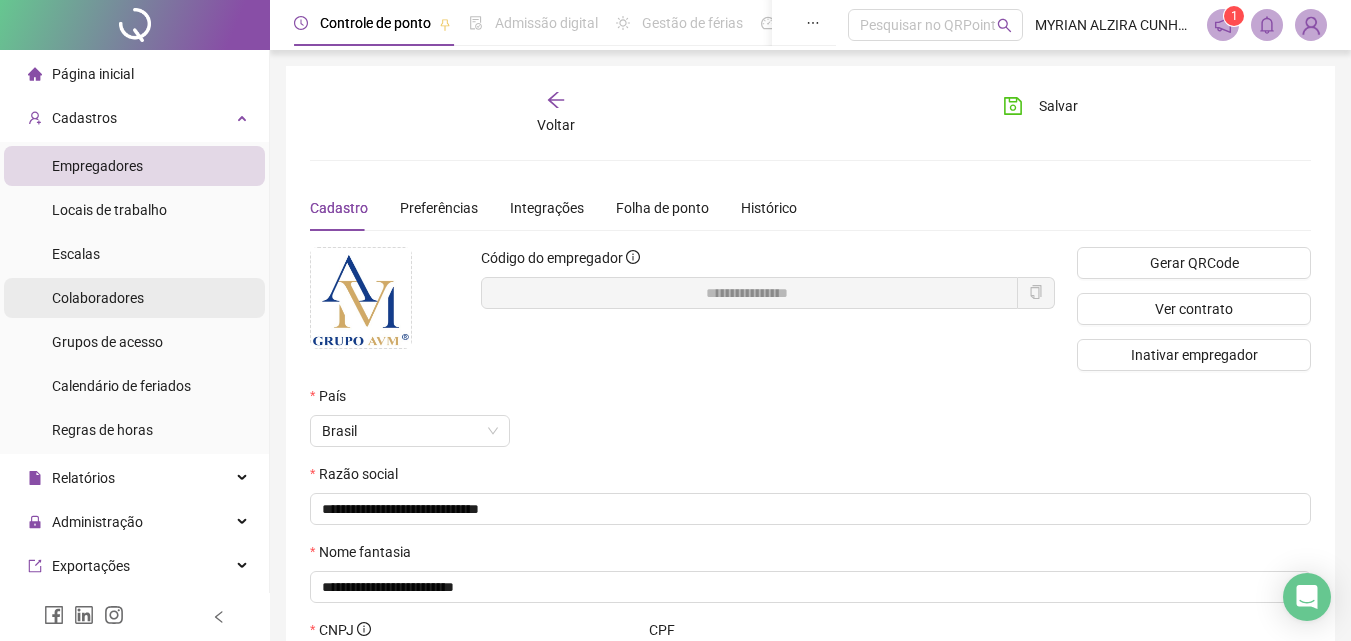 click on "Colaboradores" at bounding box center [98, 298] 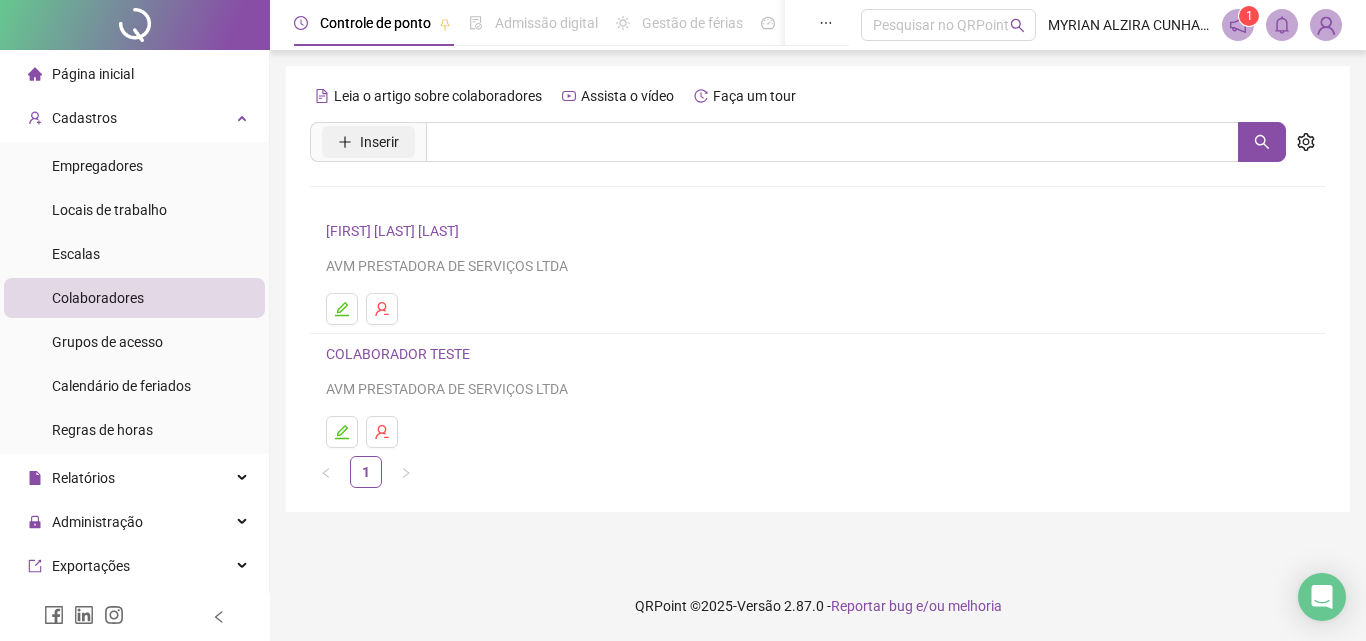 click on "Inserir" at bounding box center (379, 142) 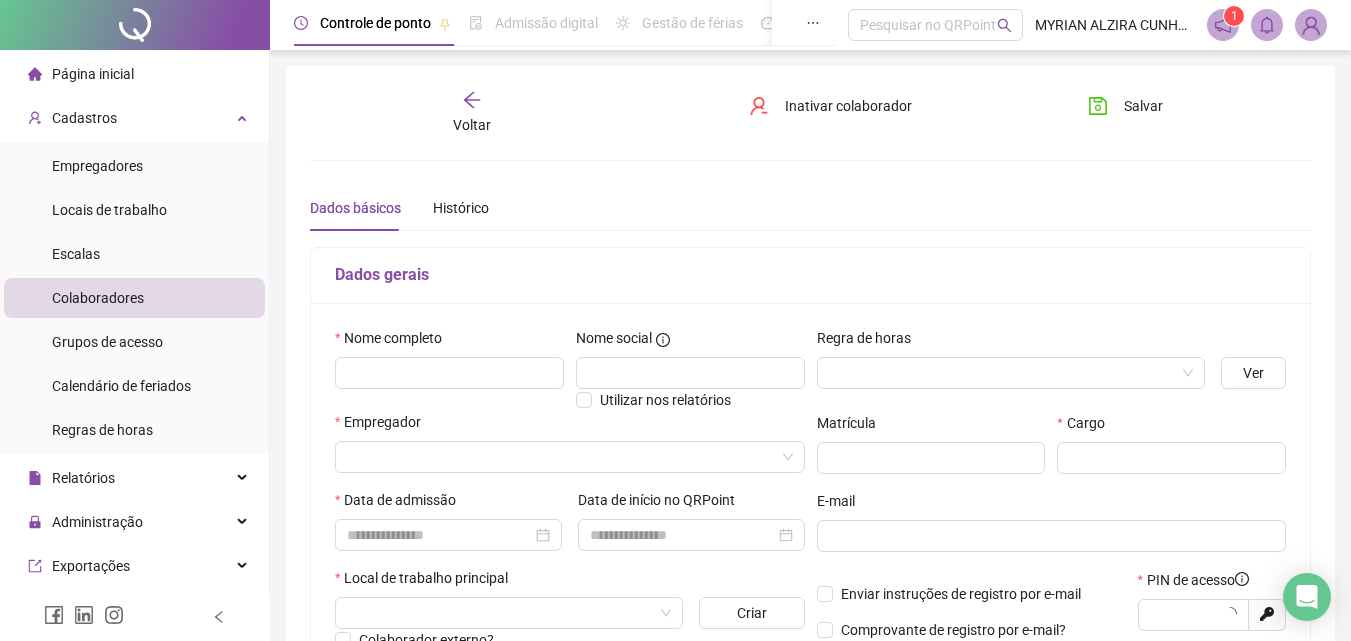 type on "*****" 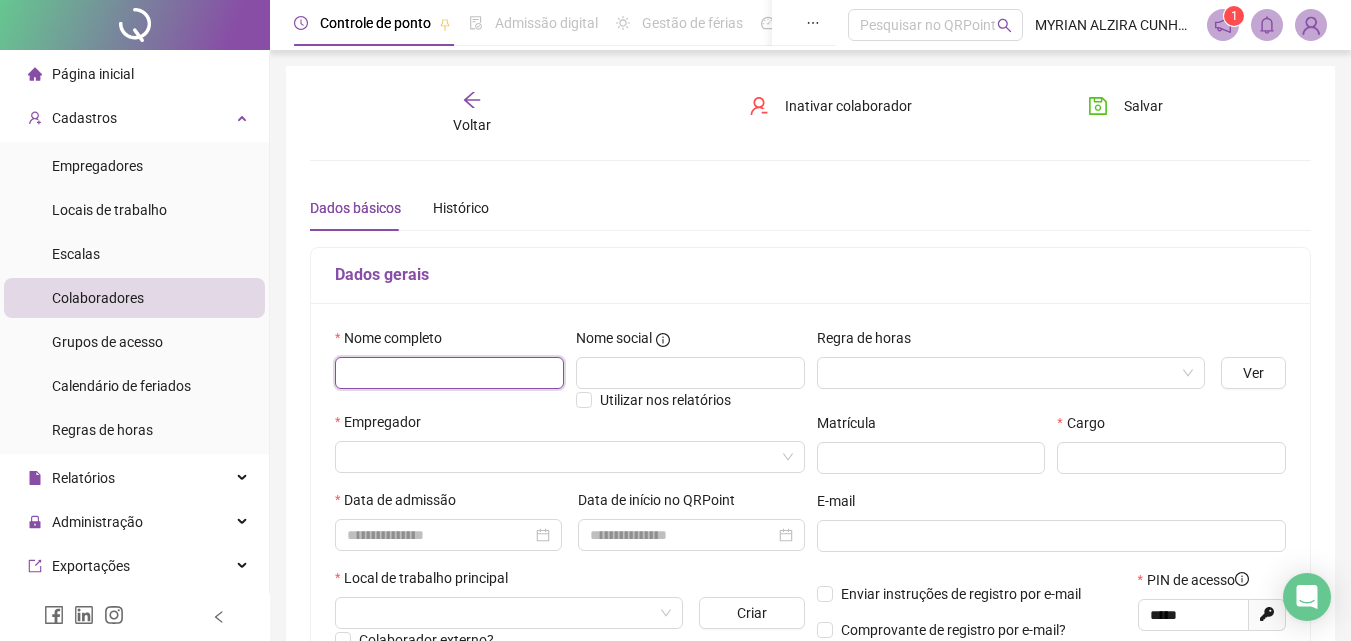 click at bounding box center (449, 373) 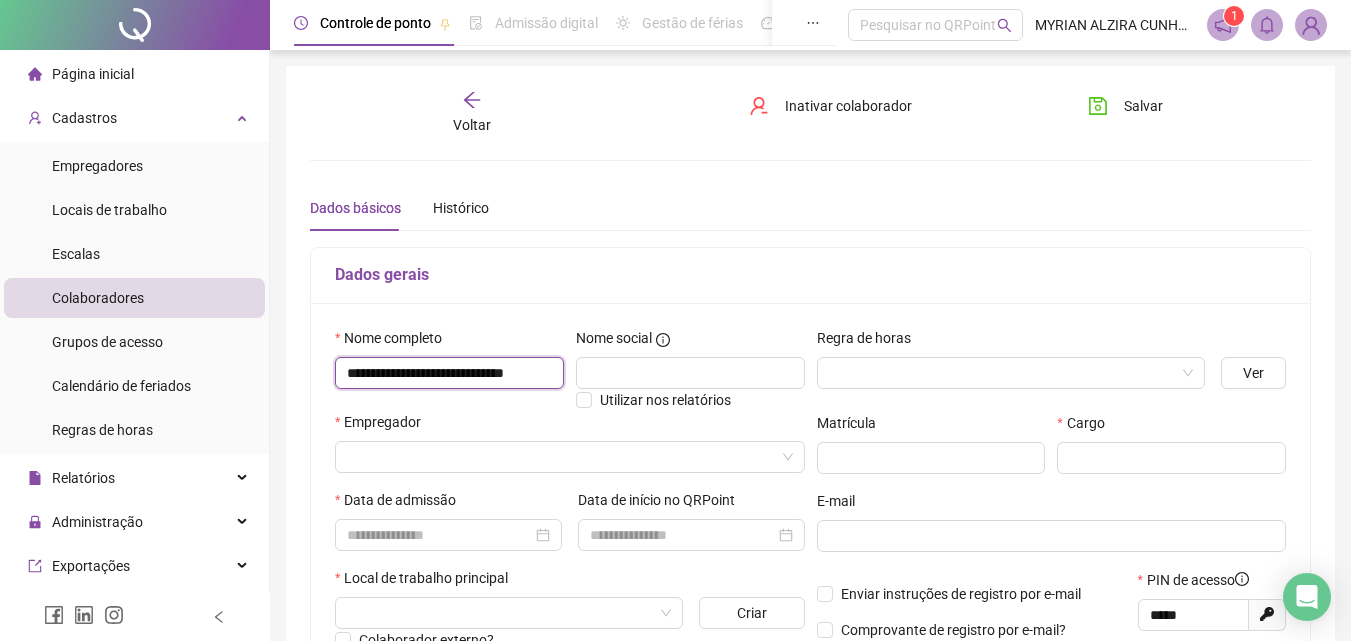 scroll, scrollTop: 0, scrollLeft: 46, axis: horizontal 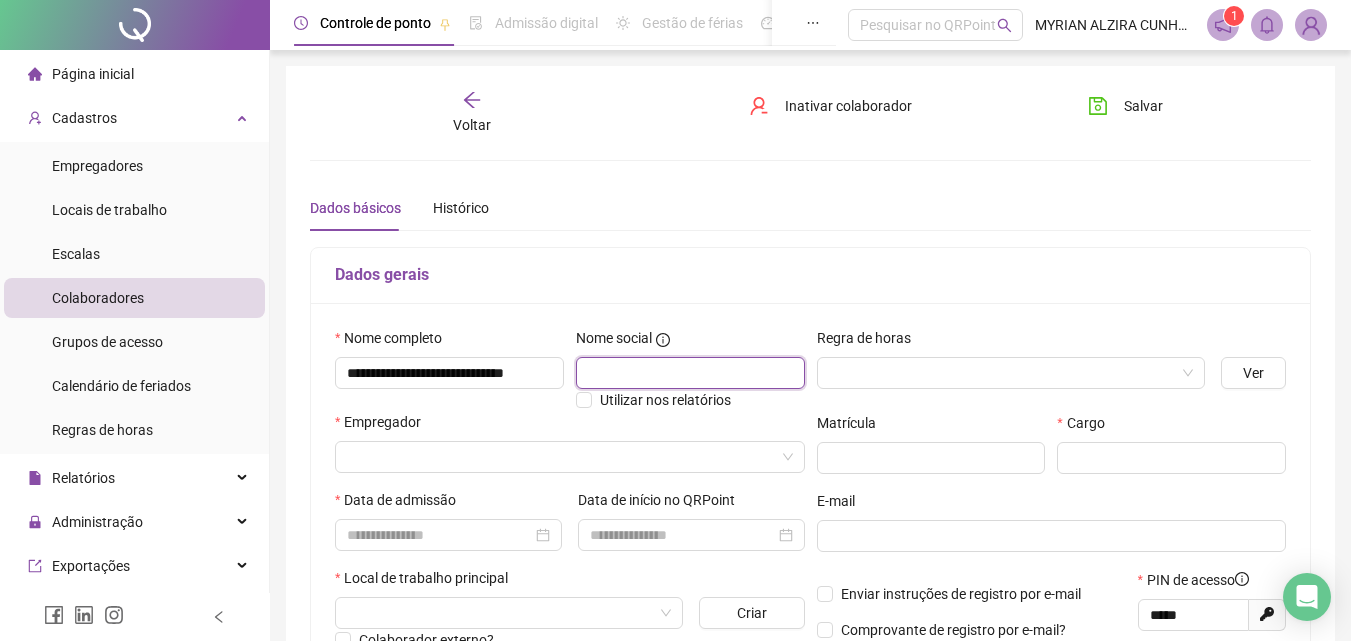 click at bounding box center [690, 373] 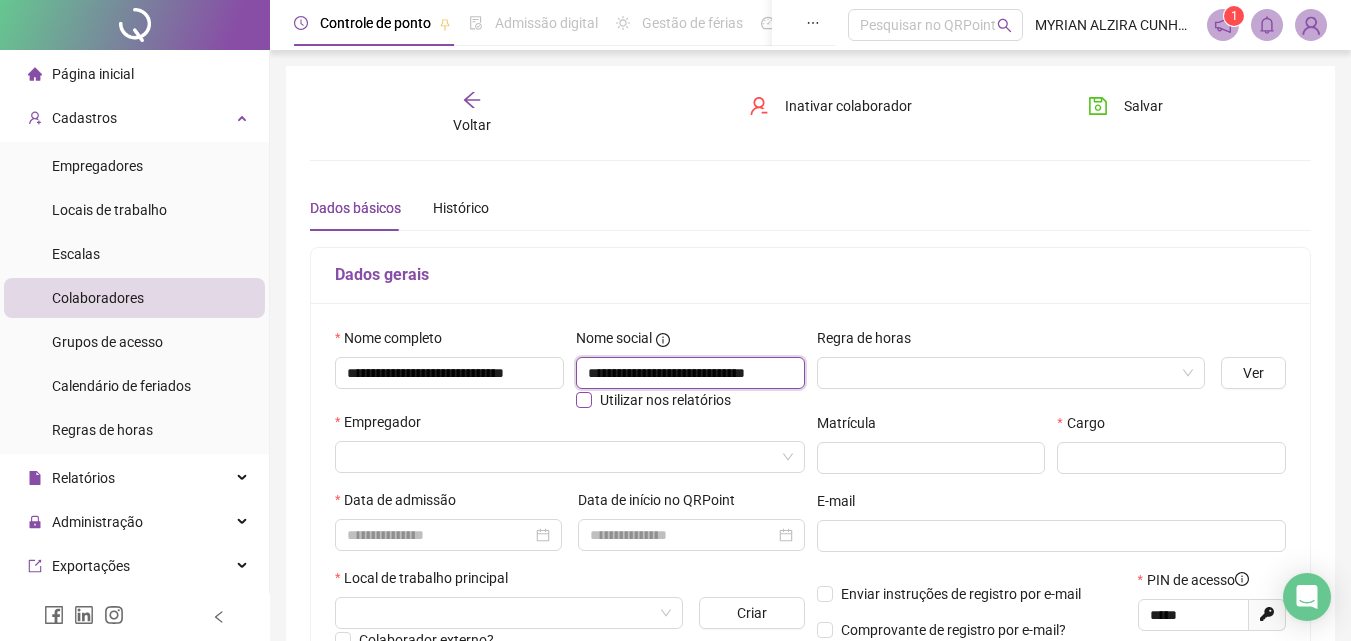 scroll, scrollTop: 0, scrollLeft: 46, axis: horizontal 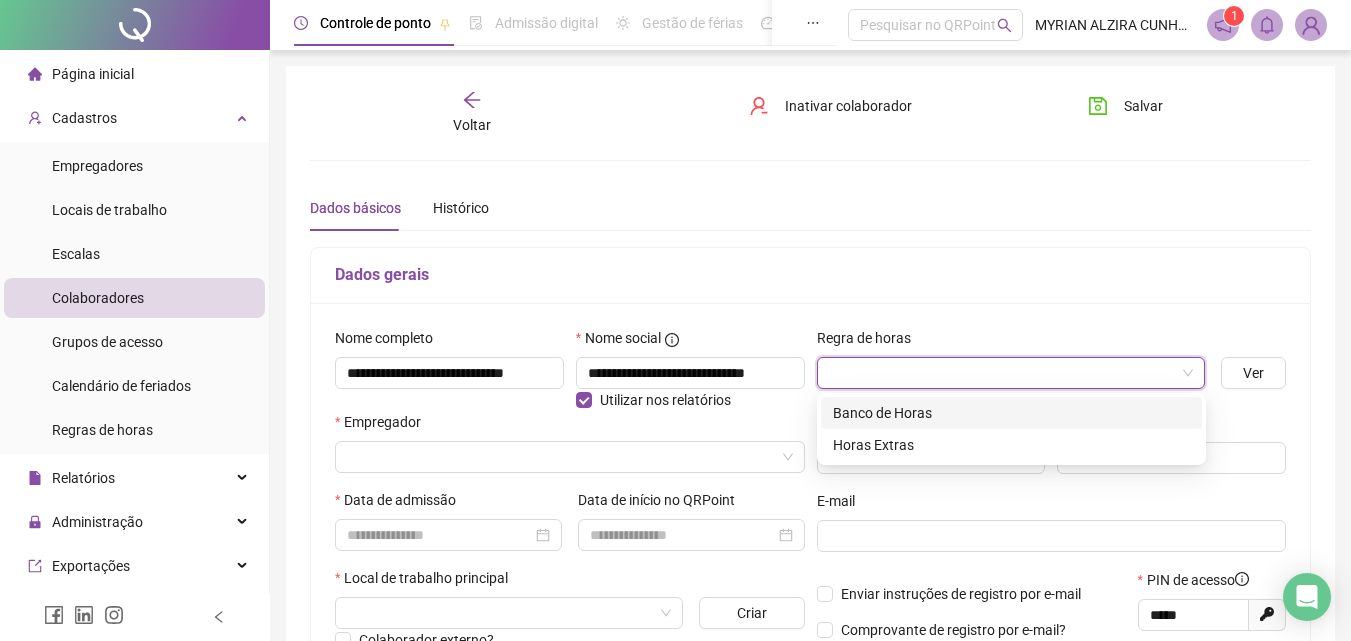 click at bounding box center [1005, 373] 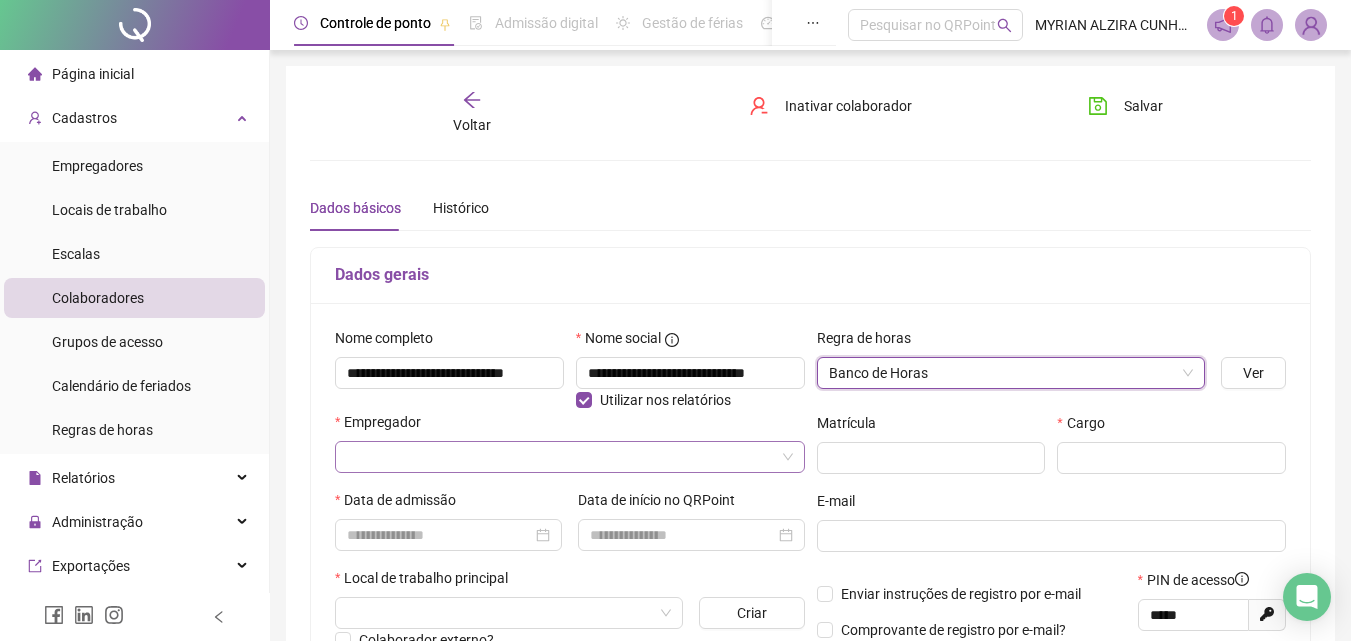 click at bounding box center (570, 457) 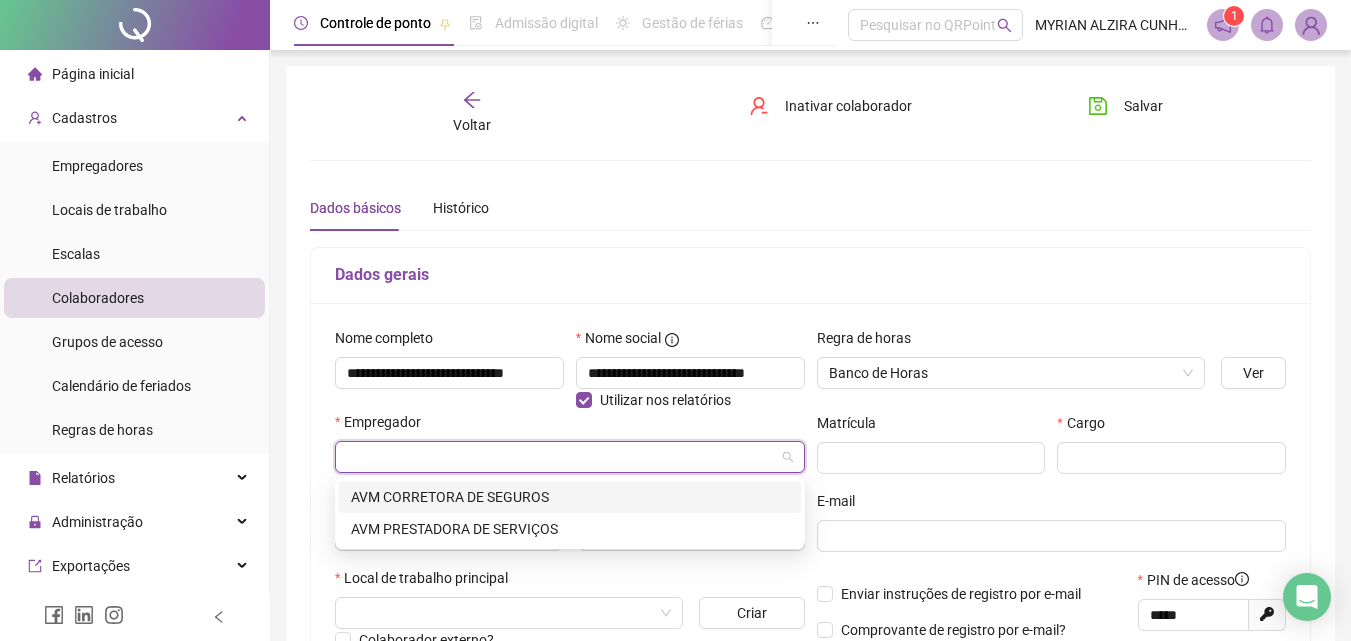 click on "AVM CORRETORA DE SEGUROS" at bounding box center [570, 497] 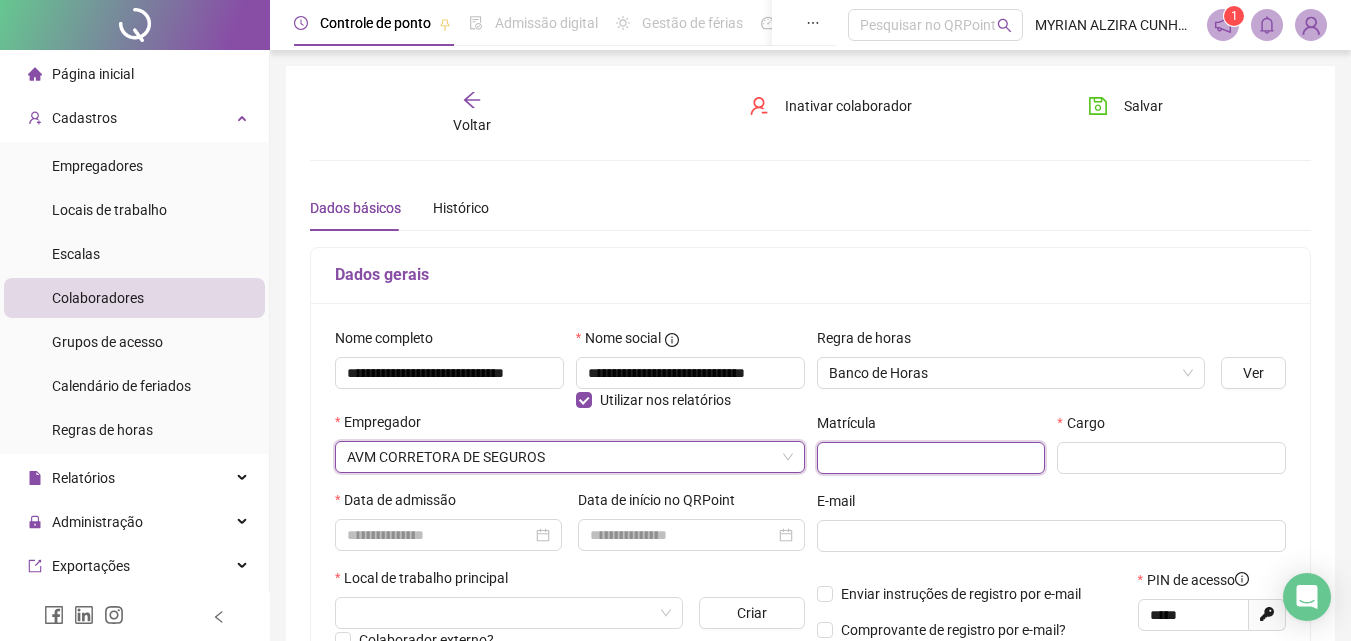 click at bounding box center [931, 458] 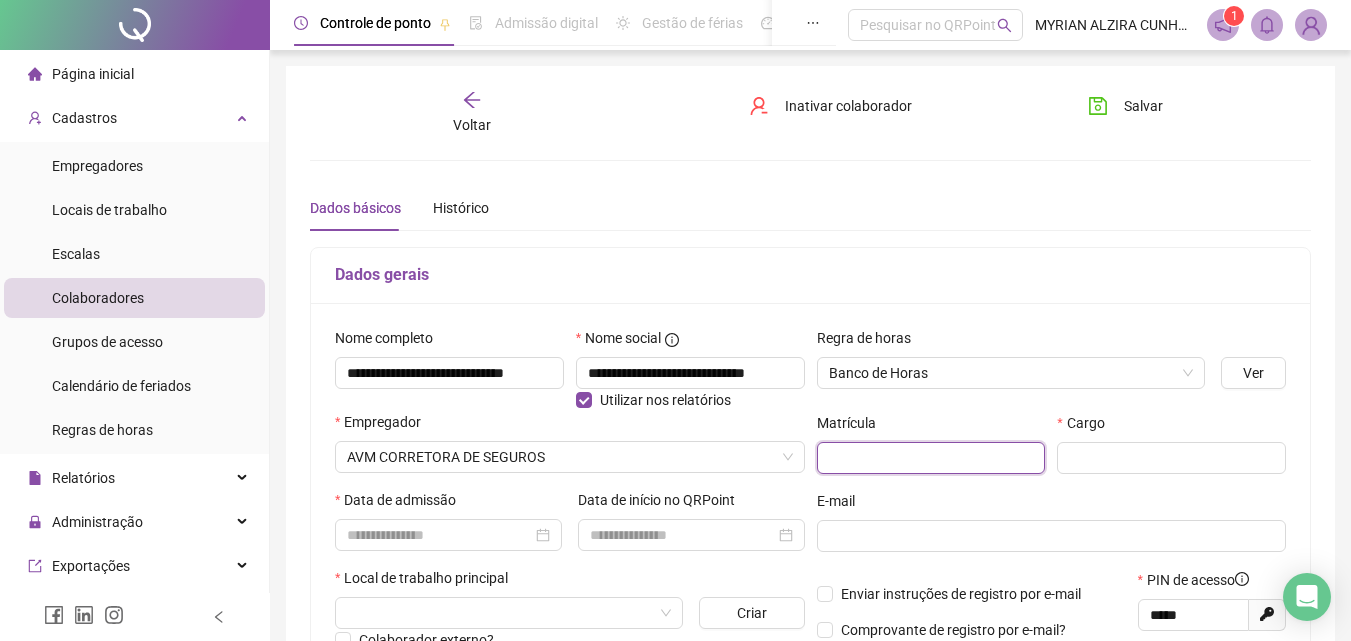 paste on "**********" 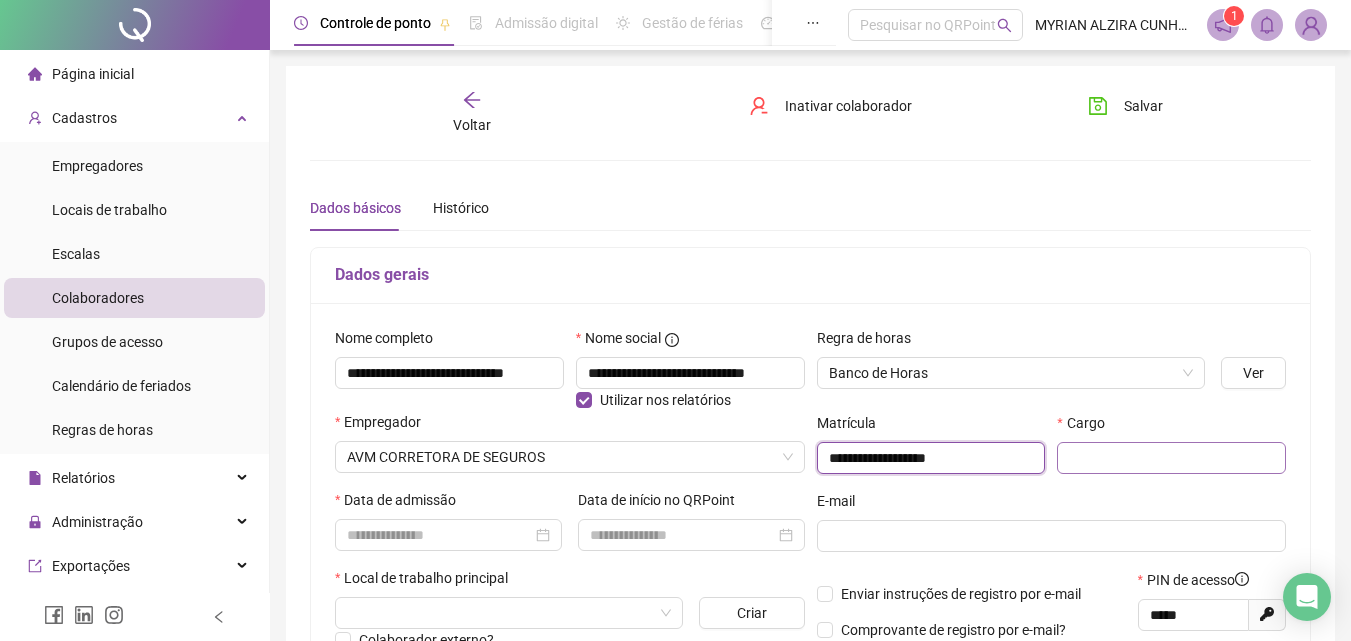 type on "**********" 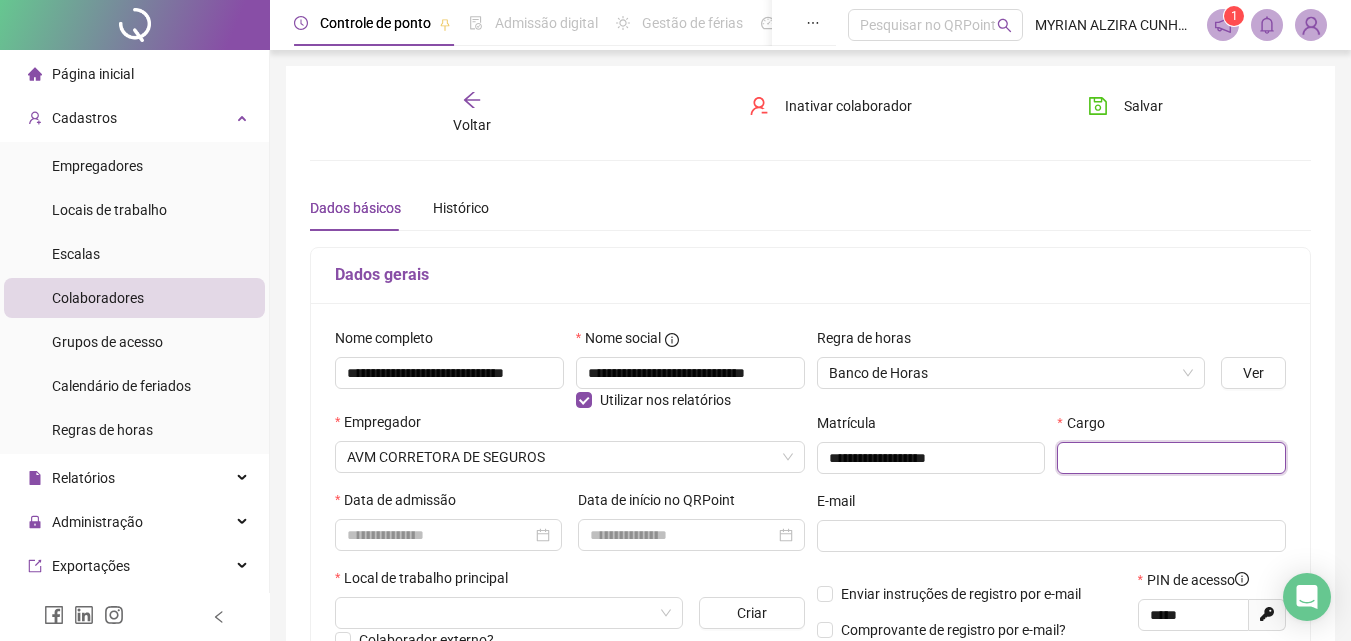 click at bounding box center (1171, 458) 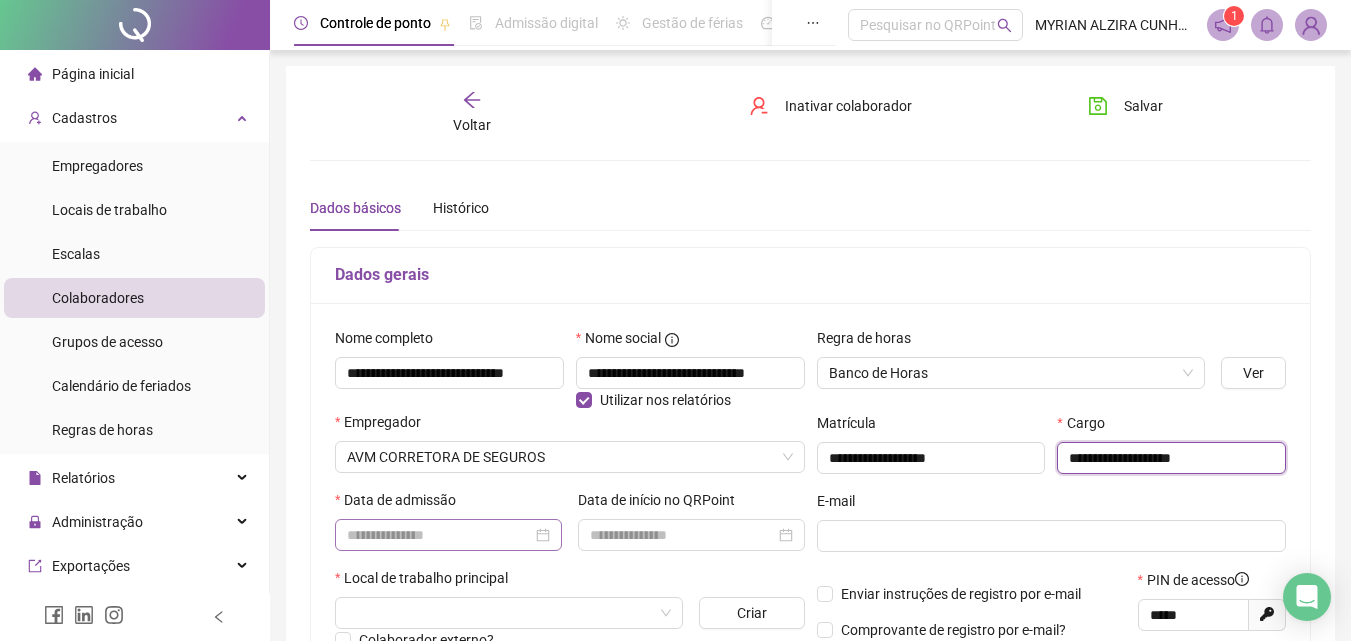 type on "**********" 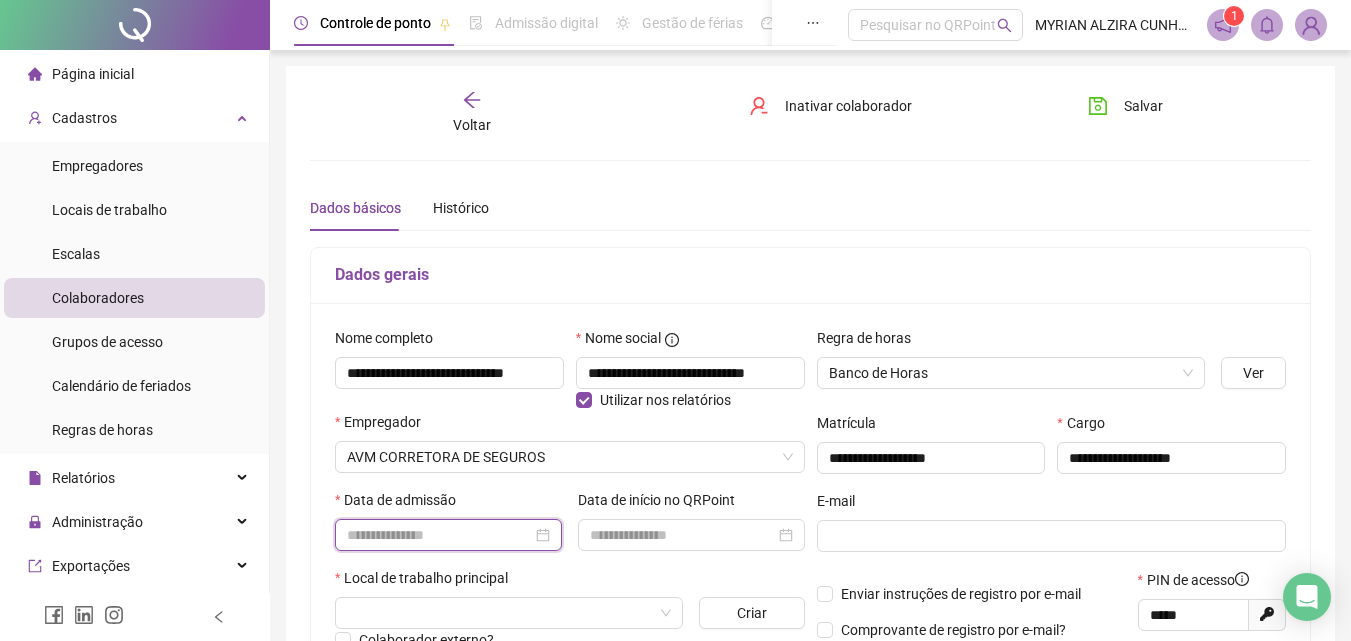 click at bounding box center [439, 535] 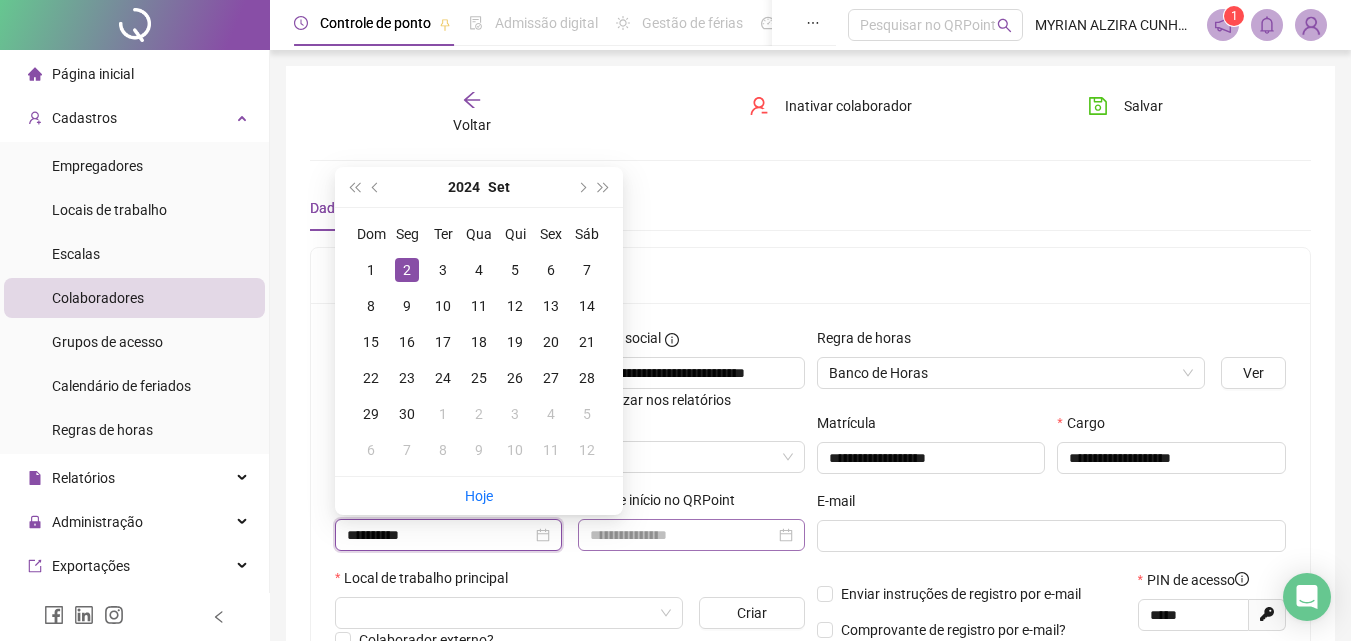 type on "**********" 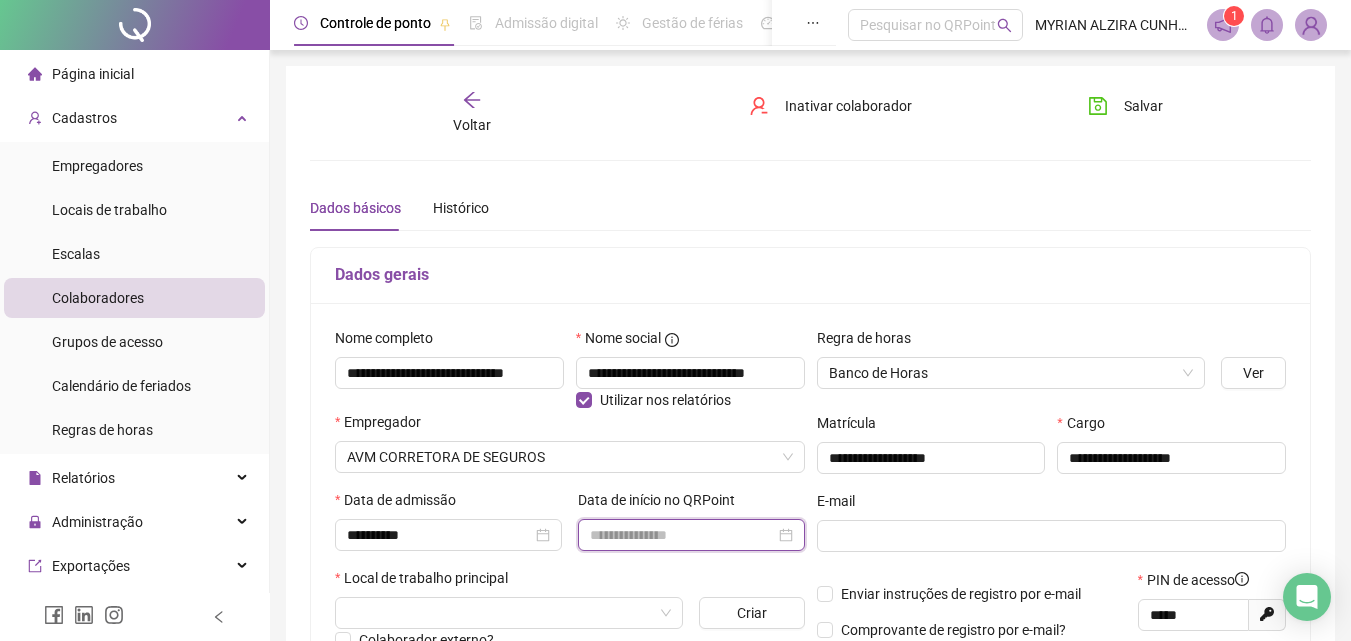 click at bounding box center (682, 535) 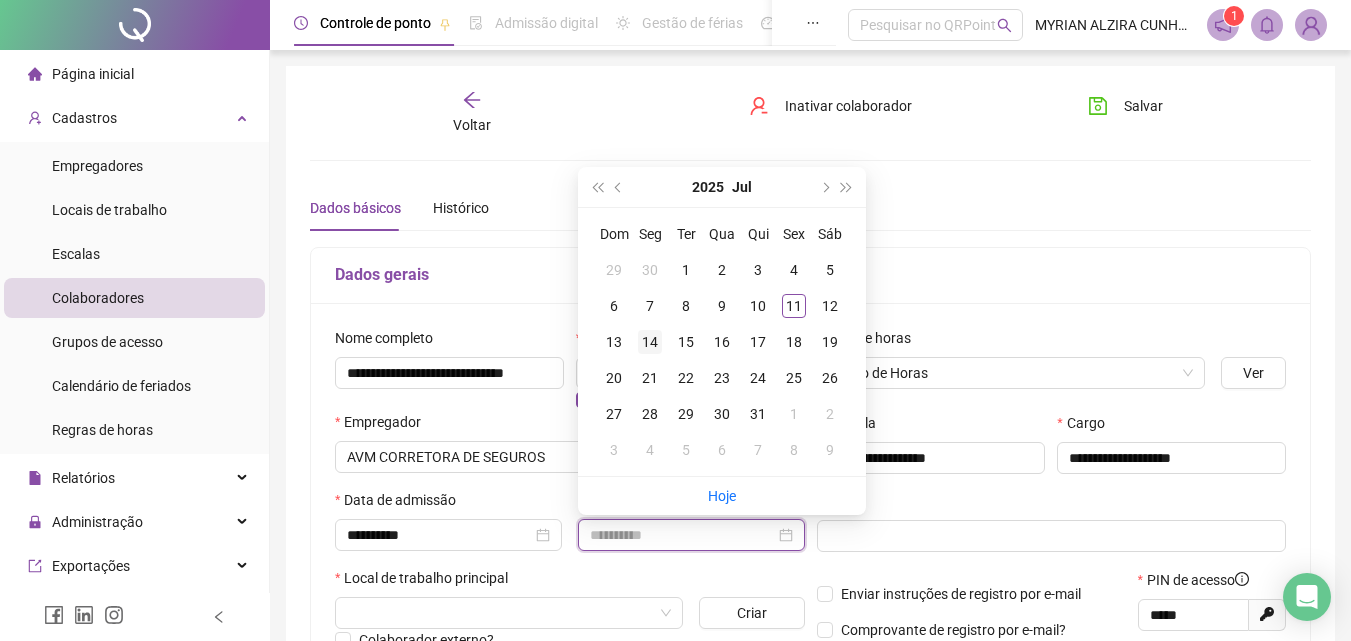 type on "**********" 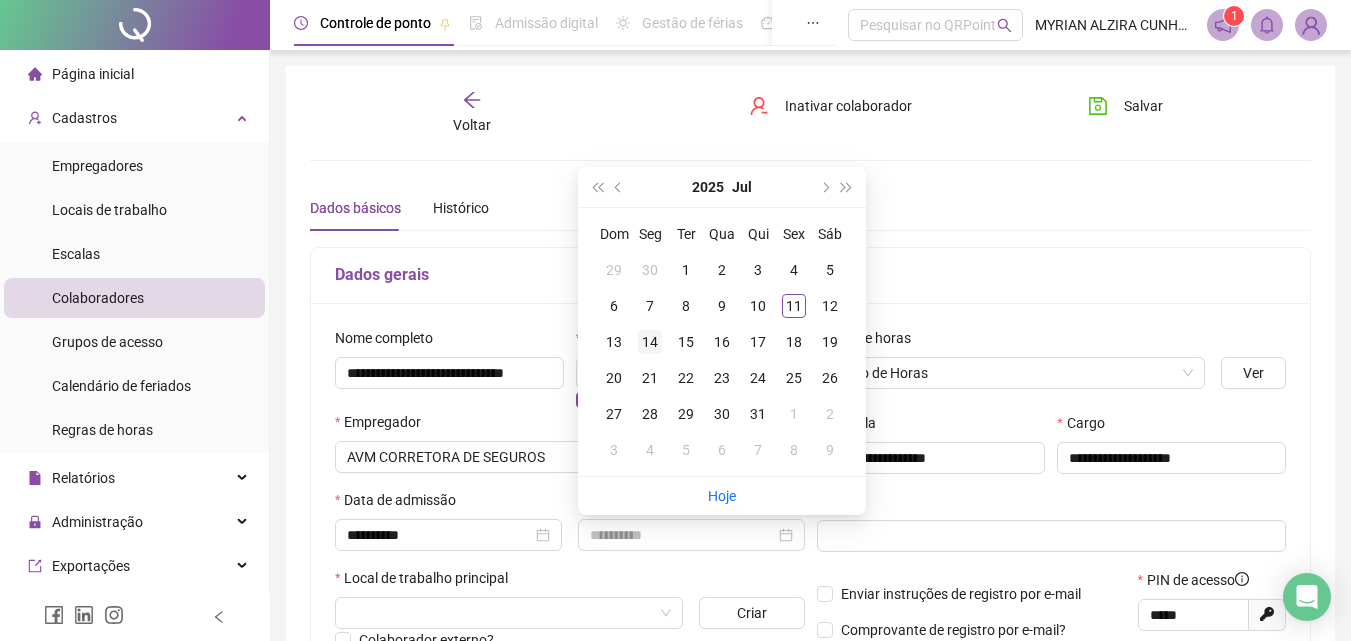 click on "14" at bounding box center (650, 342) 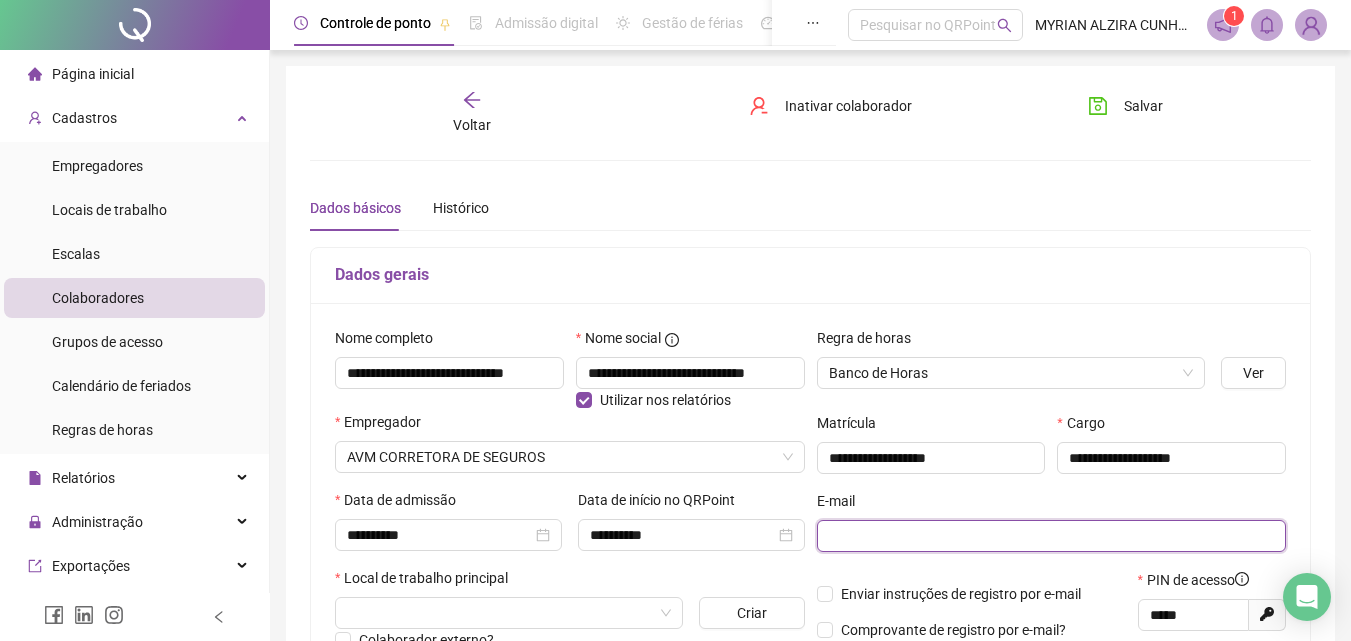 click at bounding box center (1050, 536) 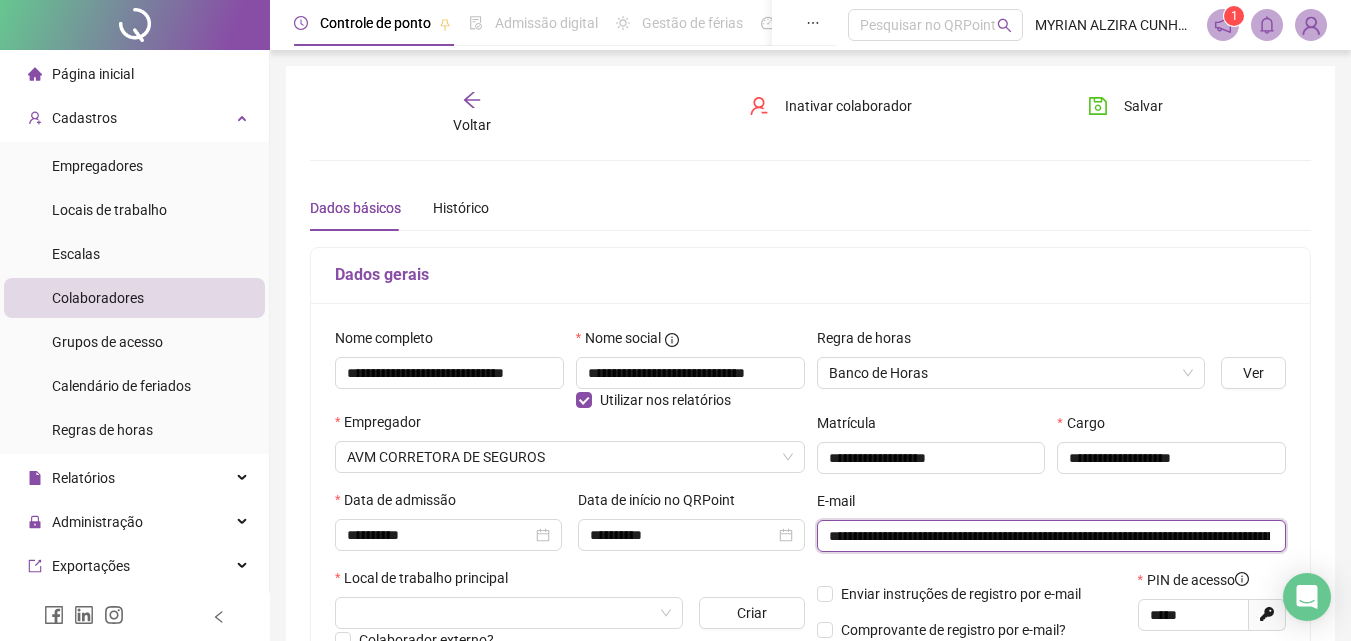 scroll, scrollTop: 0, scrollLeft: 217, axis: horizontal 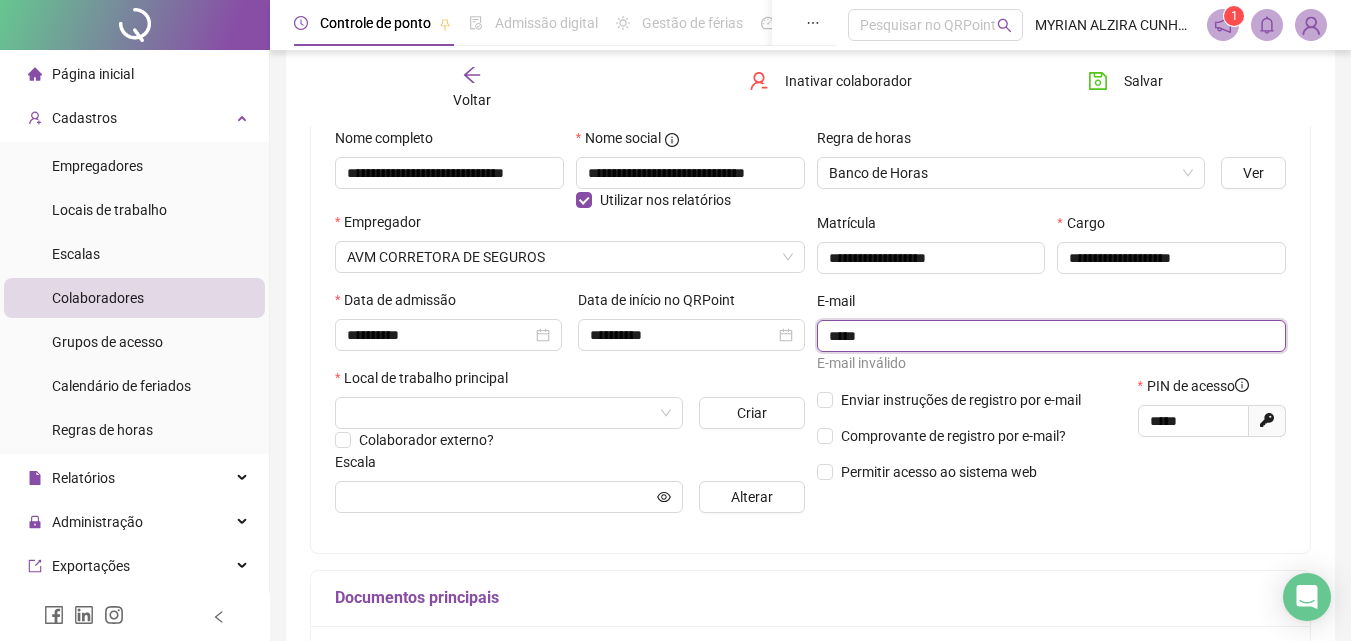 type on "*" 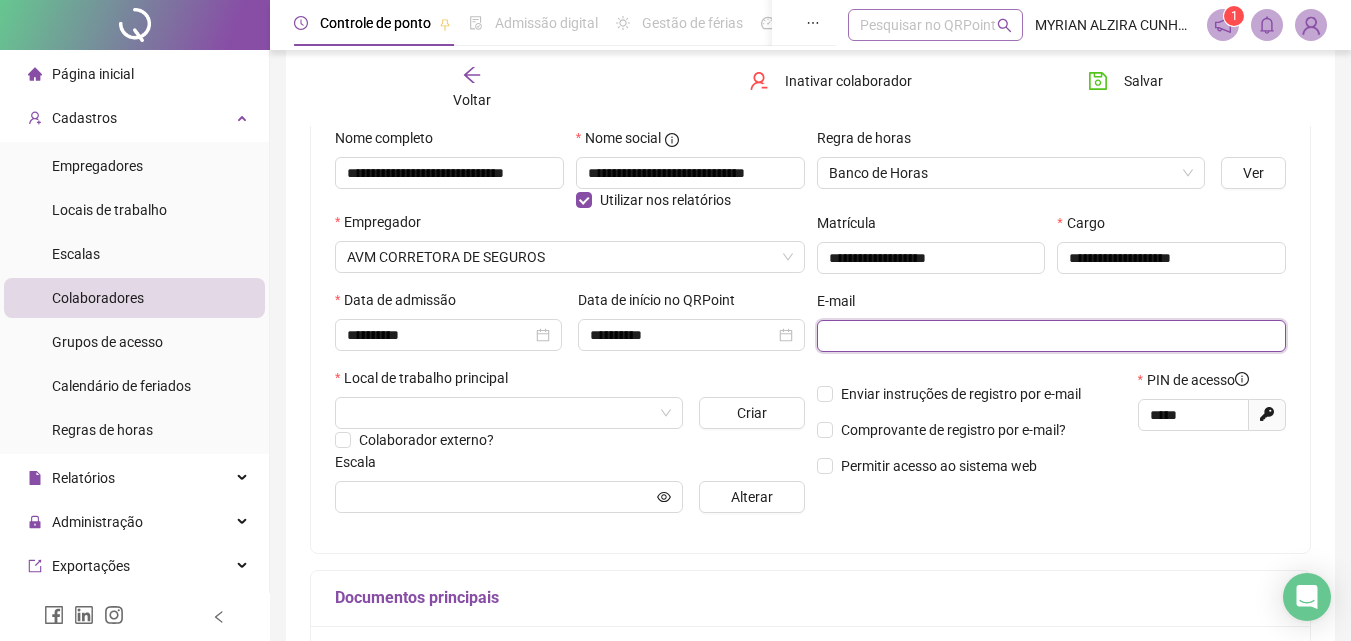 paste on "**********" 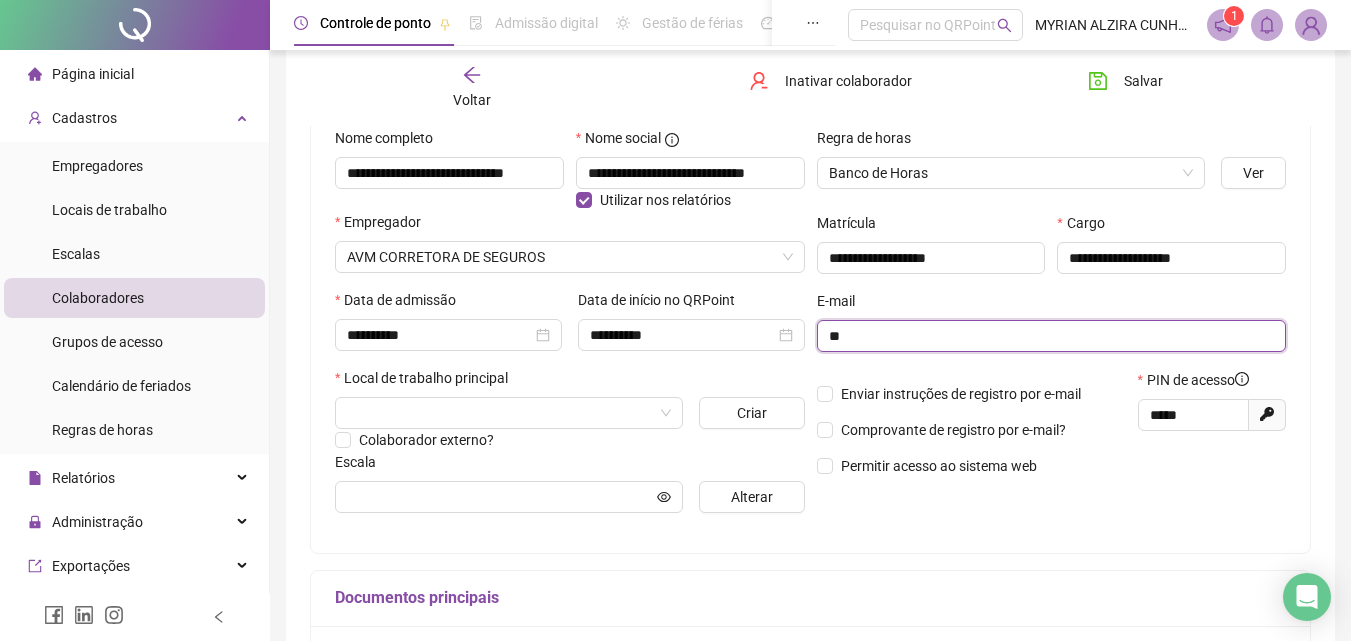 type on "*" 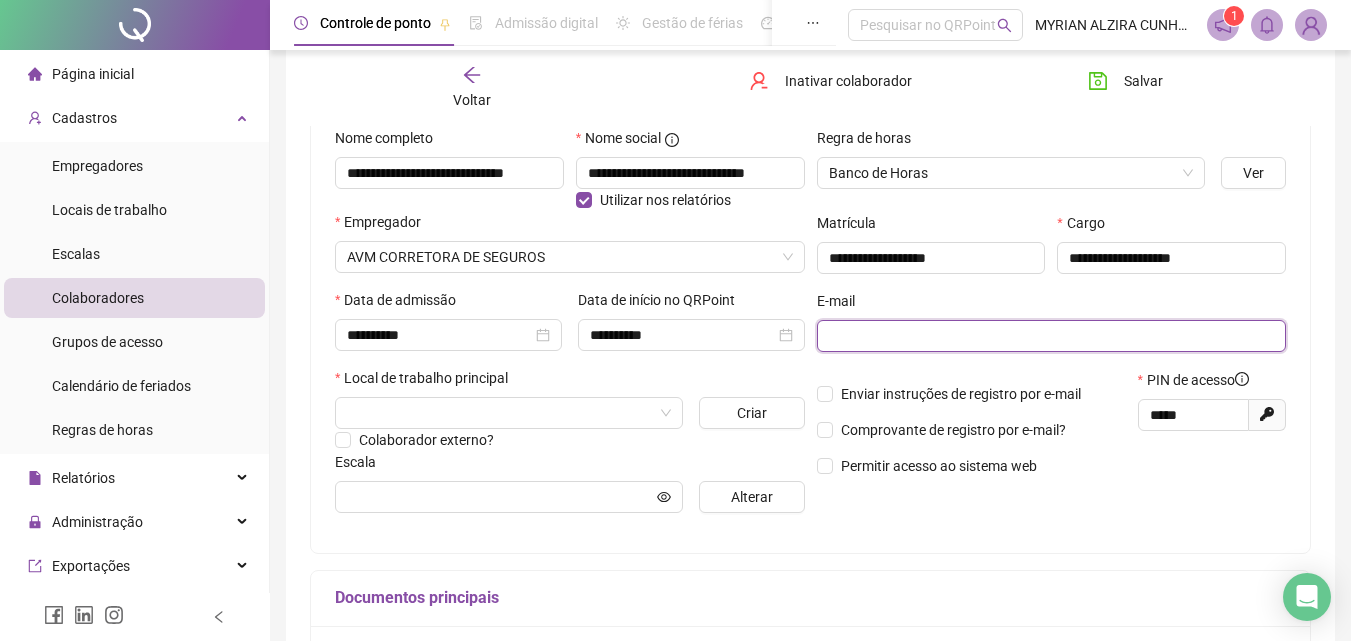 paste on "**********" 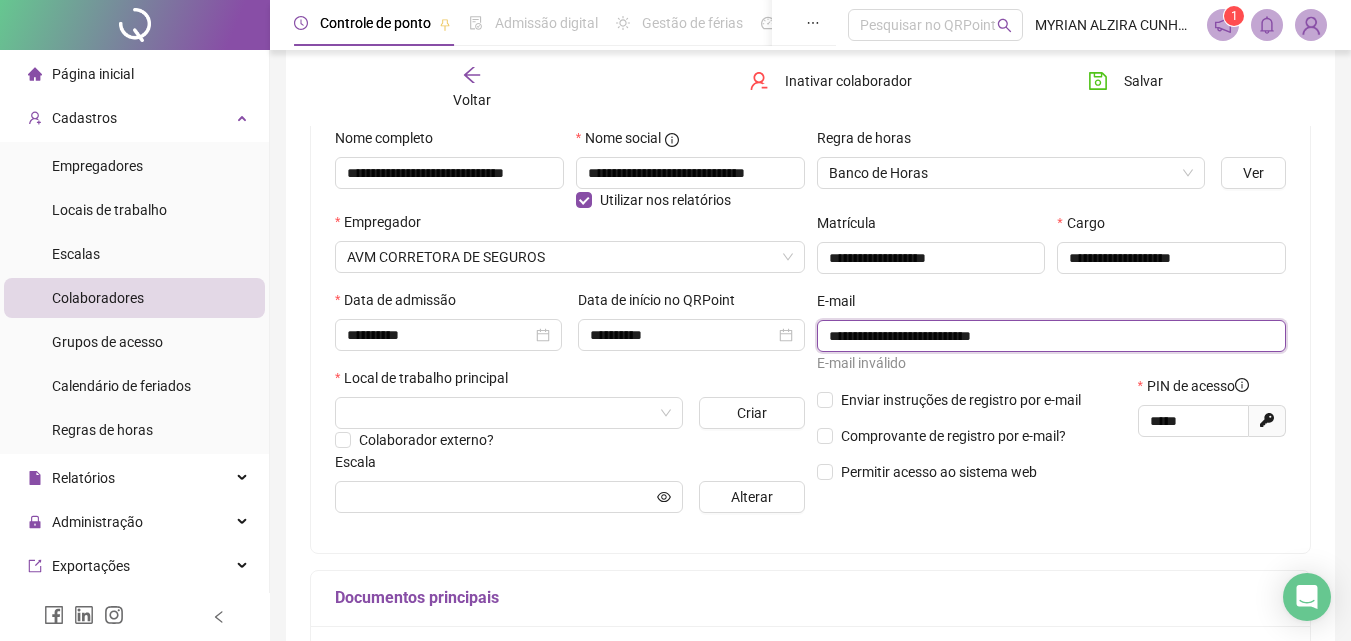 type on "**********" 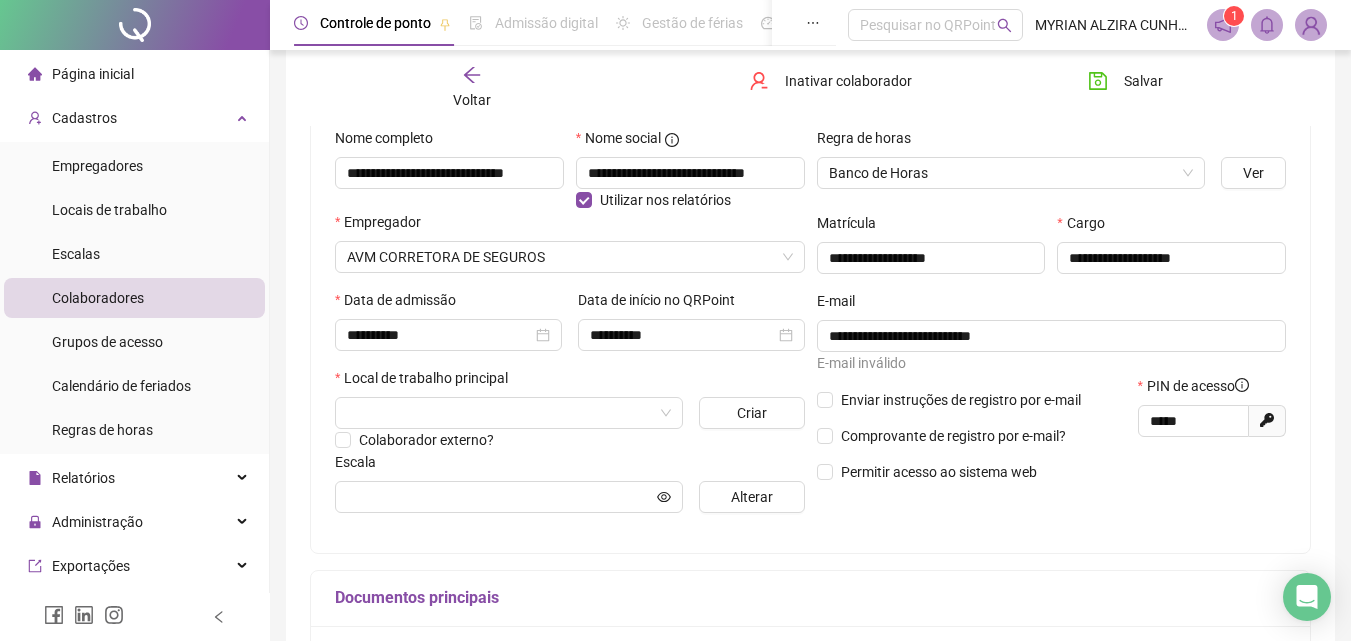 click on "E-mail inválido" at bounding box center (1052, 363) 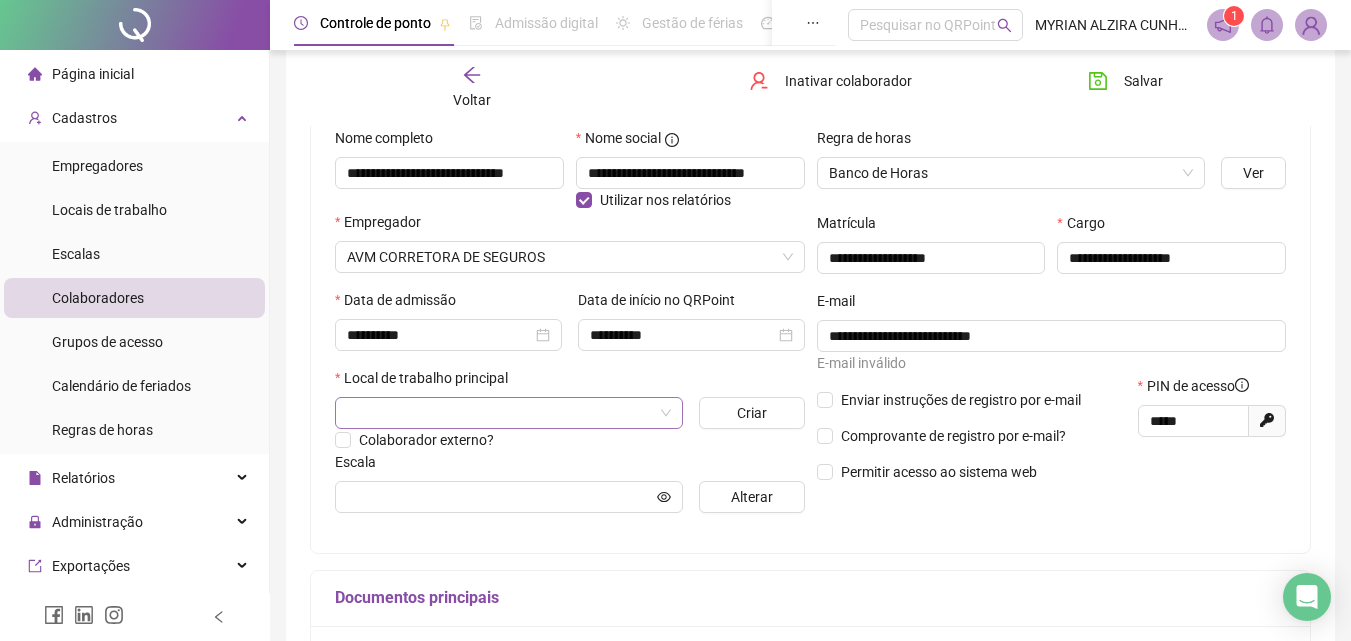 click at bounding box center [503, 413] 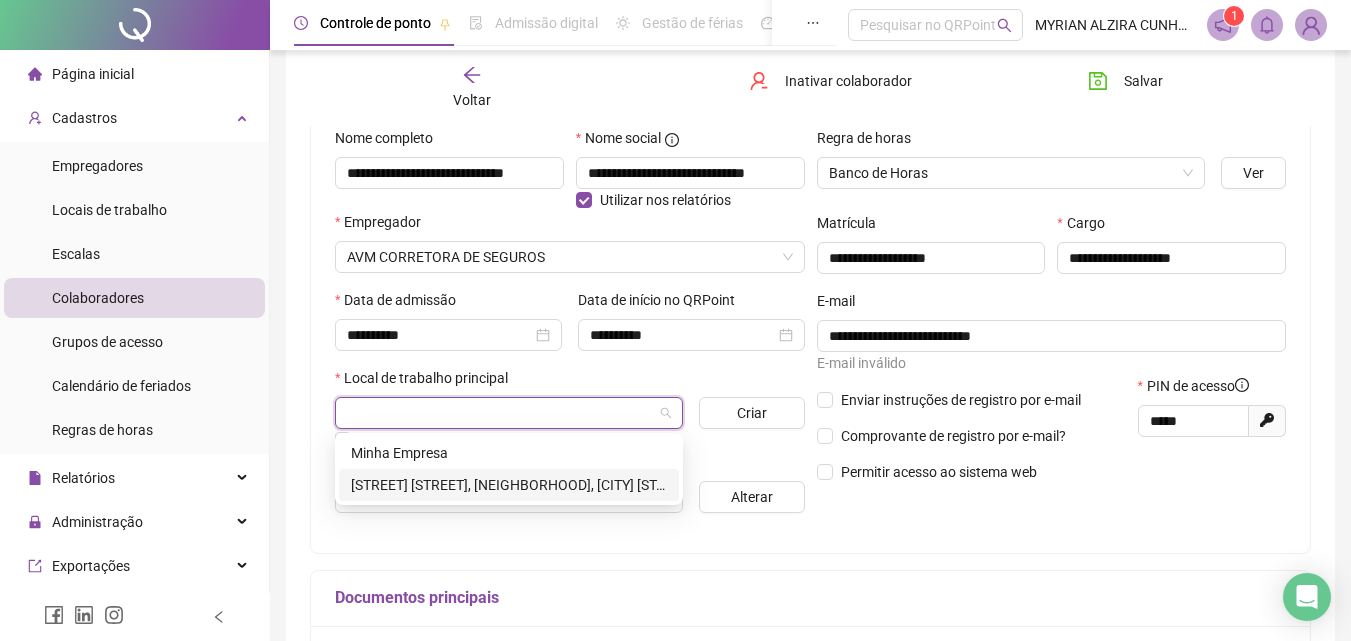 click on "[STREET] [STREET], [NEIGHBORHOOD], [CITY] [STATE]" at bounding box center [509, 485] 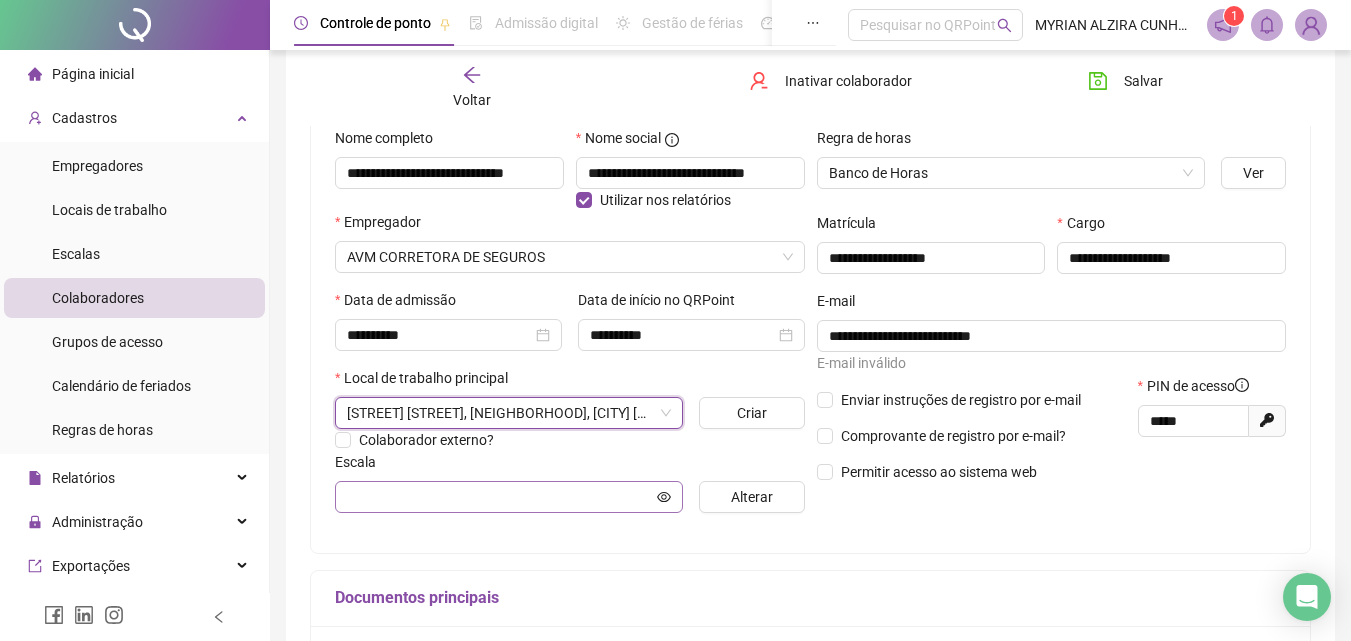 click at bounding box center [509, 497] 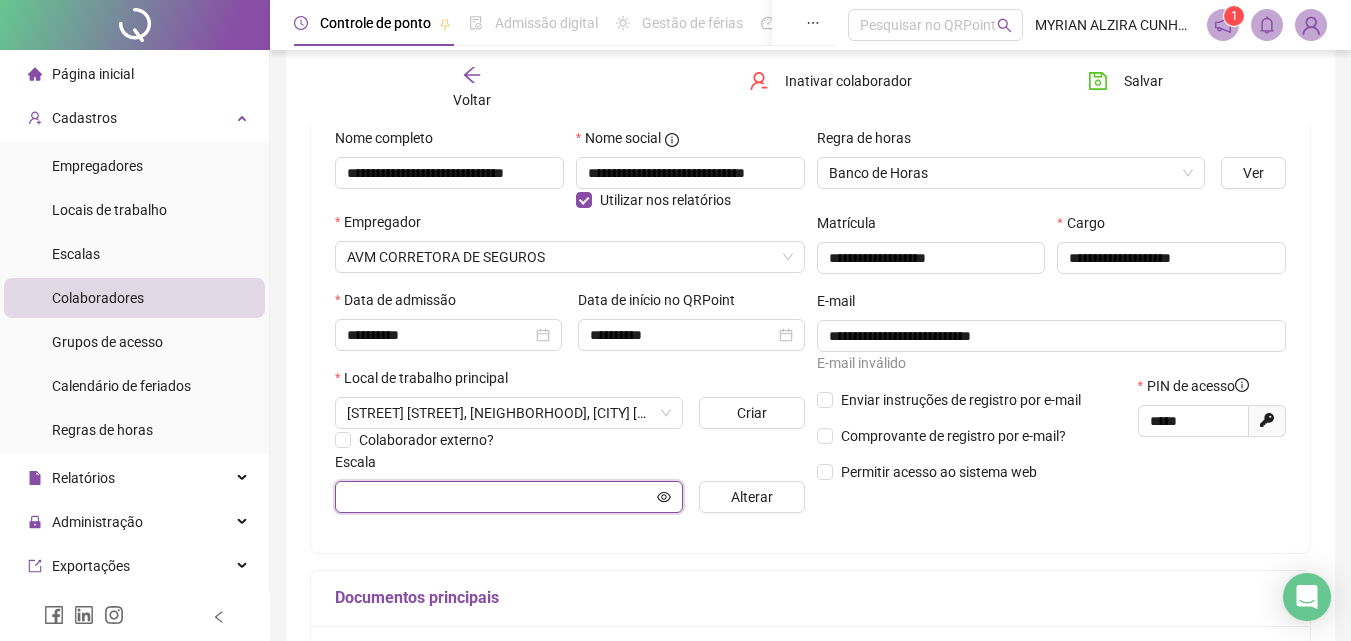 click at bounding box center (500, 497) 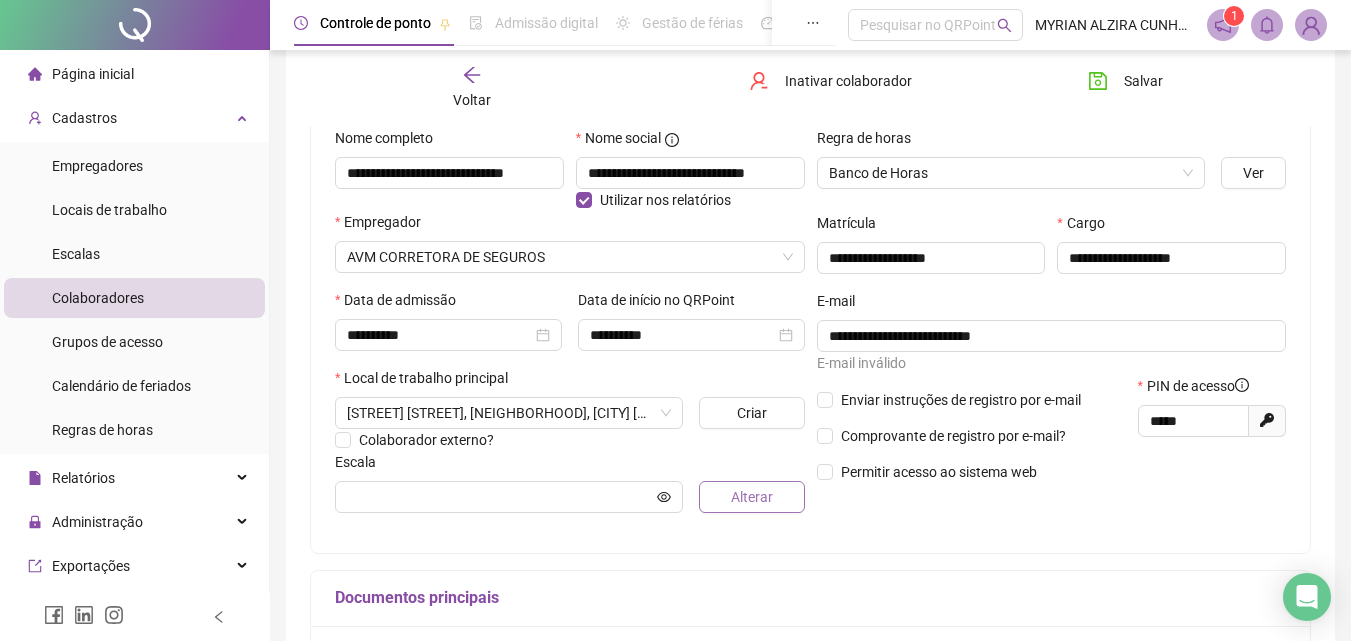 click on "Alterar" at bounding box center (752, 497) 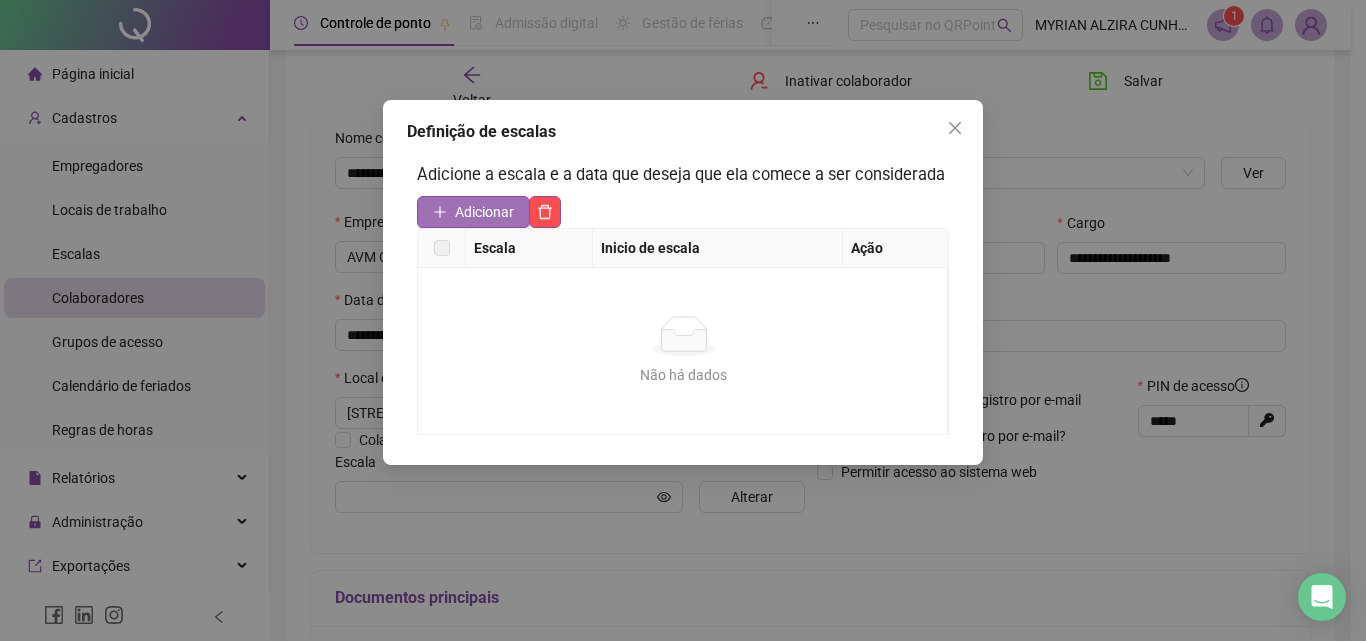 click on "Adicionar" at bounding box center (484, 212) 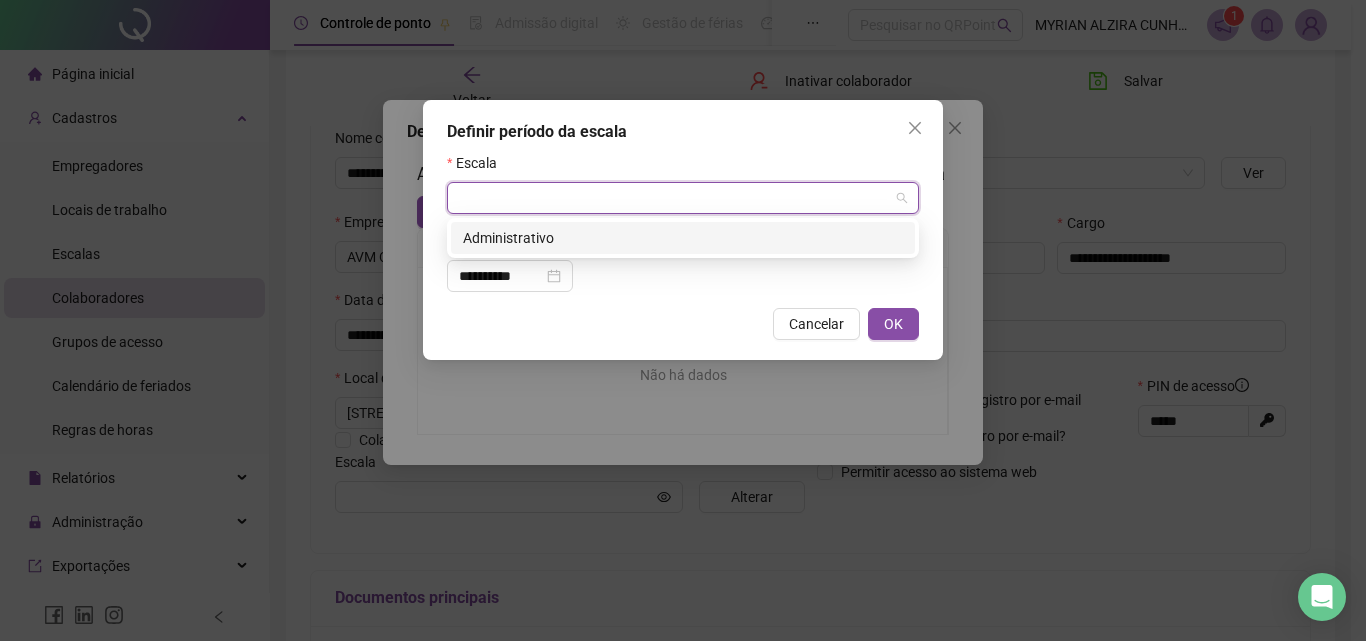 click at bounding box center [677, 198] 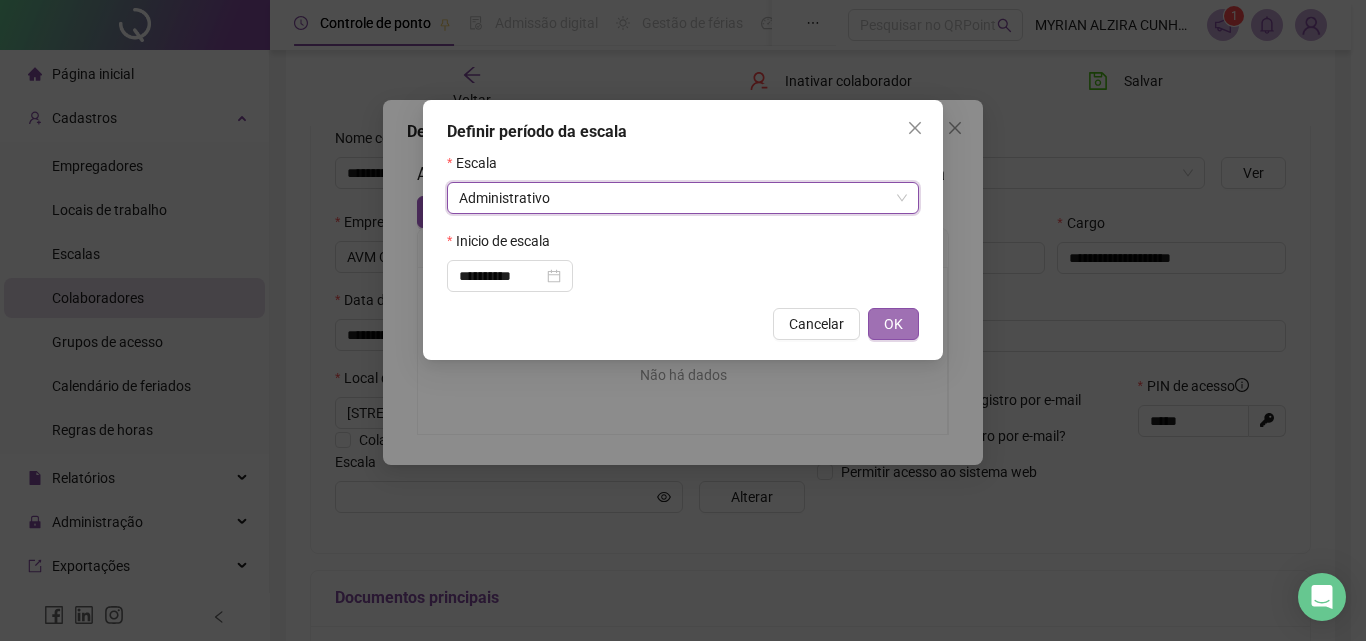 click on "OK" at bounding box center [893, 324] 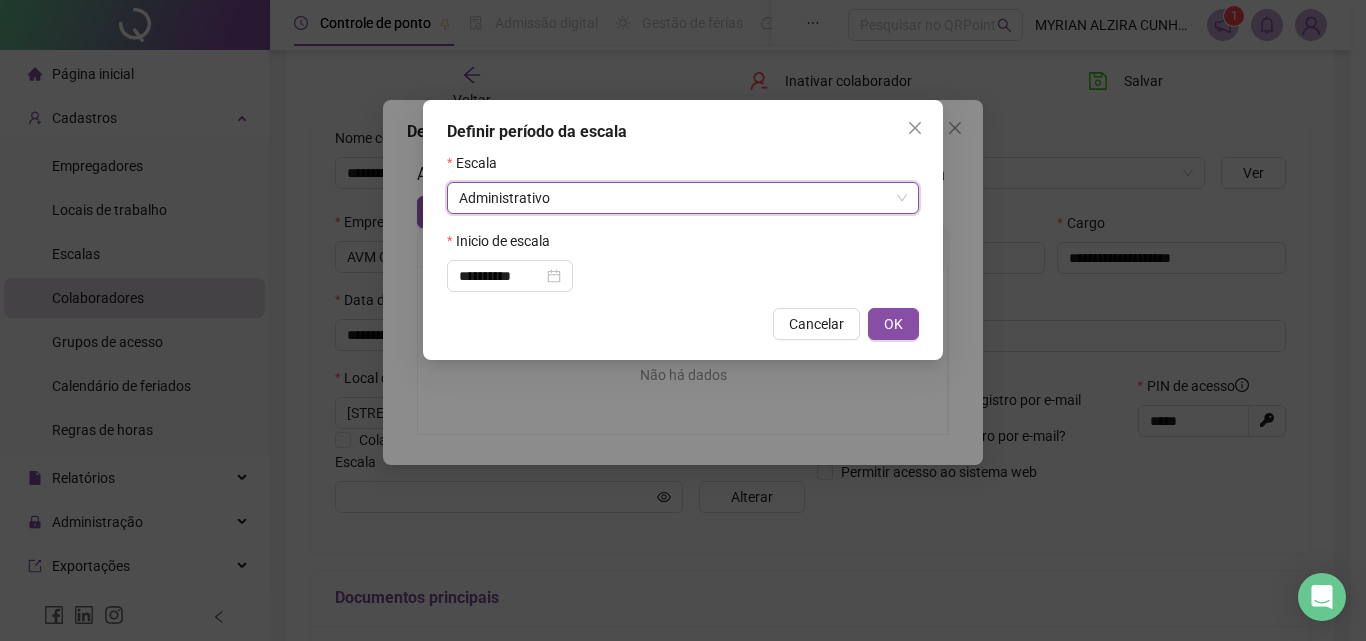 type on "**********" 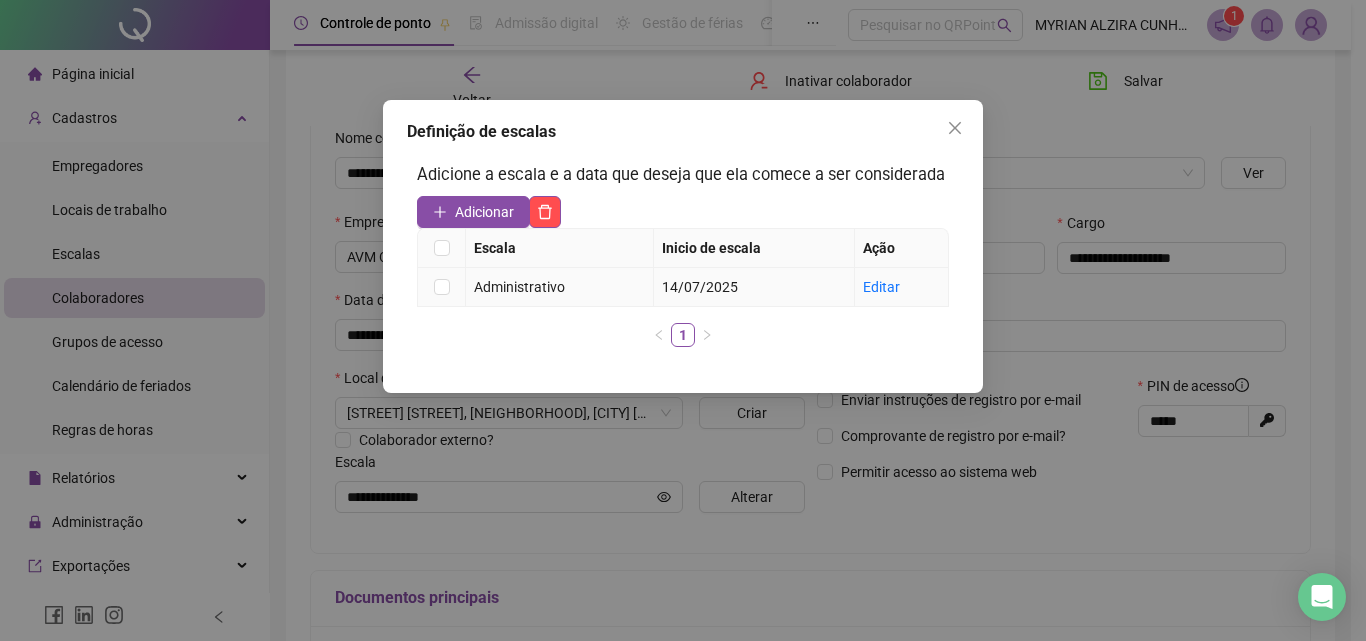 click on "Editar" at bounding box center [902, 287] 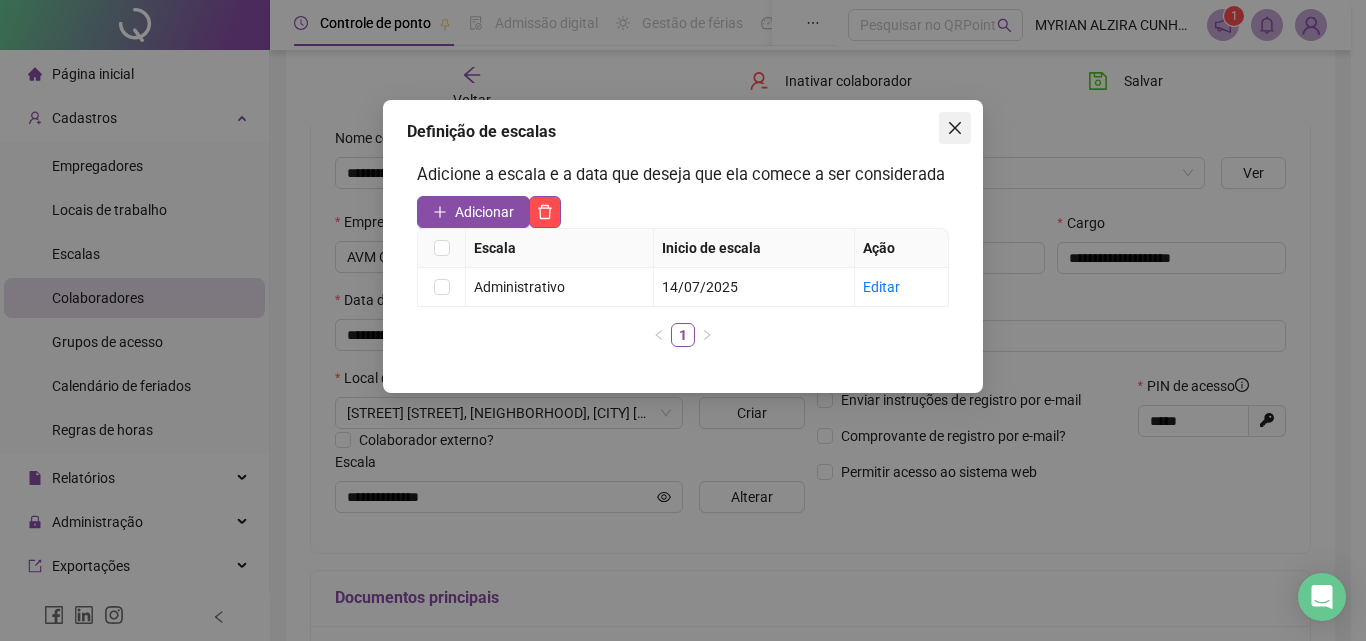 click 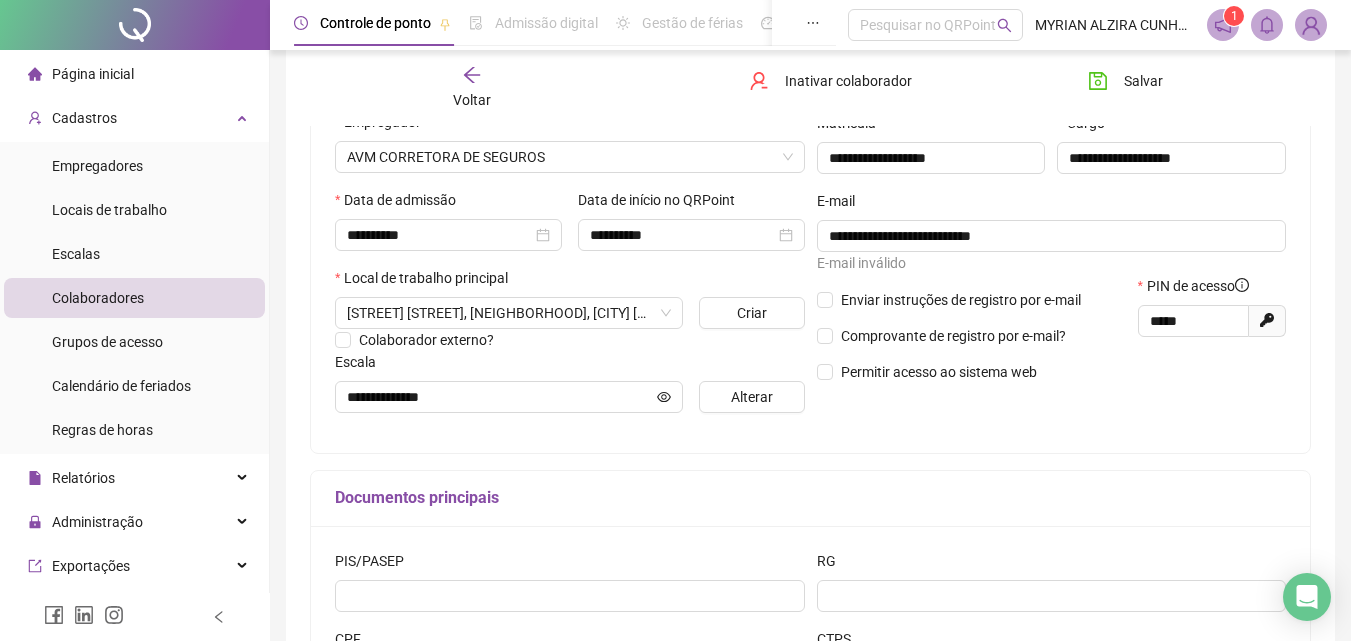 scroll, scrollTop: 400, scrollLeft: 0, axis: vertical 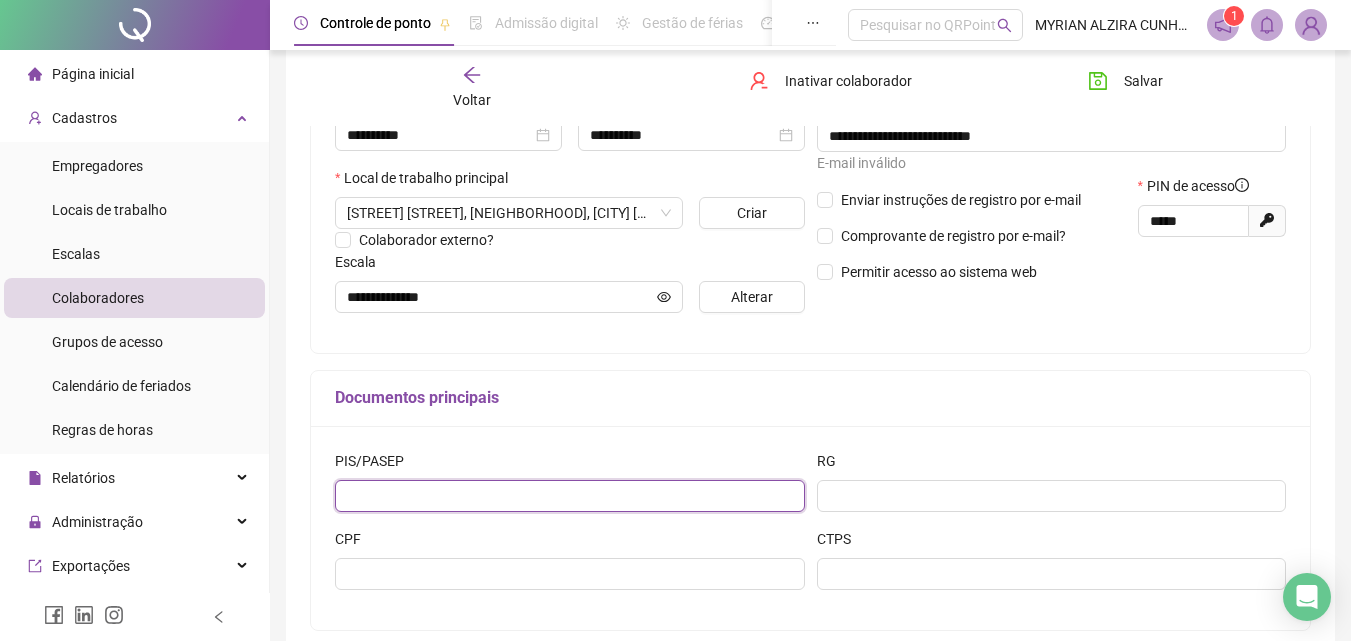 click at bounding box center [570, 496] 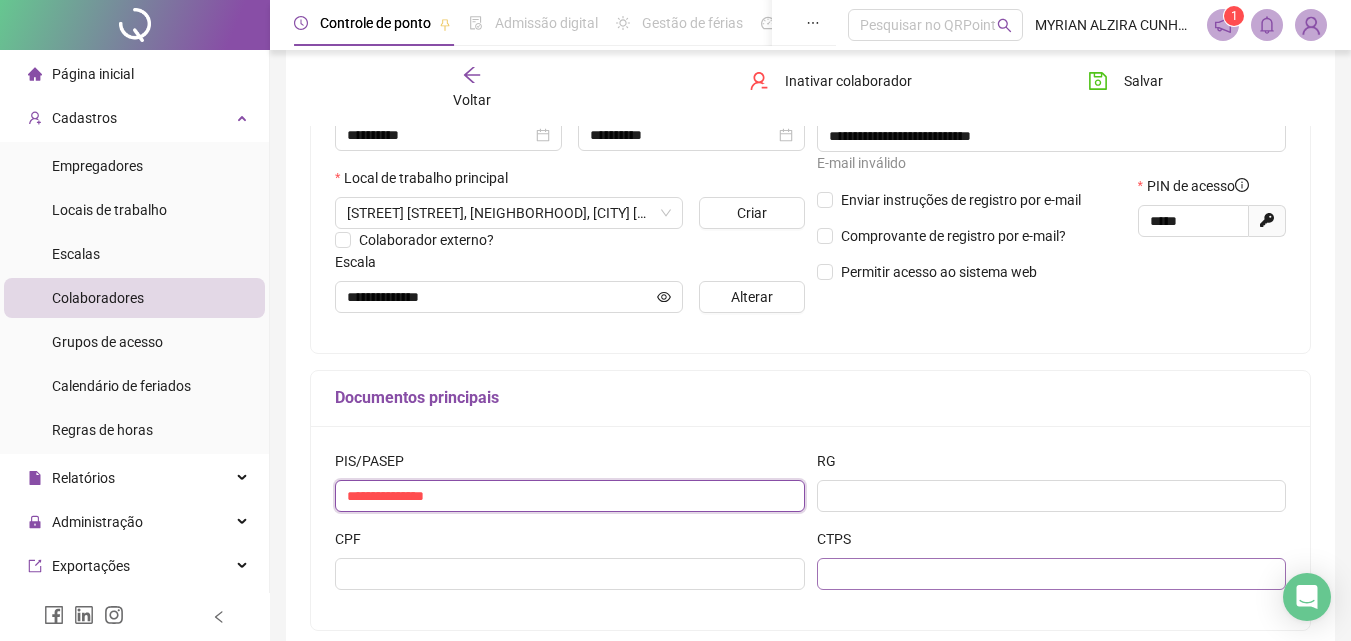 type on "**********" 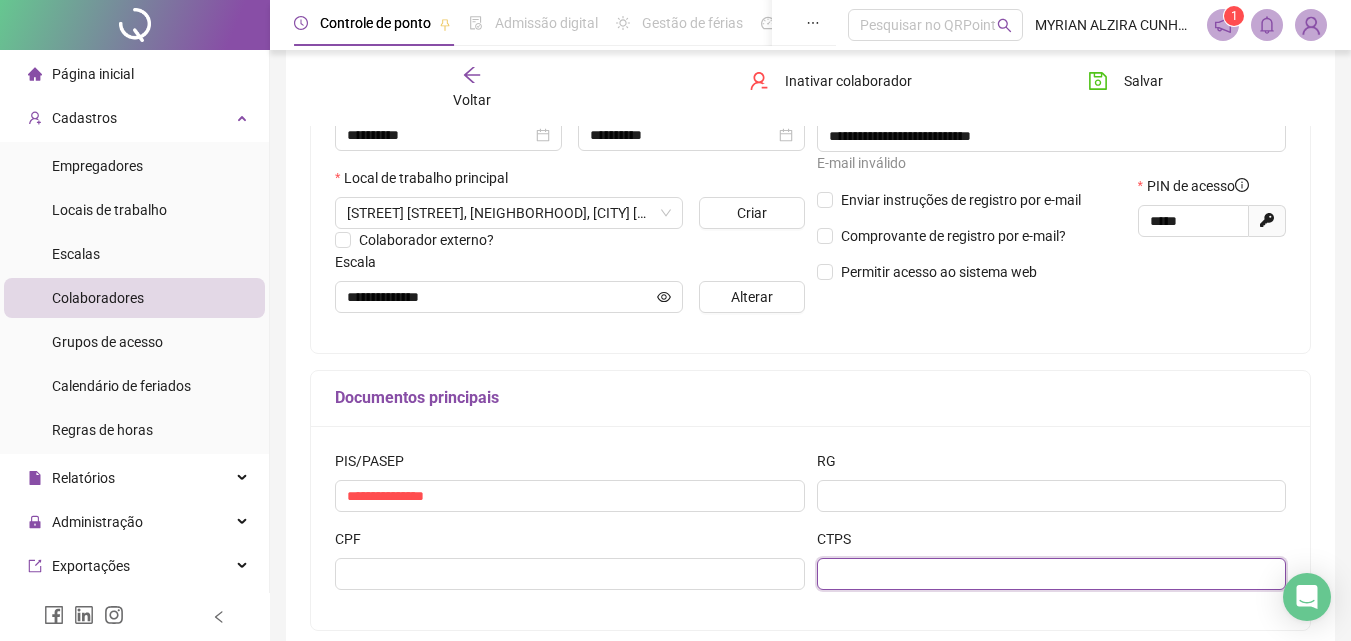 click at bounding box center (1052, 574) 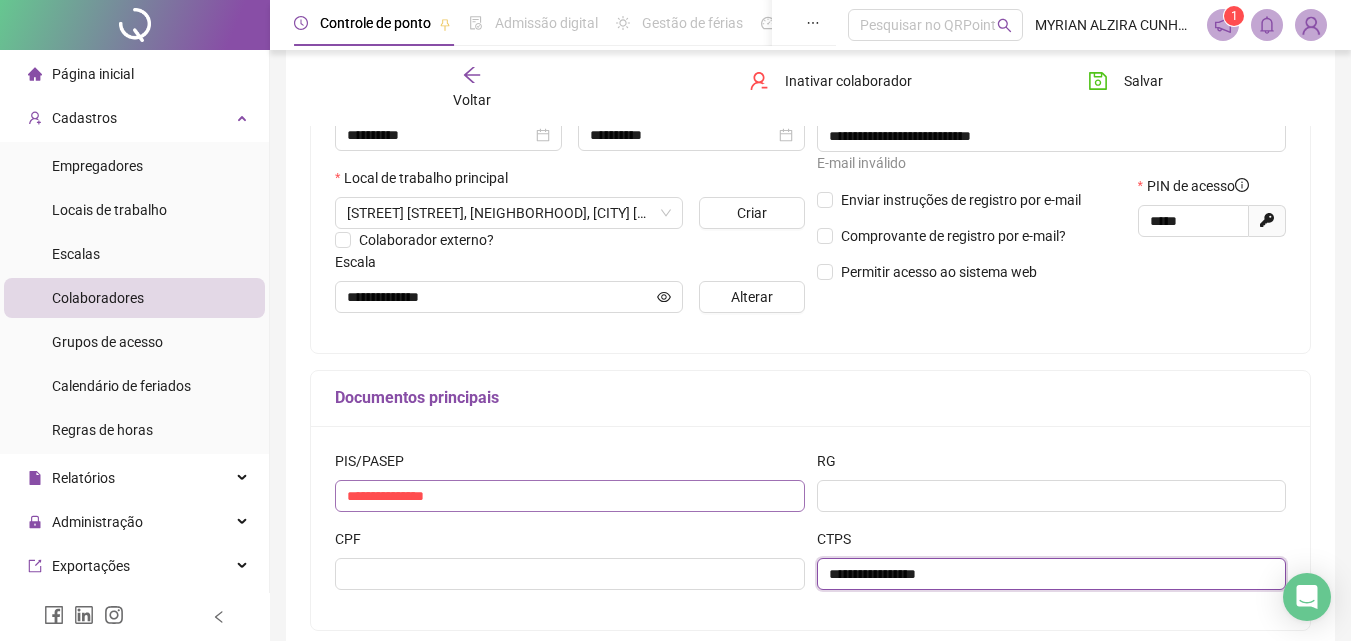 type on "**********" 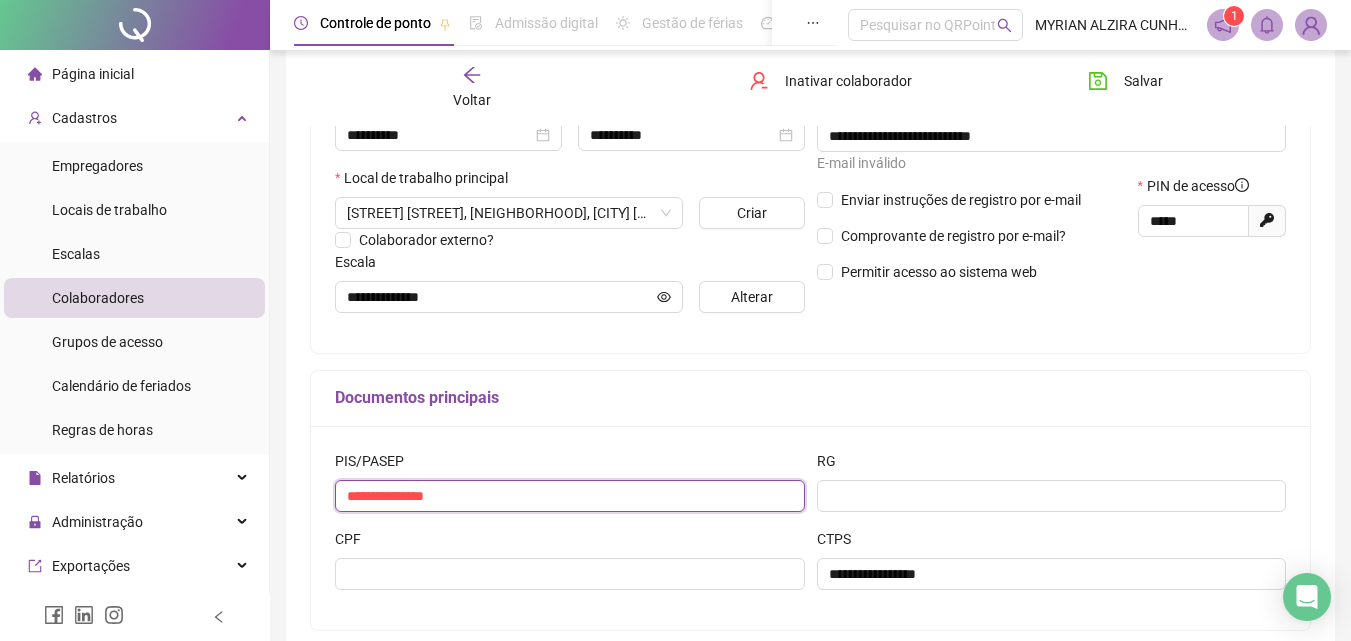 drag, startPoint x: 534, startPoint y: 506, endPoint x: 324, endPoint y: 529, distance: 211.25577 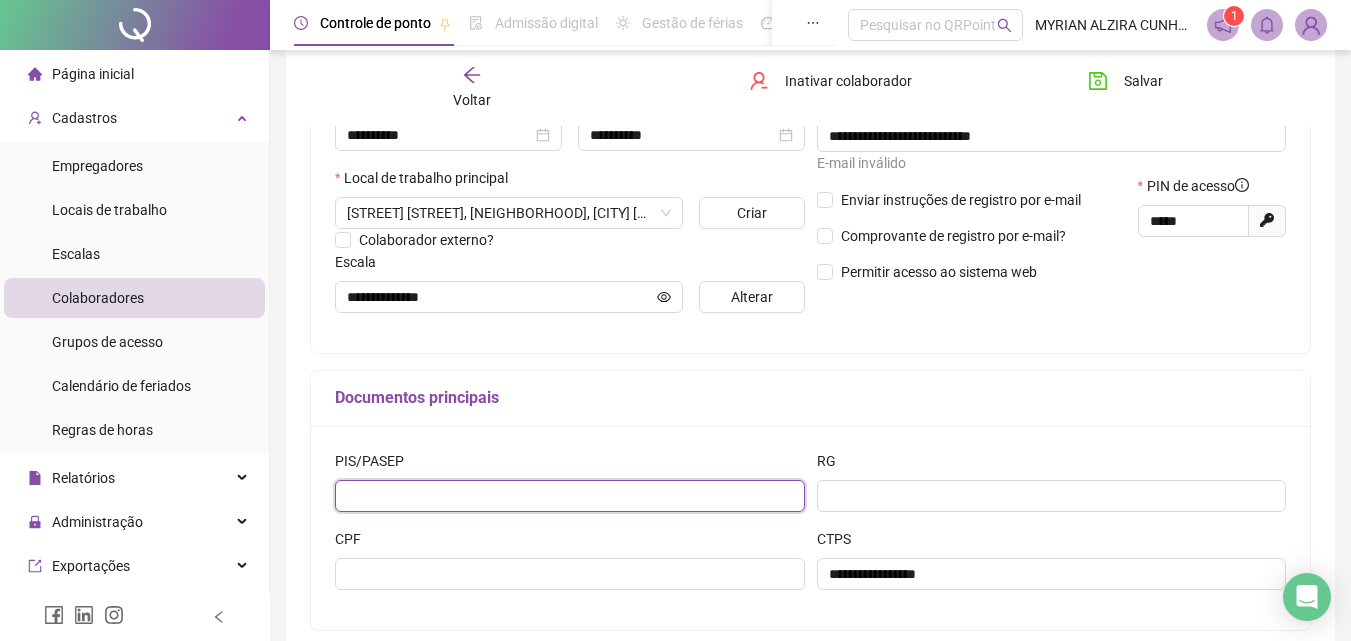 type 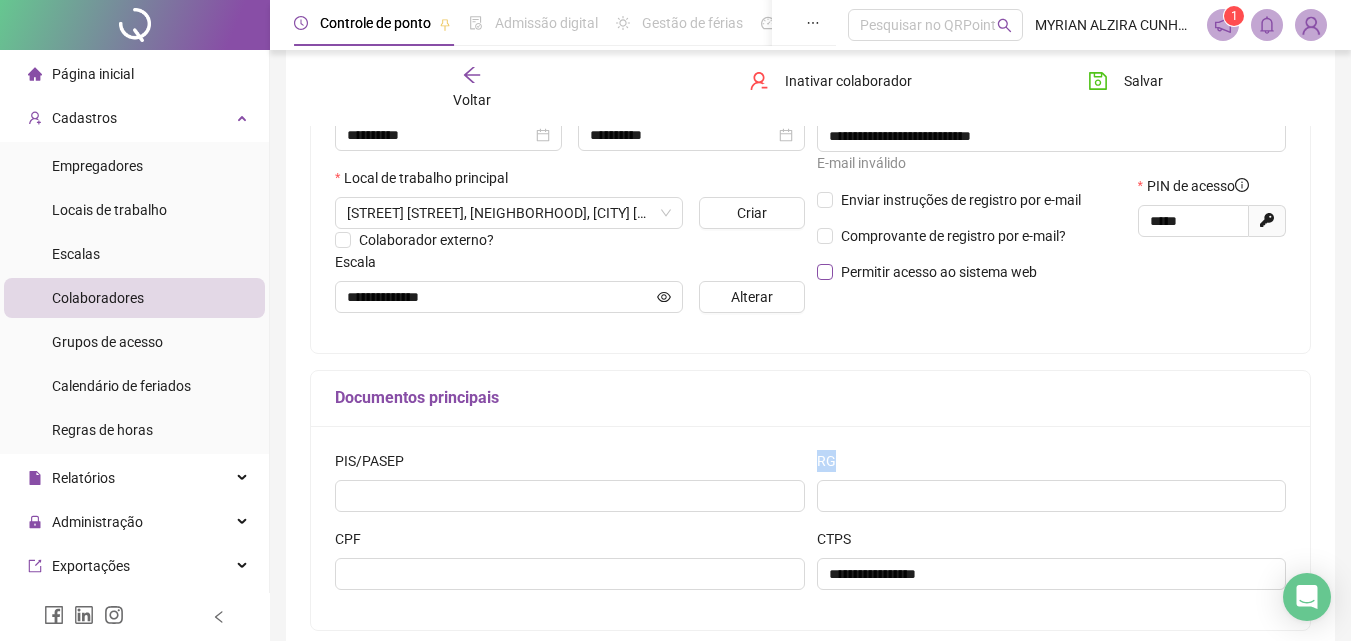 drag, startPoint x: 324, startPoint y: 529, endPoint x: 912, endPoint y: 266, distance: 644.1374 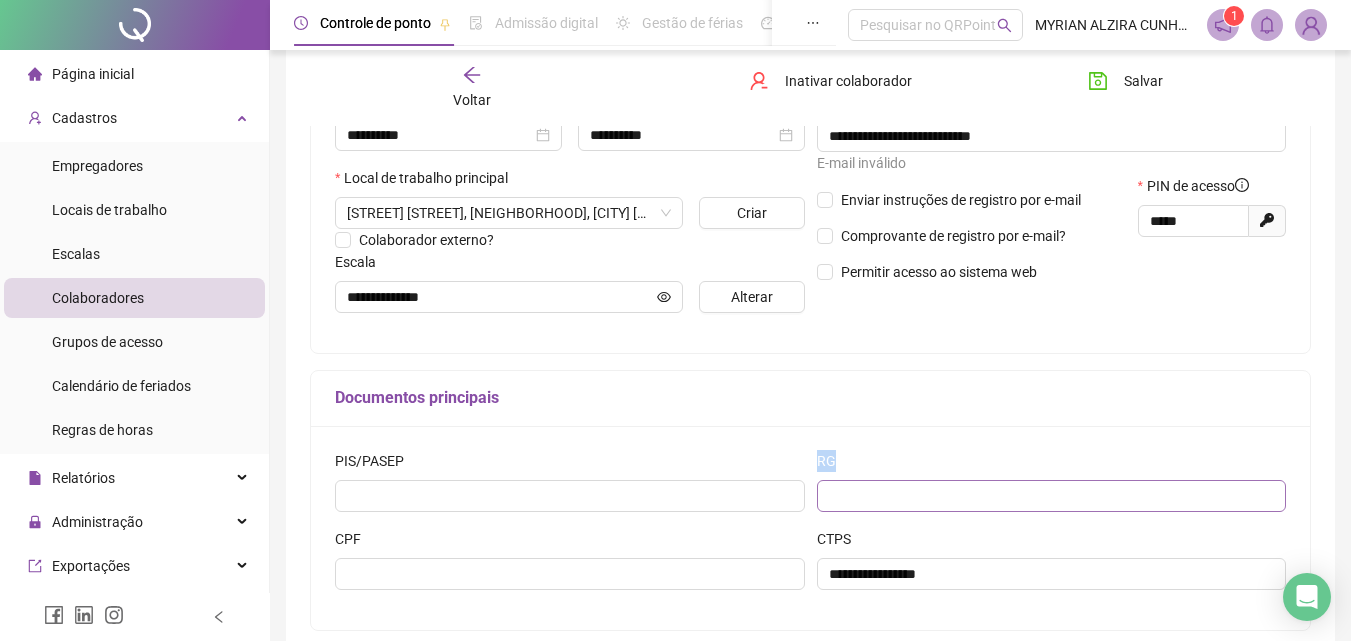 click at bounding box center [1052, 496] 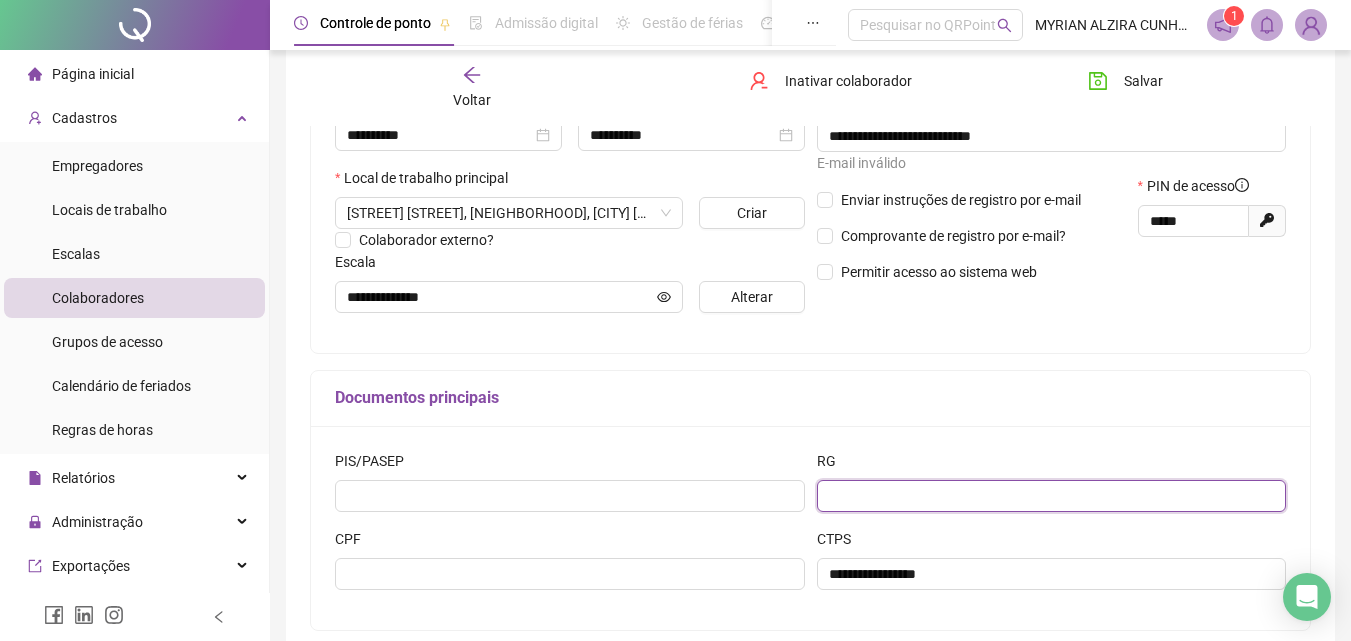 paste on "*******" 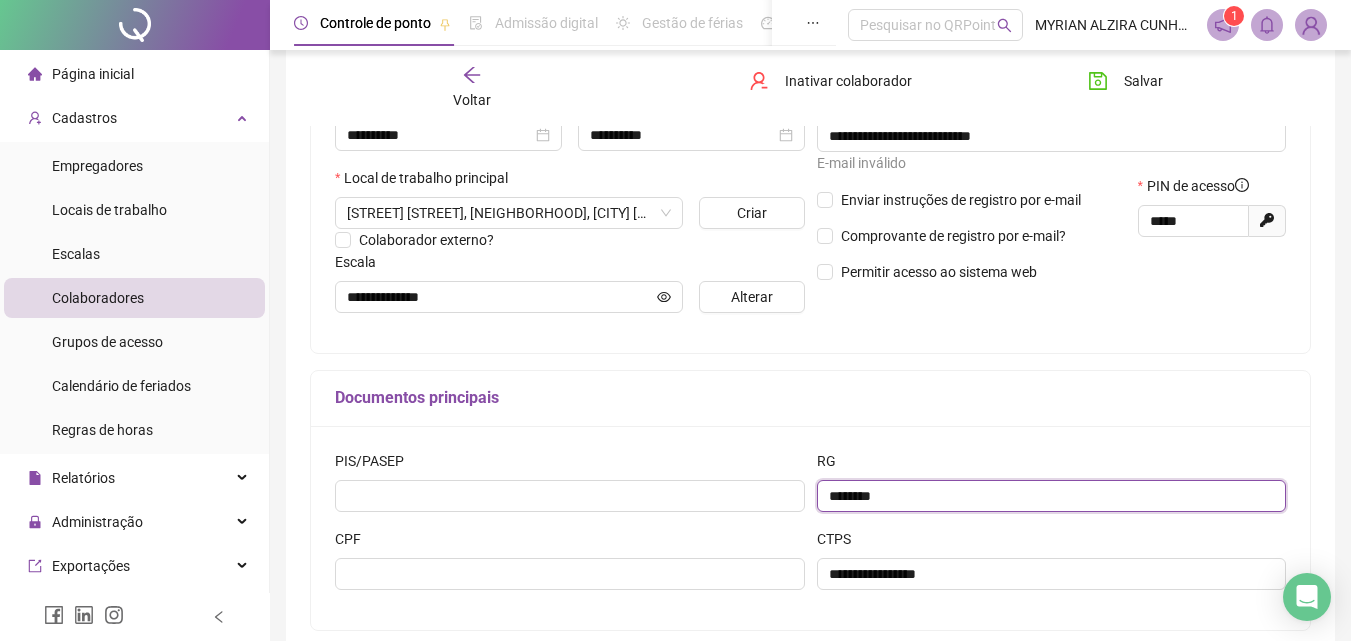 paste on "*********" 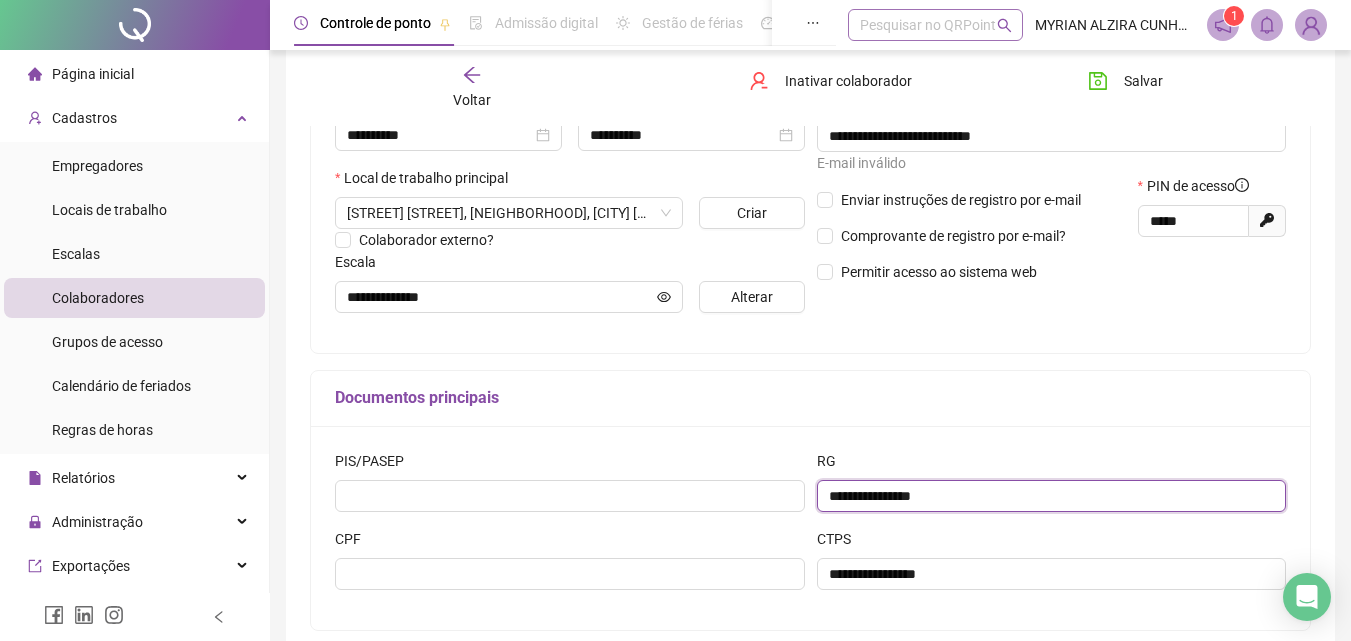 type on "**********" 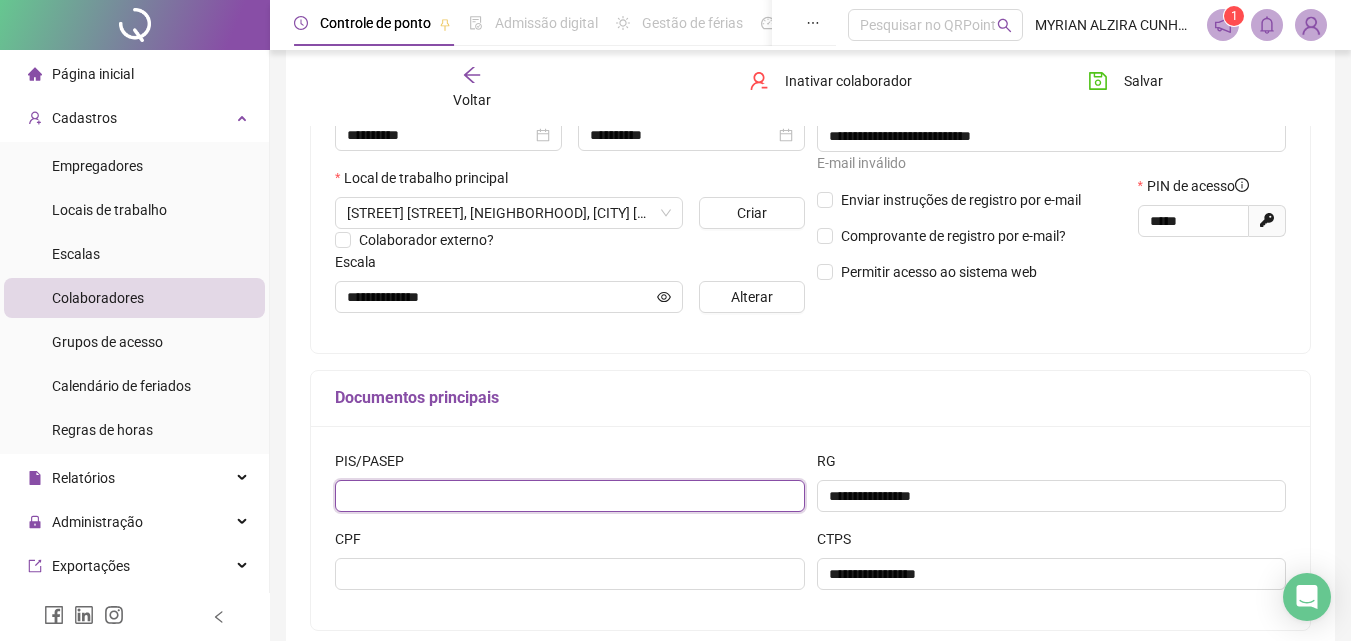 click at bounding box center (570, 496) 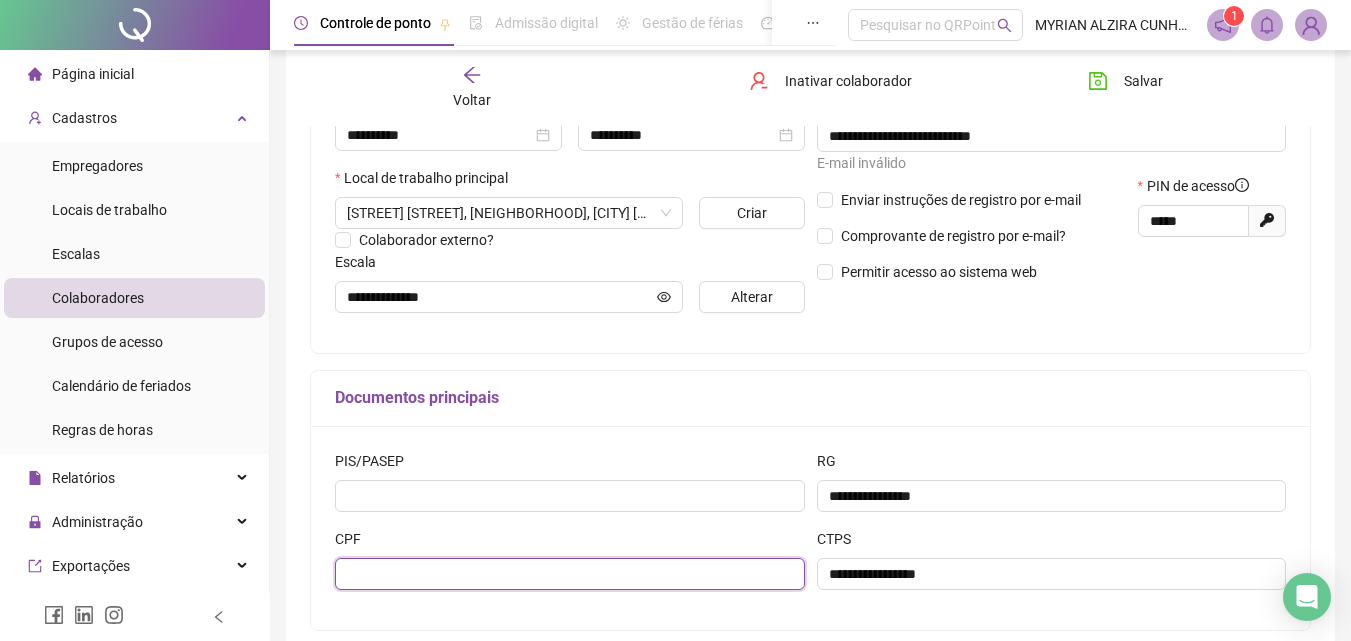 click at bounding box center [570, 574] 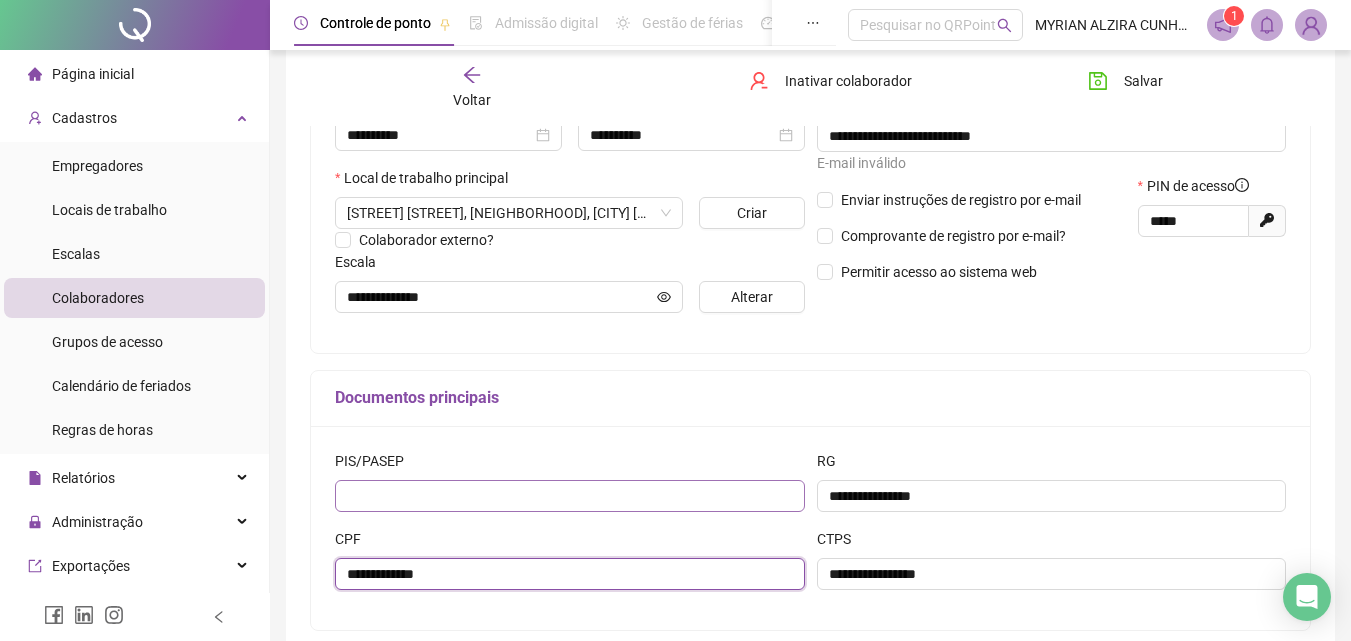 type on "**********" 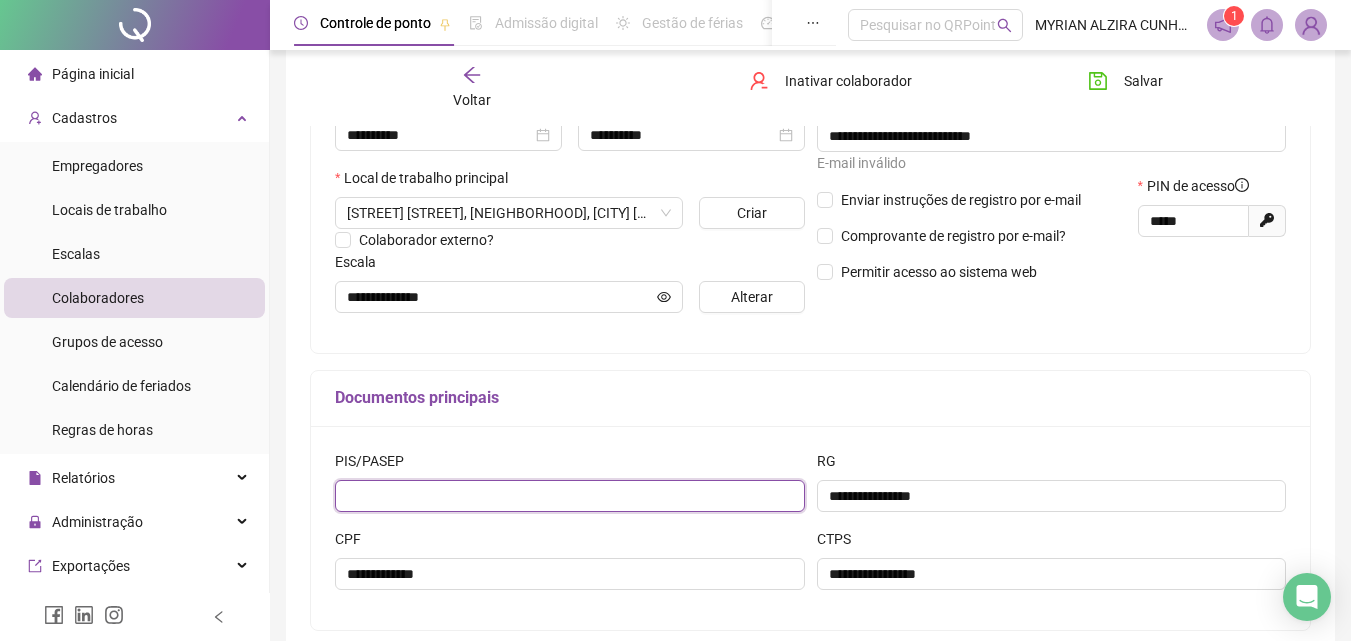 click at bounding box center (570, 496) 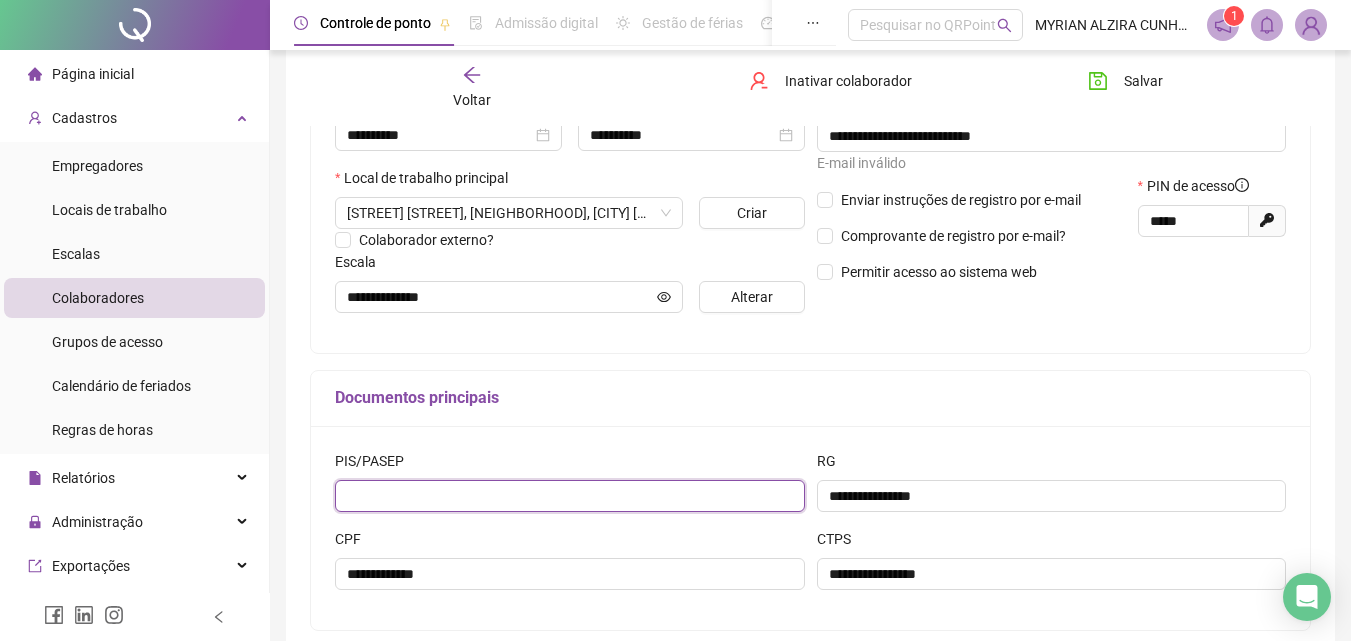 paste on "**********" 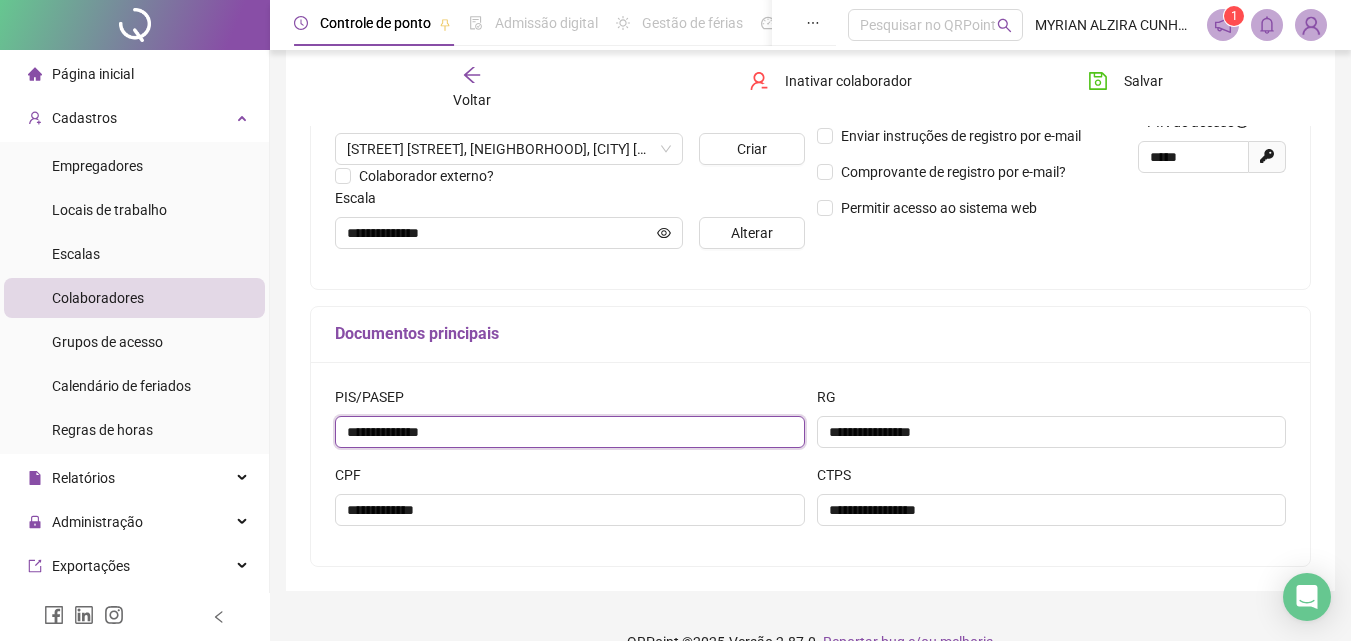 scroll, scrollTop: 500, scrollLeft: 0, axis: vertical 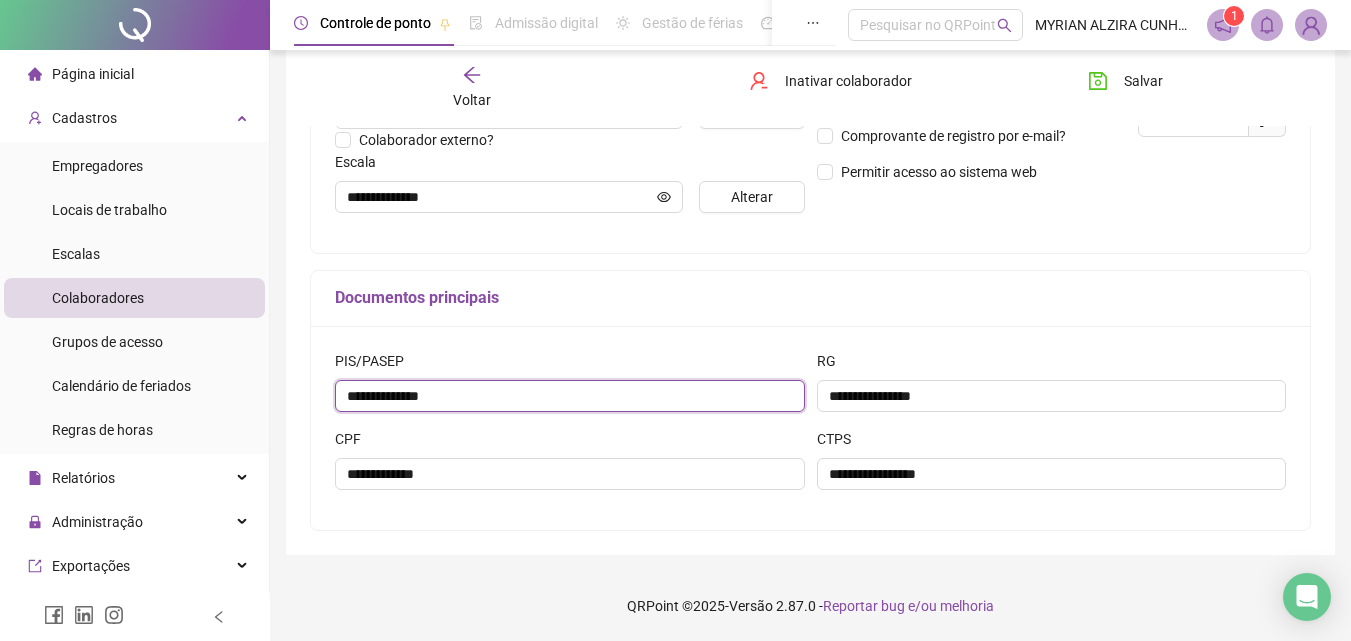 type on "**********" 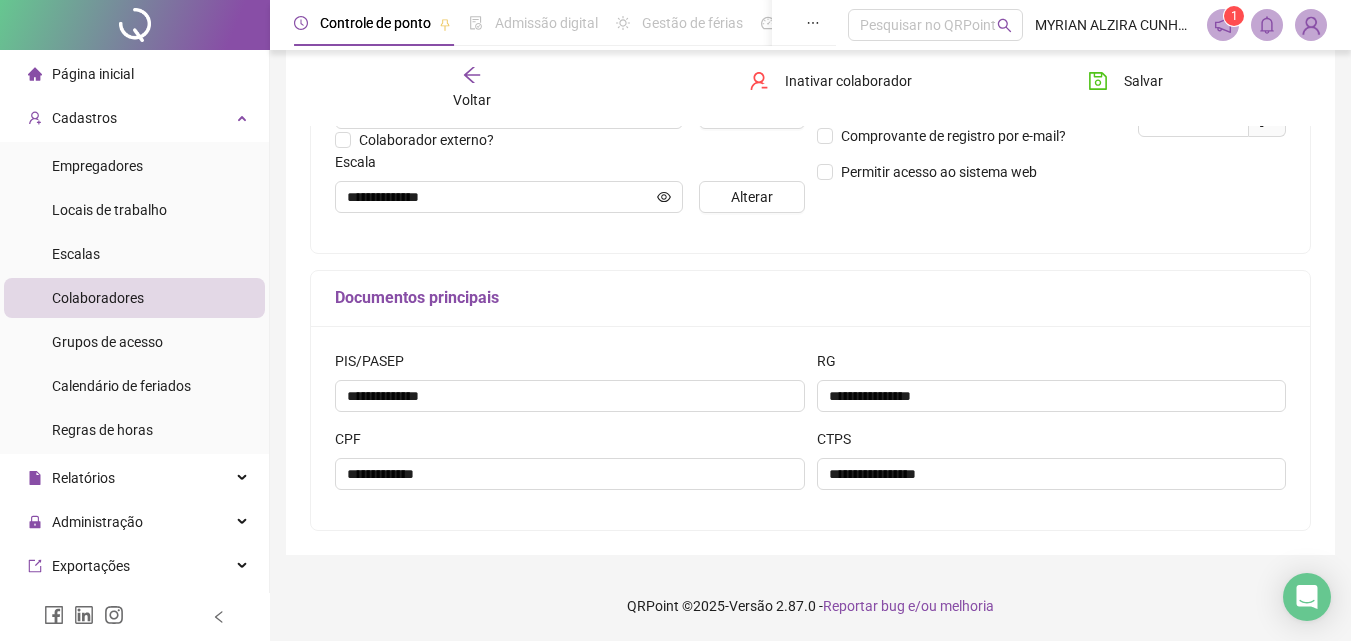click on "RG" at bounding box center (1052, 365) 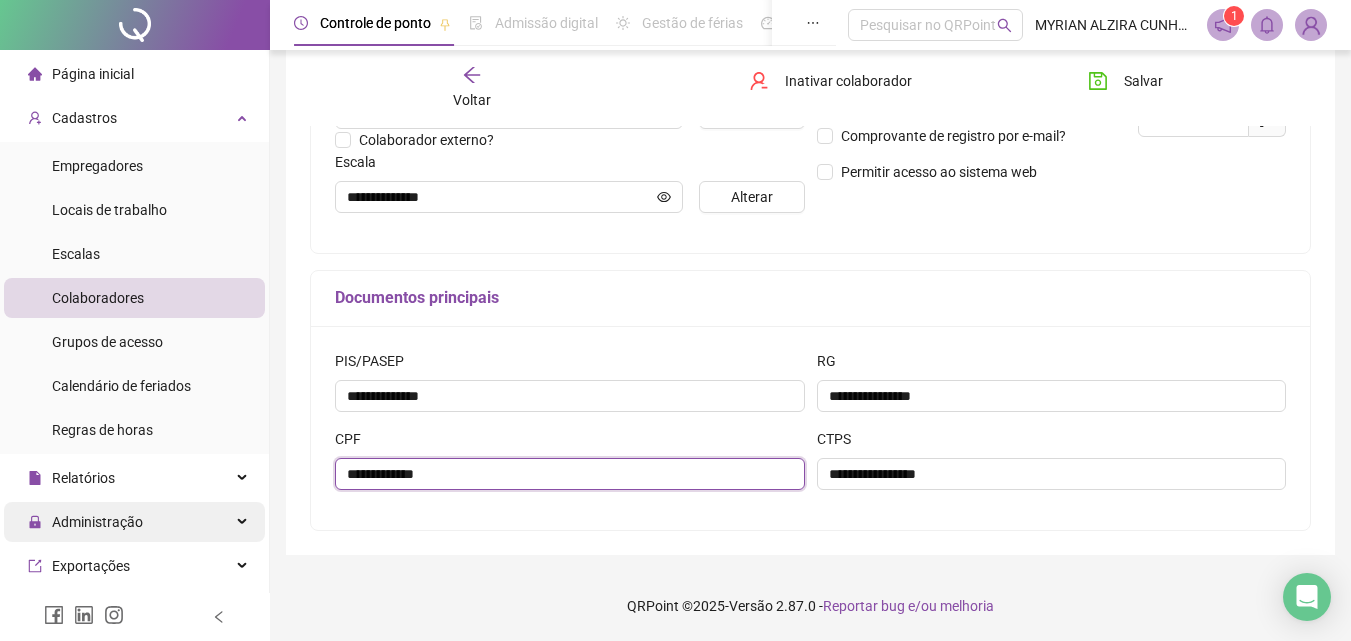 drag, startPoint x: 481, startPoint y: 464, endPoint x: 237, endPoint y: 512, distance: 248.6765 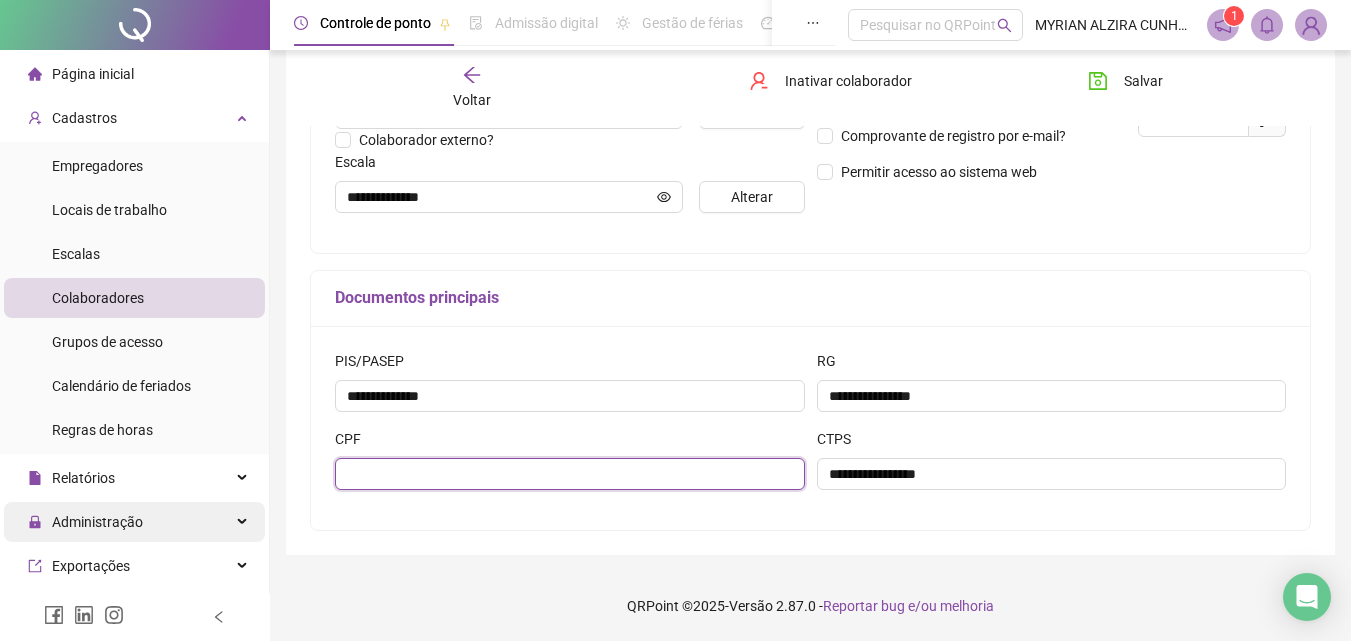 paste on "**********" 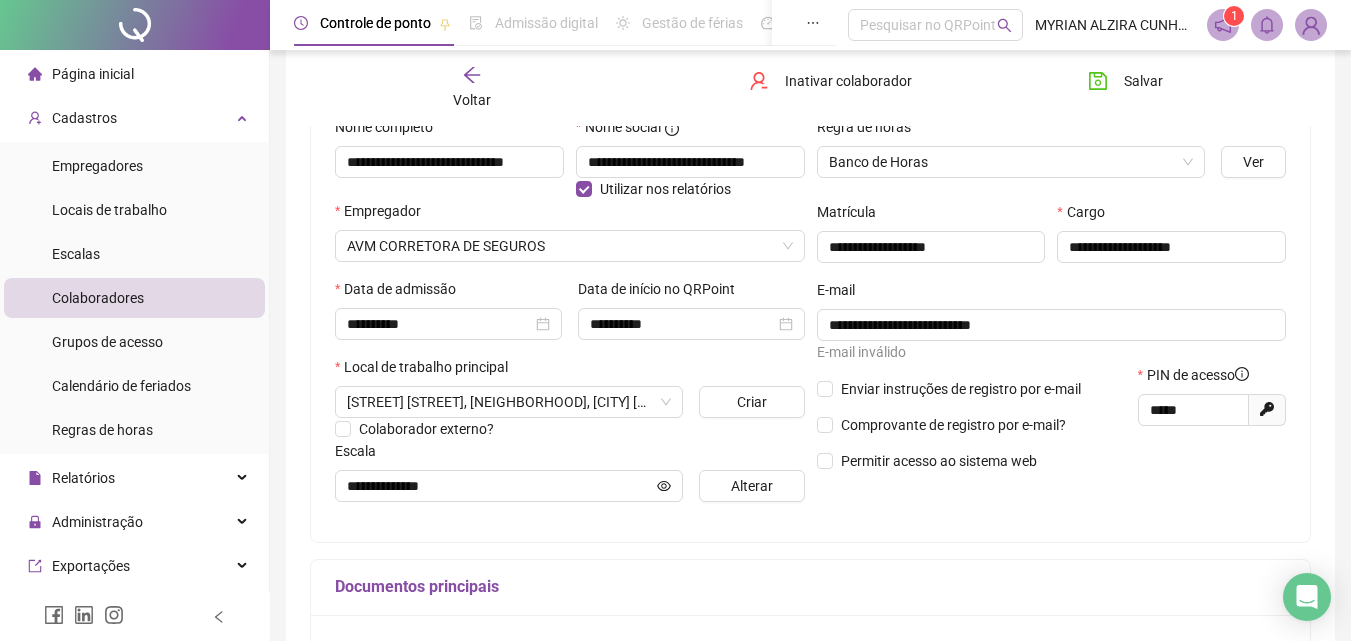 scroll, scrollTop: 200, scrollLeft: 0, axis: vertical 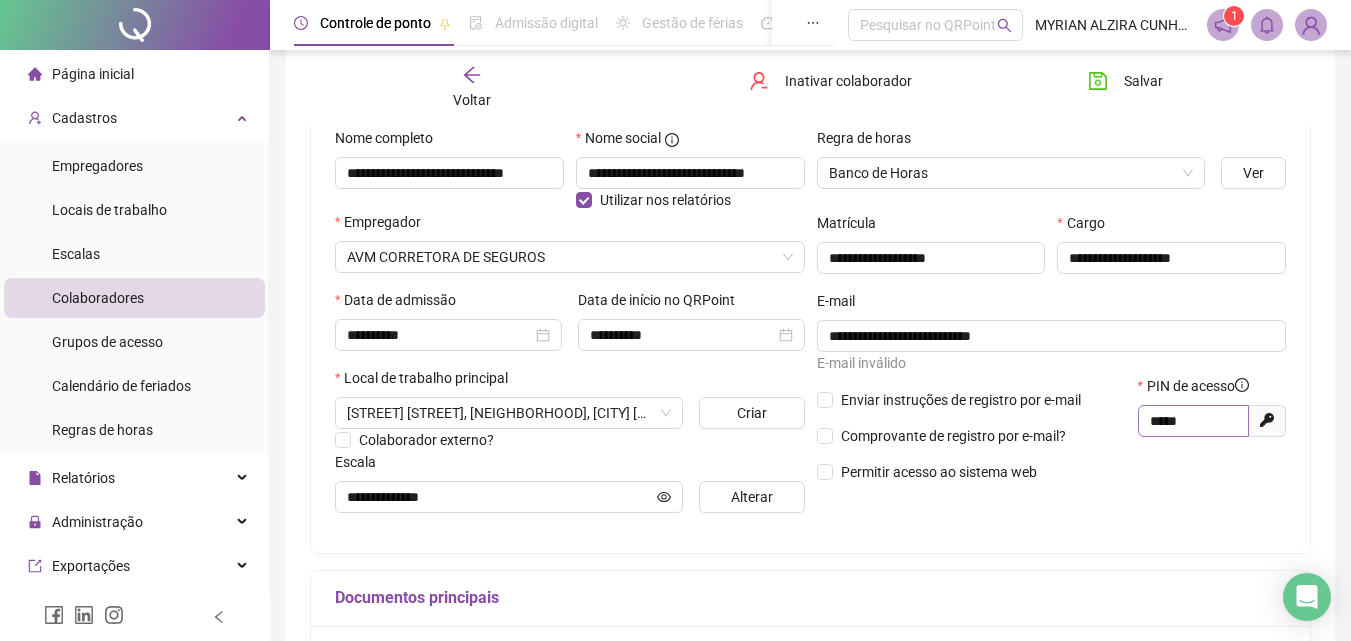 type on "**********" 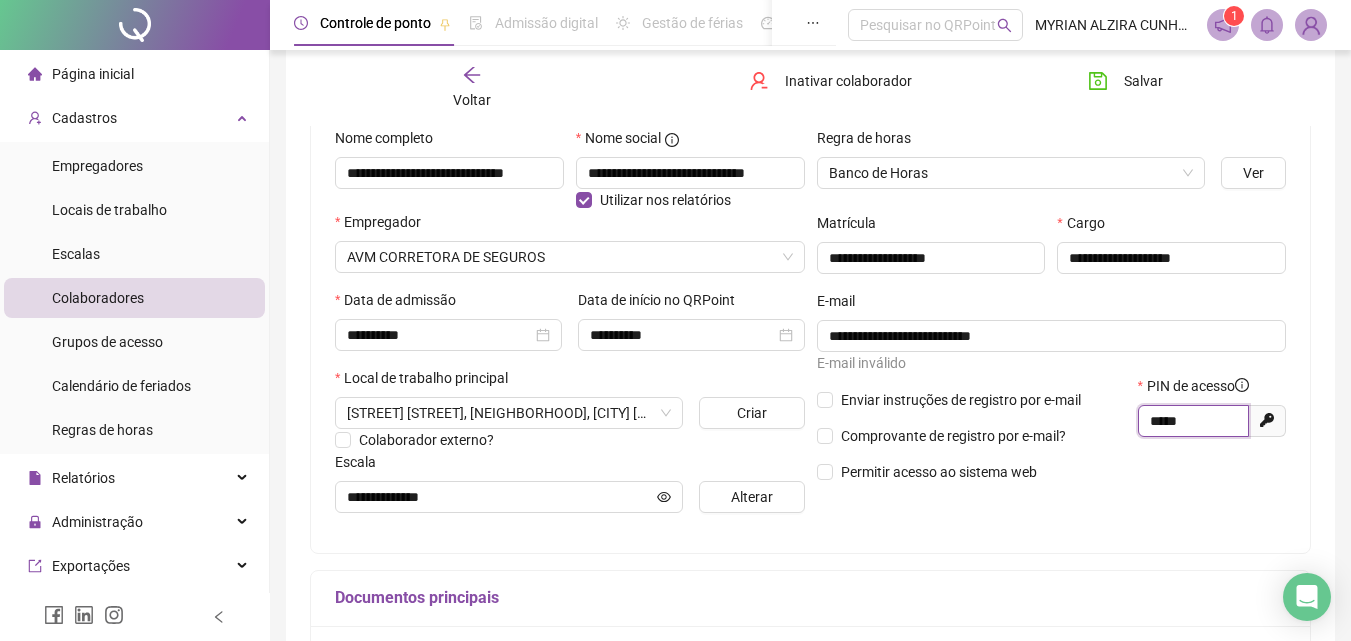 drag, startPoint x: 1166, startPoint y: 429, endPoint x: 1134, endPoint y: 433, distance: 32.24903 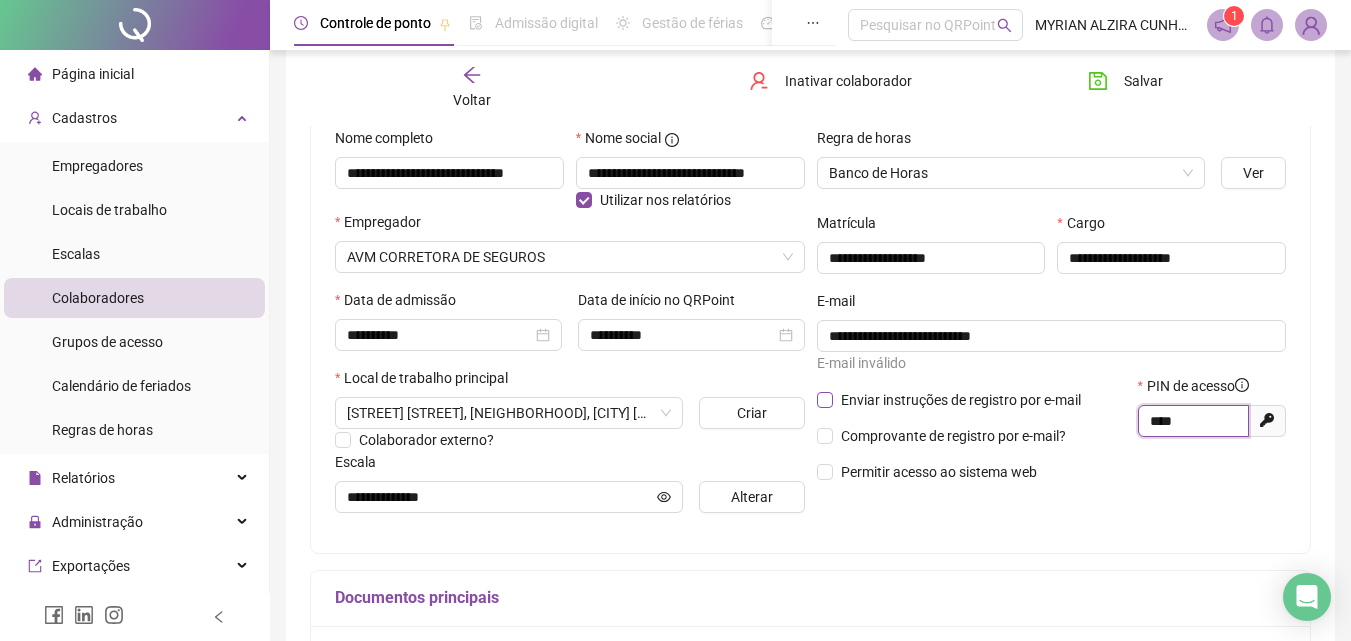 type on "****" 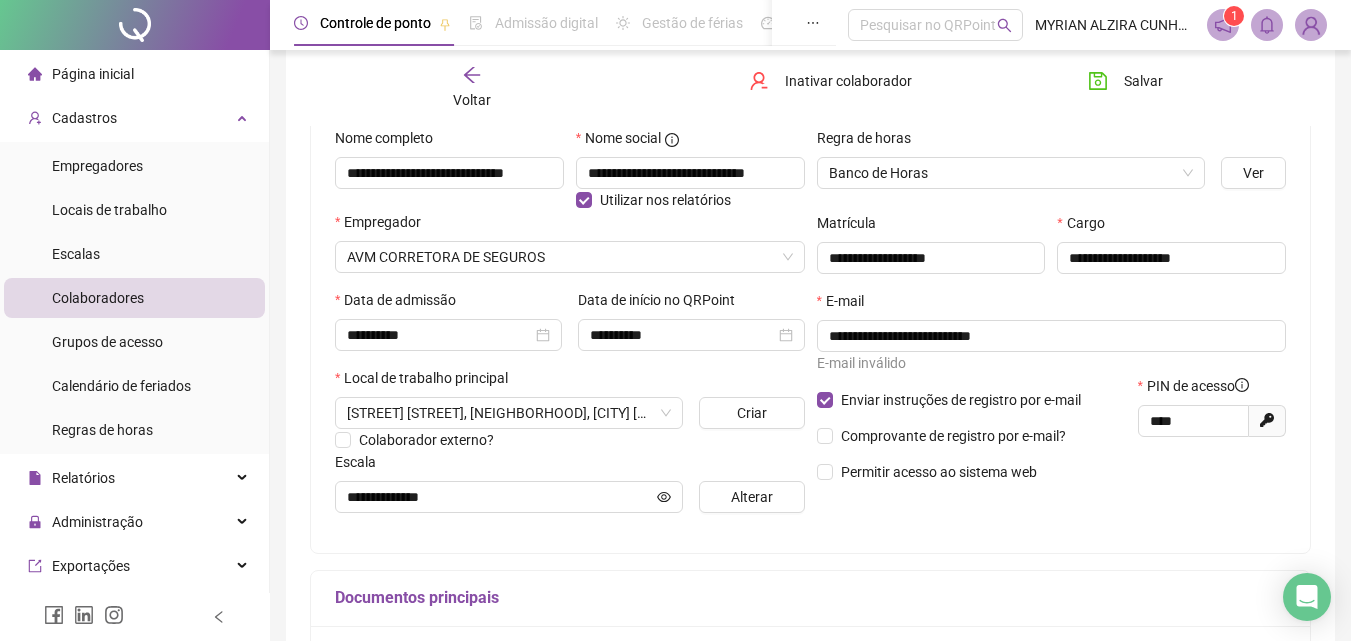 scroll, scrollTop: 300, scrollLeft: 0, axis: vertical 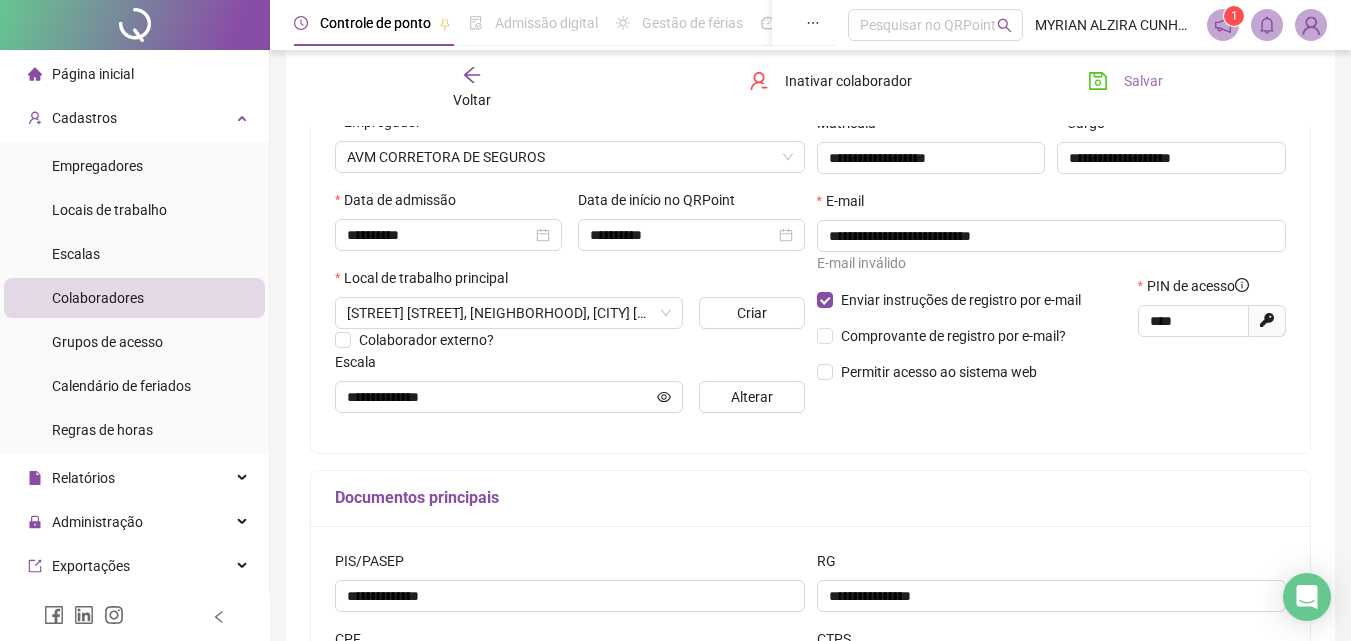 click on "Salvar" at bounding box center (1143, 81) 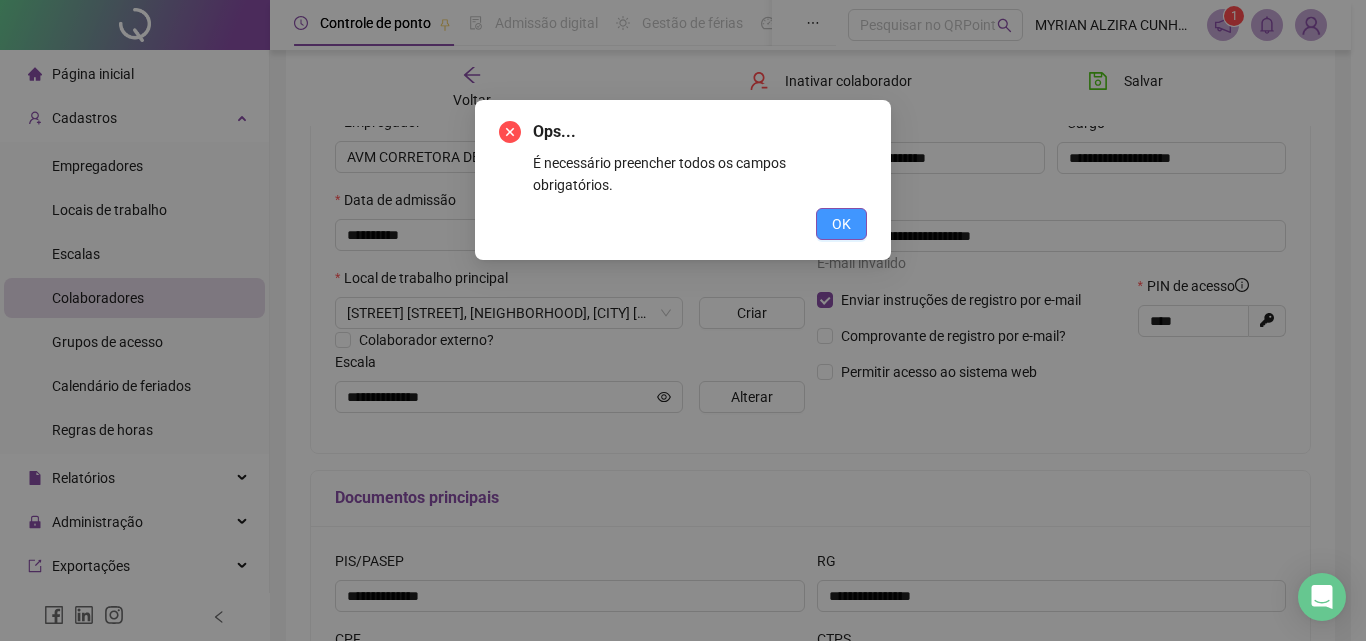 click on "OK" at bounding box center [841, 224] 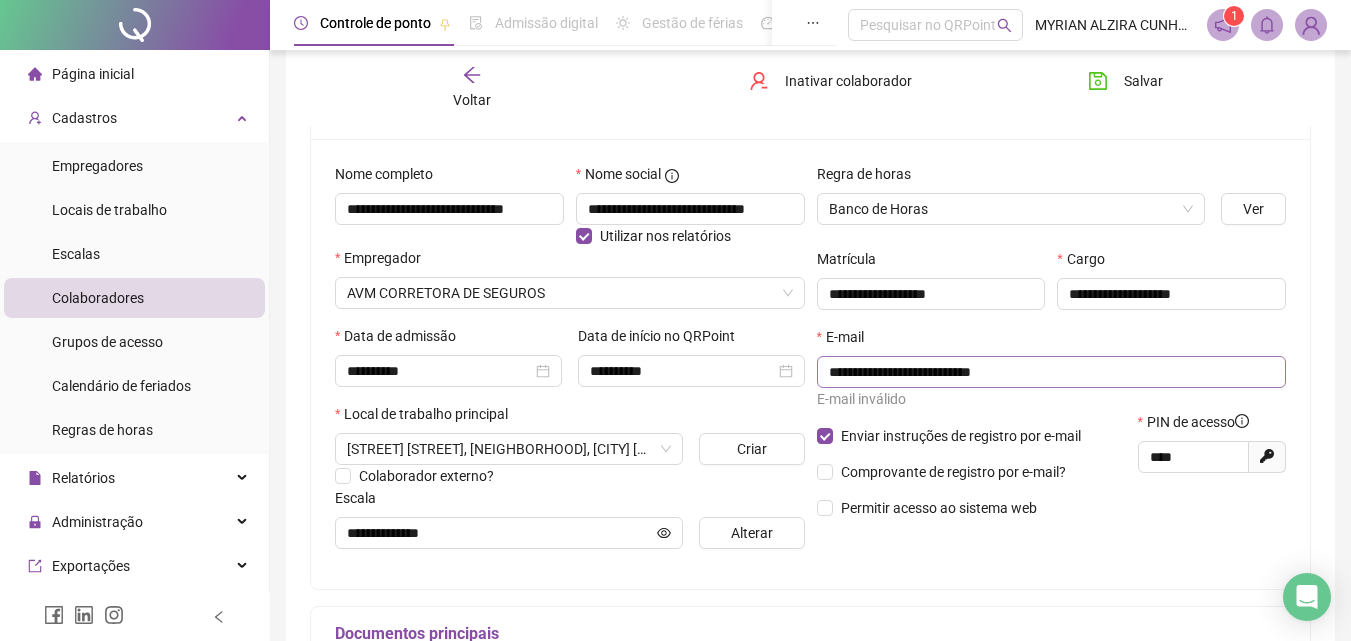 scroll, scrollTop: 200, scrollLeft: 0, axis: vertical 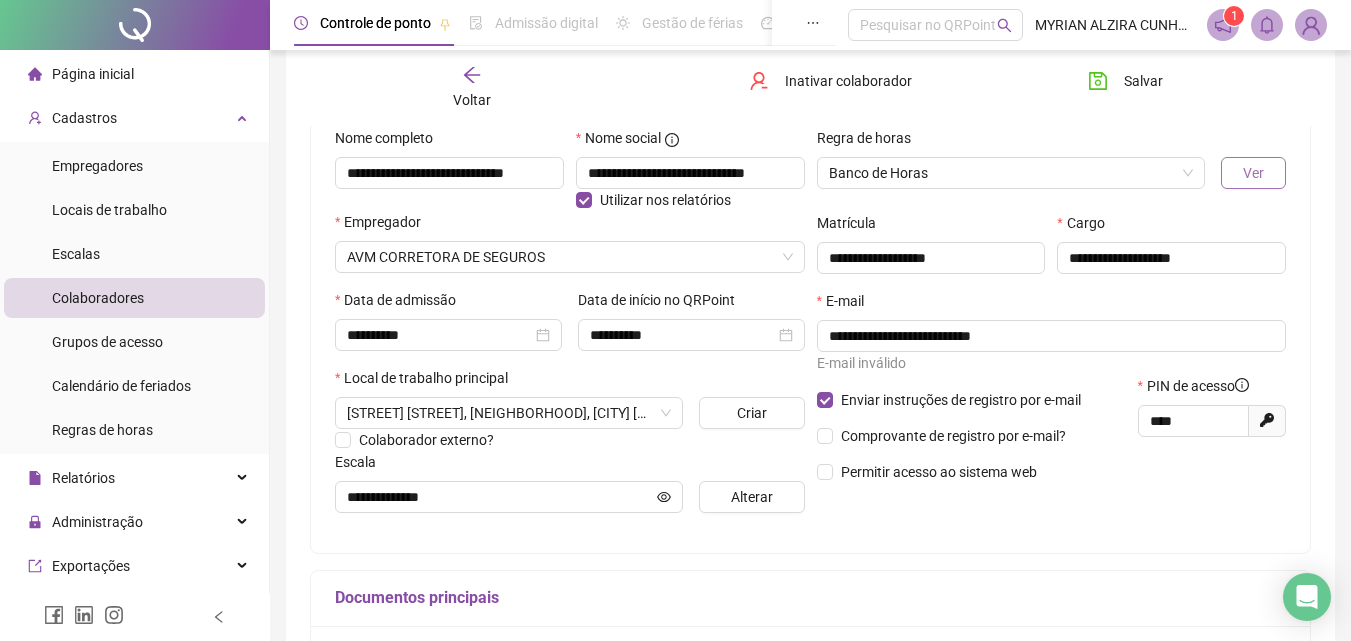 click on "Ver" at bounding box center [1253, 173] 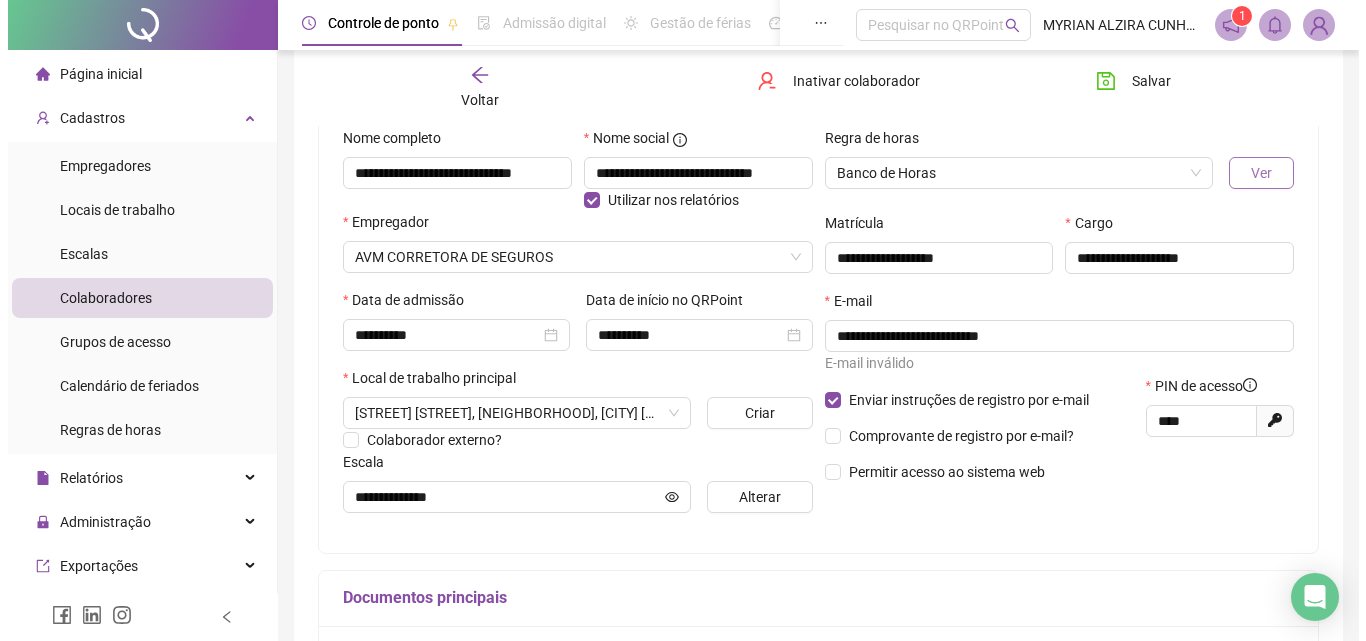 scroll, scrollTop: 0, scrollLeft: 0, axis: both 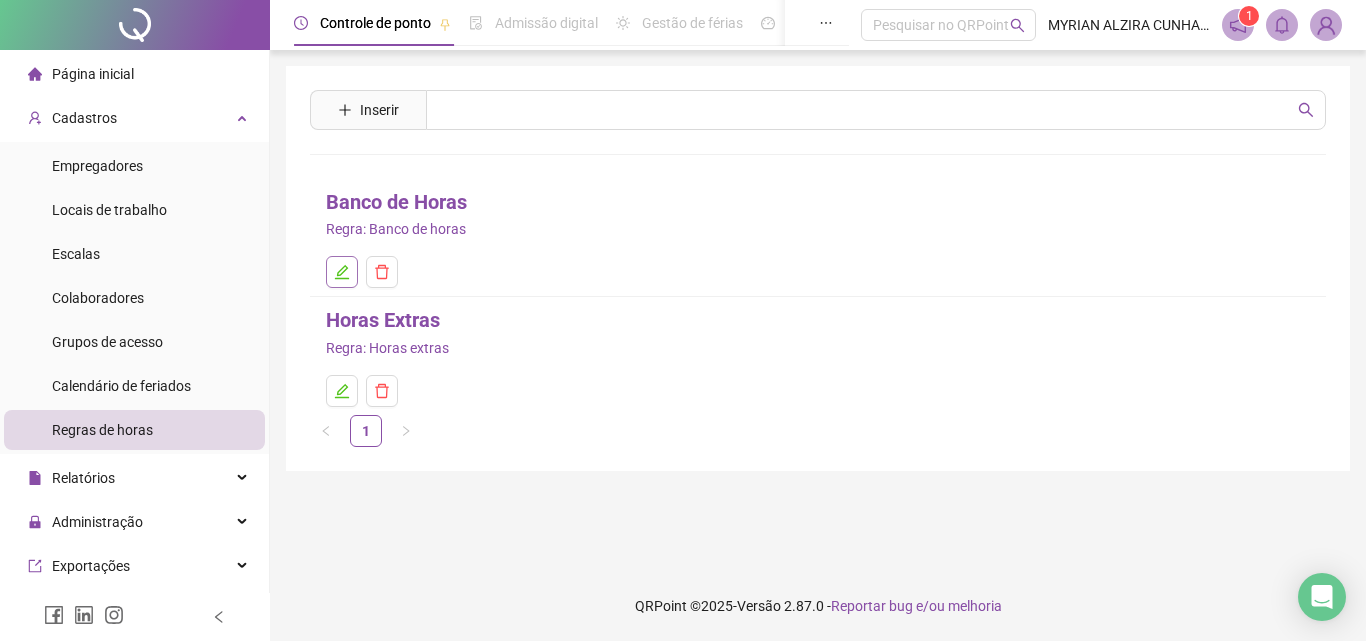 click 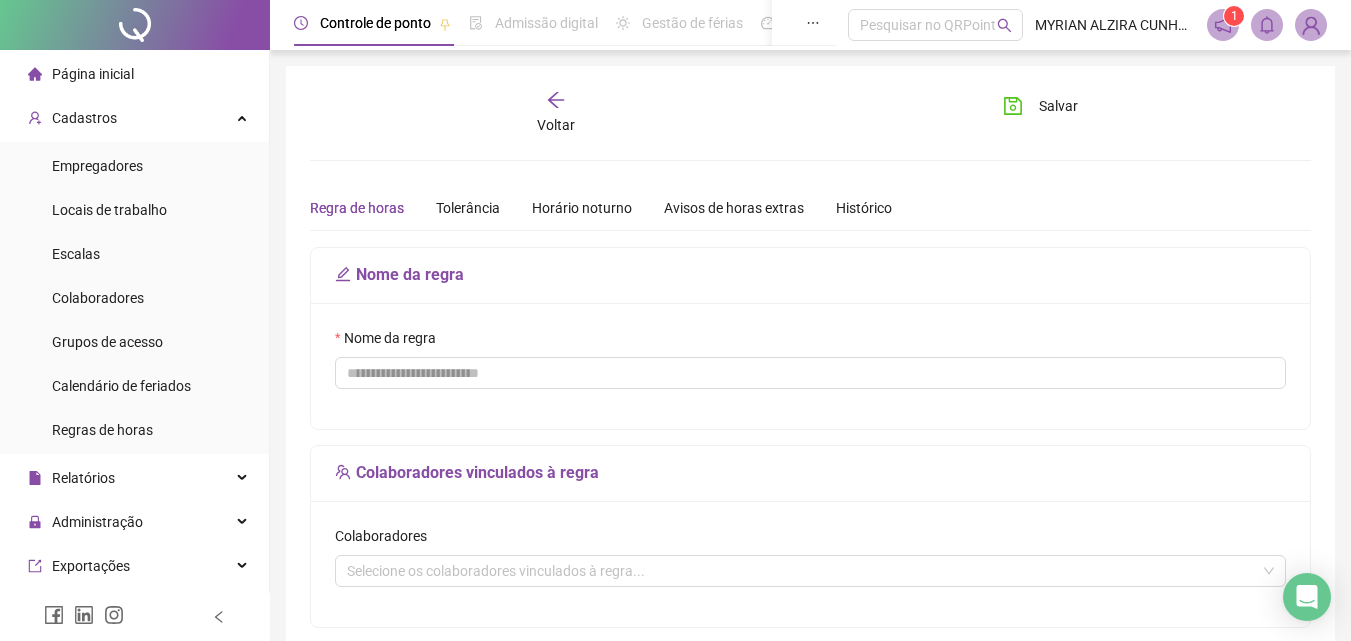 type on "**********" 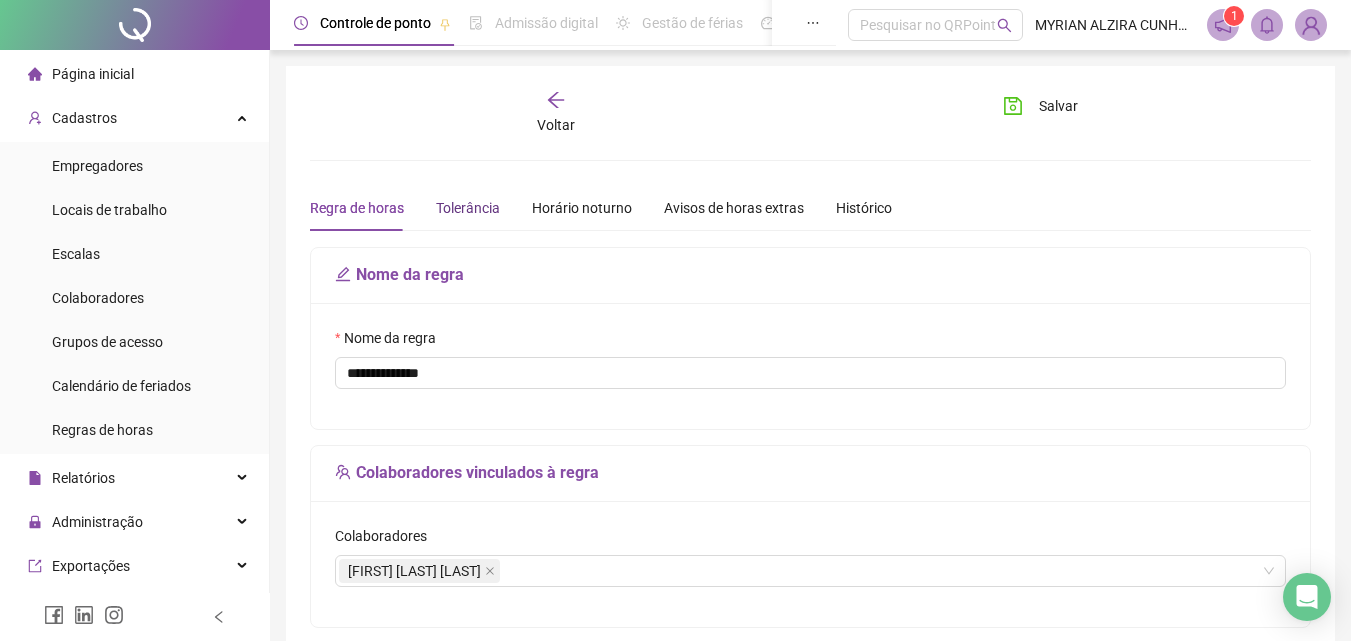 click on "Tolerância" at bounding box center (468, 208) 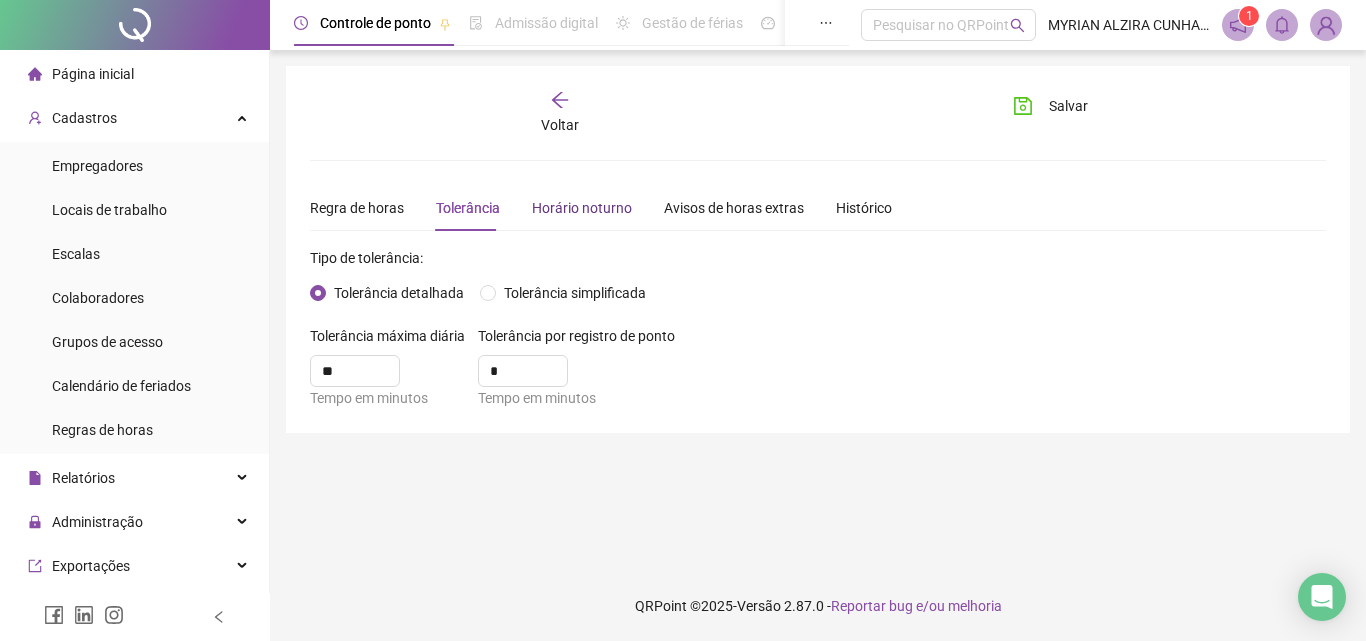 click on "Horário noturno" at bounding box center (582, 208) 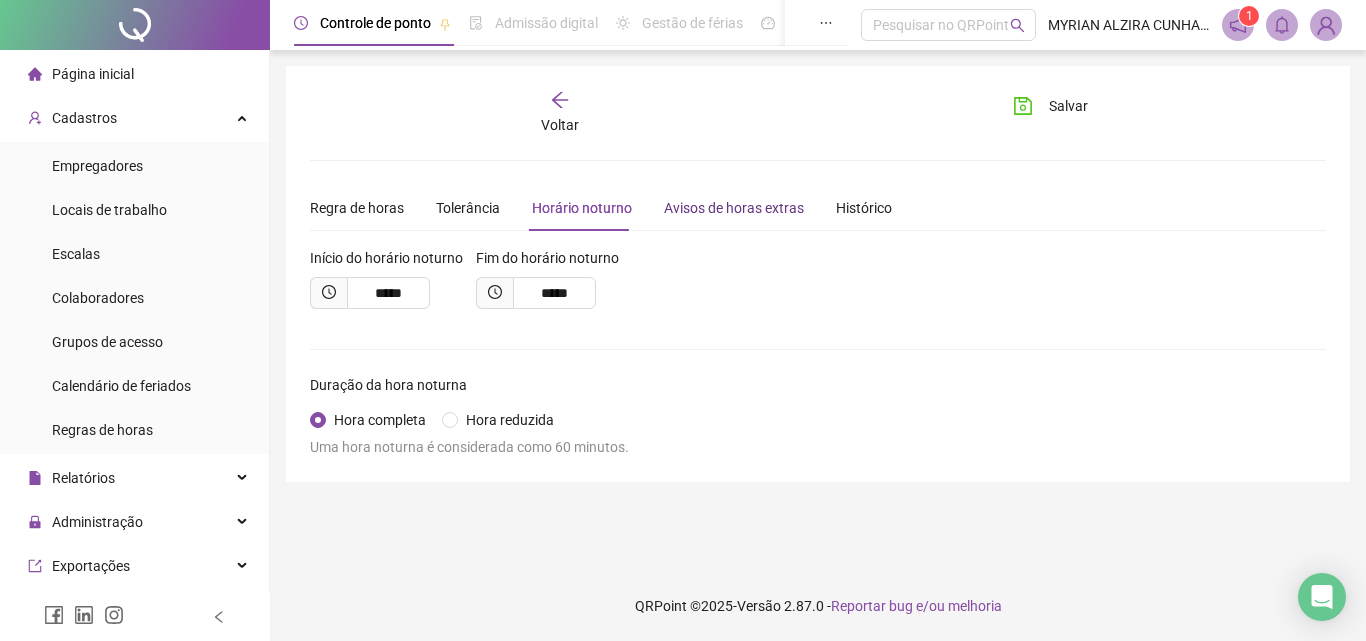 click on "Avisos de horas extras" at bounding box center [734, 208] 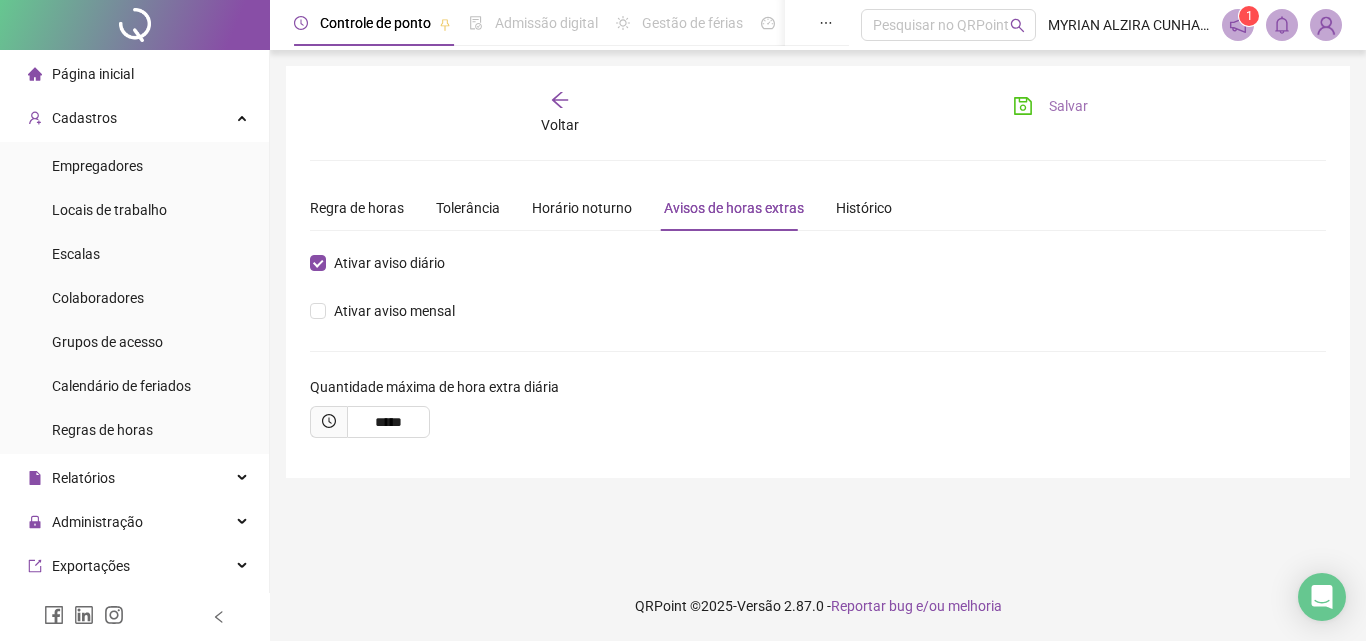 click on "Salvar" at bounding box center (1050, 106) 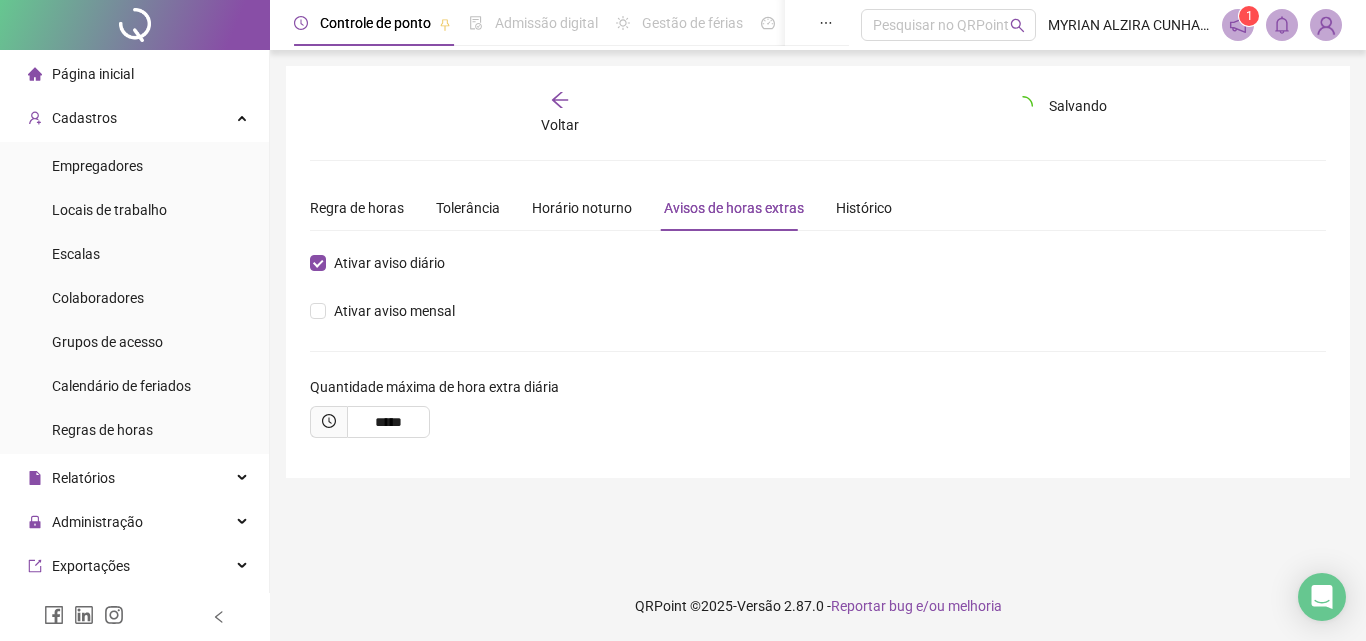 click 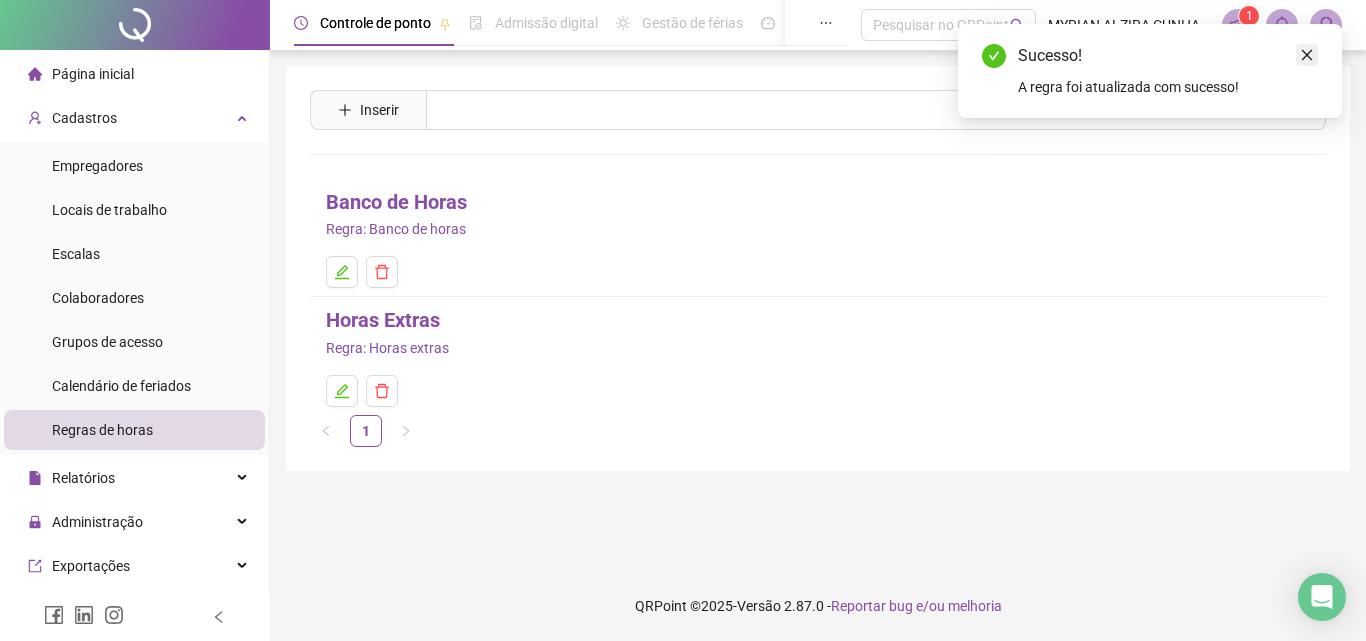 click 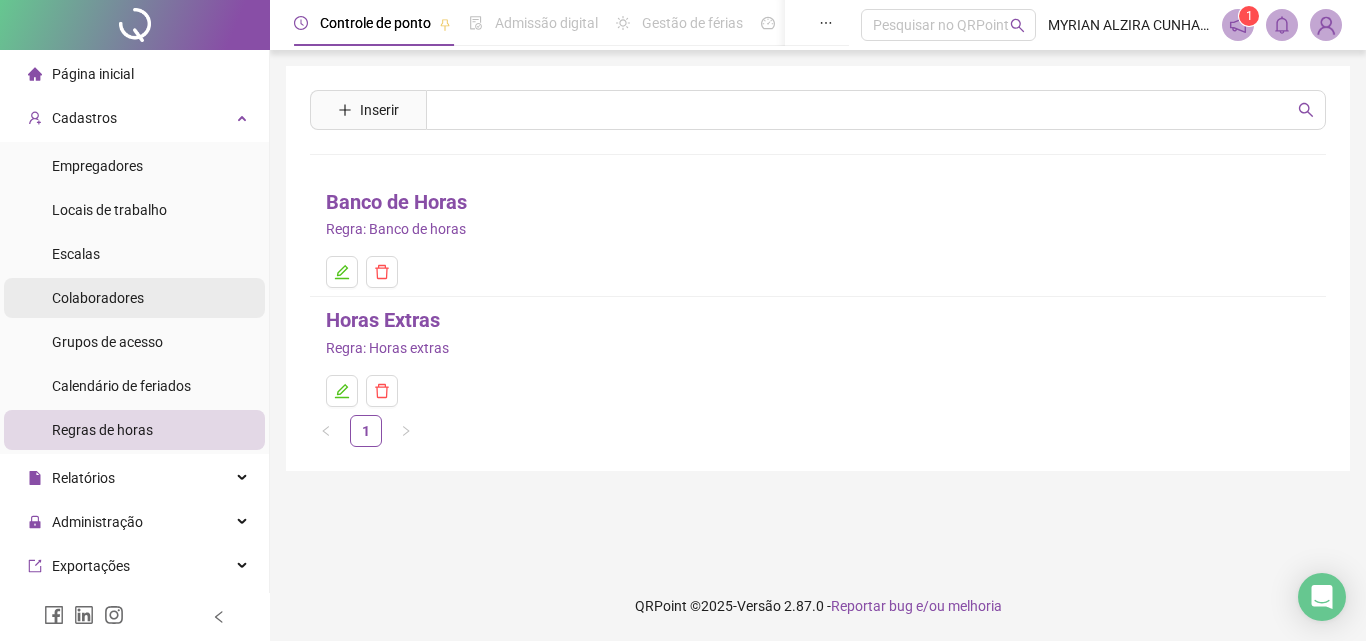 click on "Colaboradores" at bounding box center [134, 298] 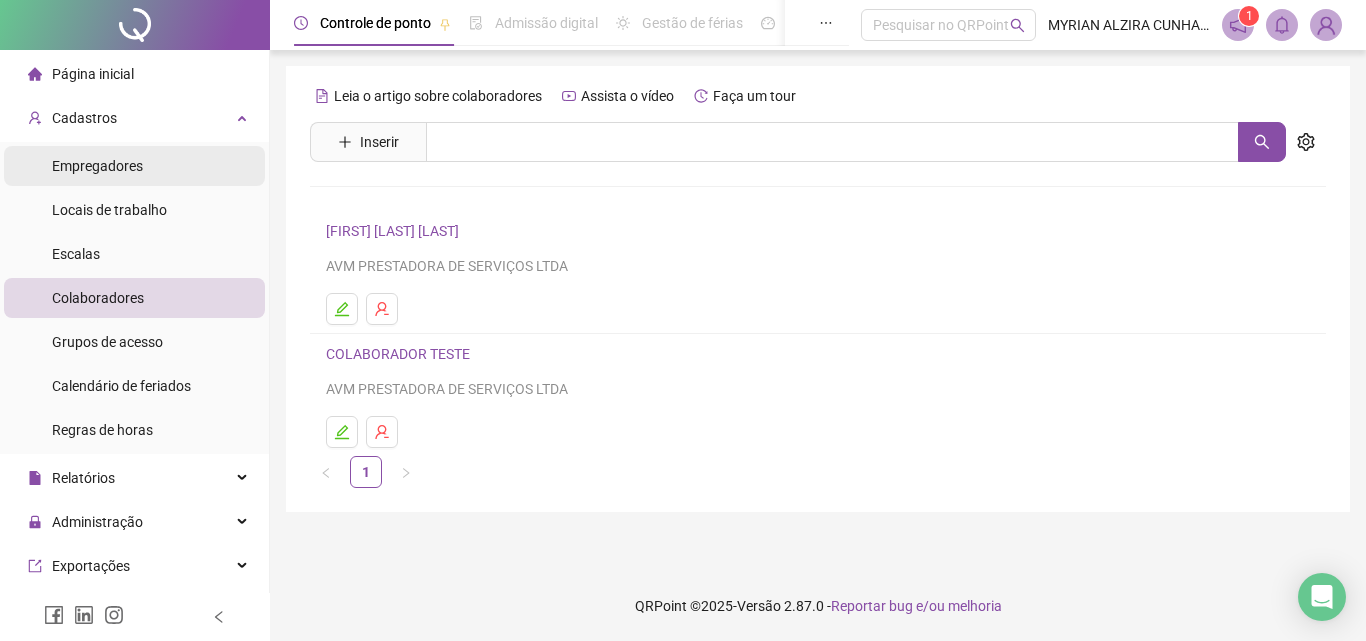 click on "Empregadores" at bounding box center [134, 166] 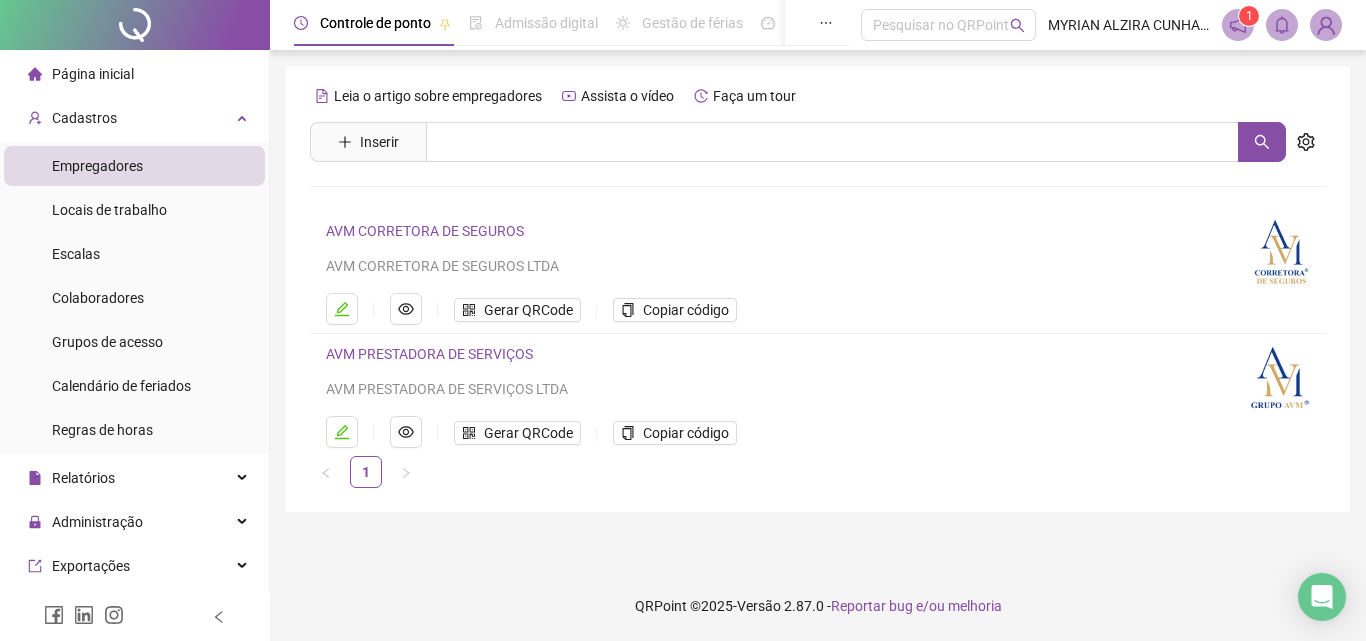 click on "AVM CORRETORA DE SEGUROS" at bounding box center [425, 231] 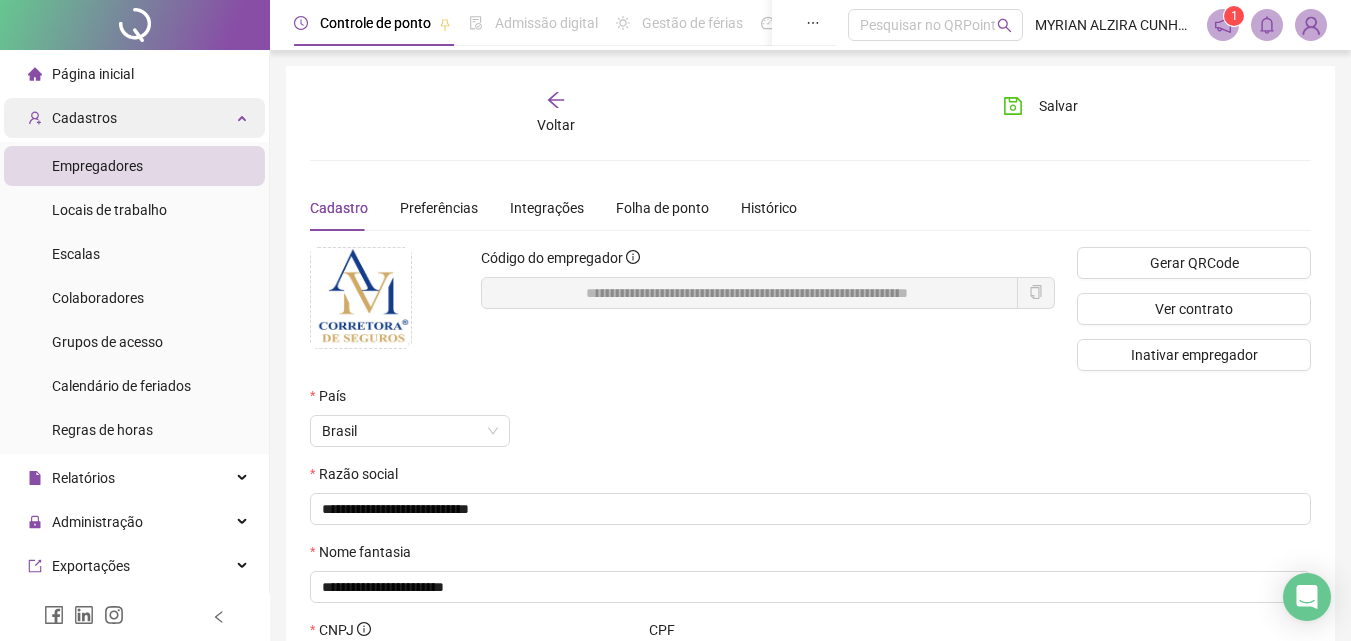 click on "Cadastros" at bounding box center (134, 118) 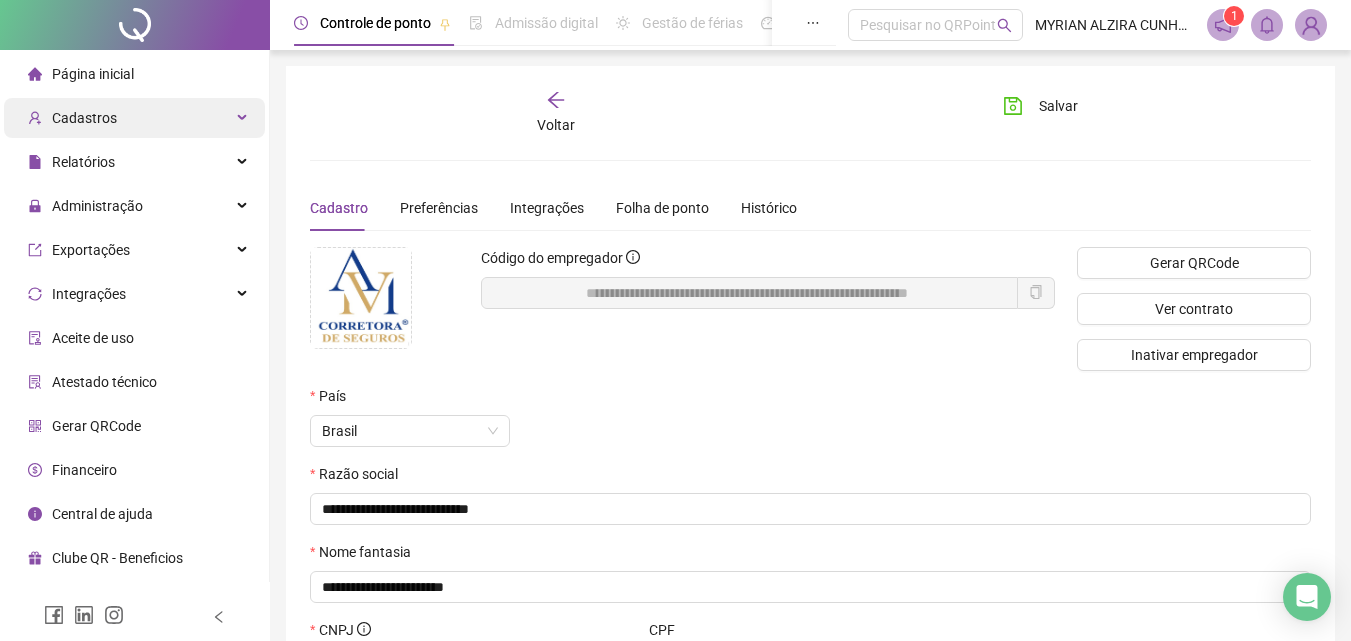 click on "Cadastros" at bounding box center (134, 118) 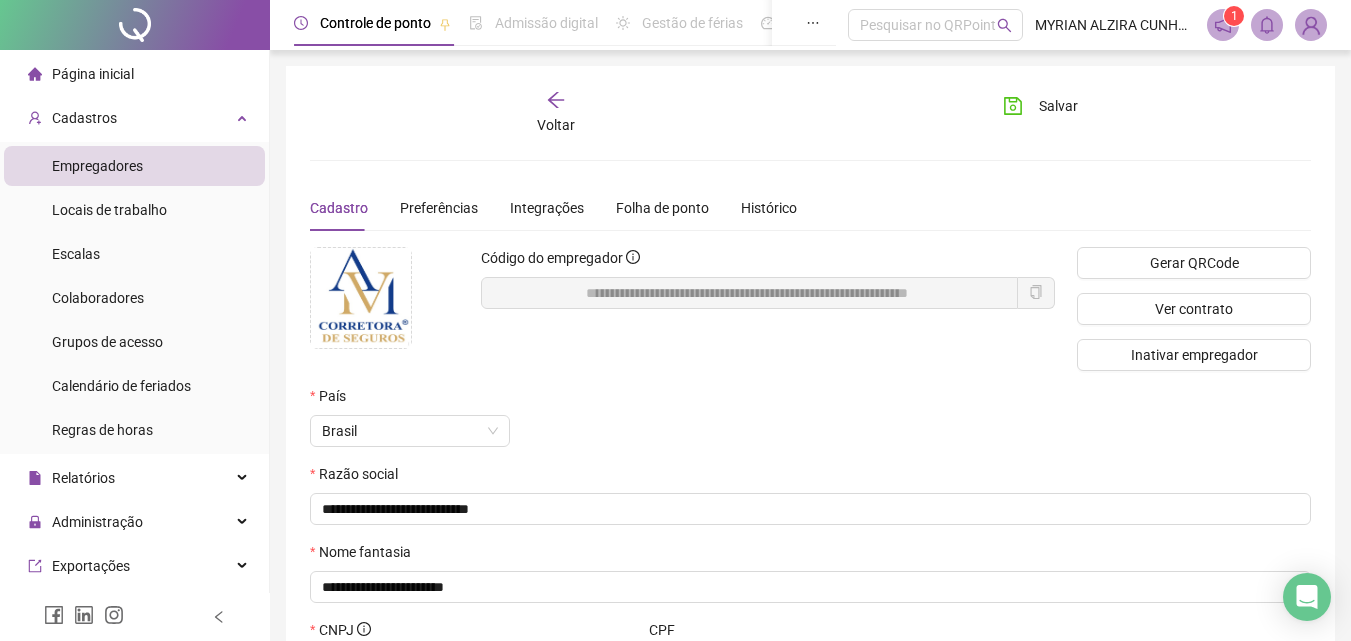 click 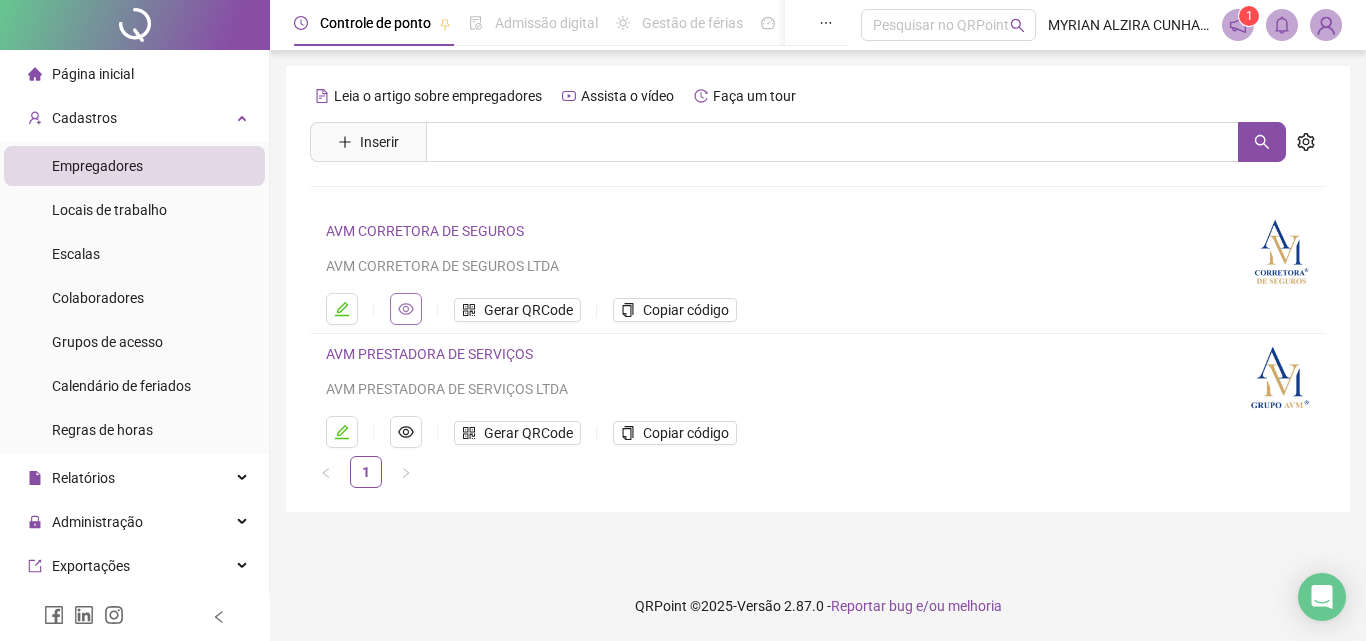 click at bounding box center [406, 309] 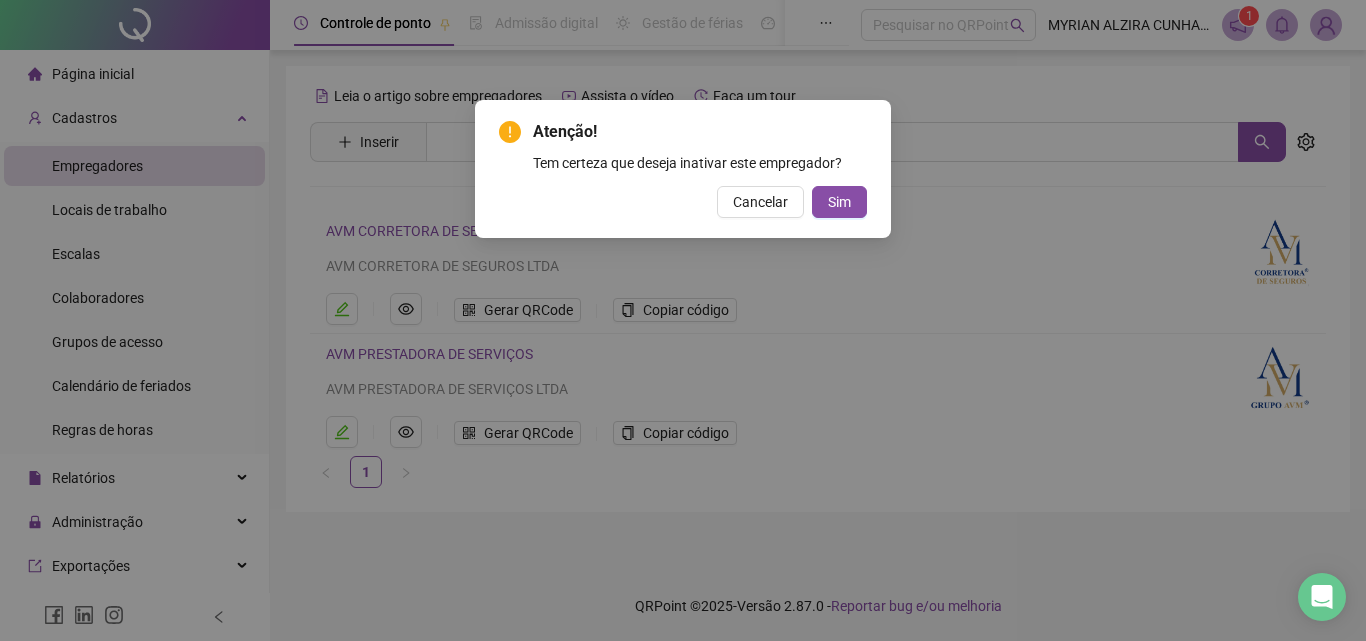 drag, startPoint x: 778, startPoint y: 203, endPoint x: 782, endPoint y: 216, distance: 13.601471 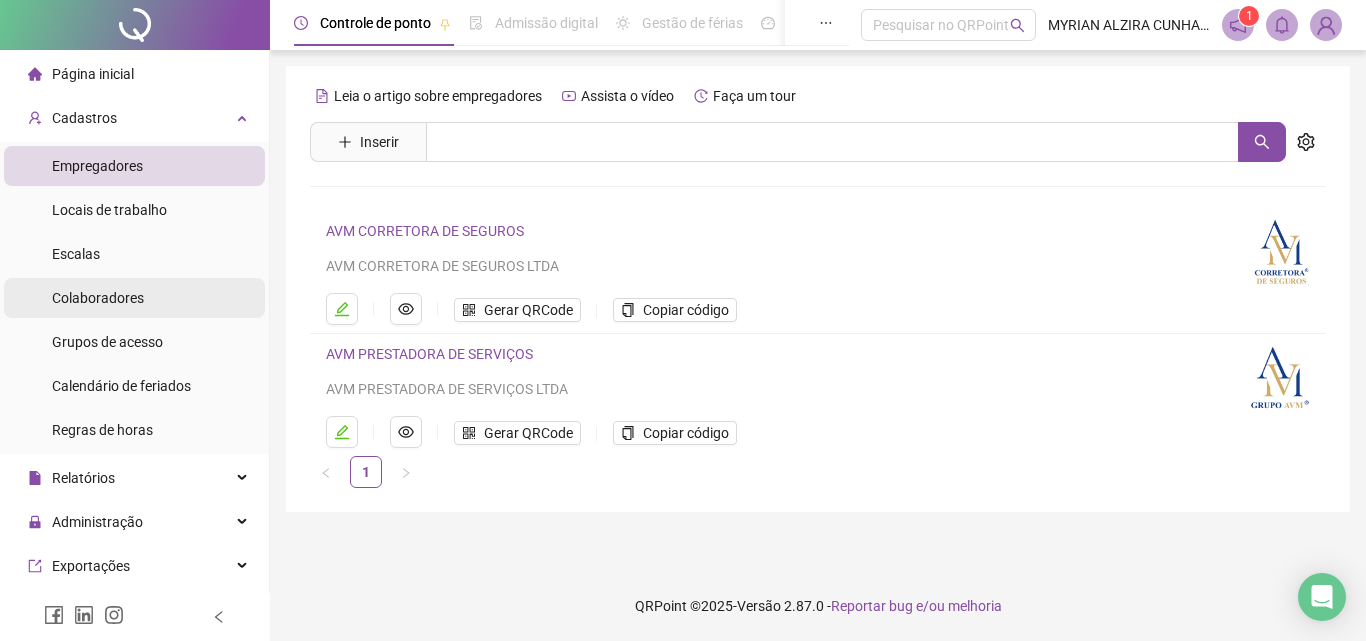 click on "Colaboradores" at bounding box center (134, 298) 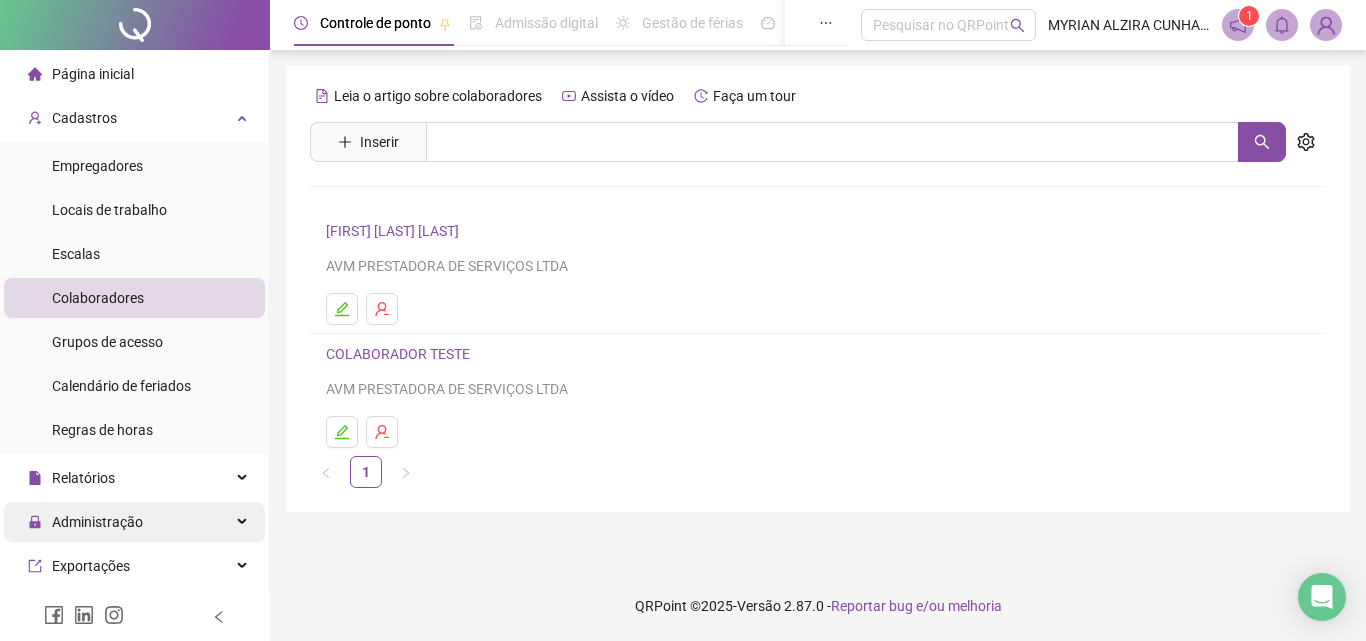 click on "Administração" at bounding box center [134, 522] 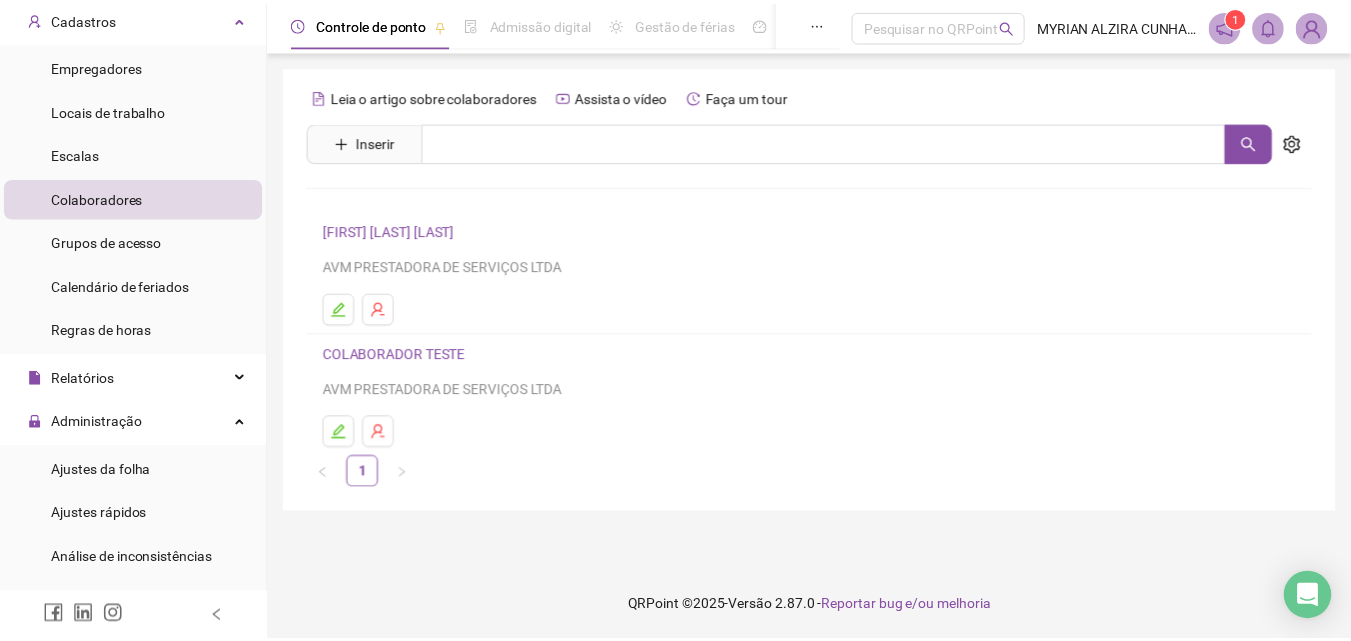 scroll, scrollTop: 0, scrollLeft: 0, axis: both 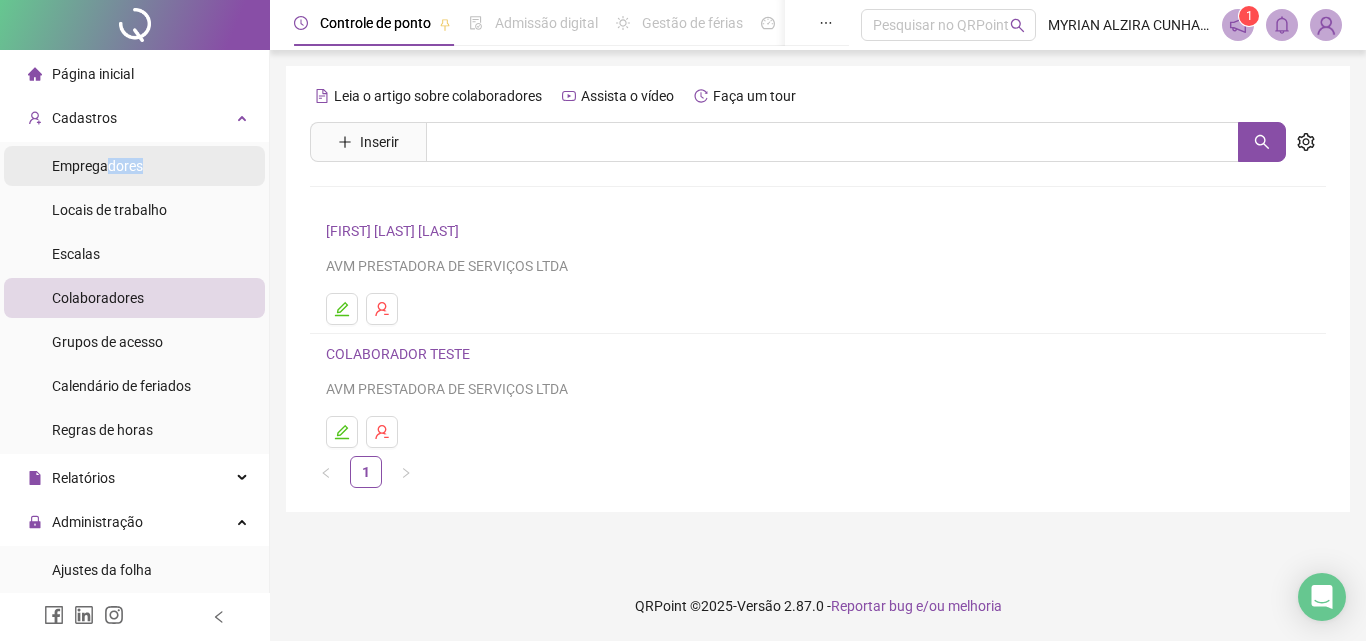 click on "Empregadores" at bounding box center [97, 166] 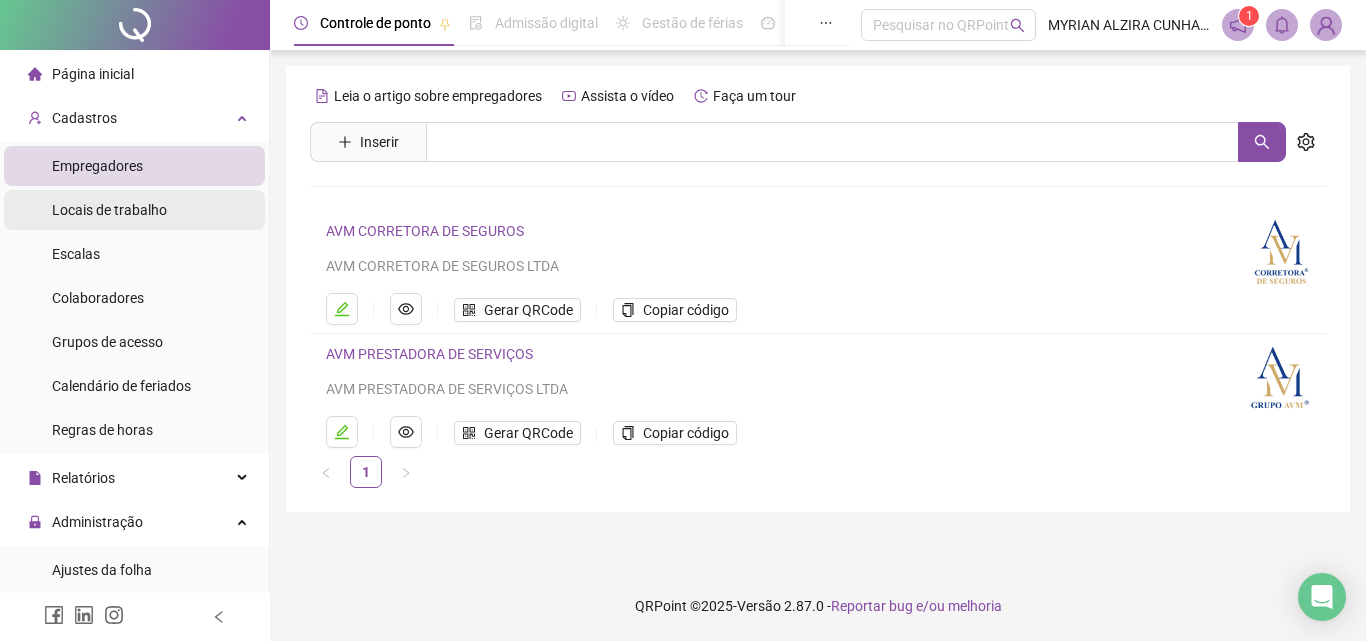click on "Locais de trabalho" at bounding box center [109, 210] 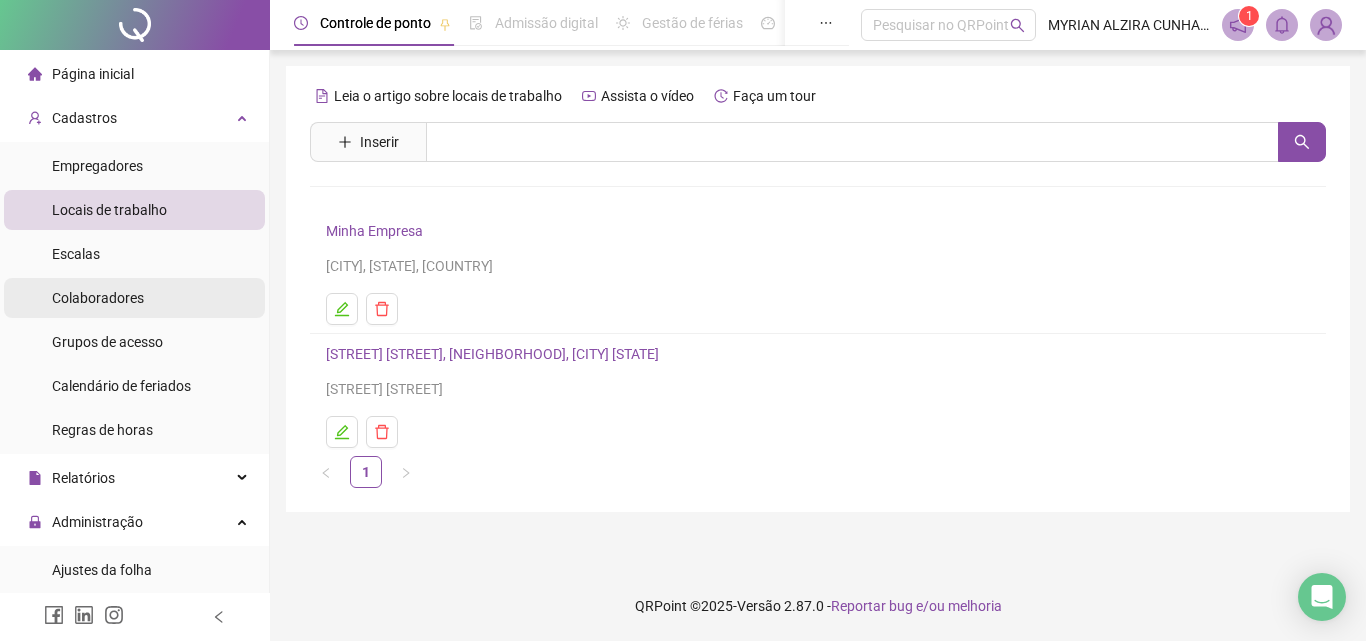 click on "Colaboradores" at bounding box center [98, 298] 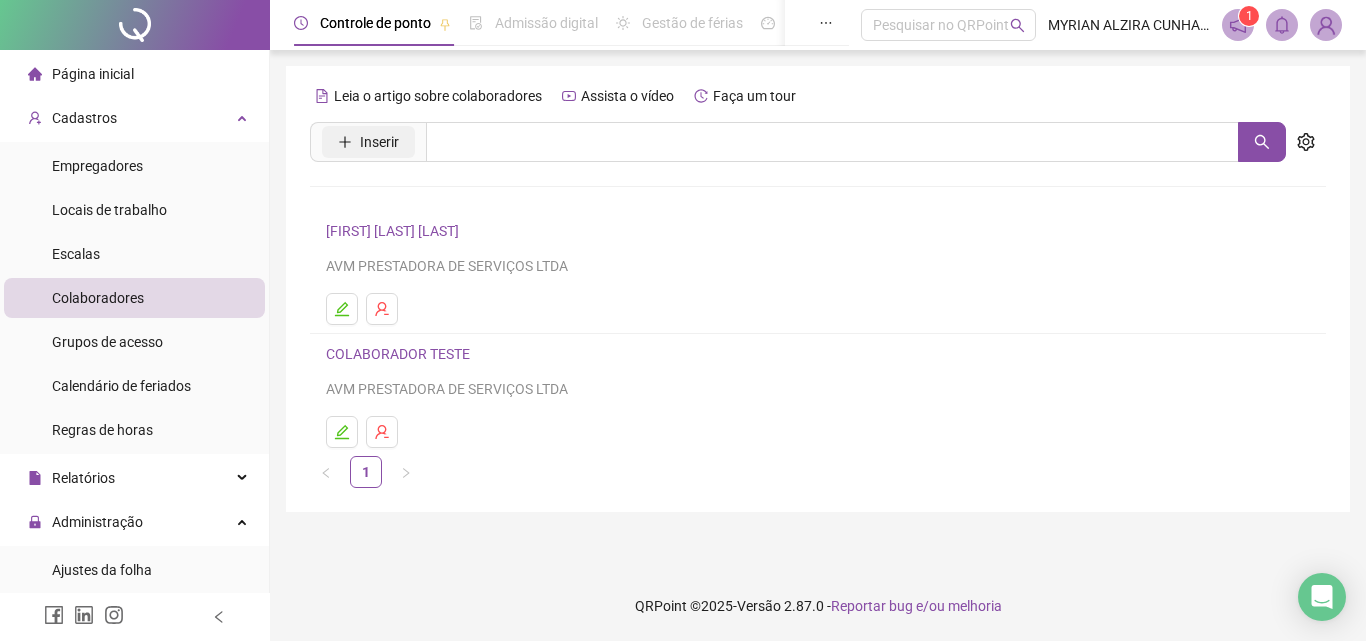 click on "Inserir" at bounding box center [368, 142] 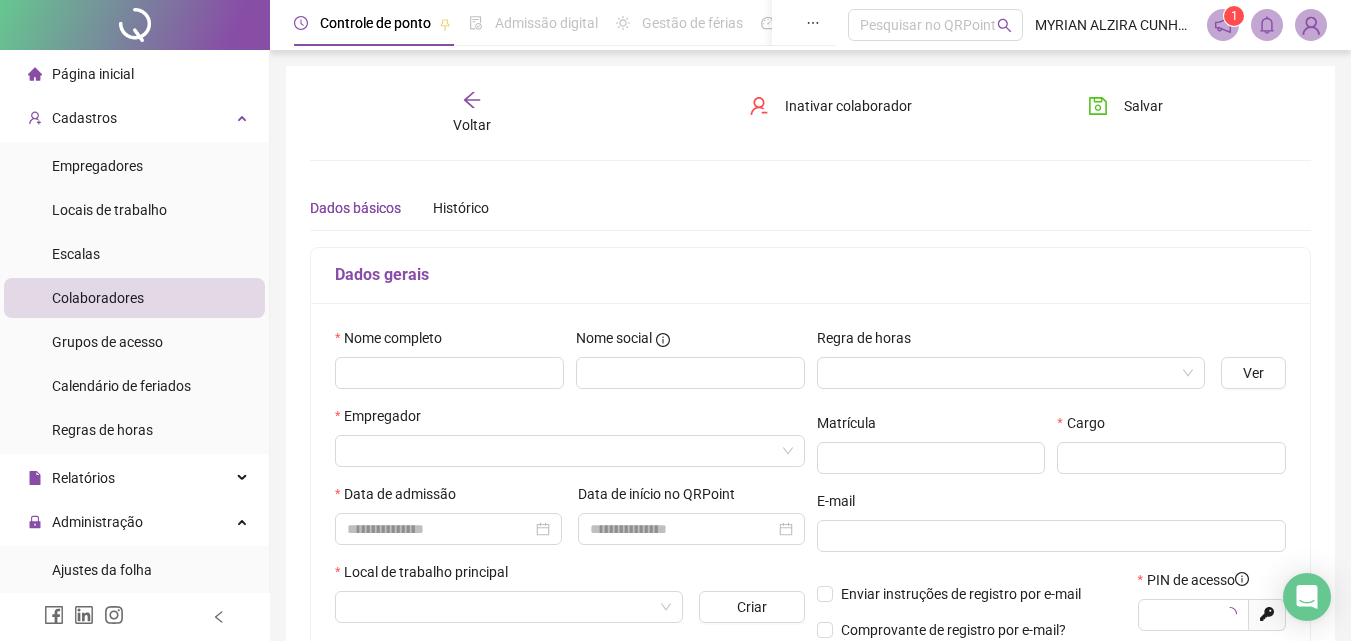 type on "*****" 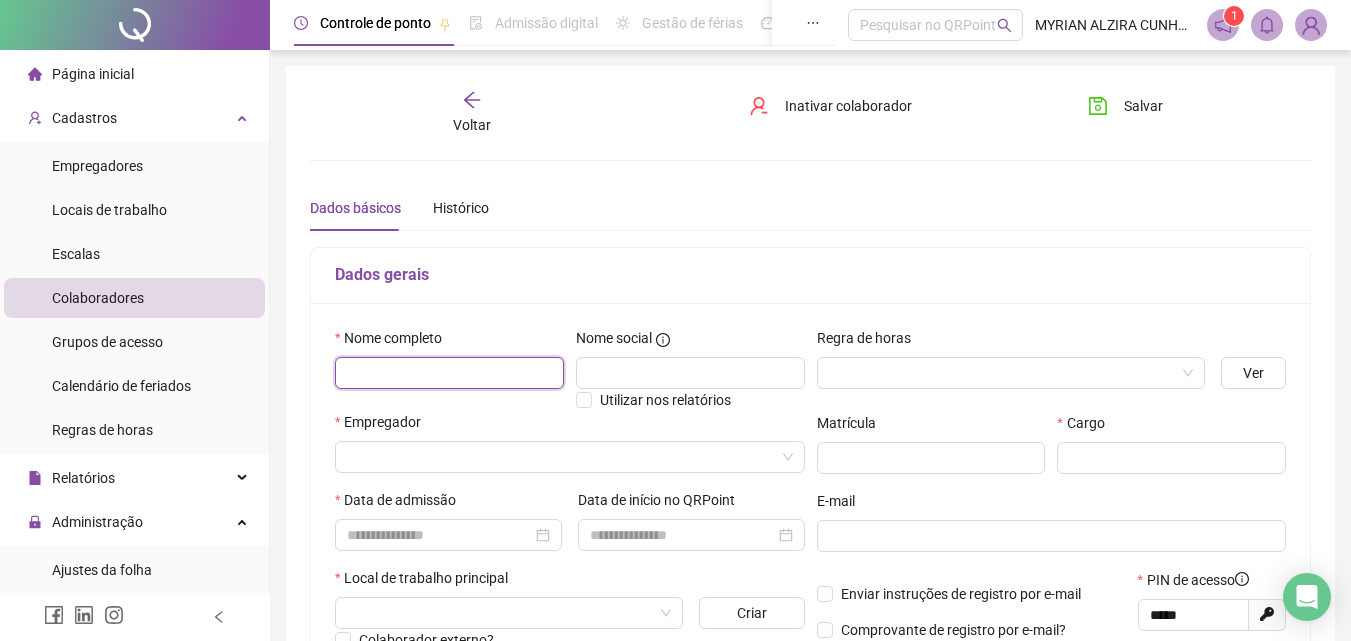 click at bounding box center [449, 373] 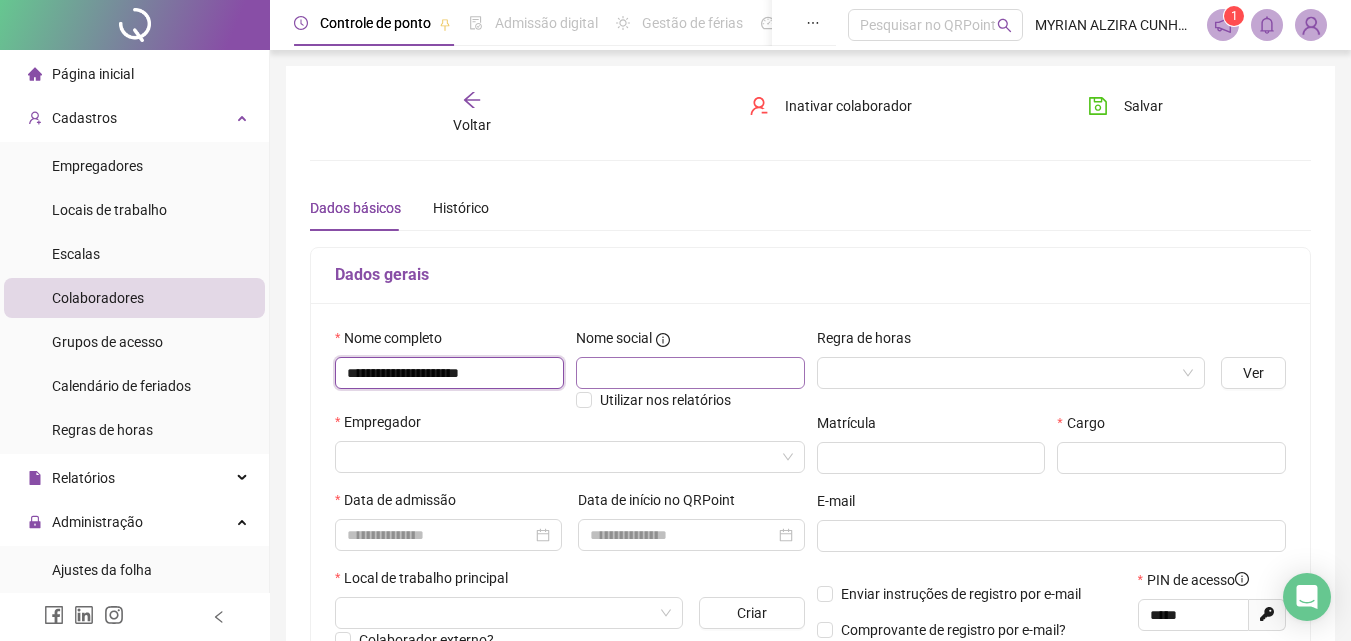 type on "**********" 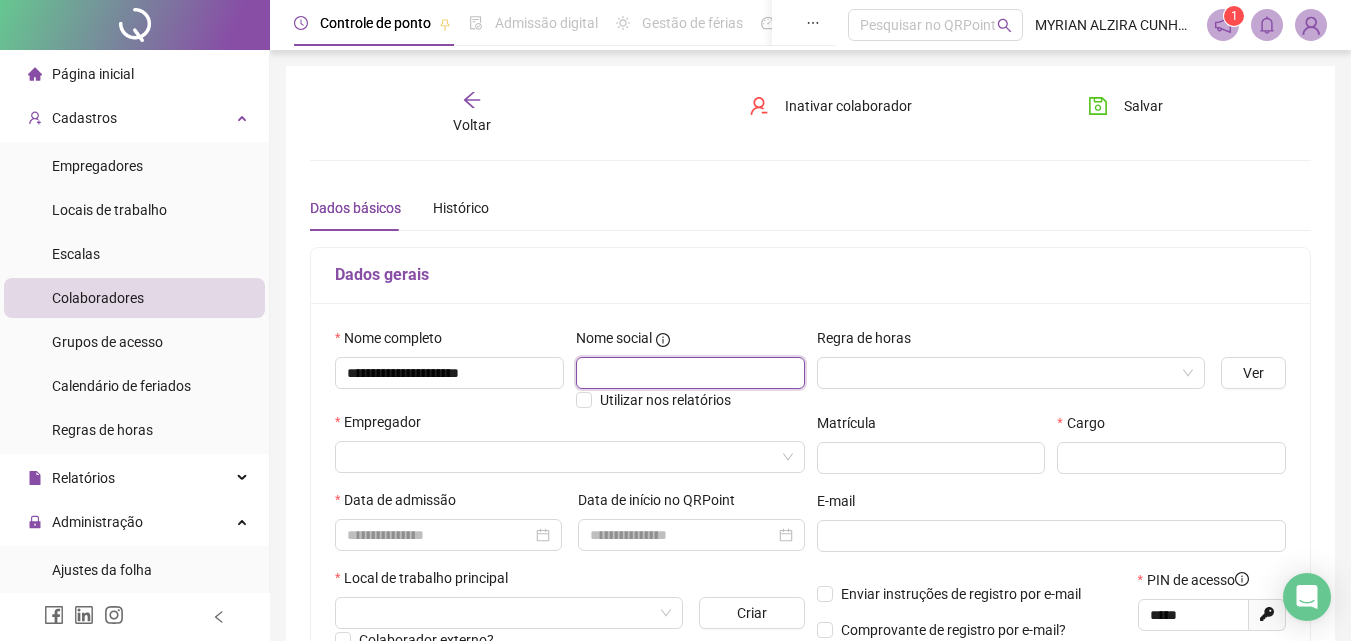 click at bounding box center [690, 373] 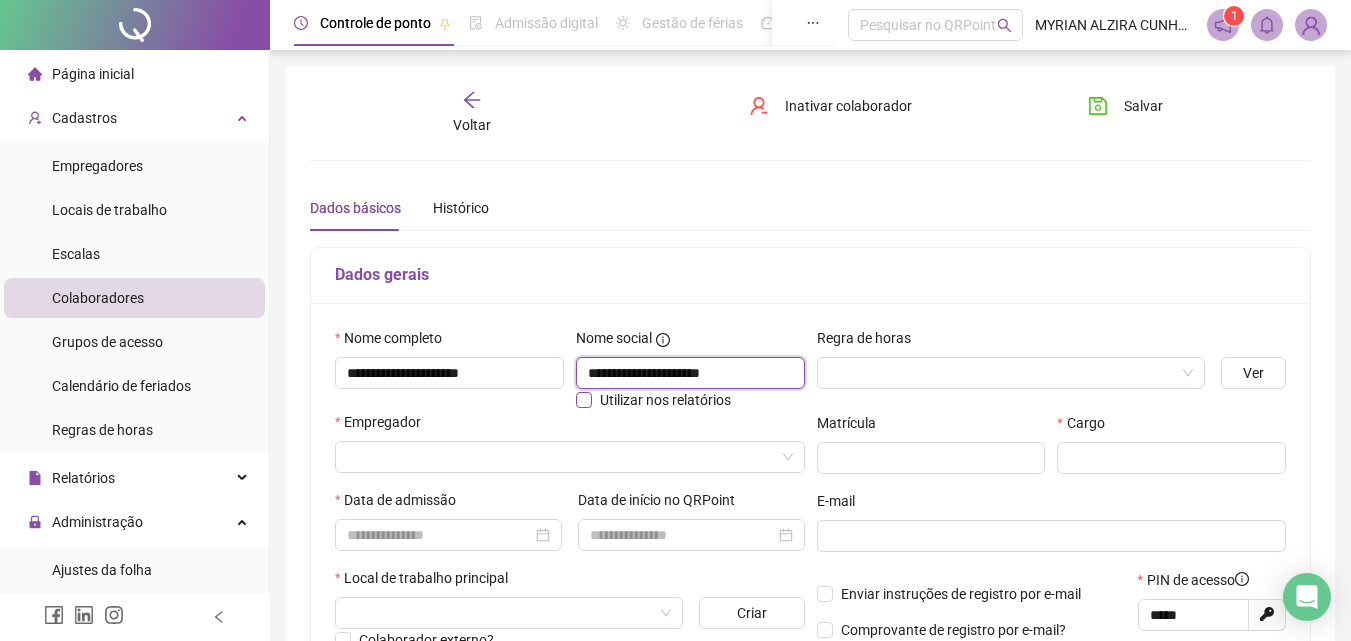 type on "**********" 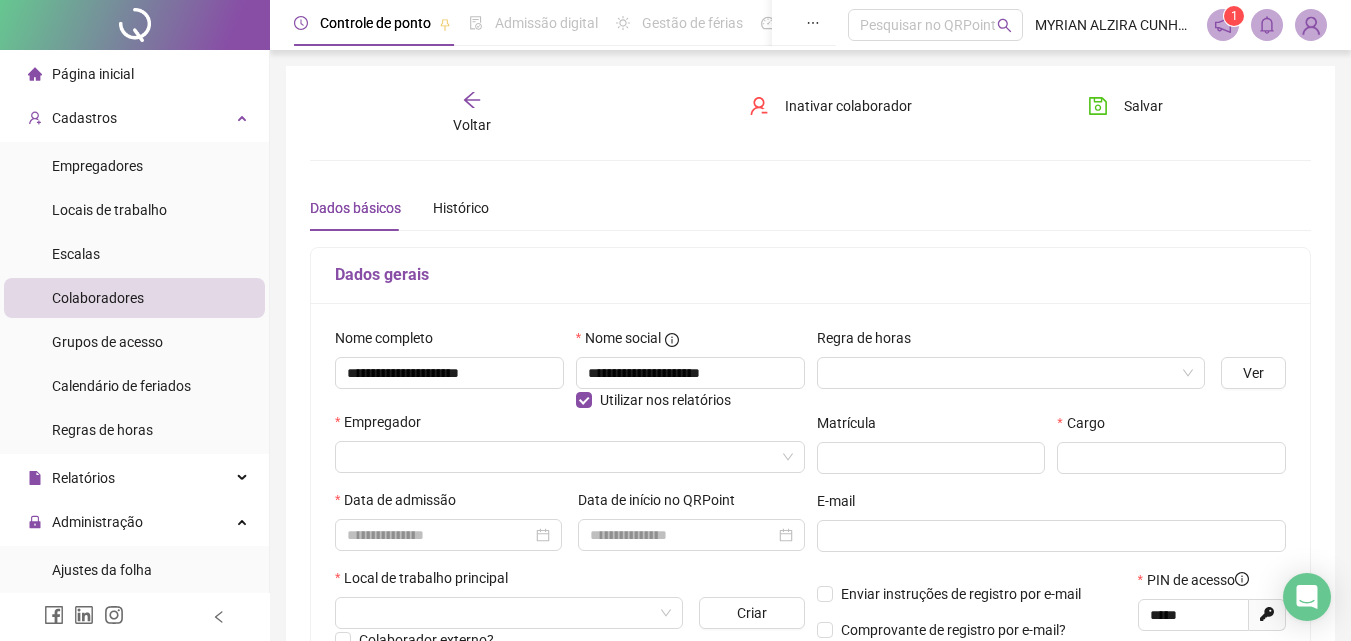 click on "Regra de horas" at bounding box center [1011, 366] 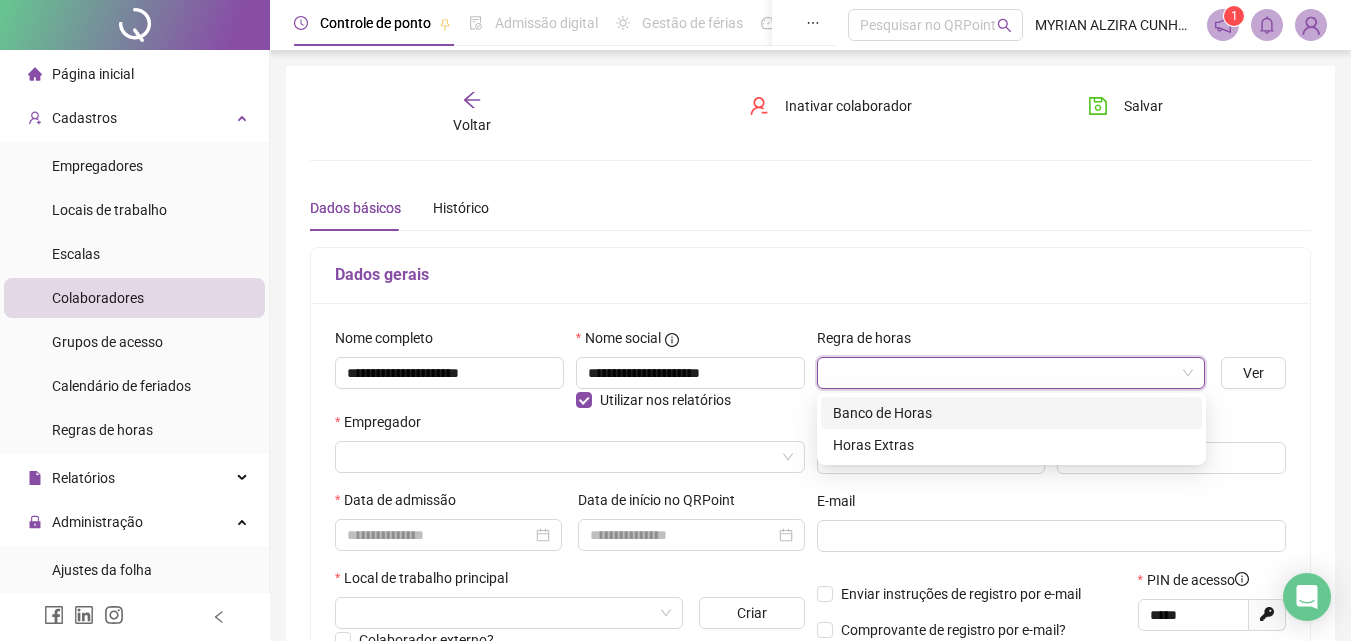 click at bounding box center [1005, 373] 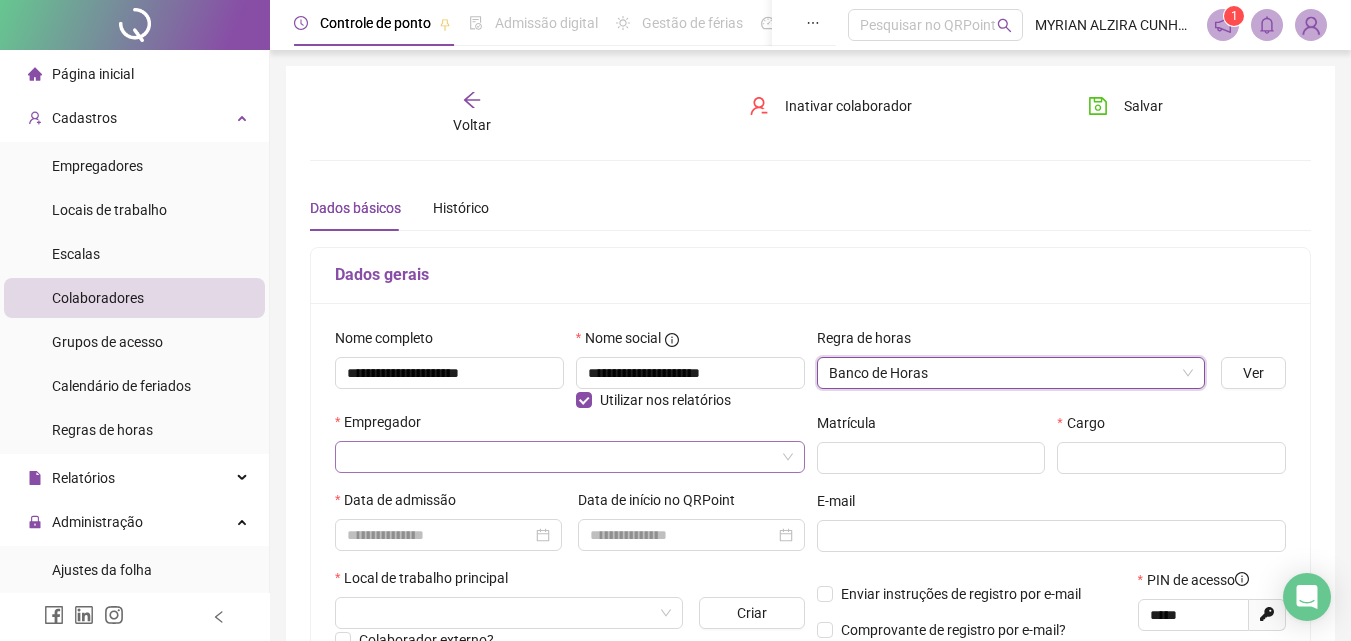 click at bounding box center [564, 457] 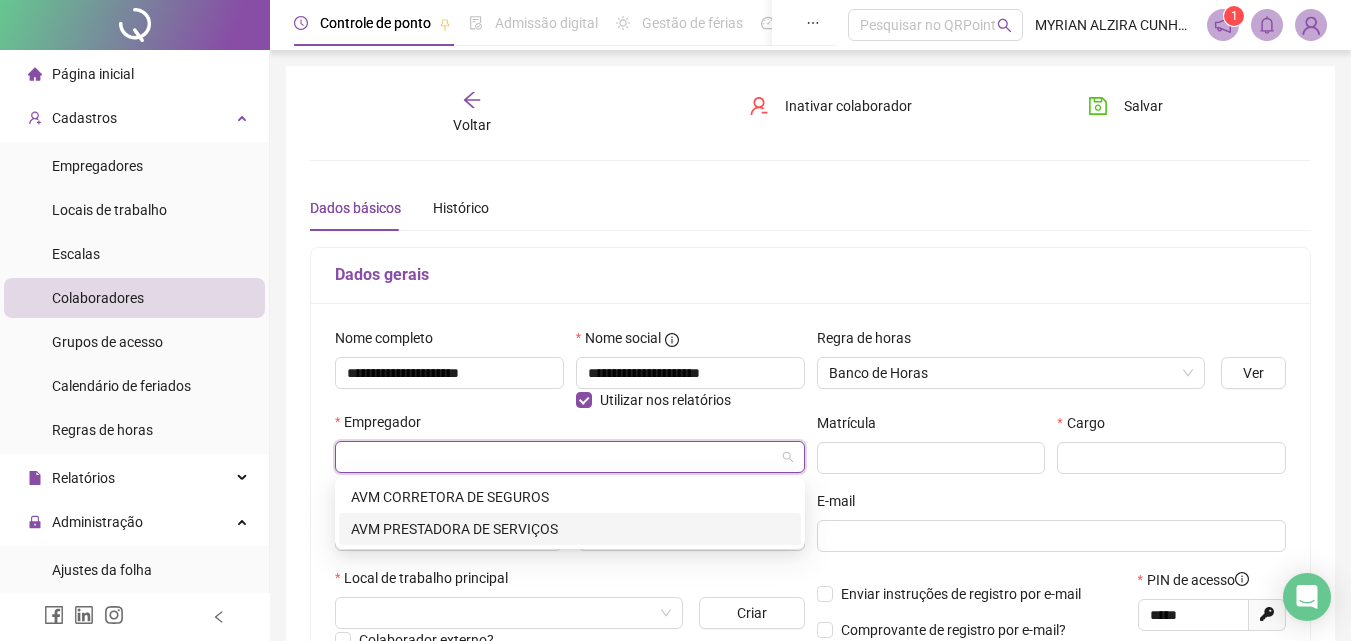 click on "AVM PRESTADORA DE SERVIÇOS" at bounding box center (570, 529) 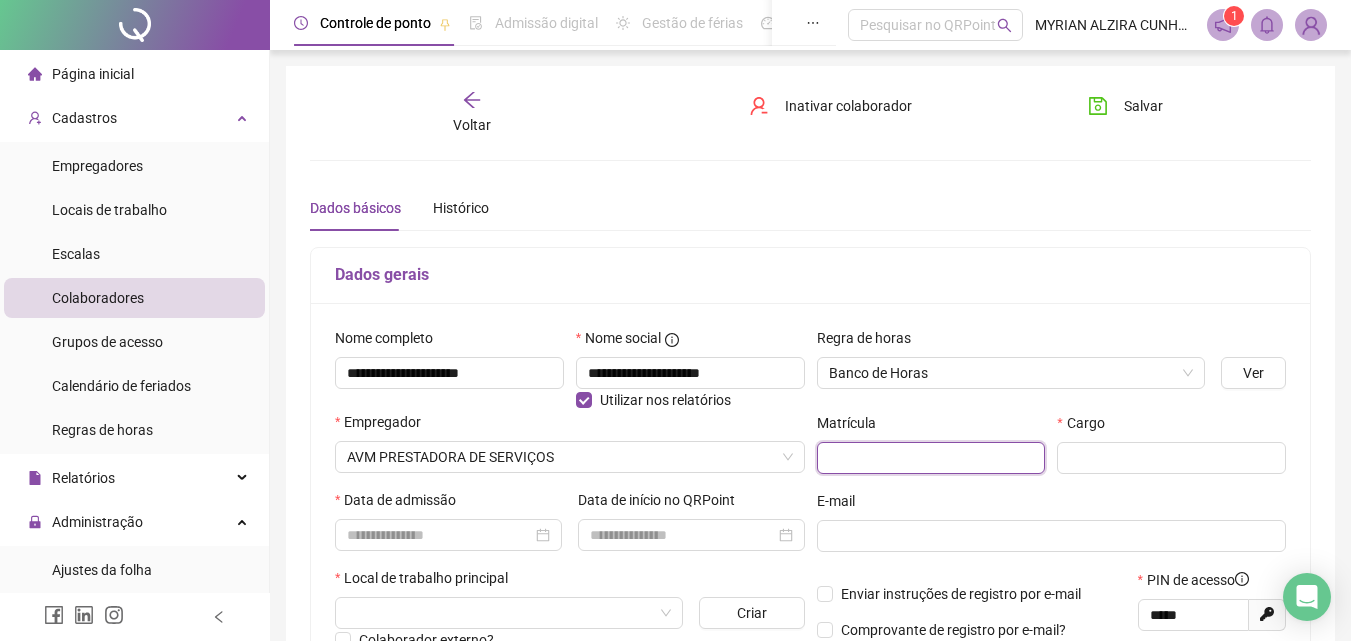 click at bounding box center [931, 458] 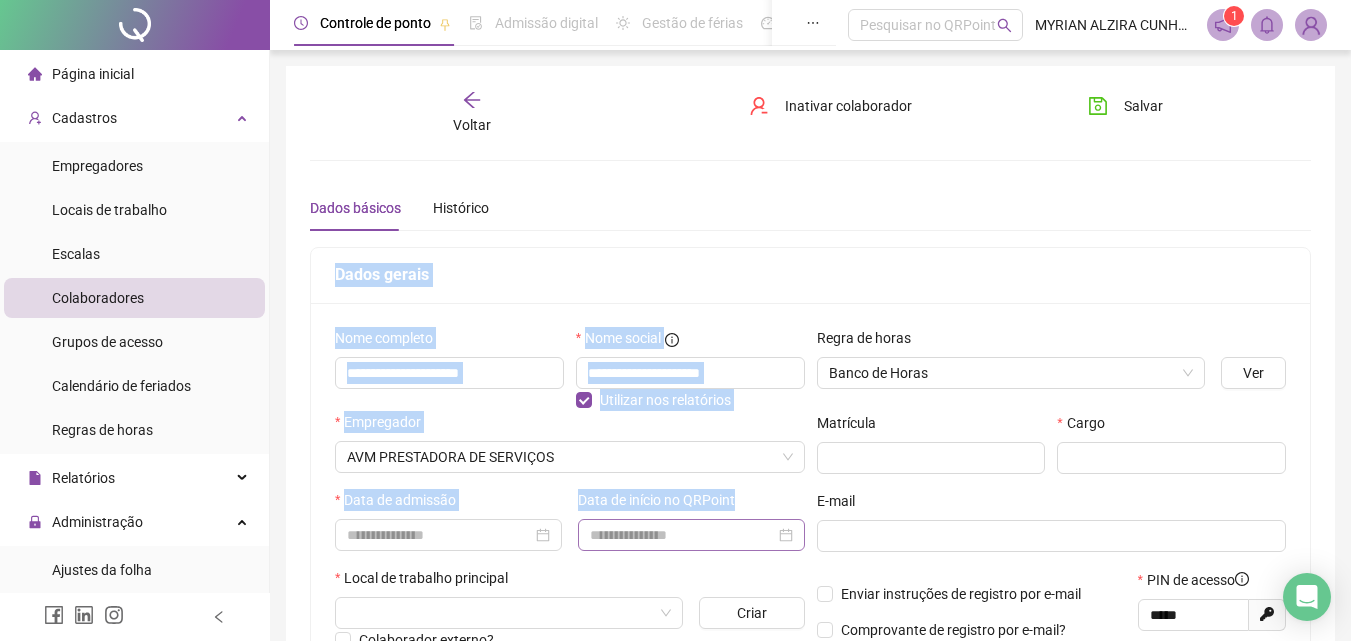drag, startPoint x: 690, startPoint y: 406, endPoint x: 688, endPoint y: 532, distance: 126.01587 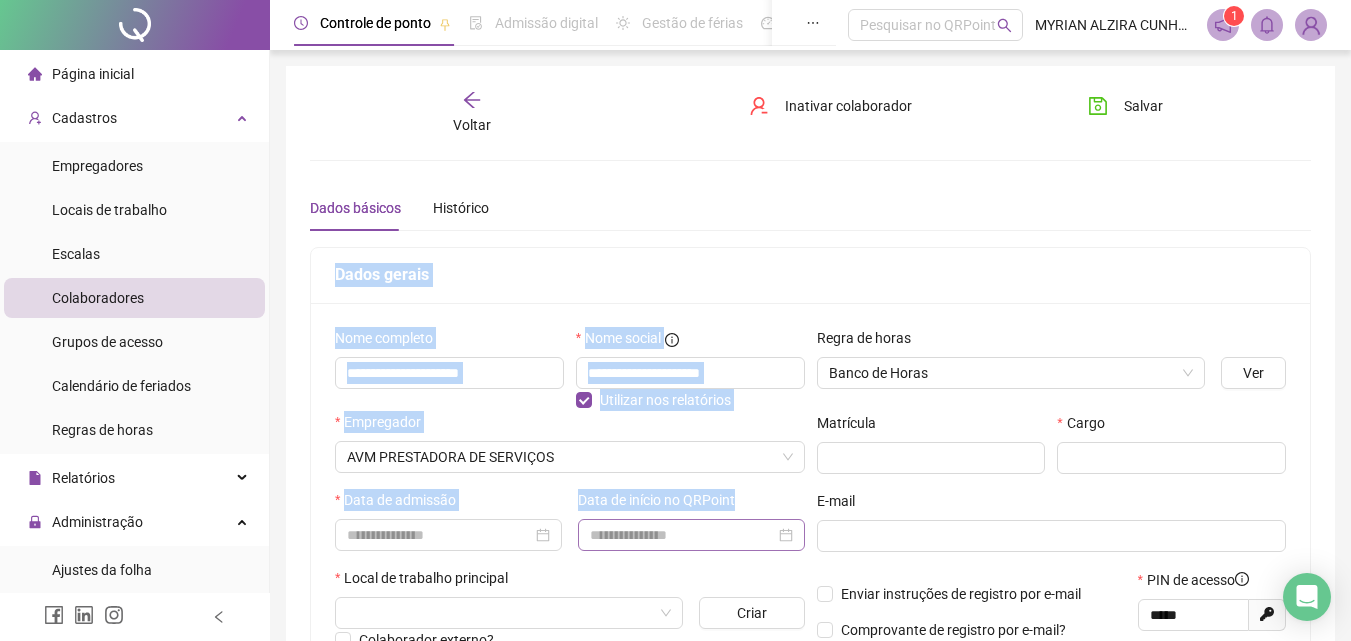 click on "**********" at bounding box center [810, 608] 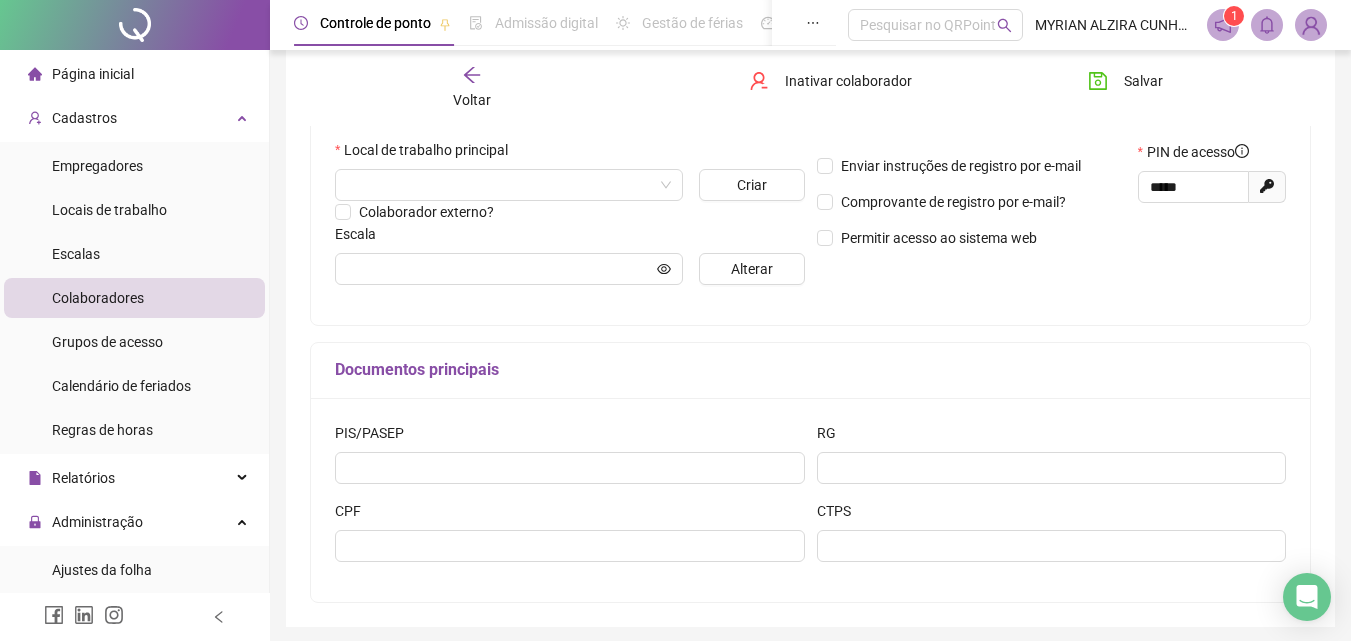 scroll, scrollTop: 500, scrollLeft: 0, axis: vertical 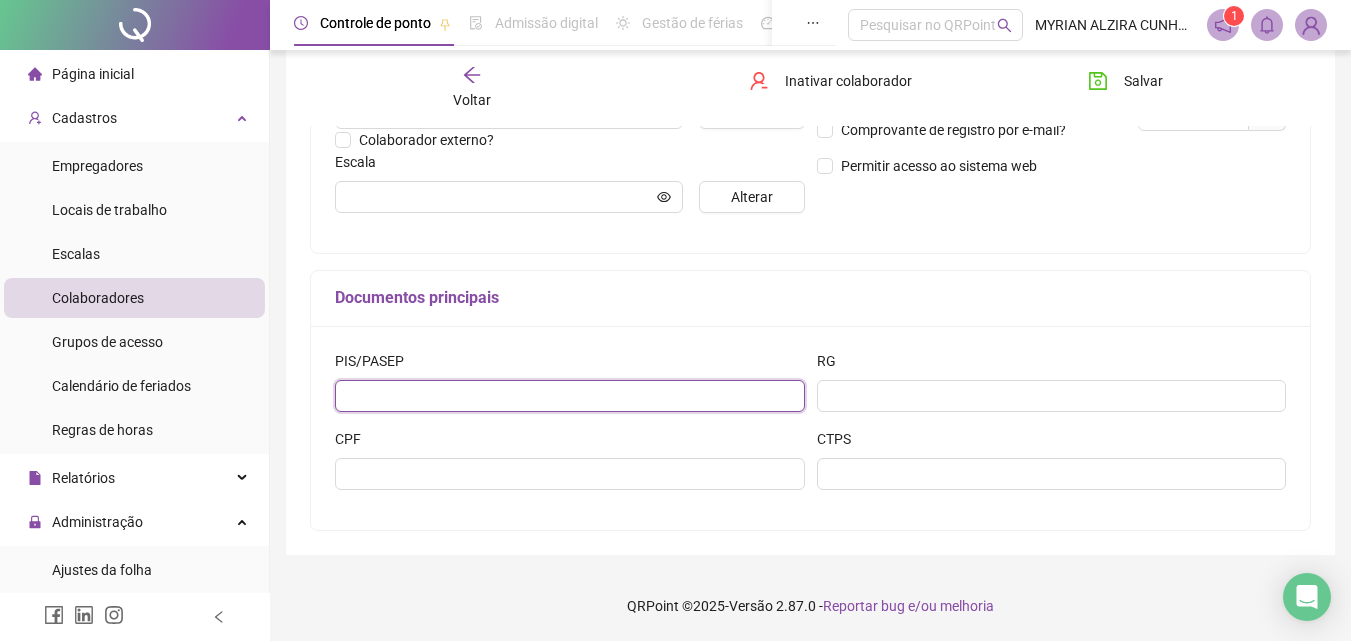 click at bounding box center (570, 396) 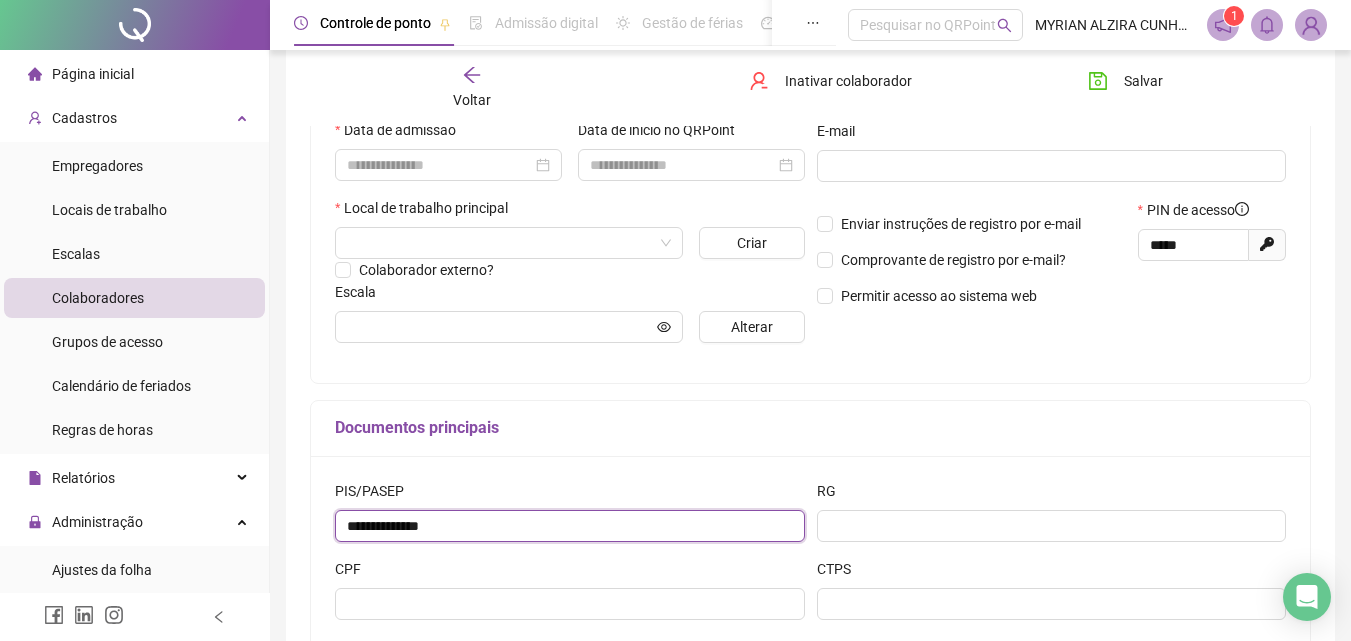 scroll, scrollTop: 100, scrollLeft: 0, axis: vertical 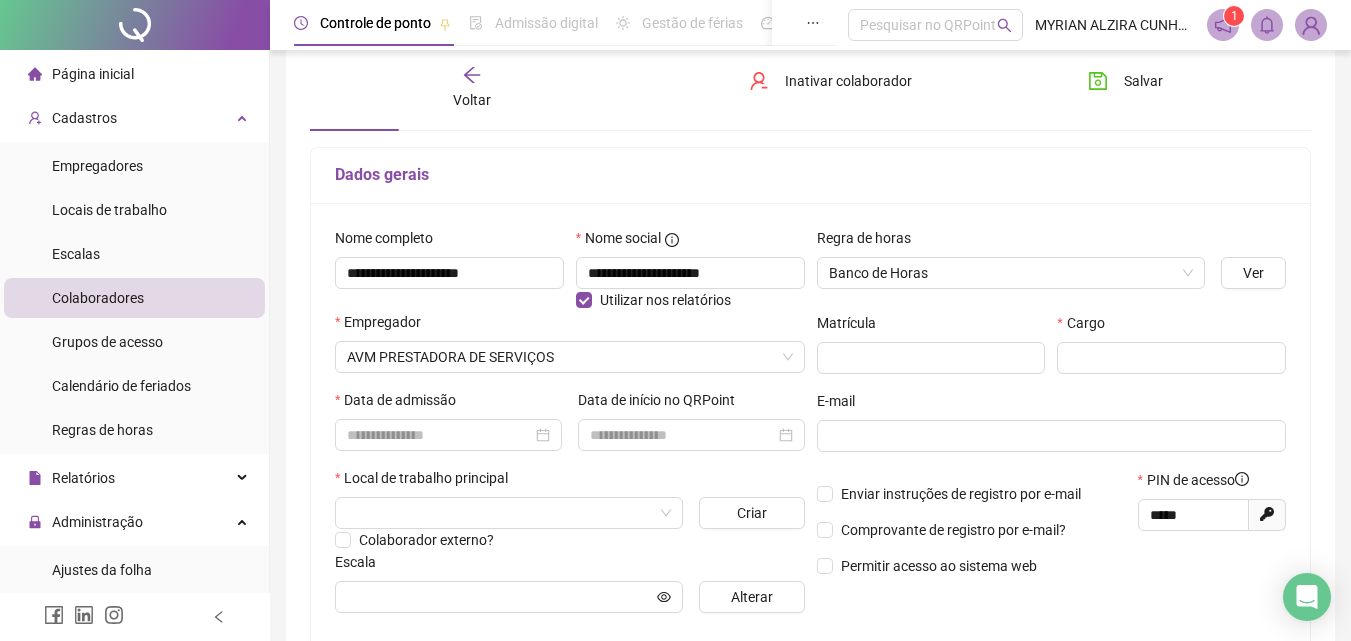 type on "**********" 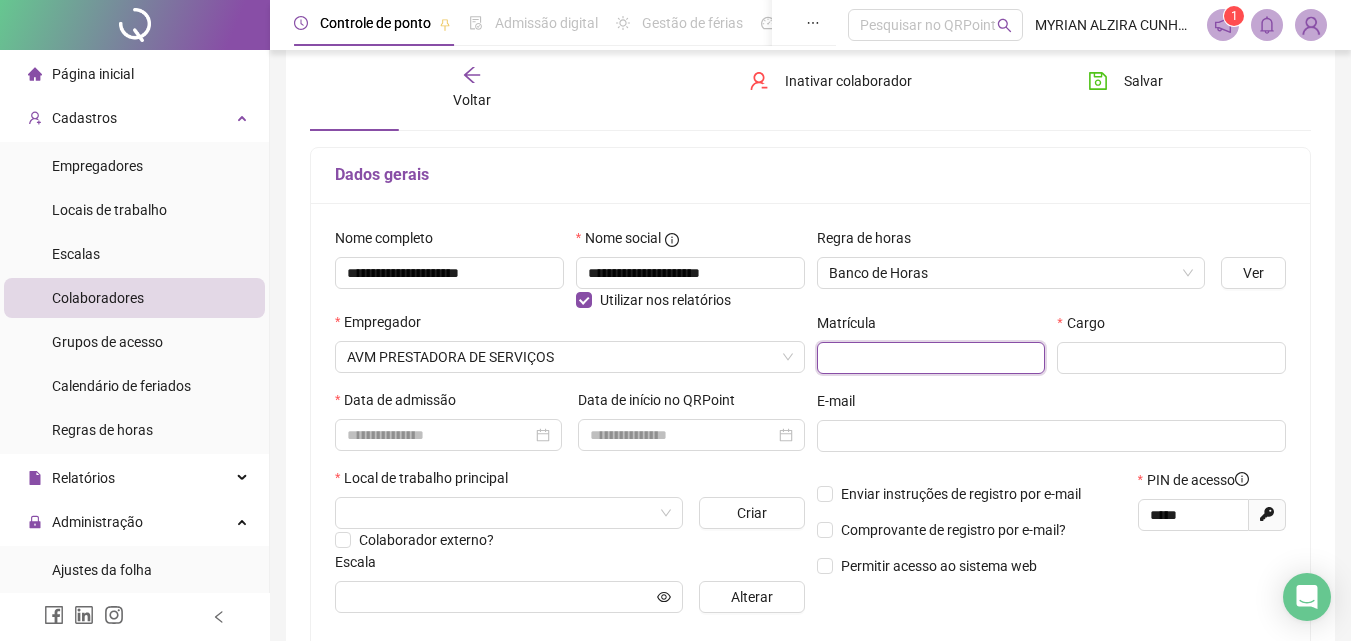 click at bounding box center [931, 358] 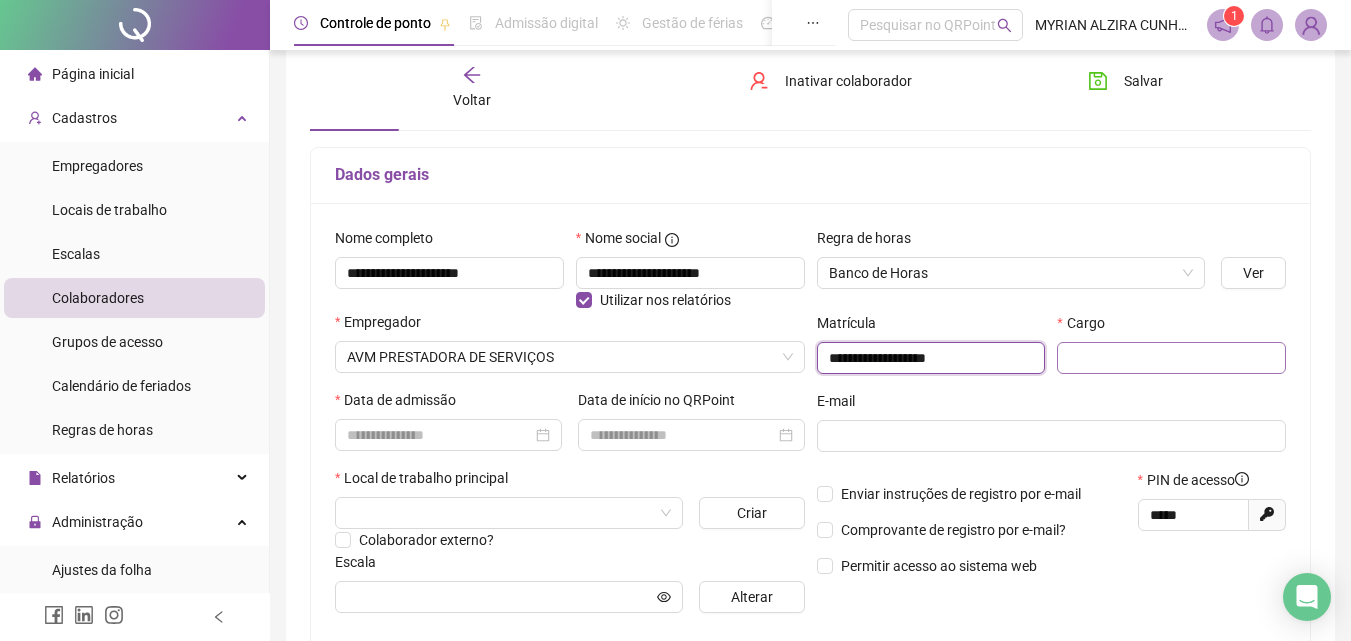 type on "**********" 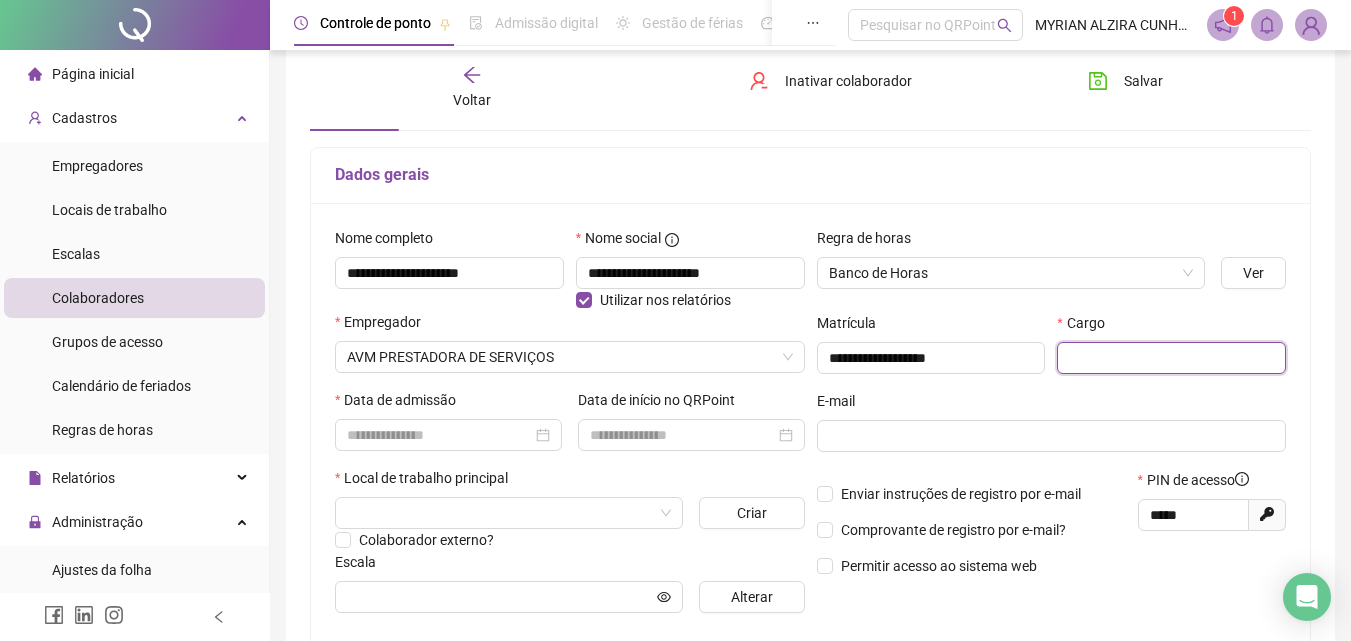 click at bounding box center (1171, 358) 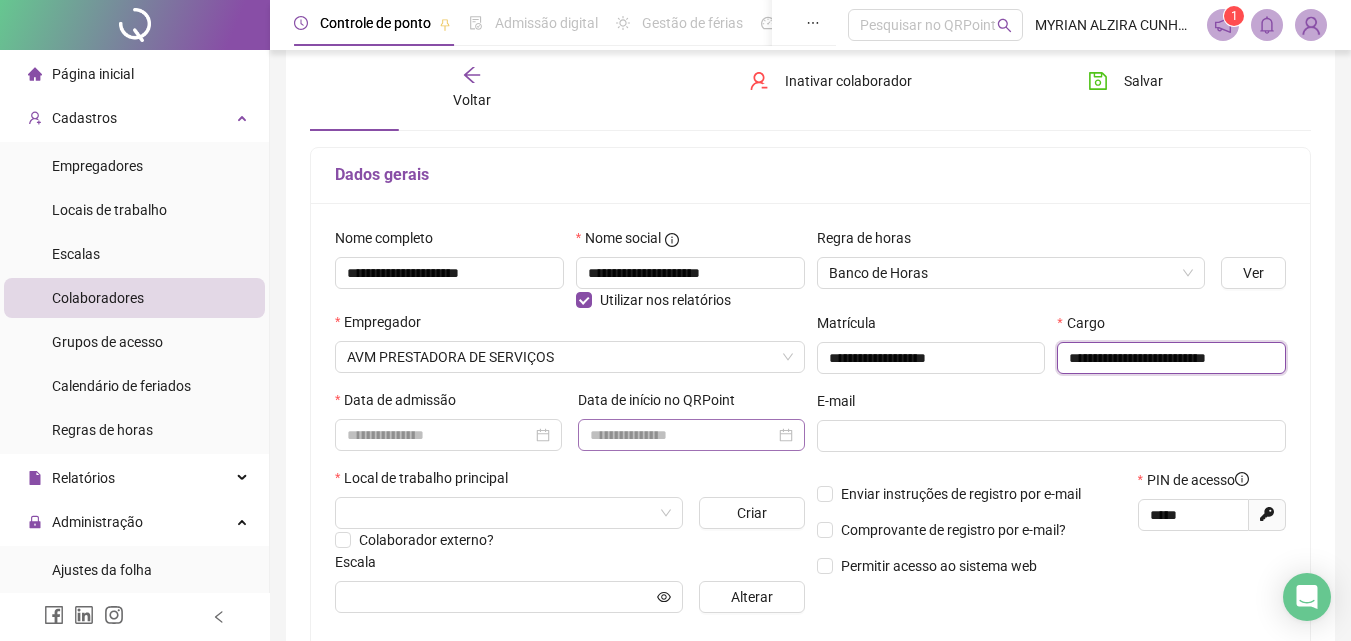 type on "**********" 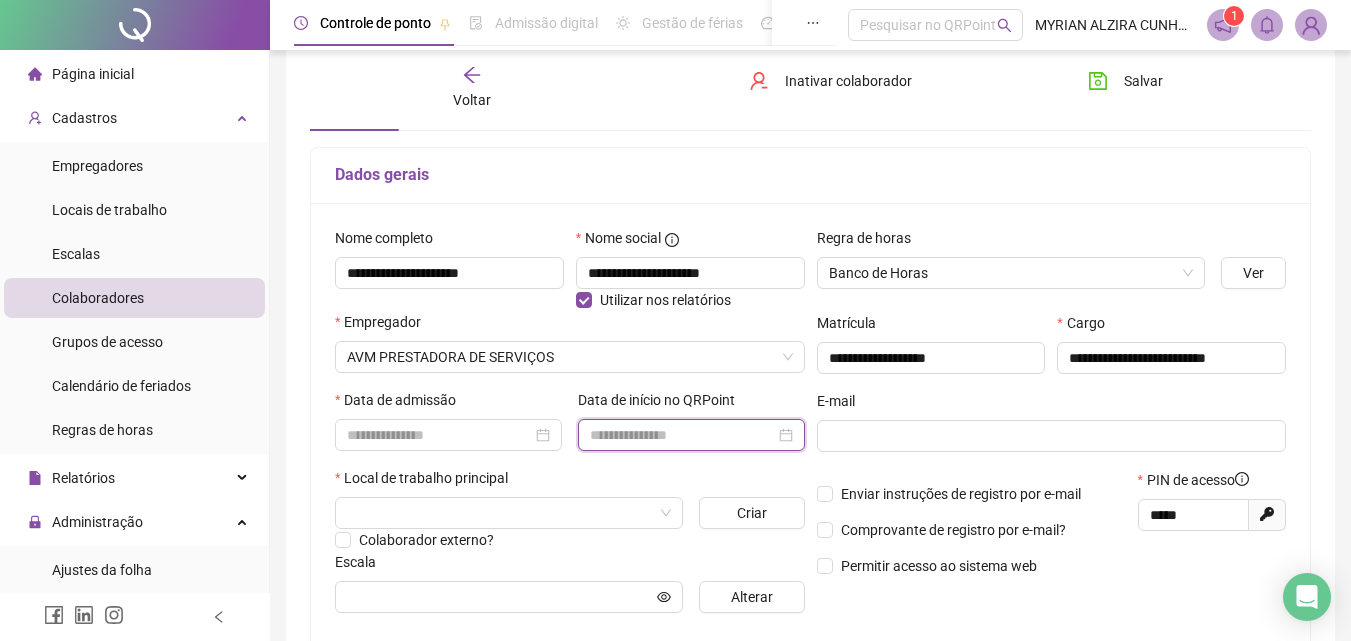 click at bounding box center (682, 435) 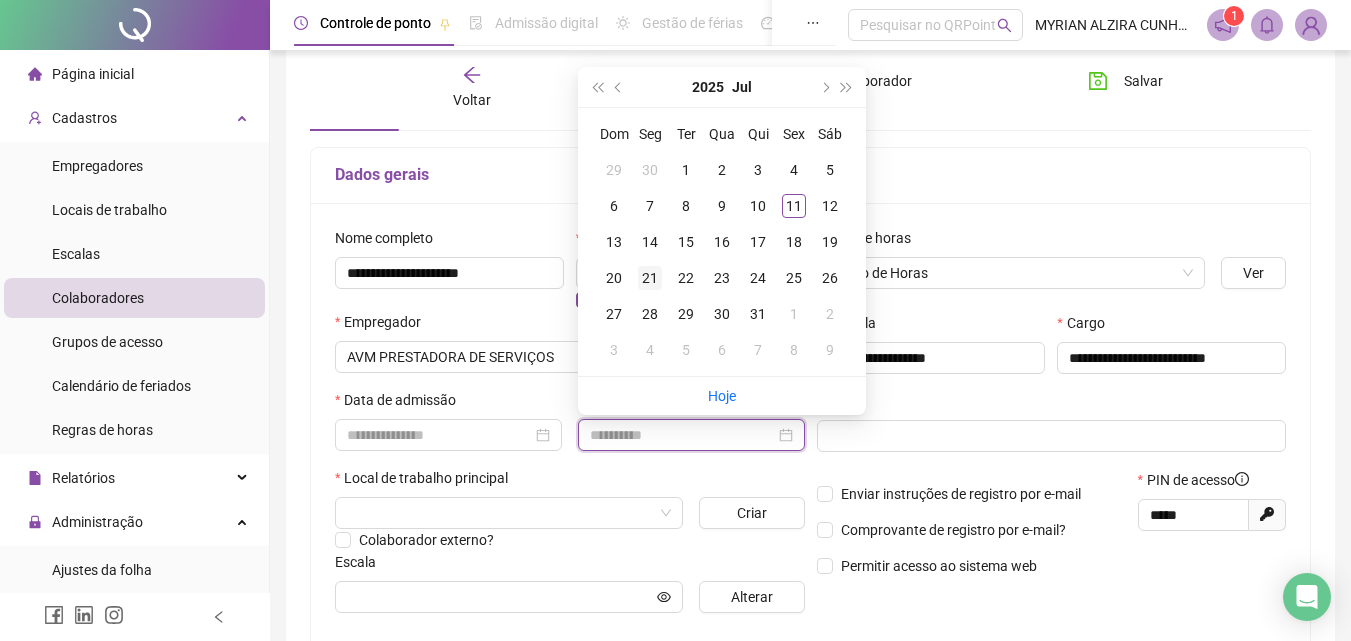 type on "**********" 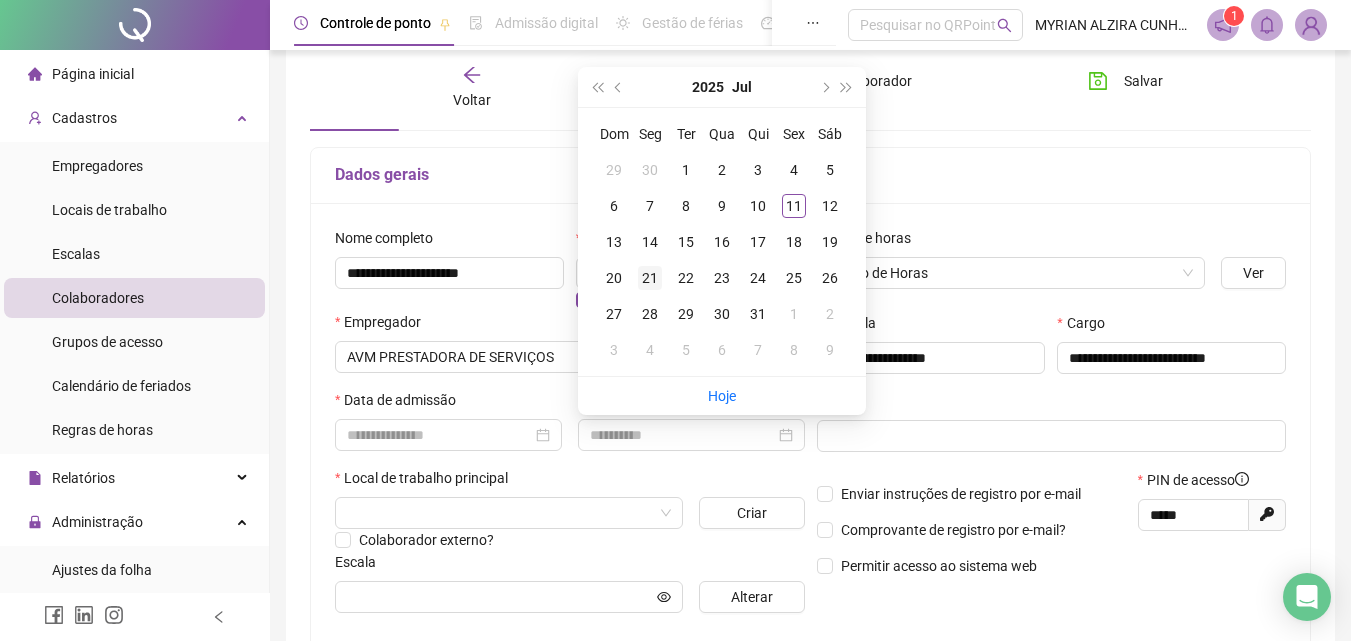 click on "21" at bounding box center (650, 278) 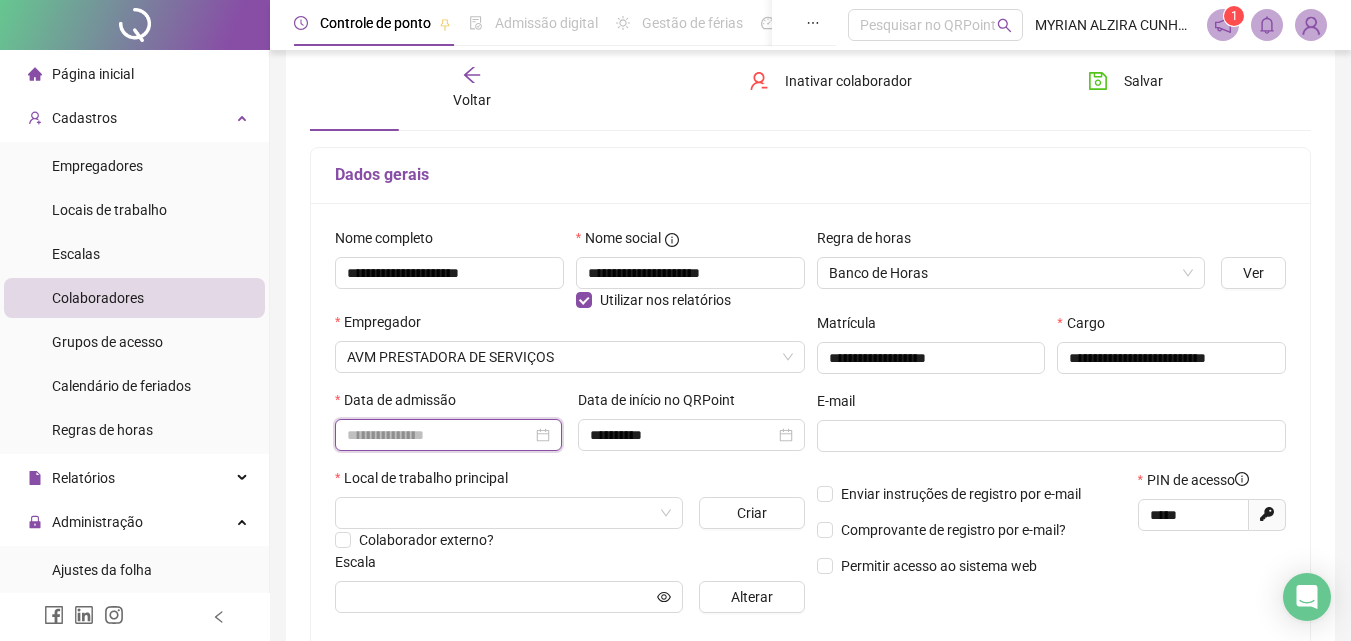 click at bounding box center (439, 435) 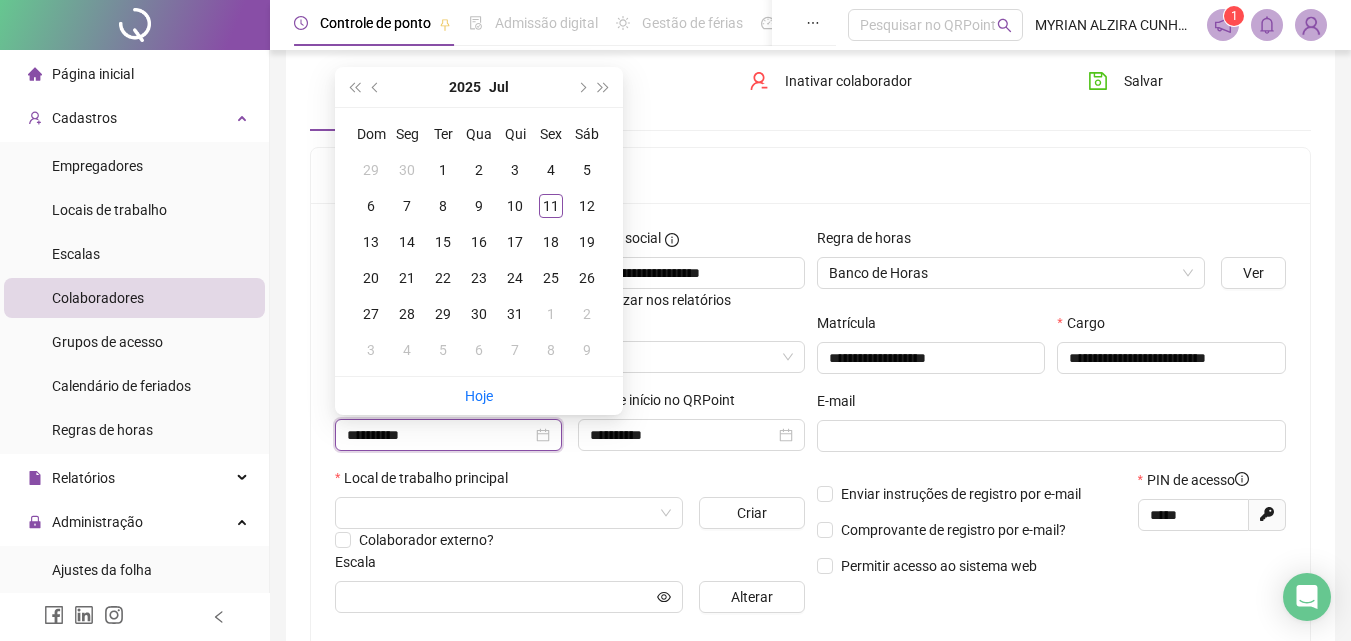 type on "**********" 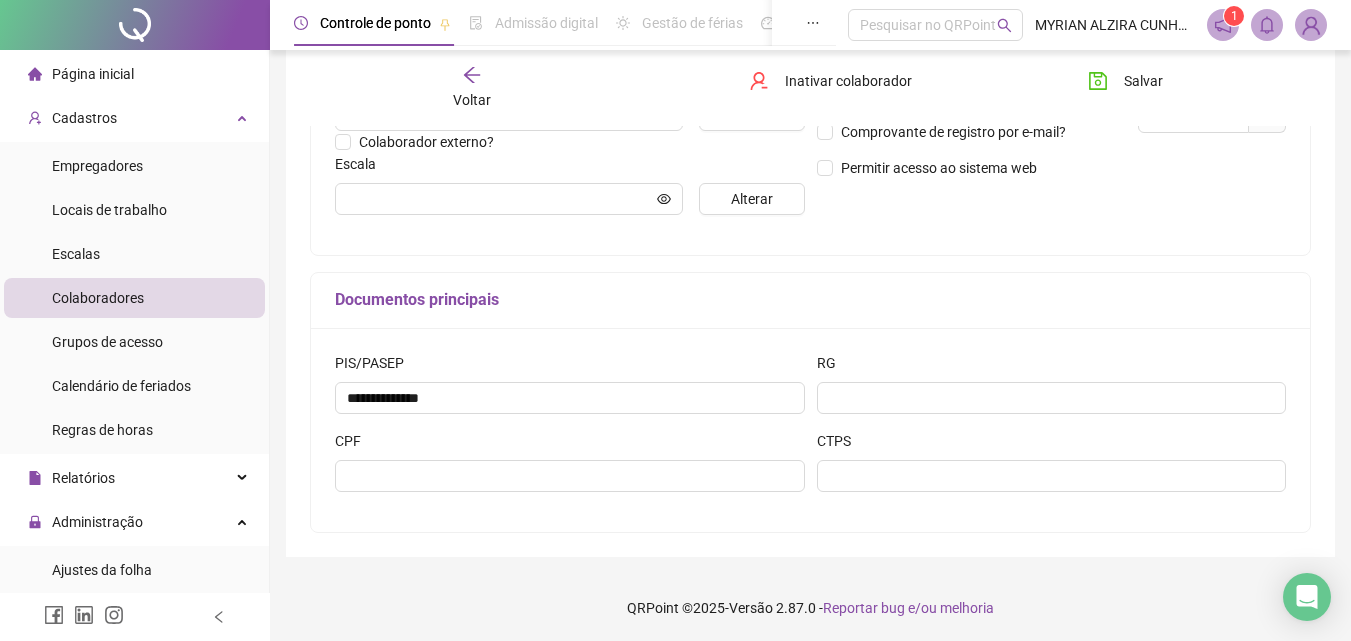 scroll, scrollTop: 500, scrollLeft: 0, axis: vertical 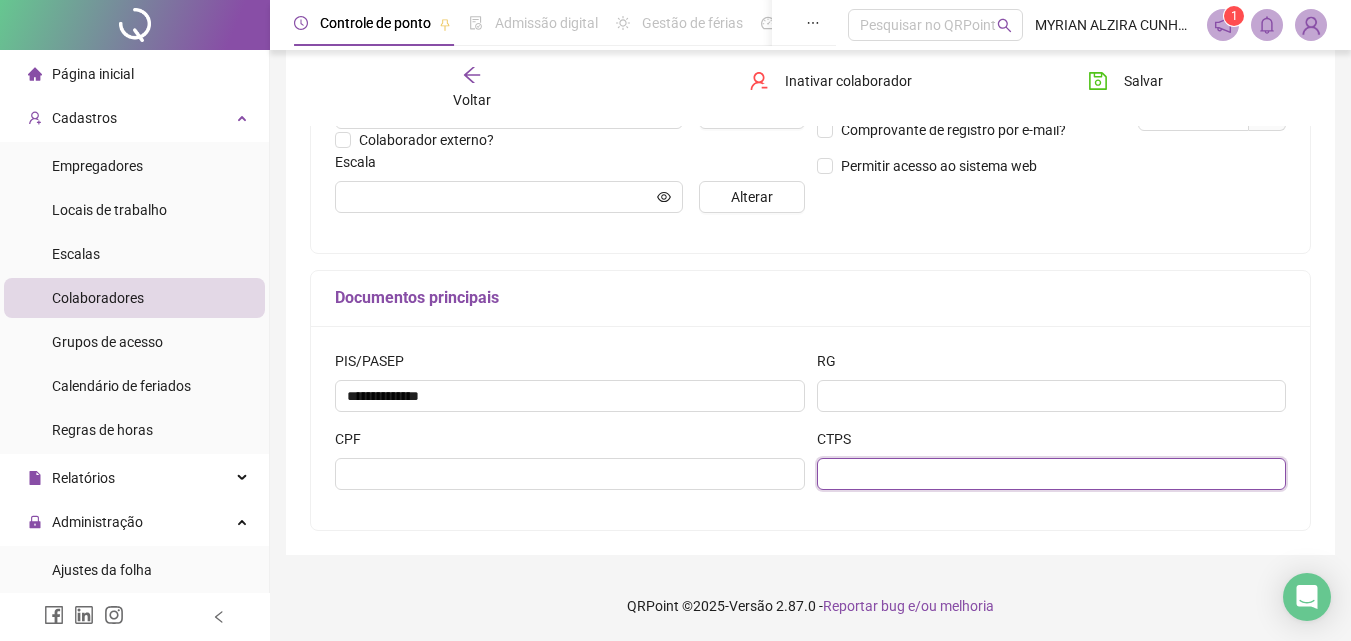 click at bounding box center (1052, 474) 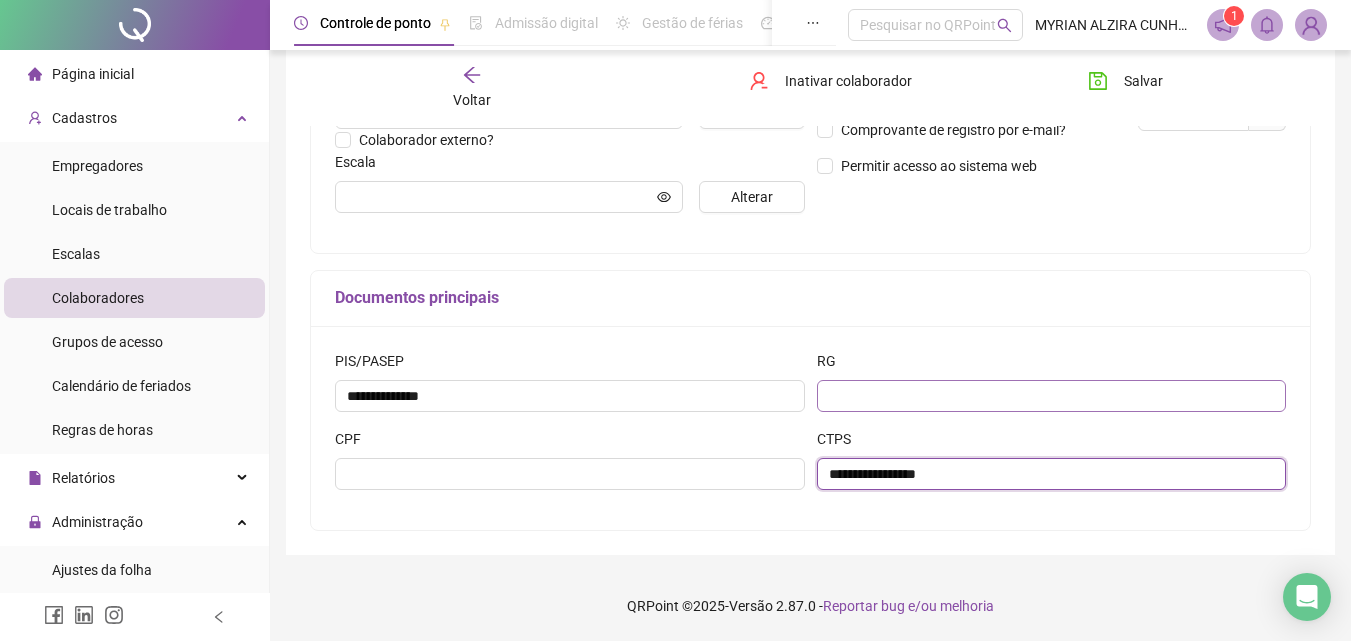 type on "**********" 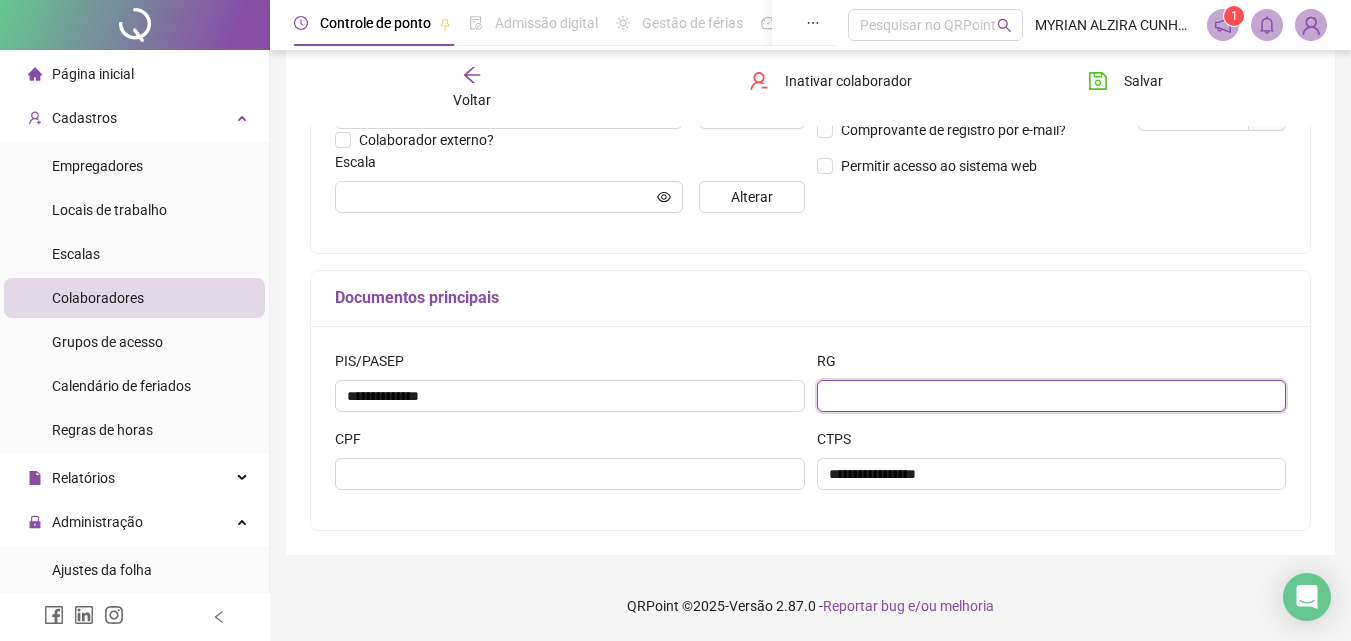 click at bounding box center (1052, 396) 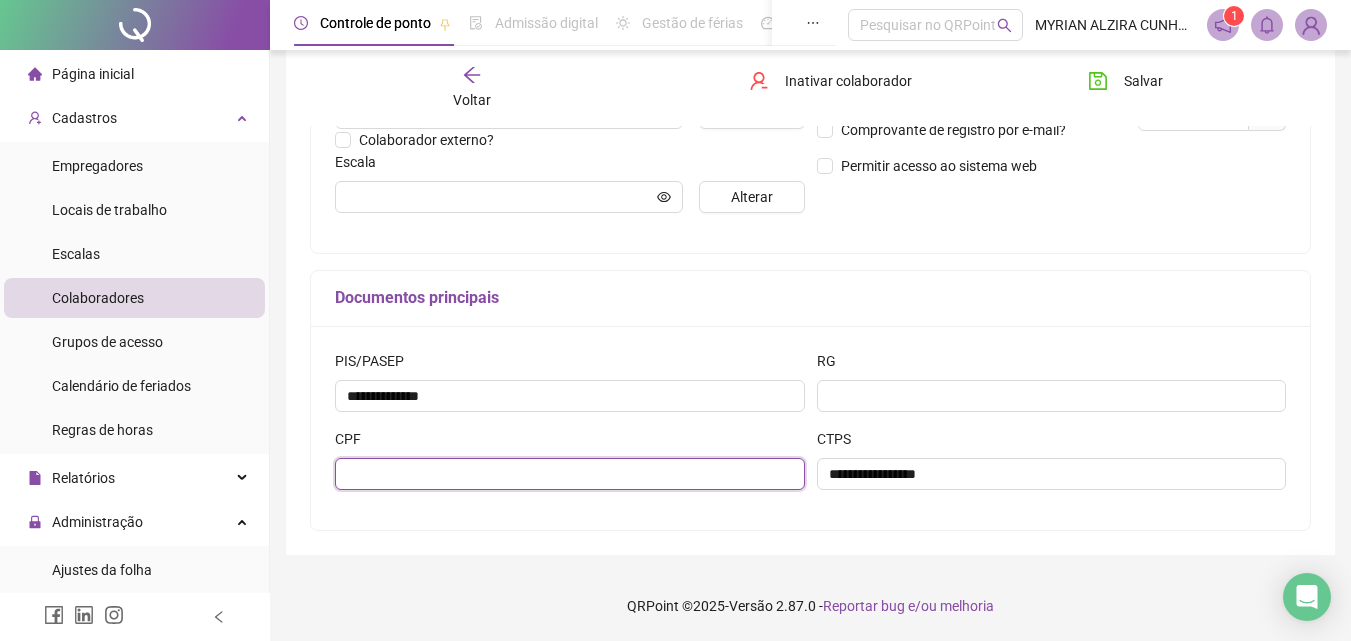 drag, startPoint x: 656, startPoint y: 478, endPoint x: 630, endPoint y: 477, distance: 26.019224 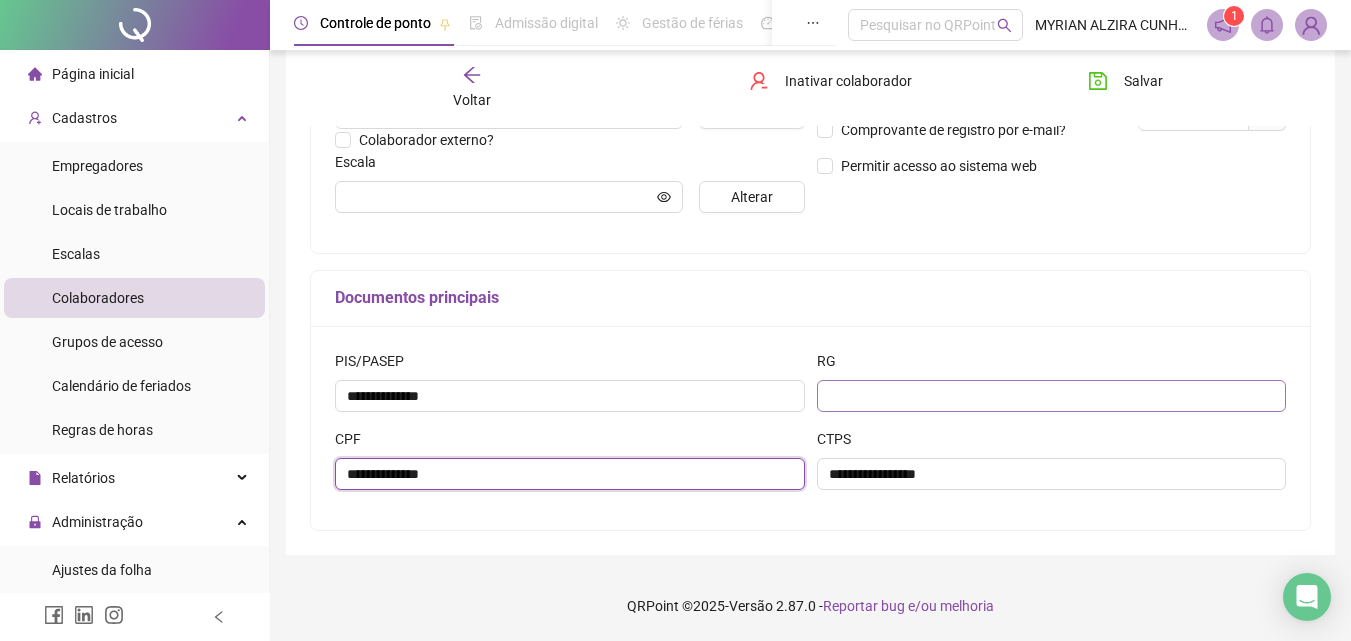 type on "**********" 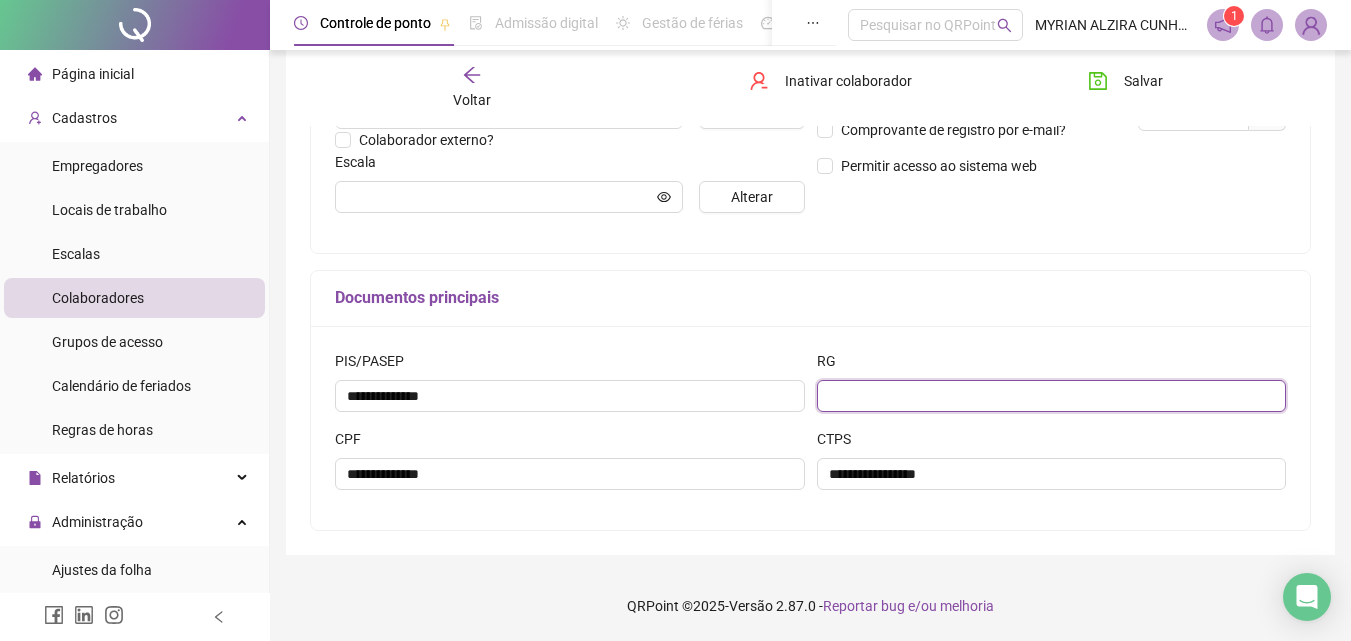 click at bounding box center (1052, 396) 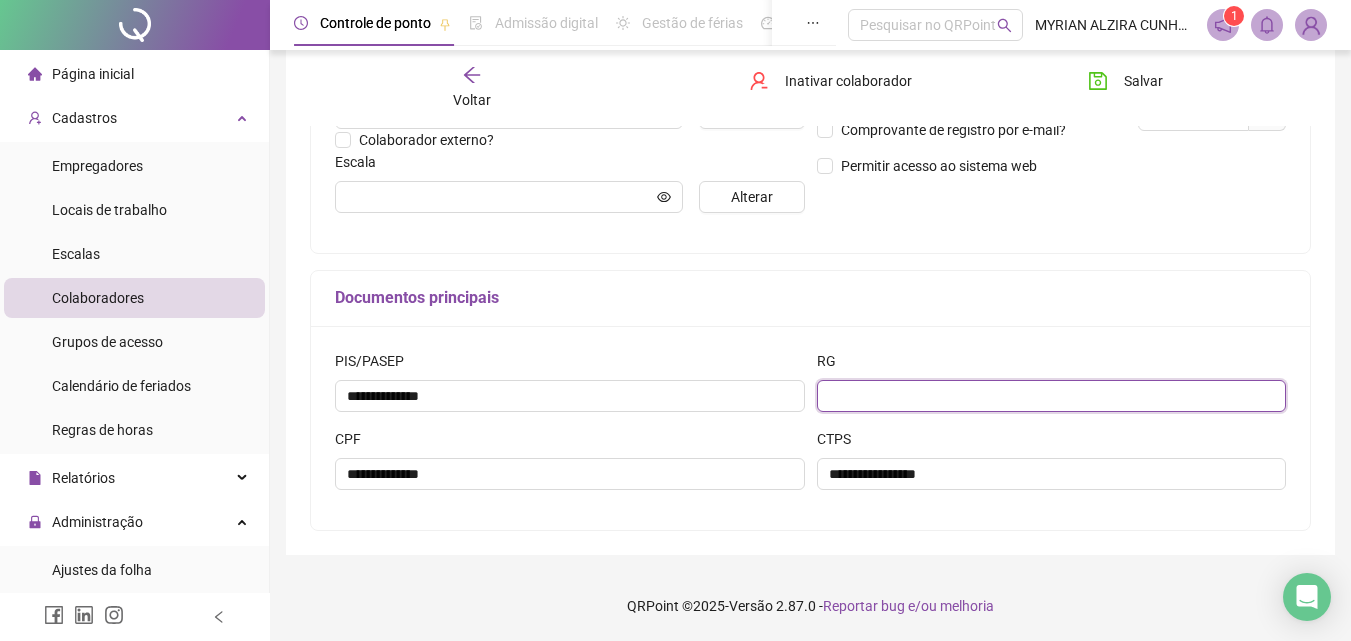 paste on "*******" 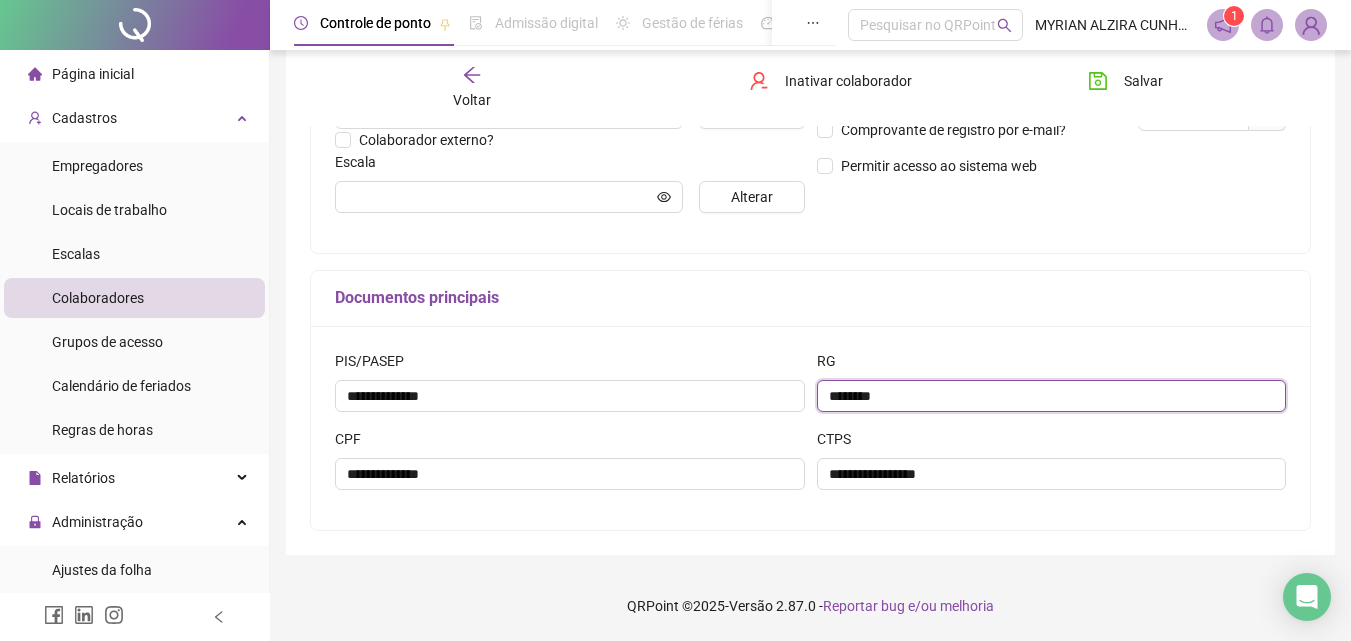 paste on "********" 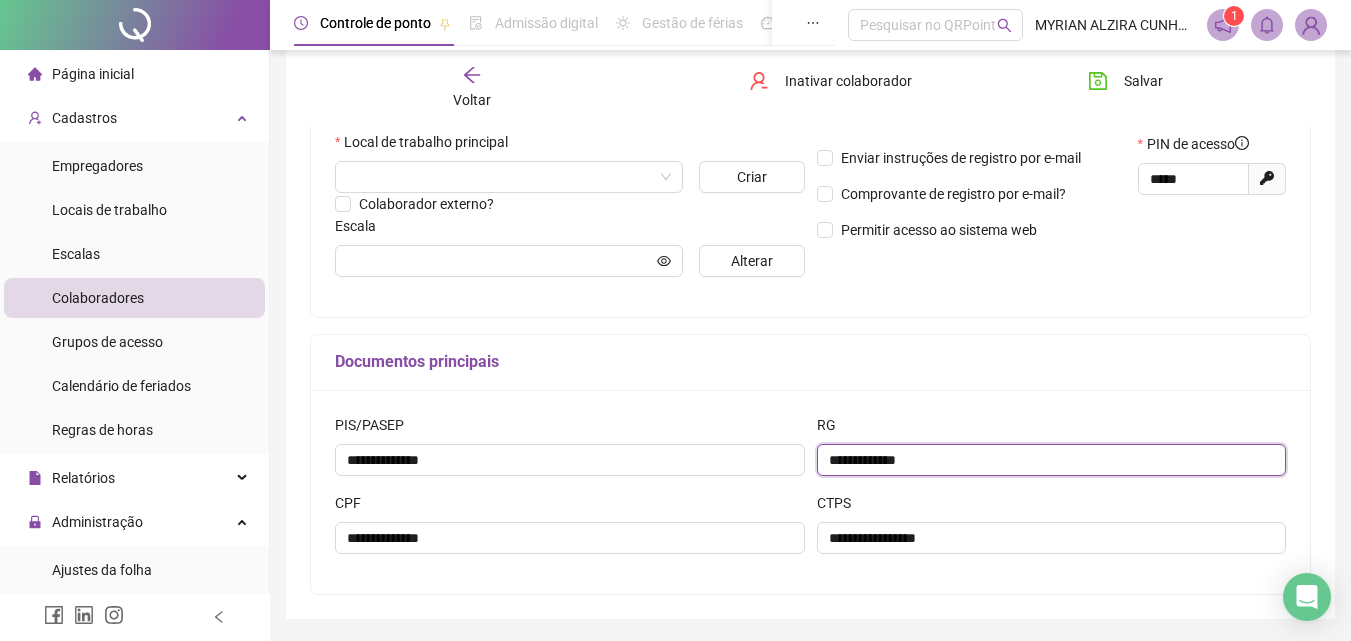 scroll, scrollTop: 400, scrollLeft: 0, axis: vertical 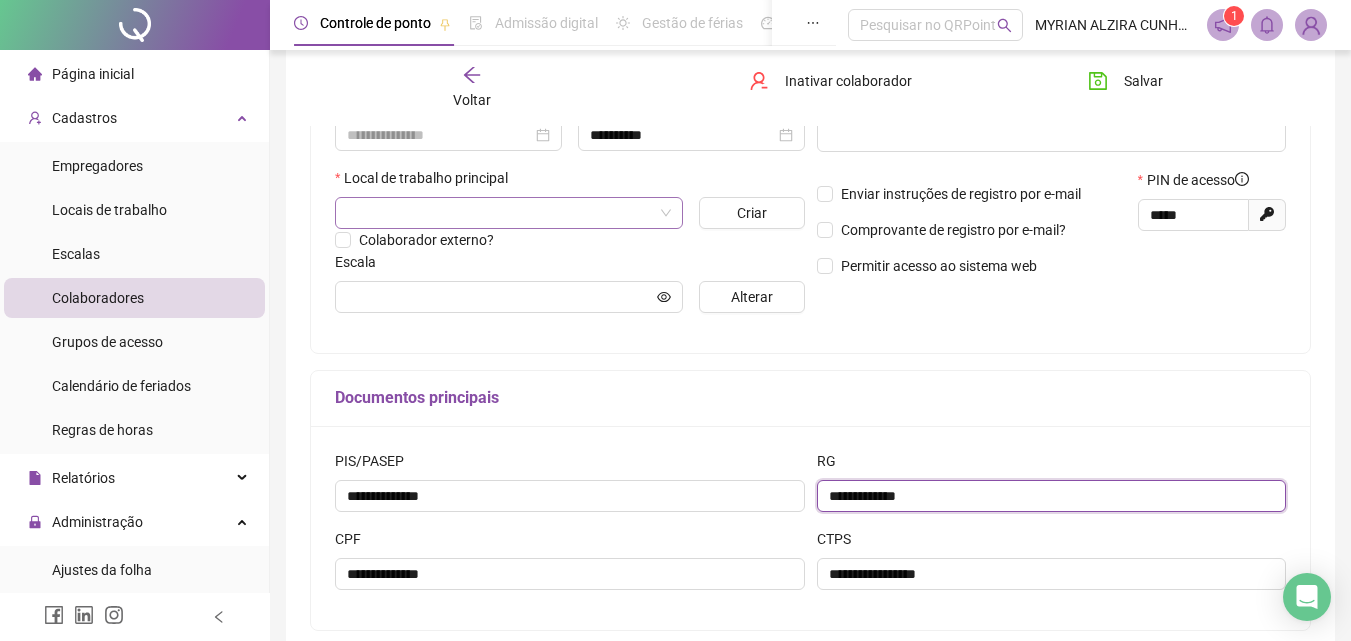 type on "**********" 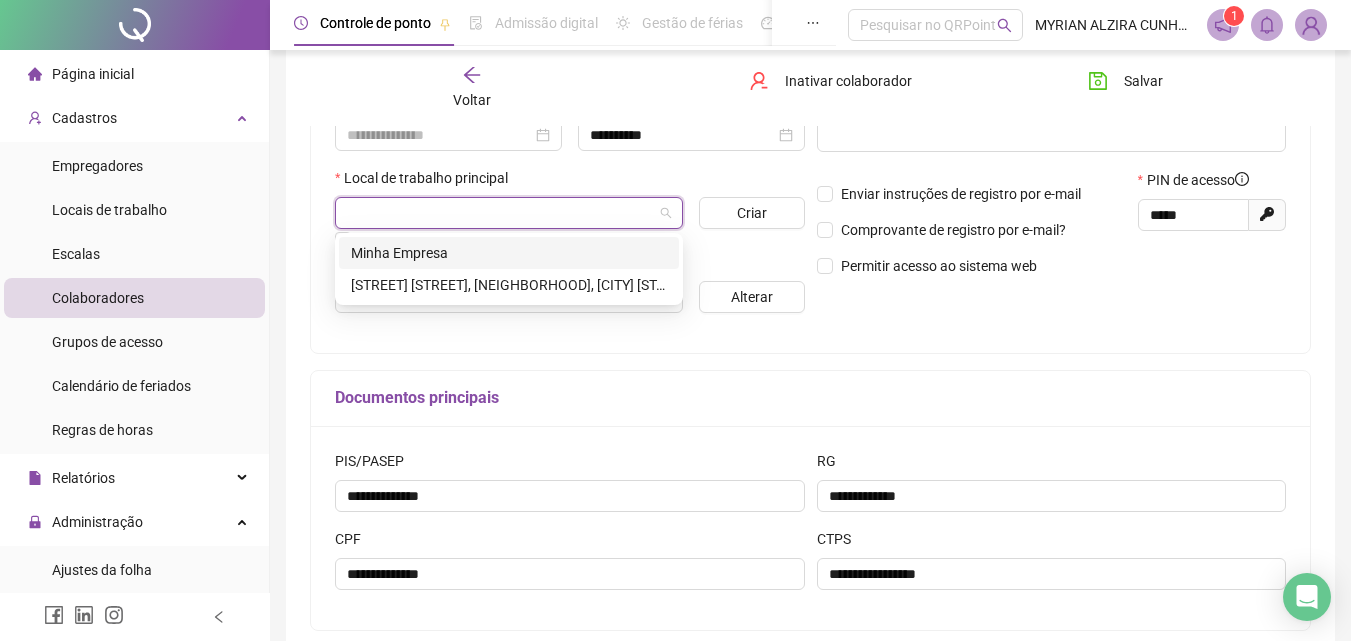 click at bounding box center (503, 213) 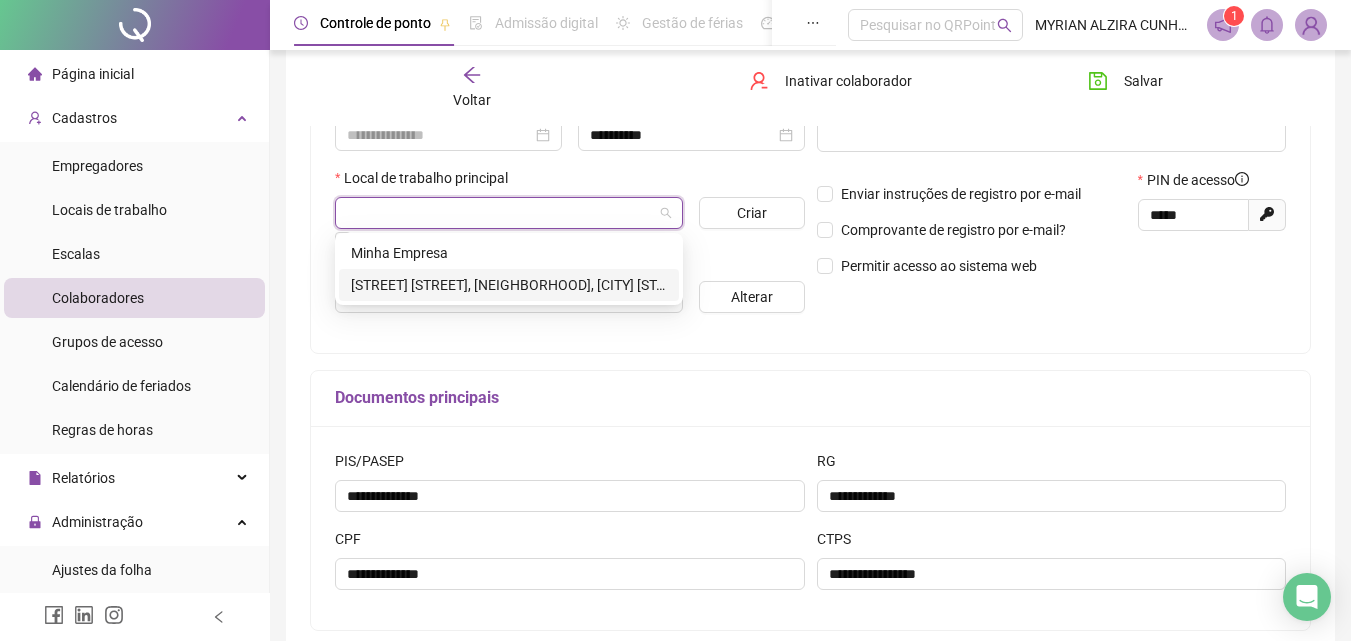 click on "[STREET] [STREET], [NEIGHBORHOOD], [CITY] [STATE]" at bounding box center [509, 285] 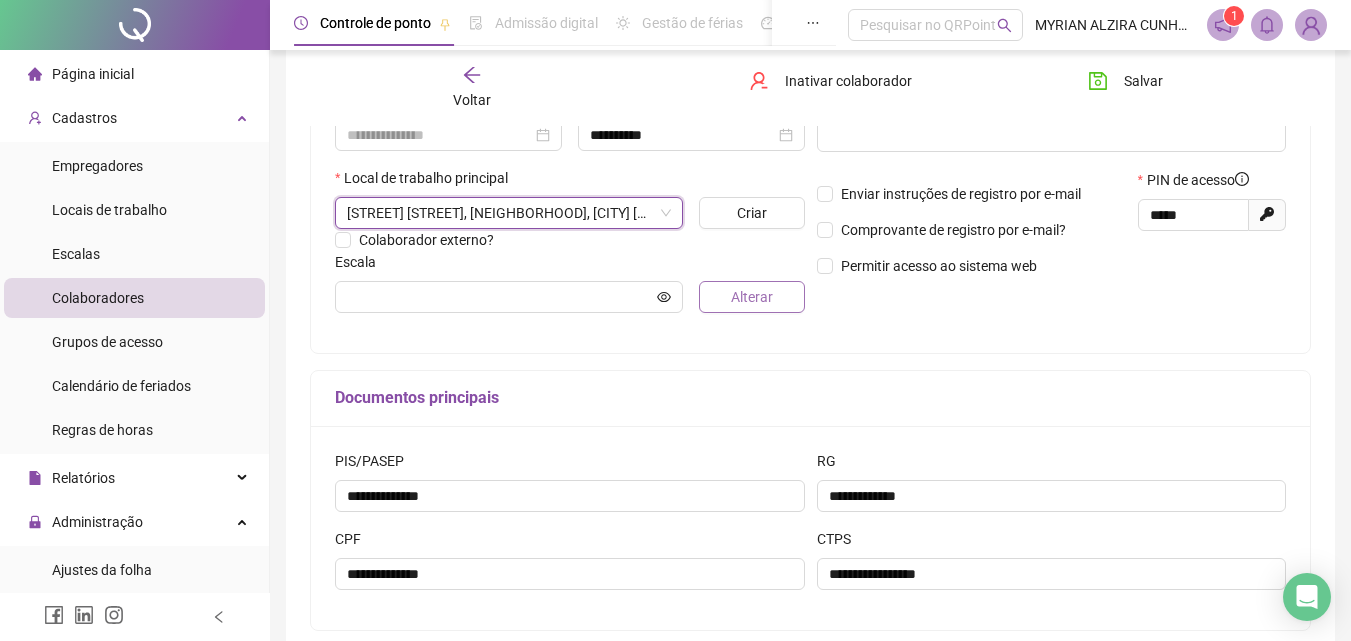 click on "Alterar" at bounding box center (752, 297) 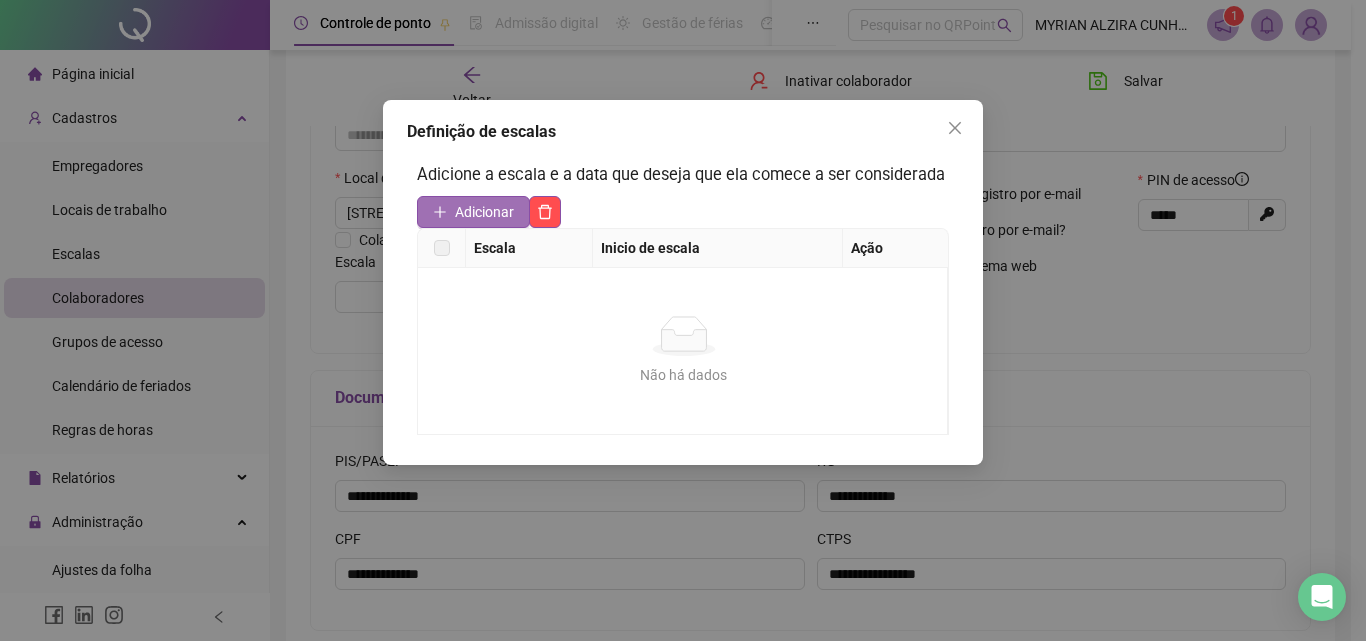click on "Adicionar" at bounding box center (484, 212) 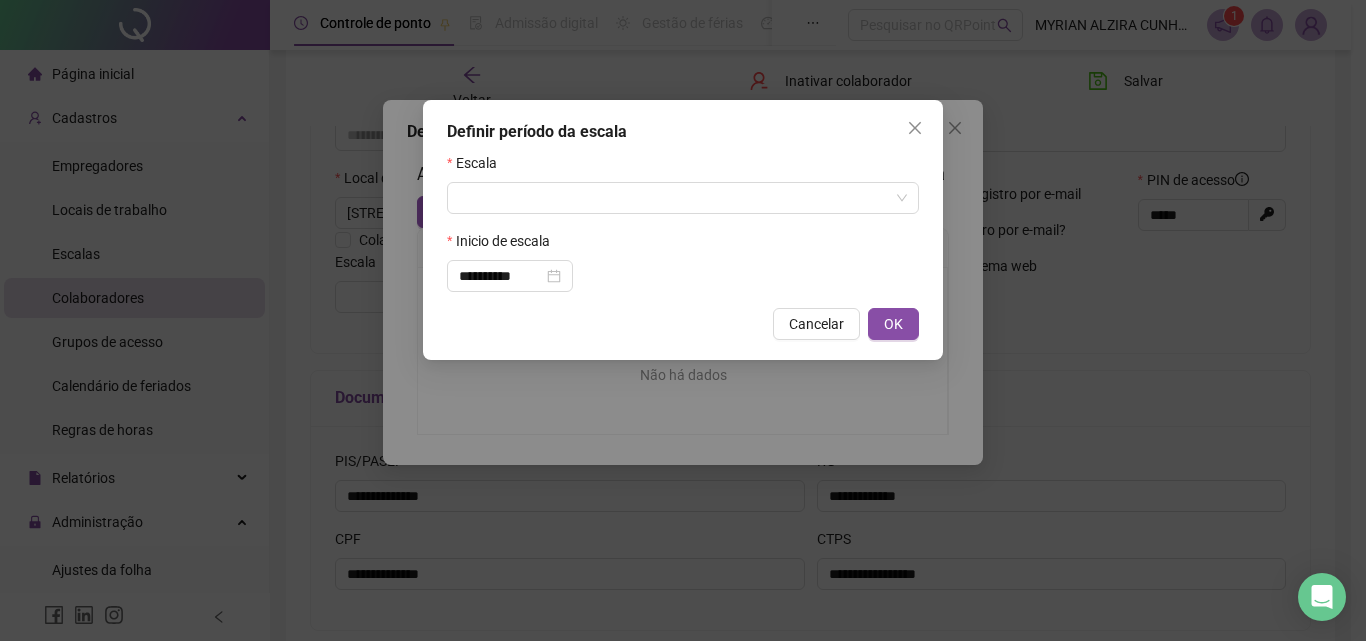 click 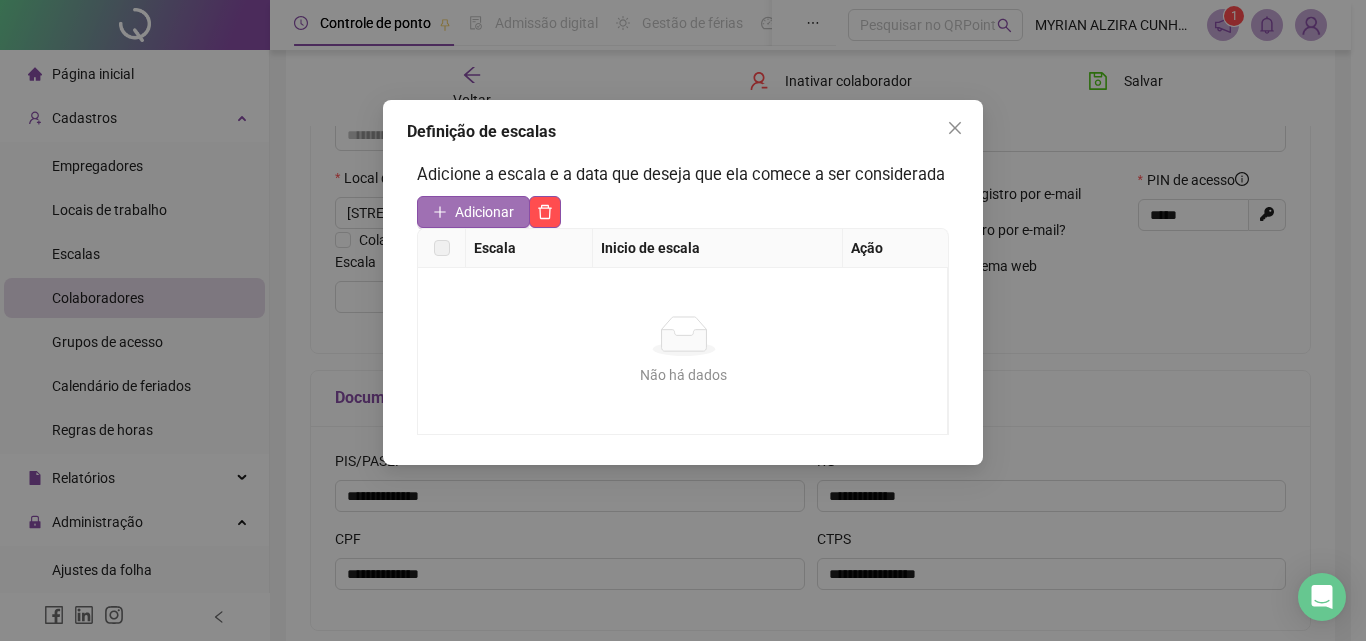 click on "Adicionar" at bounding box center (484, 212) 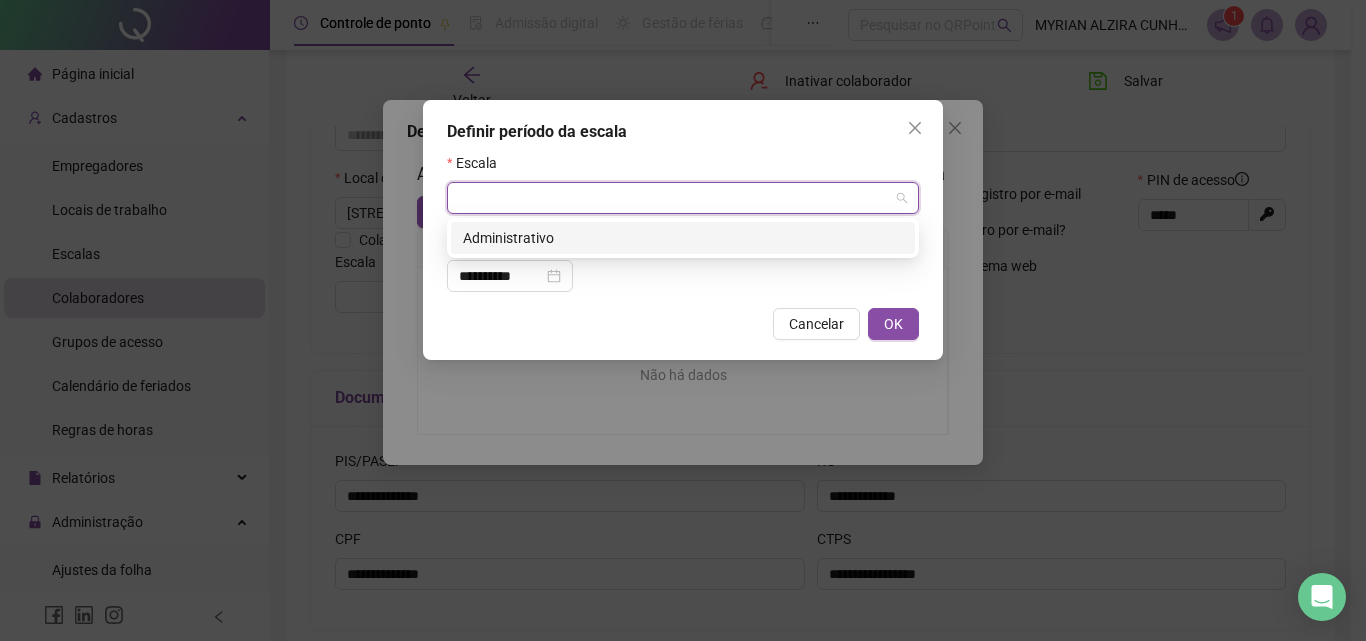 click at bounding box center (677, 198) 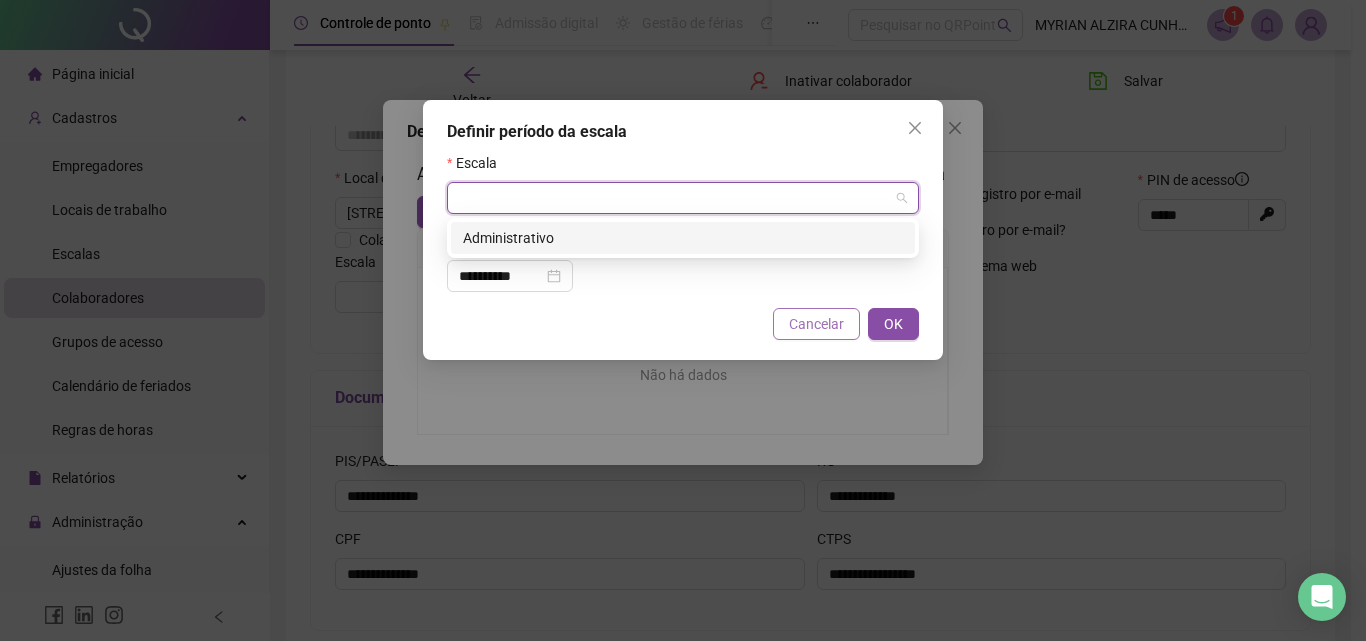 click on "Cancelar" at bounding box center (816, 324) 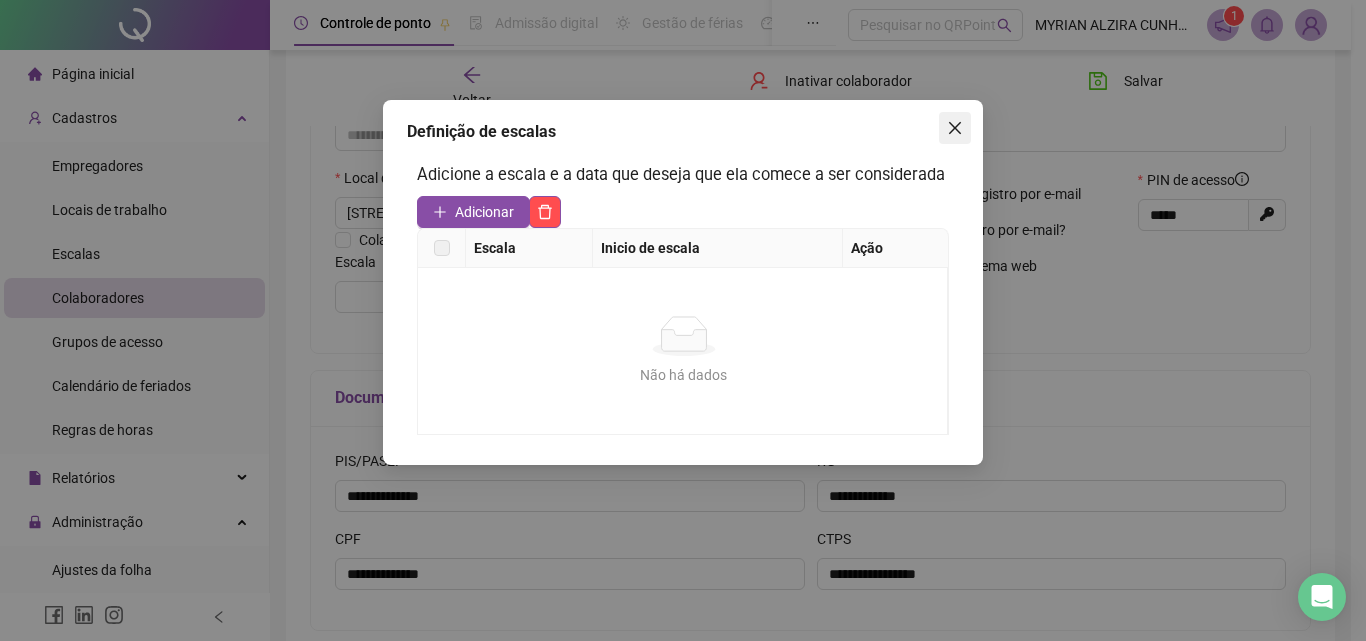 click at bounding box center (955, 128) 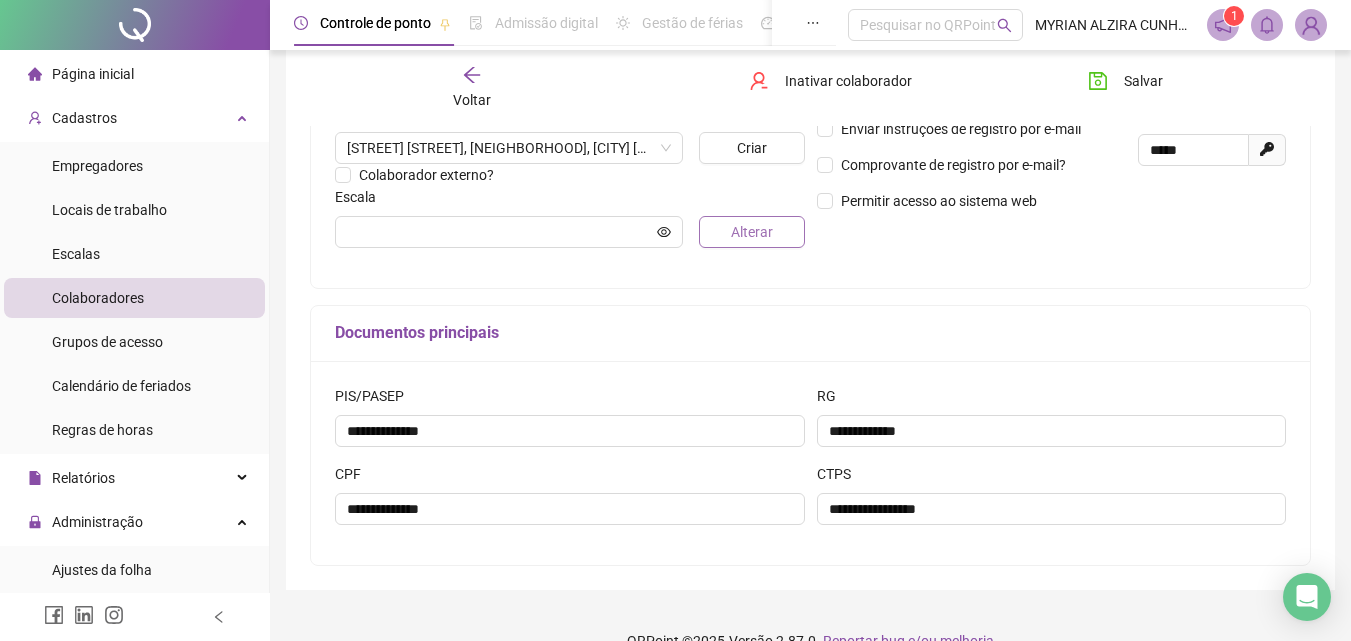scroll, scrollTop: 500, scrollLeft: 0, axis: vertical 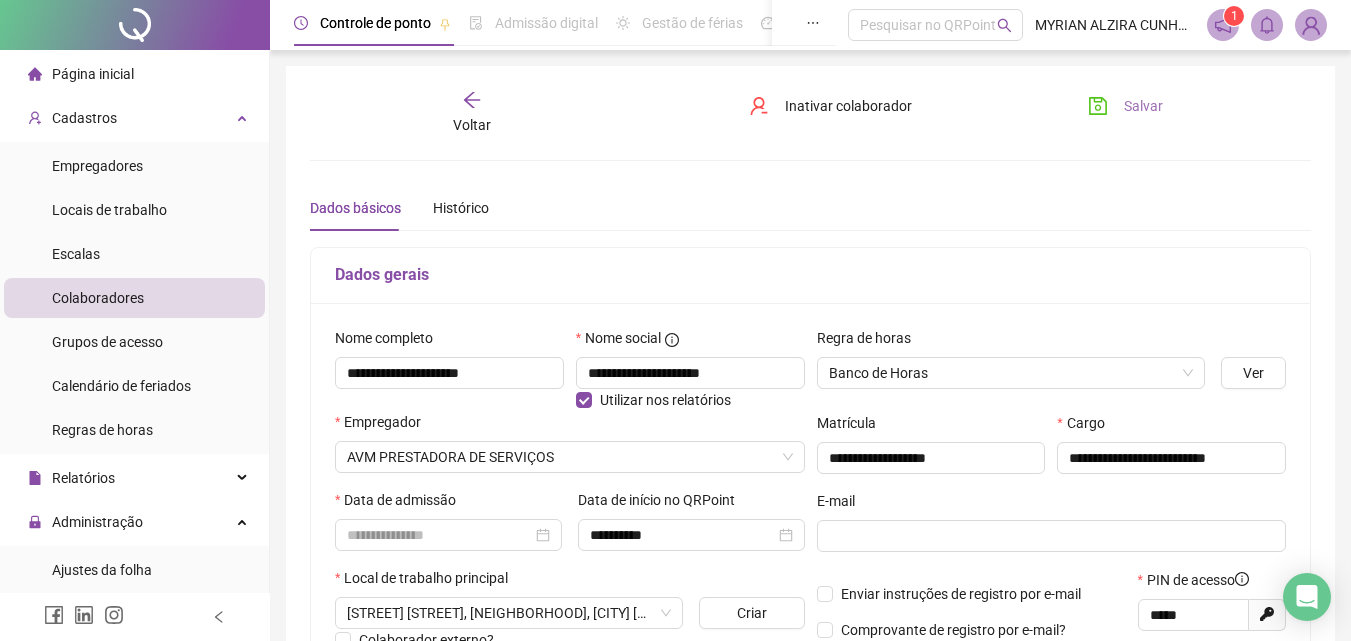 click on "Salvar" at bounding box center (1125, 106) 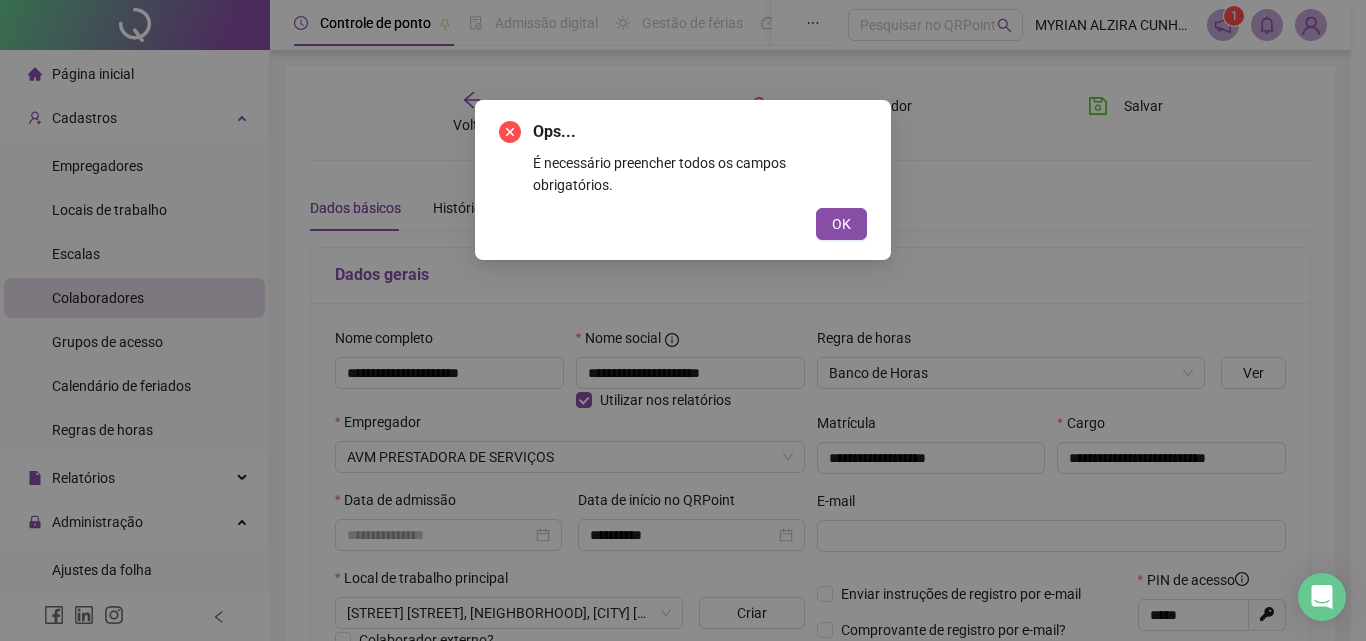 click on "OK" at bounding box center (841, 224) 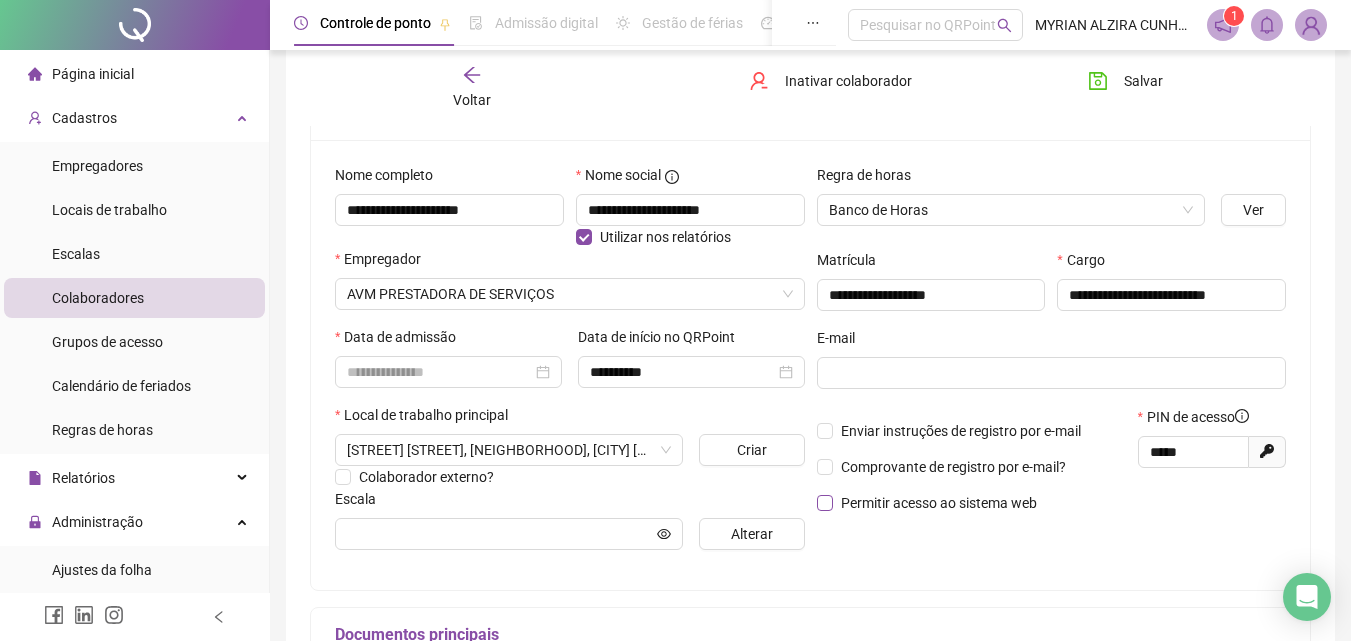 scroll, scrollTop: 100, scrollLeft: 0, axis: vertical 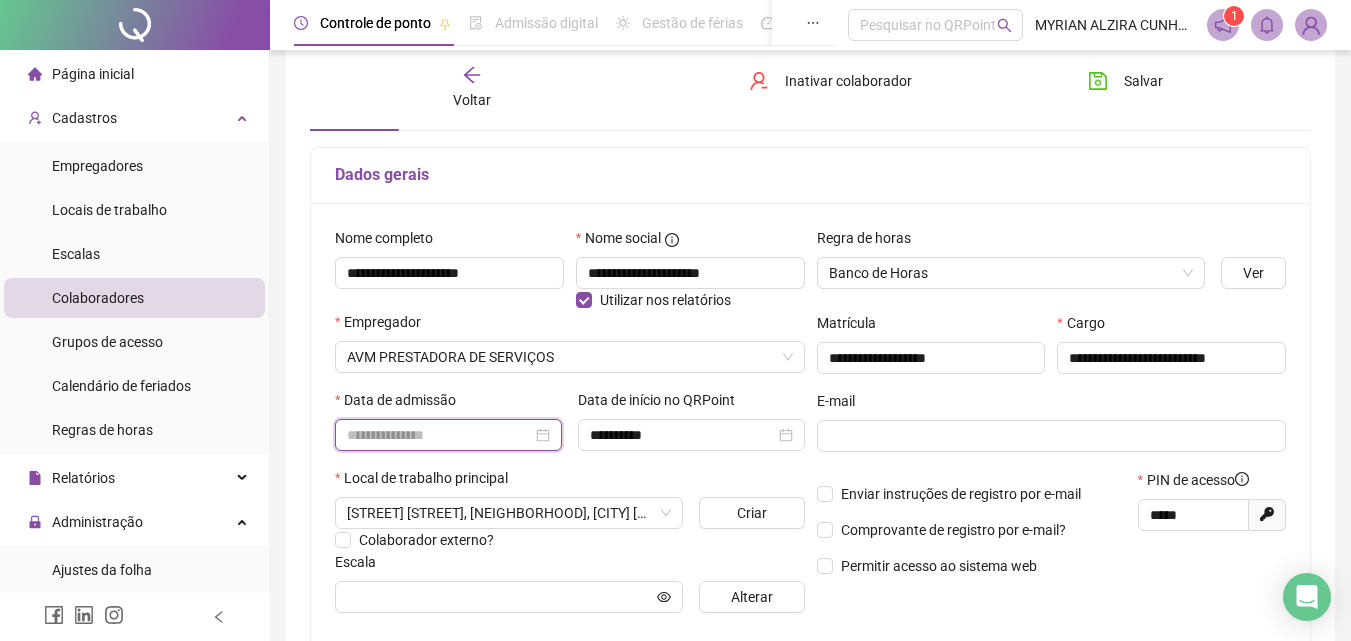 click at bounding box center [439, 435] 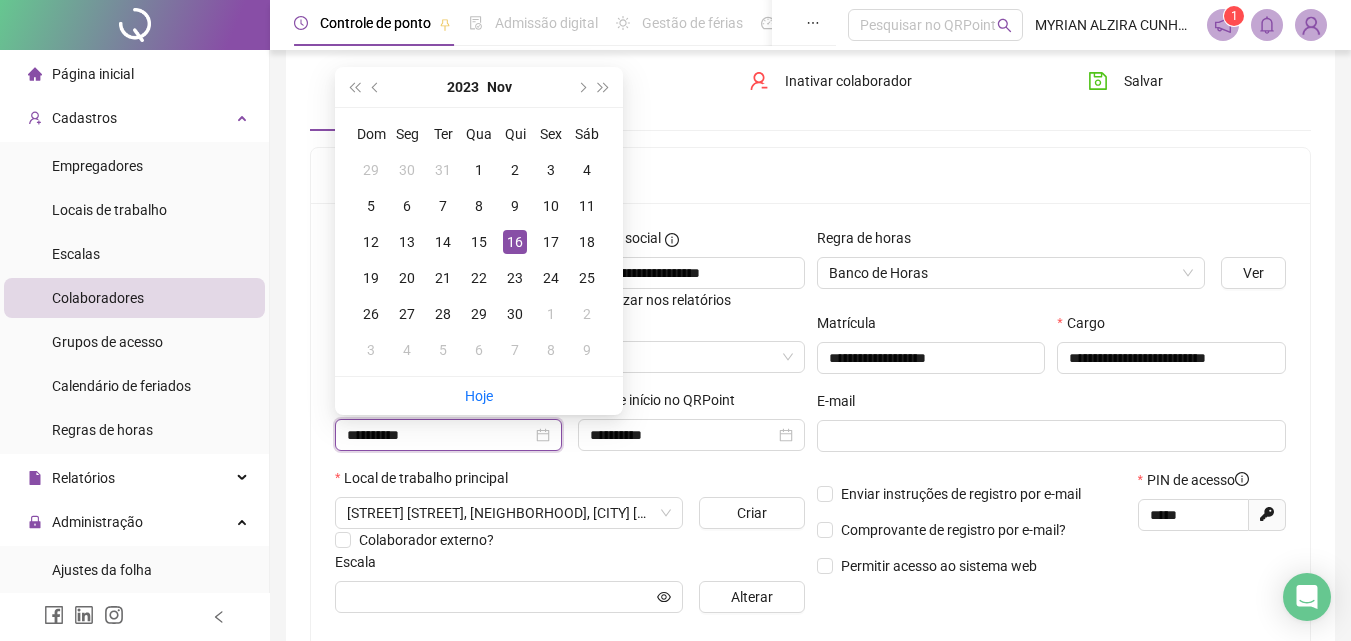 type on "**********" 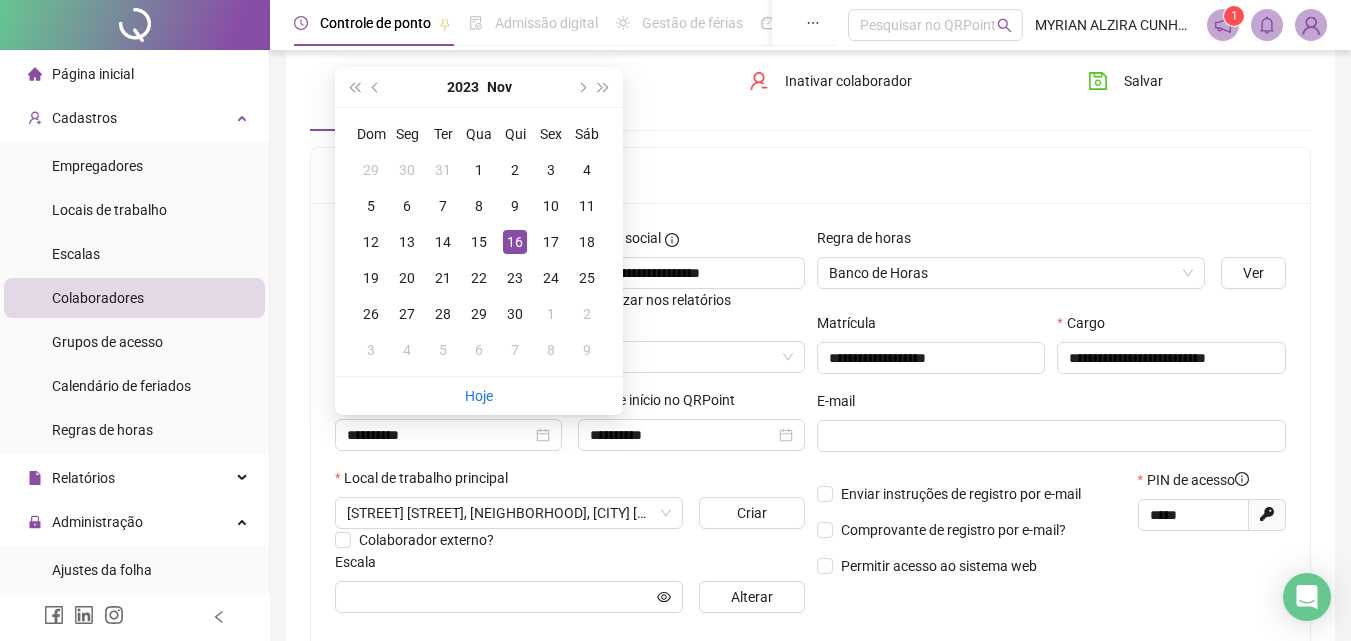 drag, startPoint x: 1027, startPoint y: 167, endPoint x: 1072, endPoint y: 135, distance: 55.21775 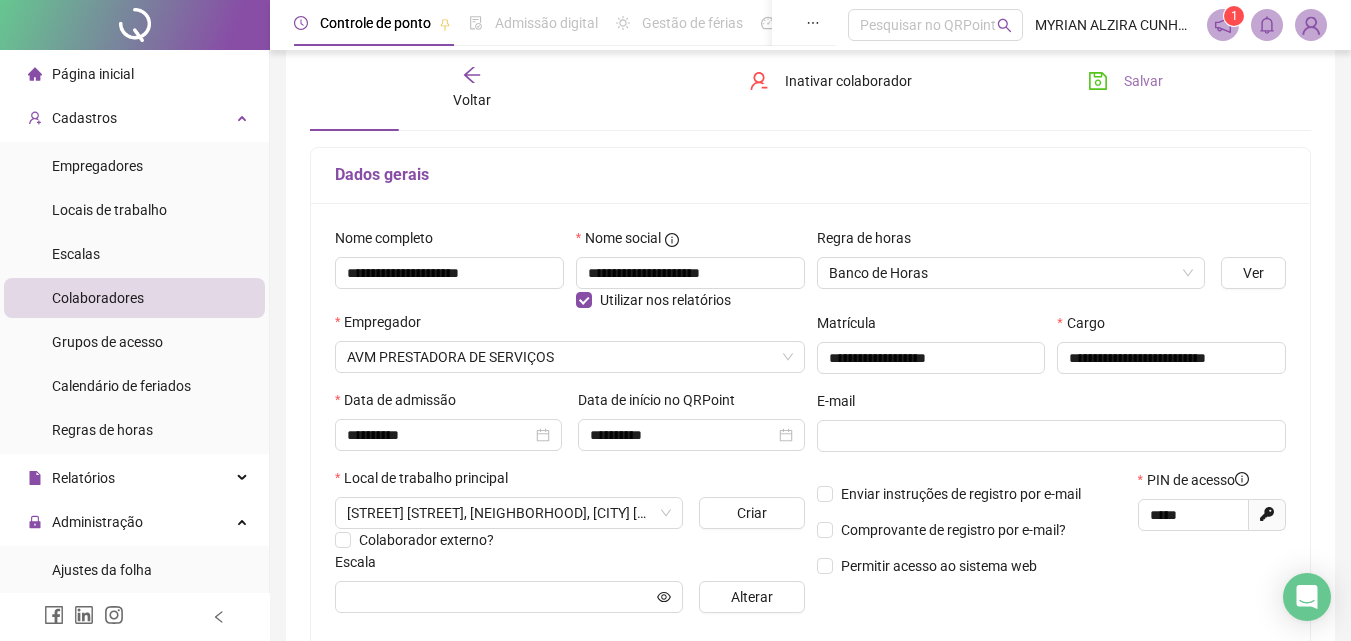 click on "Salvar" at bounding box center (1125, 81) 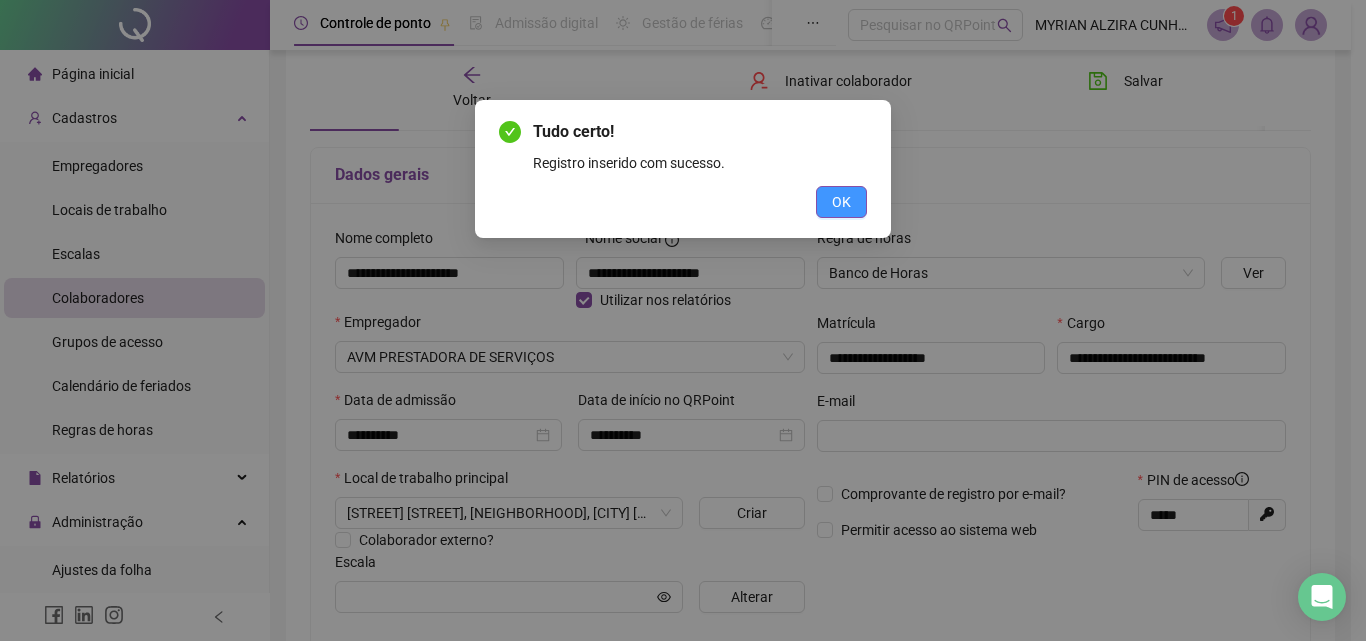 click on "OK" at bounding box center [841, 202] 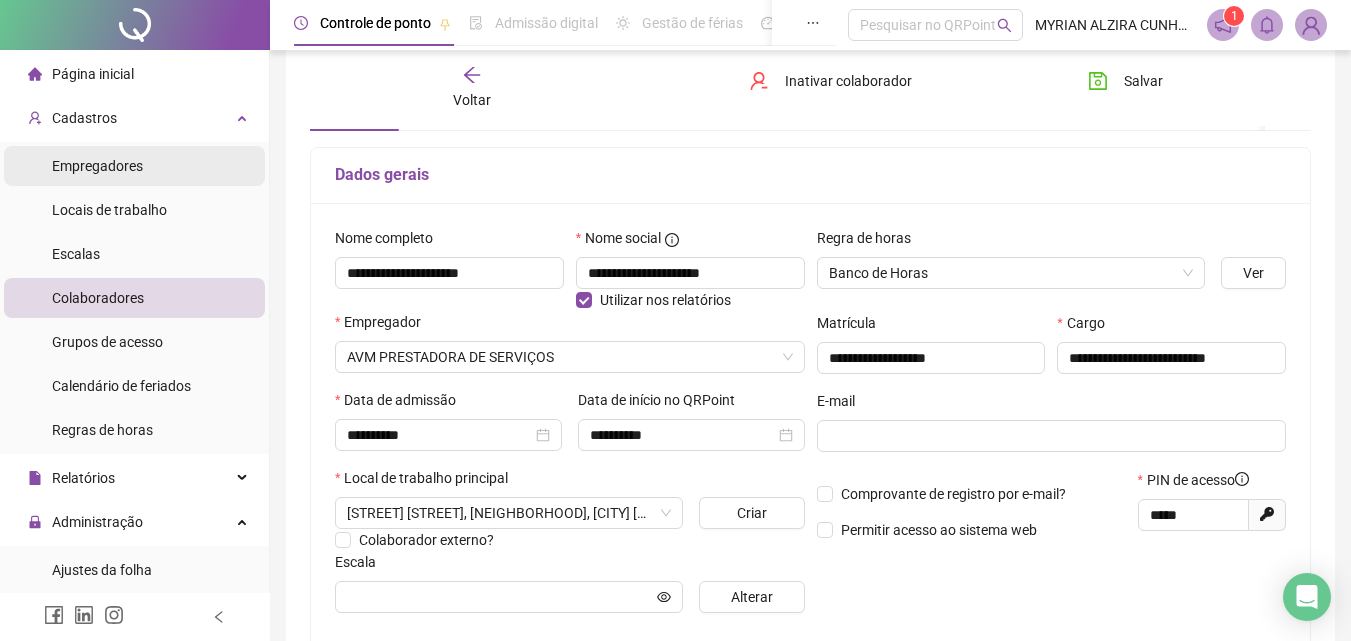 click on "Empregadores" at bounding box center (134, 166) 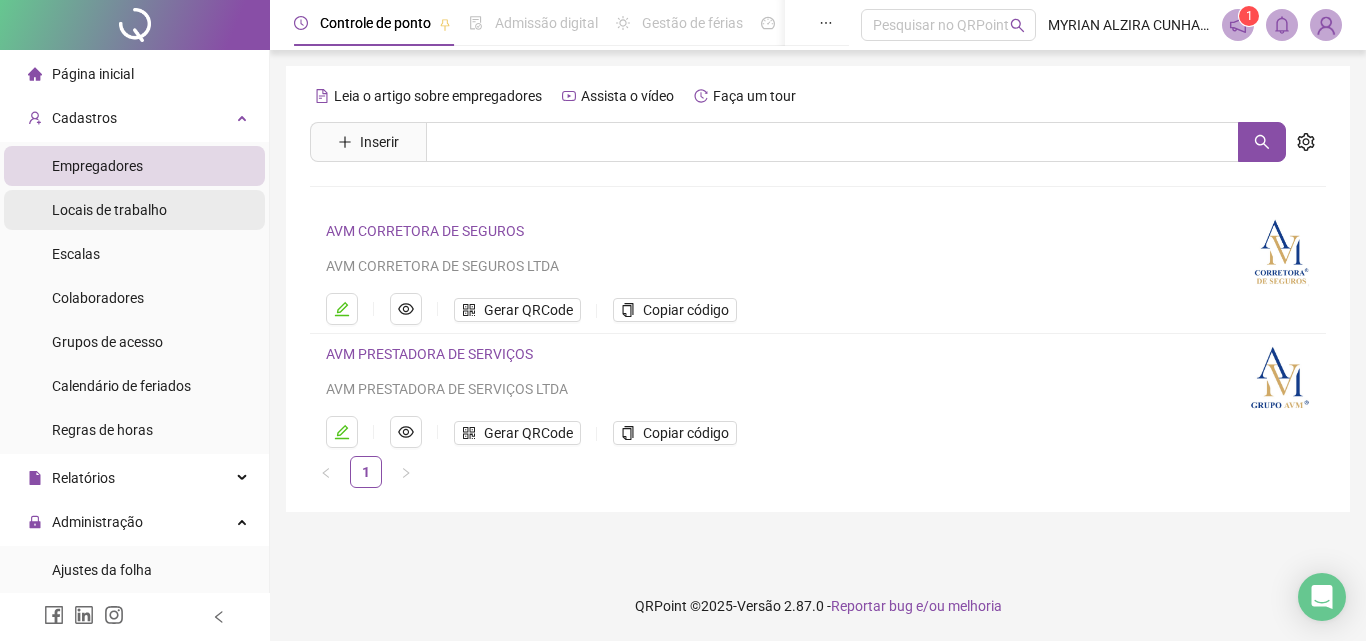 click on "Locais de trabalho" at bounding box center [134, 210] 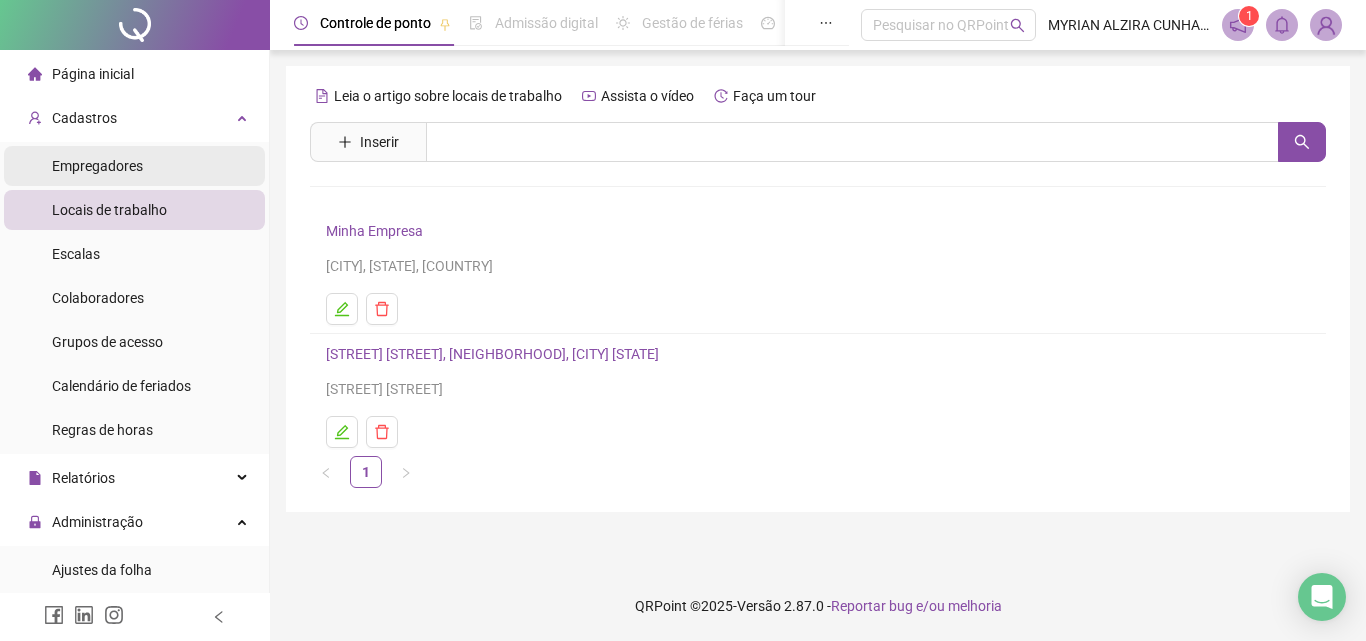 click on "Empregadores" at bounding box center [134, 166] 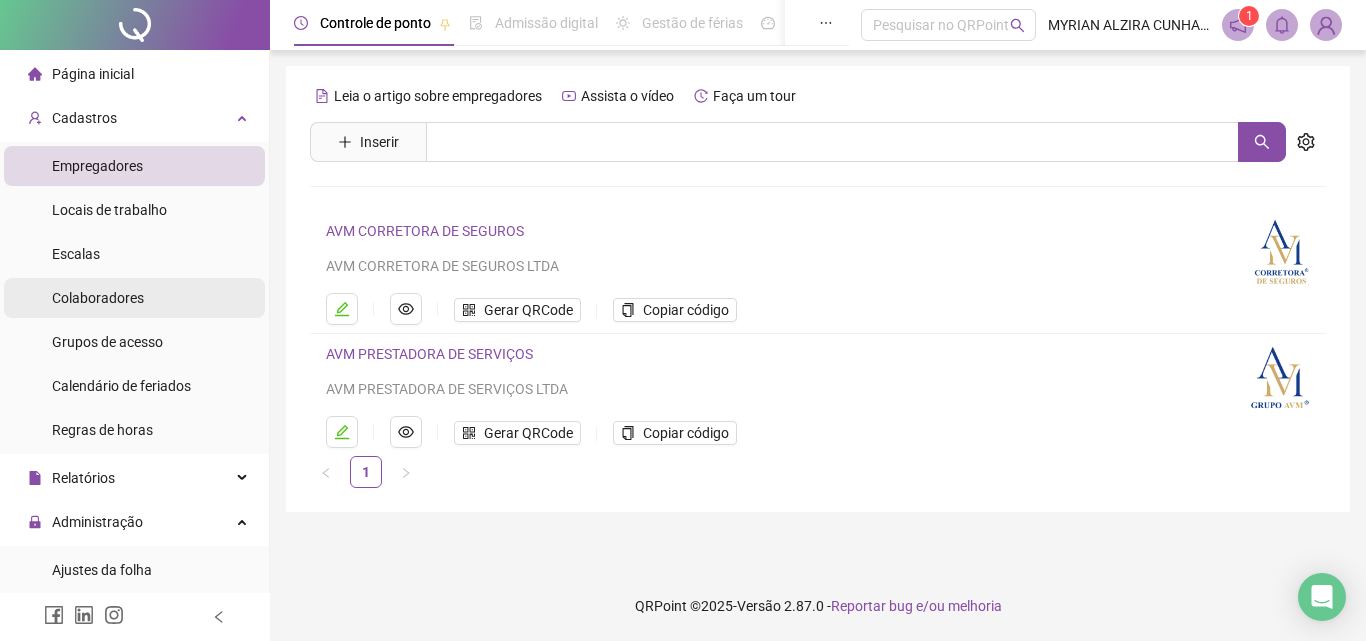 click on "Colaboradores" at bounding box center [98, 298] 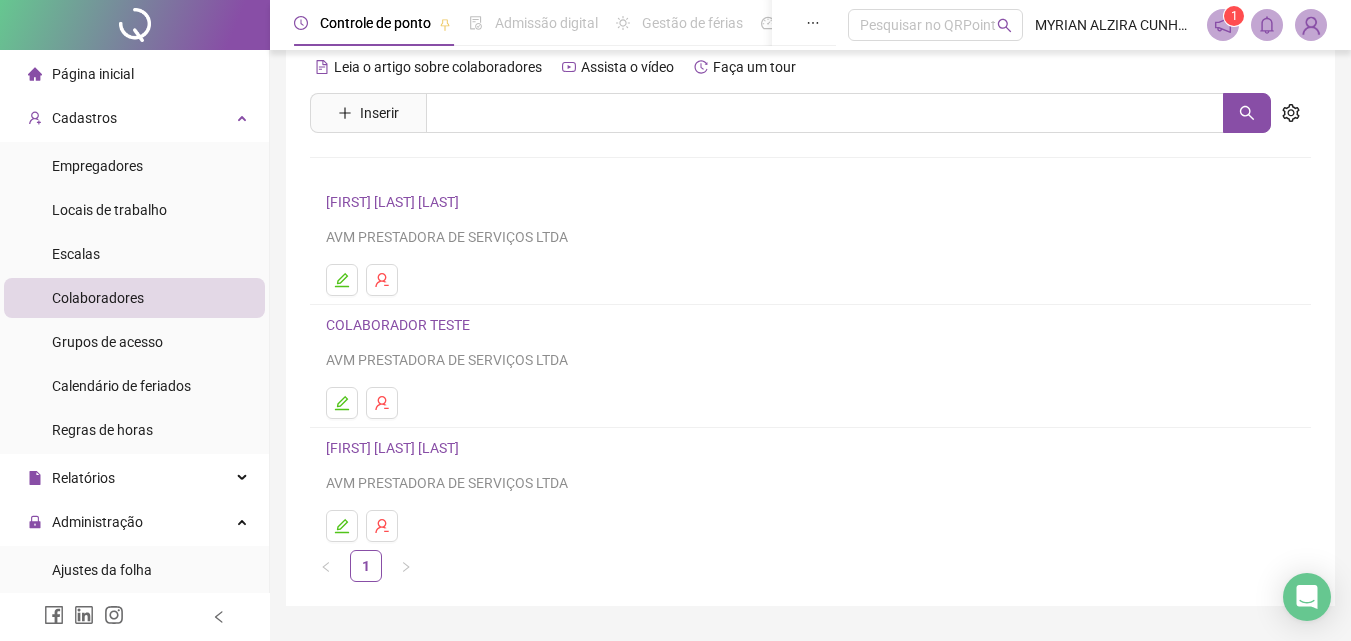 scroll, scrollTop: 0, scrollLeft: 0, axis: both 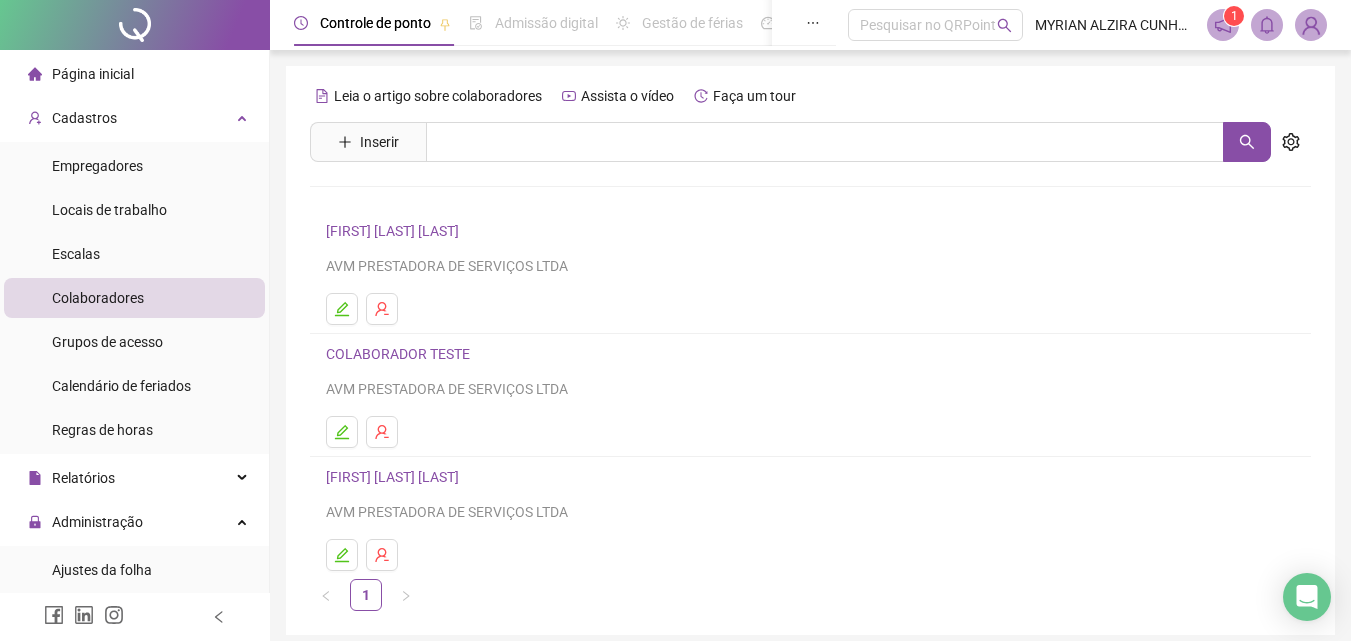 click on "Leia o artigo sobre colaboradores Assista o vídeo Faça um tour Inserir Nenhum resultado [FIRST] [LAST]    AVM PRESTADORA DE SERVIÇOS LTDA COLABORADOR TESTE    AVM PRESTADORA DE SERVIÇOS LTDA [FIRST] [LAST]    AVM PRESTADORA DE SERVIÇOS LTDA 1" at bounding box center (810, 345) 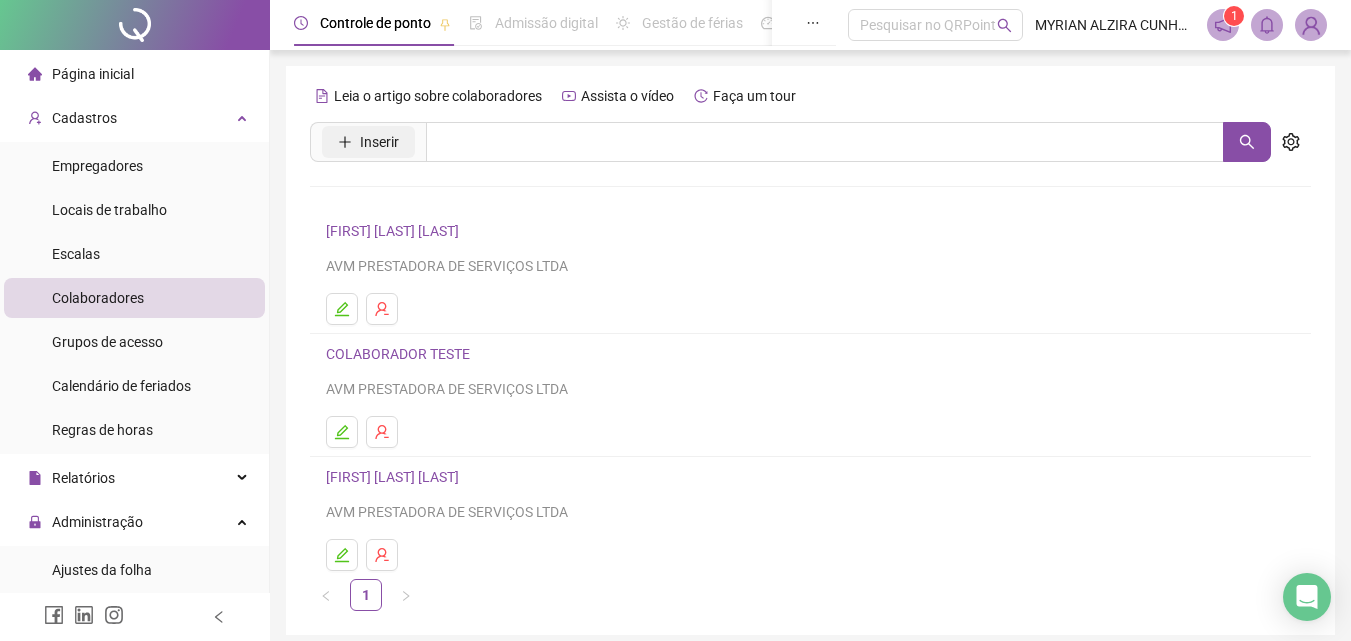 click on "Inserir" at bounding box center (368, 142) 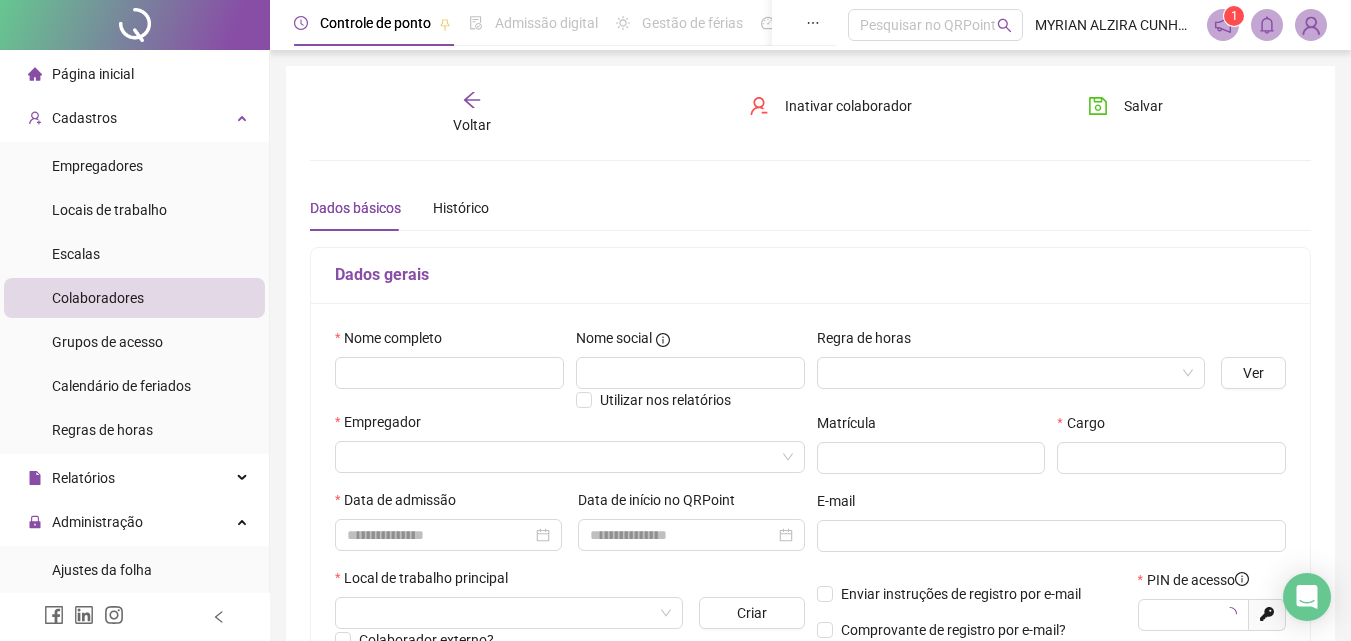 type on "*****" 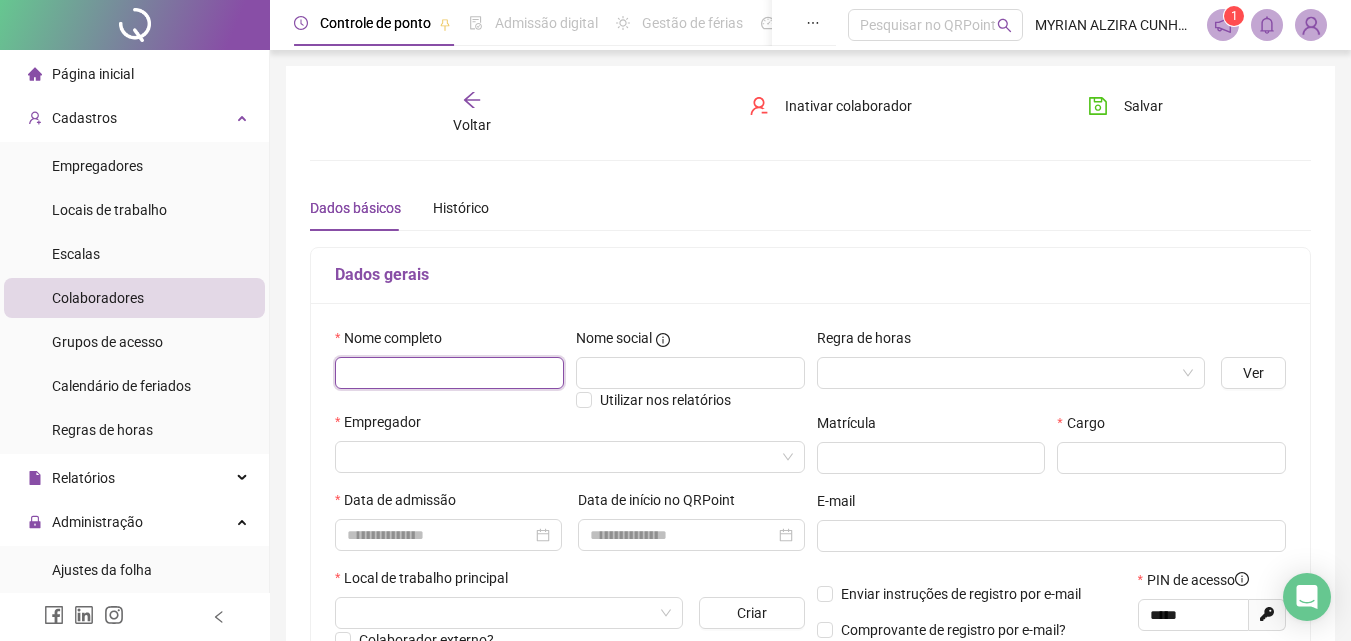 click at bounding box center [449, 373] 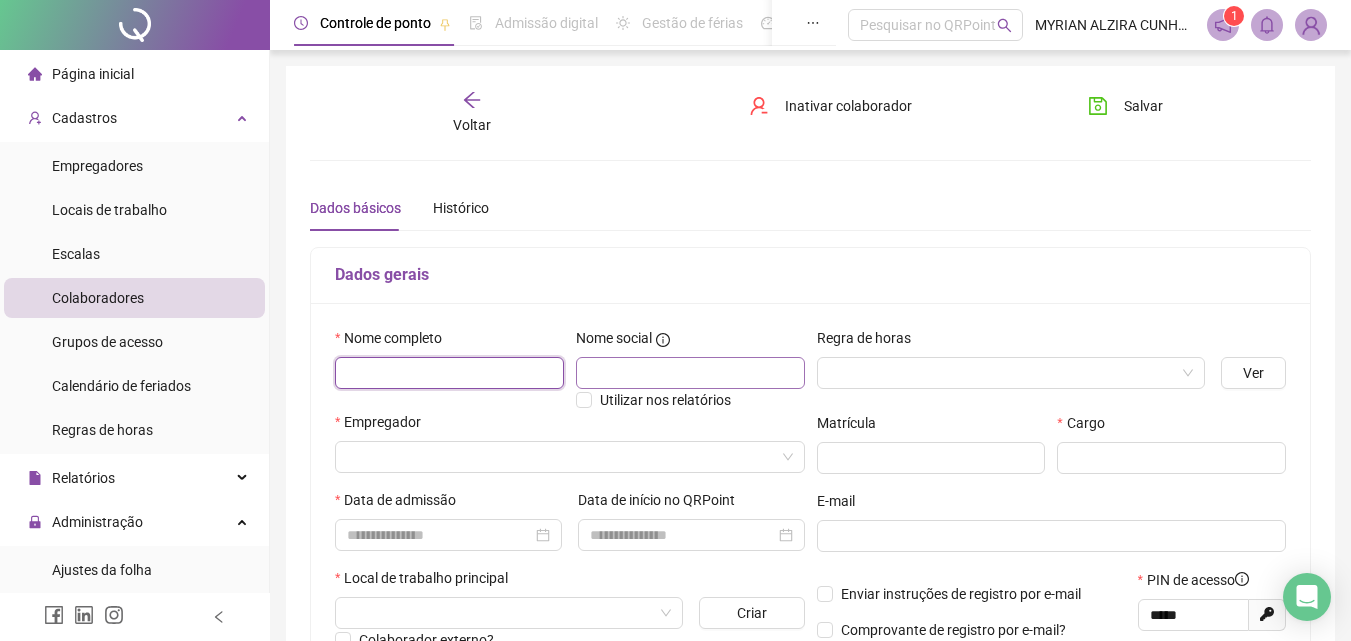paste on "**********" 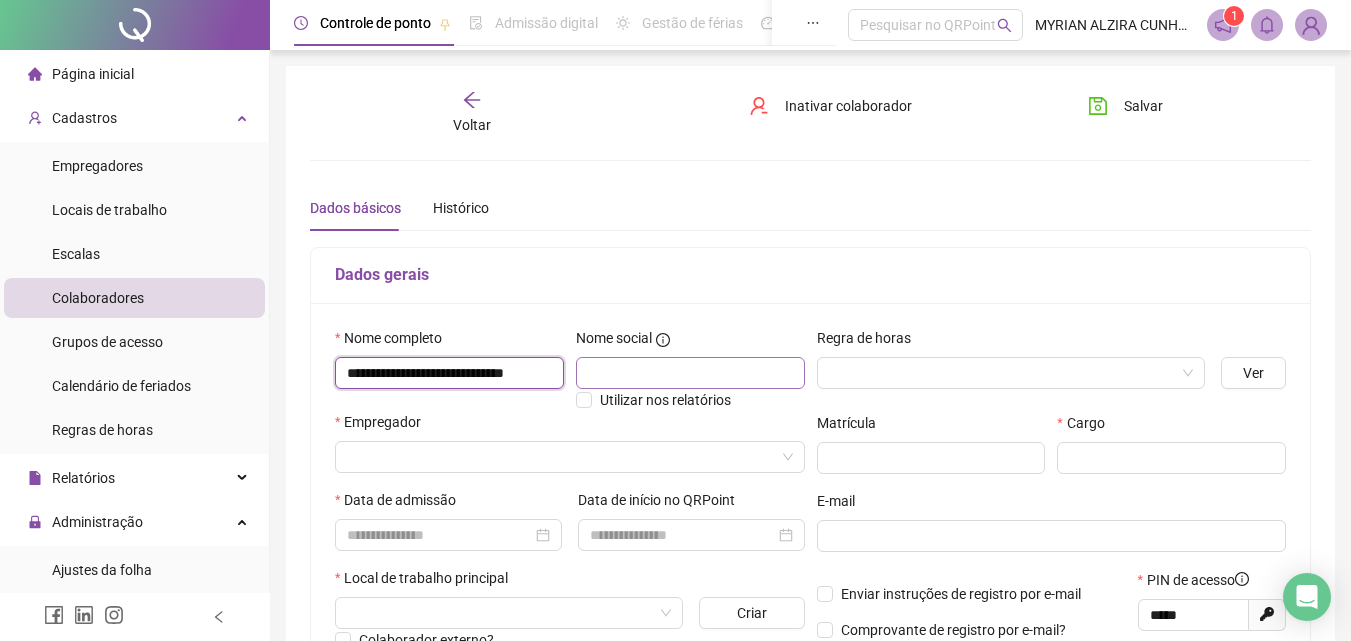 scroll, scrollTop: 0, scrollLeft: 46, axis: horizontal 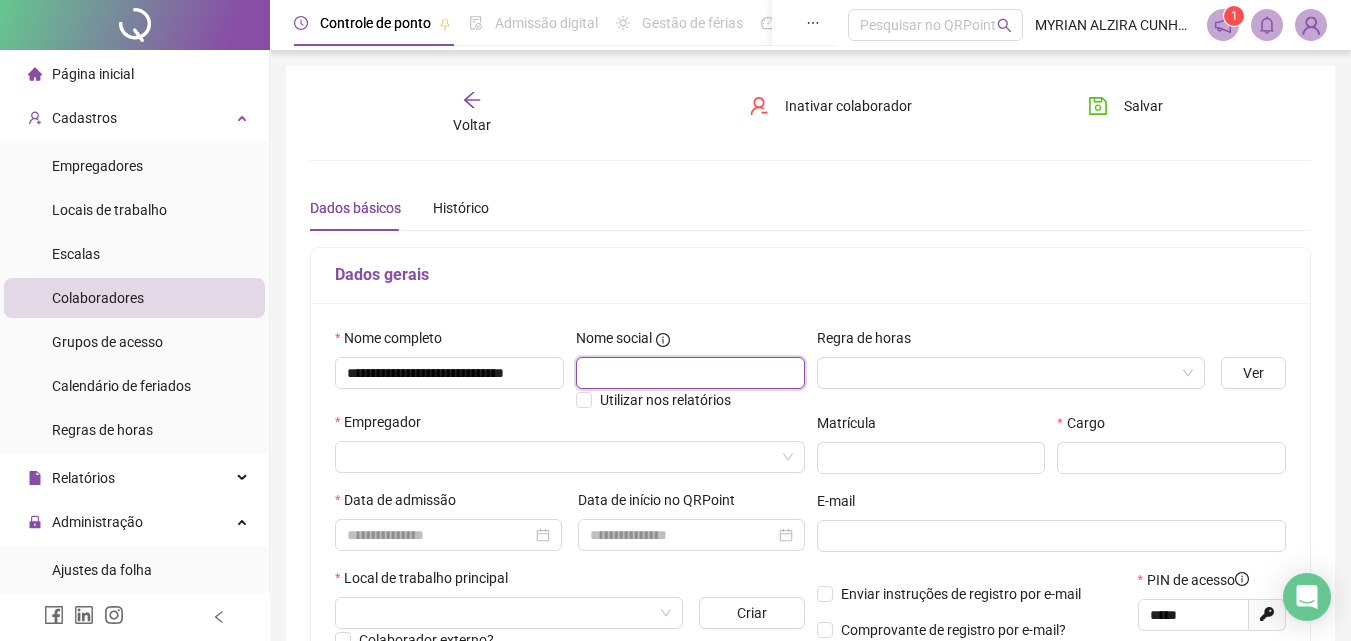 click at bounding box center [690, 373] 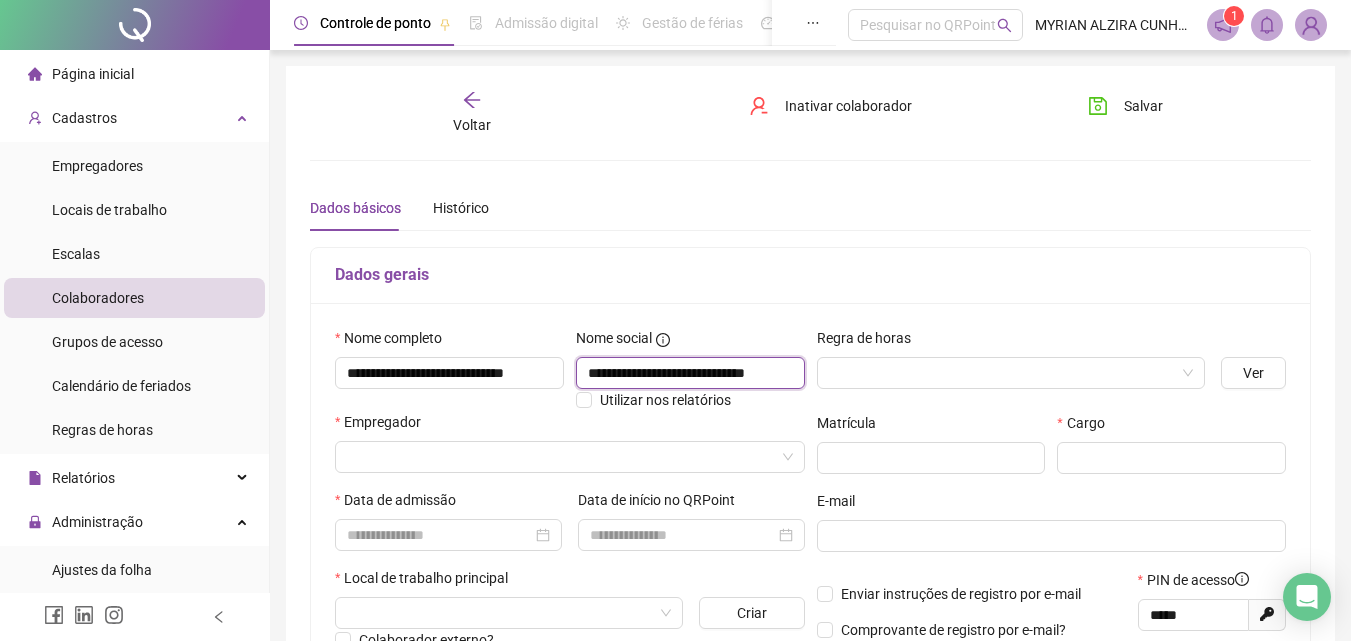 scroll, scrollTop: 0, scrollLeft: 46, axis: horizontal 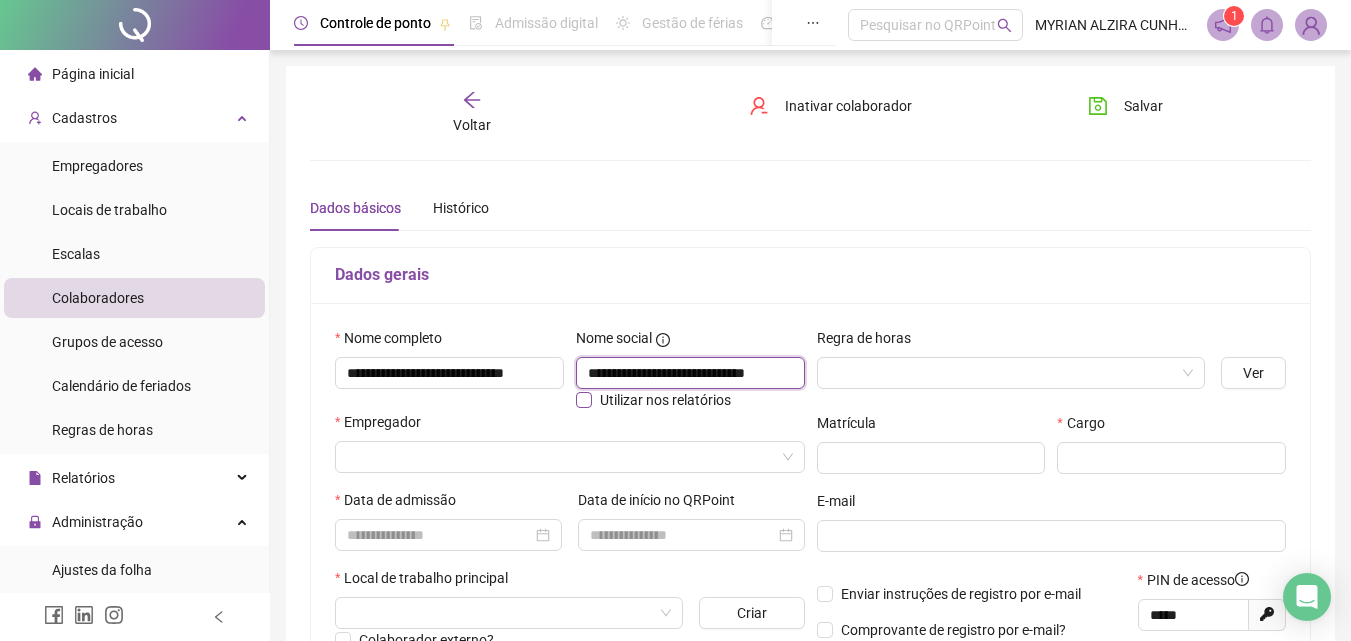 type on "**********" 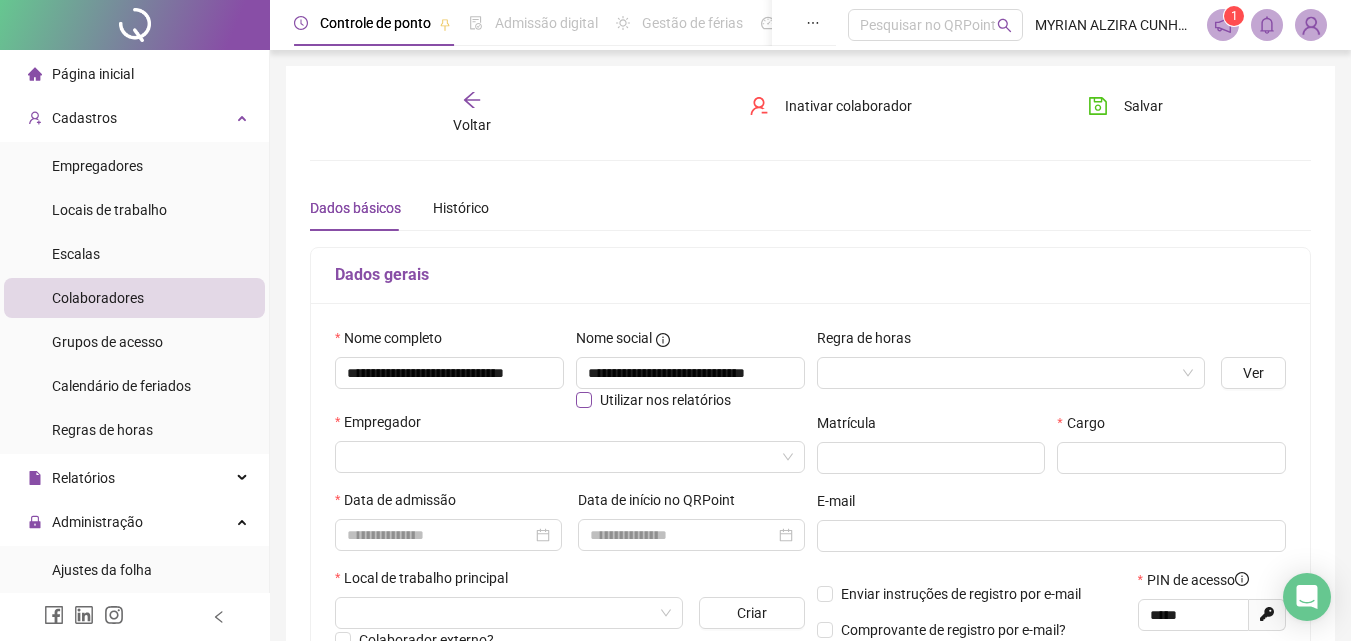 scroll, scrollTop: 0, scrollLeft: 0, axis: both 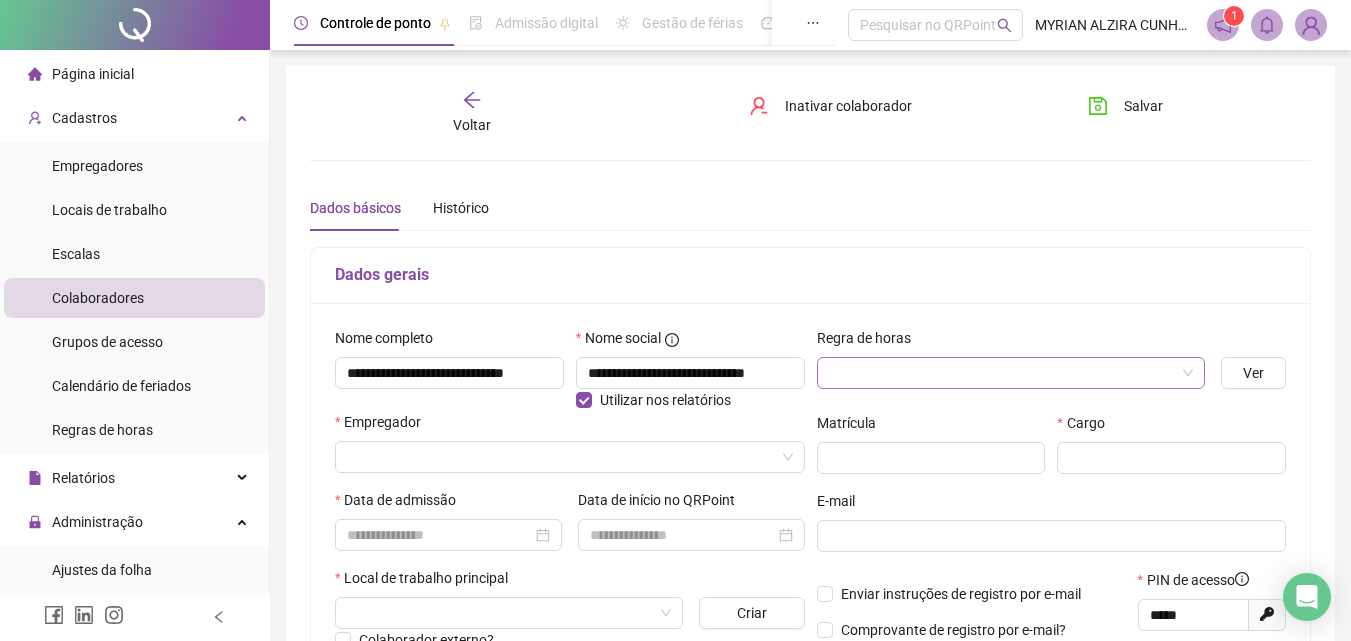 click at bounding box center [1005, 373] 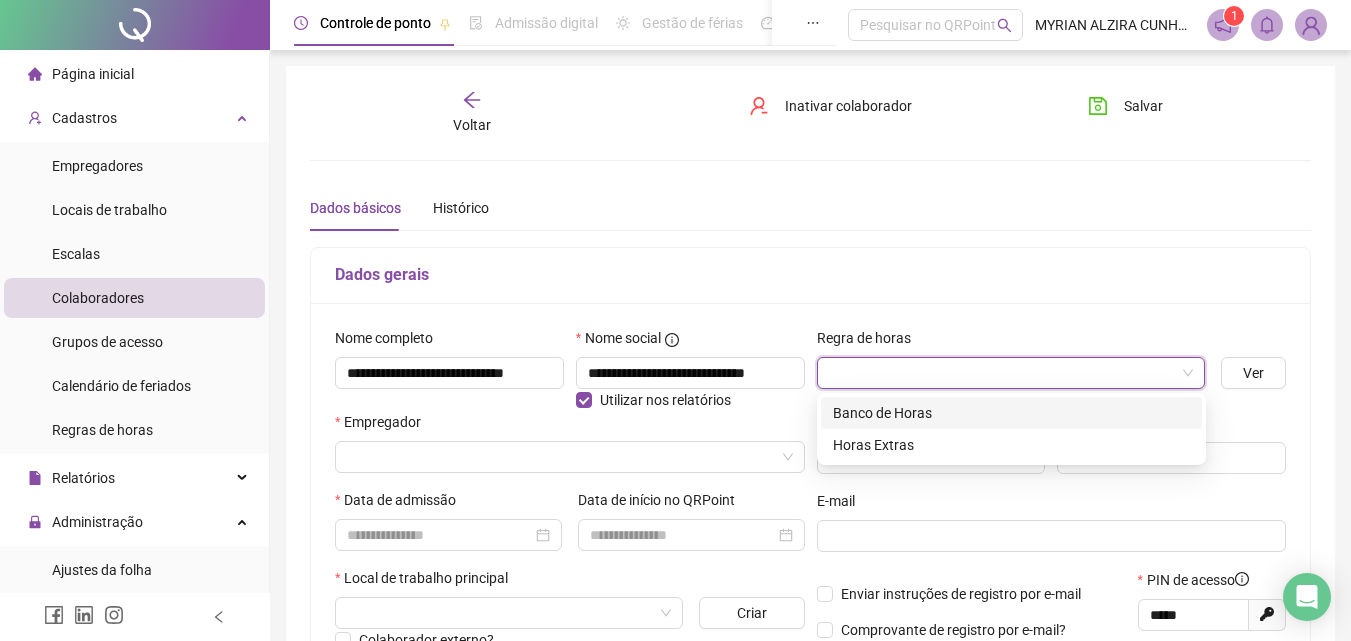 click on "Banco de Horas" at bounding box center [1011, 413] 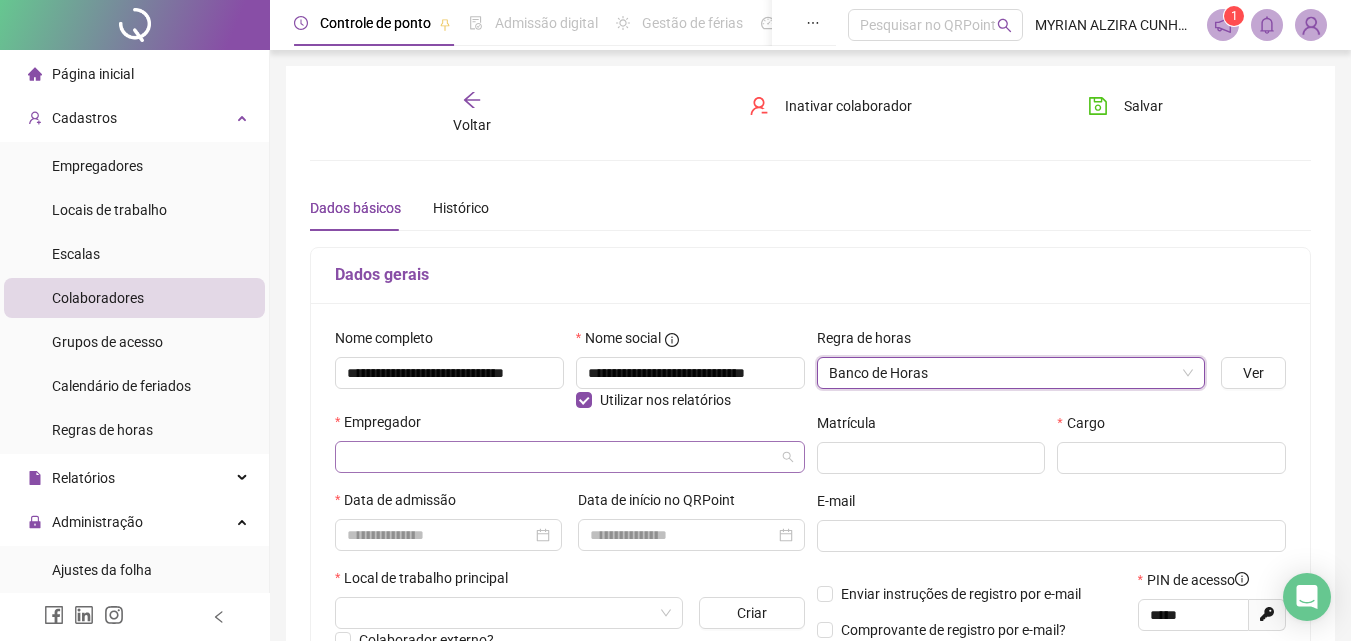 click at bounding box center [564, 457] 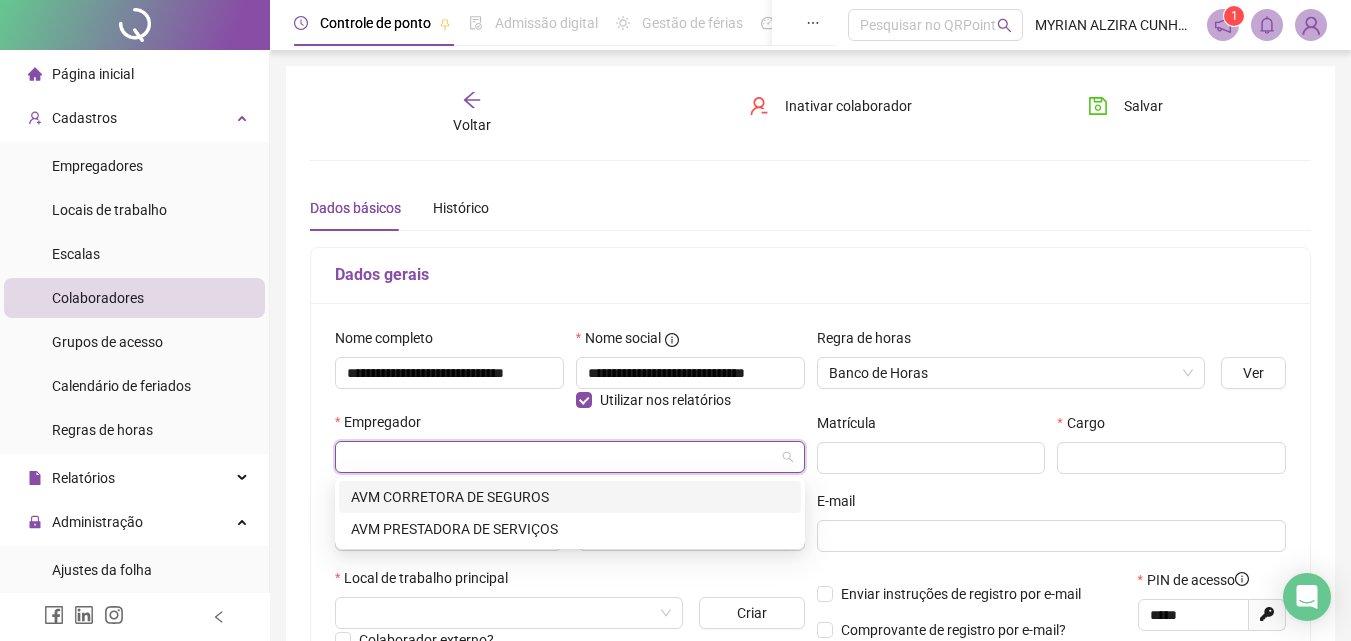 click on "AVM CORRETORA DE SEGUROS" at bounding box center [570, 497] 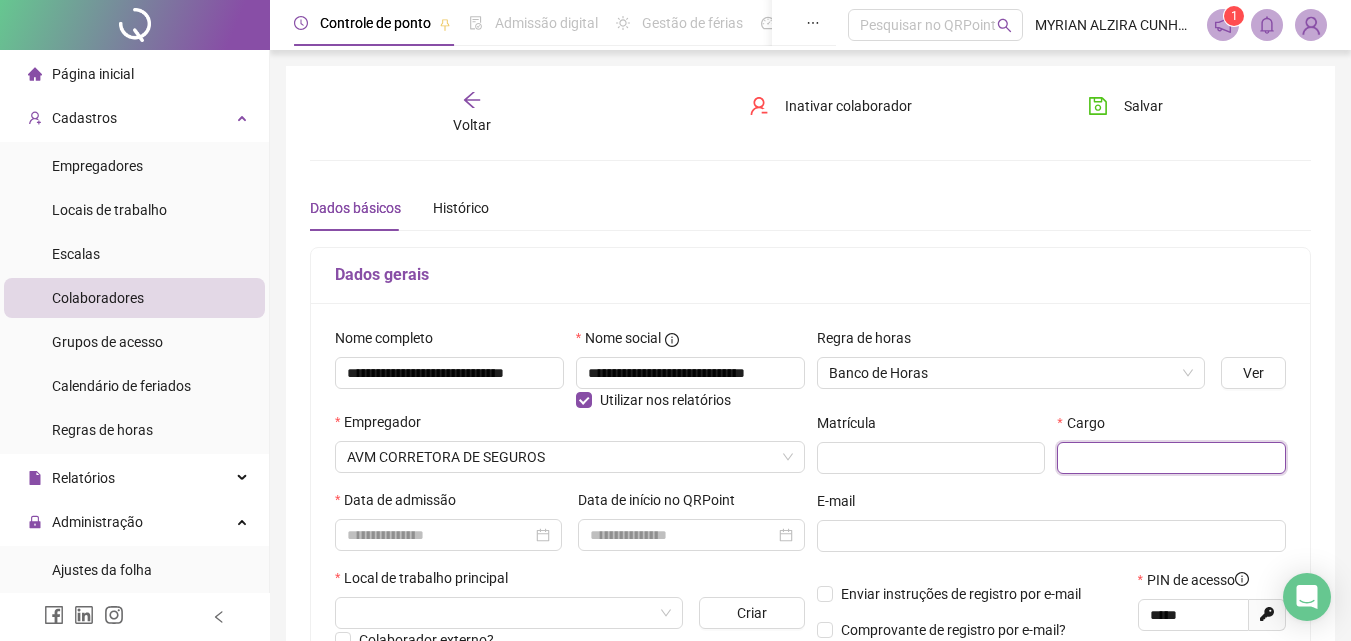 click at bounding box center (1171, 458) 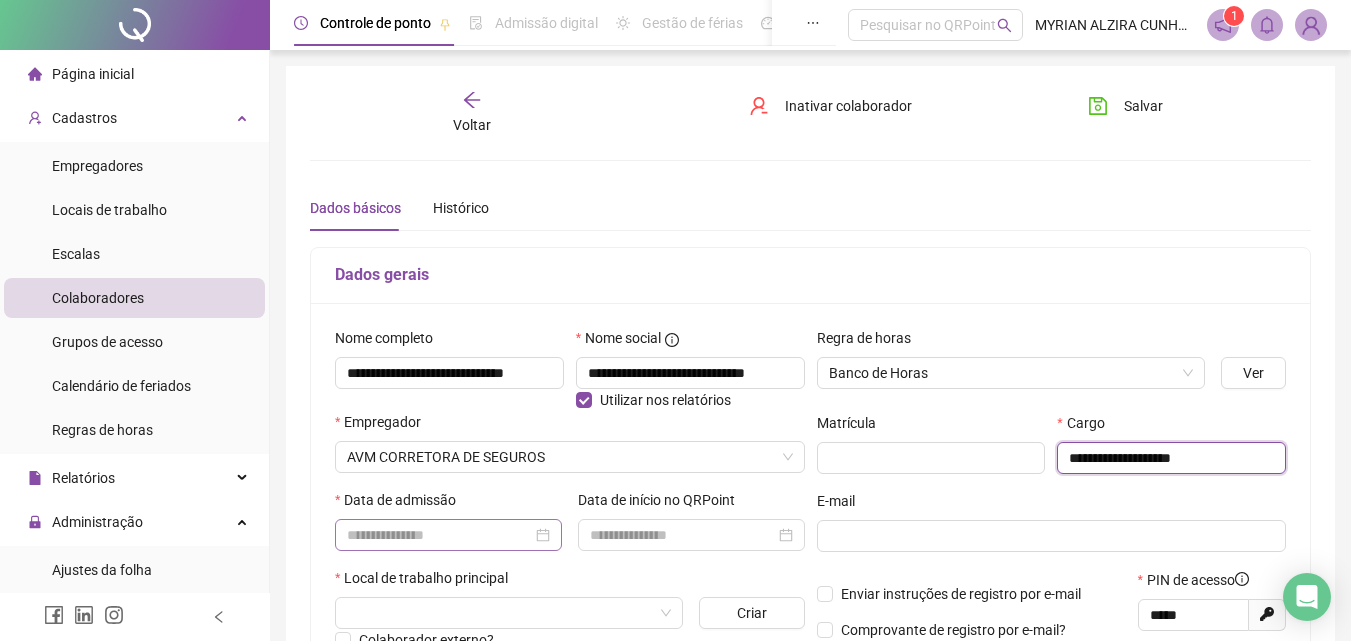 type on "**********" 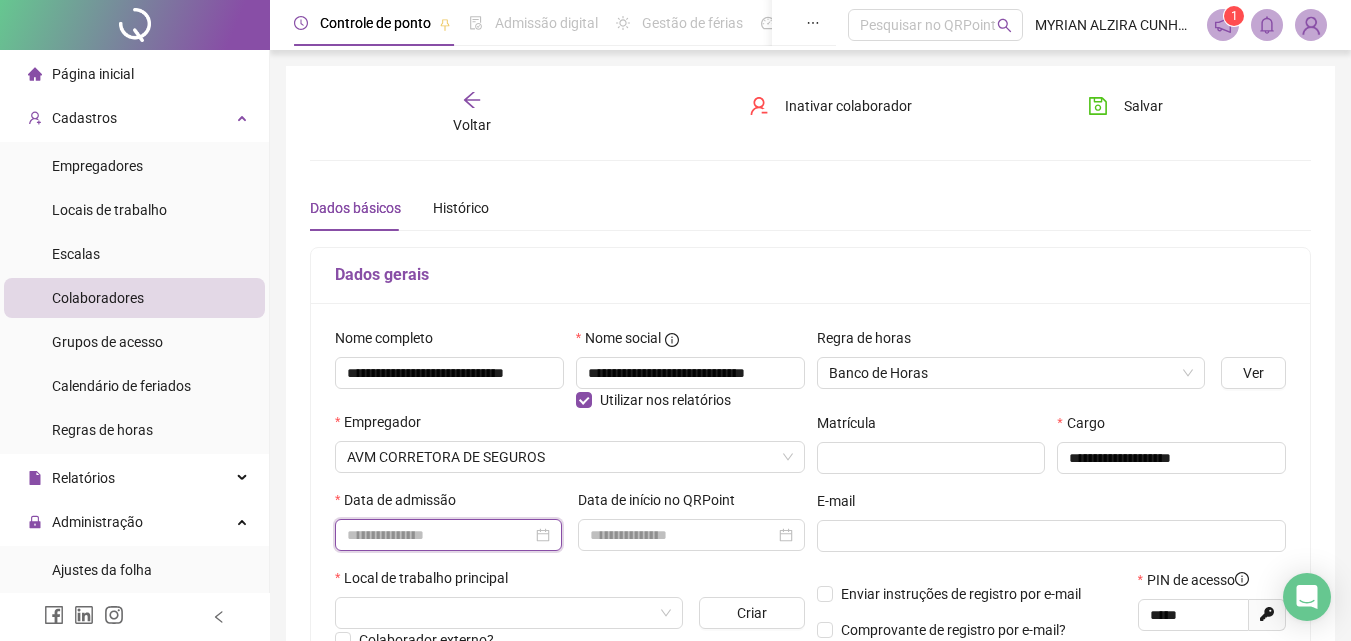 click at bounding box center (439, 535) 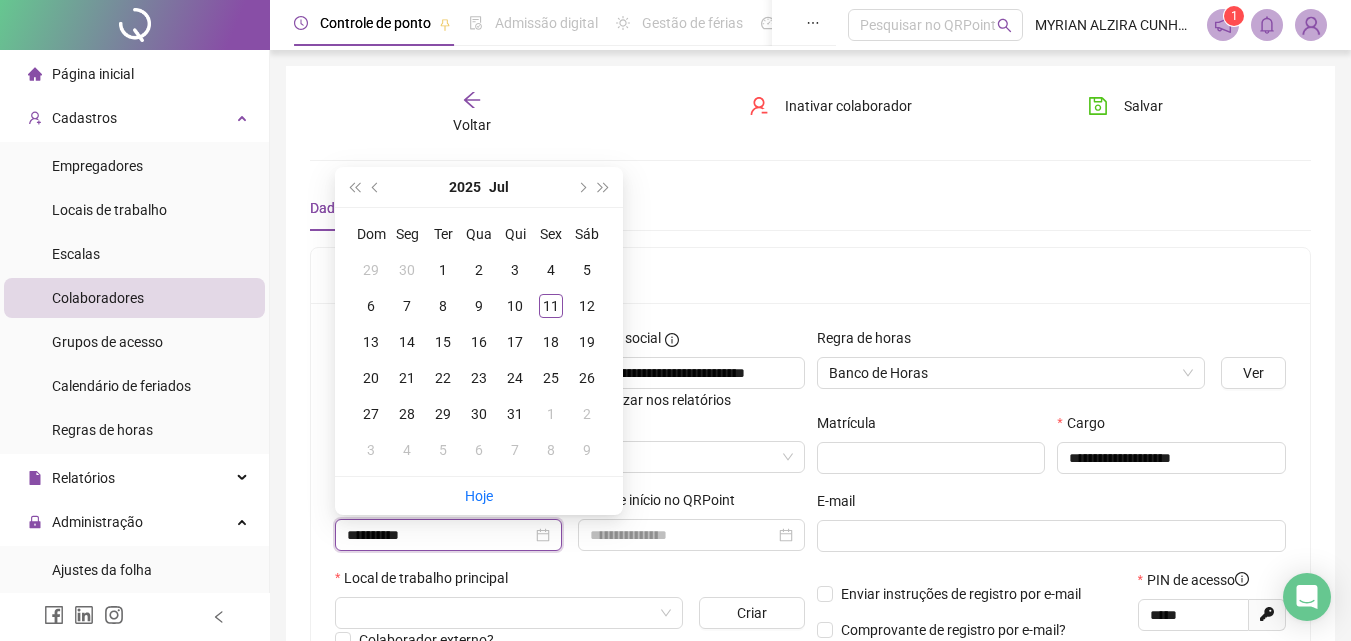 type on "**********" 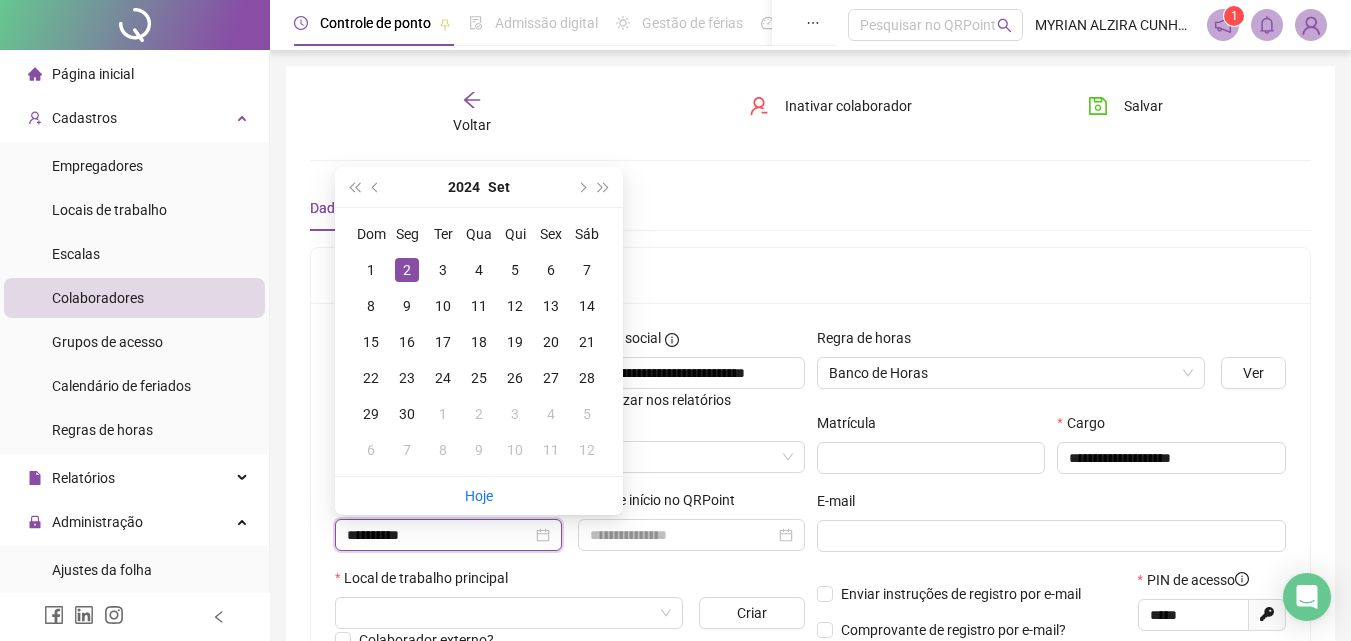 type on "**********" 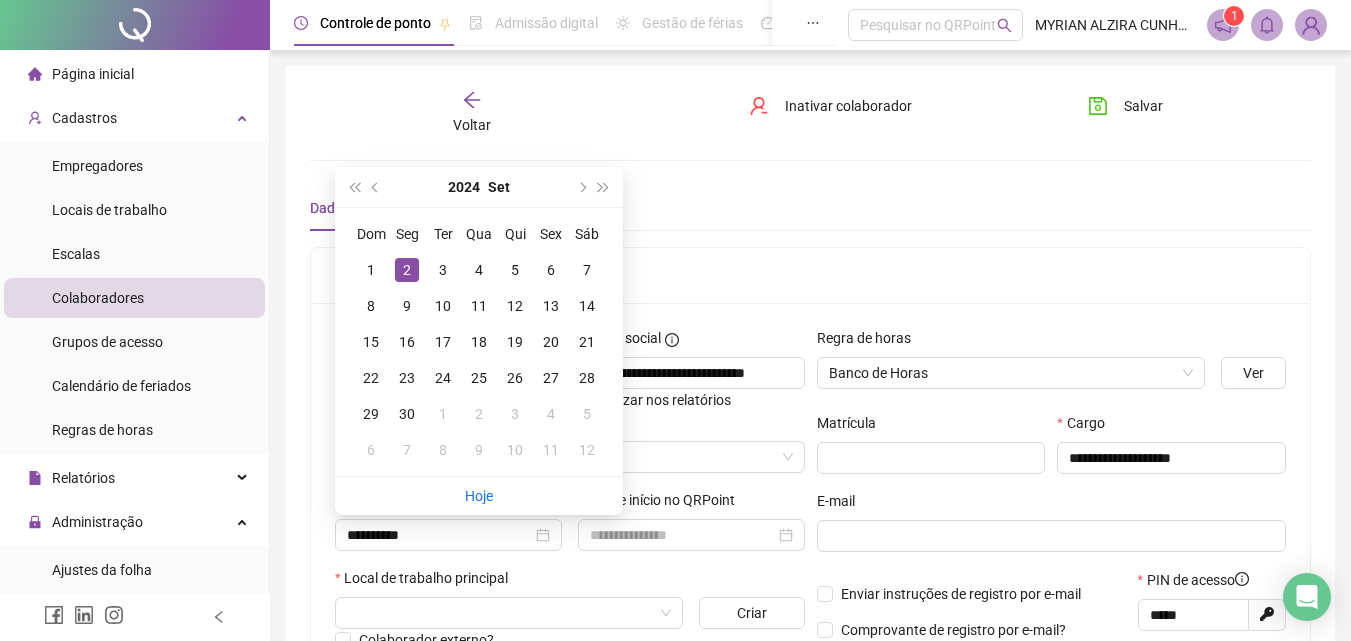 drag, startPoint x: 900, startPoint y: 502, endPoint x: 1024, endPoint y: 483, distance: 125.4472 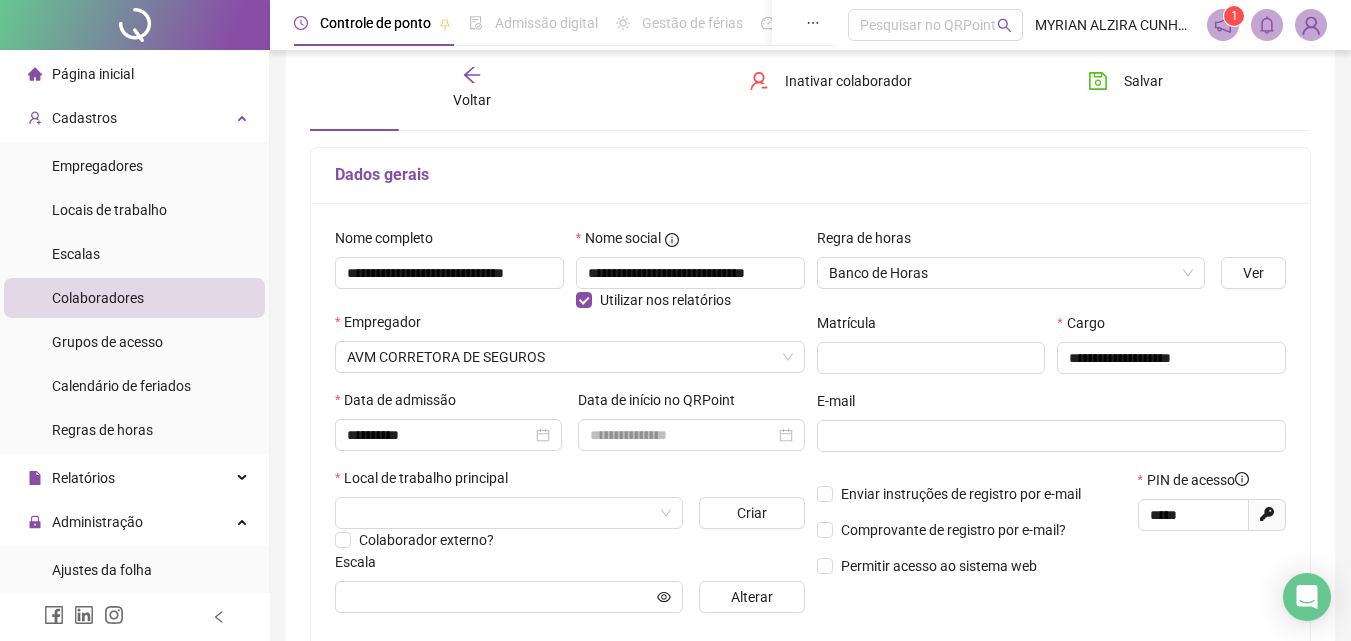 scroll, scrollTop: 200, scrollLeft: 0, axis: vertical 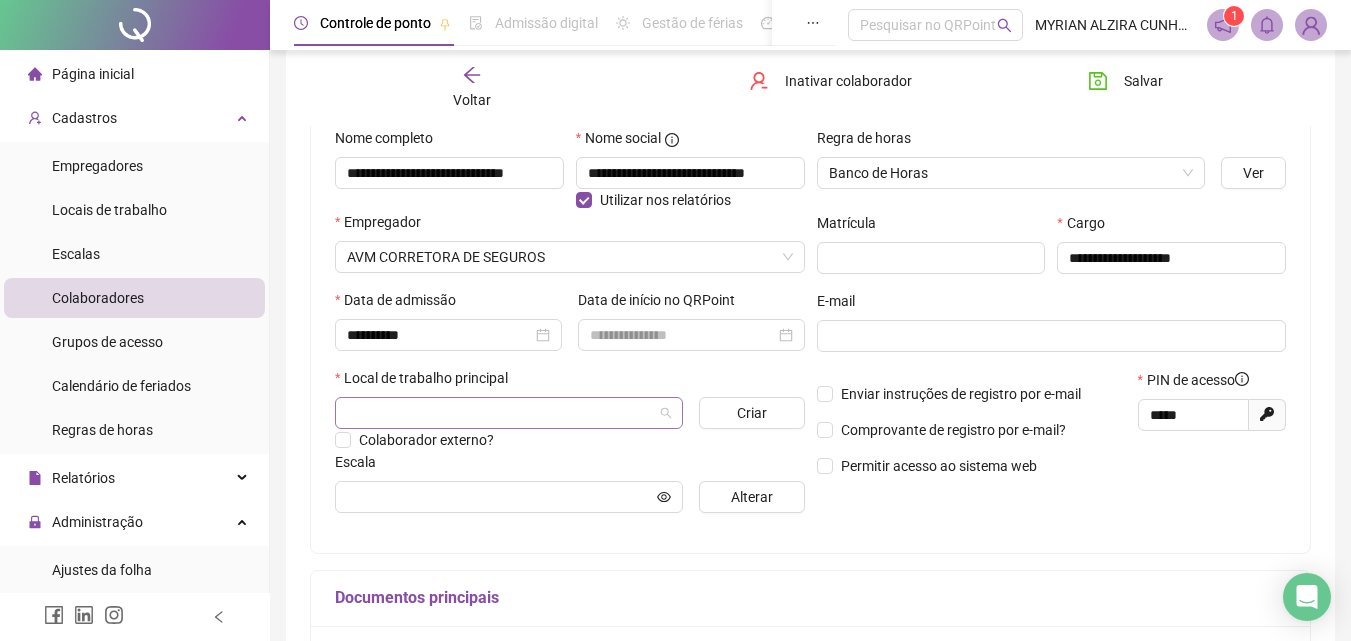 click at bounding box center [503, 413] 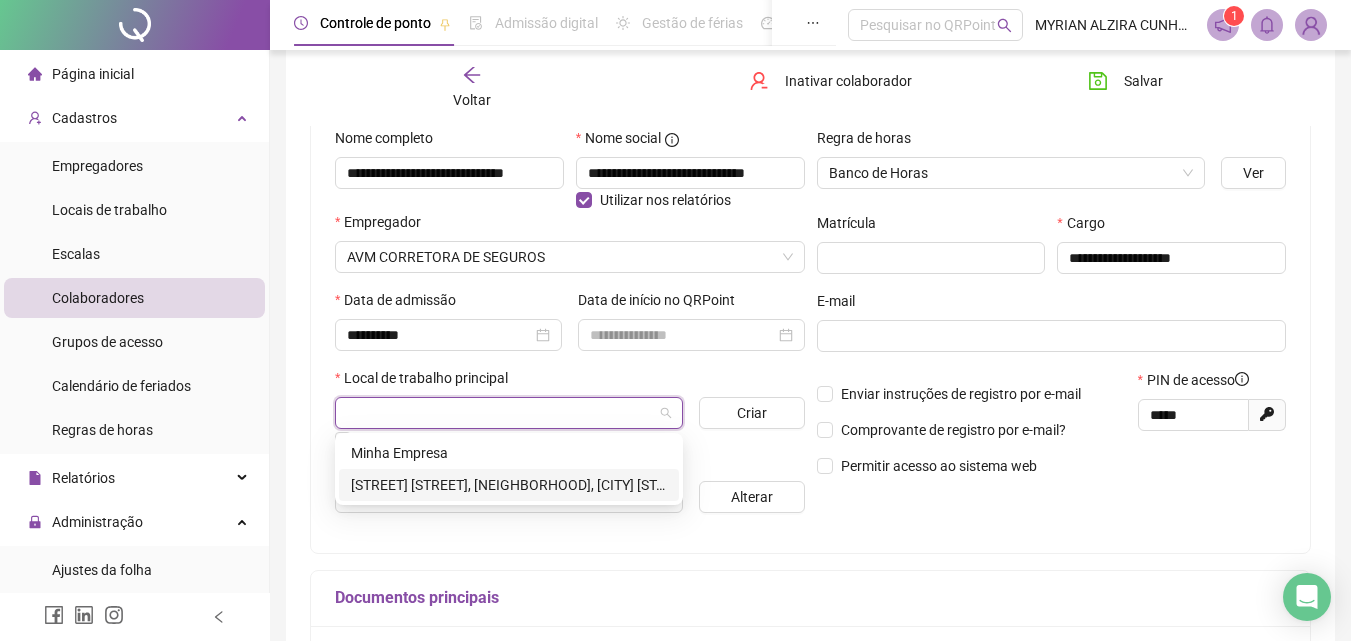 click on "[STREET] [STREET], [NEIGHBORHOOD], [CITY] [STATE]" at bounding box center [509, 485] 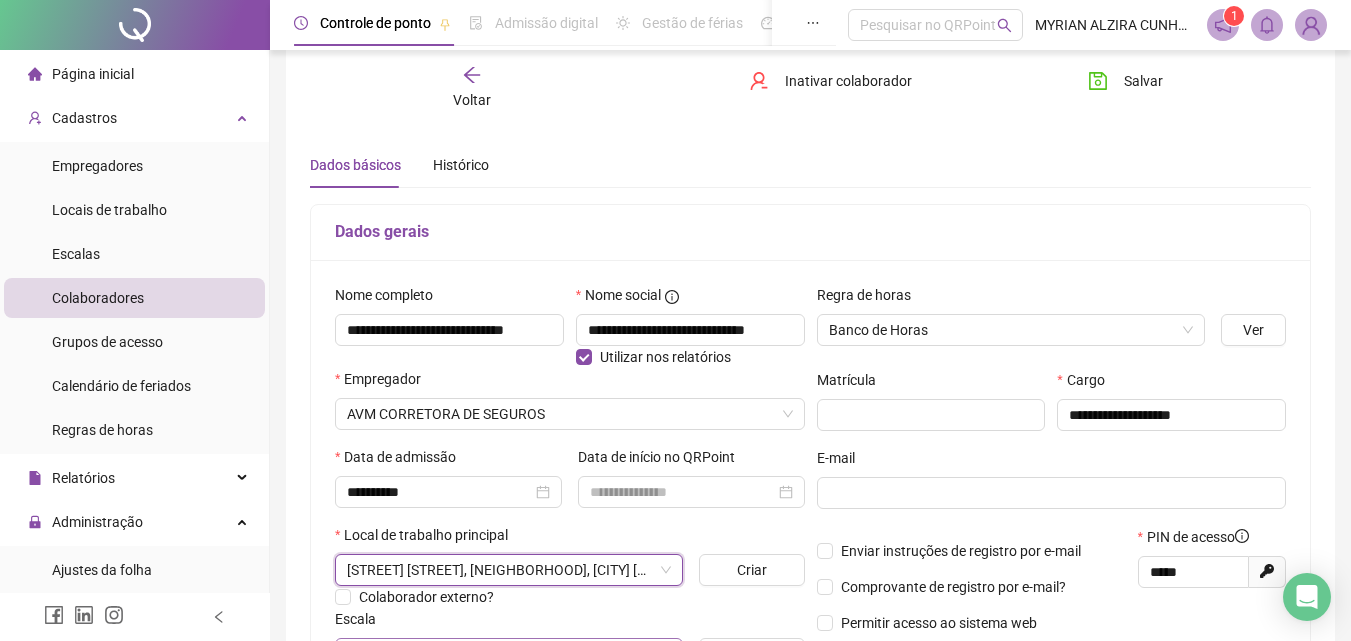 scroll, scrollTop: 0, scrollLeft: 0, axis: both 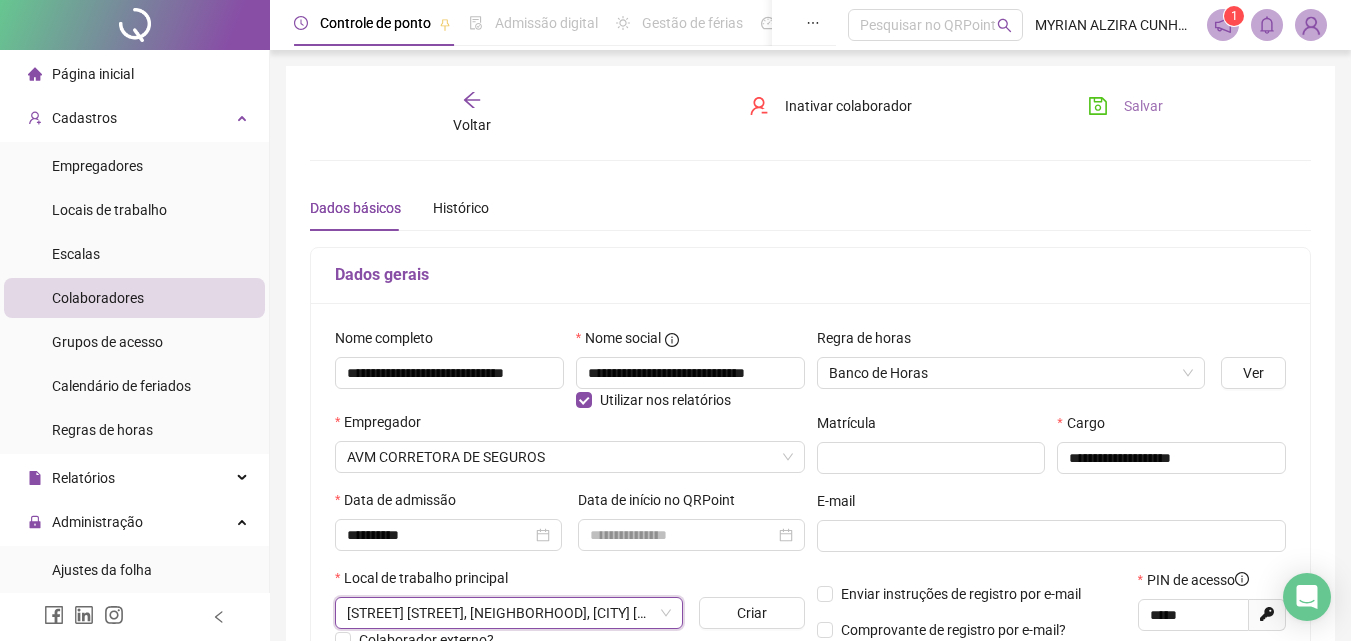 click on "Salvar" at bounding box center (1125, 106) 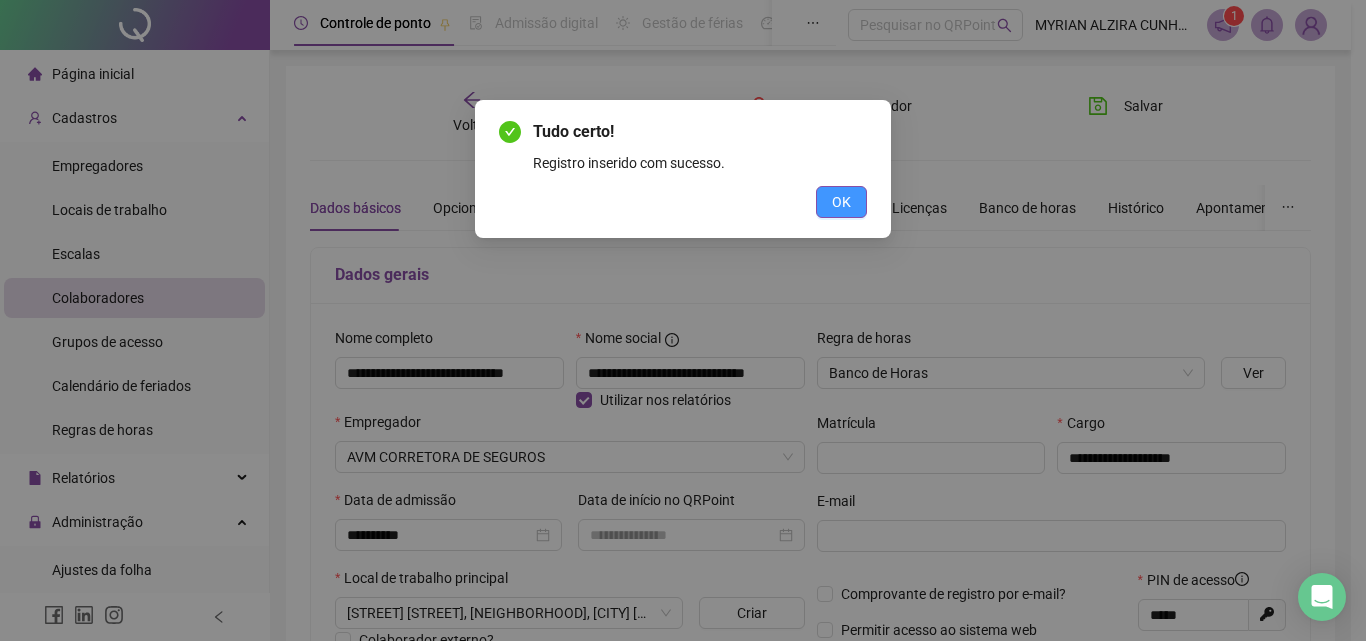 click on "OK" at bounding box center [841, 202] 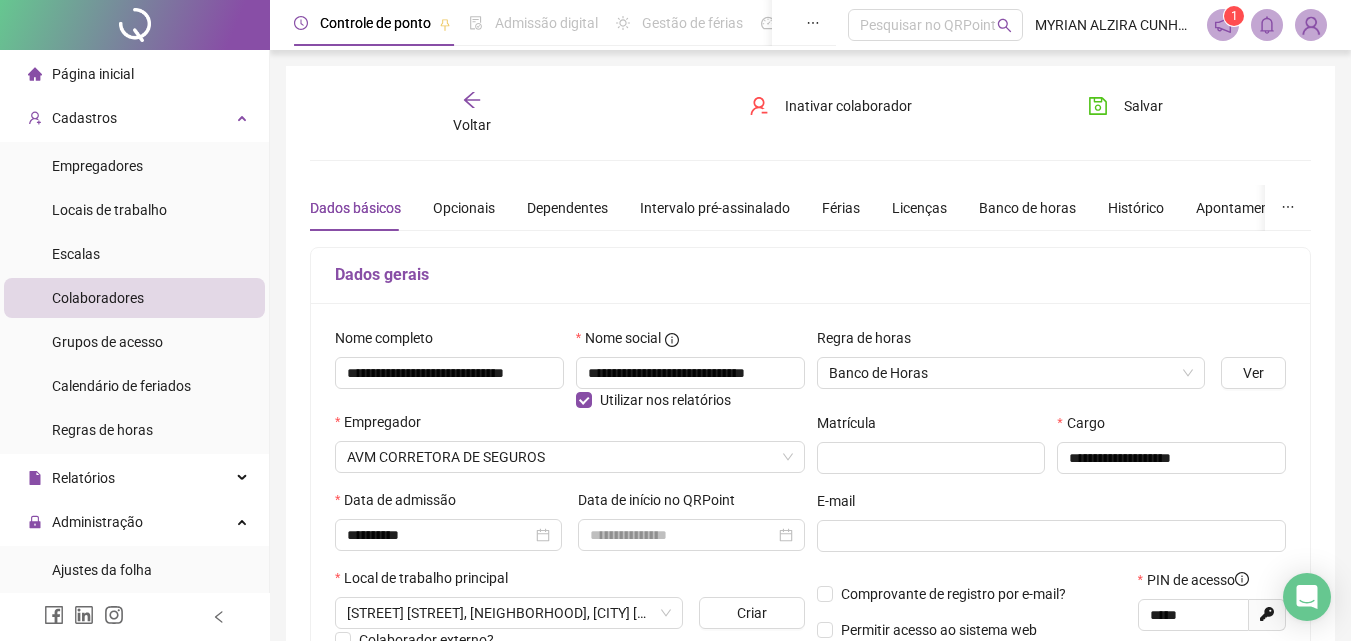 click 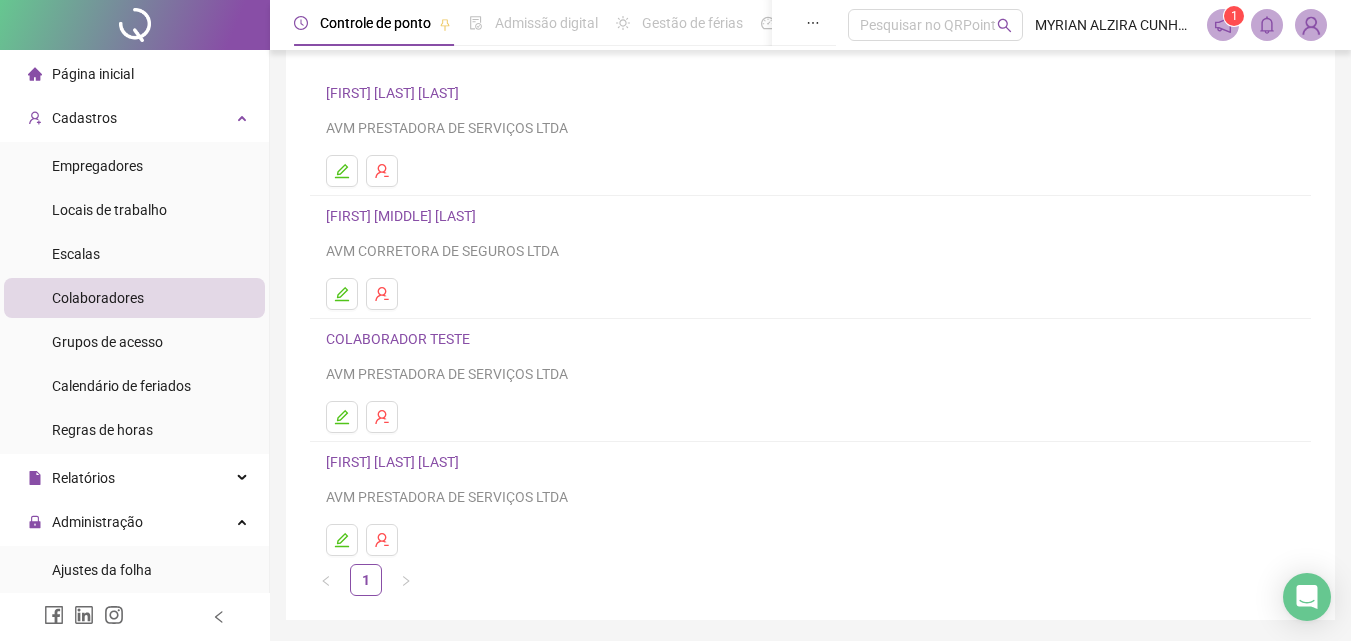 scroll, scrollTop: 103, scrollLeft: 0, axis: vertical 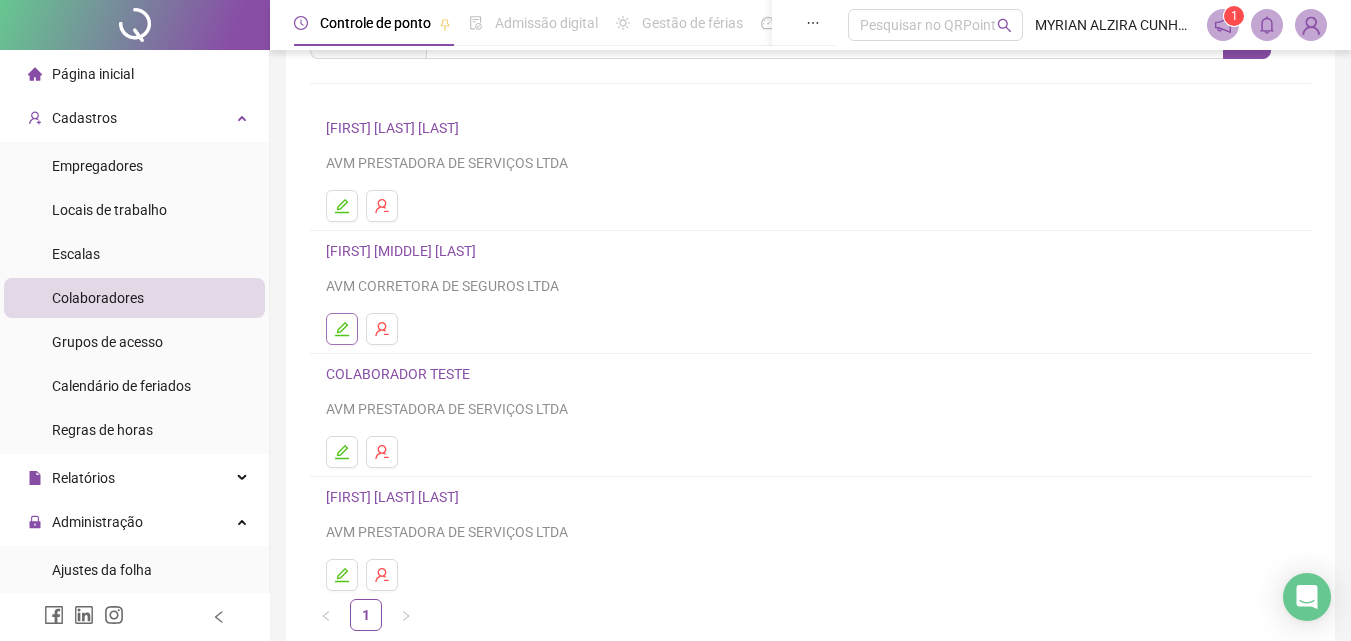 click 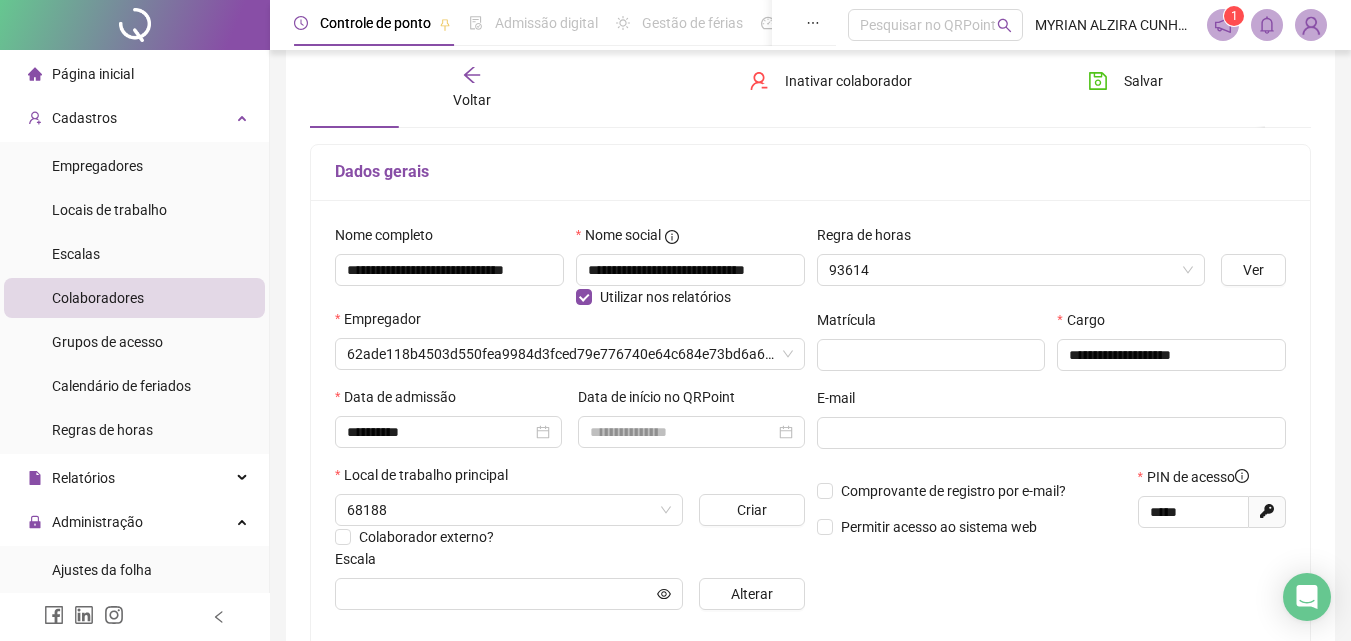scroll, scrollTop: 113, scrollLeft: 0, axis: vertical 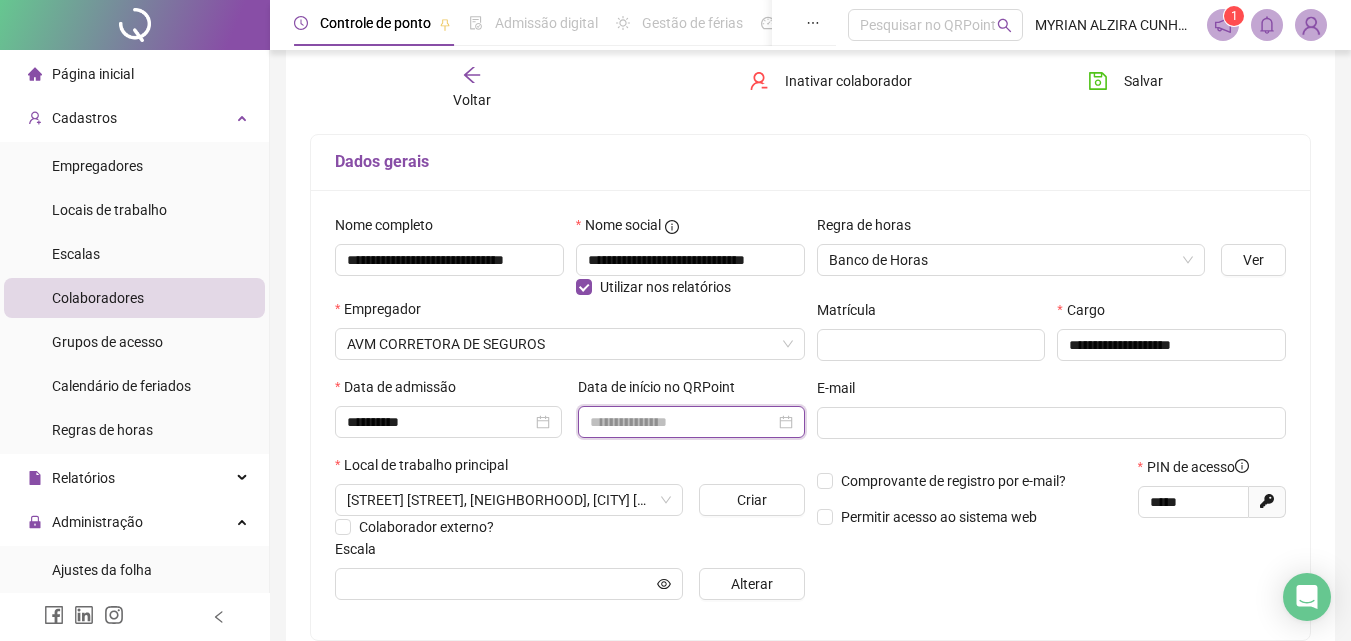 click at bounding box center (682, 422) 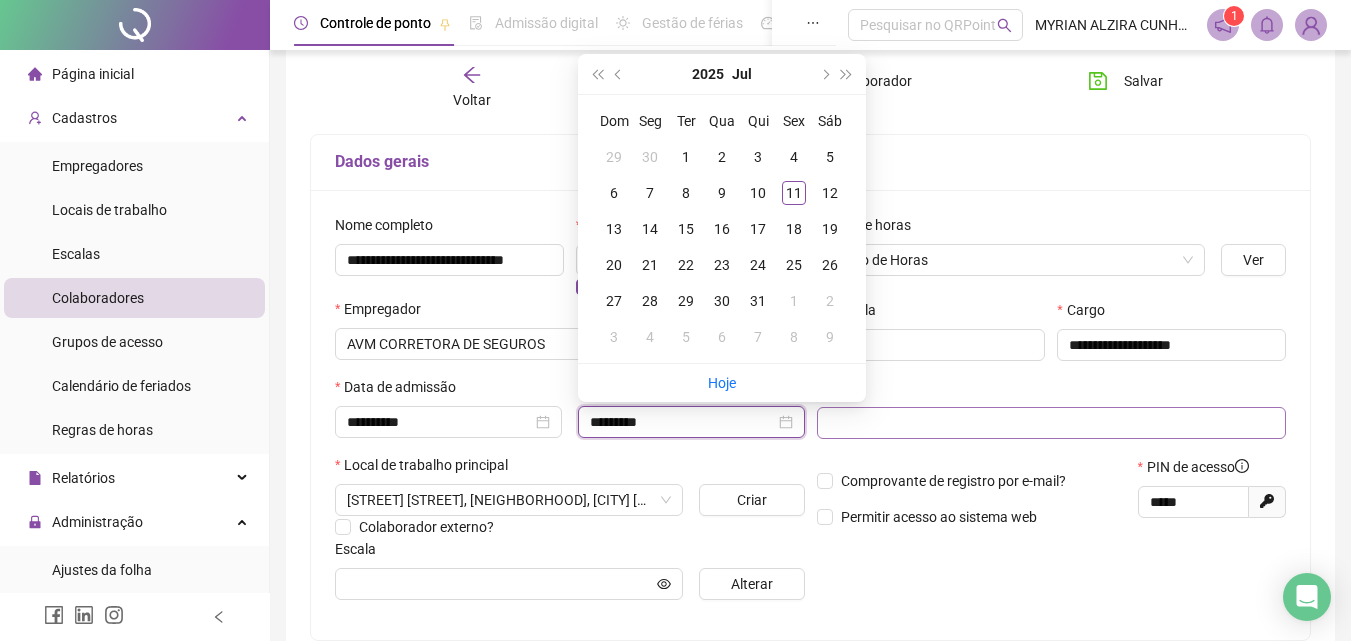 type on "*********" 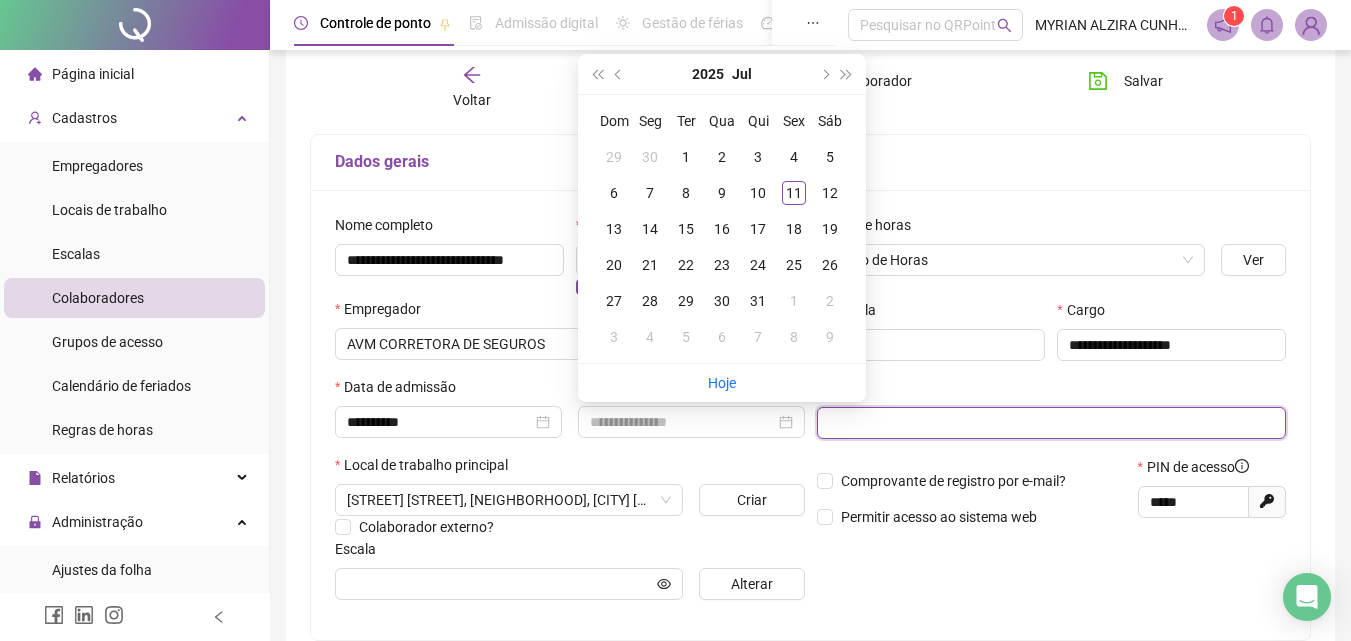 click at bounding box center (1050, 423) 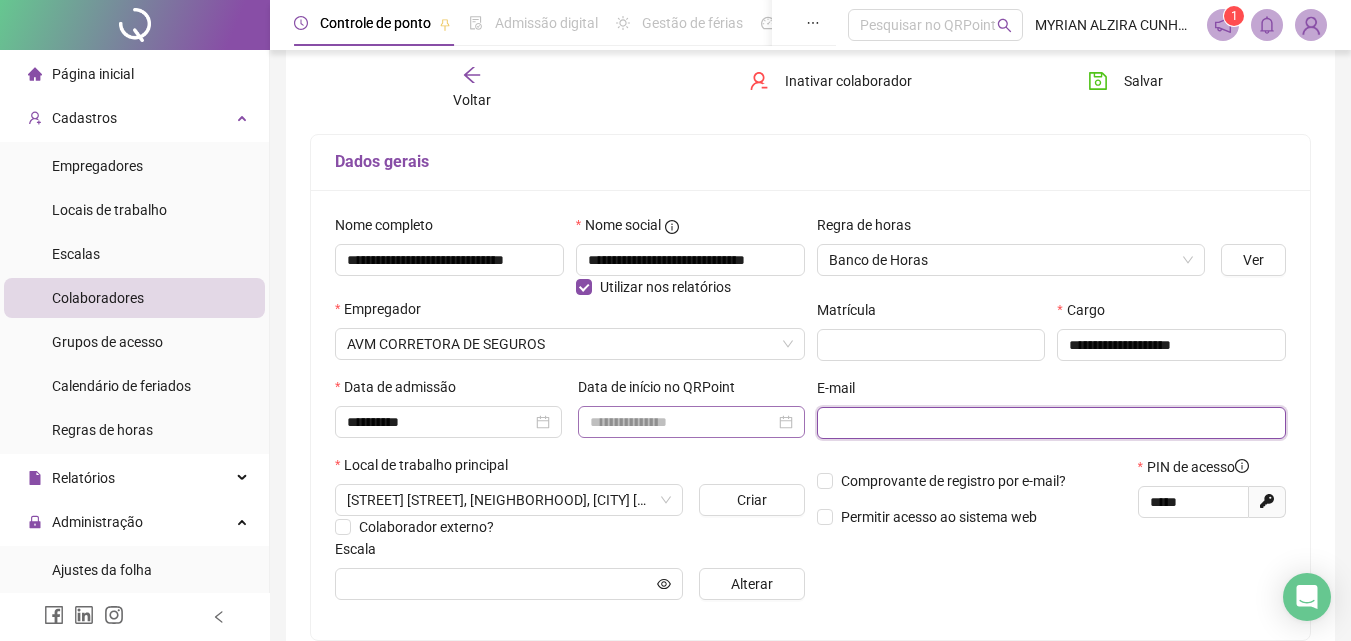 click at bounding box center (691, 422) 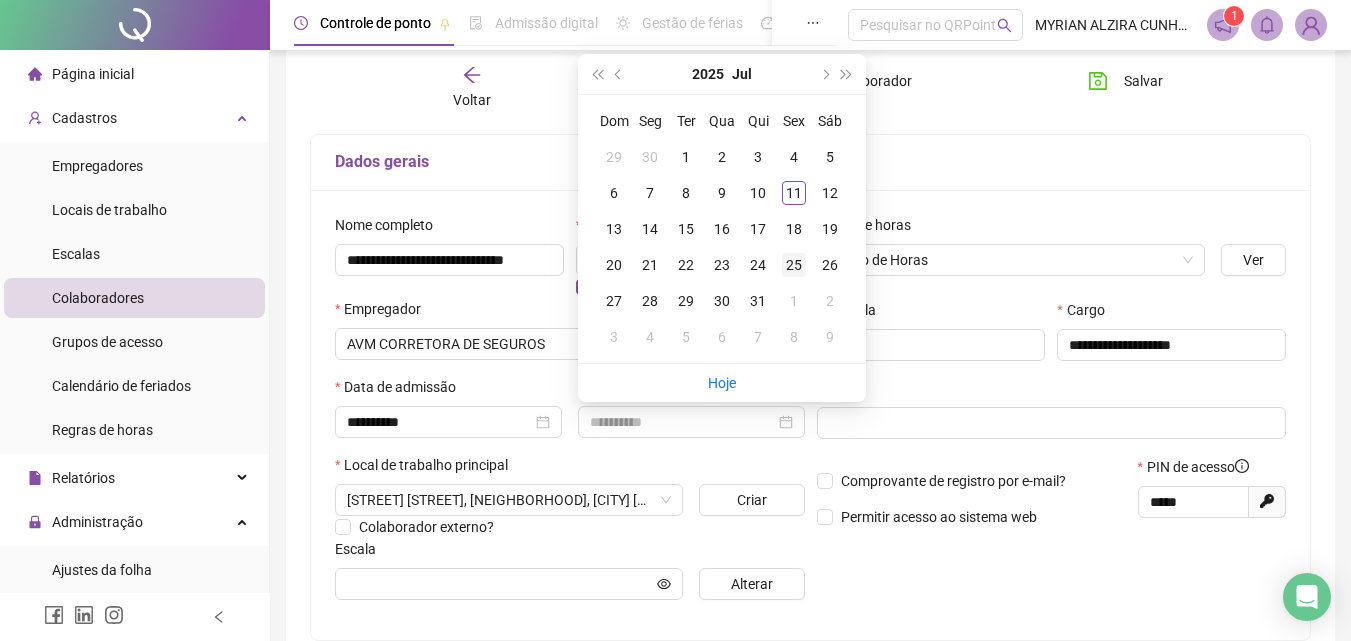 click on "25" at bounding box center [794, 265] 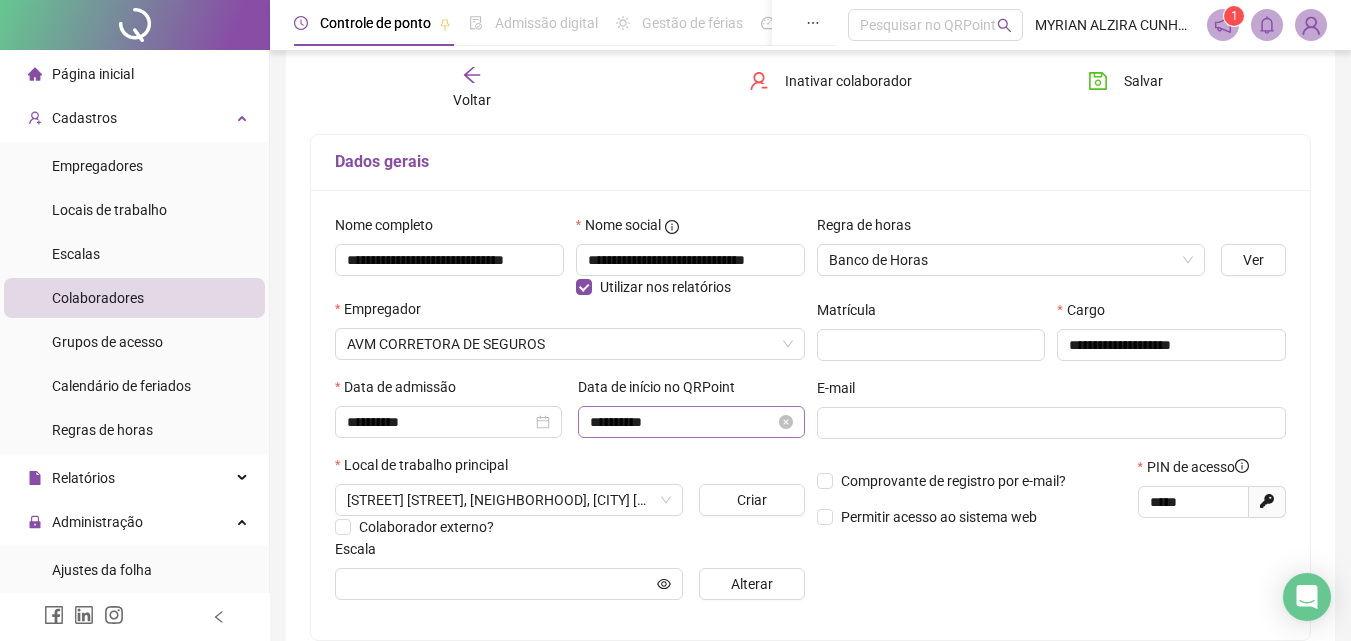 click on "**********" at bounding box center [691, 422] 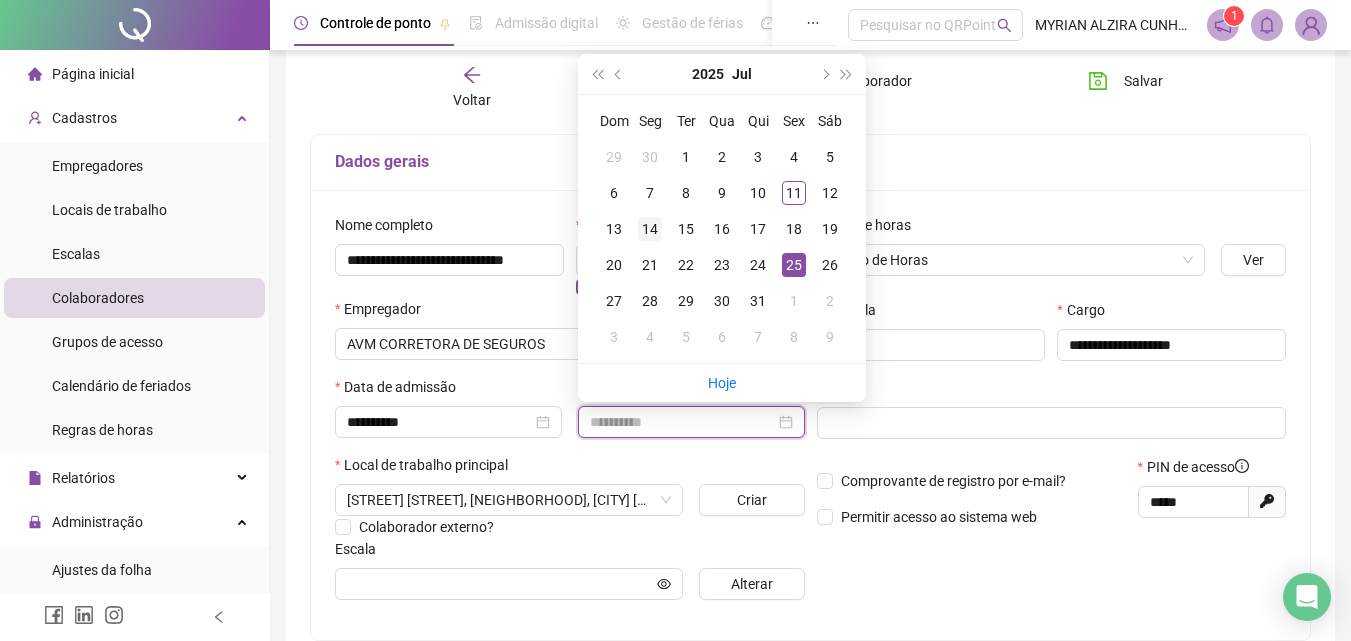 type on "**********" 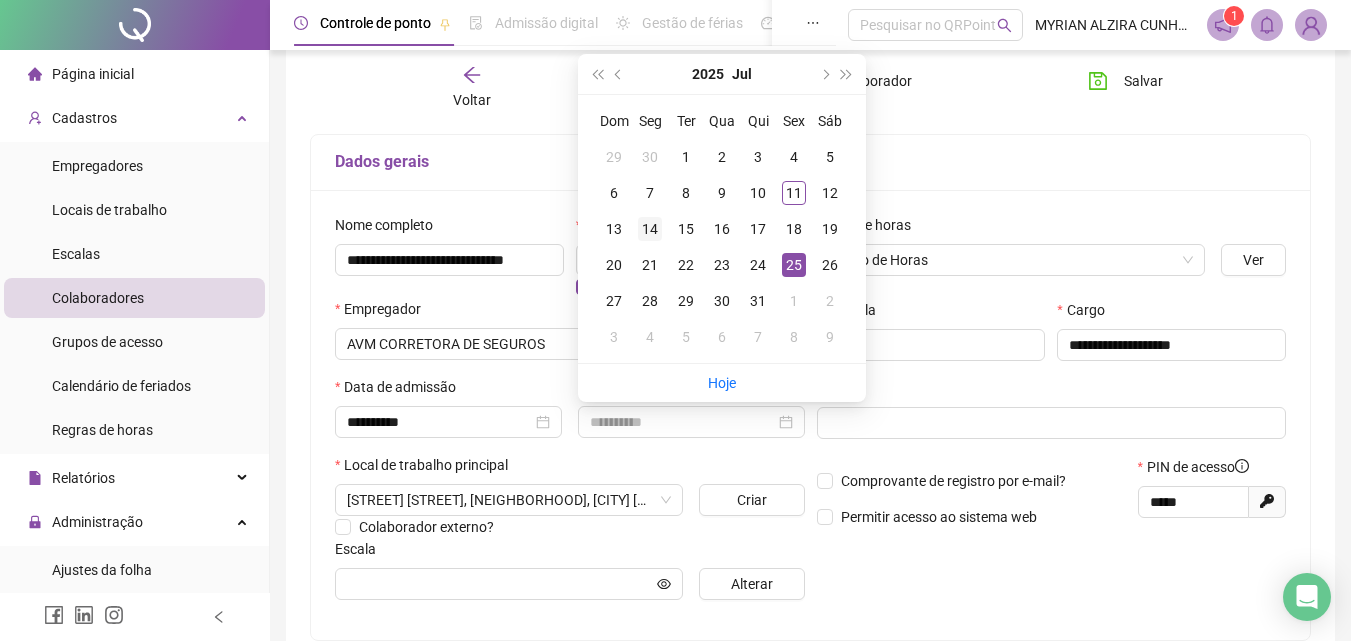 click on "14" at bounding box center (650, 229) 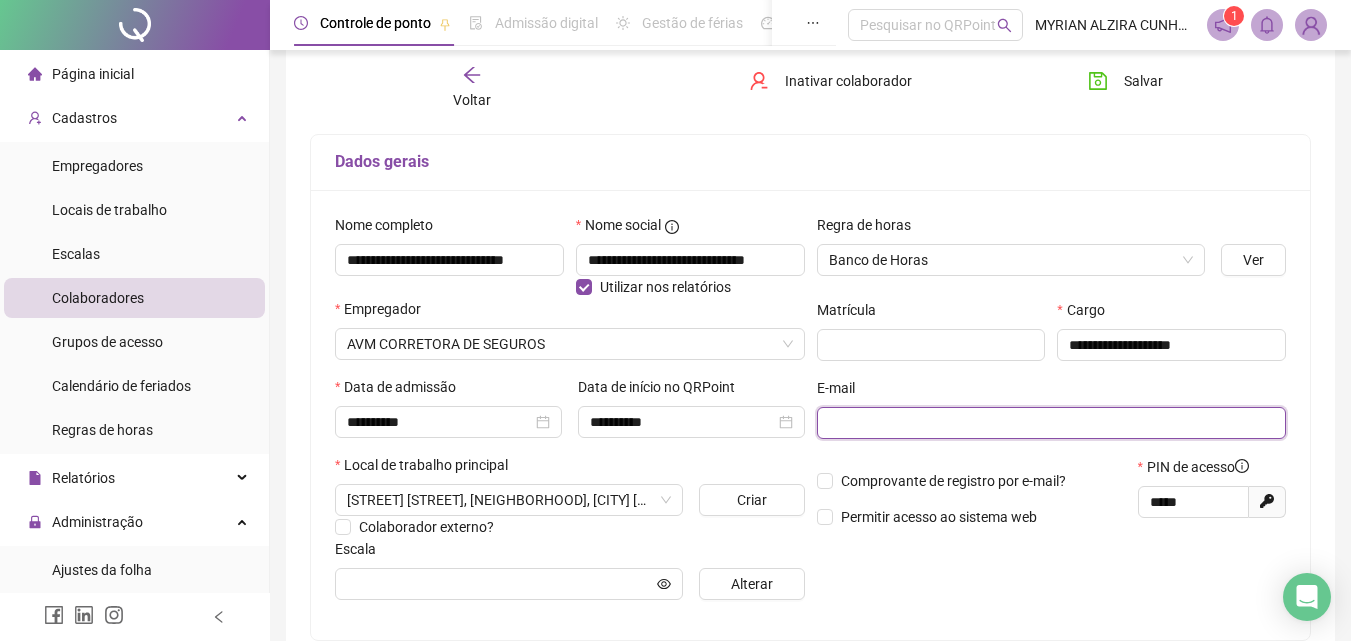 click at bounding box center (1050, 423) 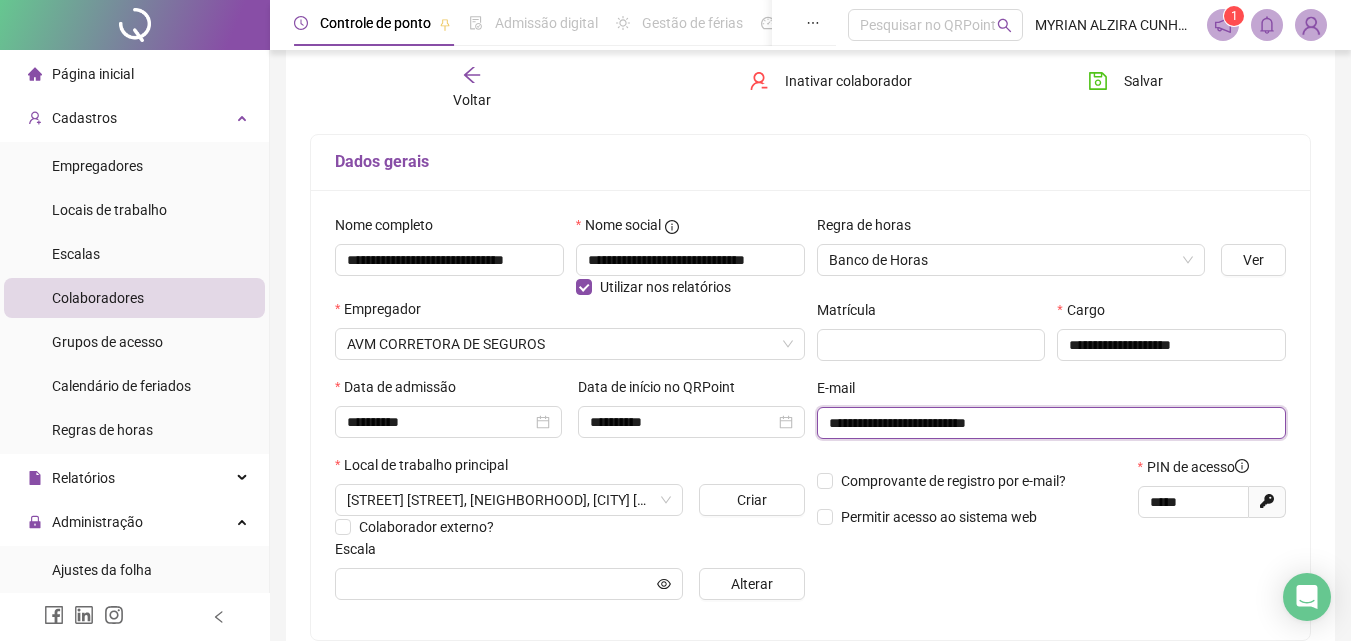 click on "**********" at bounding box center (1050, 423) 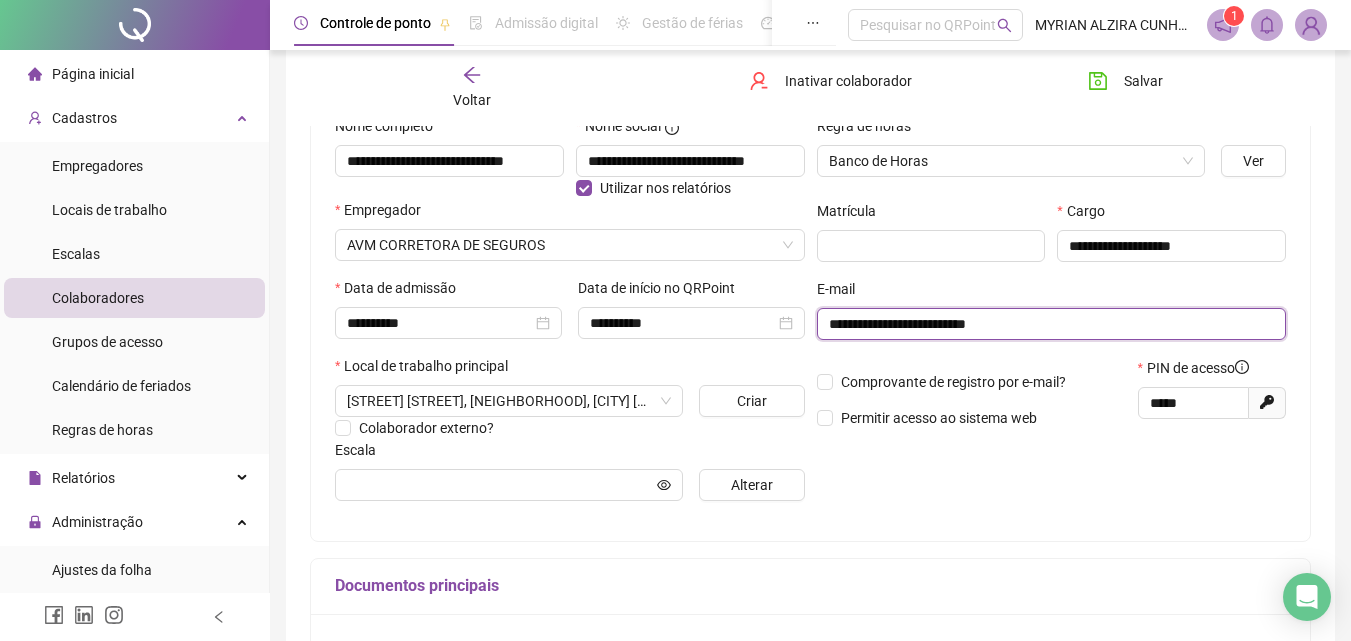 scroll, scrollTop: 213, scrollLeft: 0, axis: vertical 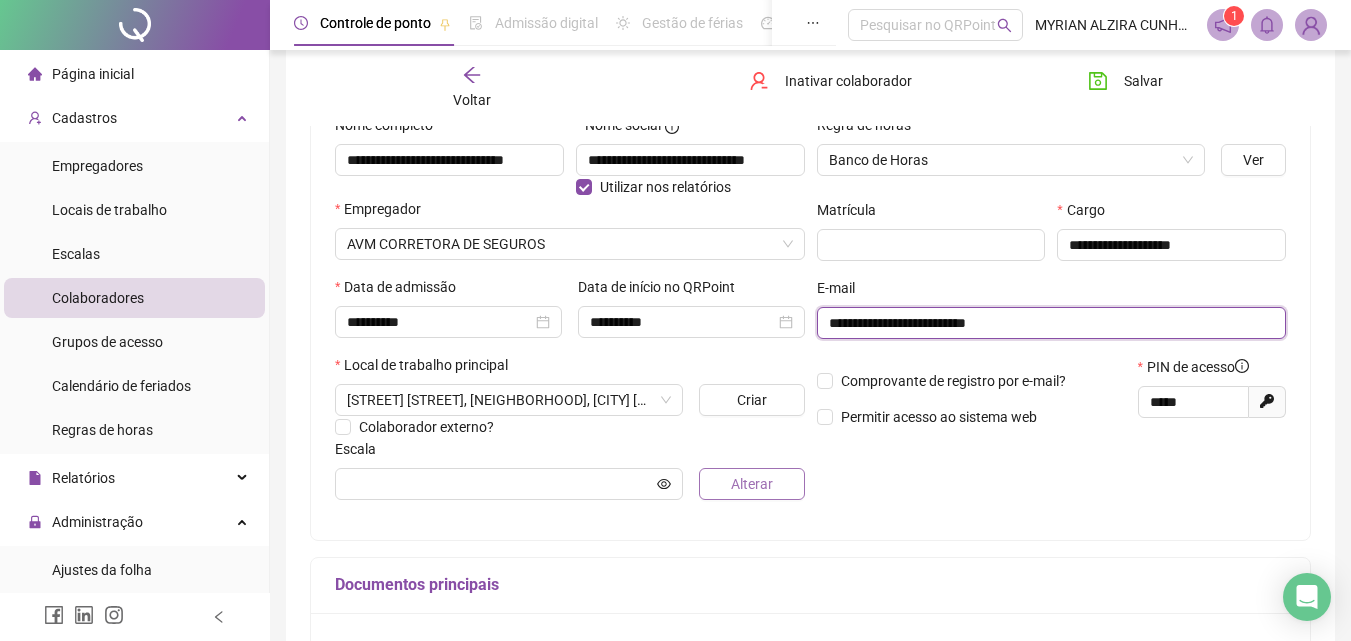 type on "**********" 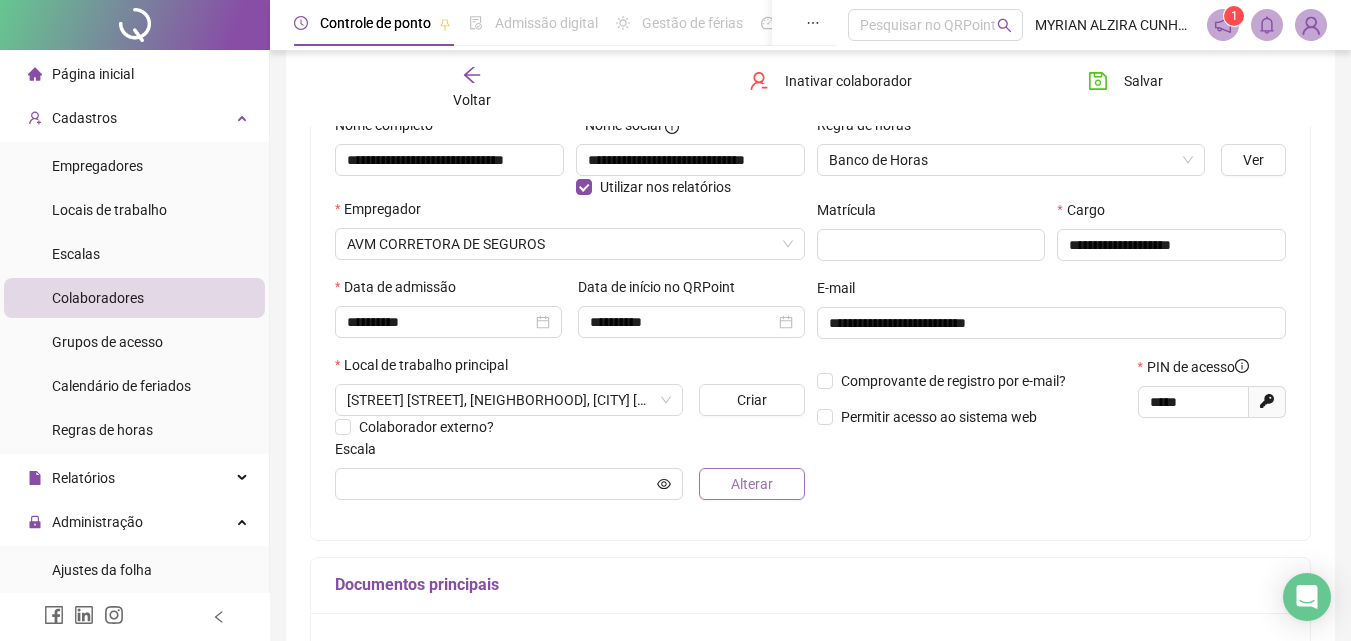 click on "Alterar" at bounding box center [751, 484] 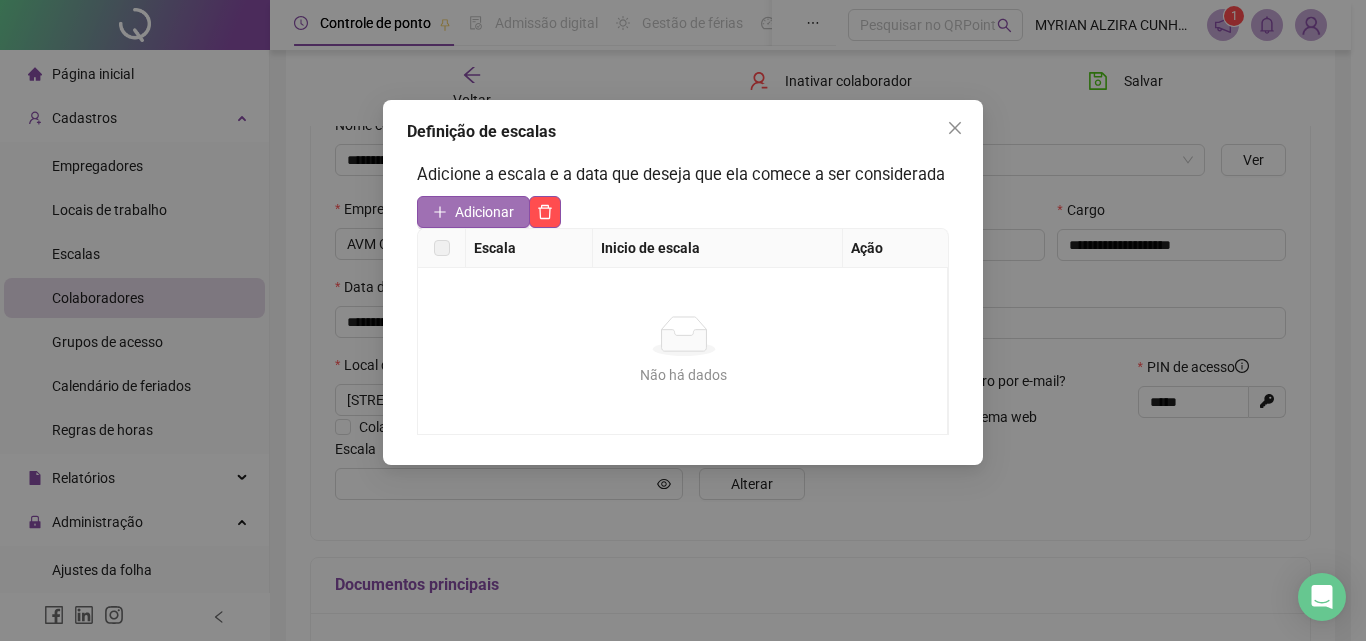 click on "Adicionar" at bounding box center (484, 212) 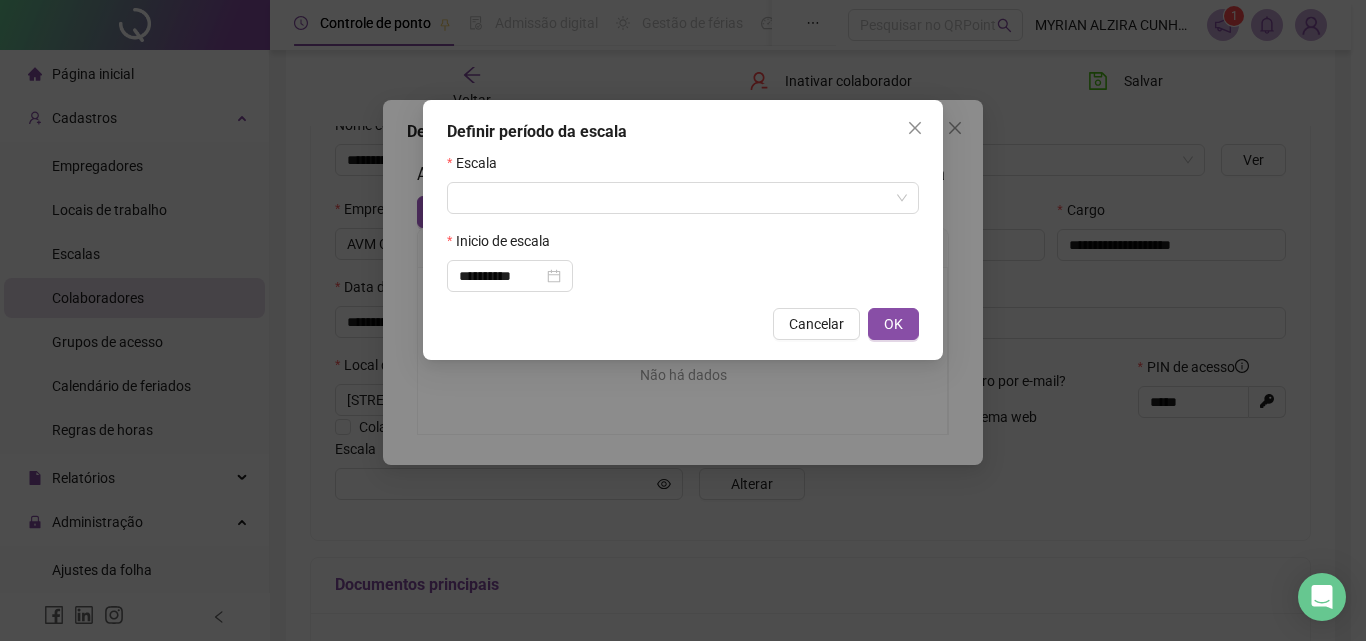 click on "**********" at bounding box center (683, 222) 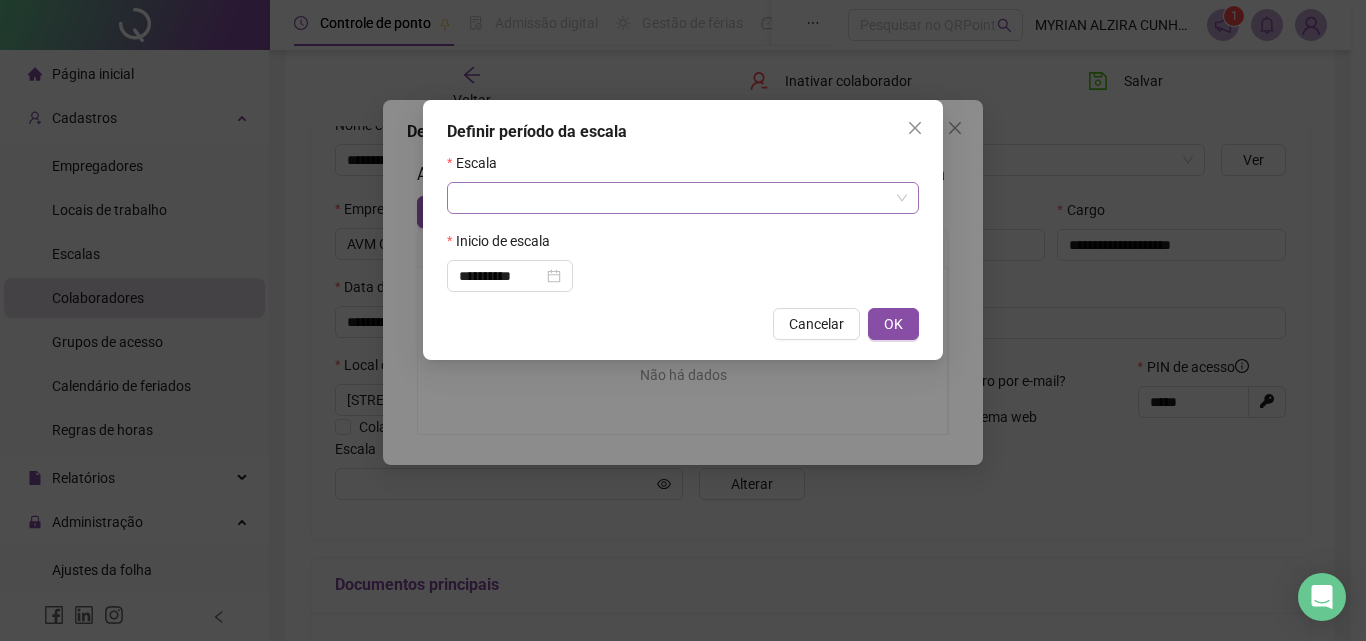 click at bounding box center [677, 198] 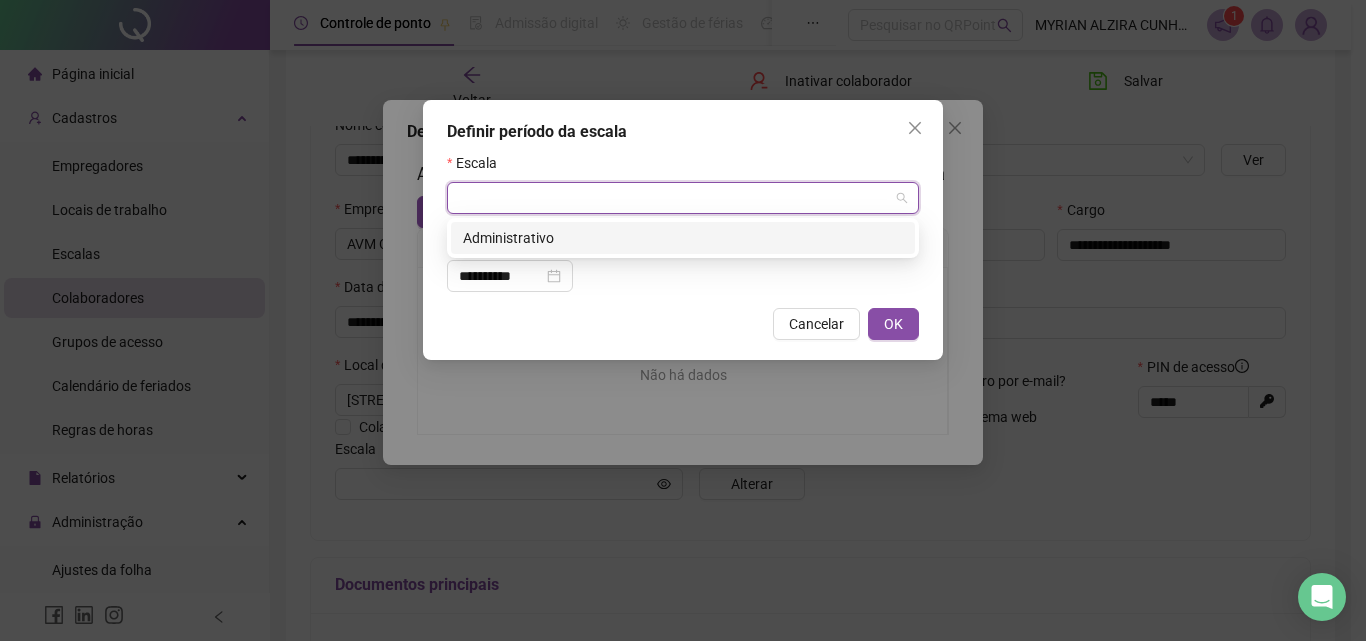 click on "Administrativo" at bounding box center (683, 238) 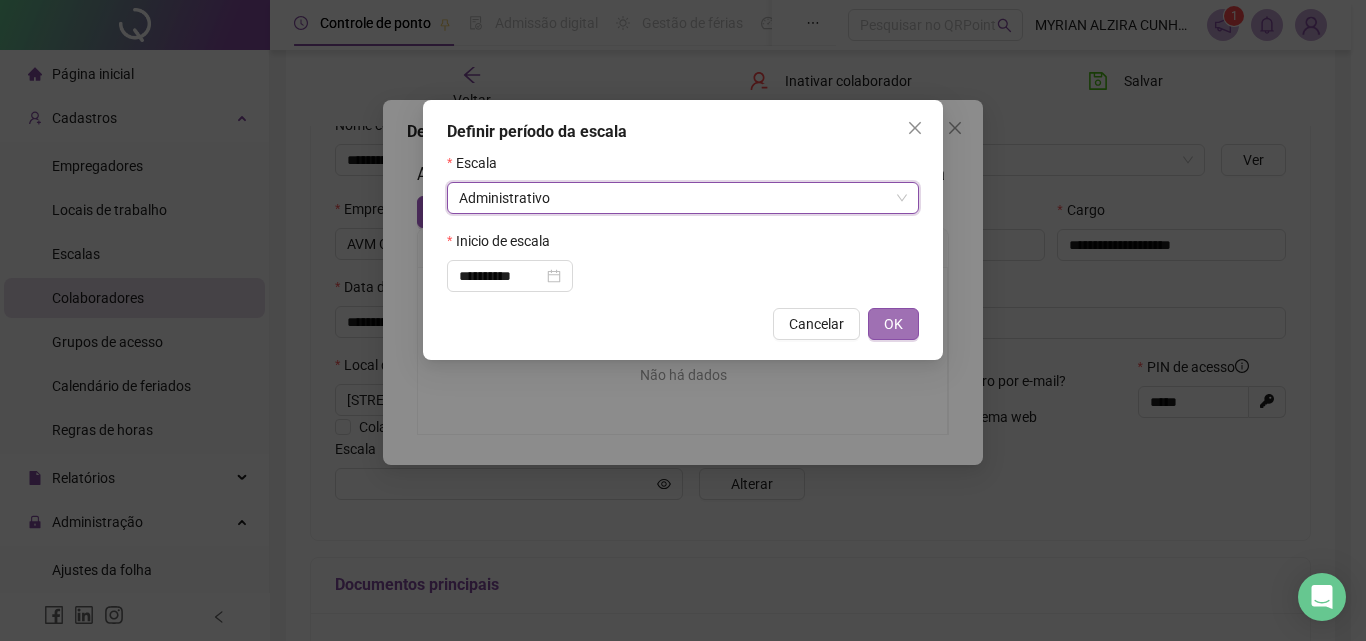 click on "OK" at bounding box center [893, 324] 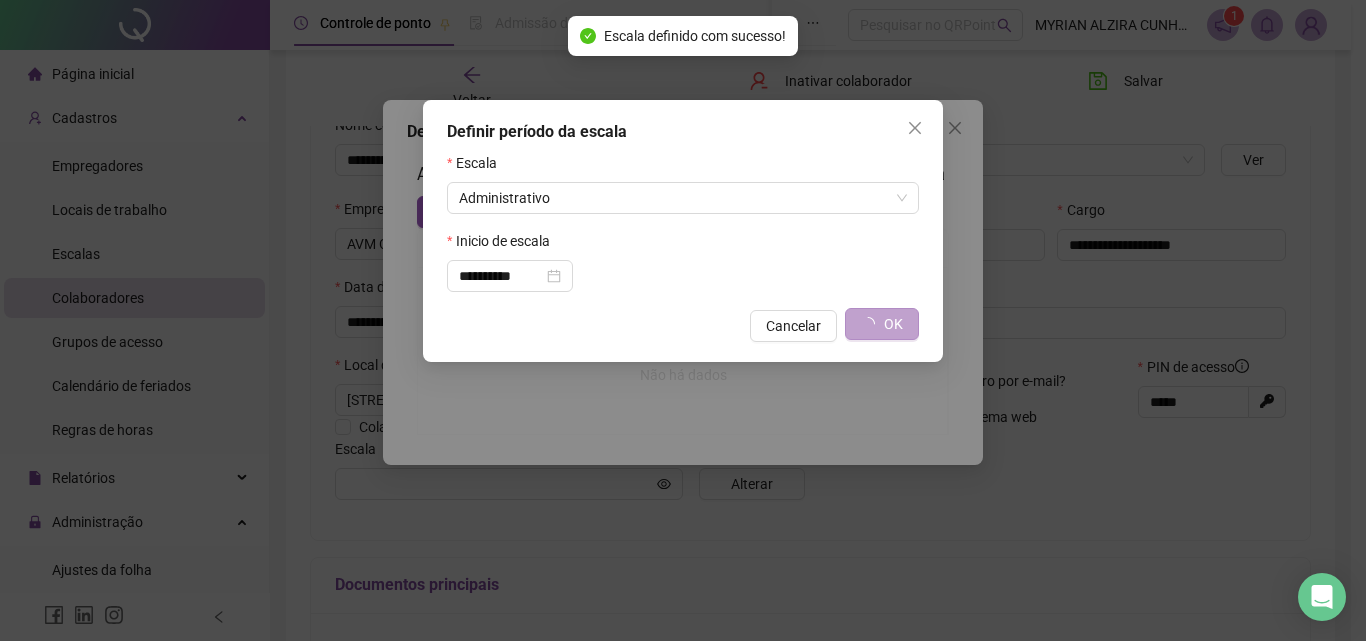 type on "**********" 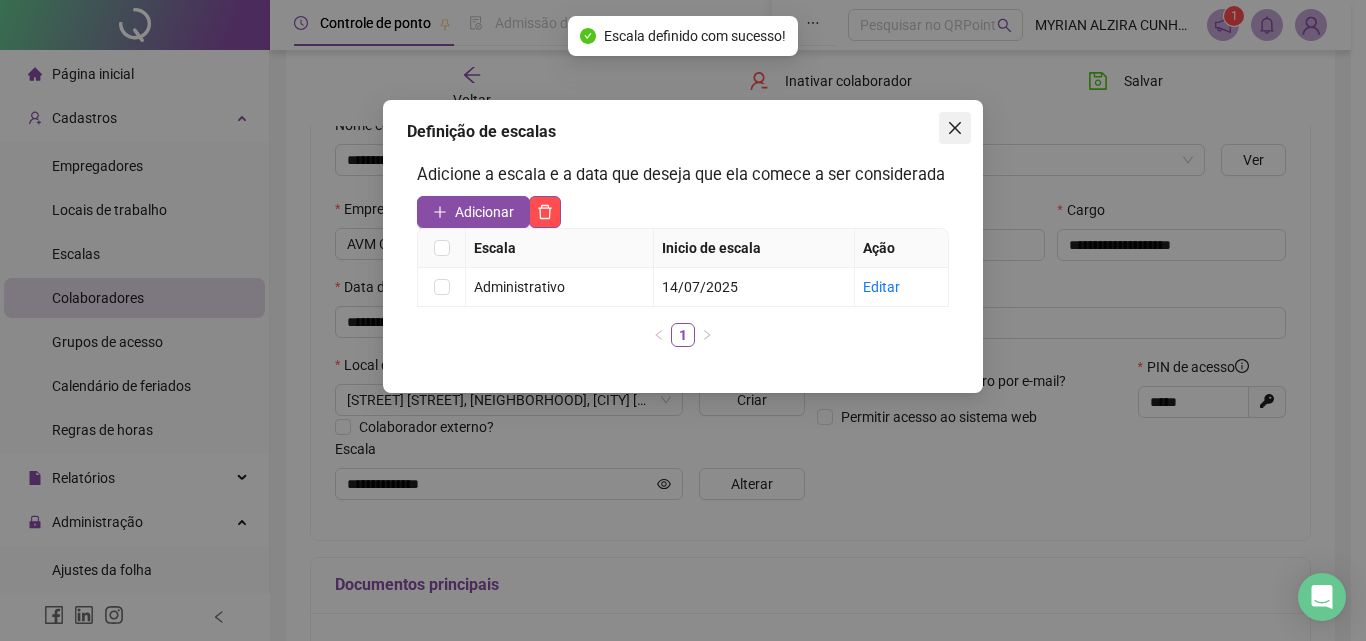 click at bounding box center (955, 128) 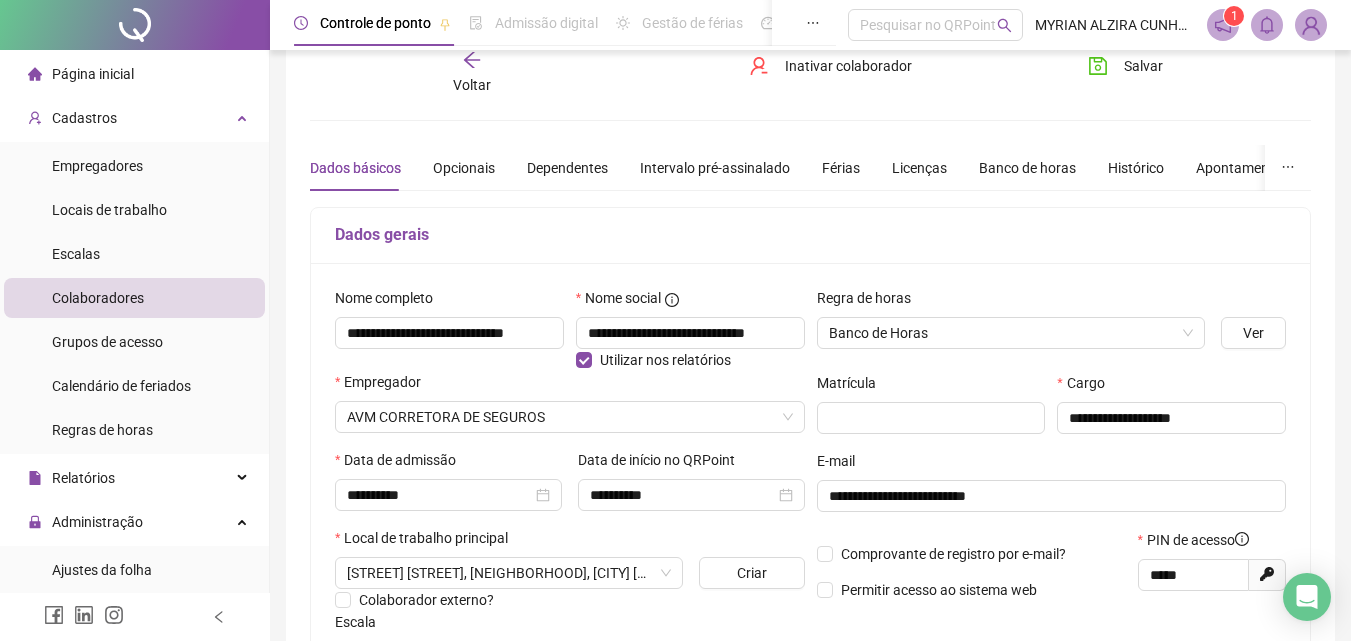 scroll, scrollTop: 13, scrollLeft: 0, axis: vertical 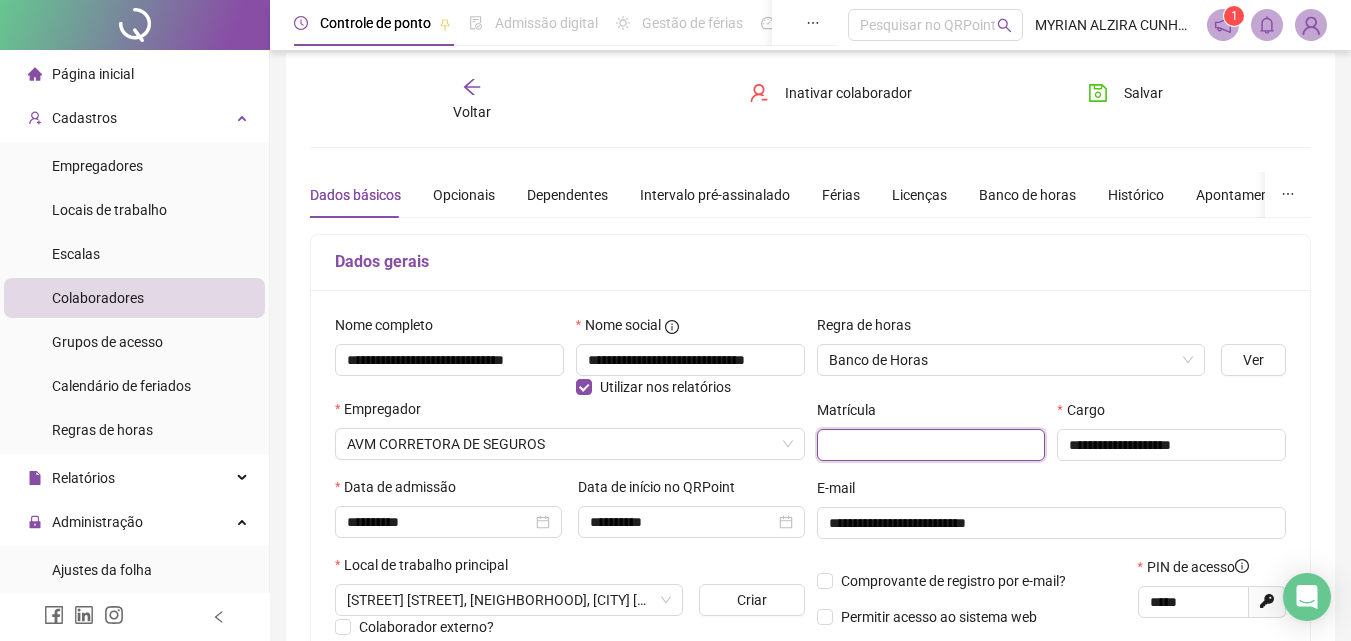 click at bounding box center (931, 445) 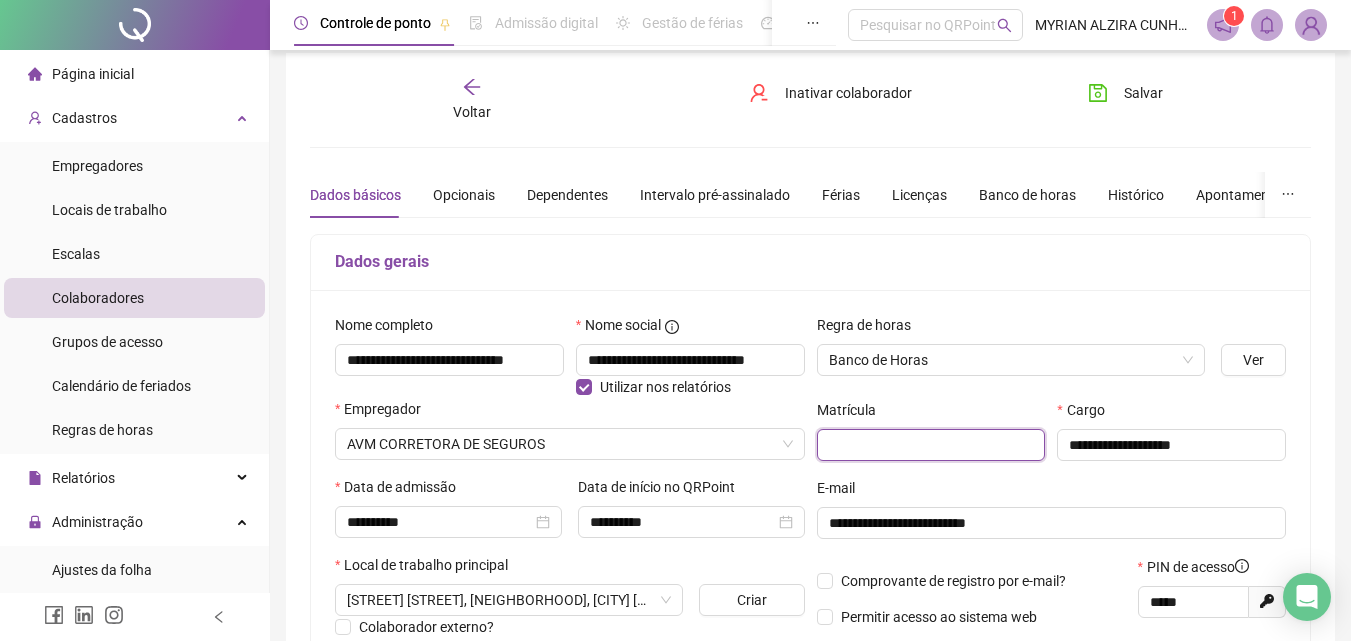 paste on "**********" 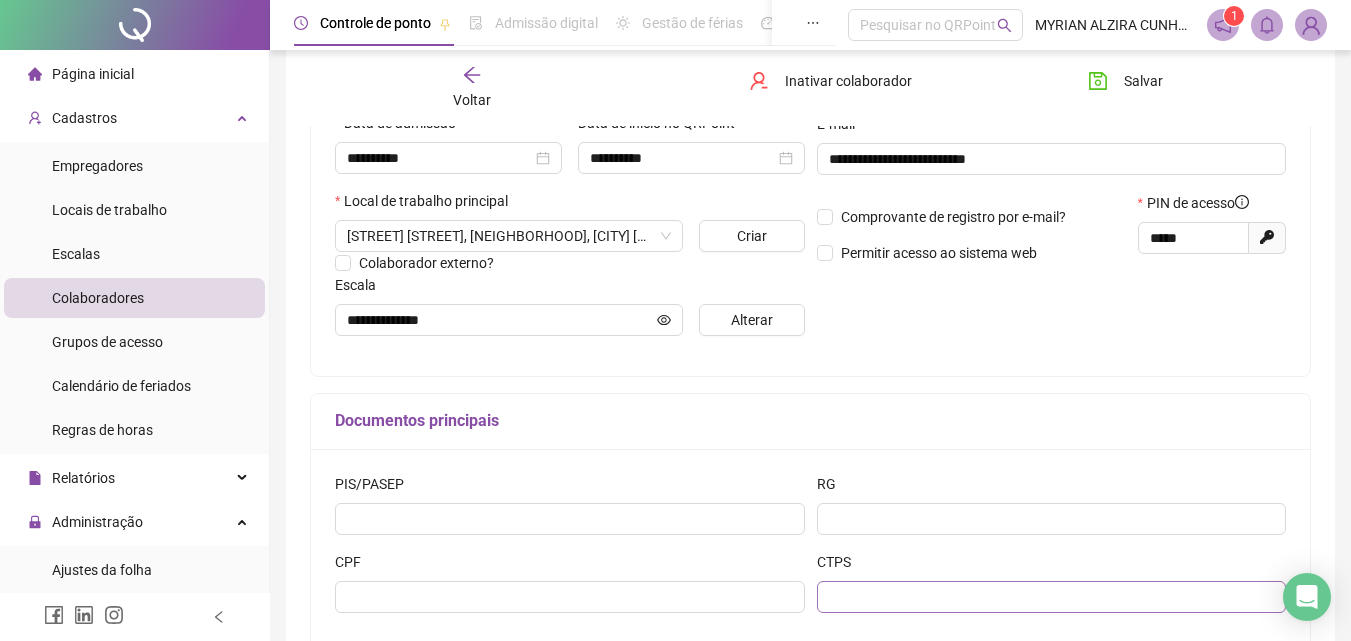 scroll, scrollTop: 413, scrollLeft: 0, axis: vertical 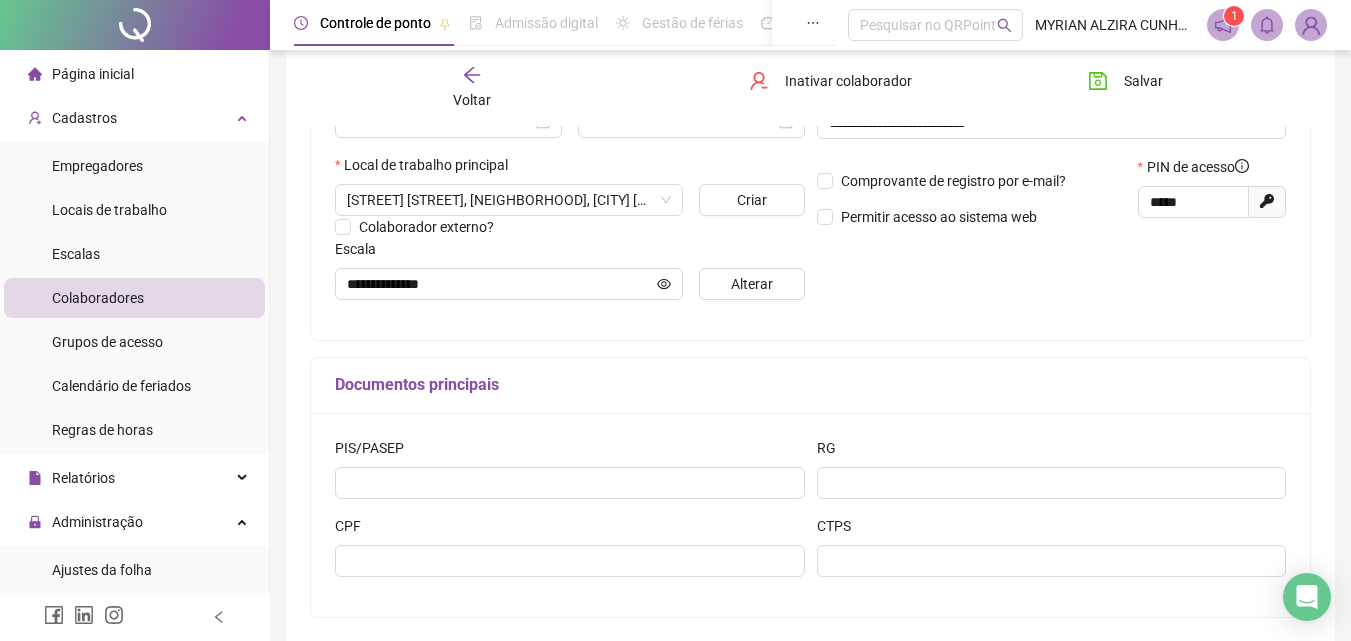 type on "**********" 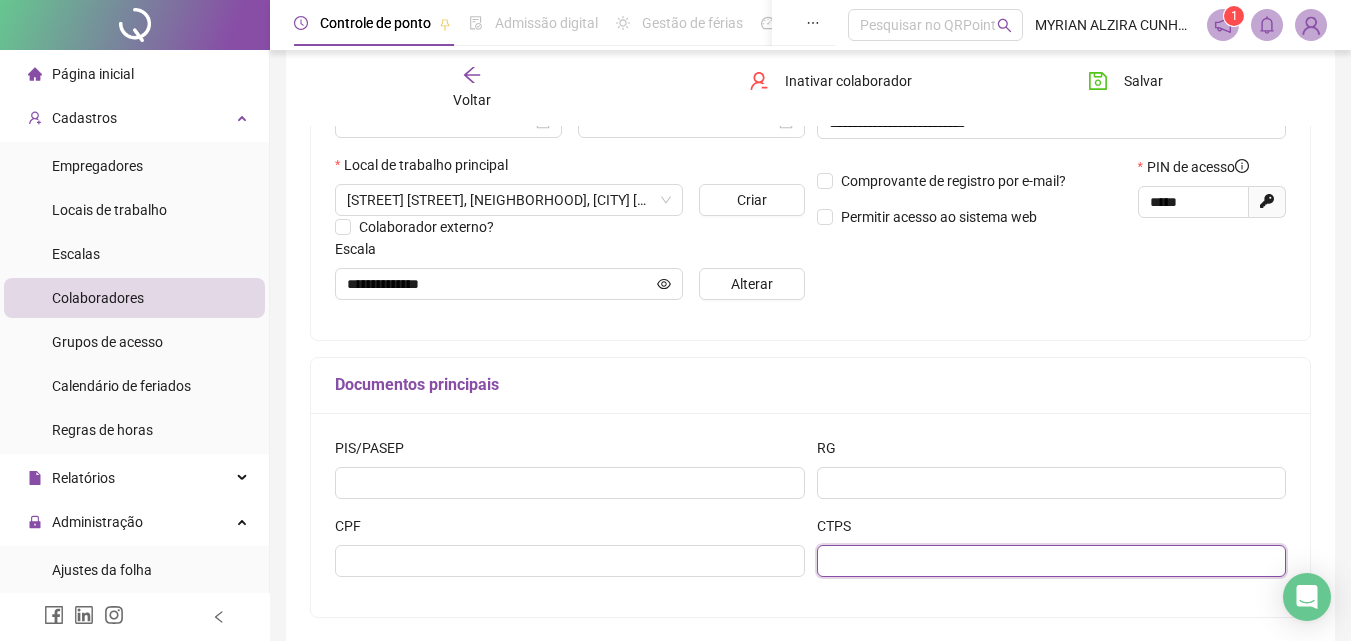 click at bounding box center (1052, 561) 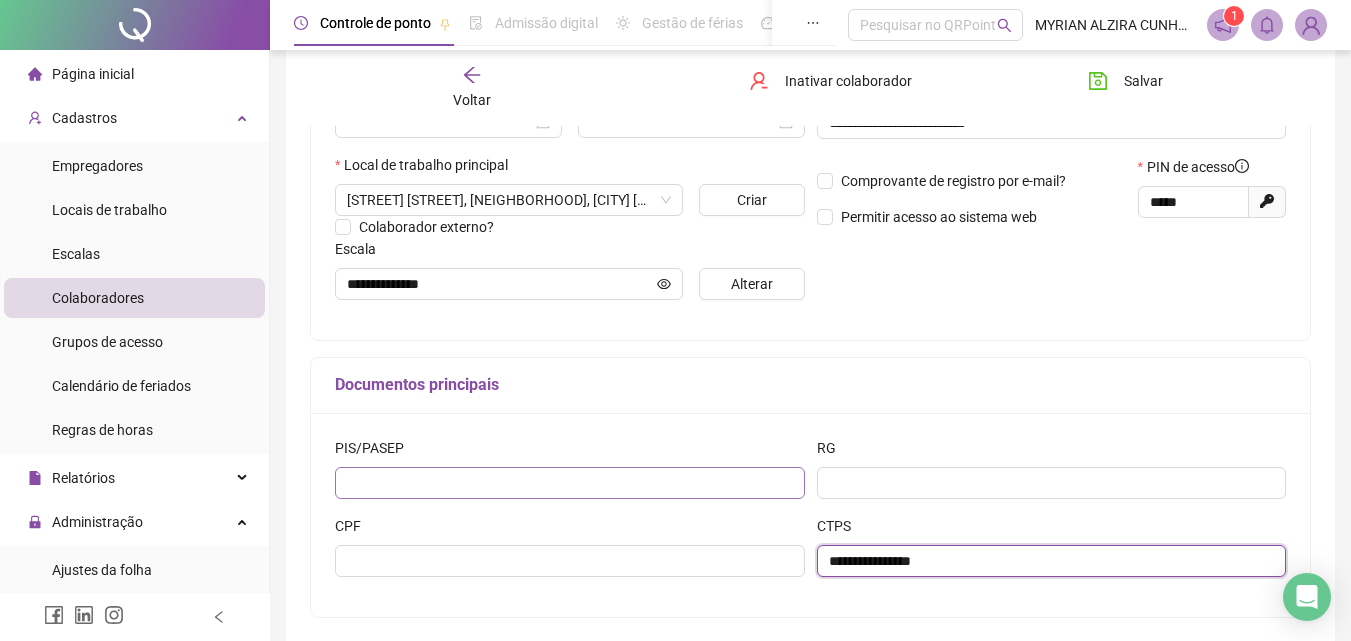 type on "**********" 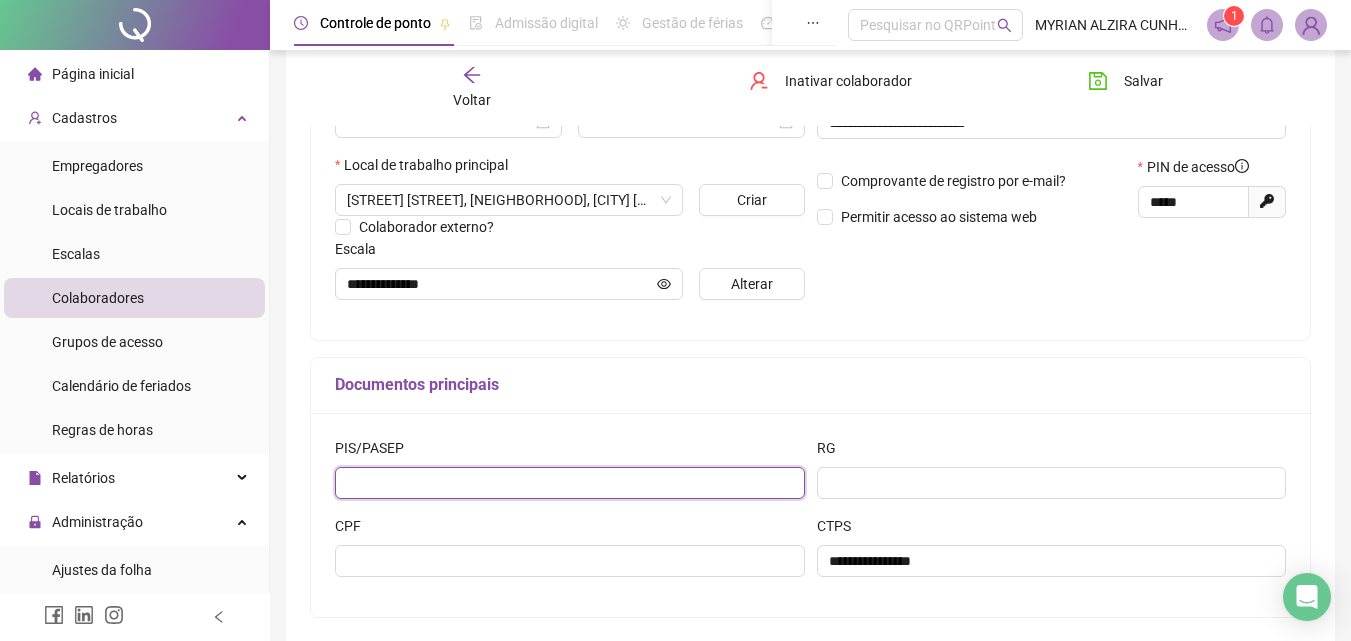 click at bounding box center (570, 483) 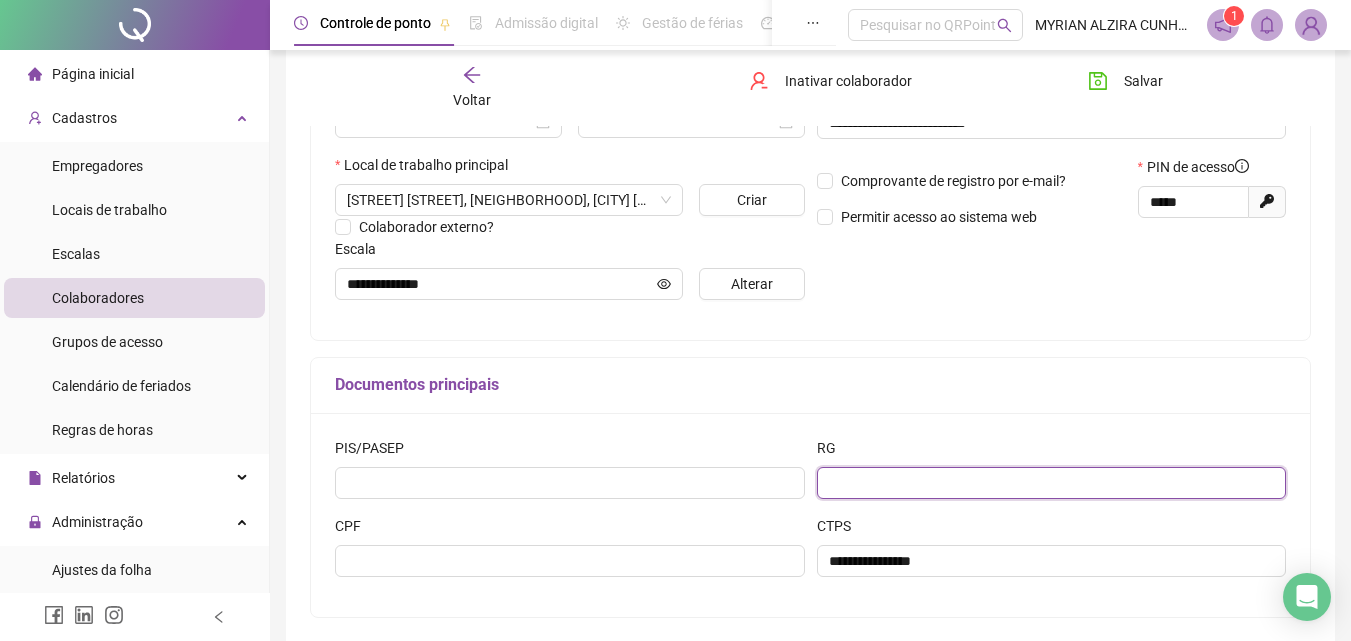 click at bounding box center (1052, 483) 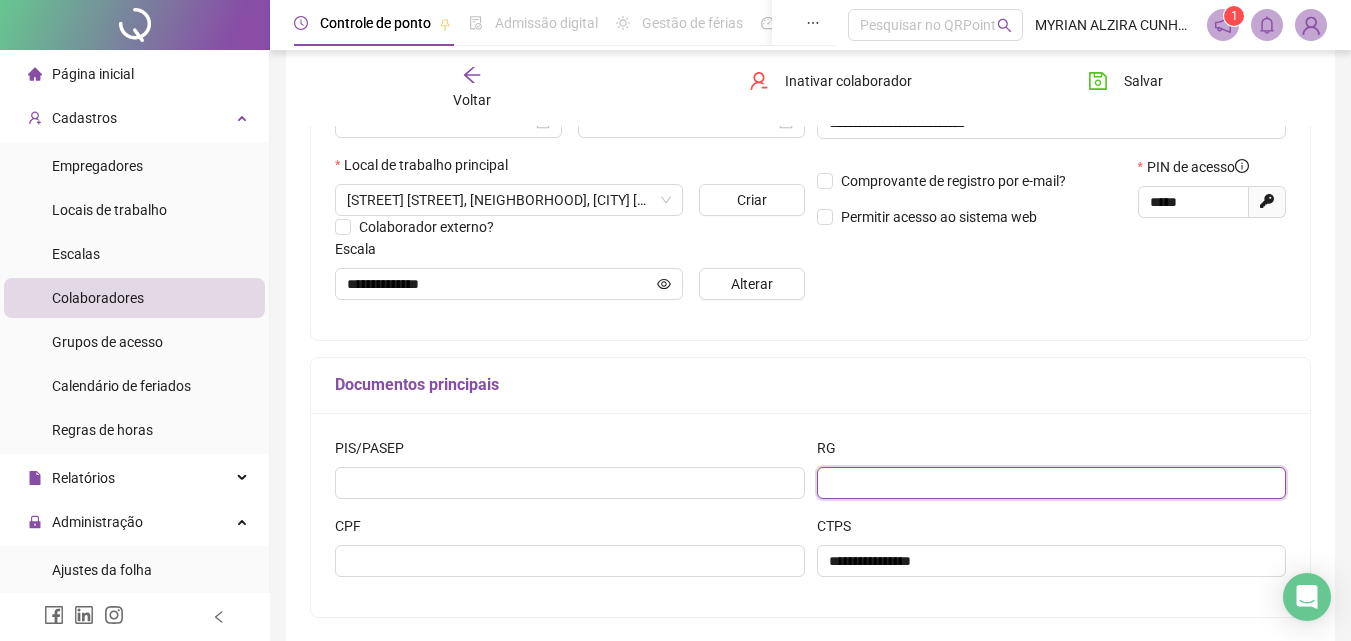 paste on "*******" 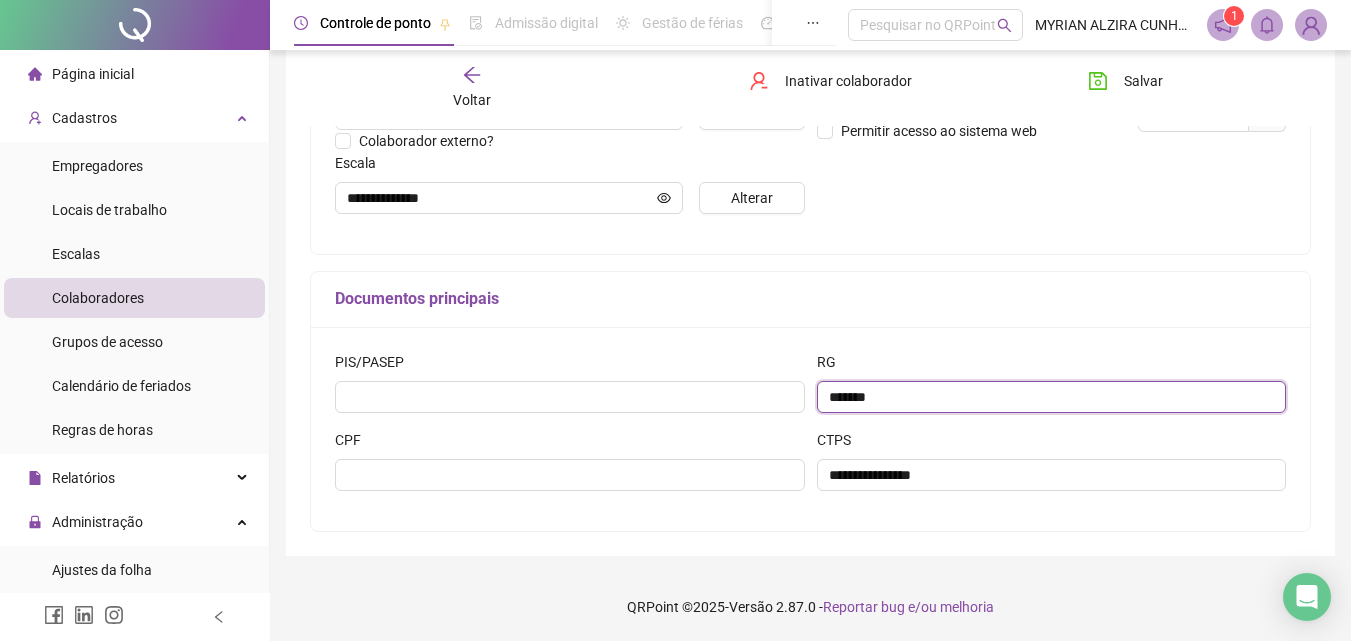 scroll, scrollTop: 500, scrollLeft: 0, axis: vertical 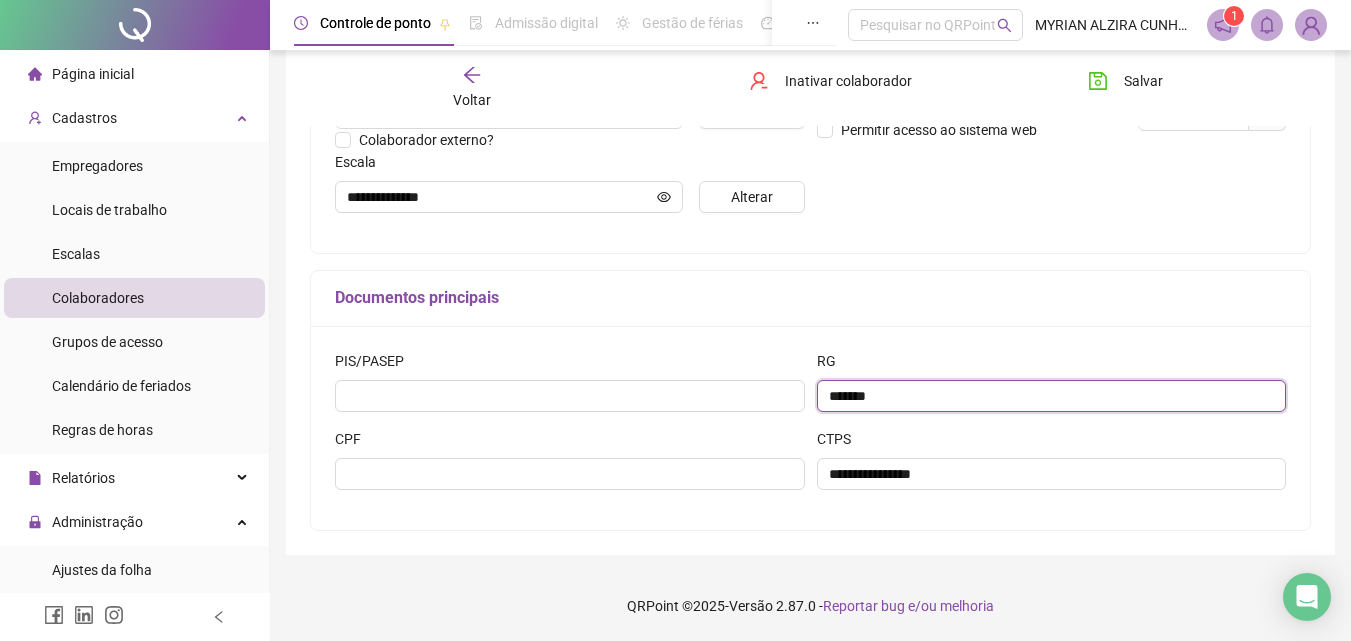 type on "*******" 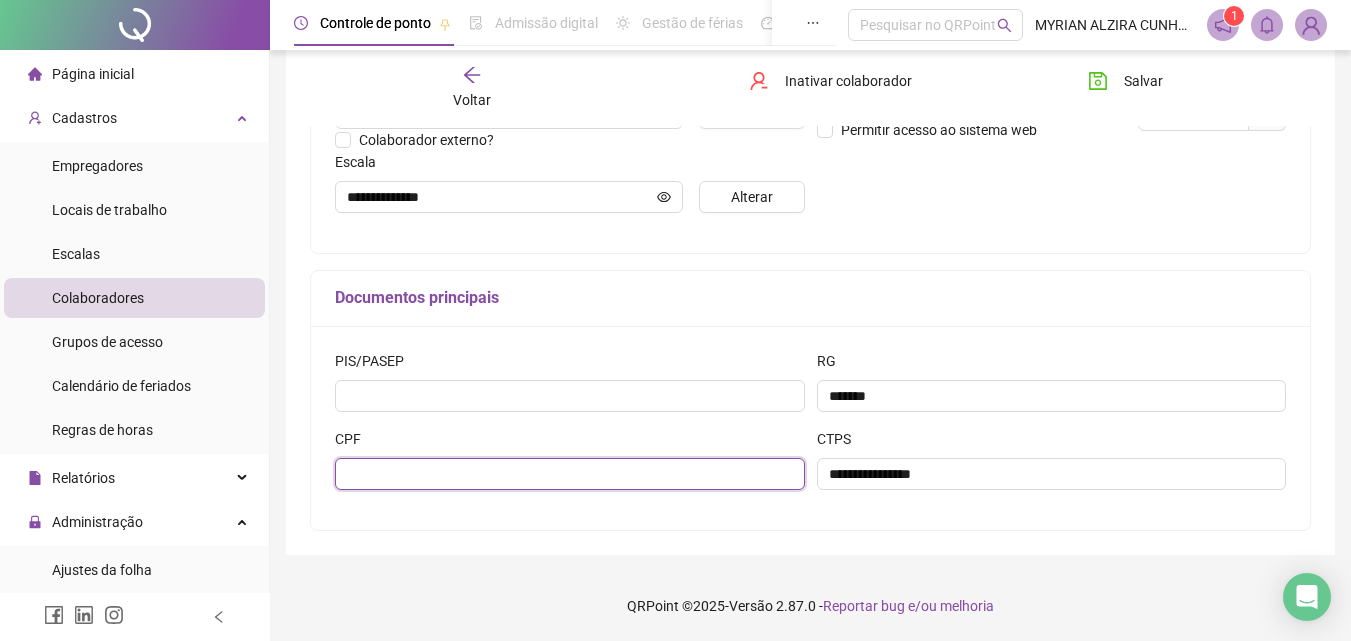 click at bounding box center (570, 474) 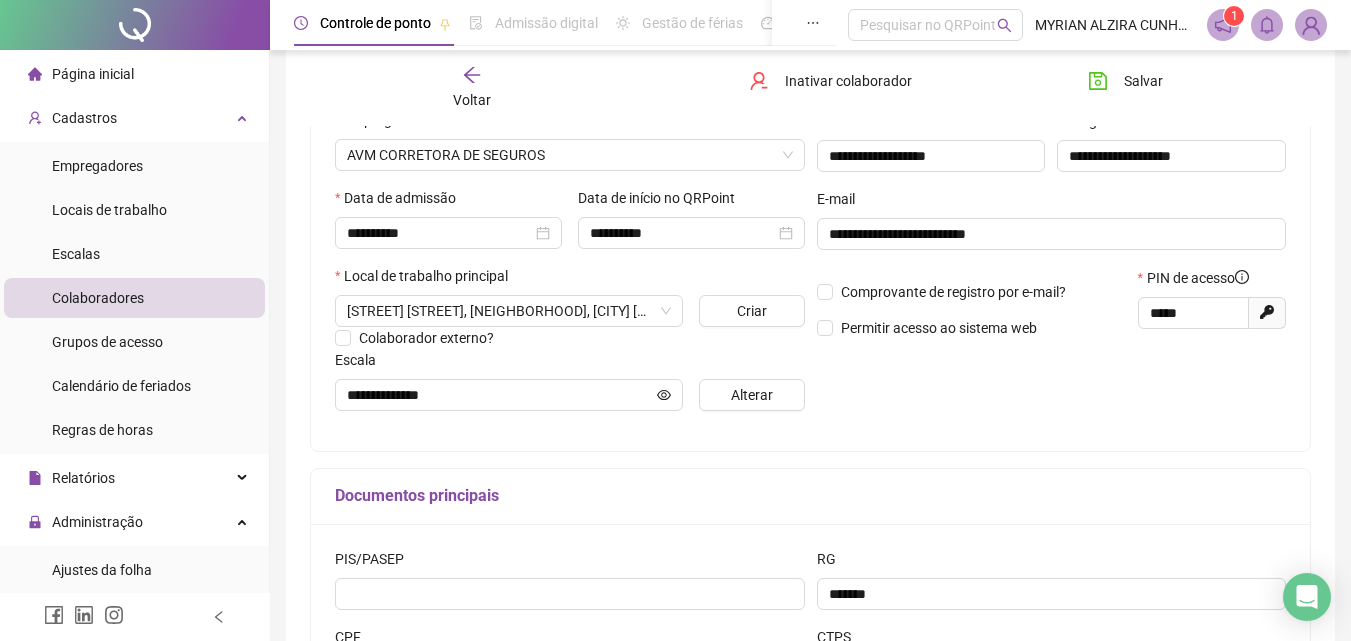 scroll, scrollTop: 300, scrollLeft: 0, axis: vertical 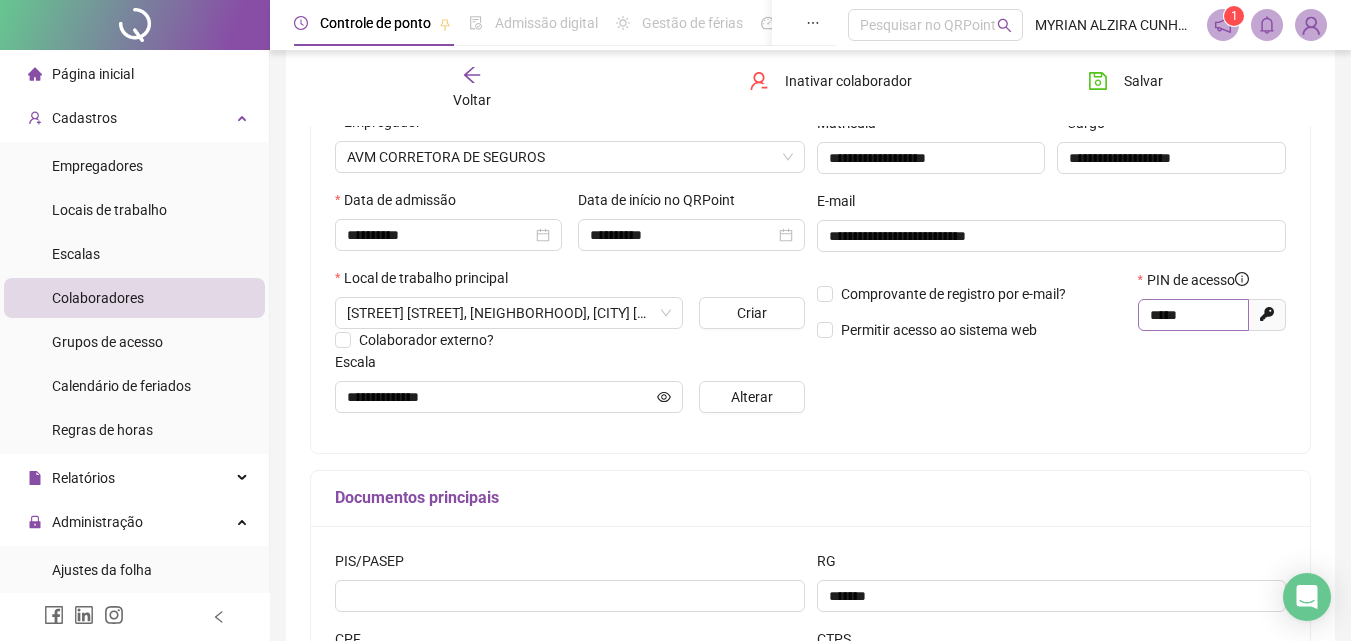 type on "**********" 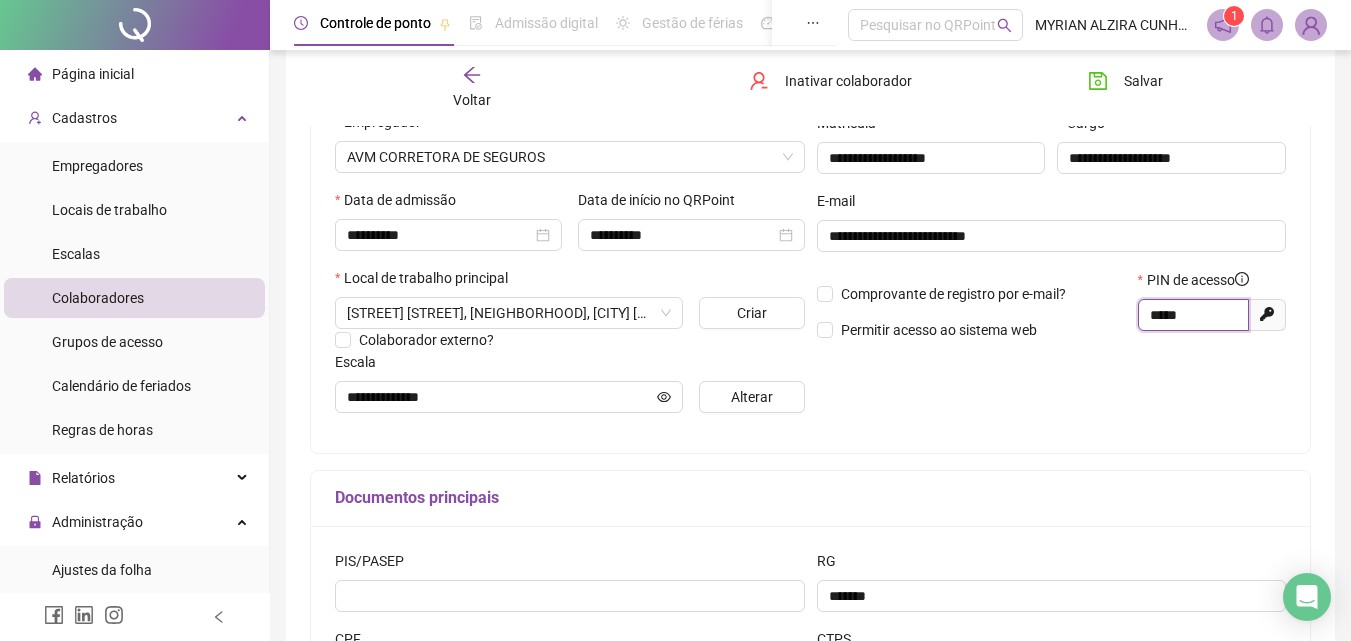 drag, startPoint x: 1149, startPoint y: 315, endPoint x: 1131, endPoint y: 317, distance: 18.110771 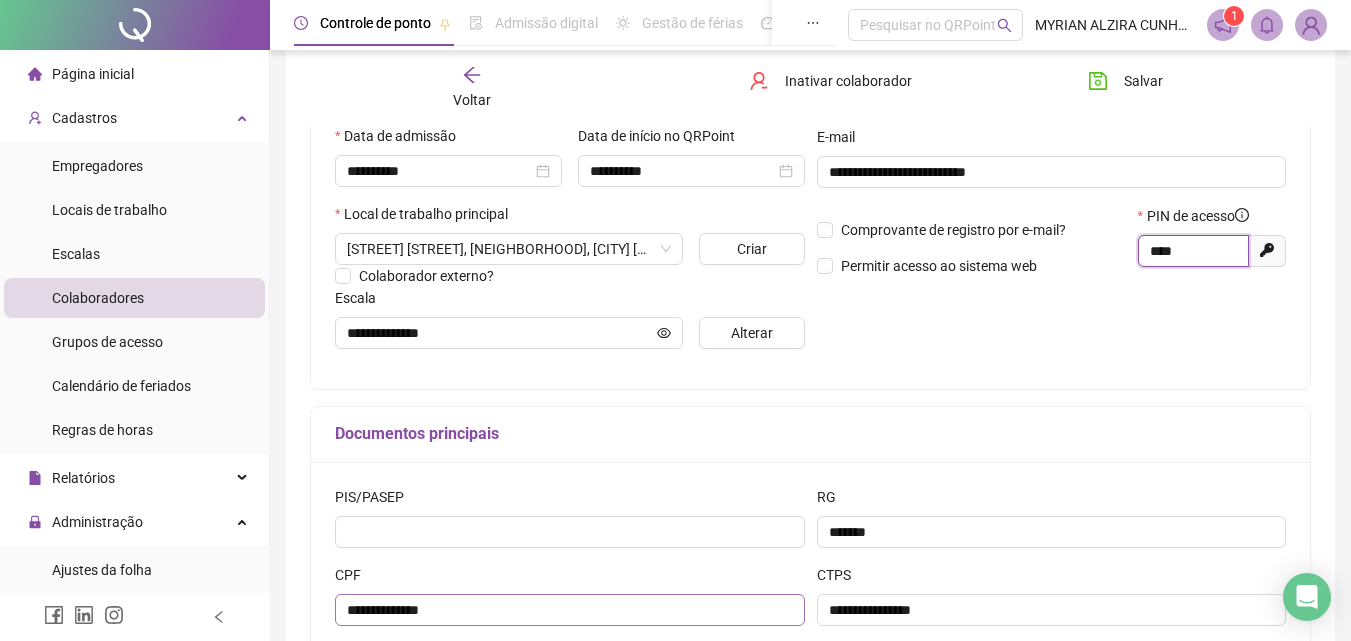 scroll, scrollTop: 400, scrollLeft: 0, axis: vertical 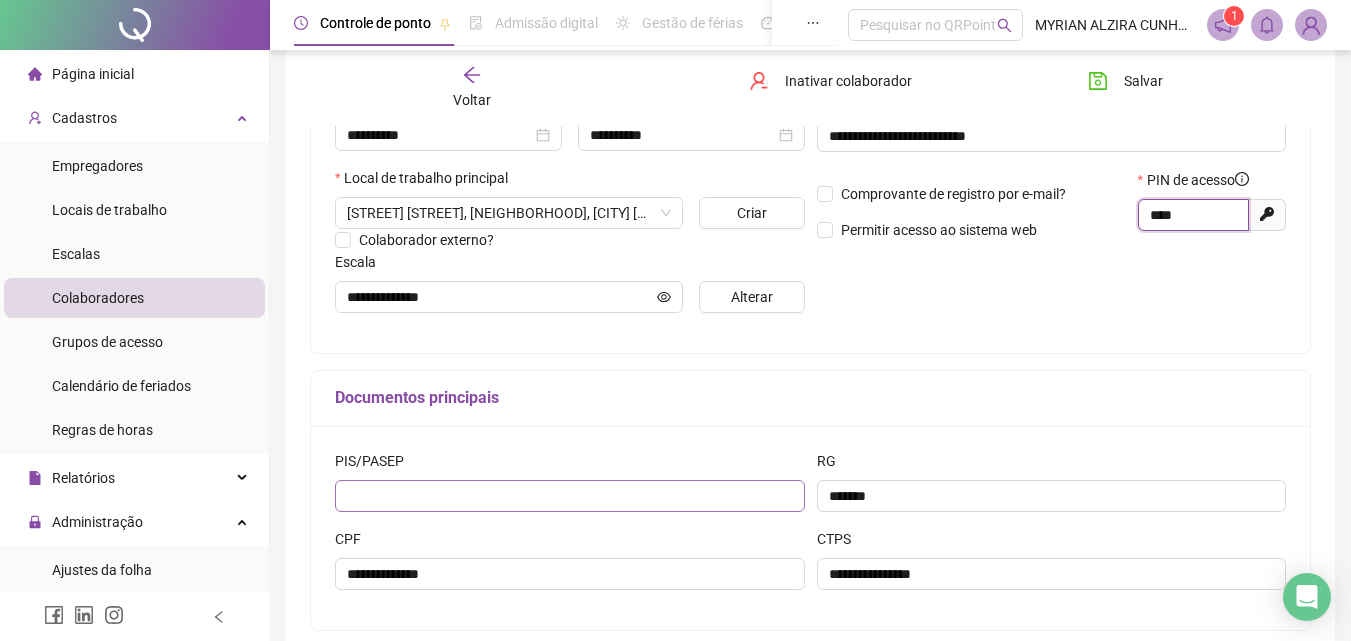 type on "****" 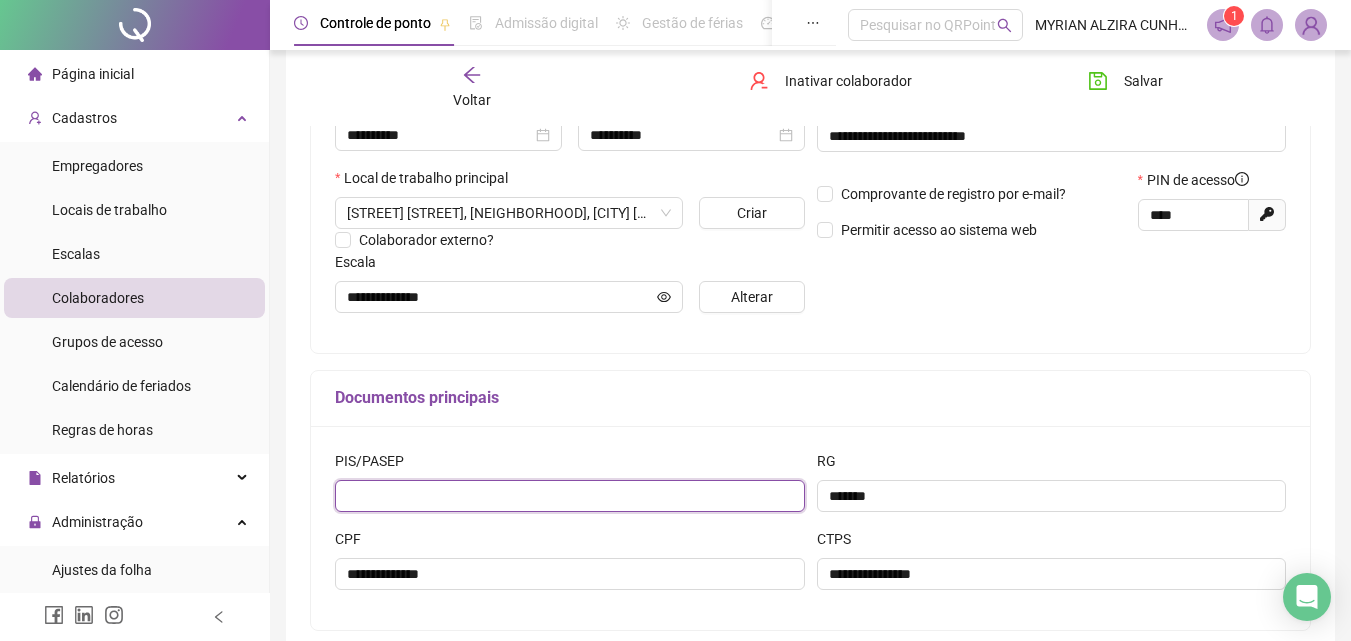click at bounding box center (570, 496) 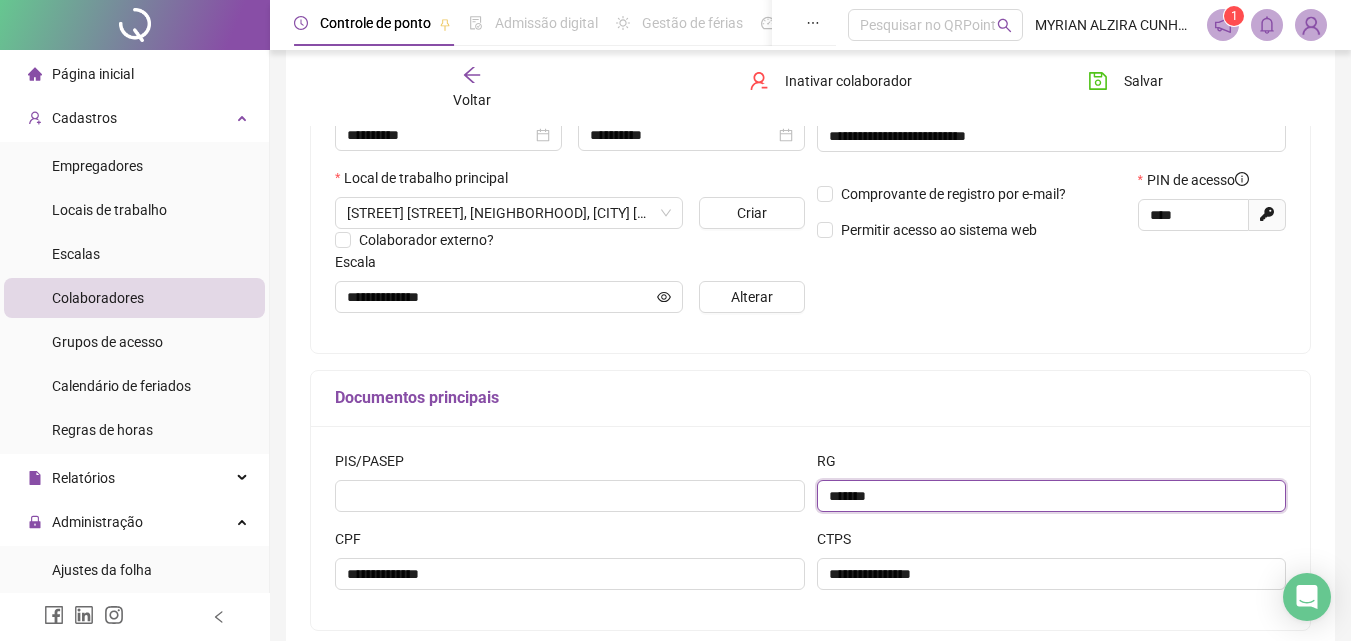 click on "*******" at bounding box center (1052, 496) 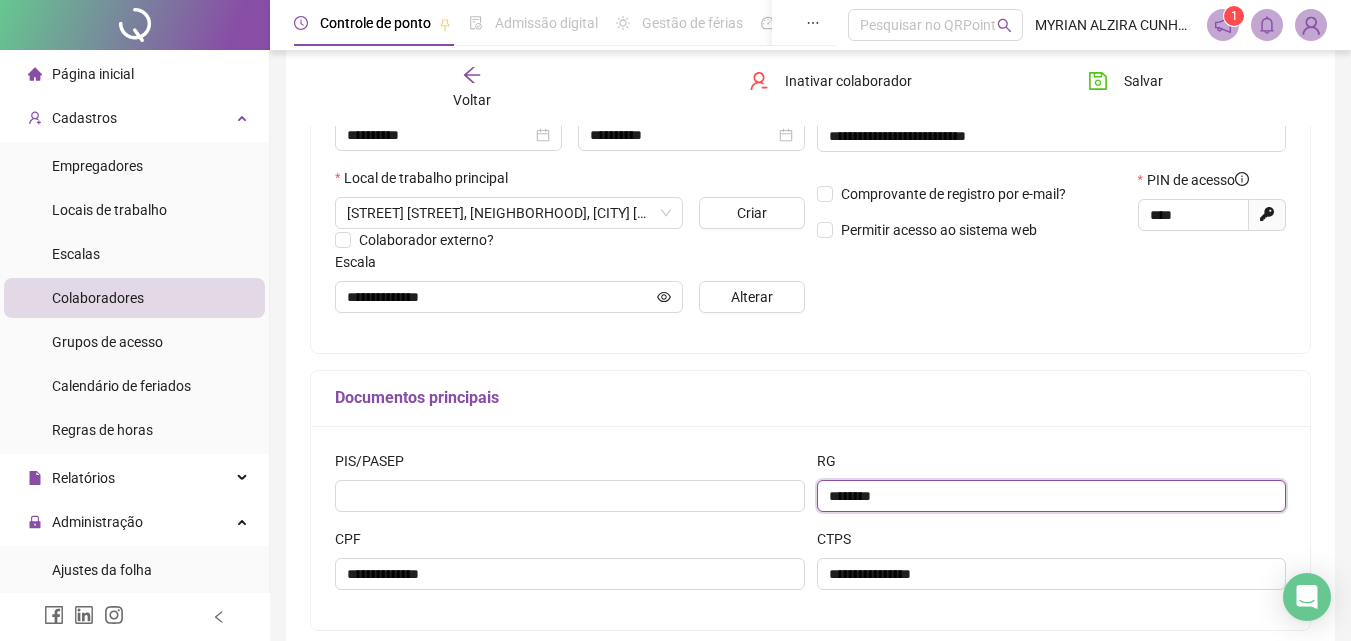 paste on "**********" 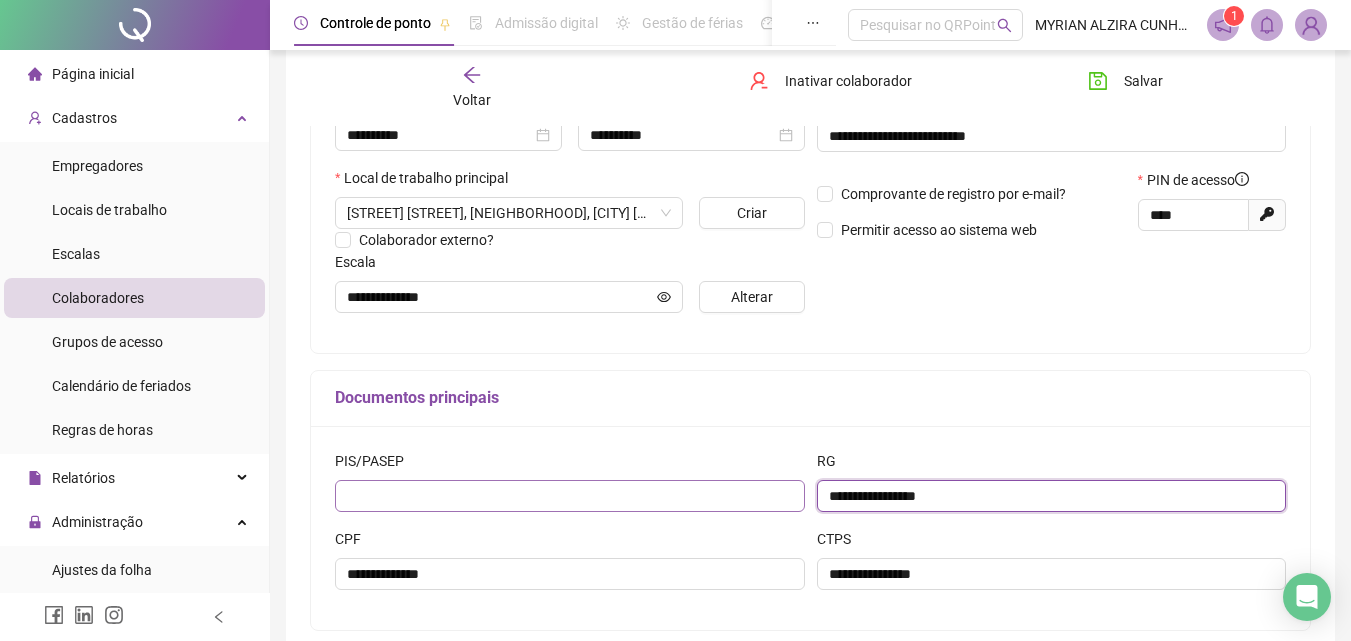 type on "**********" 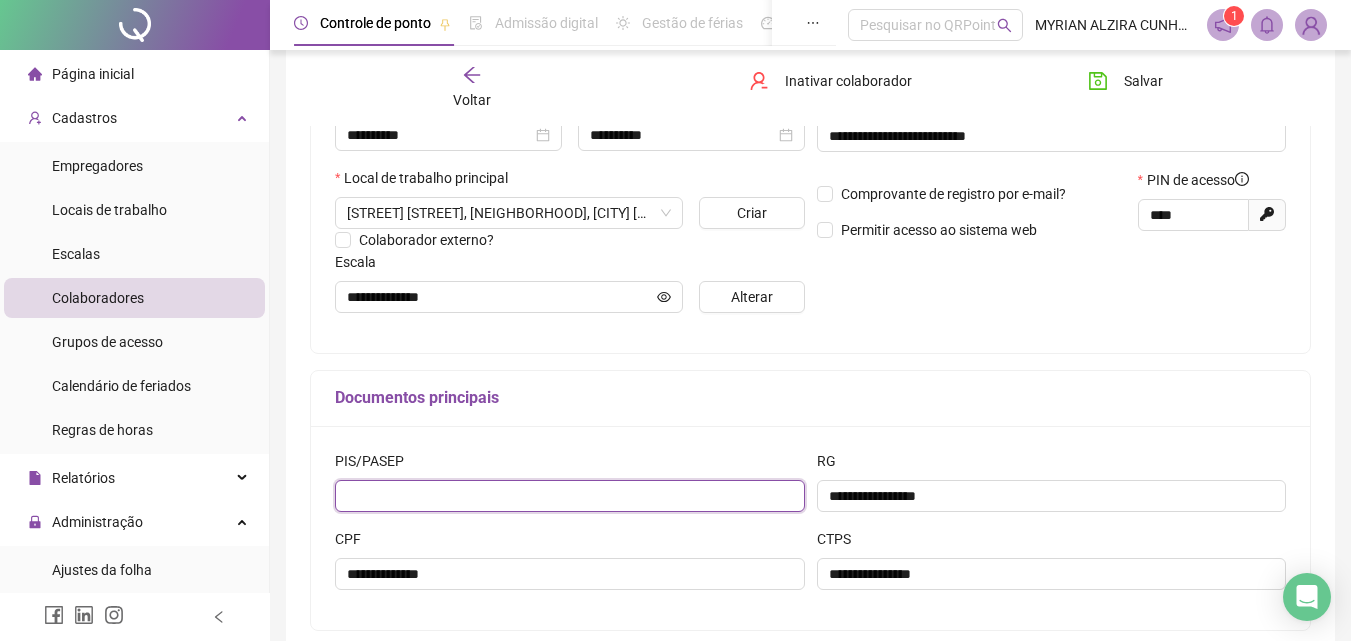 click at bounding box center (570, 496) 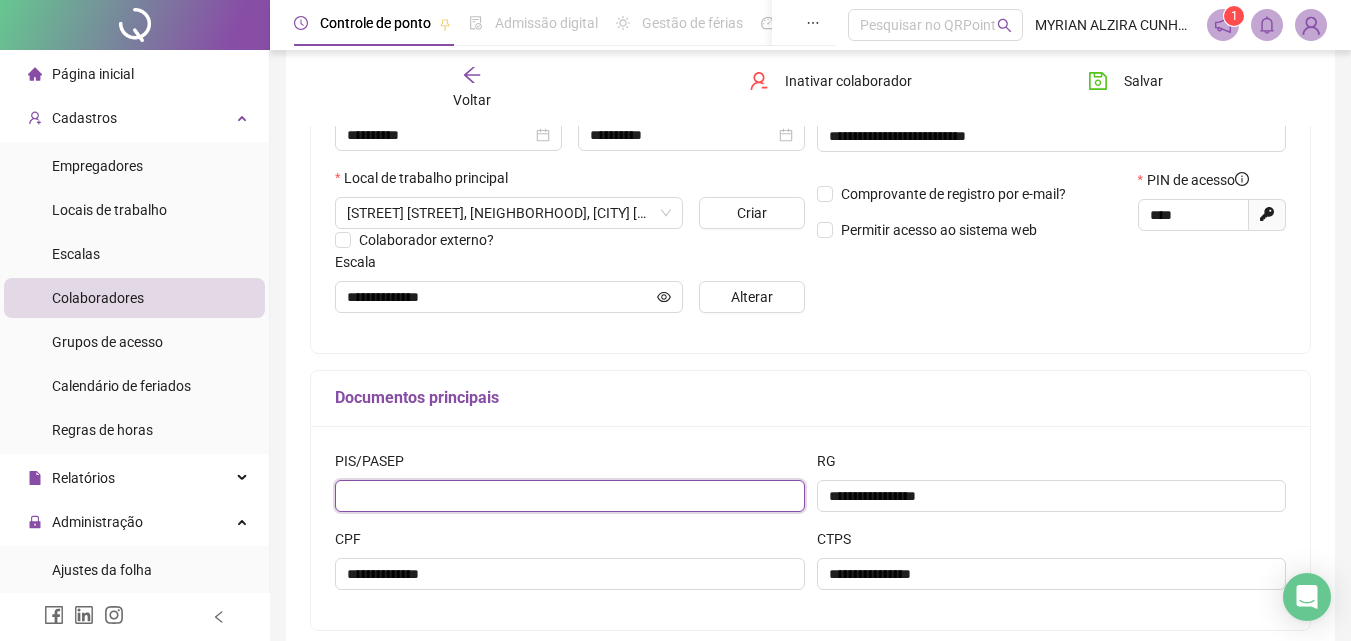 paste on "**********" 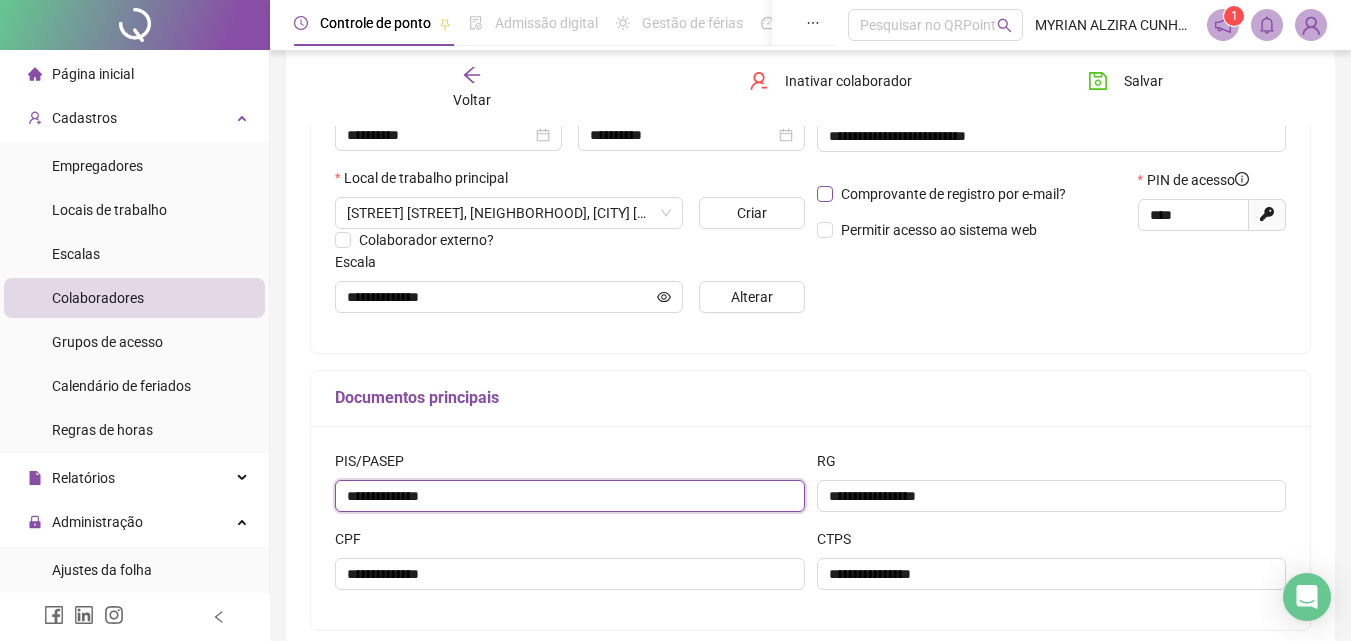 type on "**********" 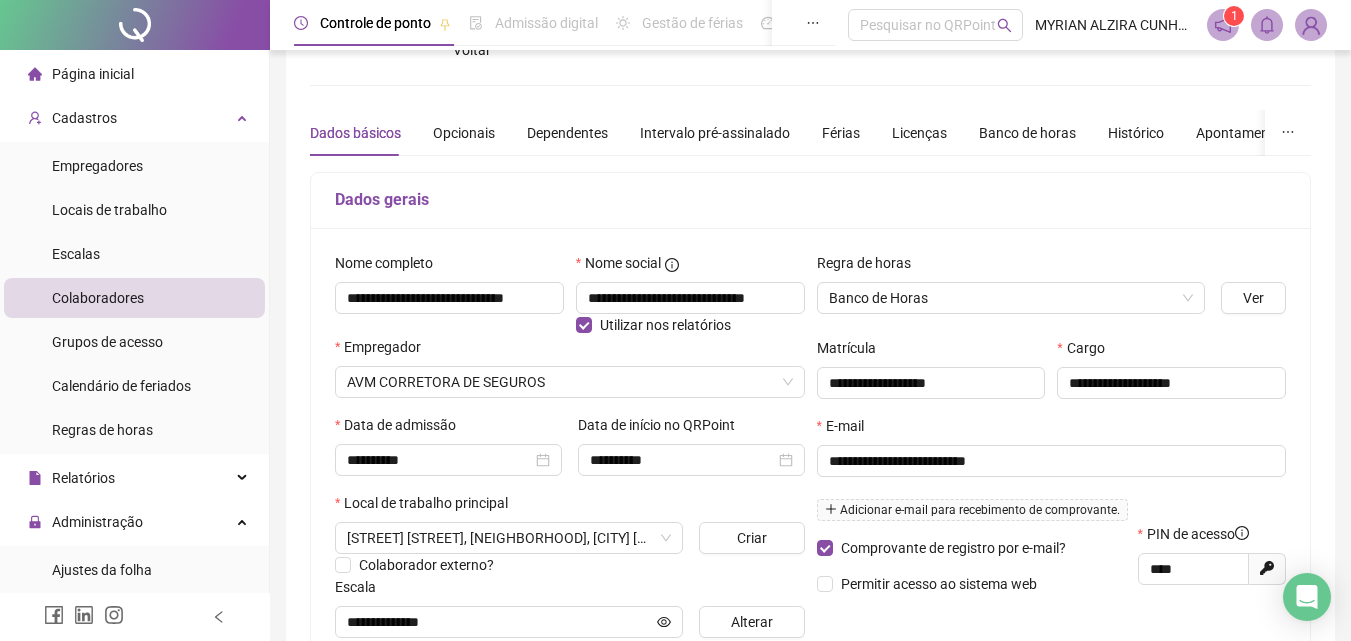 scroll, scrollTop: 0, scrollLeft: 0, axis: both 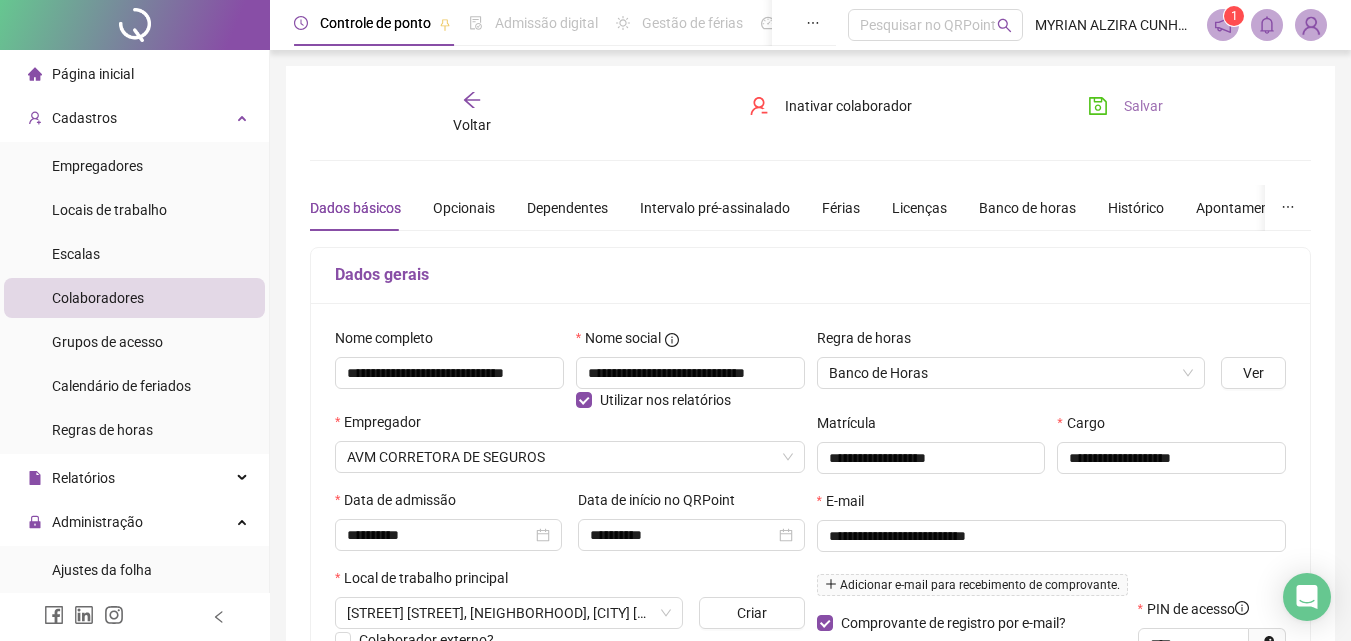 click on "Salvar" at bounding box center (1125, 106) 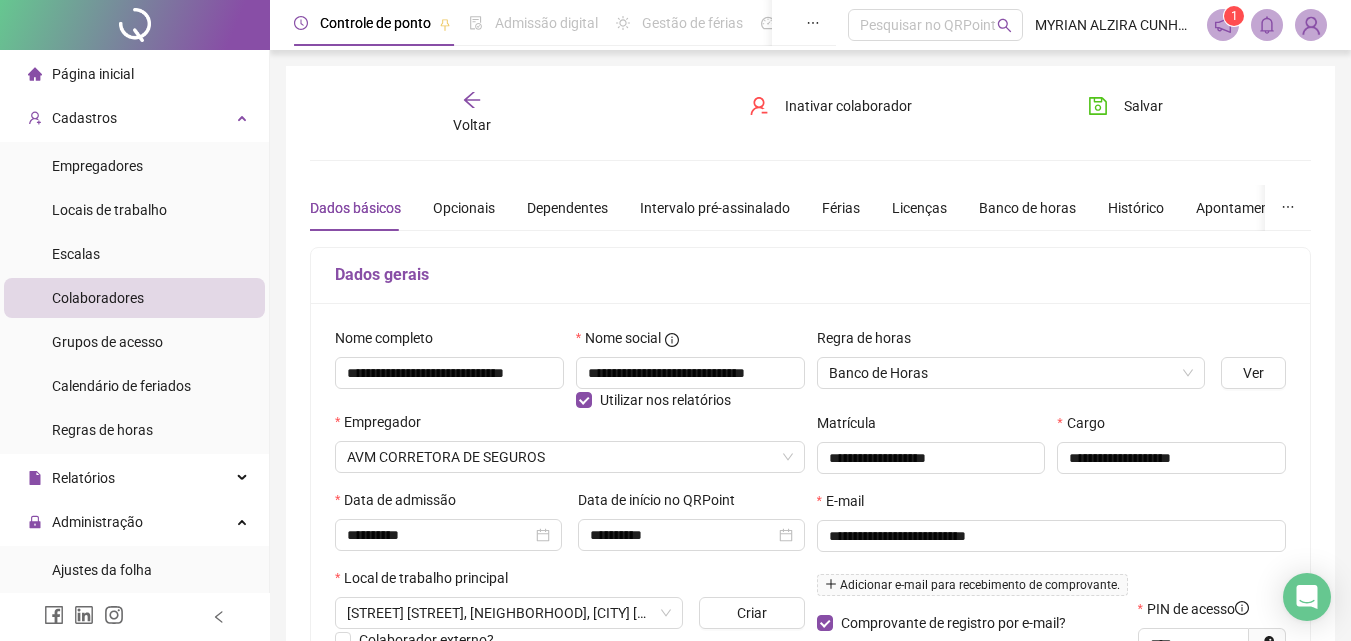 click 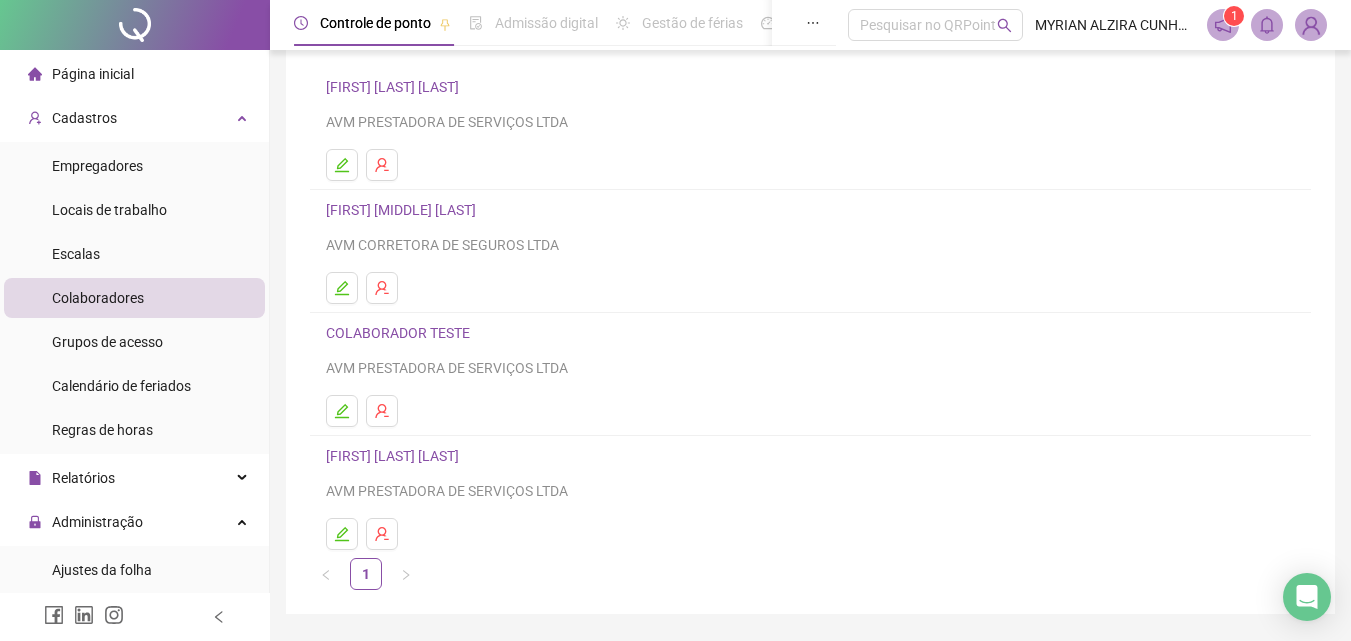 scroll, scrollTop: 200, scrollLeft: 0, axis: vertical 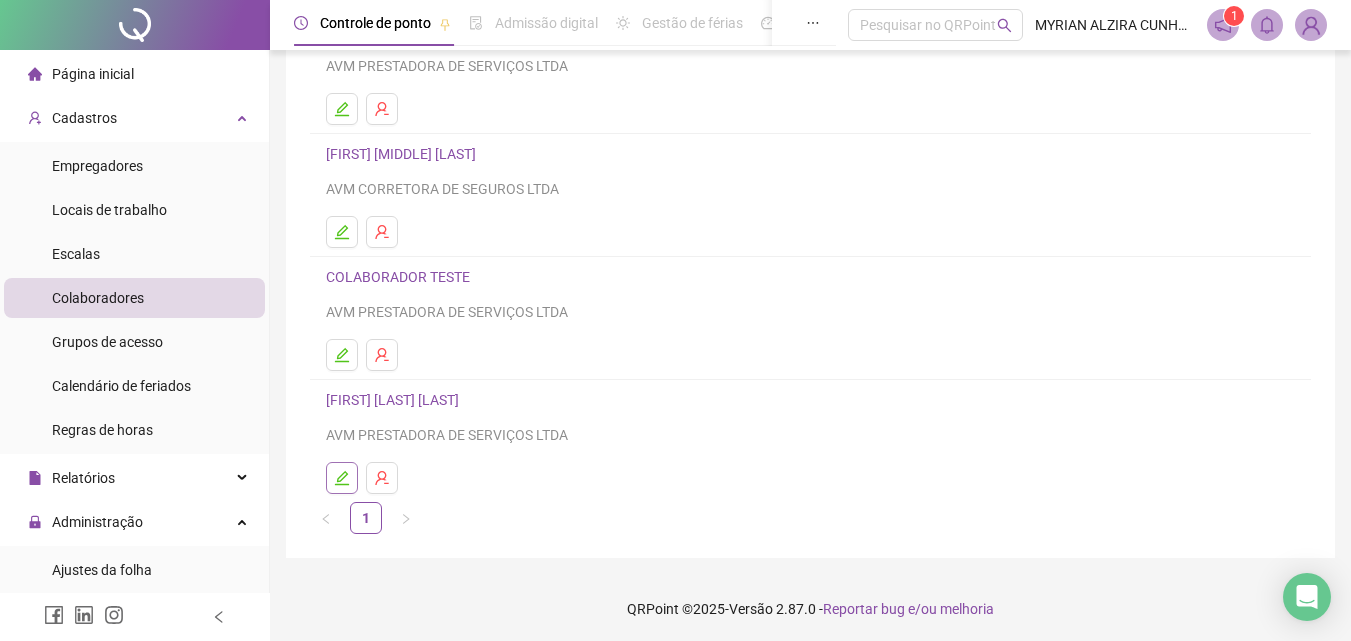 click 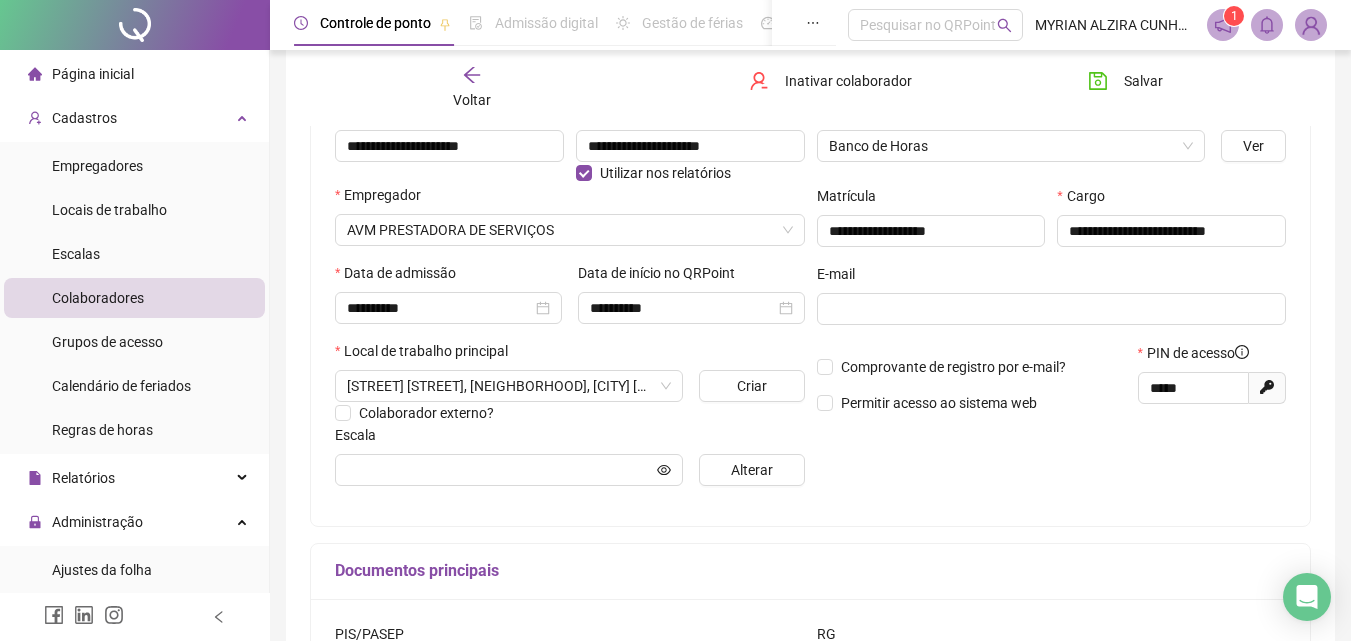 scroll, scrollTop: 410, scrollLeft: 0, axis: vertical 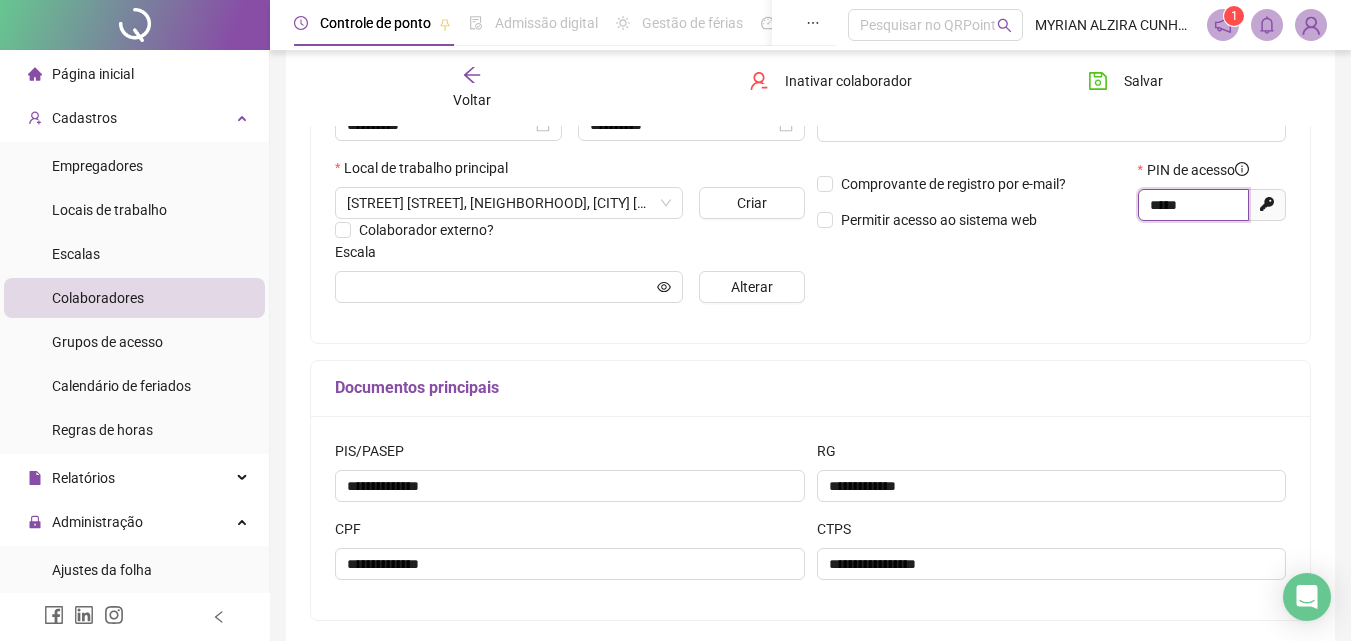 drag, startPoint x: 1210, startPoint y: 195, endPoint x: 1118, endPoint y: 211, distance: 93.38094 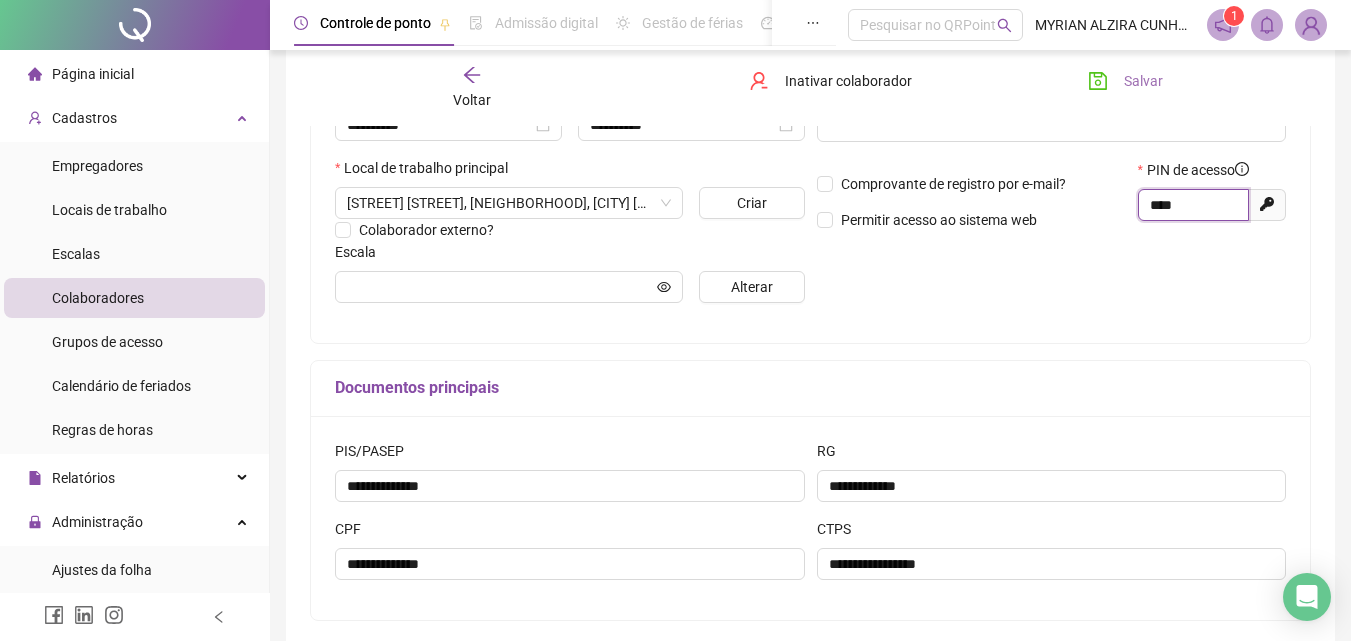 type on "****" 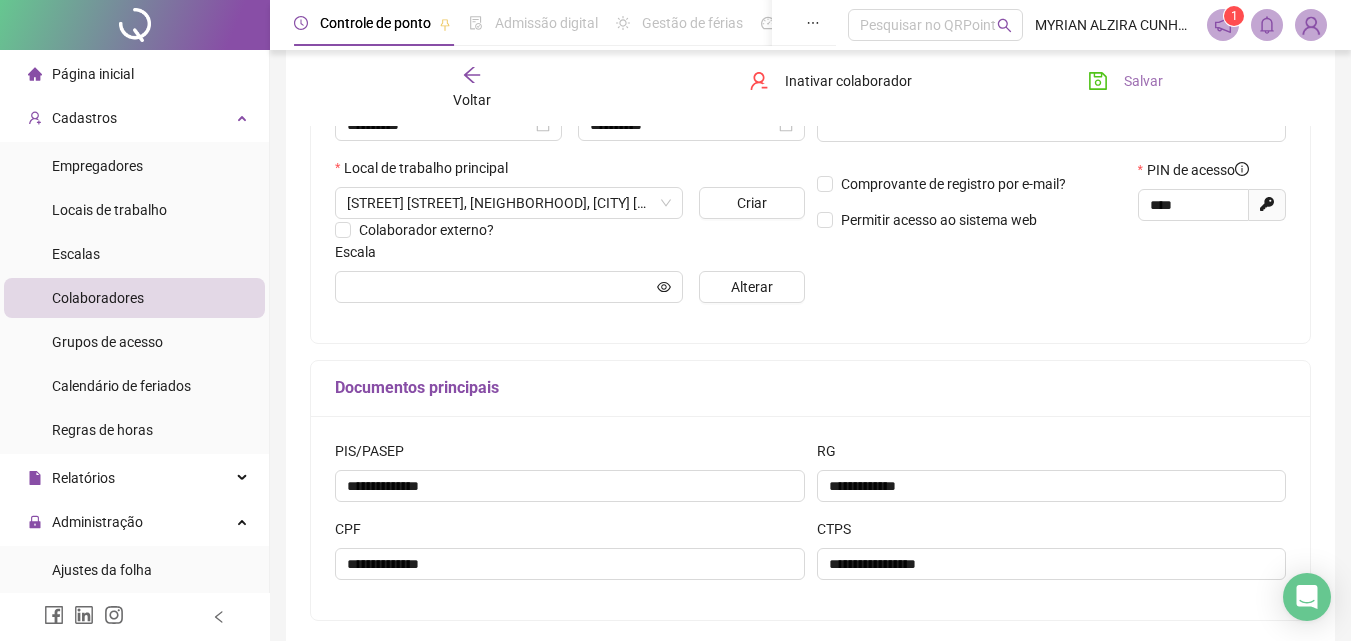 click on "Salvar" at bounding box center (1125, 81) 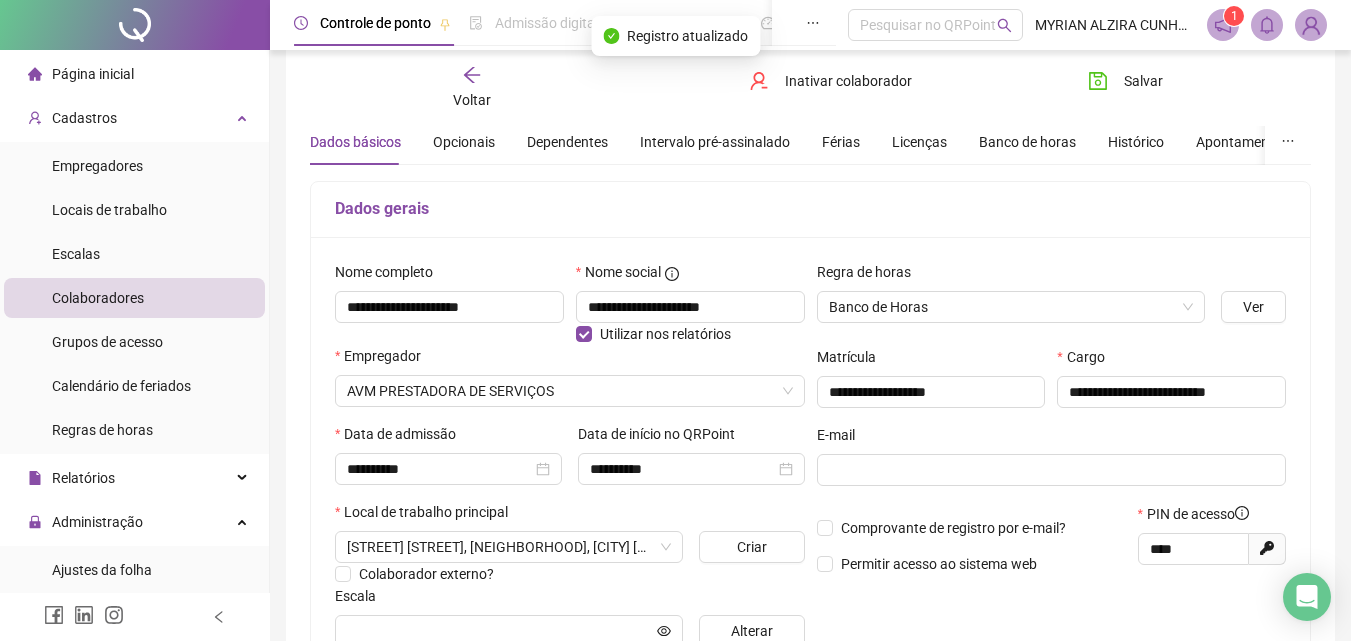 scroll, scrollTop: 0, scrollLeft: 0, axis: both 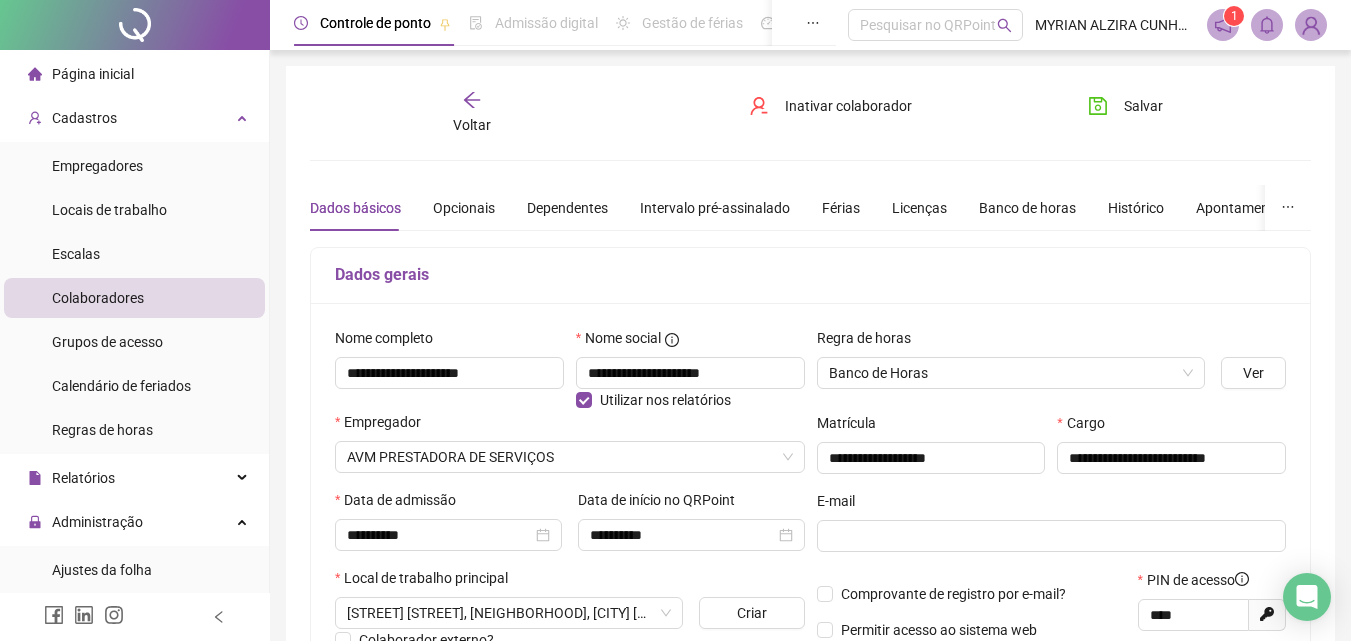 click 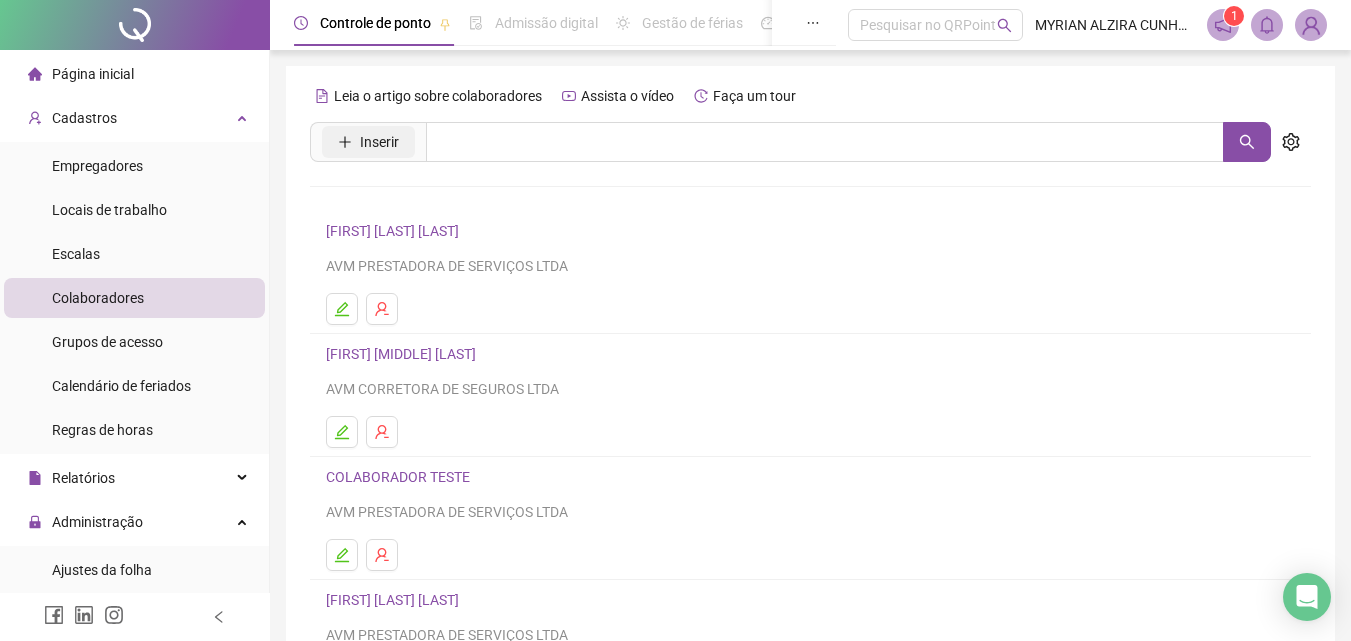 click on "Inserir" at bounding box center [379, 142] 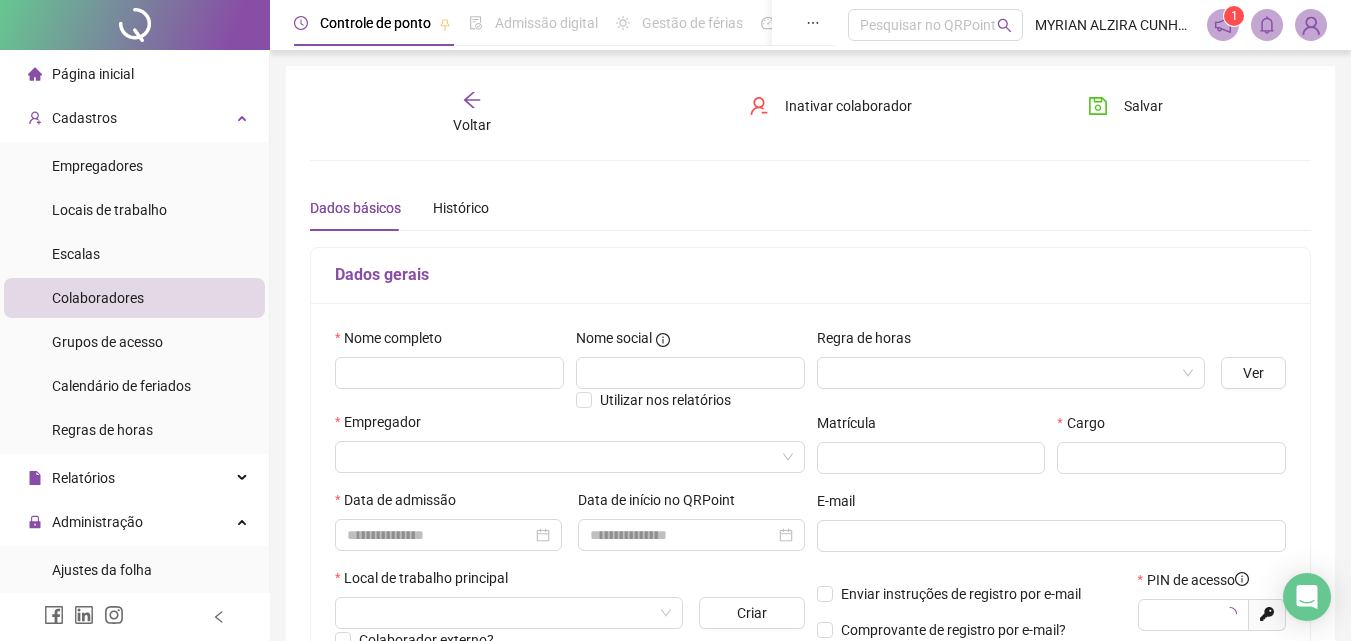type on "*****" 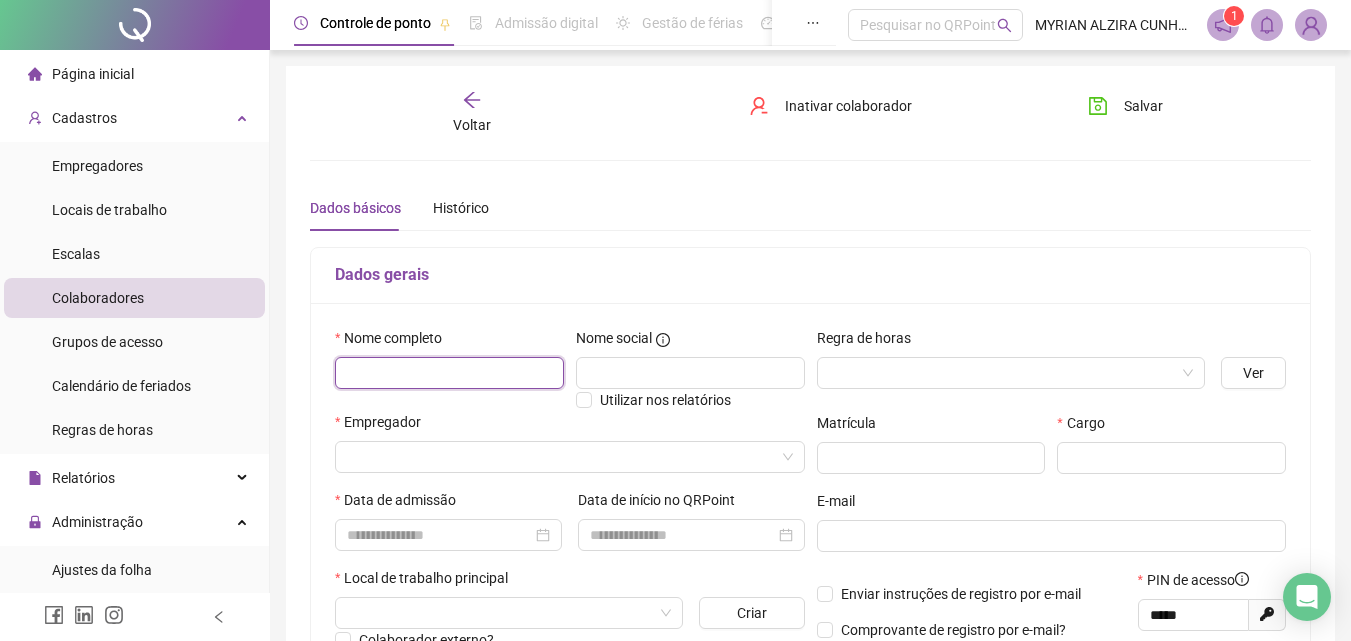 click at bounding box center (449, 373) 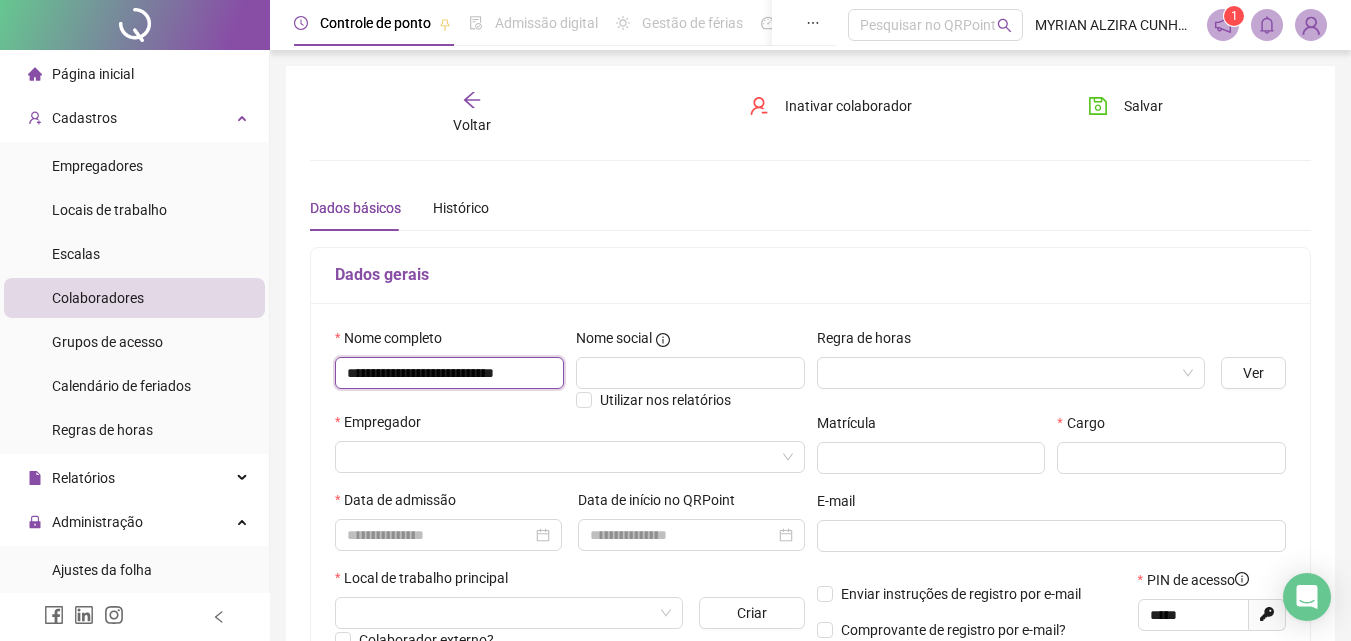 scroll, scrollTop: 0, scrollLeft: 13, axis: horizontal 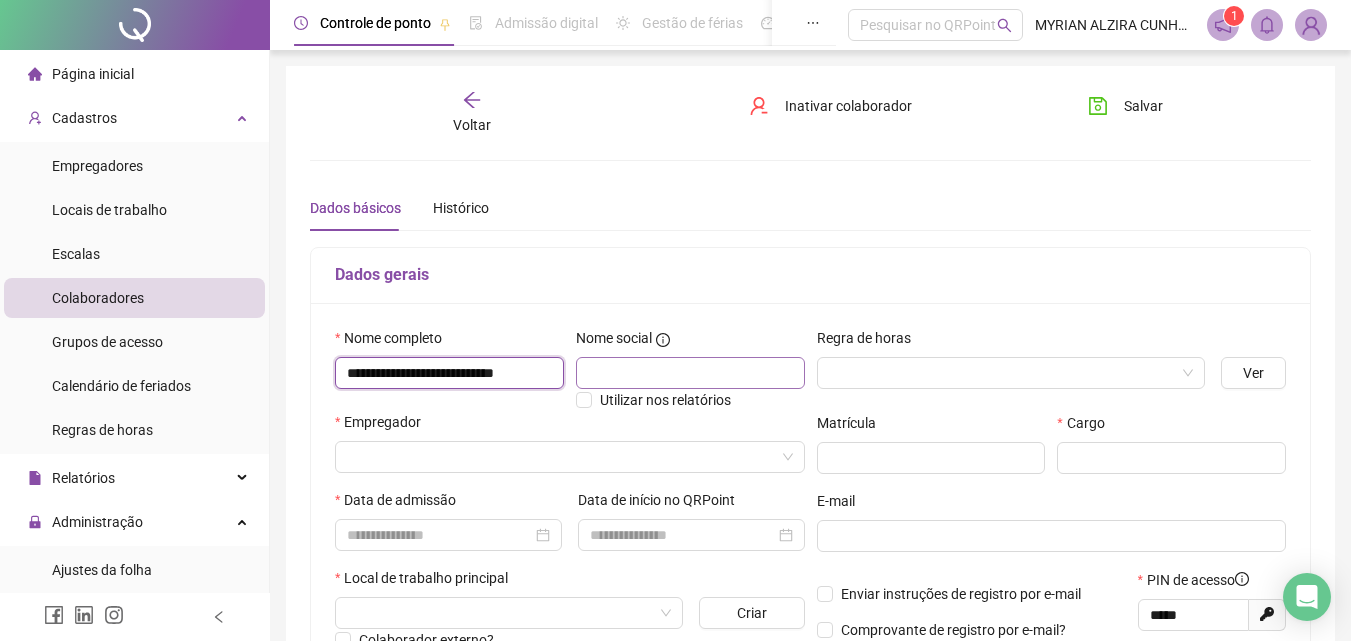 type on "**********" 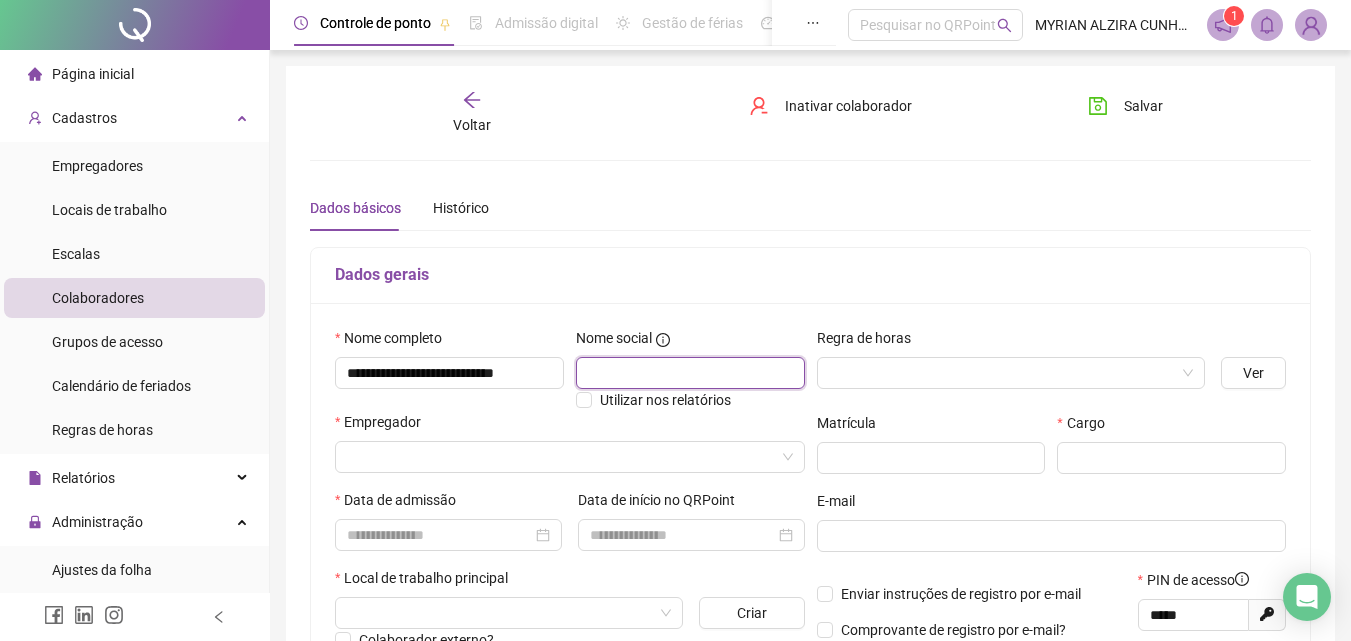scroll, scrollTop: 0, scrollLeft: 0, axis: both 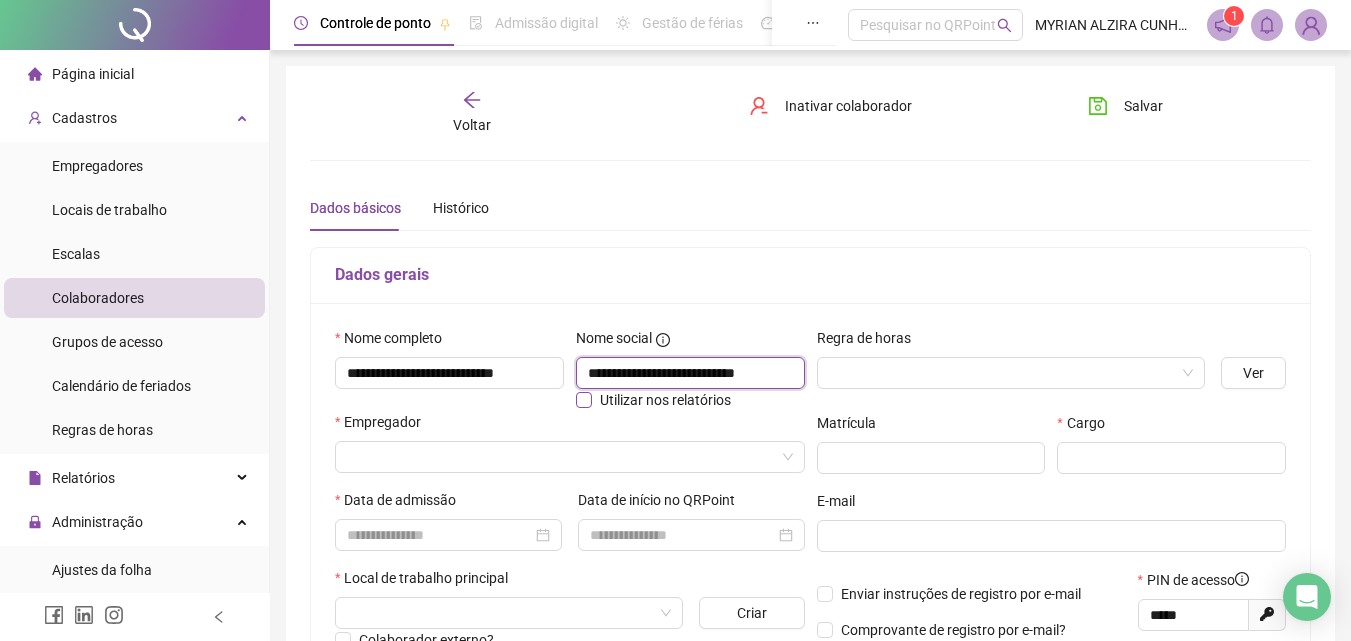 type on "**********" 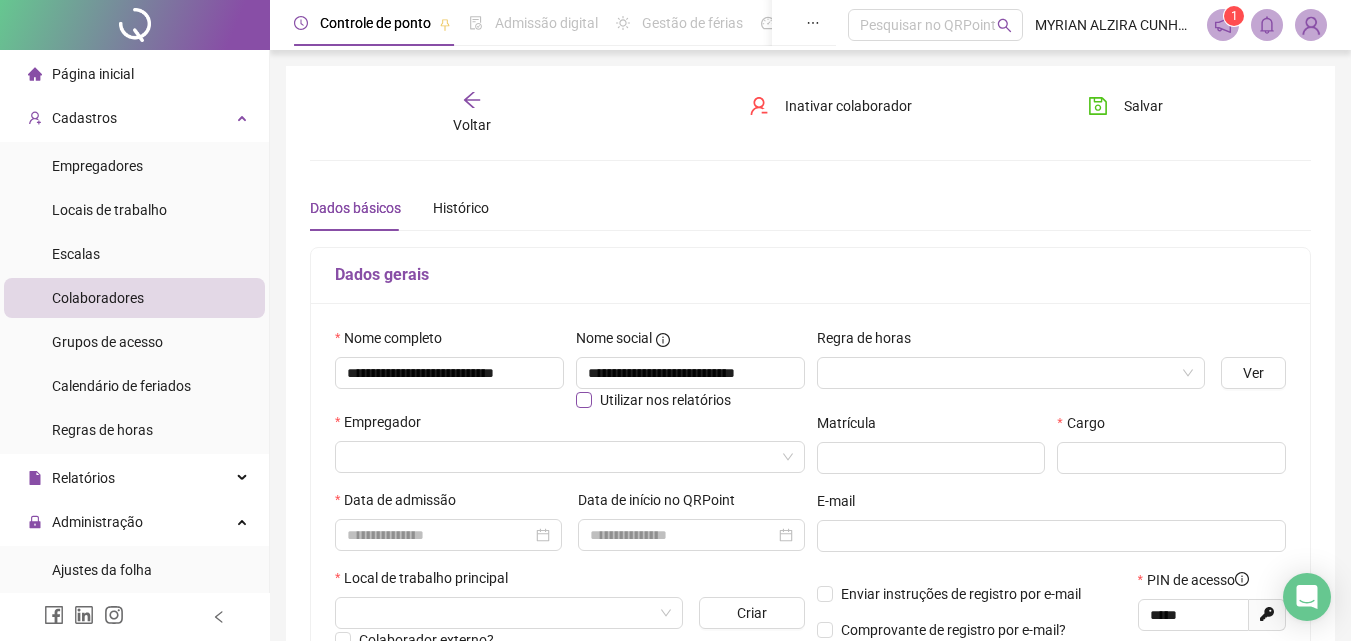 scroll, scrollTop: 0, scrollLeft: 0, axis: both 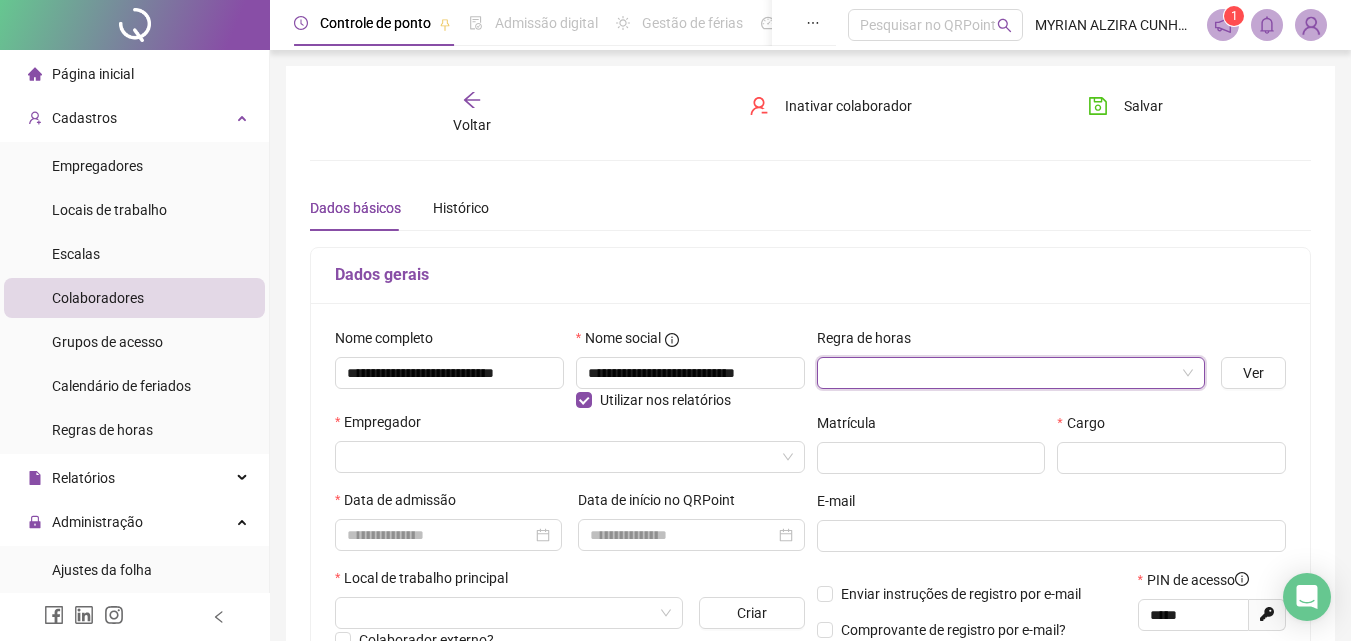 click at bounding box center [1005, 373] 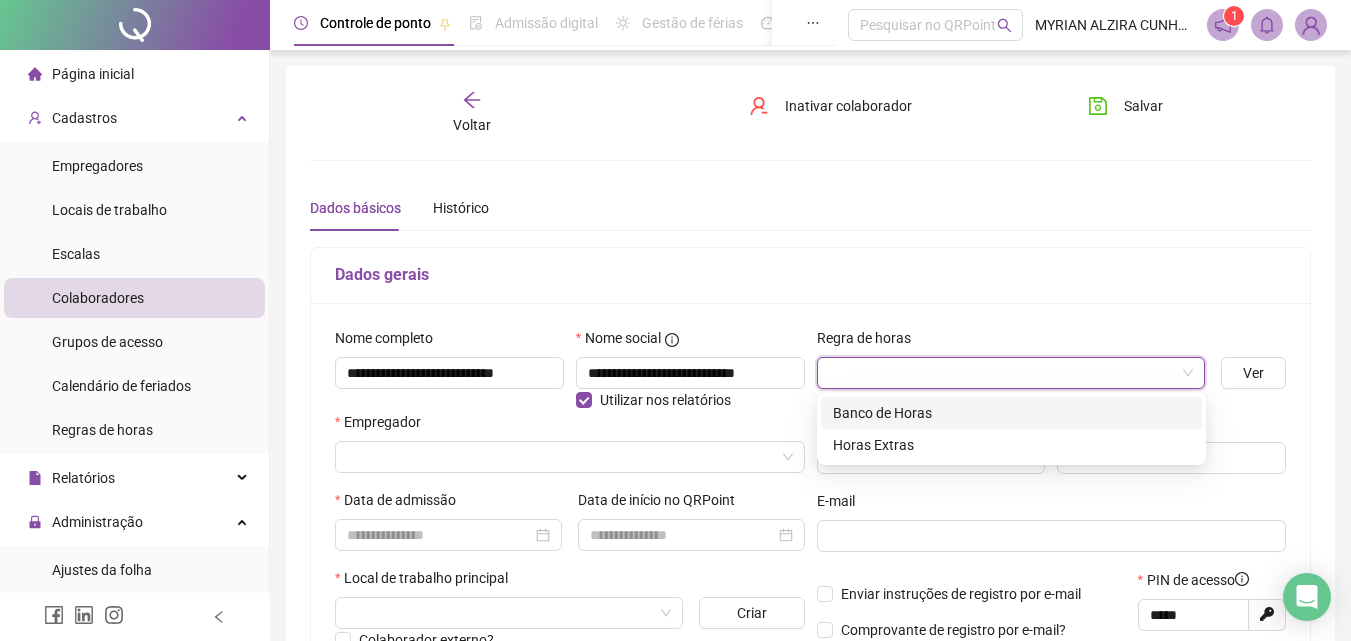 click on "Banco de Horas" at bounding box center (1011, 413) 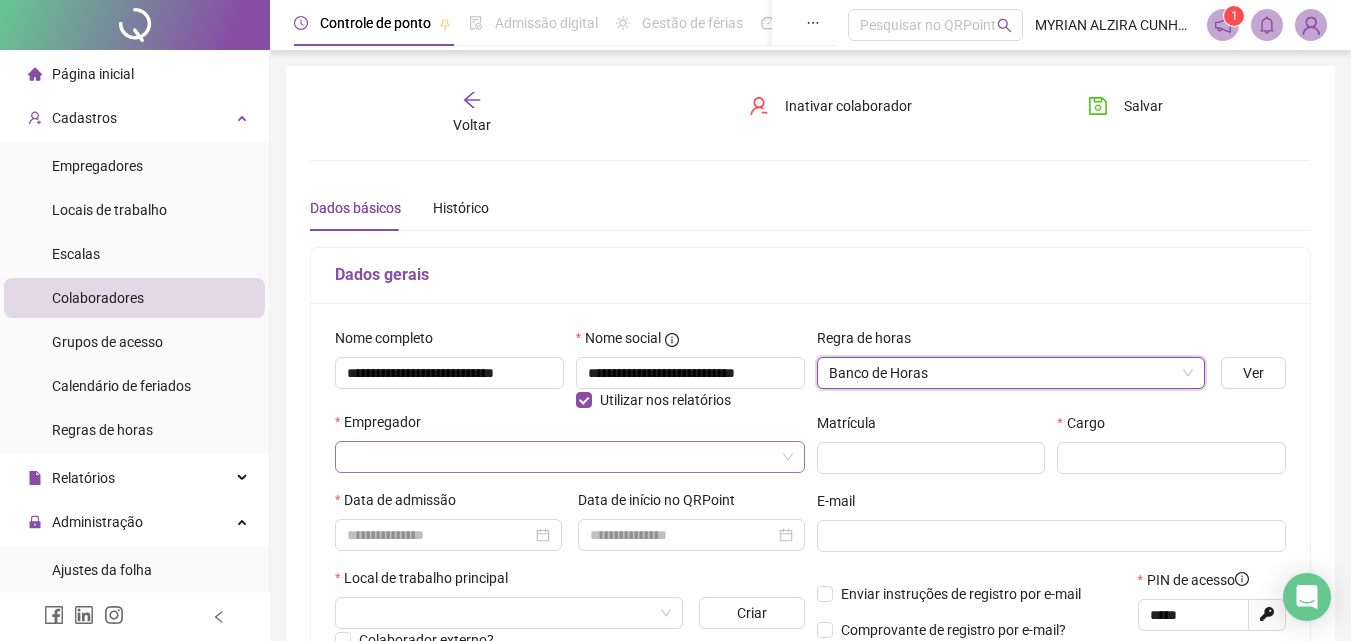 click at bounding box center (564, 457) 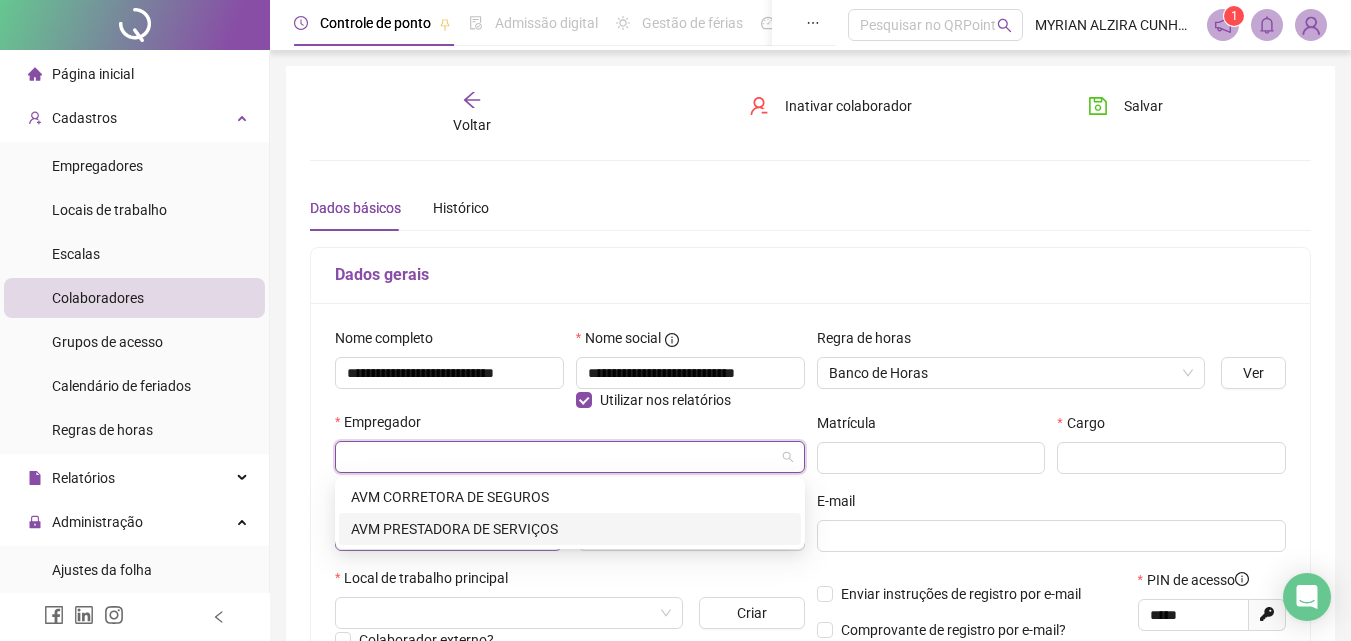 click on "AVM PRESTADORA DE SERVIÇOS" at bounding box center (570, 529) 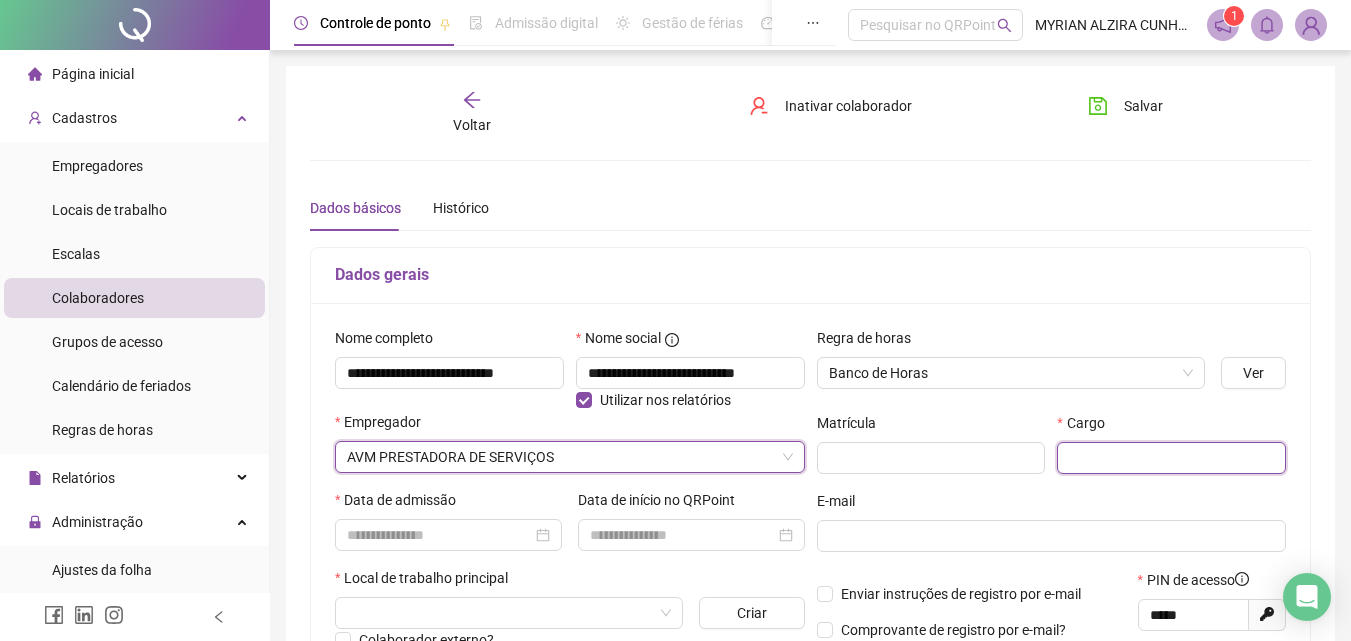 click at bounding box center [1171, 458] 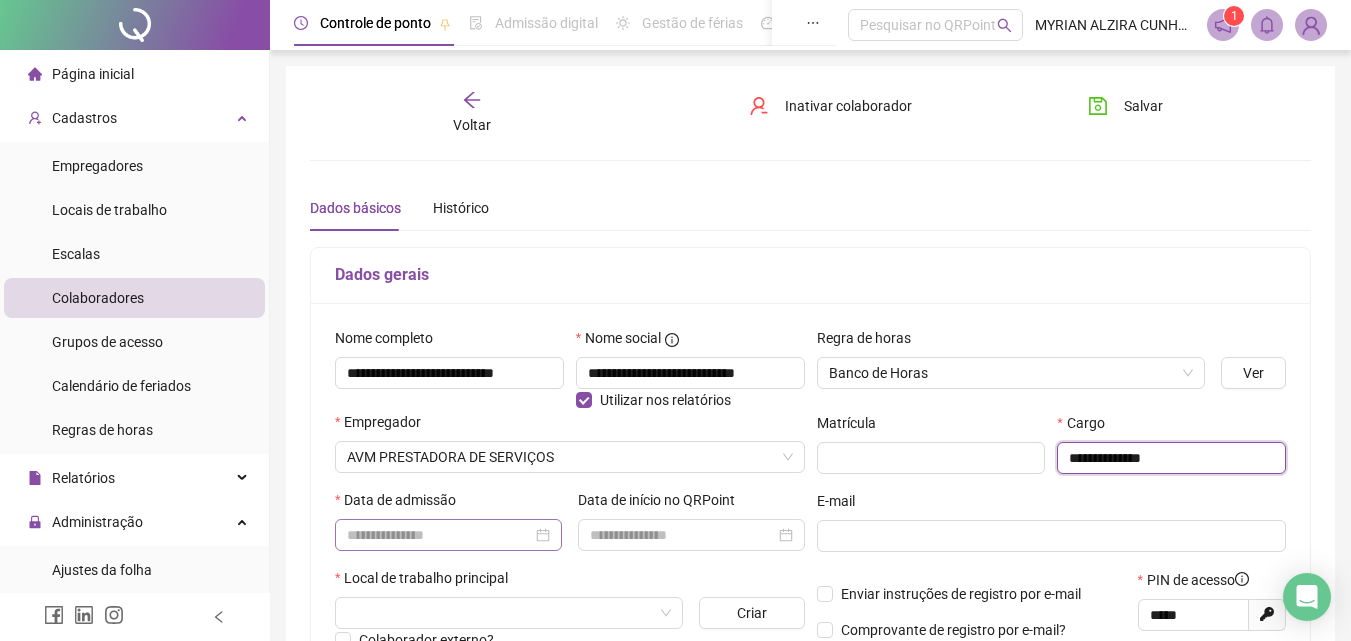 type on "**********" 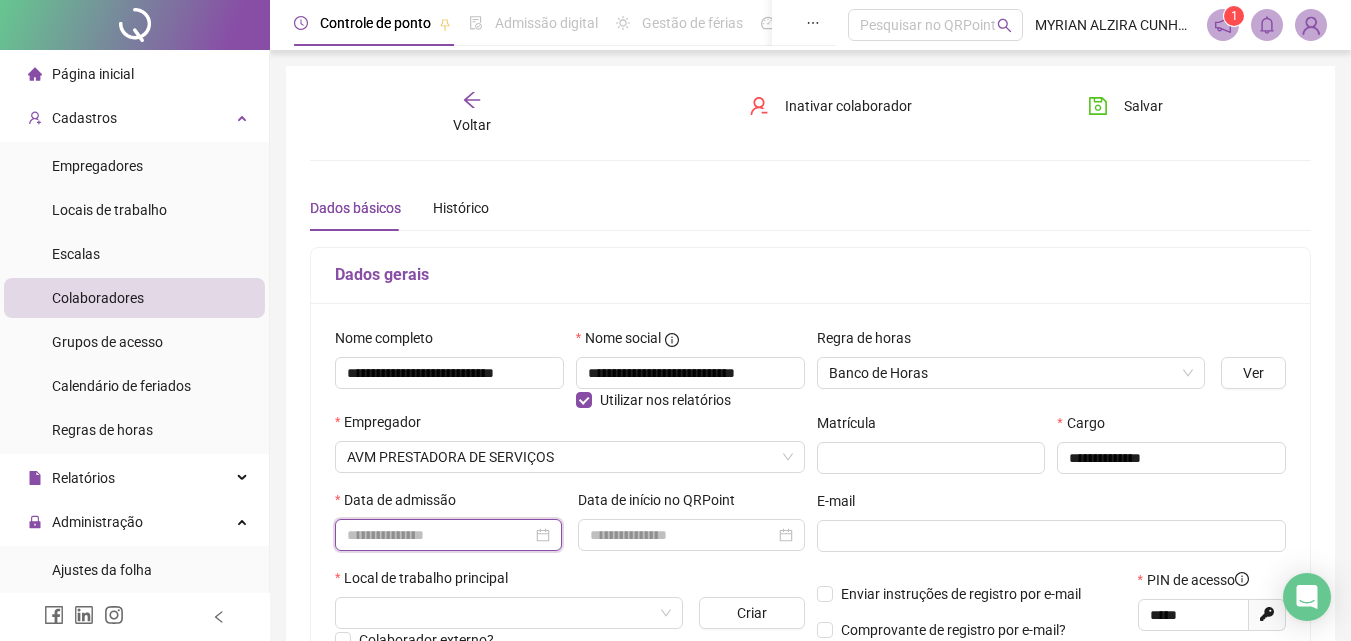 click at bounding box center [439, 535] 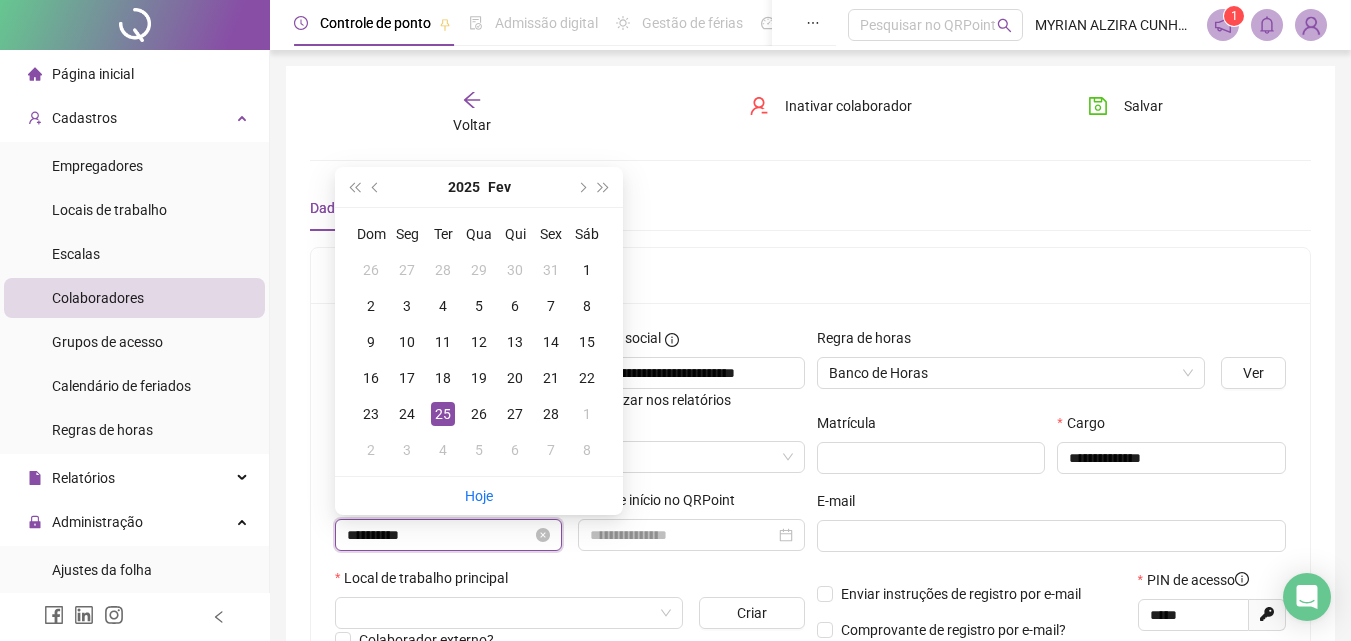 type on "**********" 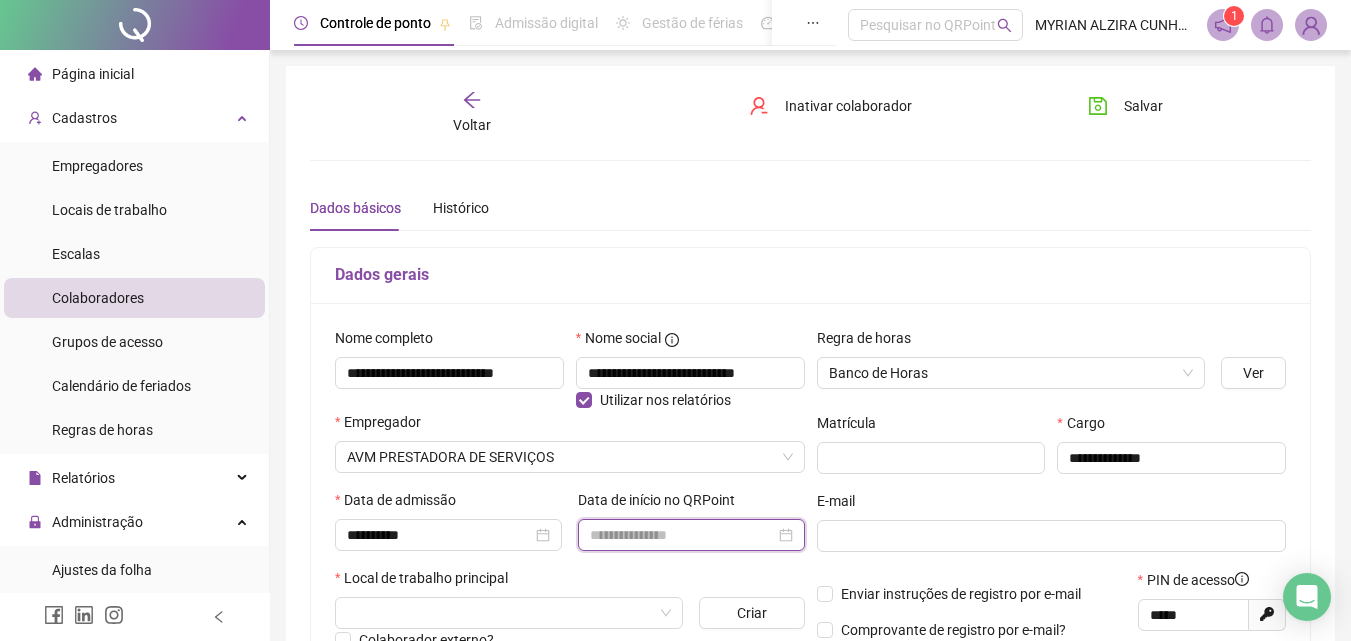 click at bounding box center (691, 535) 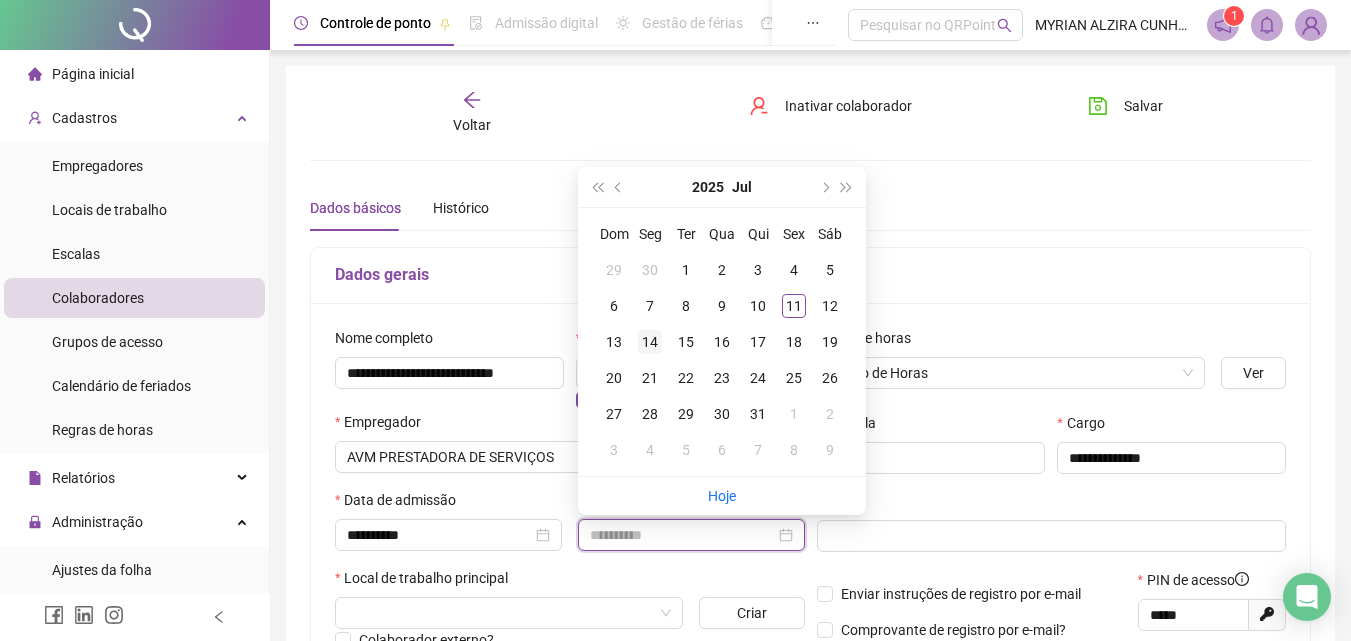 type on "**********" 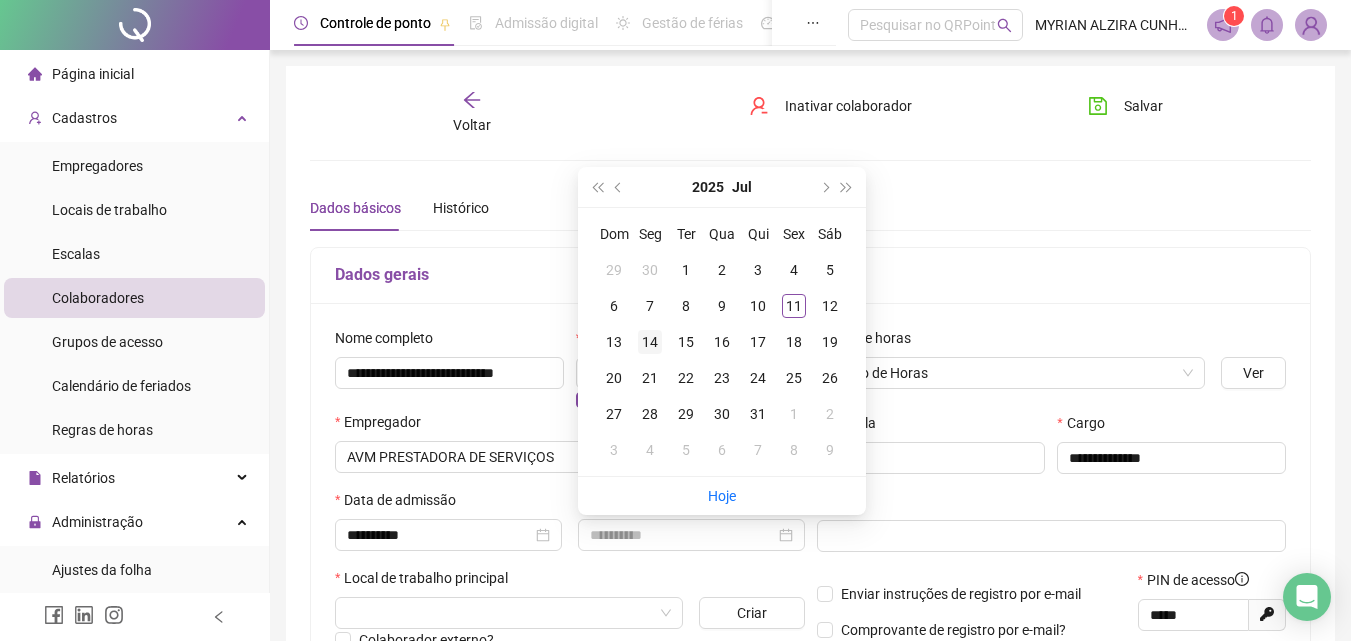 click on "14" at bounding box center (650, 342) 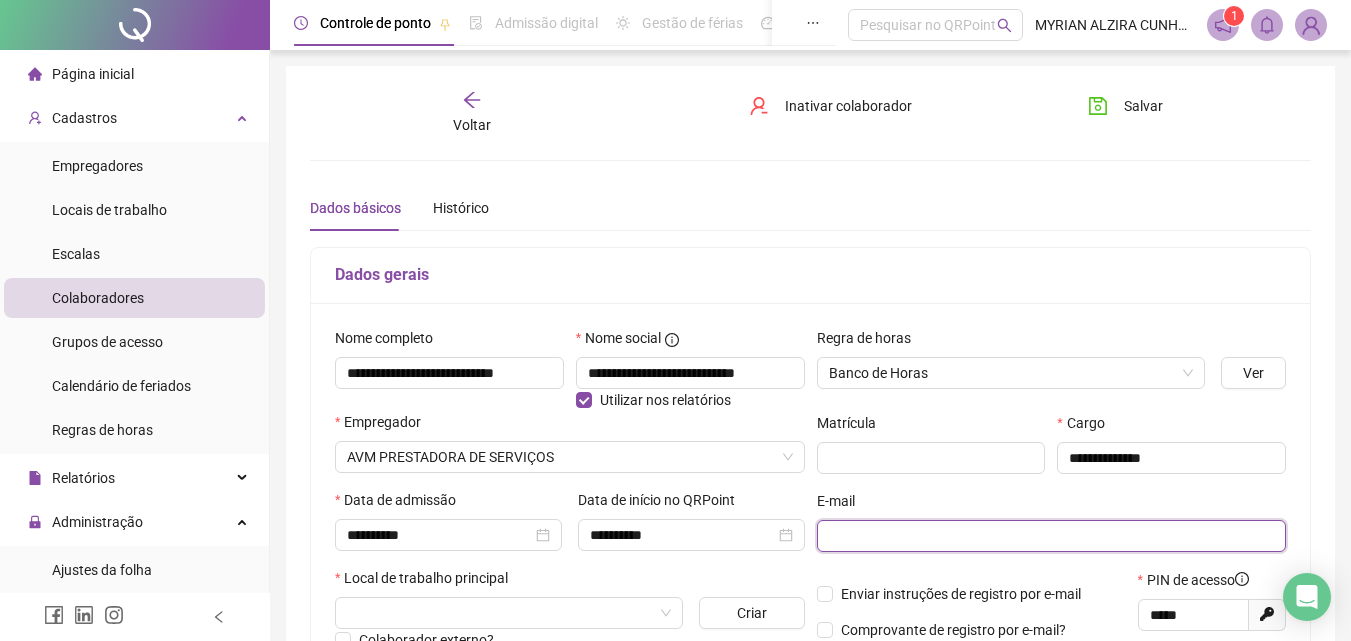 click at bounding box center (1050, 536) 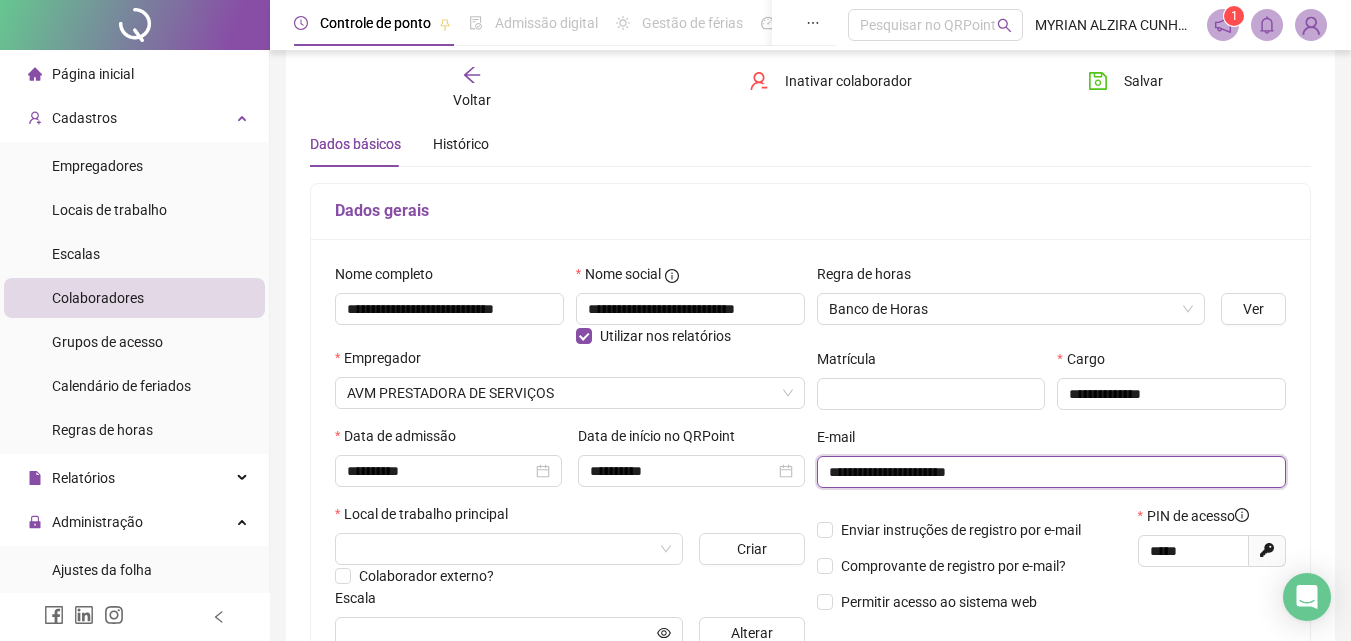 scroll, scrollTop: 100, scrollLeft: 0, axis: vertical 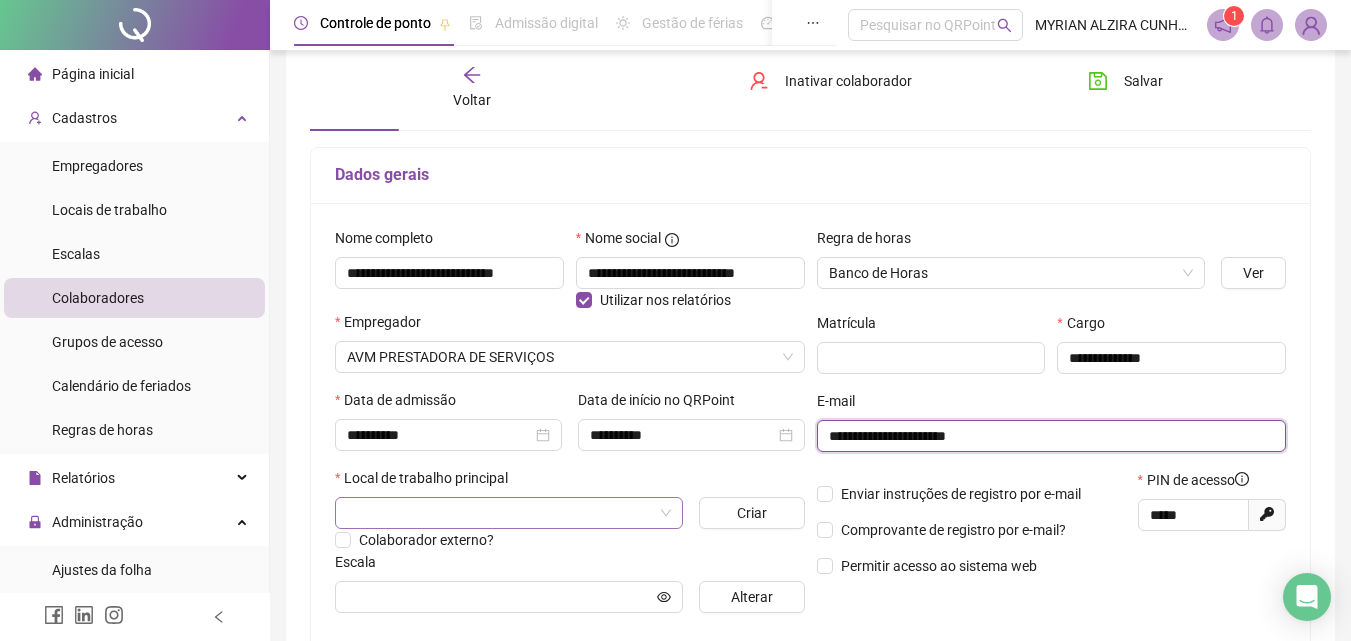 type on "**********" 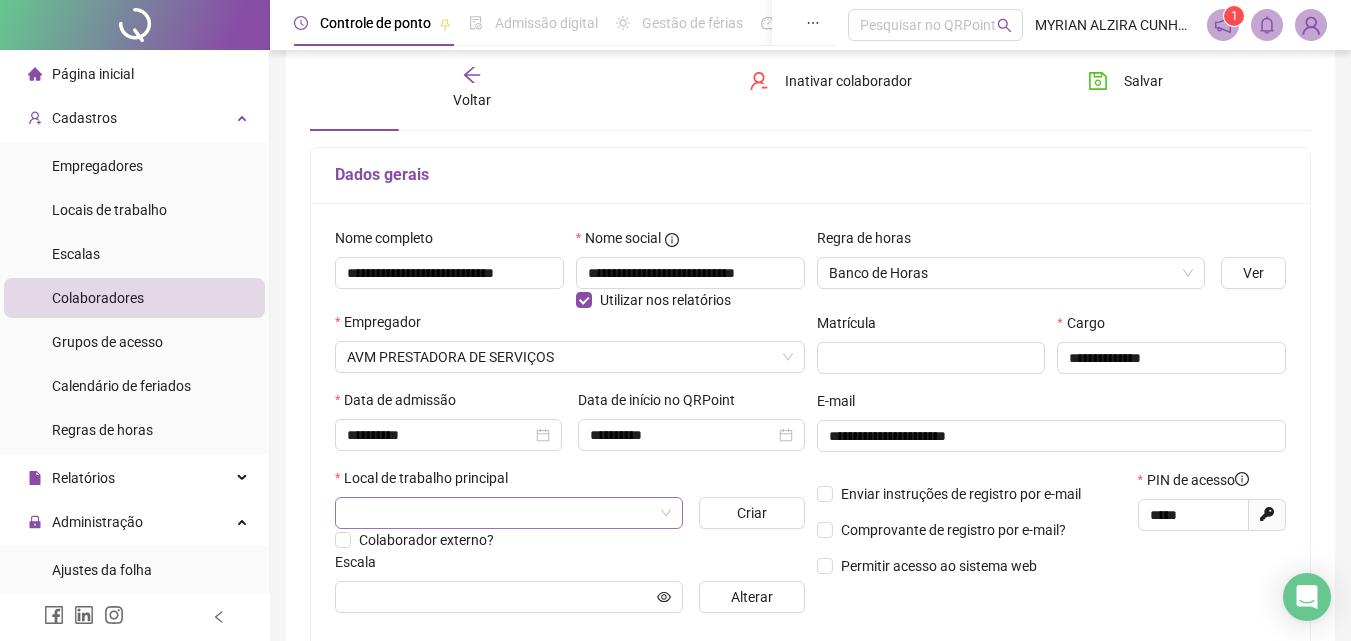 click at bounding box center [503, 513] 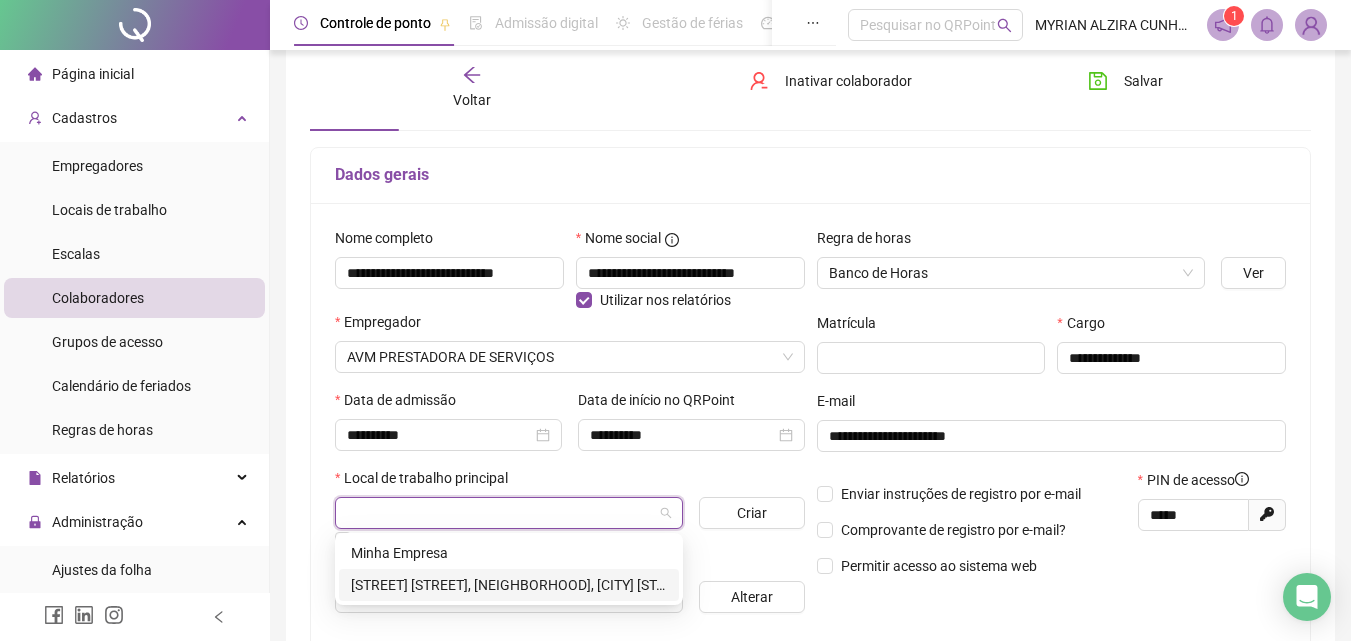 click on "[STREET] [STREET], [NEIGHBORHOOD], [CITY] [STATE]" at bounding box center [509, 585] 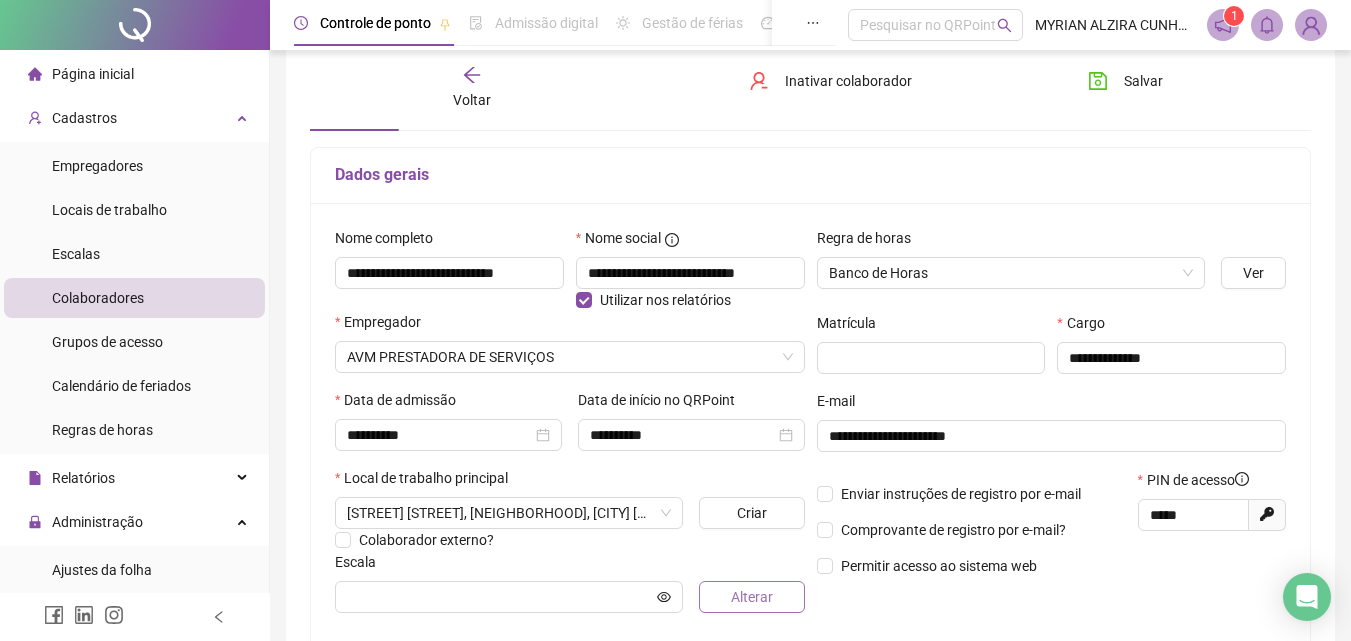 click on "Alterar" at bounding box center (752, 597) 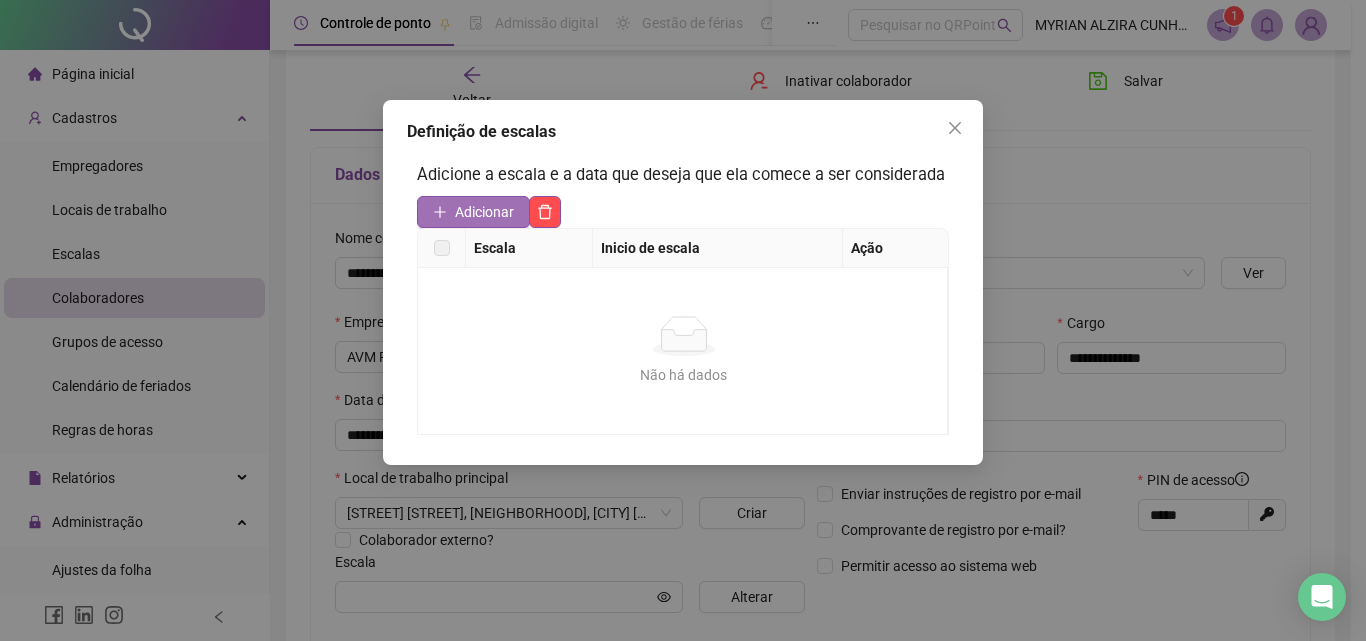 click on "Adicionar" at bounding box center [473, 212] 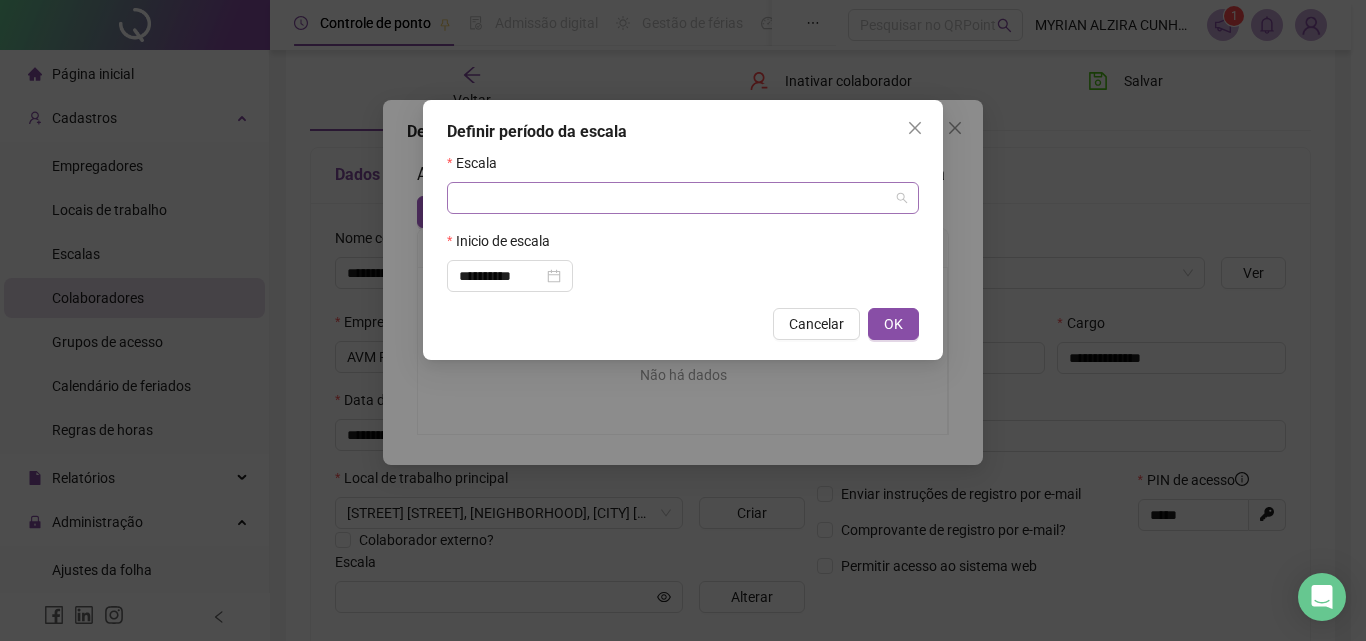click at bounding box center [677, 198] 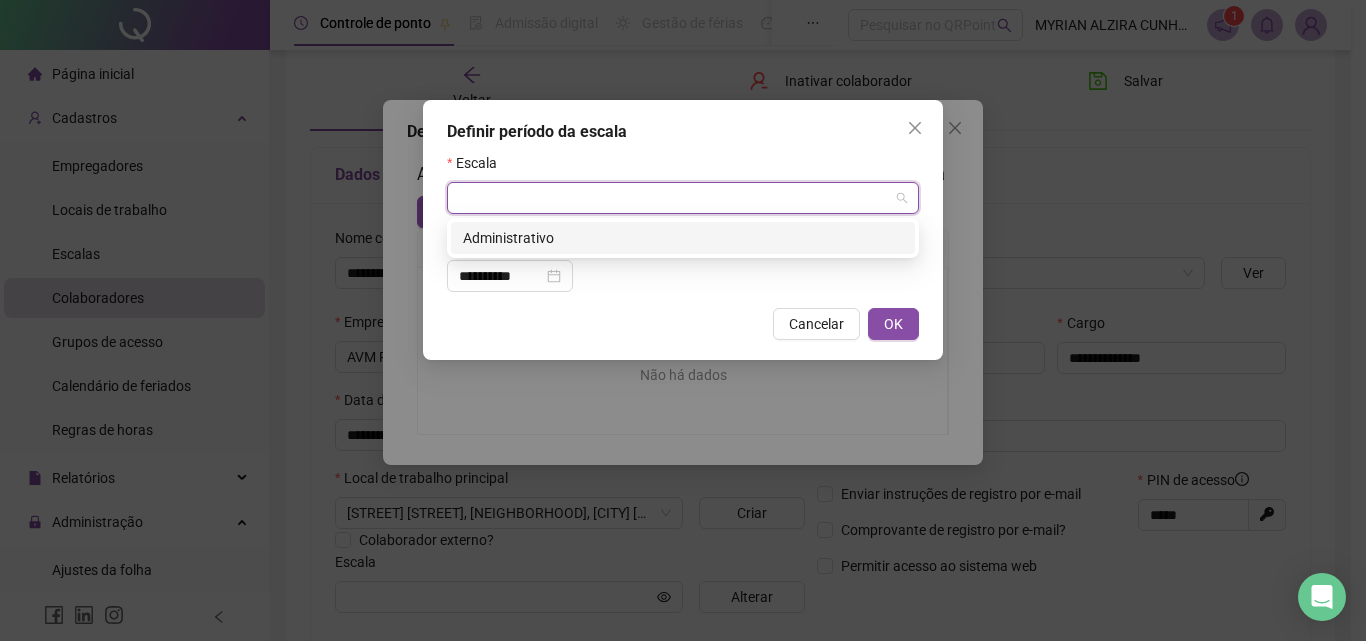 click on "Administrativo" at bounding box center [683, 238] 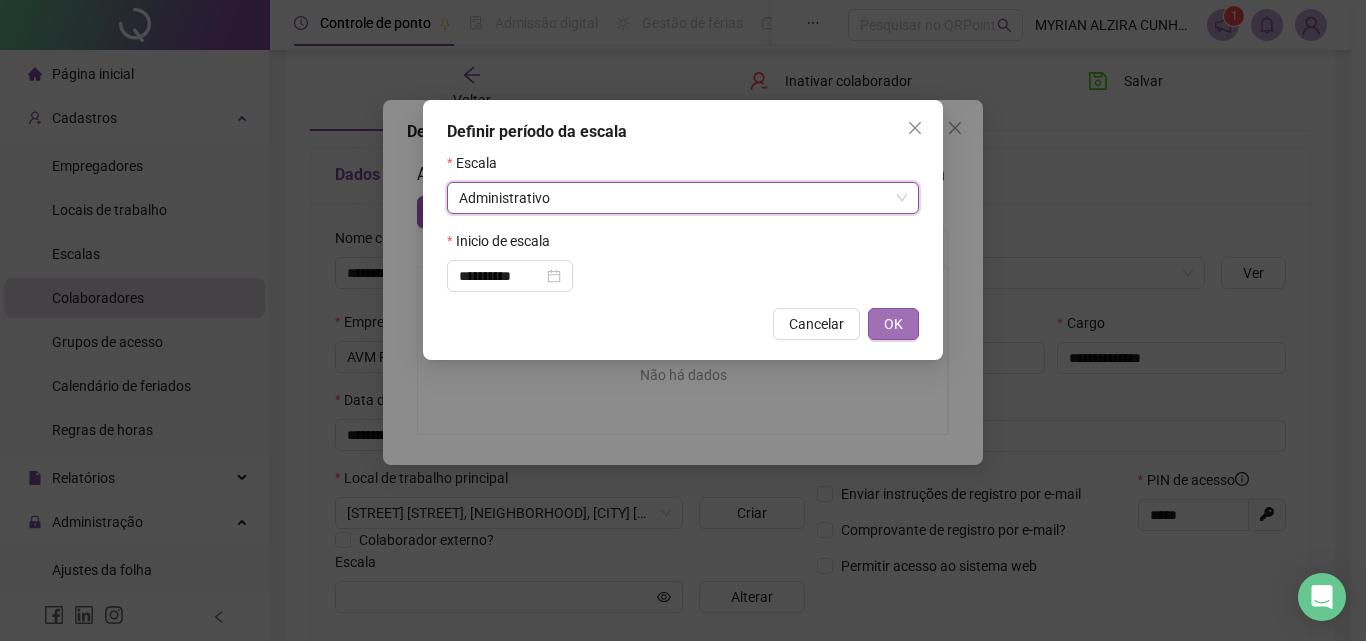 click on "OK" at bounding box center (893, 324) 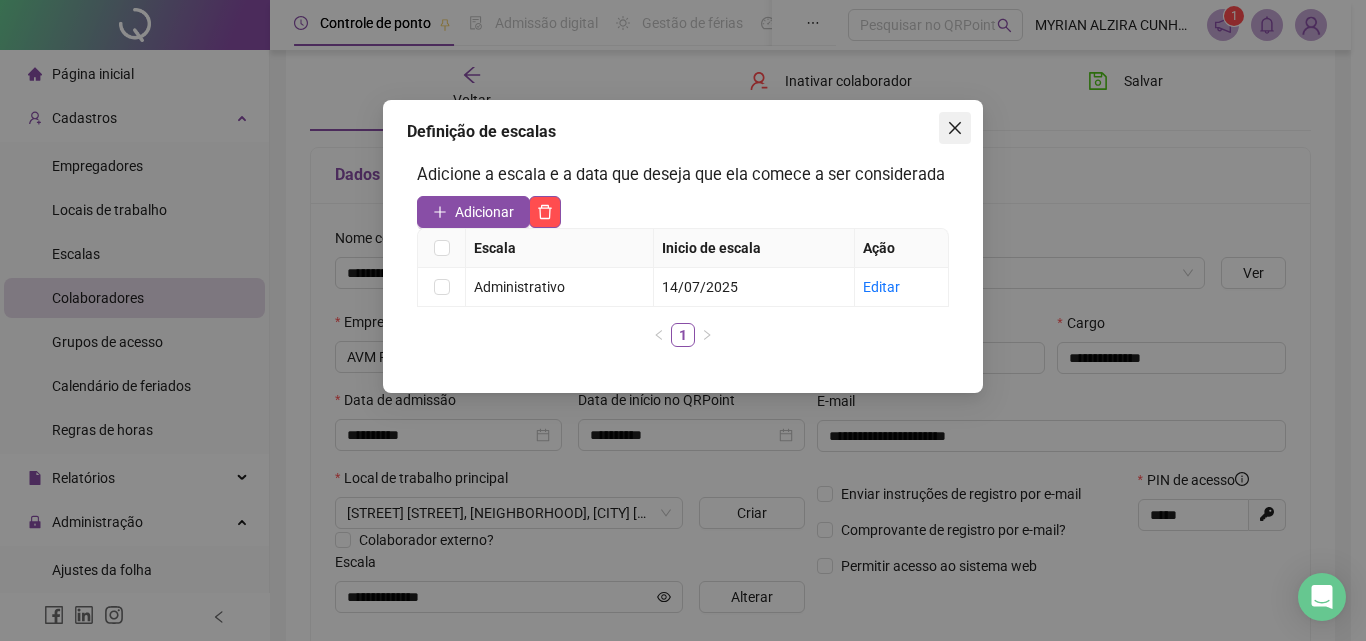 click 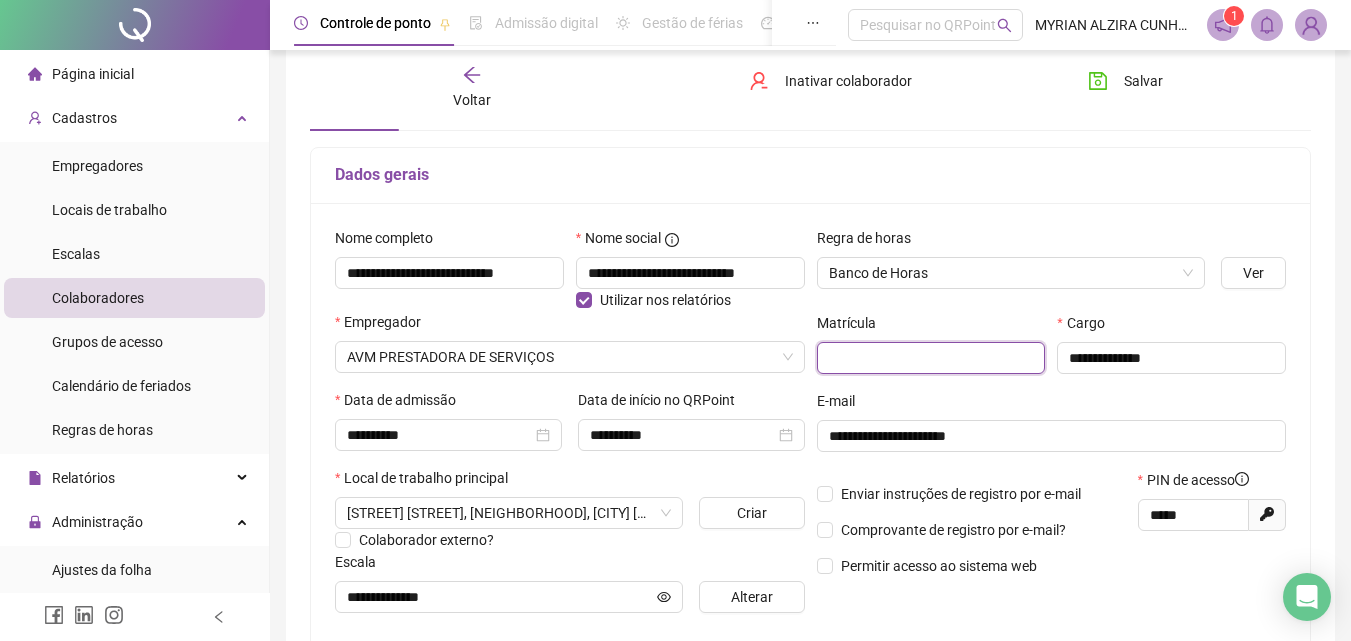 click at bounding box center [931, 358] 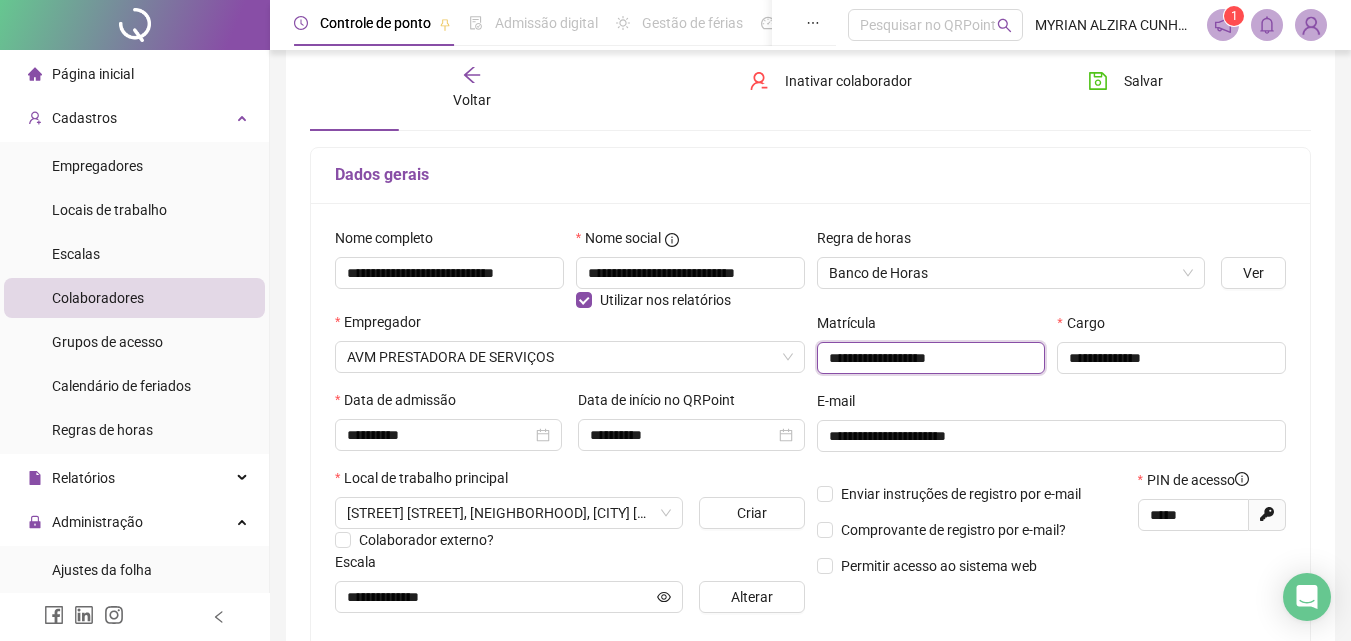 scroll, scrollTop: 200, scrollLeft: 0, axis: vertical 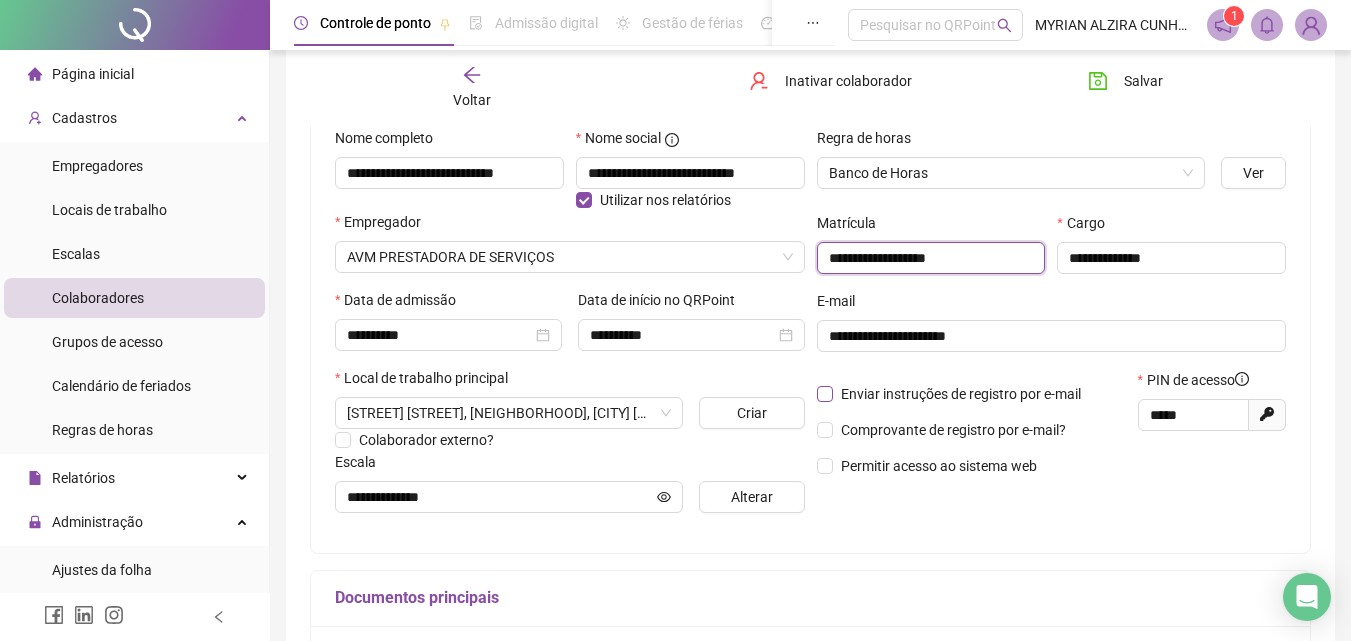 type on "**********" 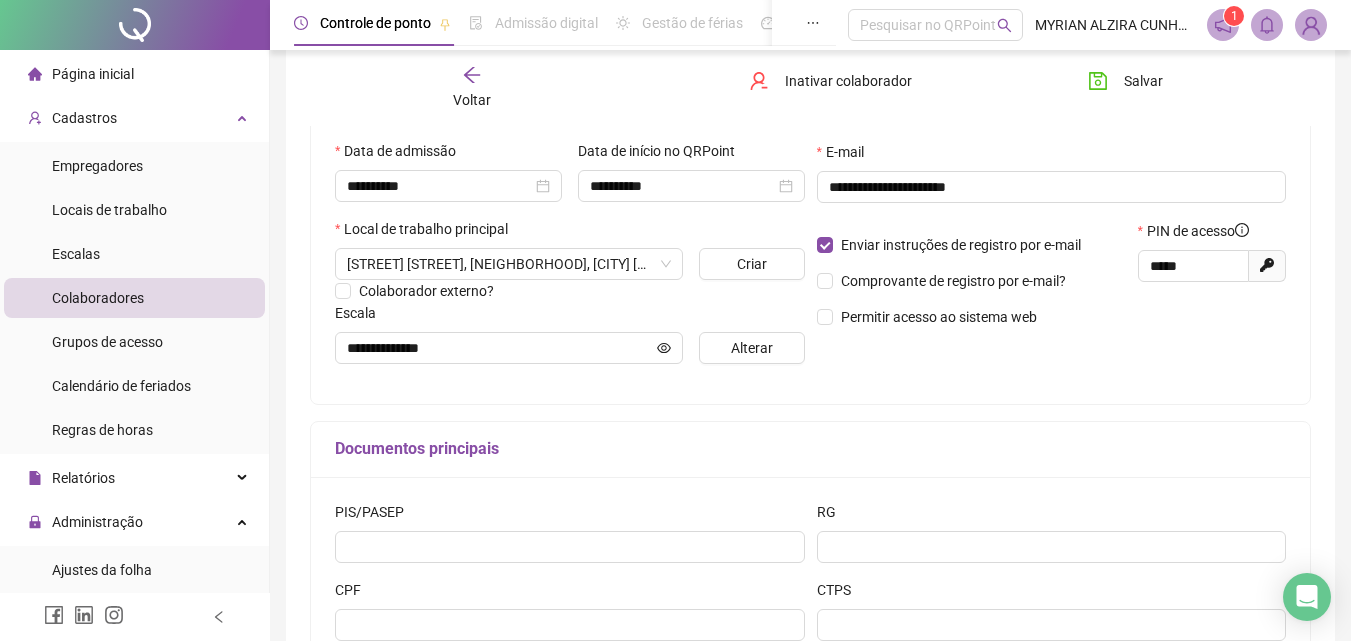 scroll, scrollTop: 400, scrollLeft: 0, axis: vertical 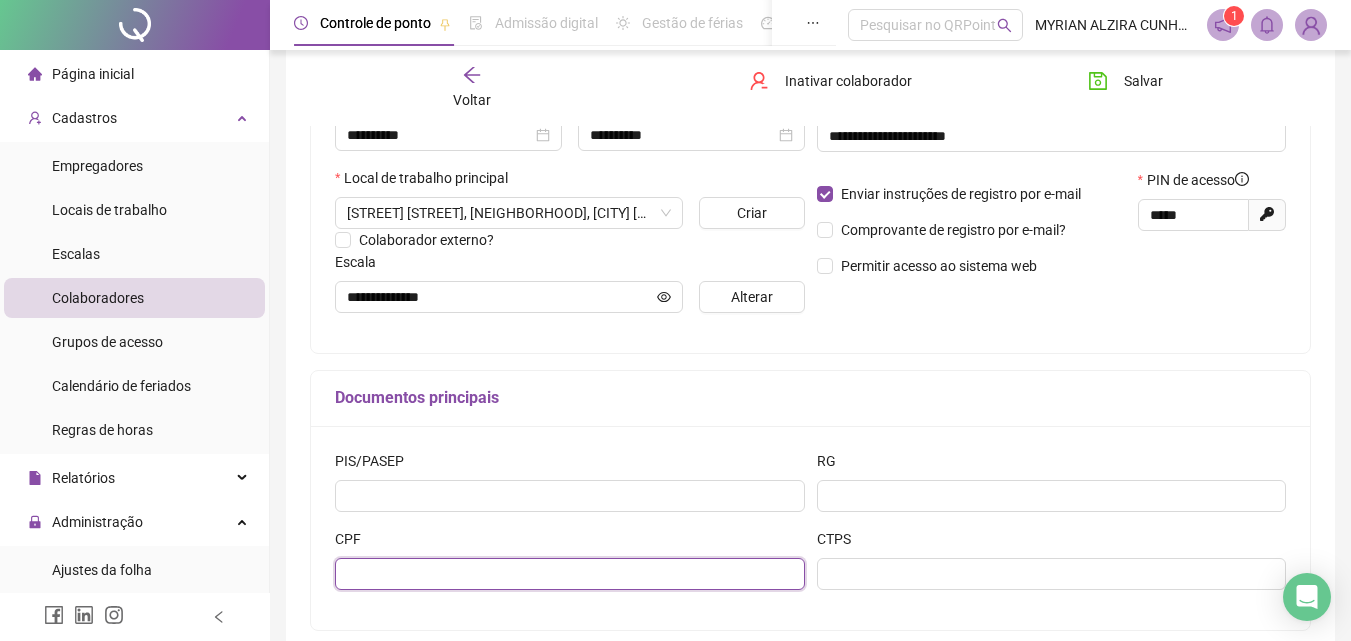 click at bounding box center (570, 574) 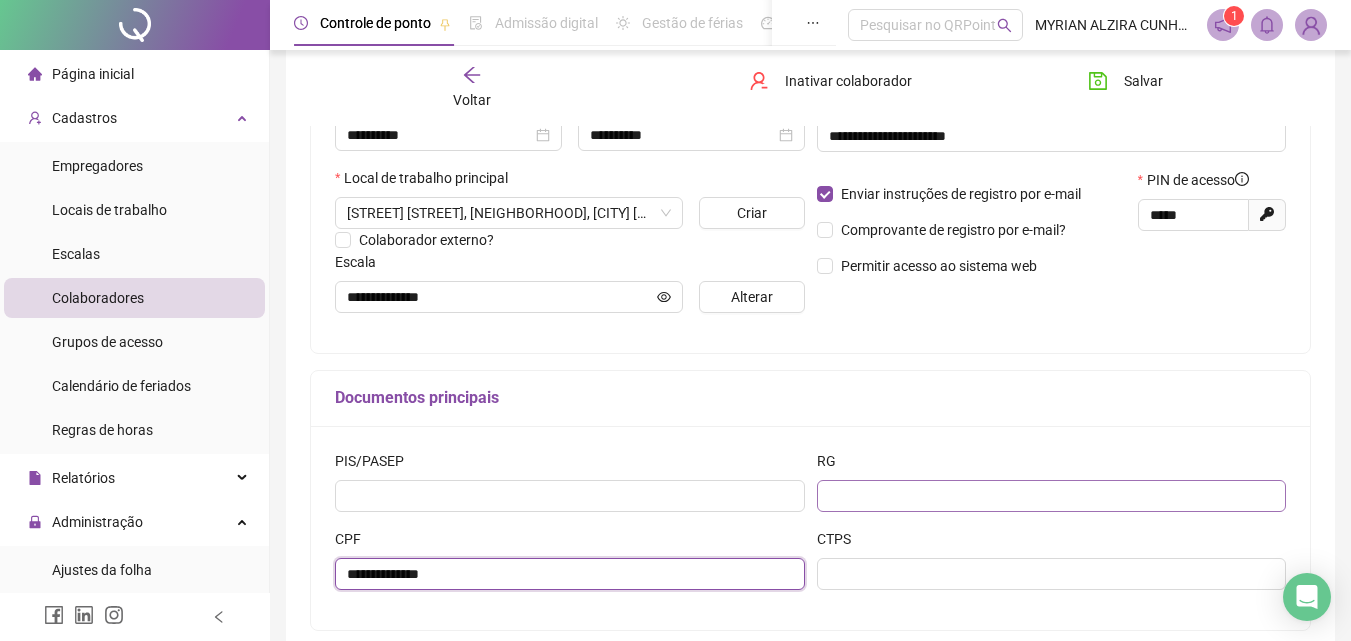 type on "**********" 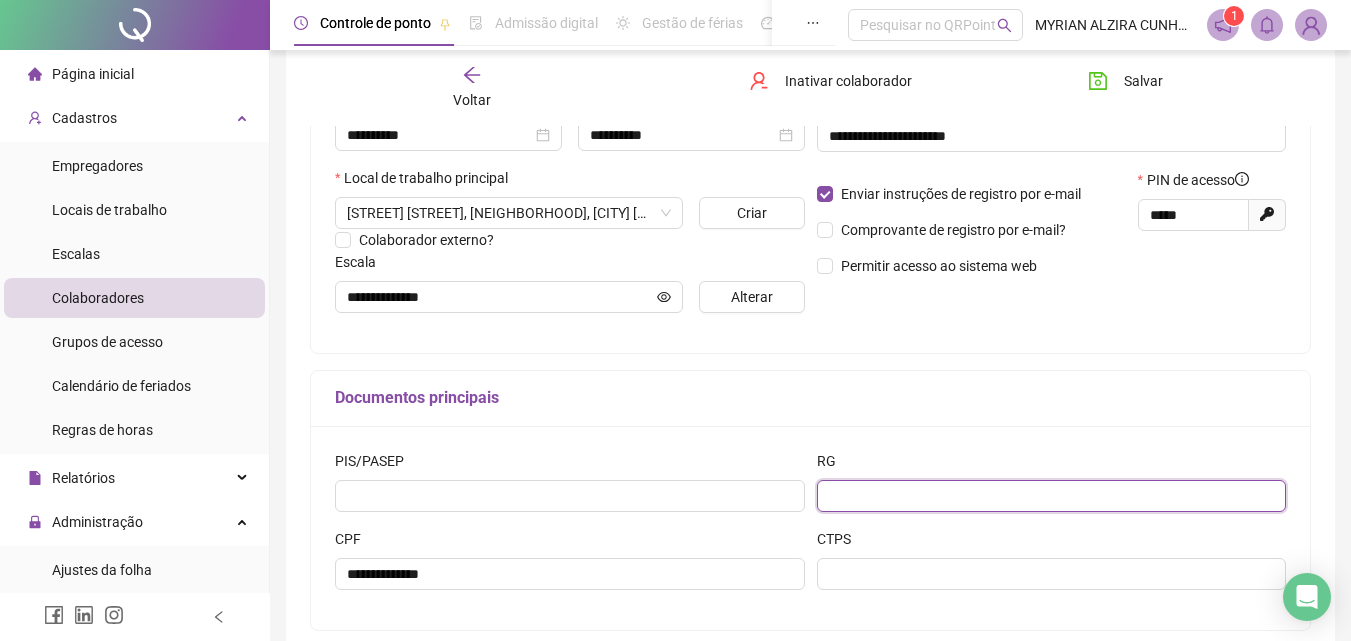 click at bounding box center (1052, 496) 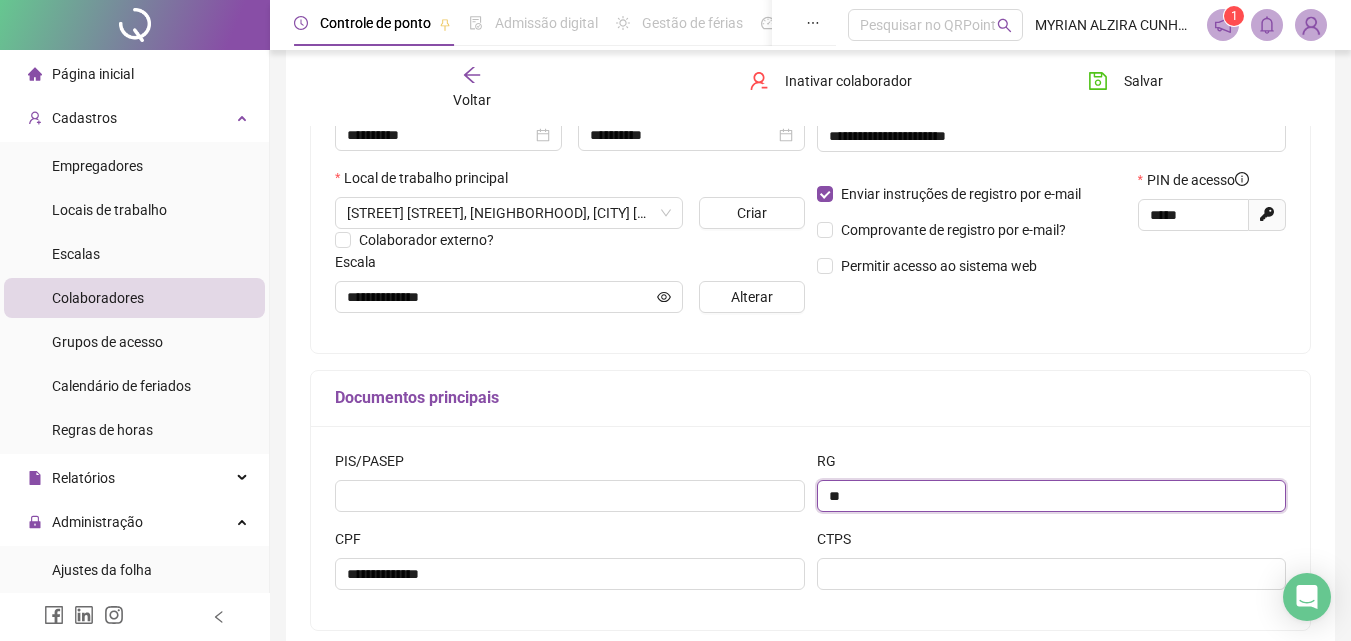 type on "*" 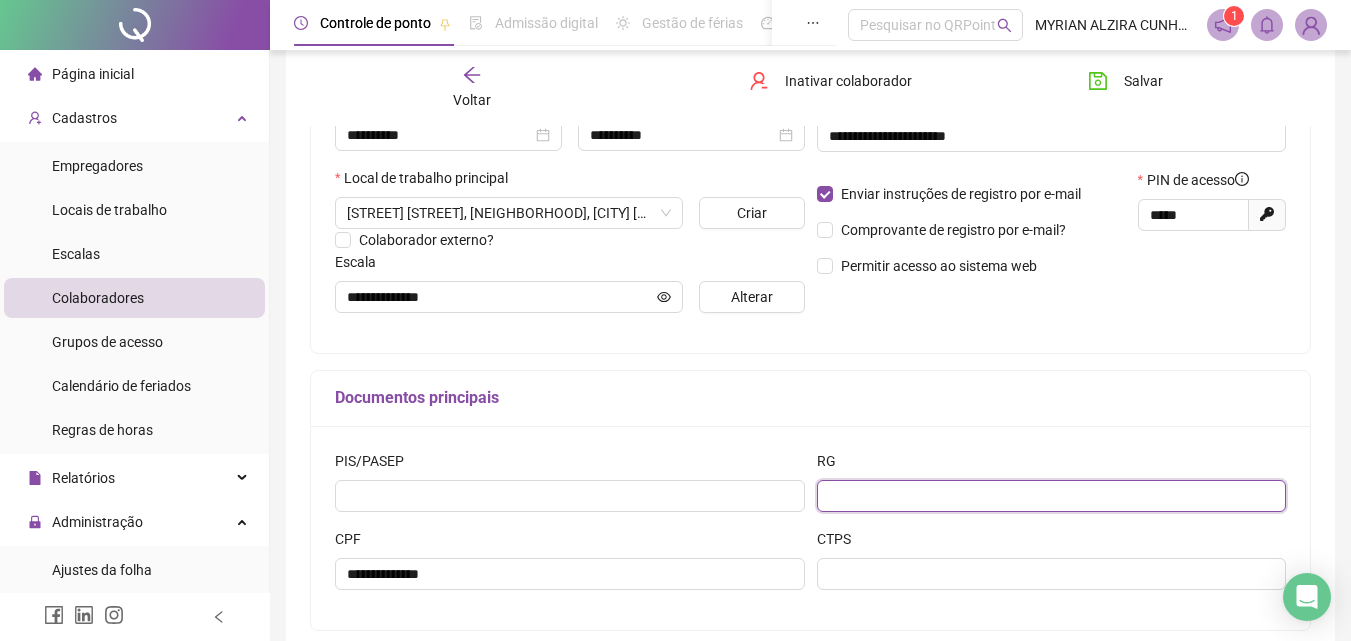paste on "*******" 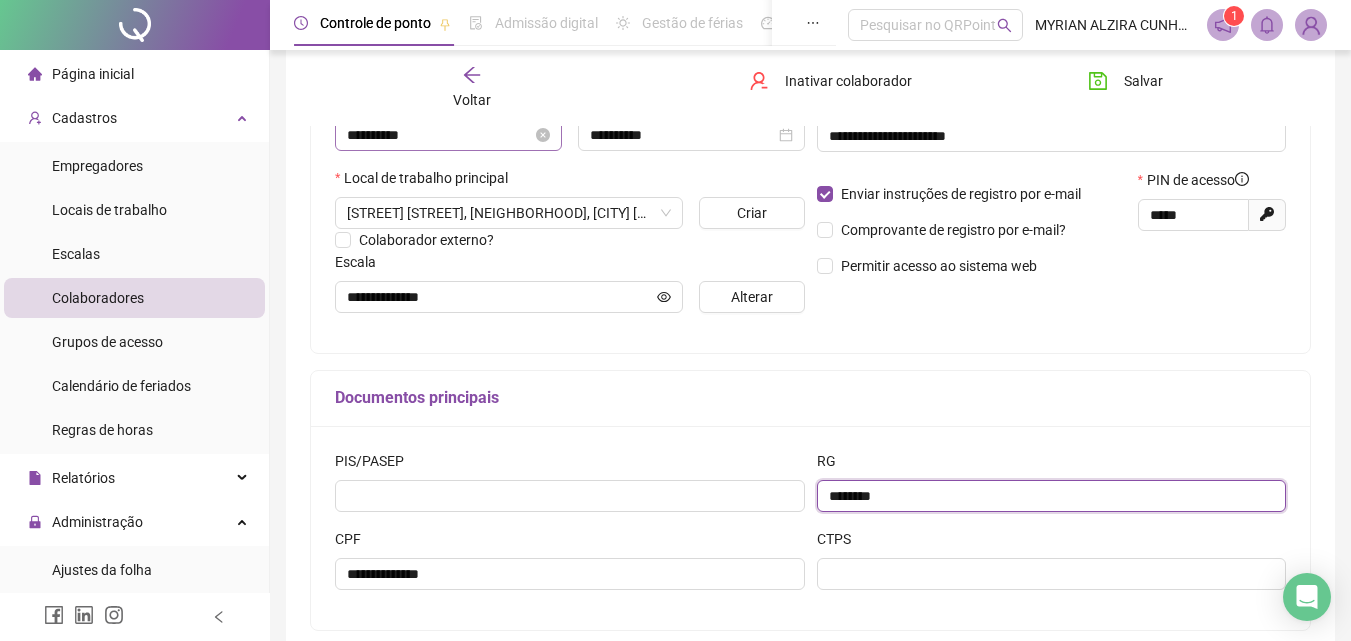 paste on "*******" 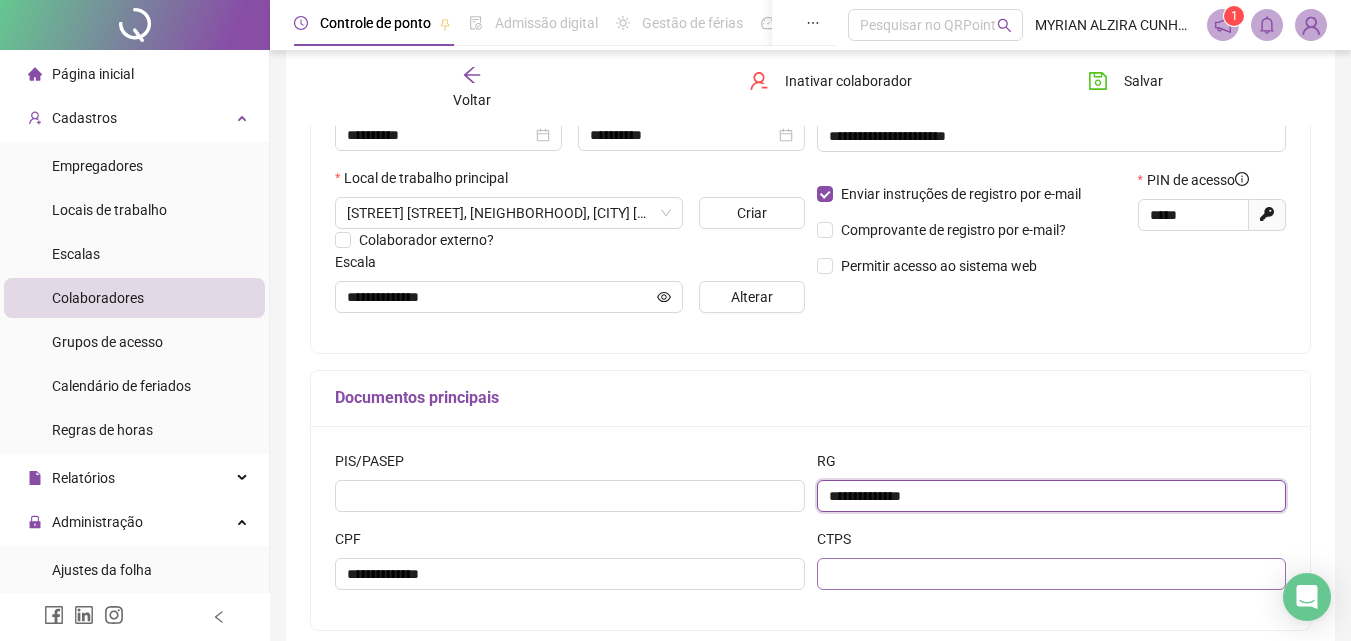 type on "**********" 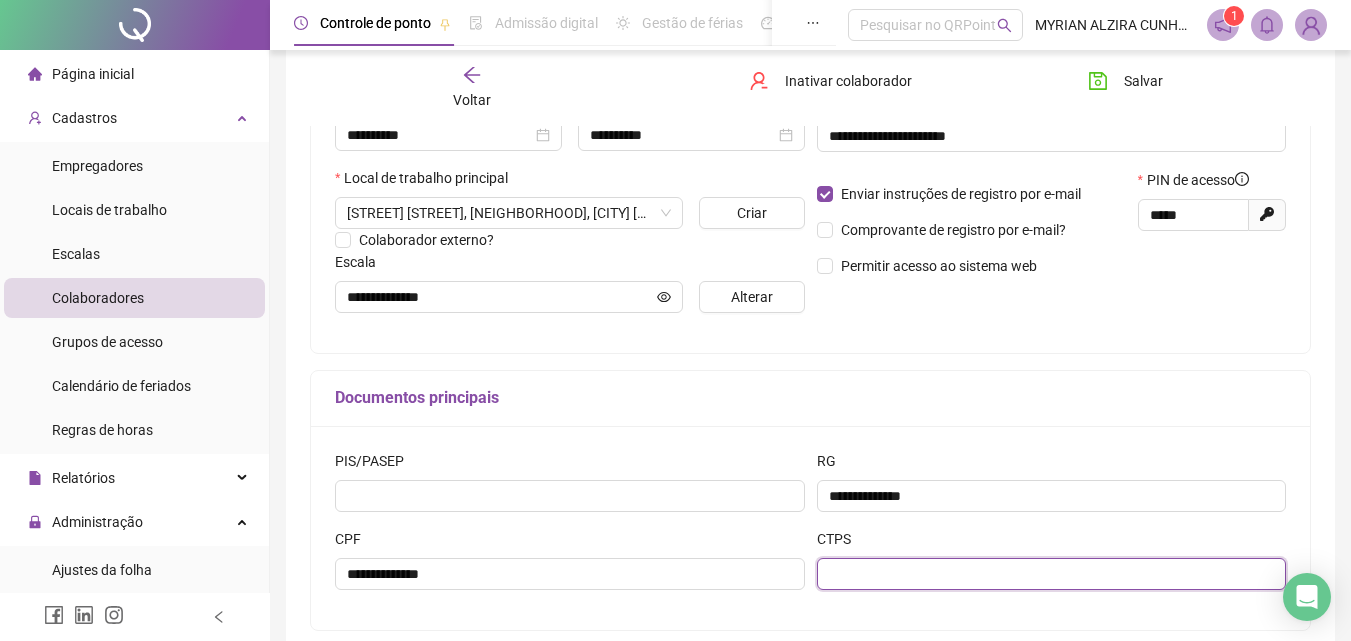 click at bounding box center (1052, 574) 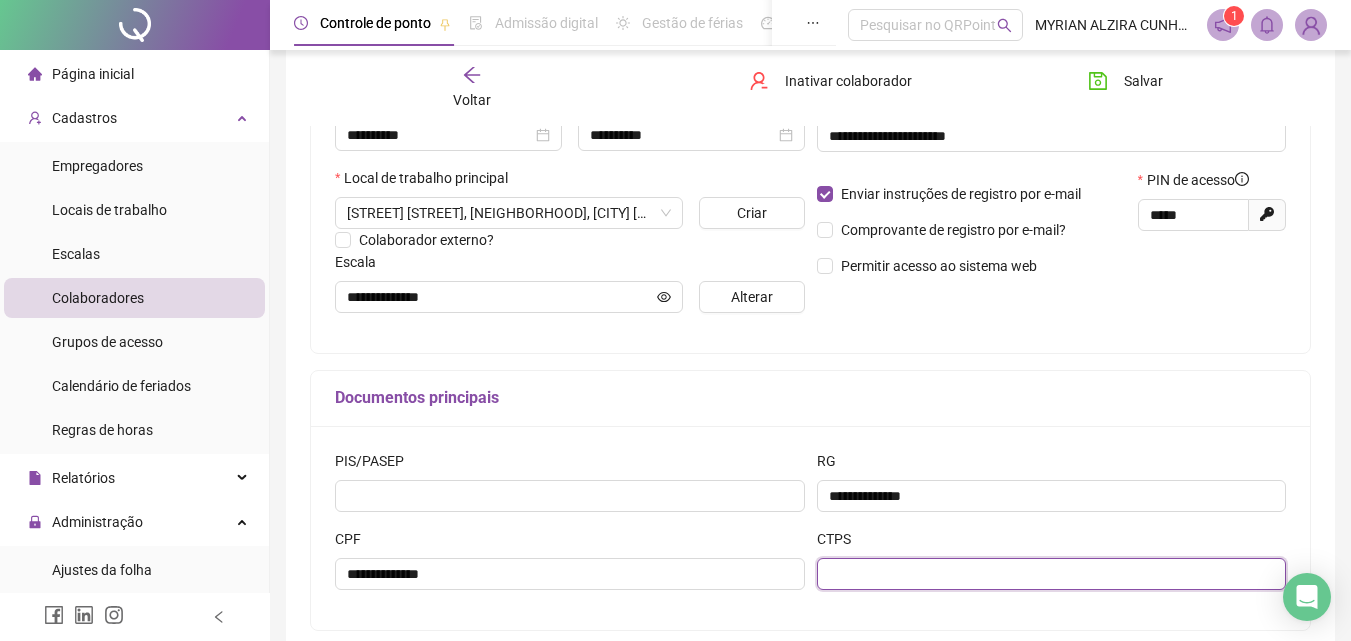 paste on "**********" 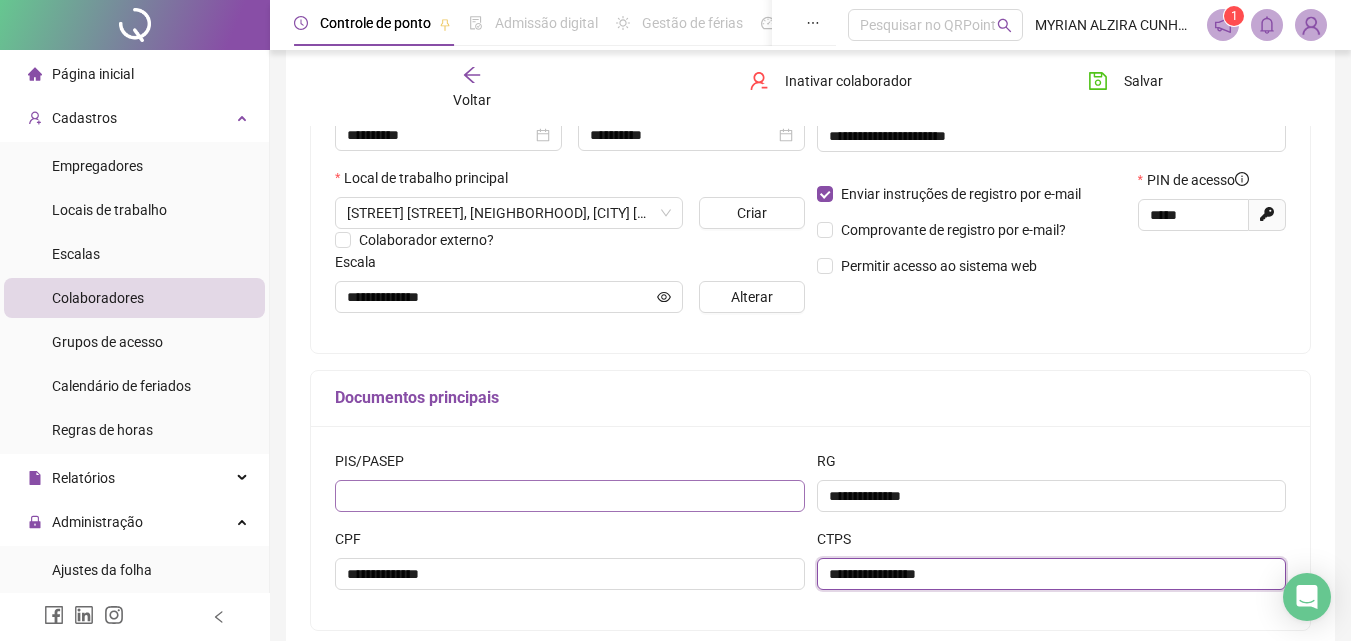 type on "**********" 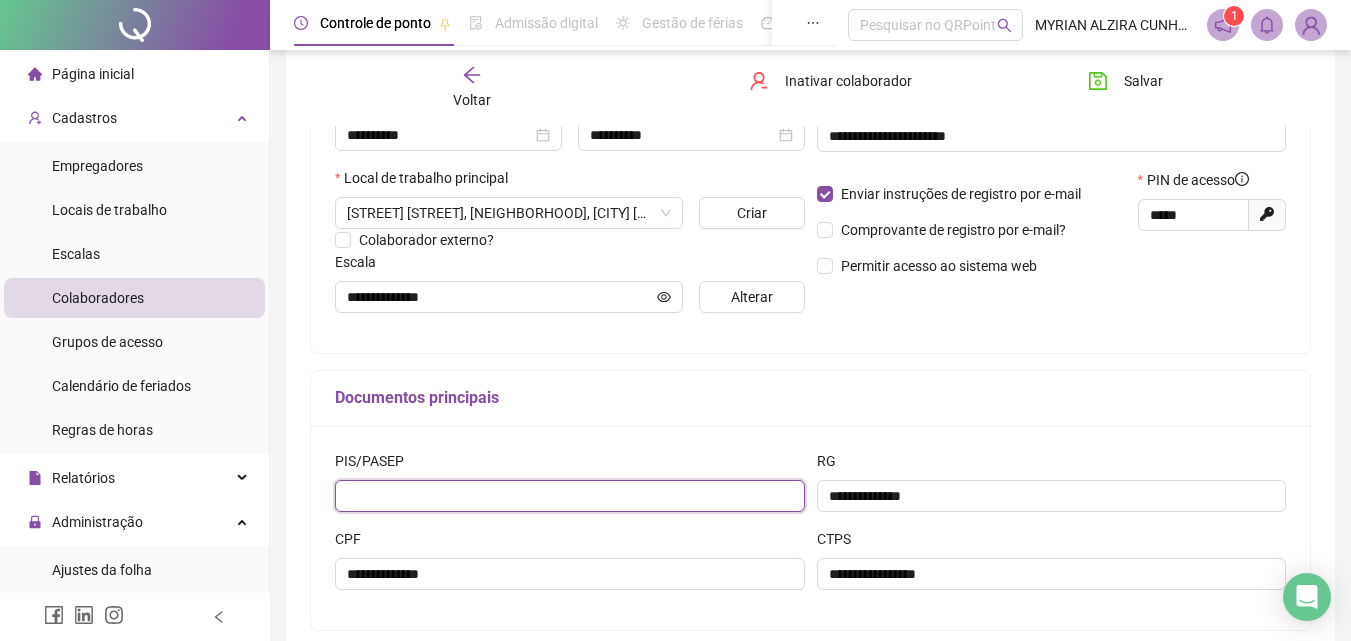 click at bounding box center [570, 496] 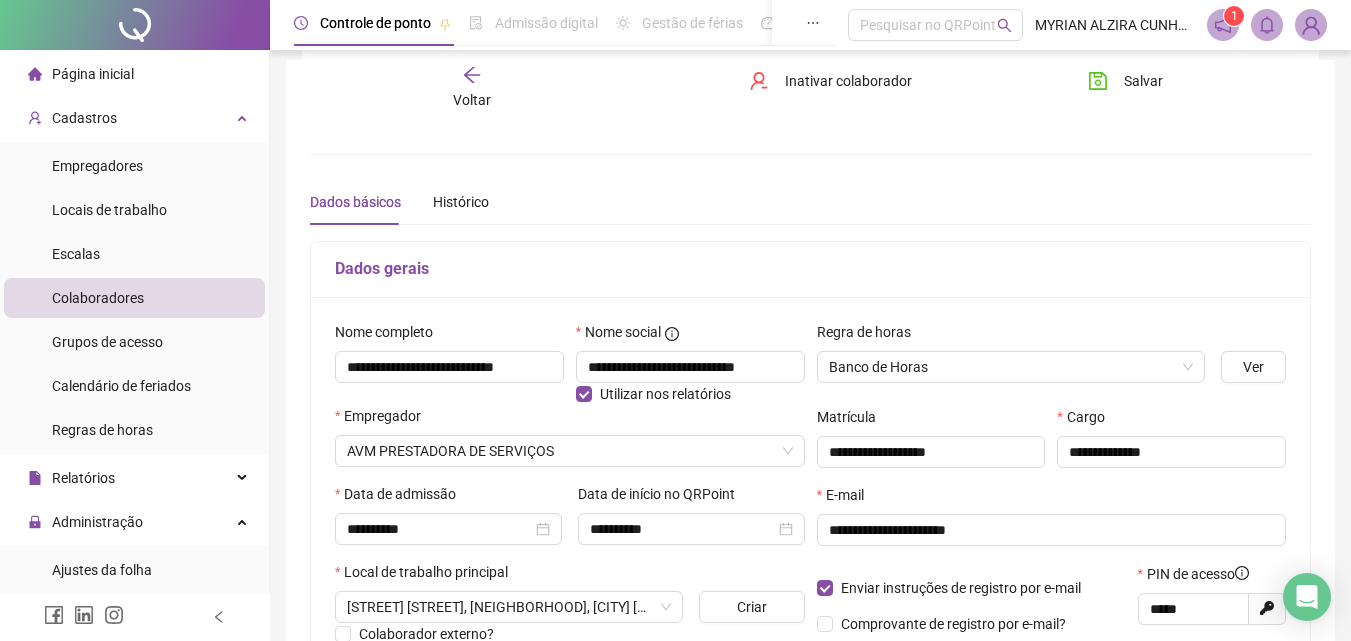 scroll, scrollTop: 0, scrollLeft: 0, axis: both 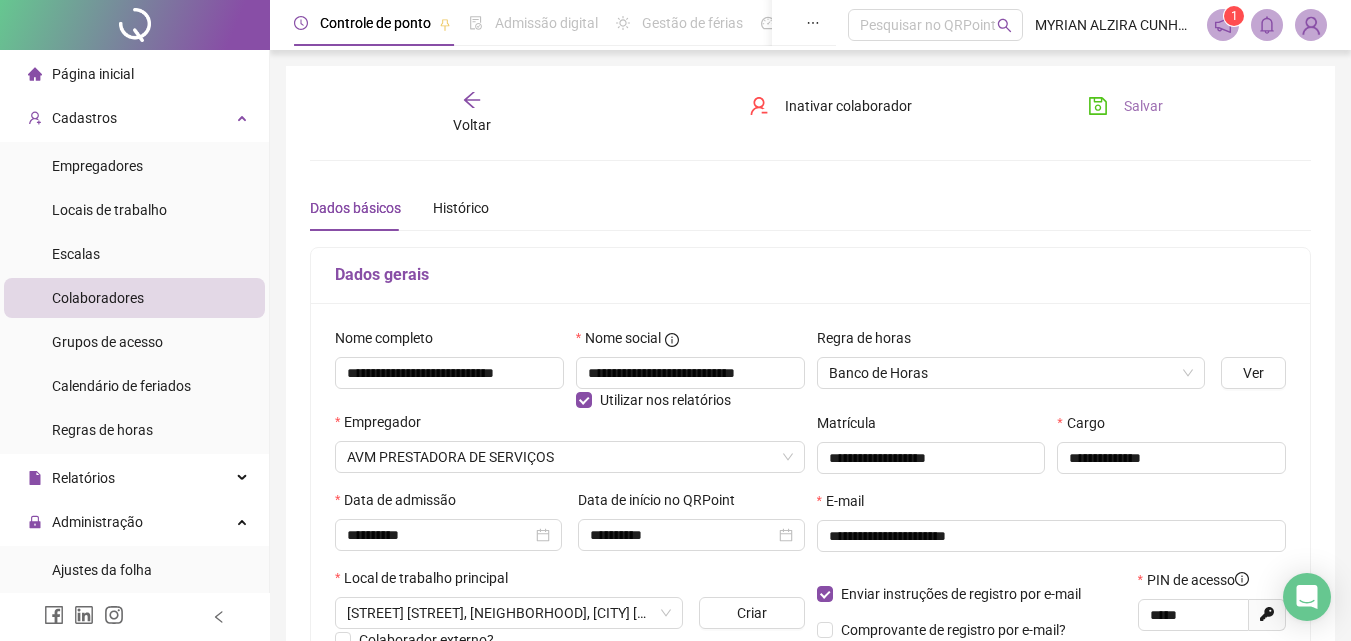 type on "**********" 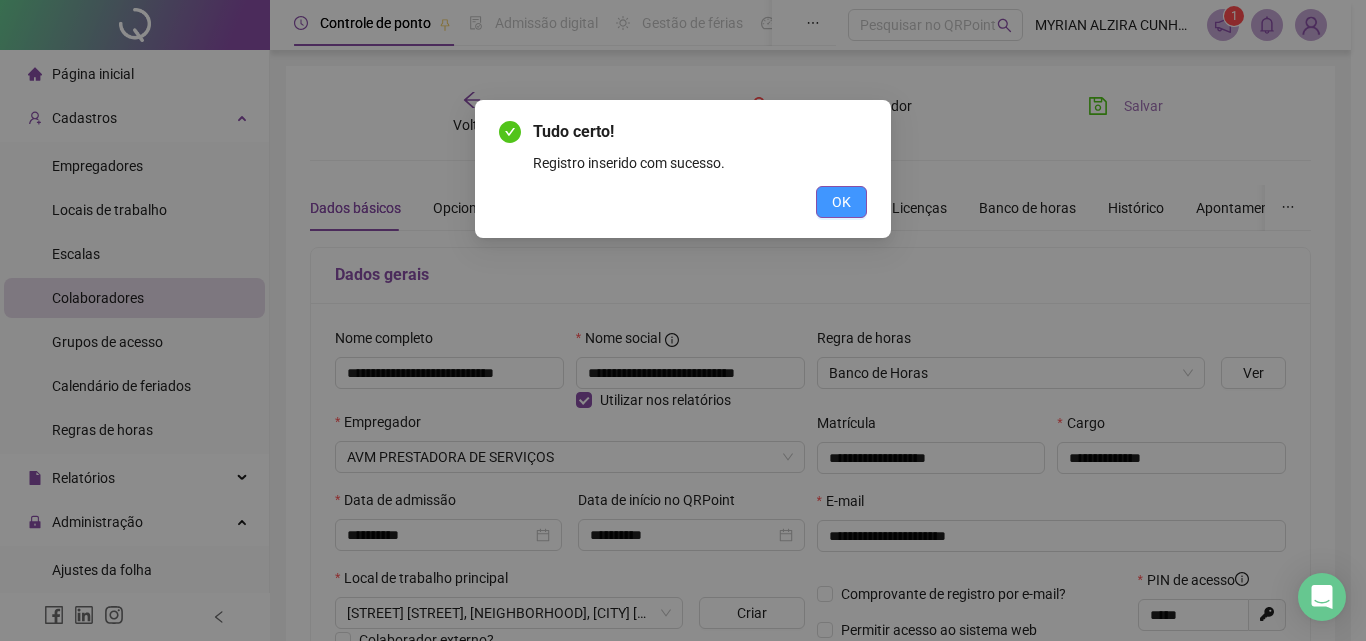 click on "OK" at bounding box center (841, 202) 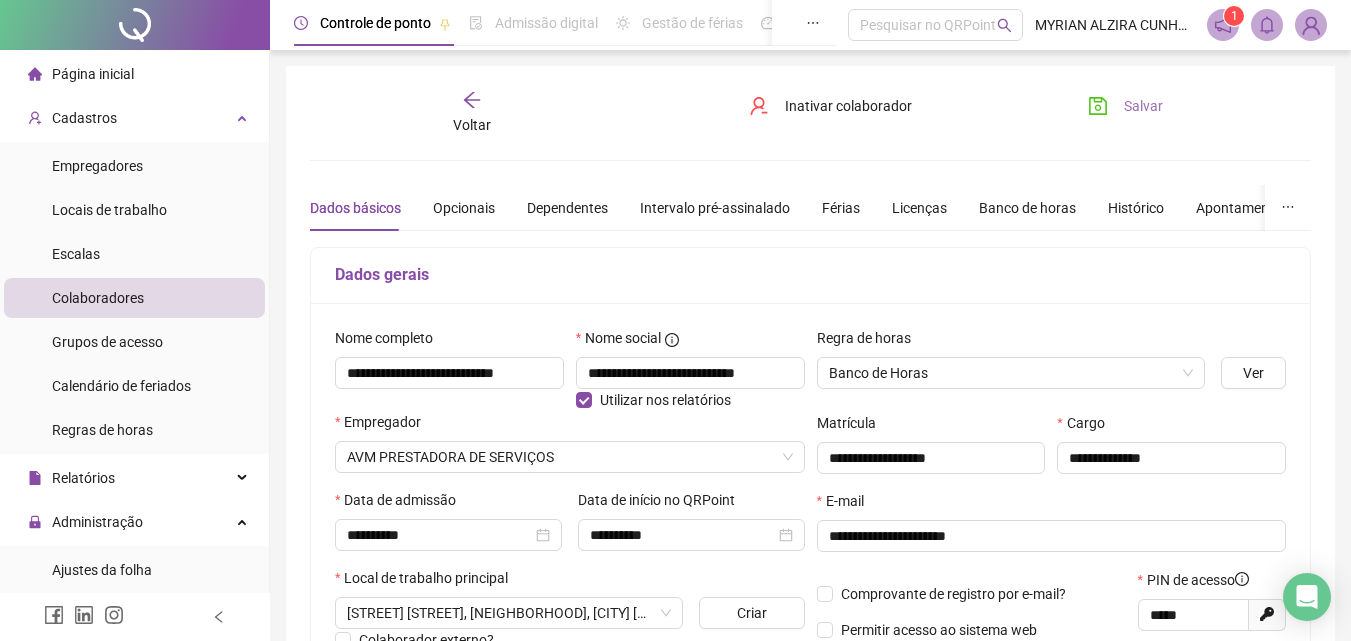 click on "Voltar" at bounding box center [472, 113] 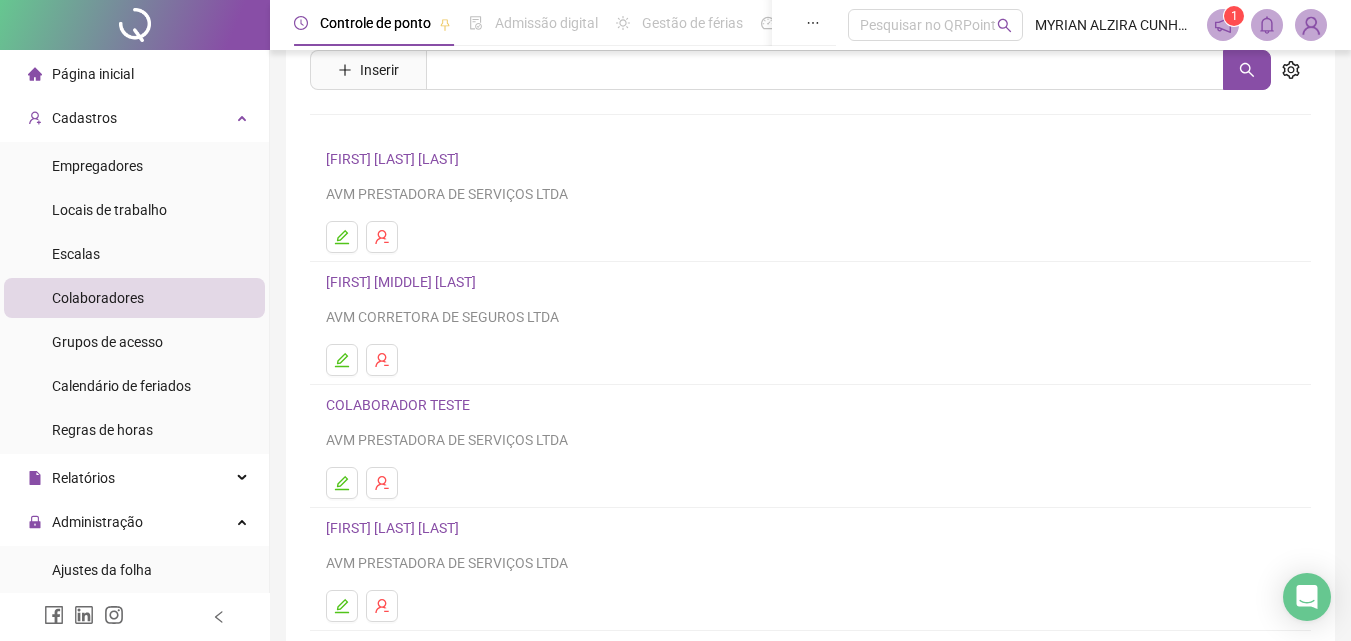 scroll, scrollTop: 0, scrollLeft: 0, axis: both 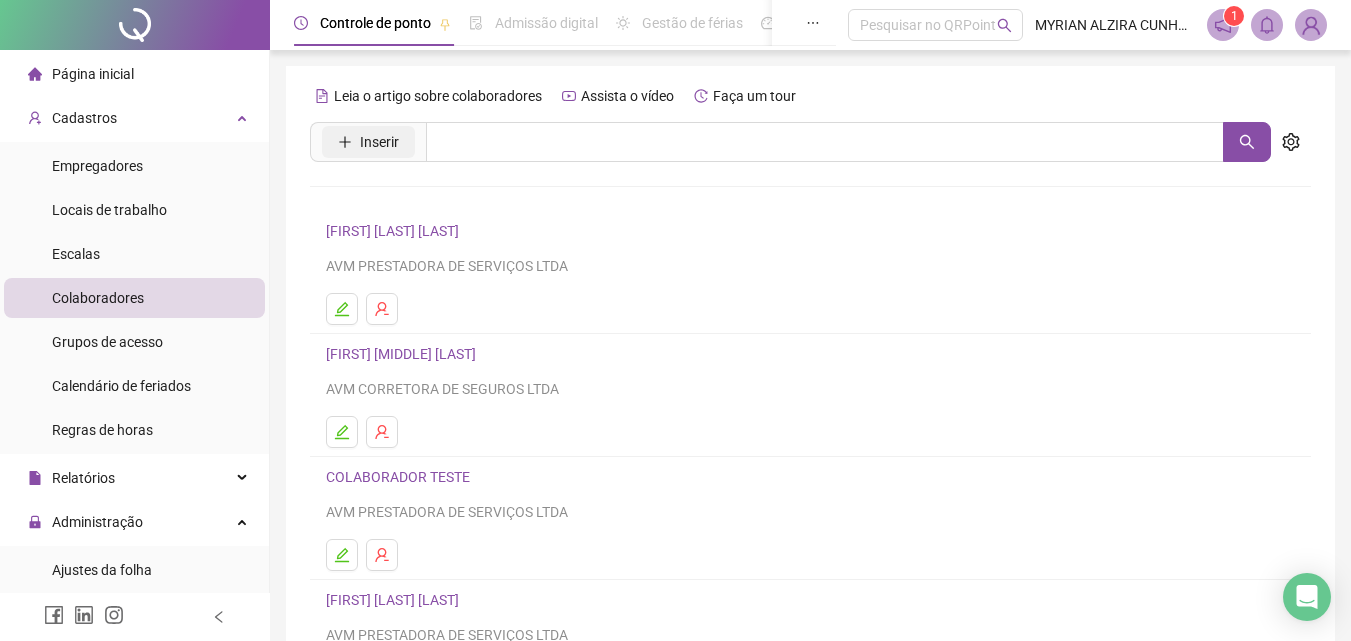 click on "Inserir" at bounding box center [368, 142] 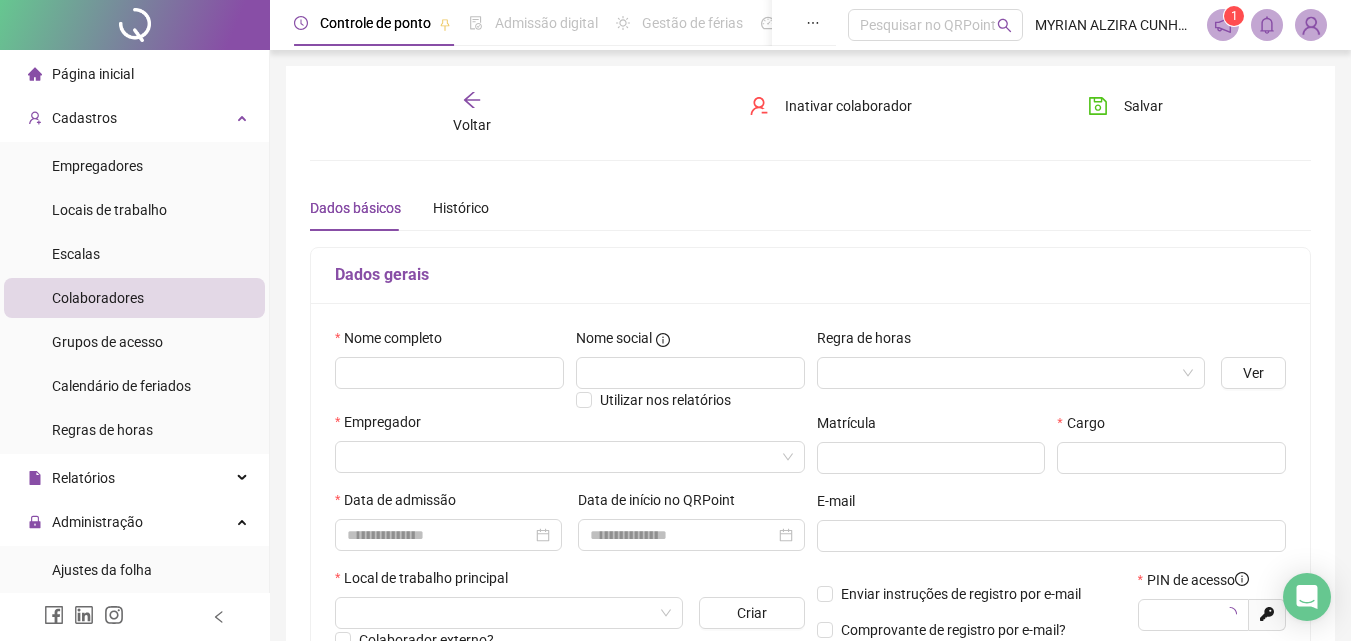 type on "*****" 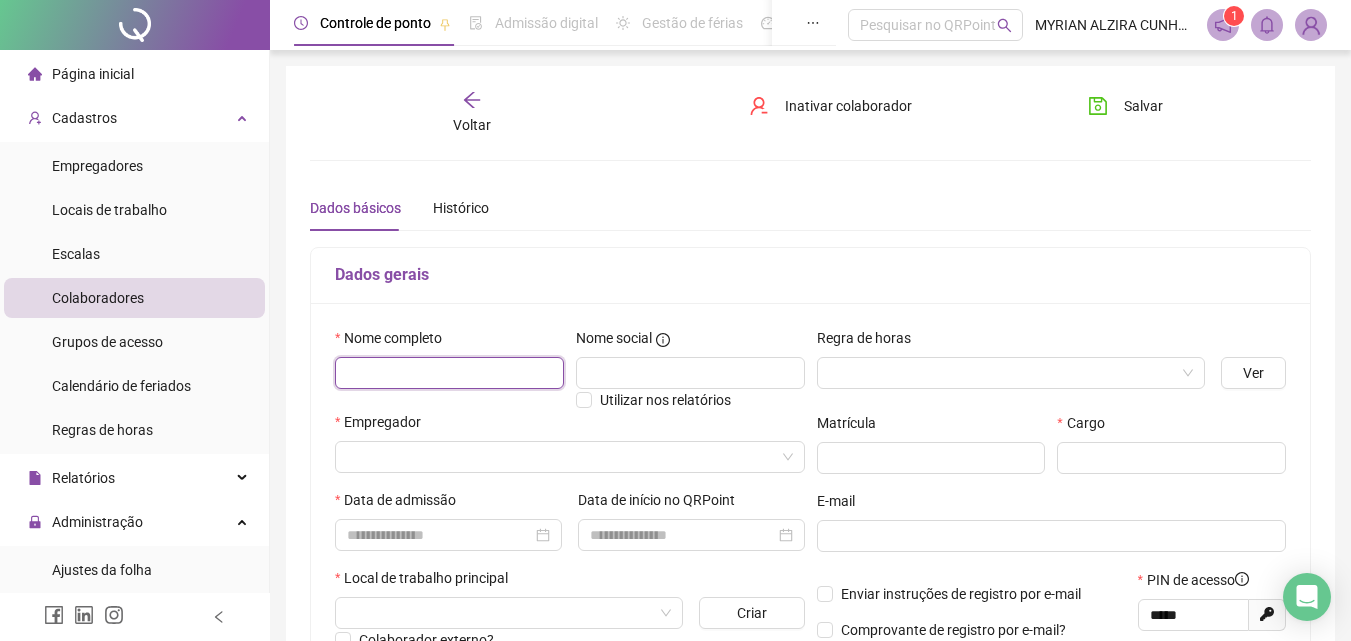click at bounding box center [449, 373] 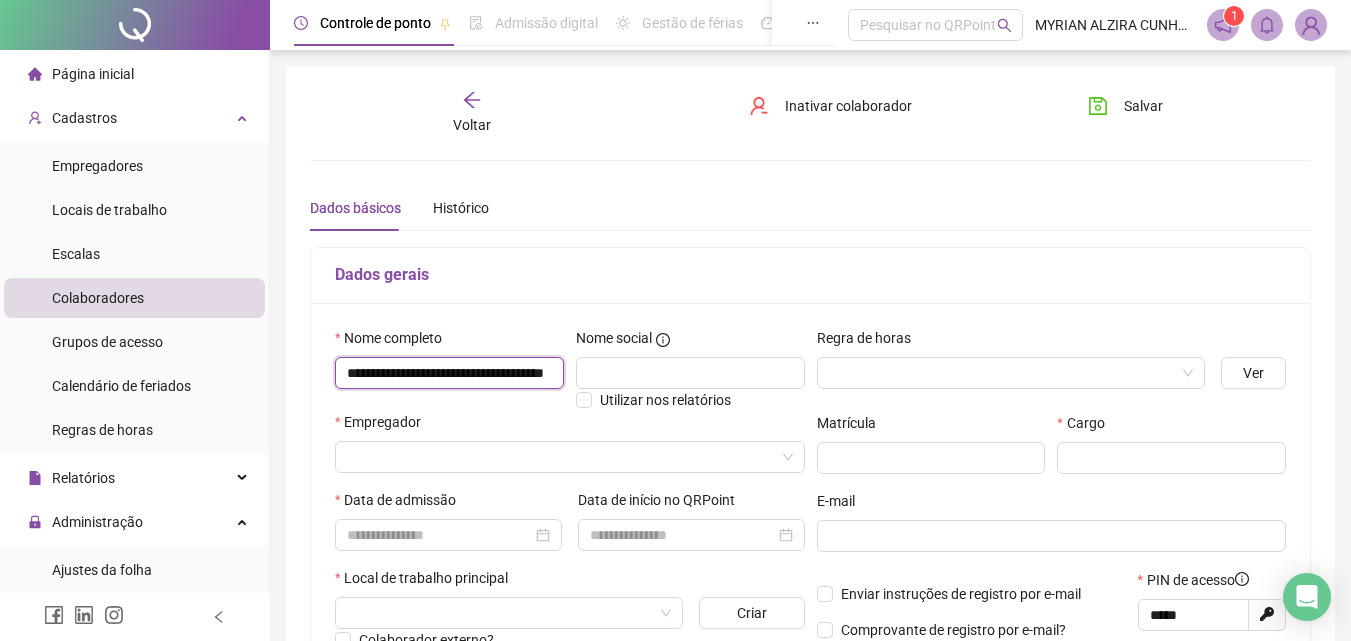 scroll, scrollTop: 0, scrollLeft: 78, axis: horizontal 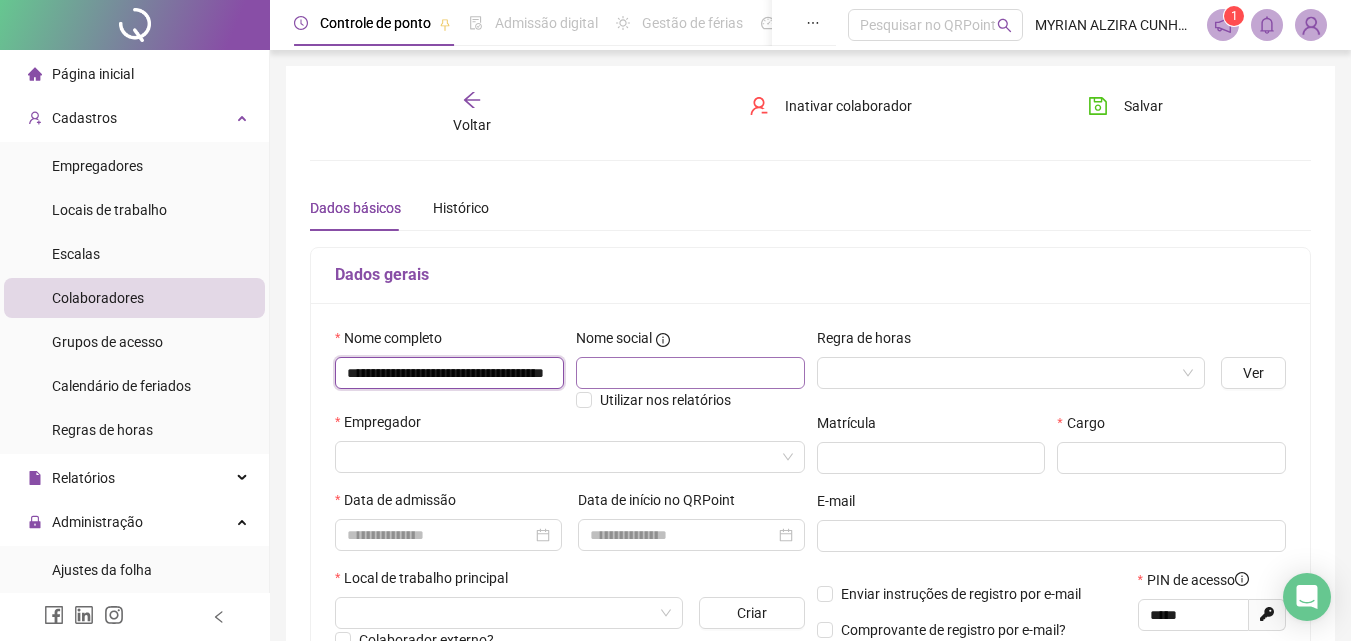 type on "**********" 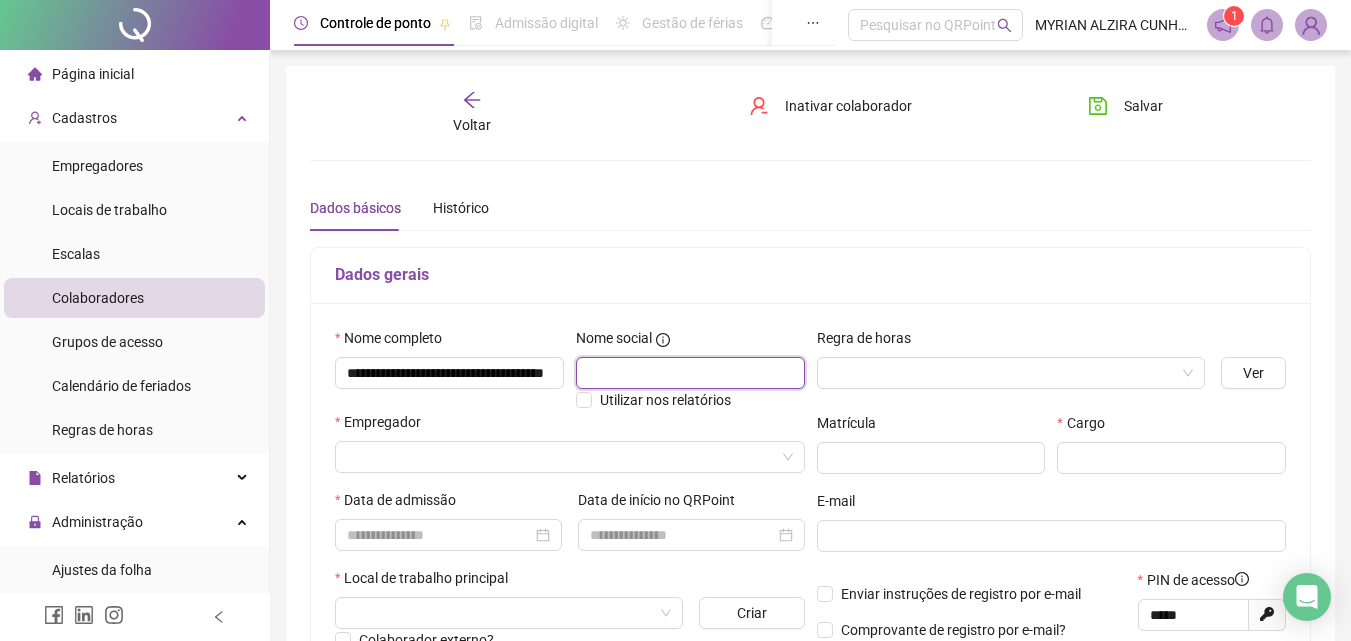 scroll, scrollTop: 0, scrollLeft: 0, axis: both 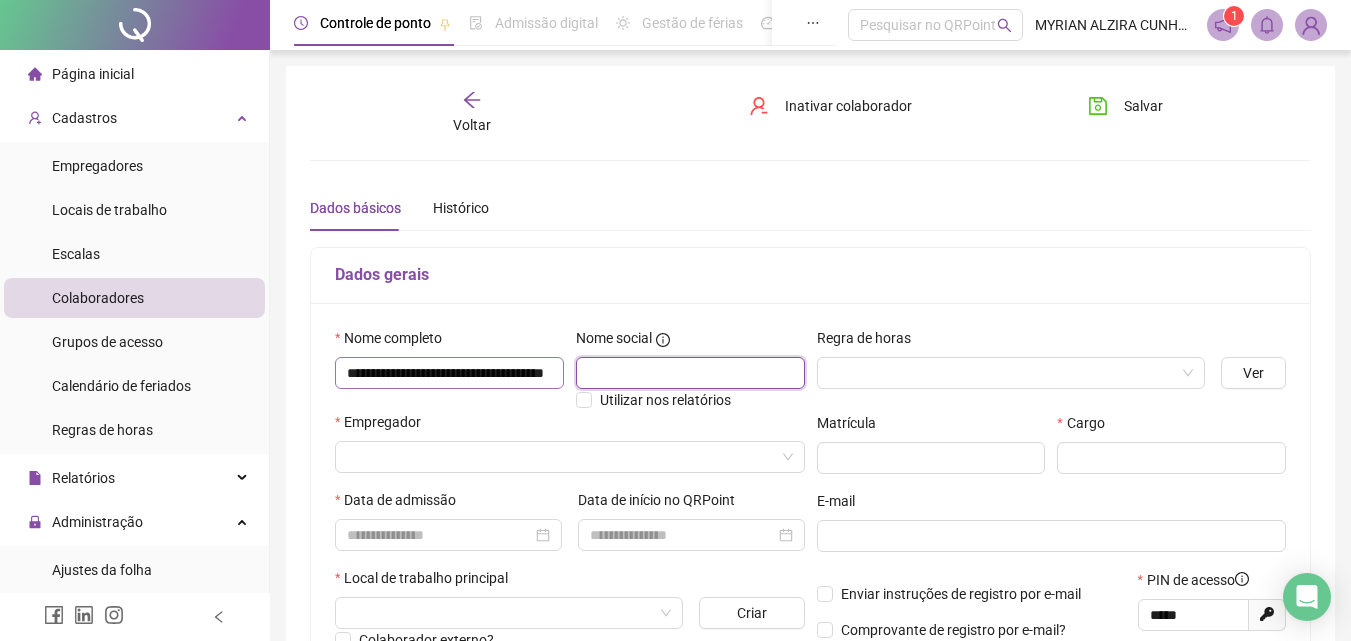 paste on "**********" 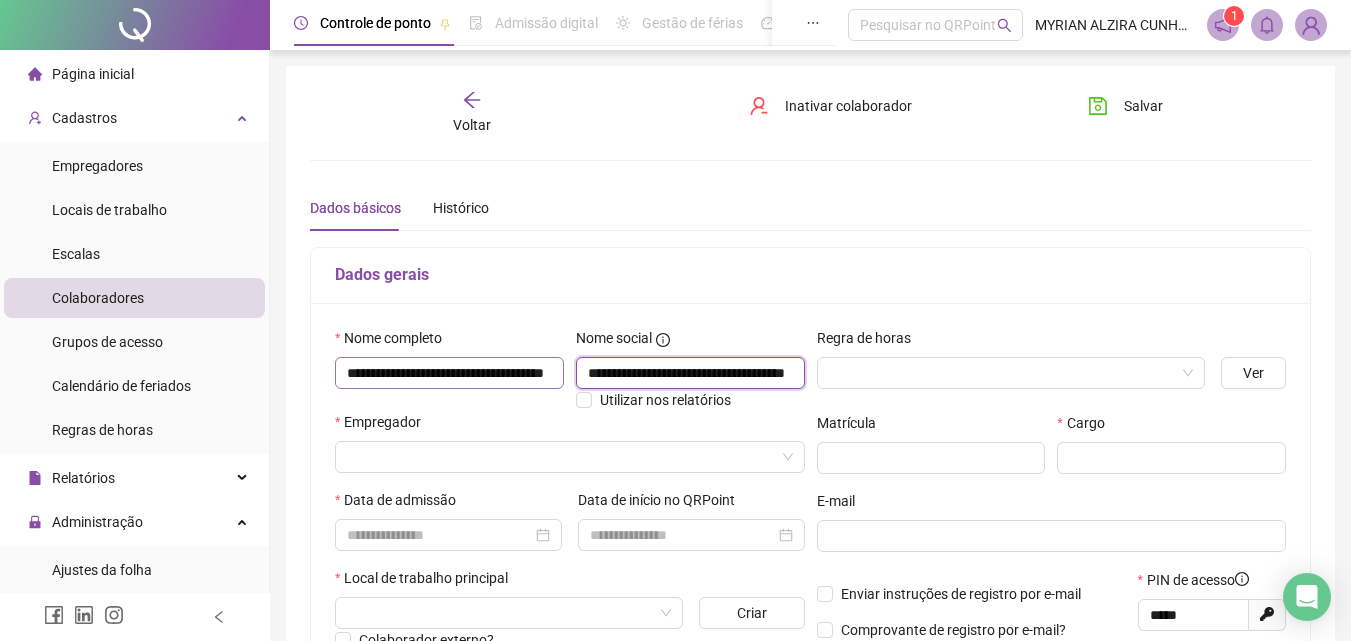 scroll, scrollTop: 0, scrollLeft: 78, axis: horizontal 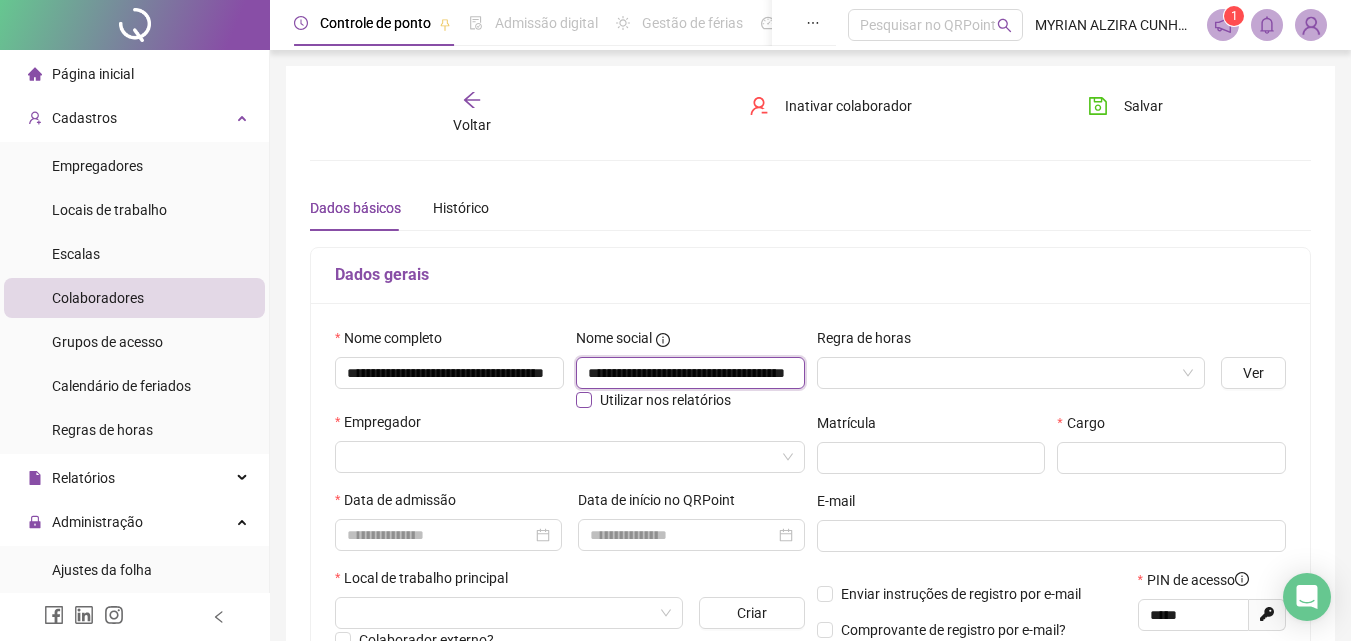 type on "**********" 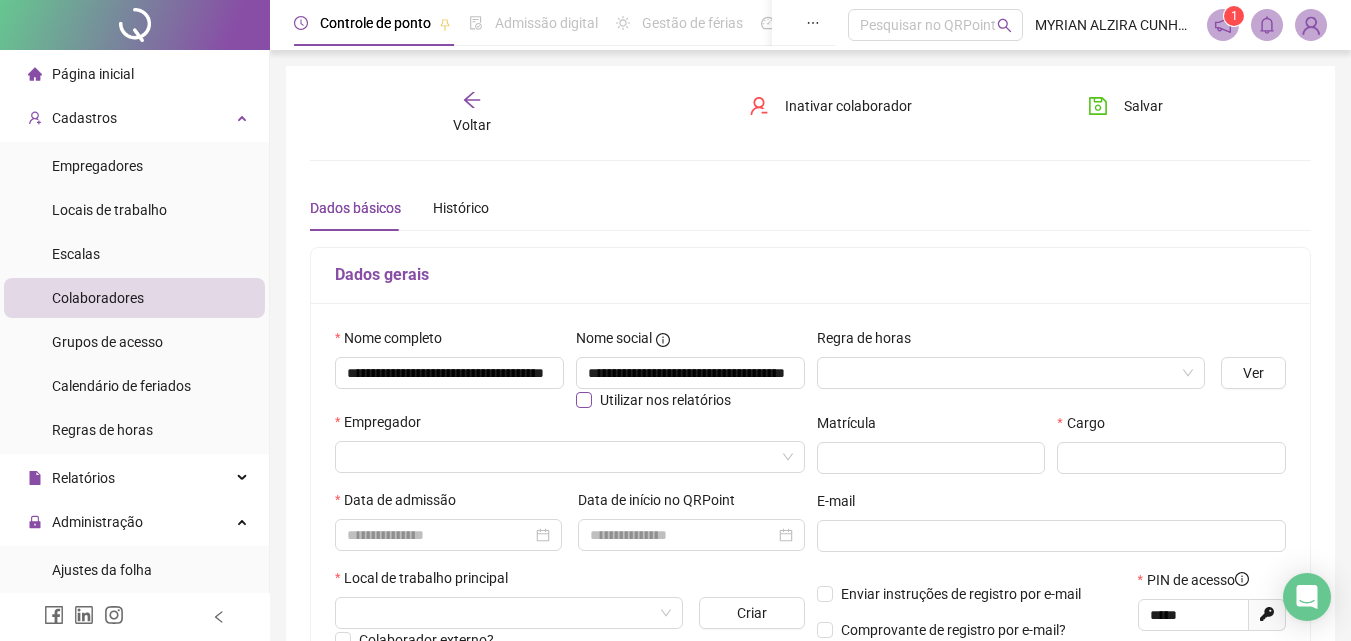 scroll, scrollTop: 0, scrollLeft: 0, axis: both 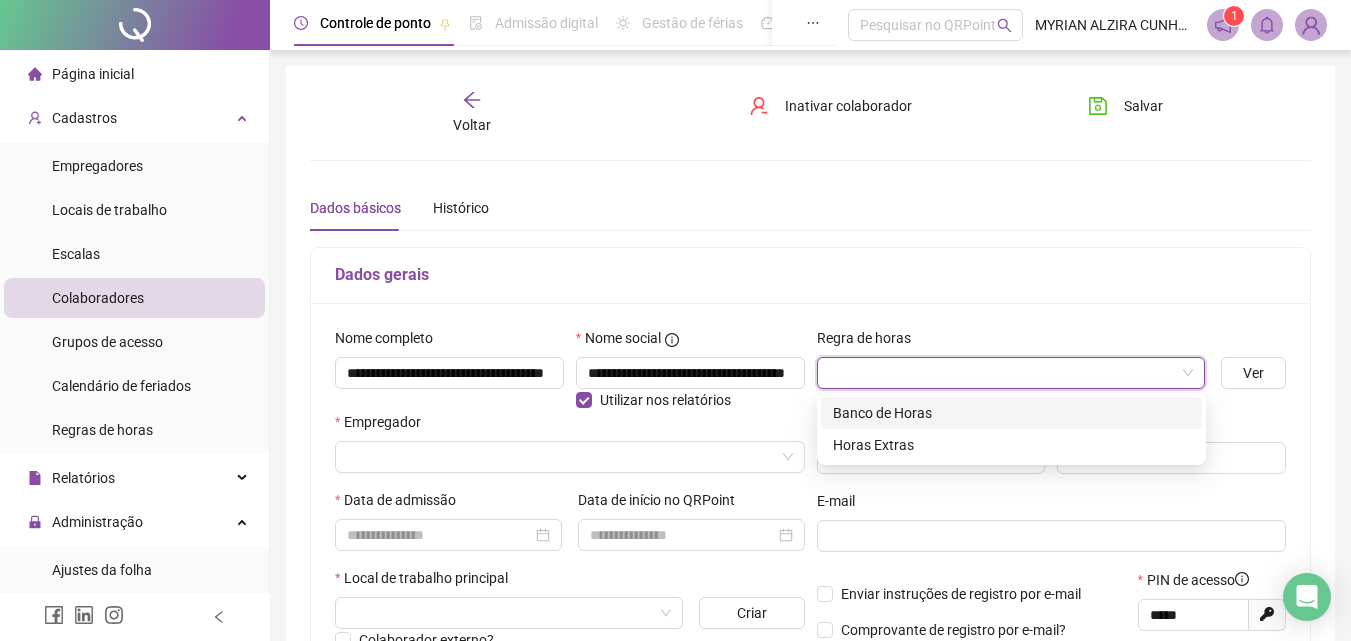 click at bounding box center [1005, 373] 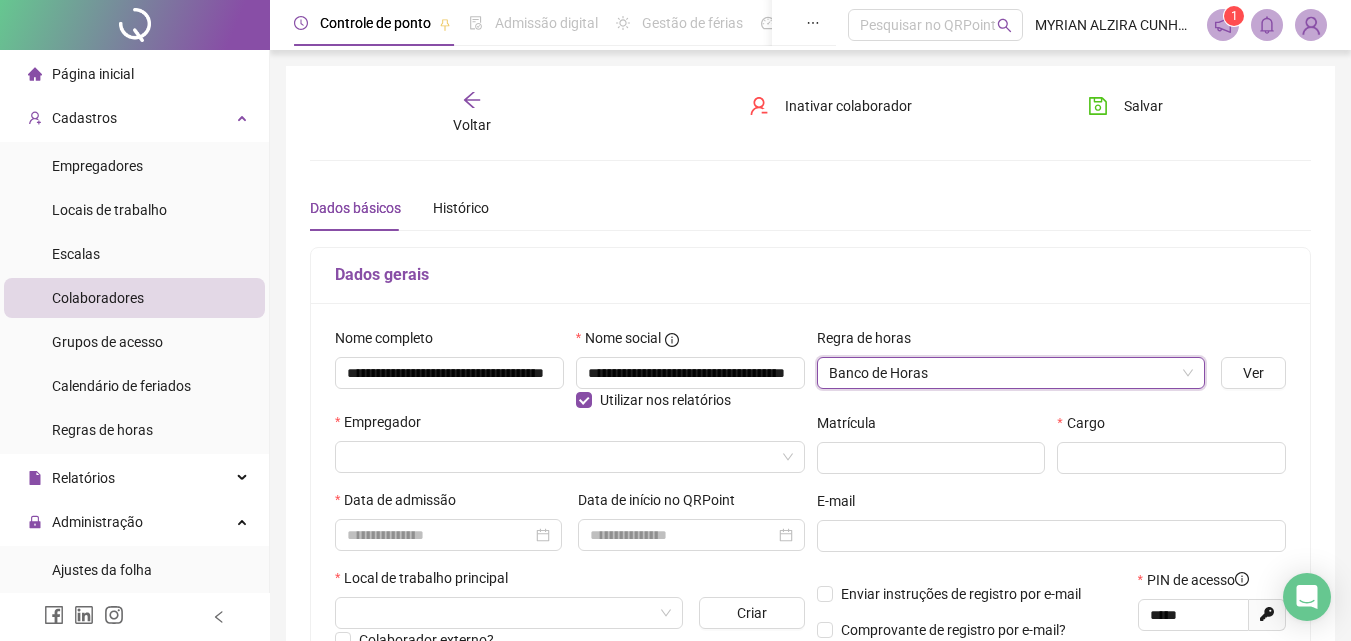 click on "Empregador" at bounding box center (570, 450) 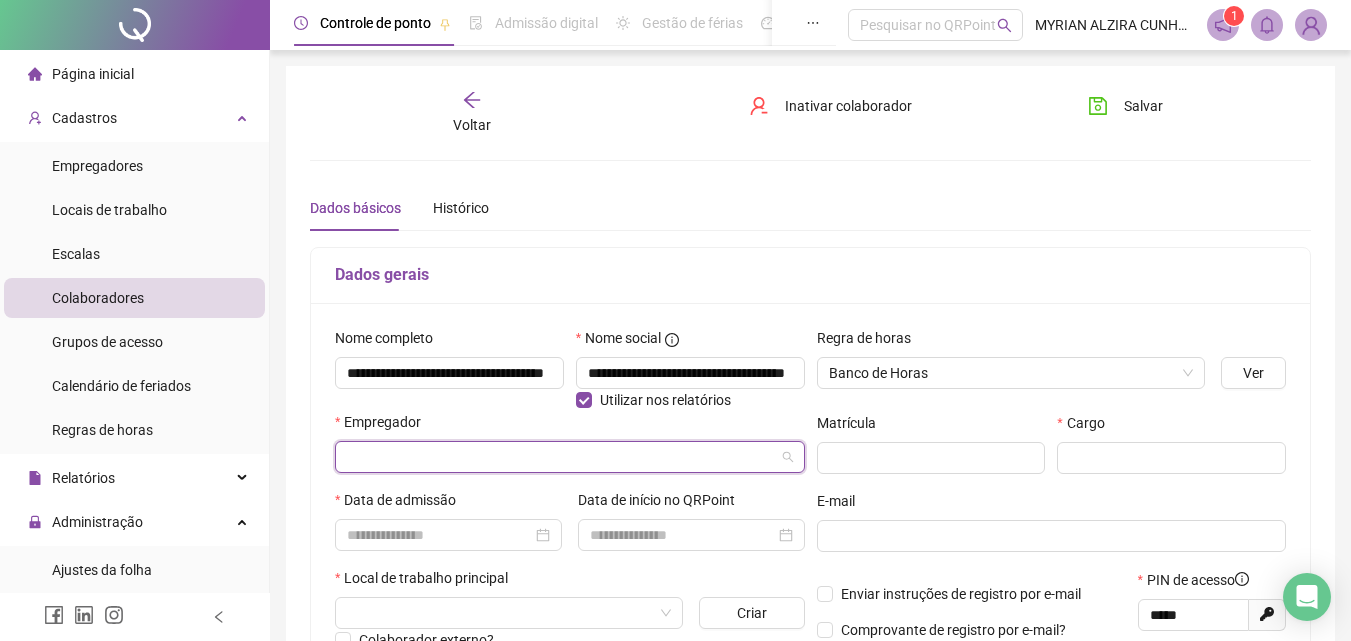 click at bounding box center (564, 457) 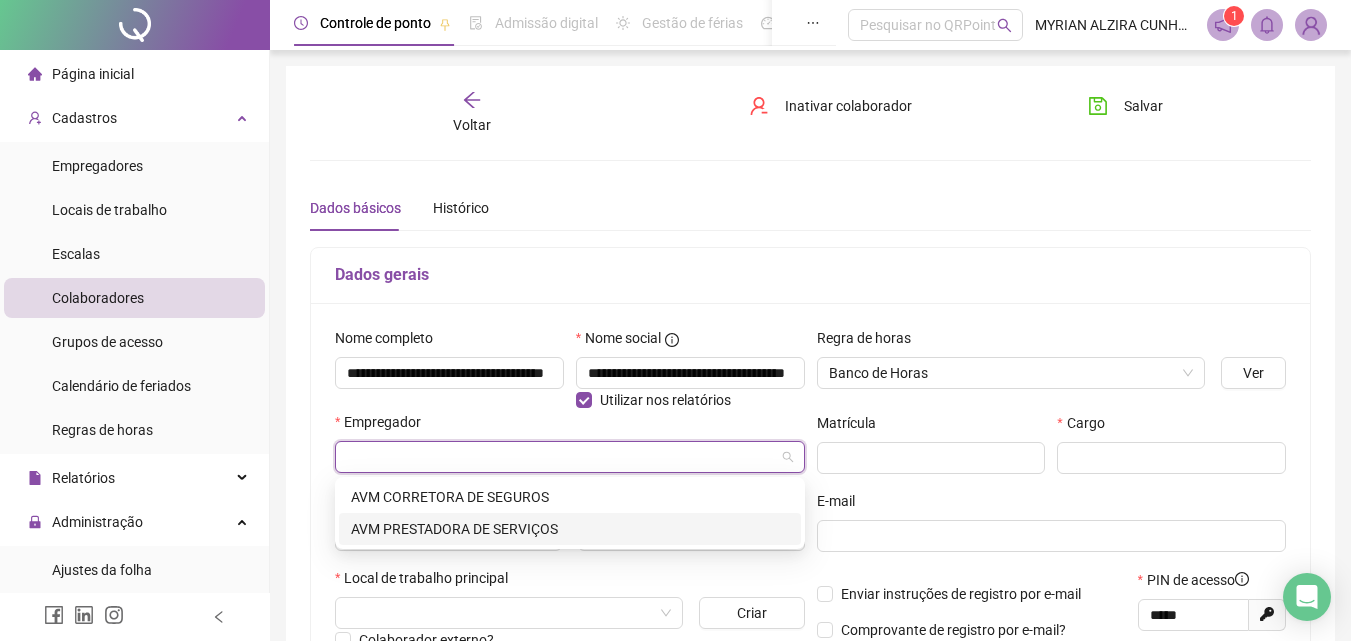 click on "AVM PRESTADORA DE SERVIÇOS" at bounding box center [570, 529] 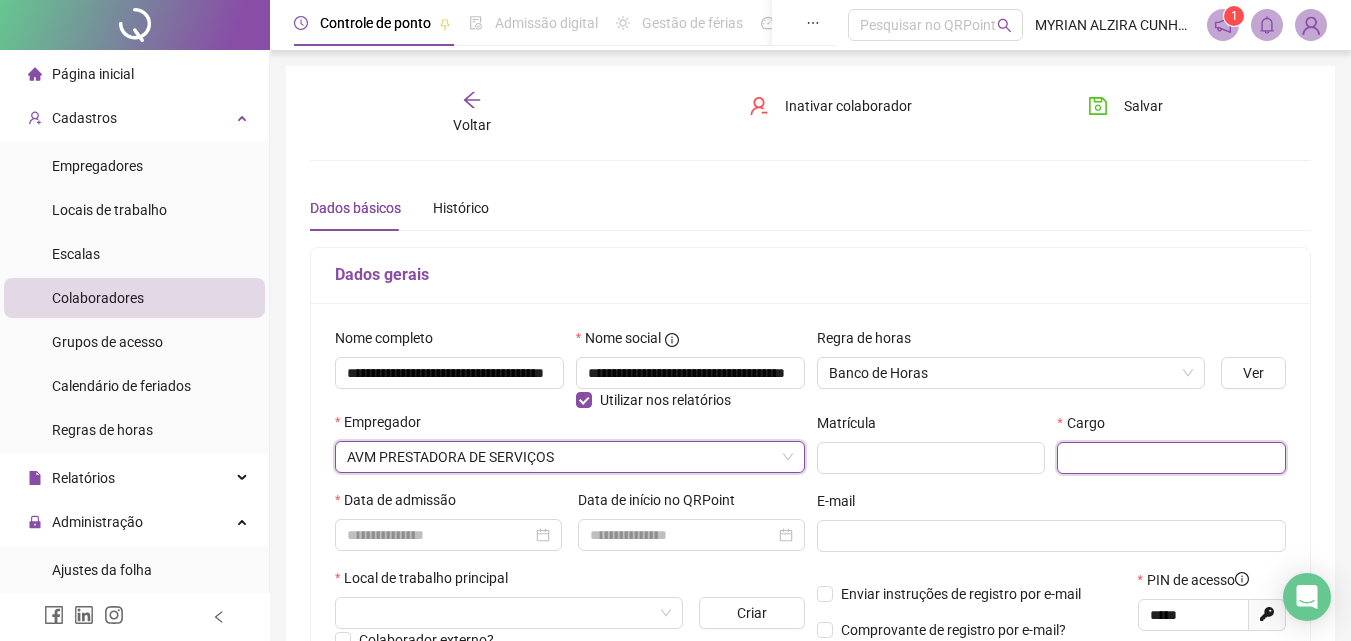 click at bounding box center (1171, 458) 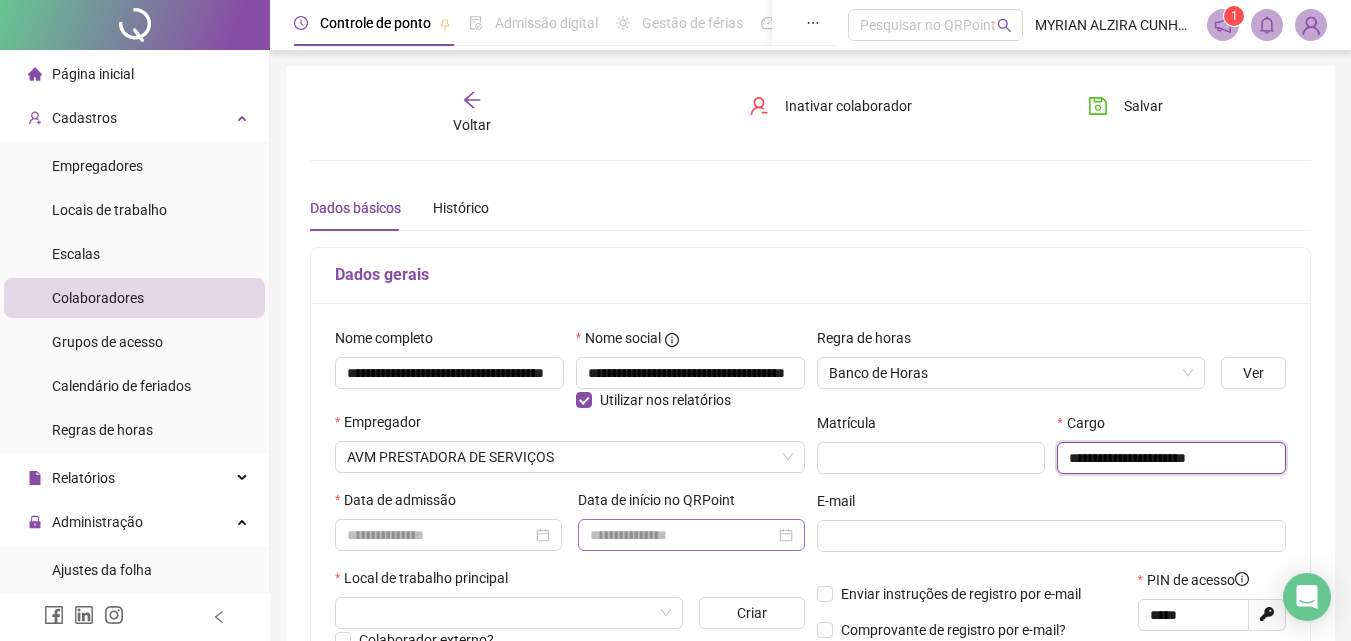 type on "**********" 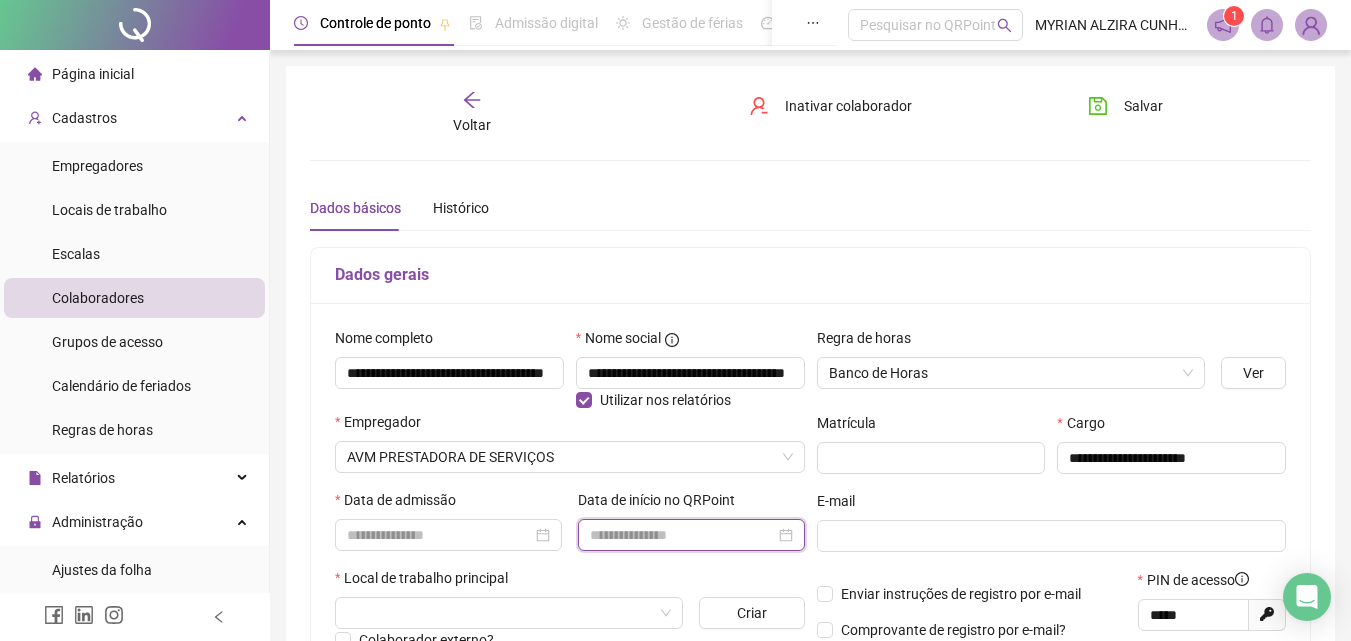 click at bounding box center (682, 535) 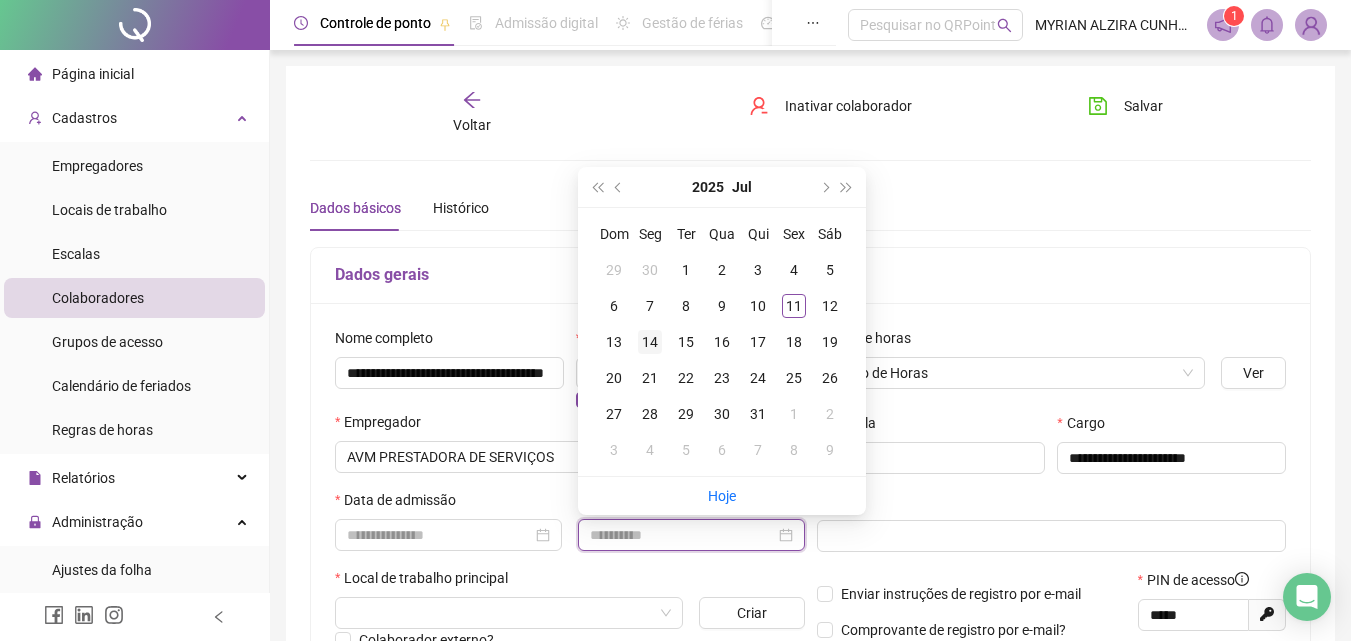 type on "**********" 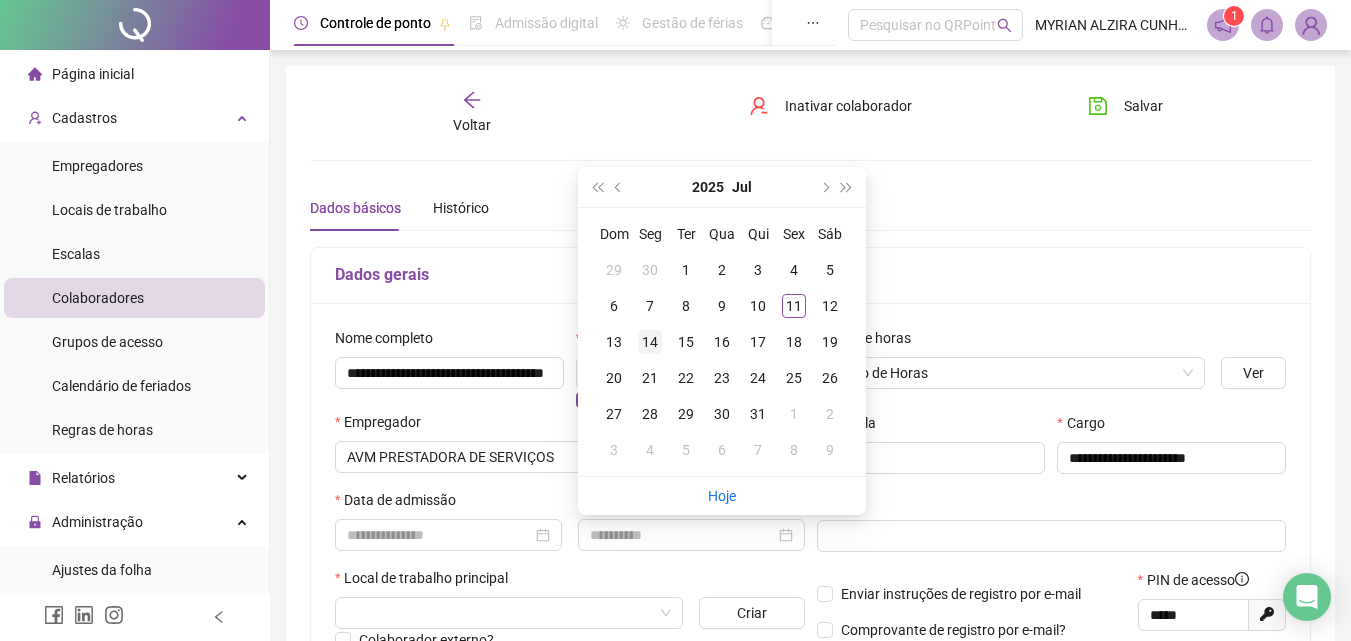 click on "14" at bounding box center [650, 342] 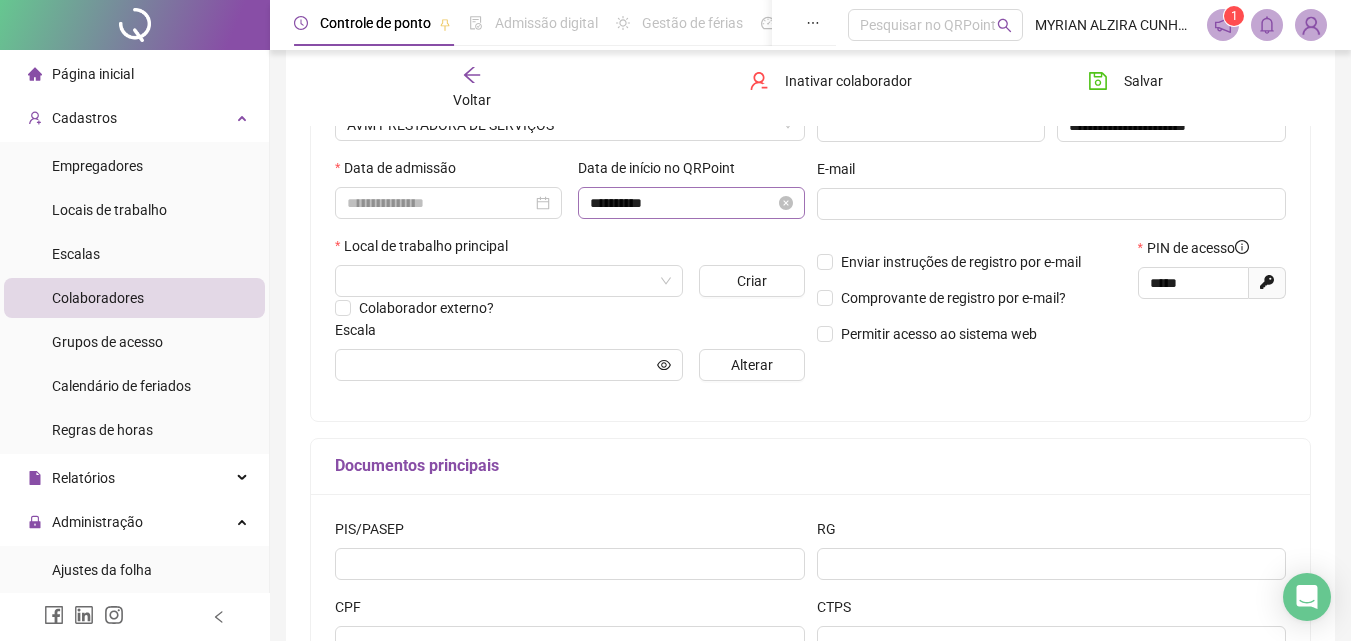 scroll, scrollTop: 400, scrollLeft: 0, axis: vertical 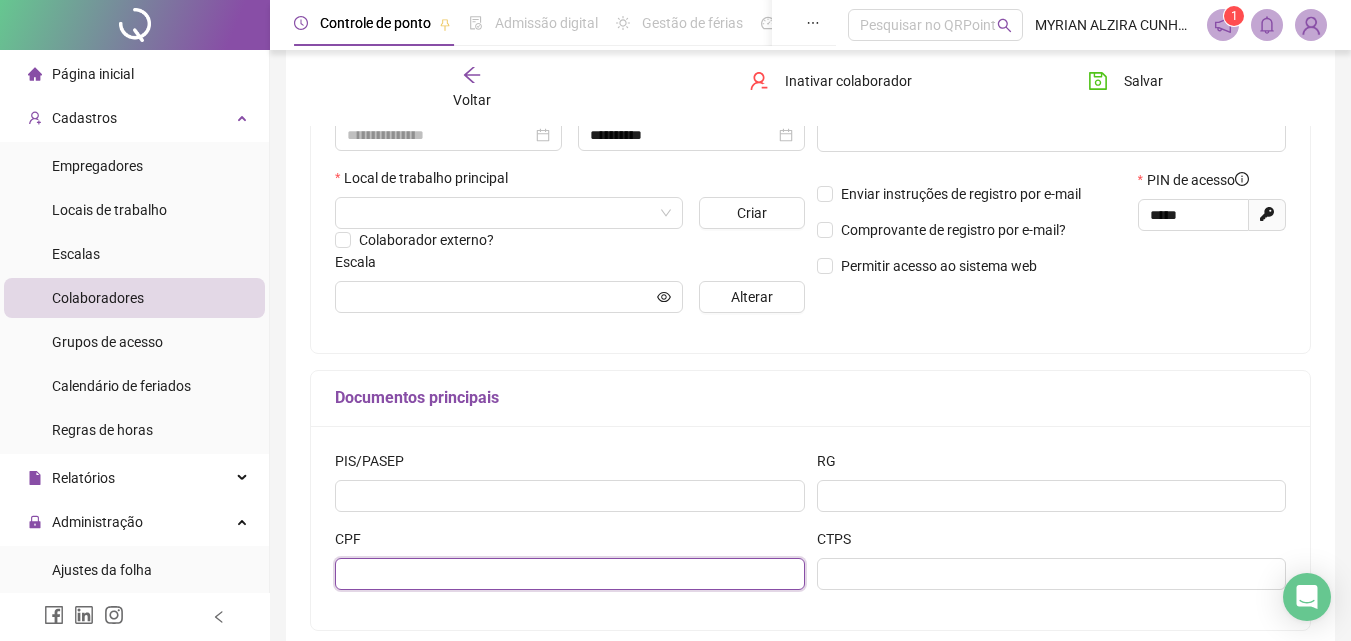 click at bounding box center [570, 574] 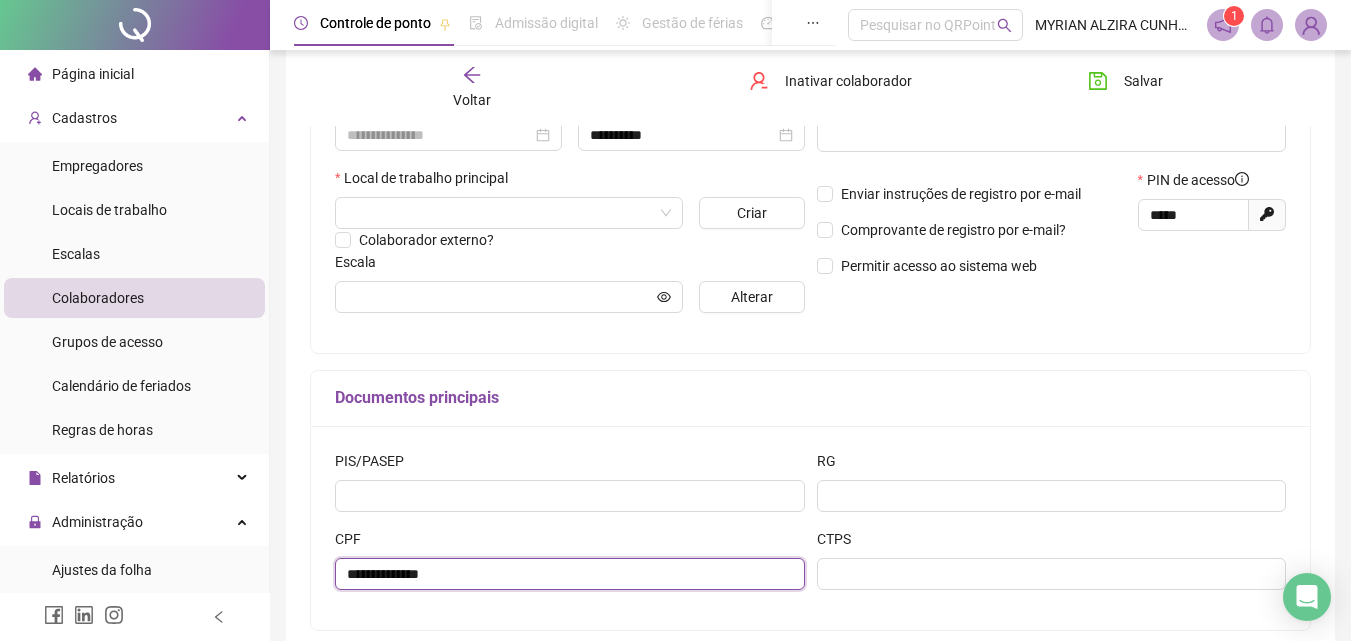 scroll, scrollTop: 0, scrollLeft: 0, axis: both 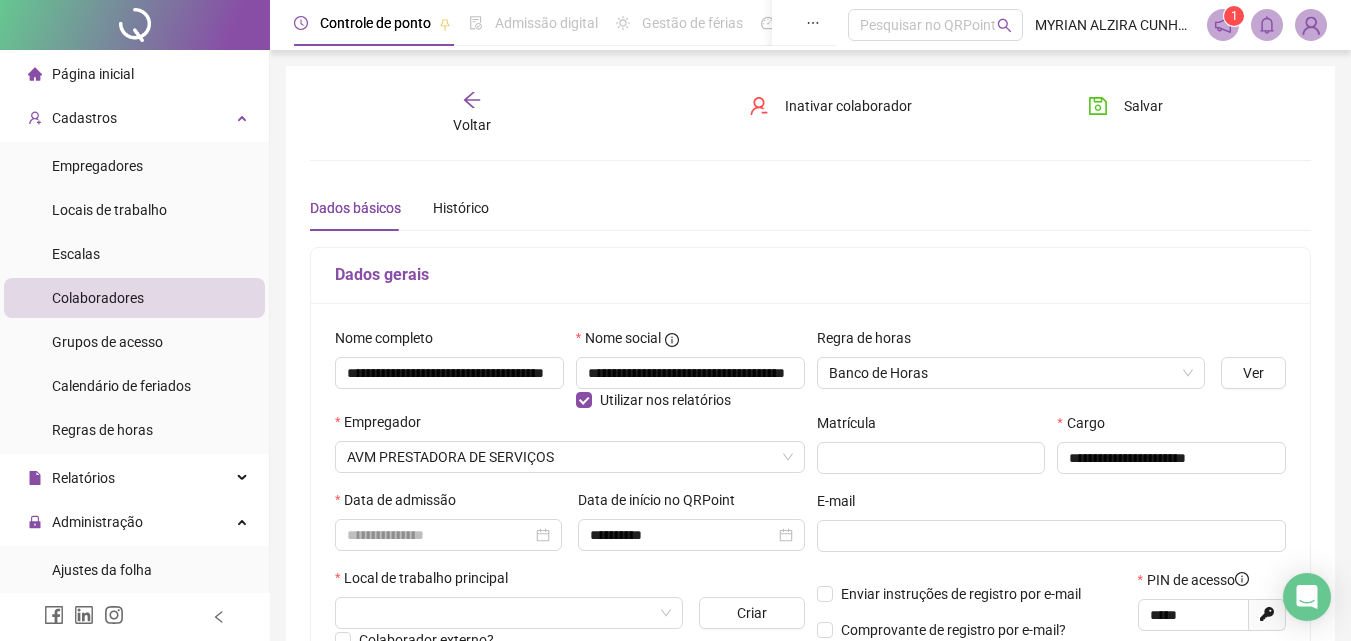 type on "**********" 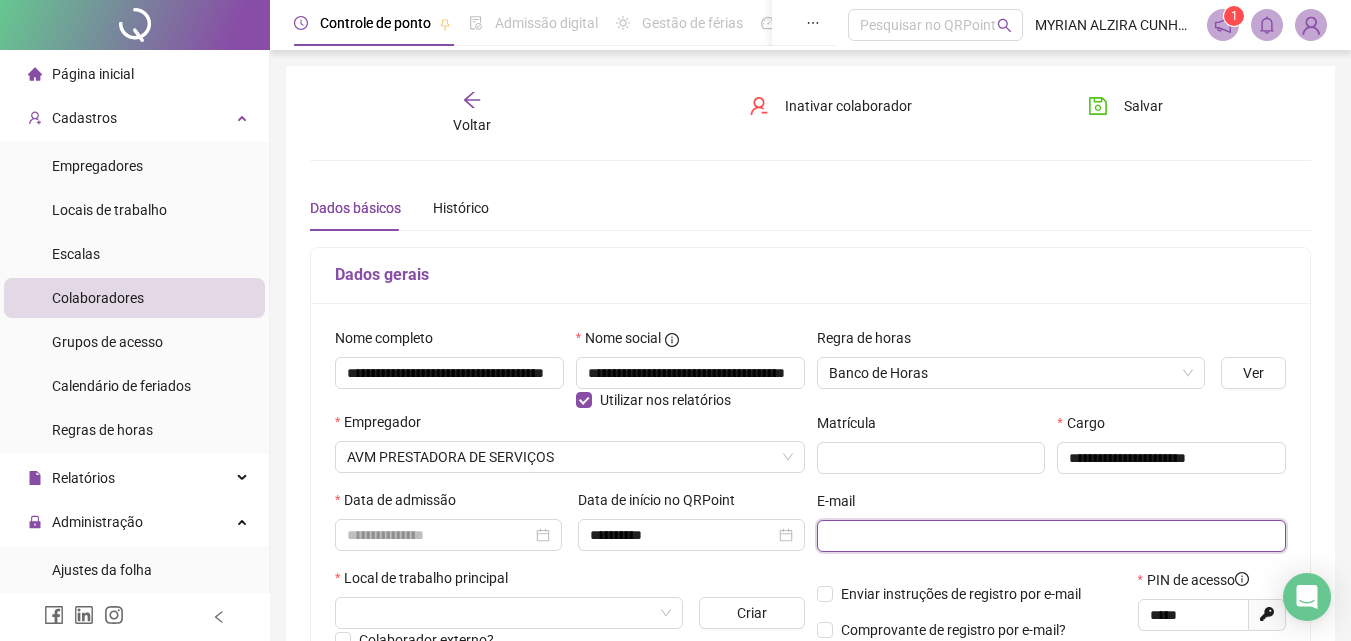 click at bounding box center (1050, 536) 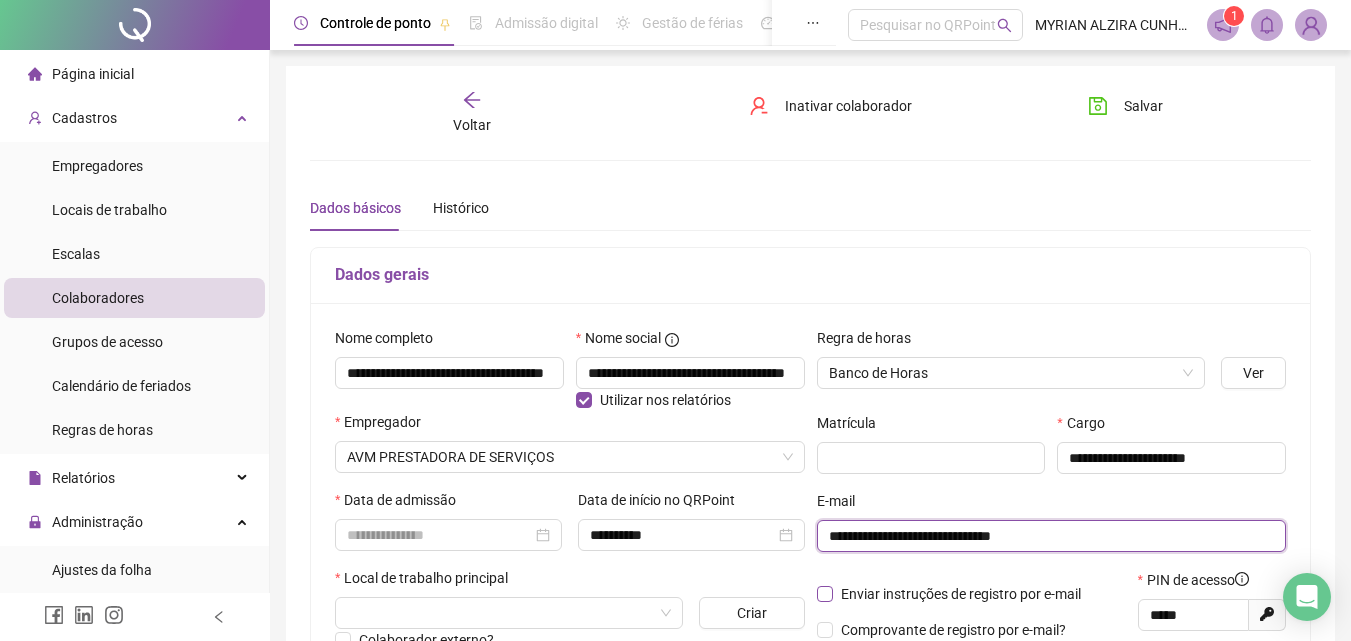 type on "**********" 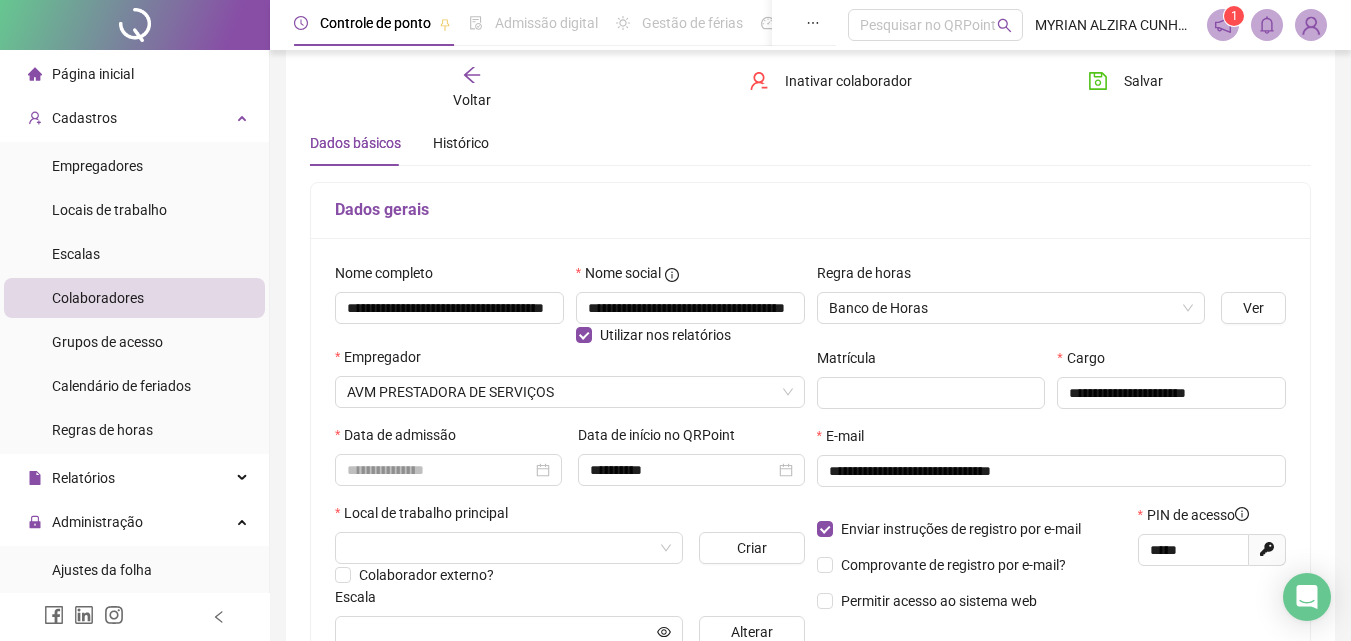 scroll, scrollTop: 200, scrollLeft: 0, axis: vertical 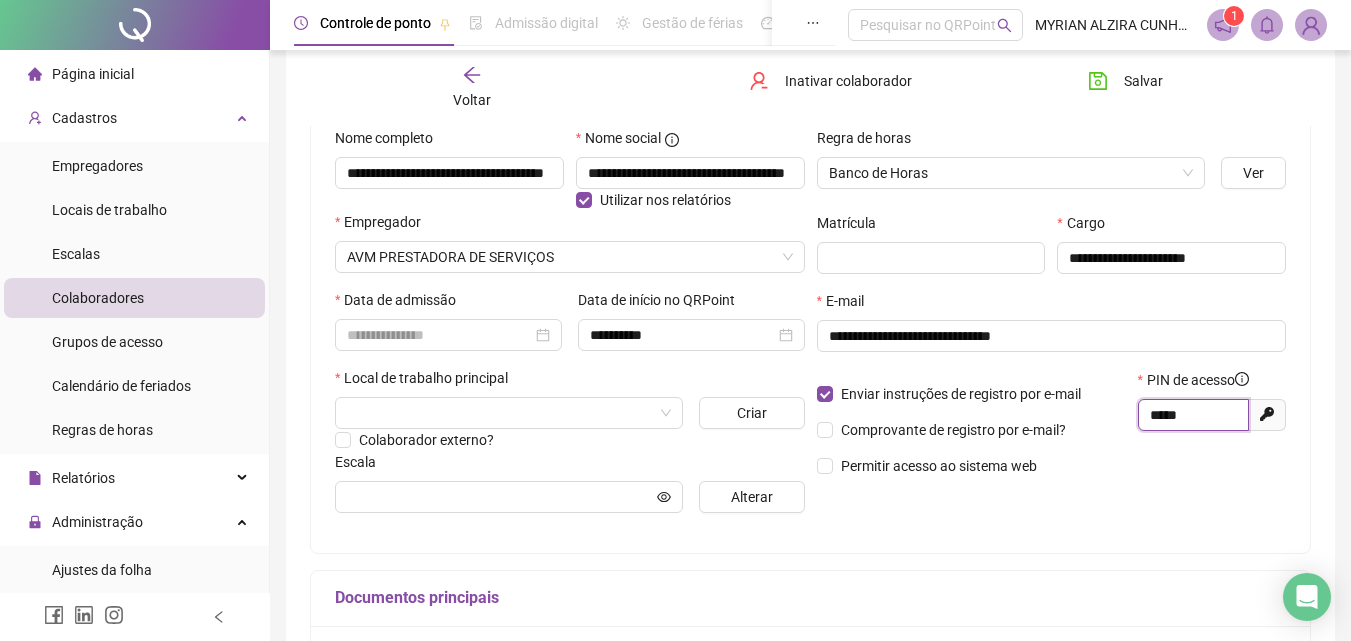drag, startPoint x: 1201, startPoint y: 409, endPoint x: 1122, endPoint y: 426, distance: 80.80842 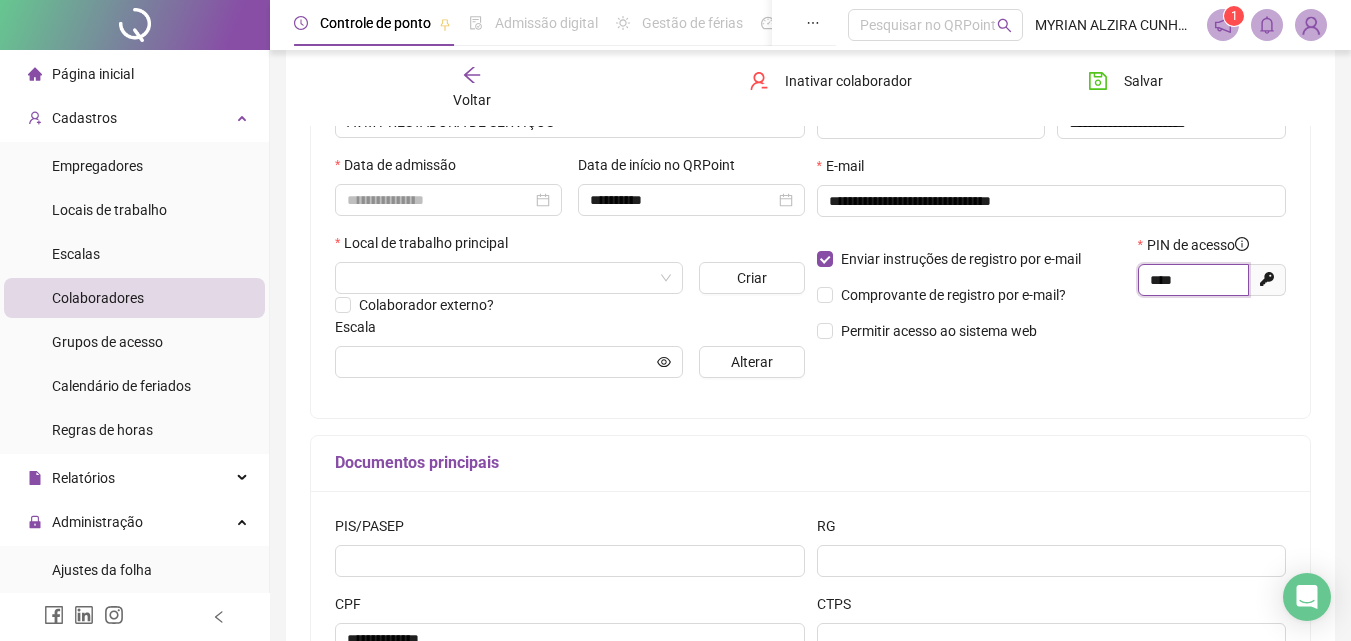 scroll, scrollTop: 300, scrollLeft: 0, axis: vertical 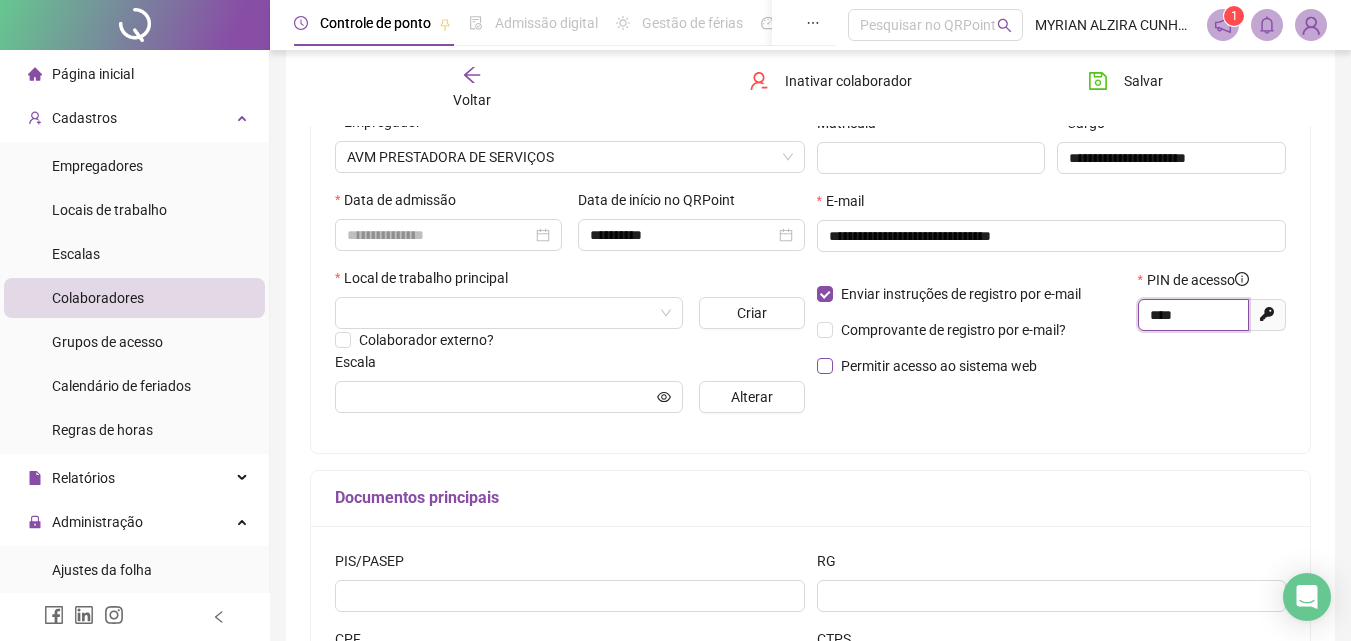 type on "****" 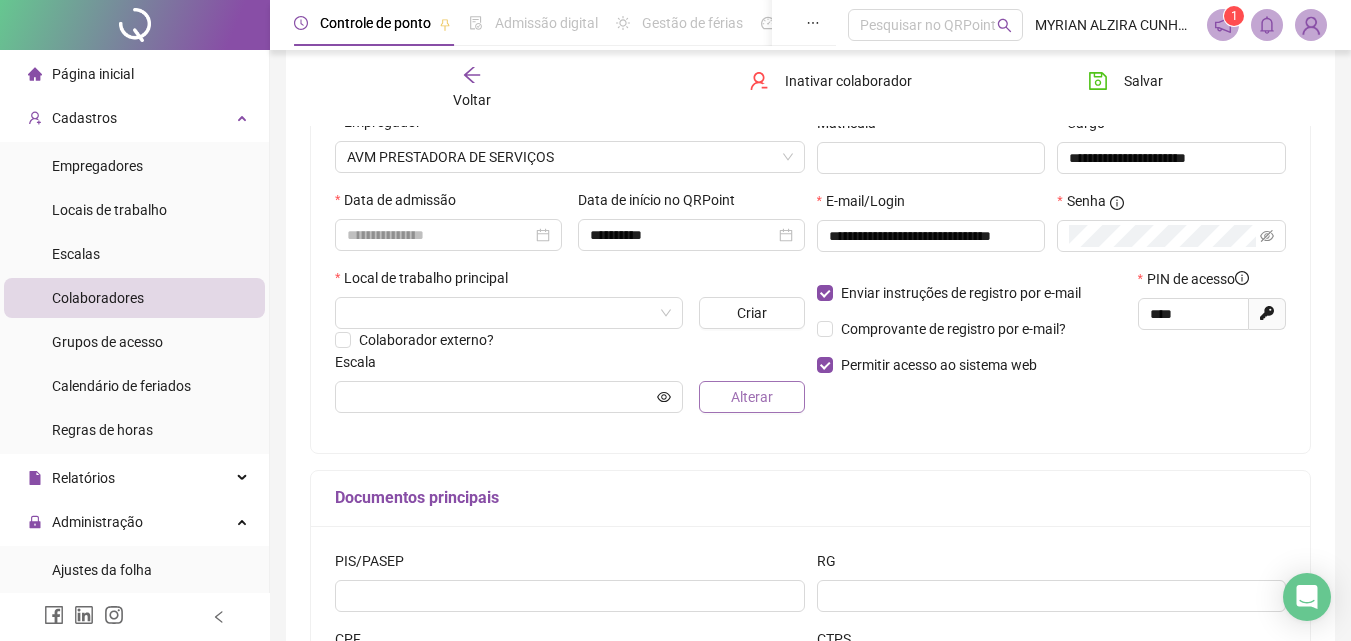 click on "Alterar" at bounding box center [751, 397] 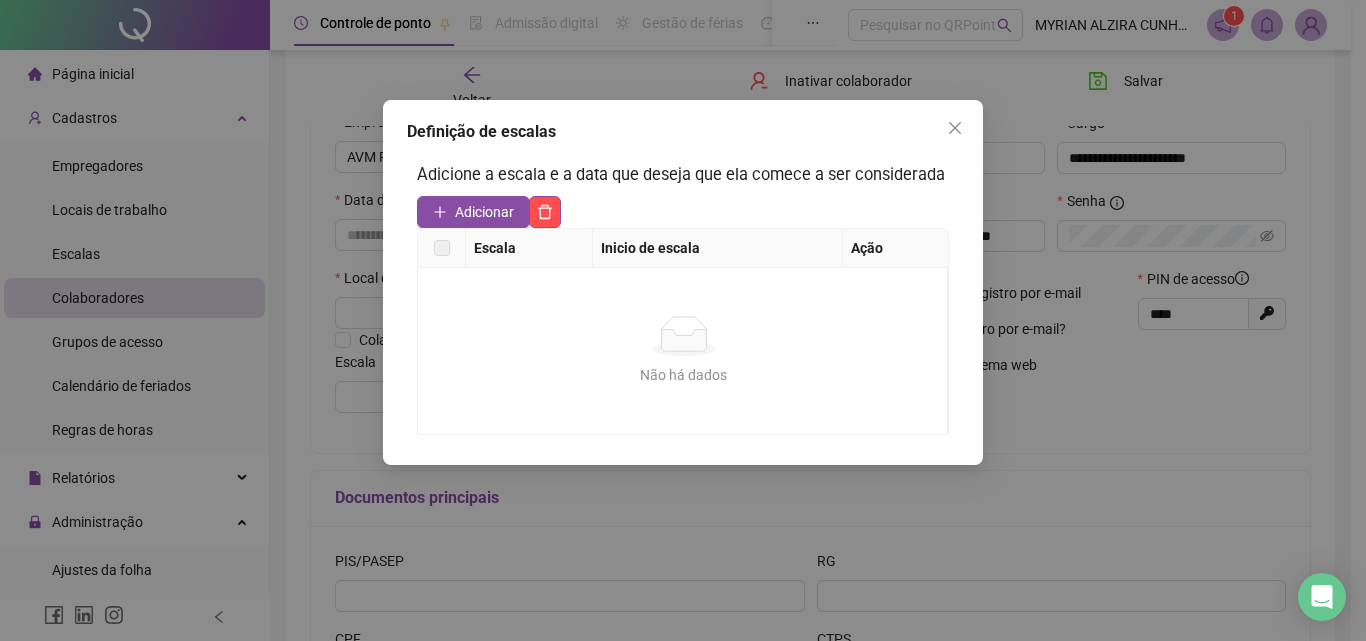 click on "Adicionar" at bounding box center [473, 212] 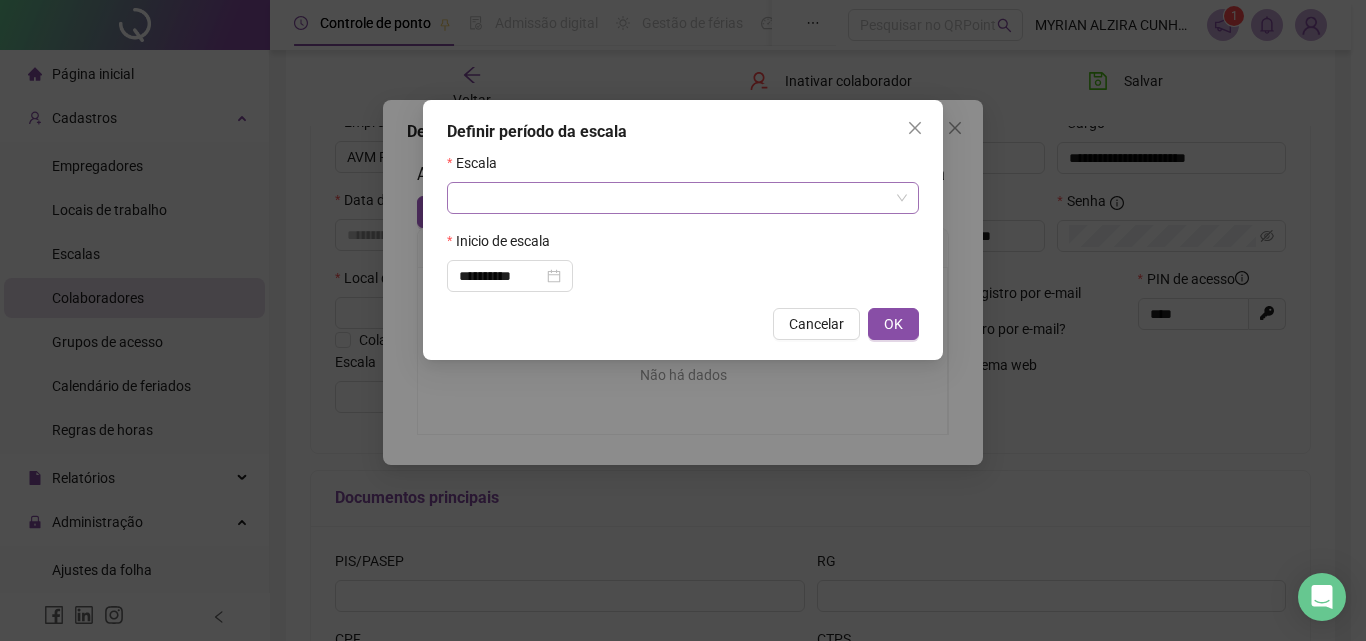 click at bounding box center (677, 198) 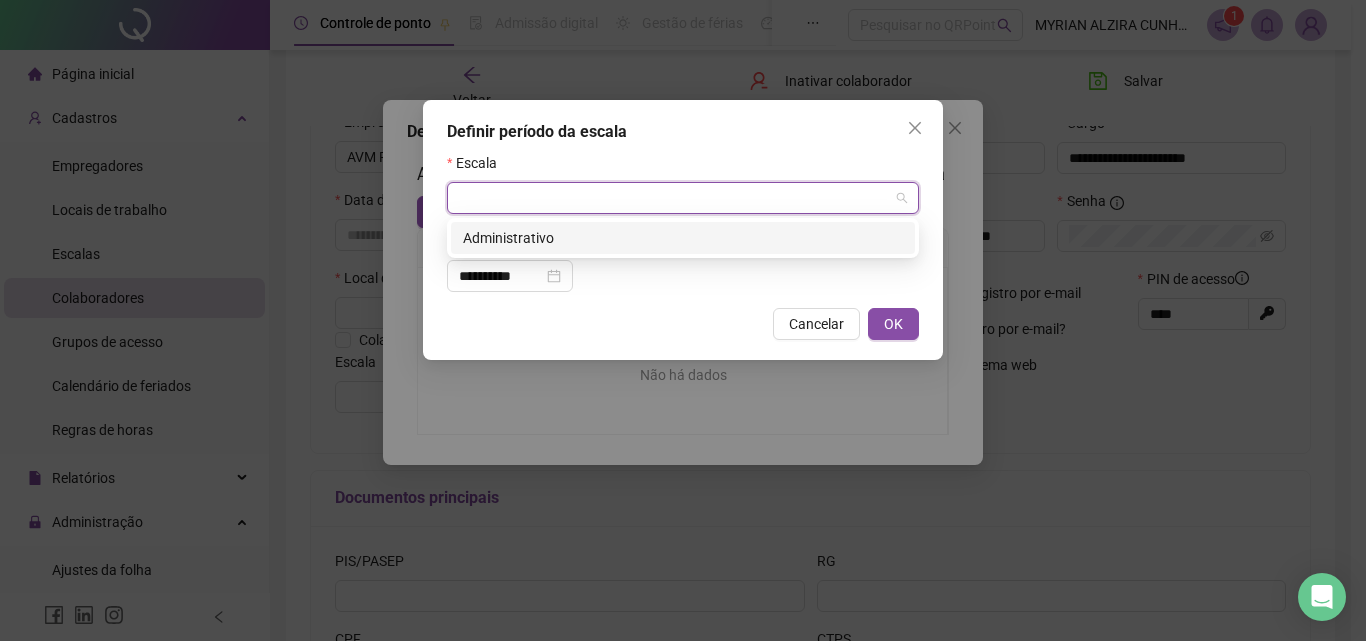 click on "Administrativo" at bounding box center (683, 238) 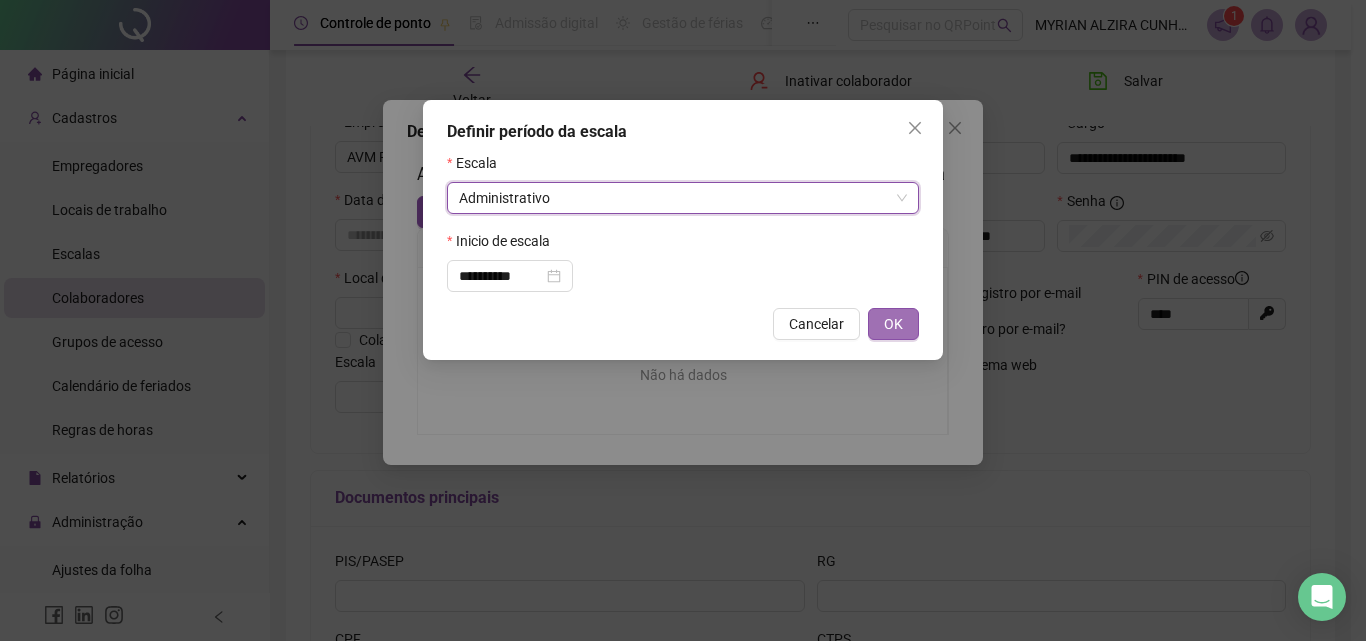 click on "OK" at bounding box center (893, 324) 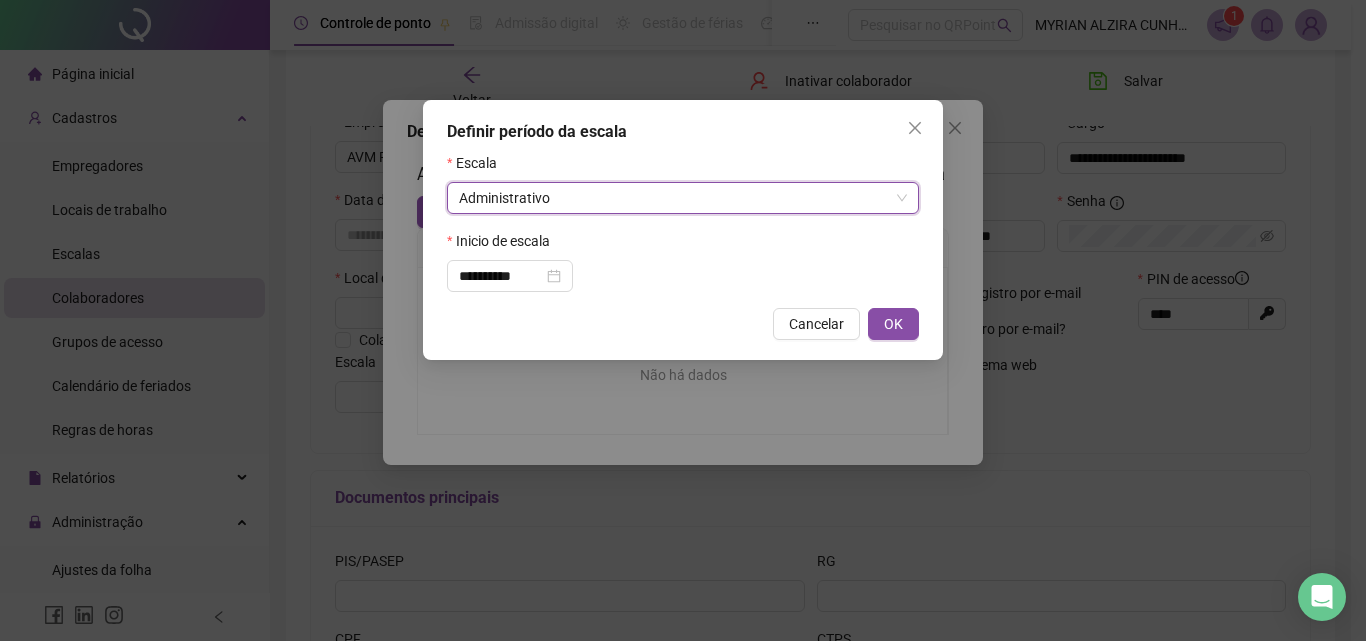 type on "**********" 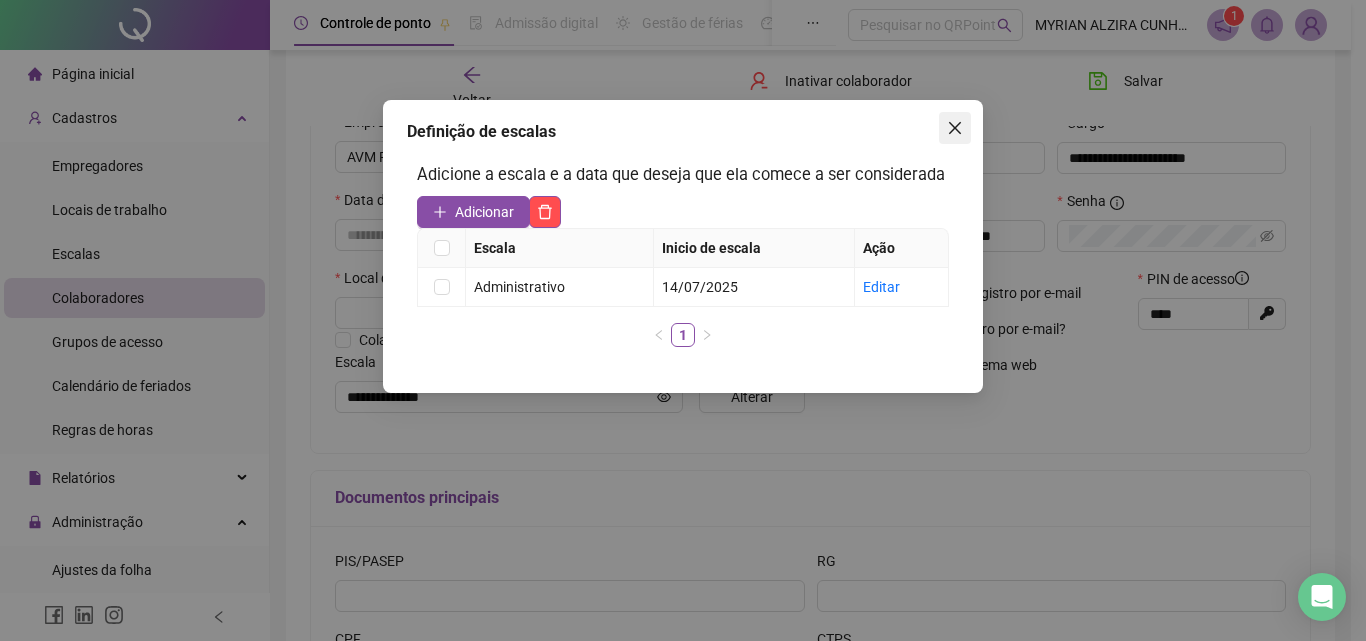 click at bounding box center (955, 128) 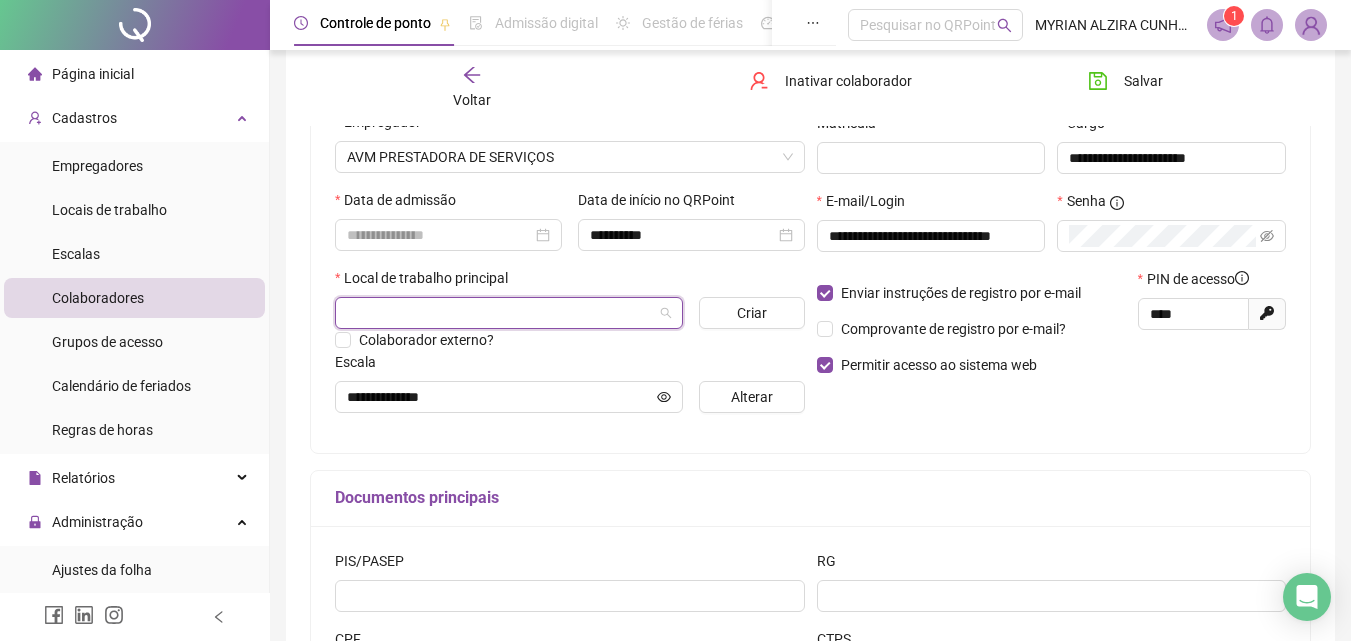 click at bounding box center [503, 313] 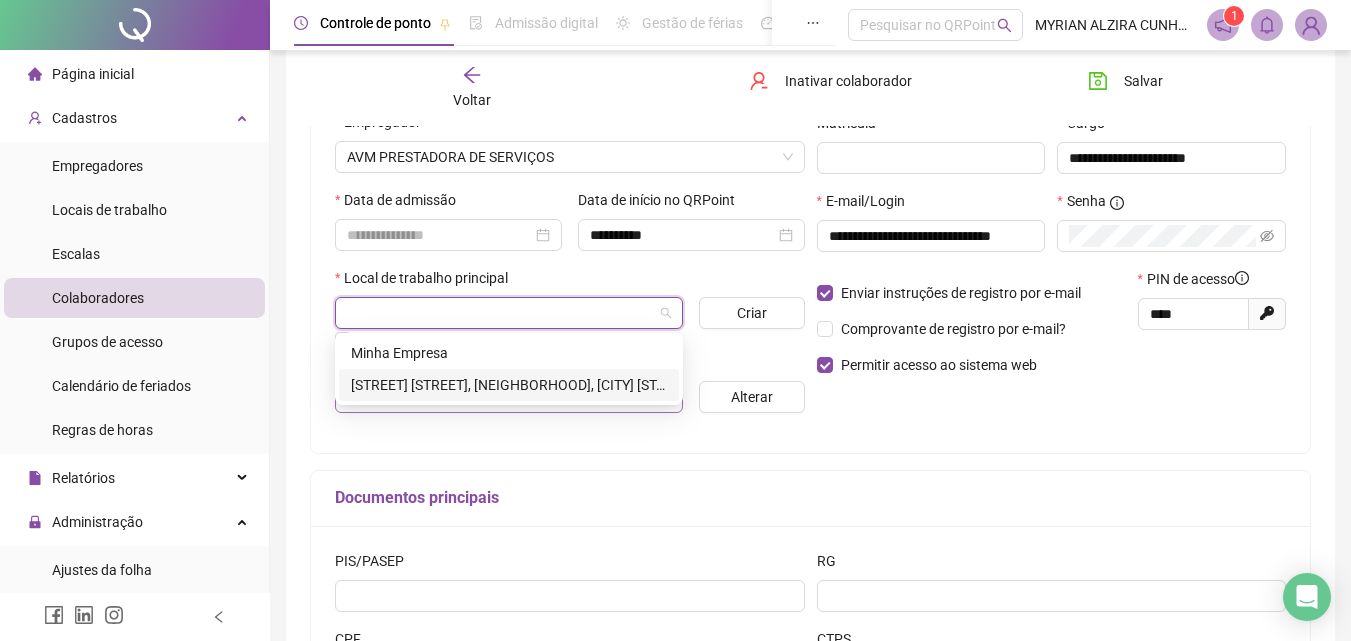 click on "[STREET] [STREET], [NEIGHBORHOOD], [CITY] [STATE]" at bounding box center (509, 385) 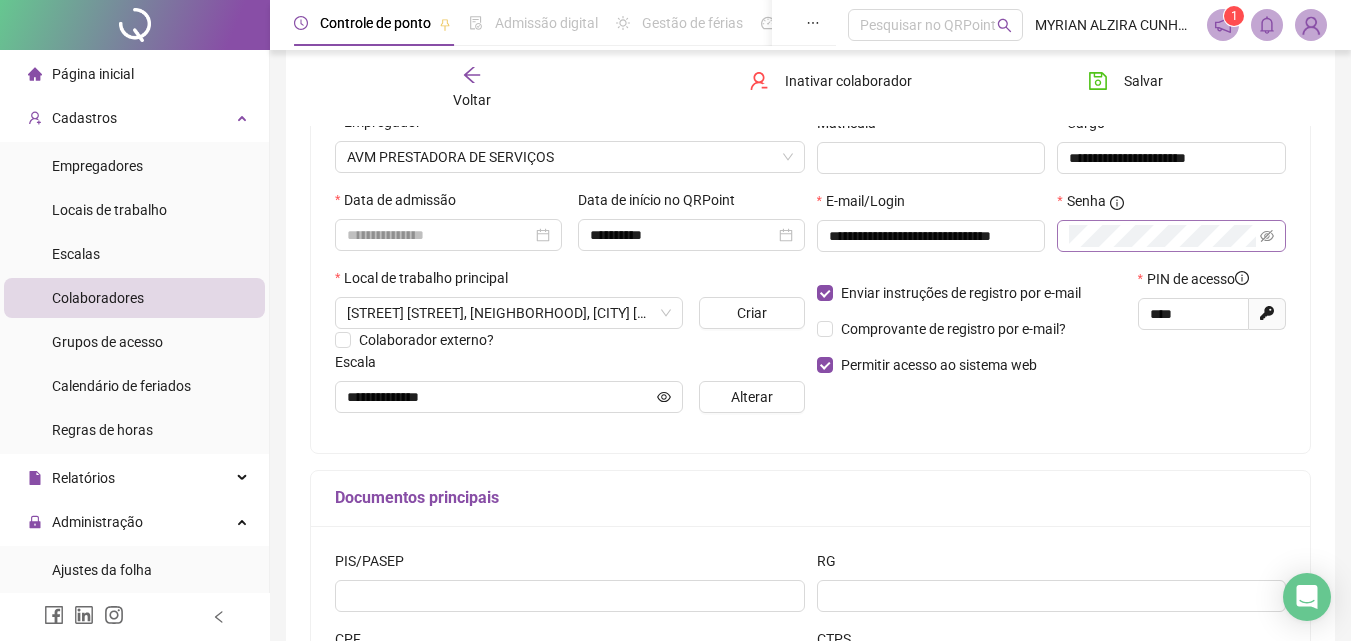 click at bounding box center (1267, 236) 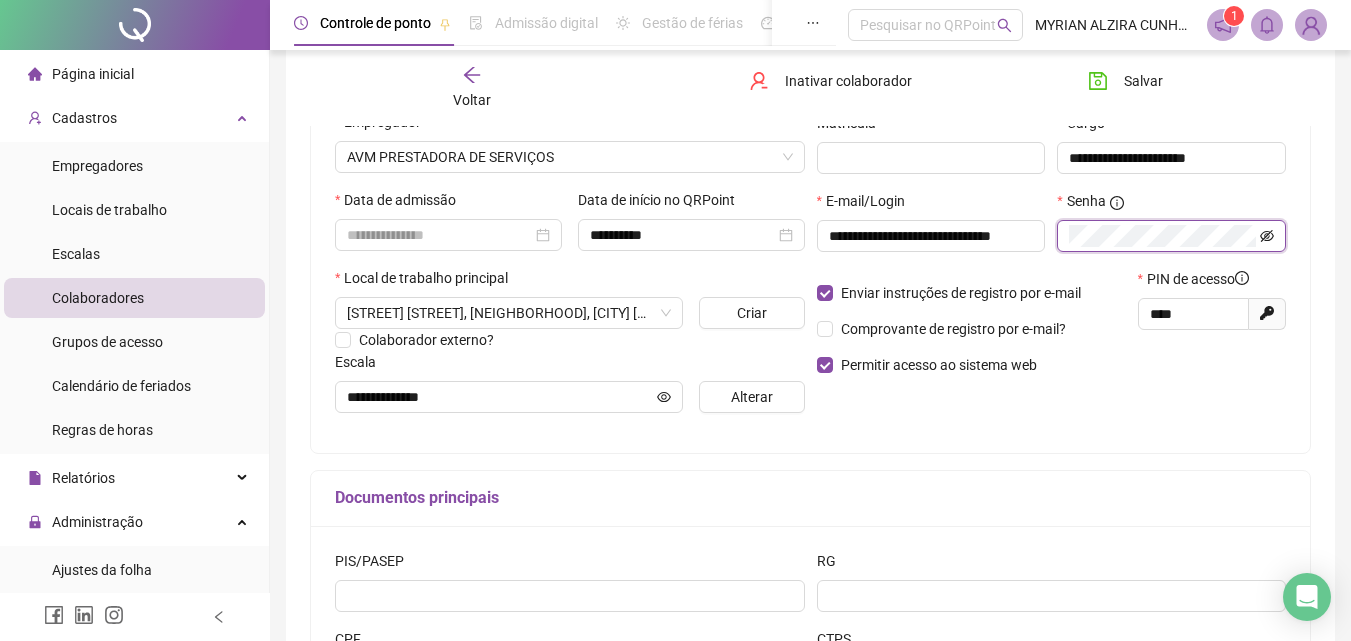 click 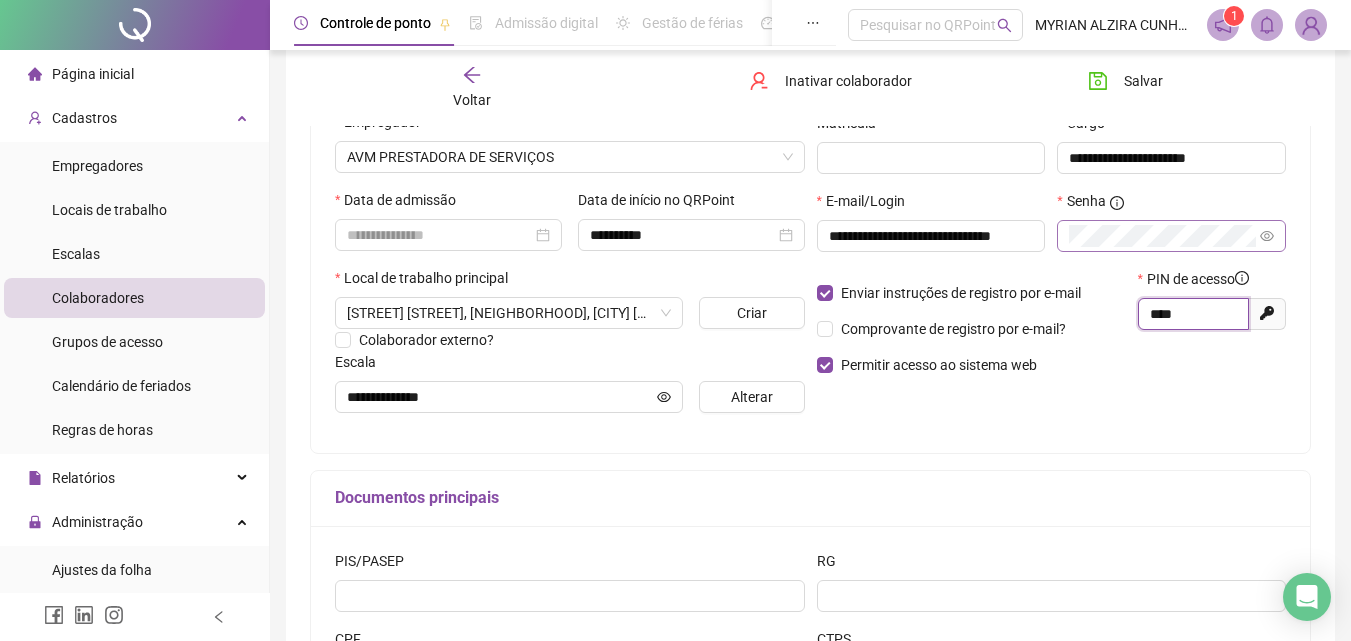 drag, startPoint x: 1187, startPoint y: 315, endPoint x: 1149, endPoint y: 315, distance: 38 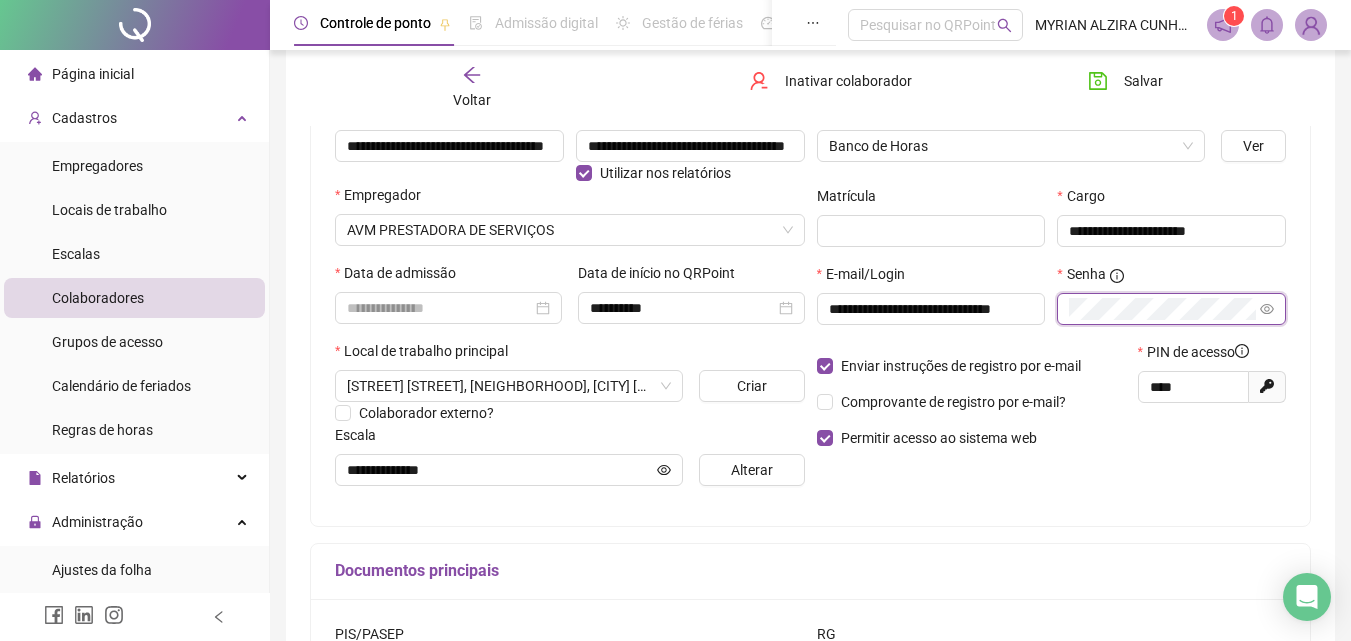scroll, scrollTop: 100, scrollLeft: 0, axis: vertical 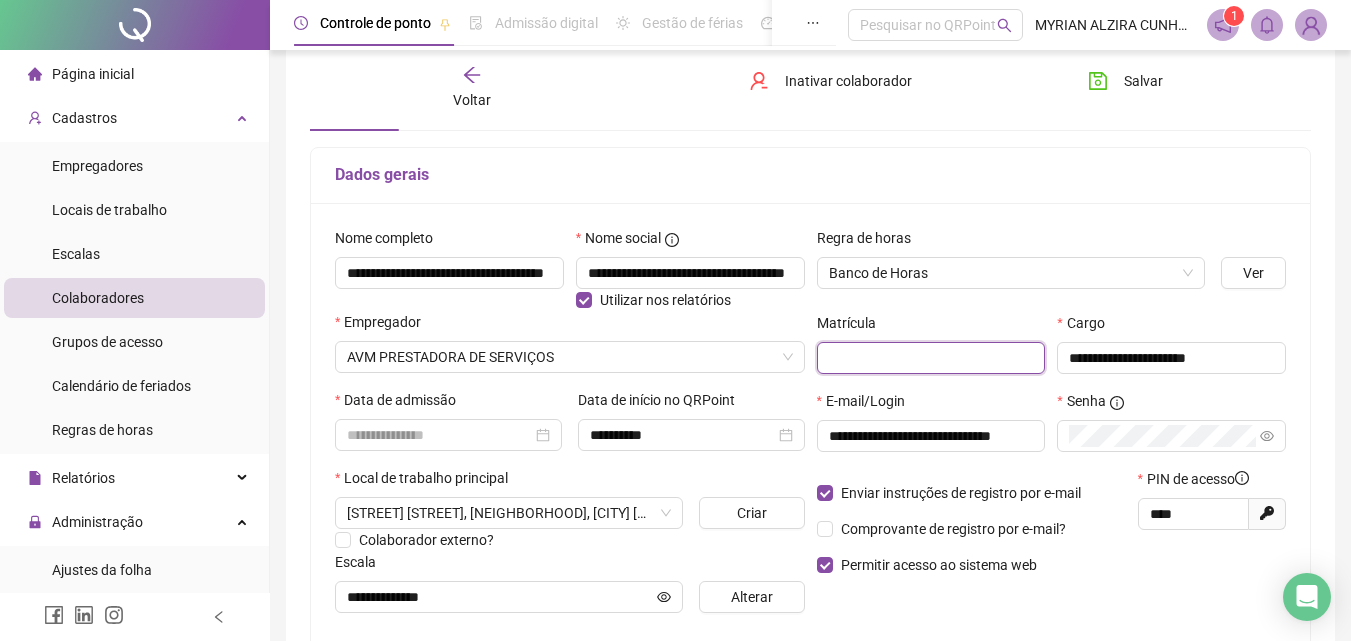 click at bounding box center (931, 358) 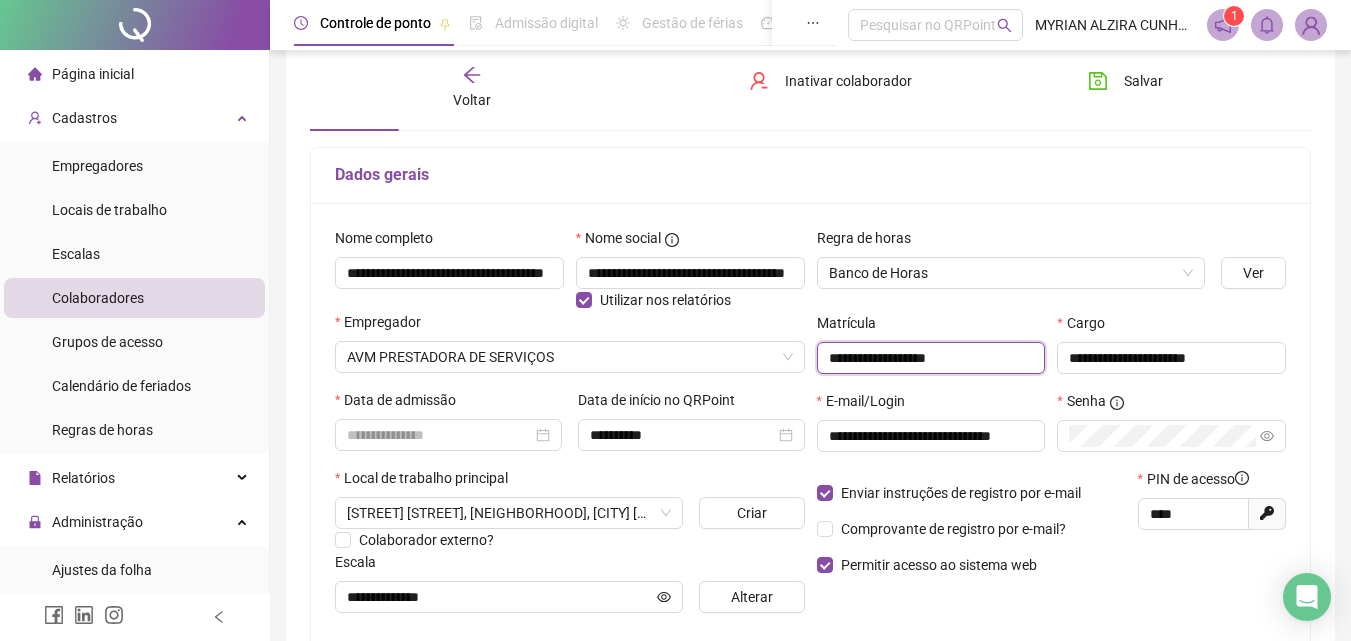 click on "**********" at bounding box center [931, 358] 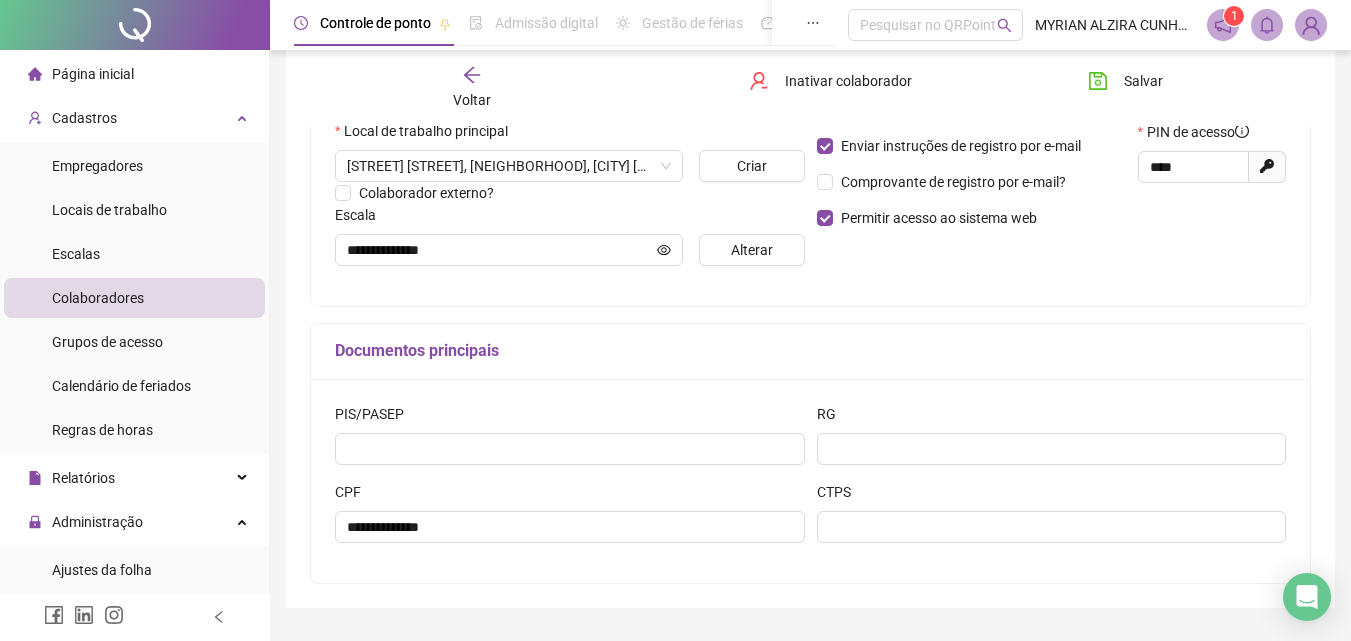scroll, scrollTop: 500, scrollLeft: 0, axis: vertical 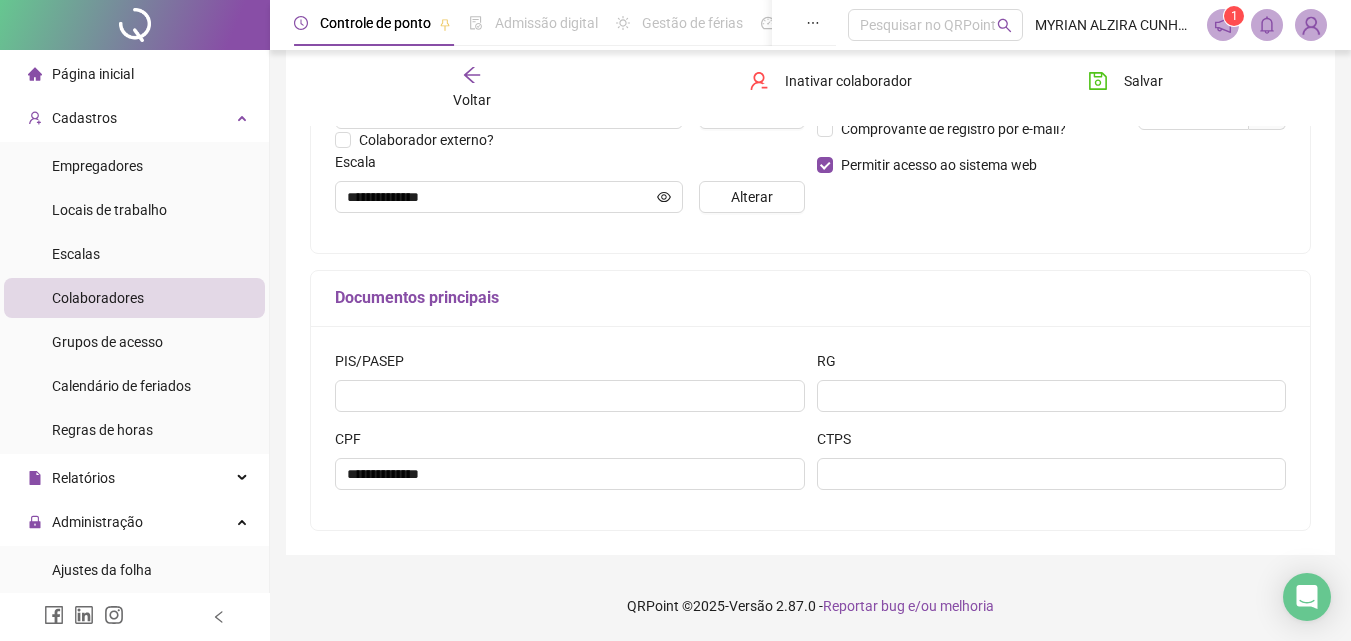type on "**********" 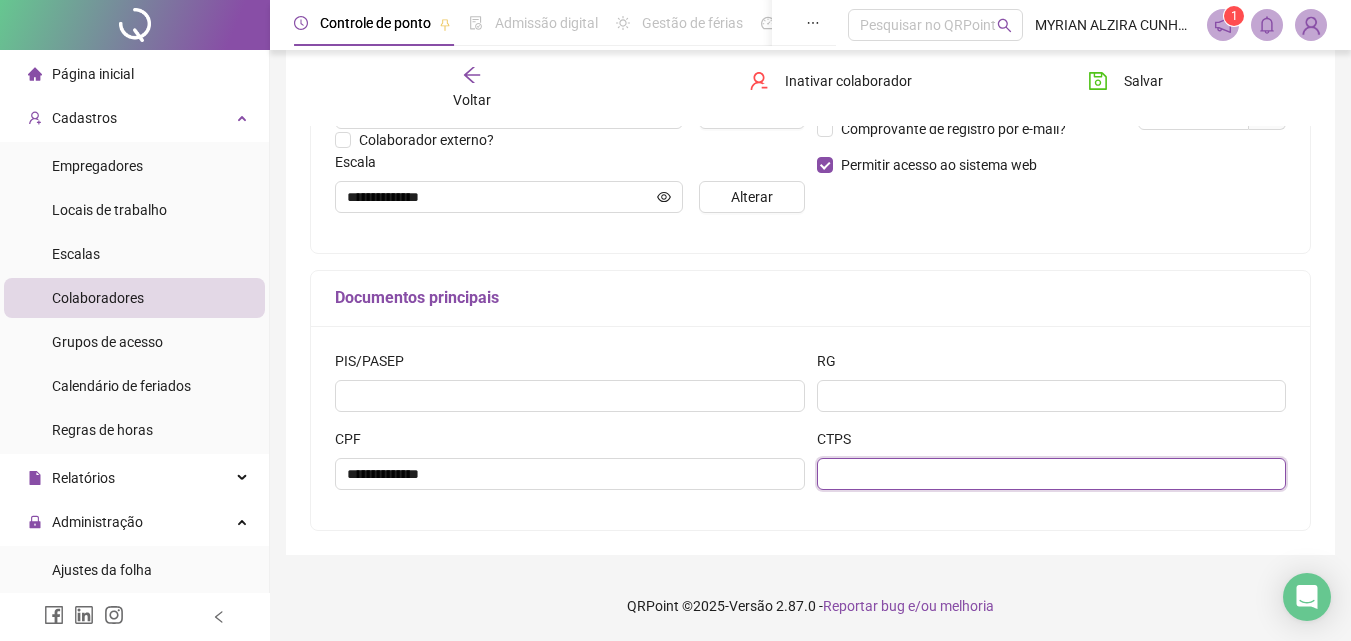 click at bounding box center (1052, 474) 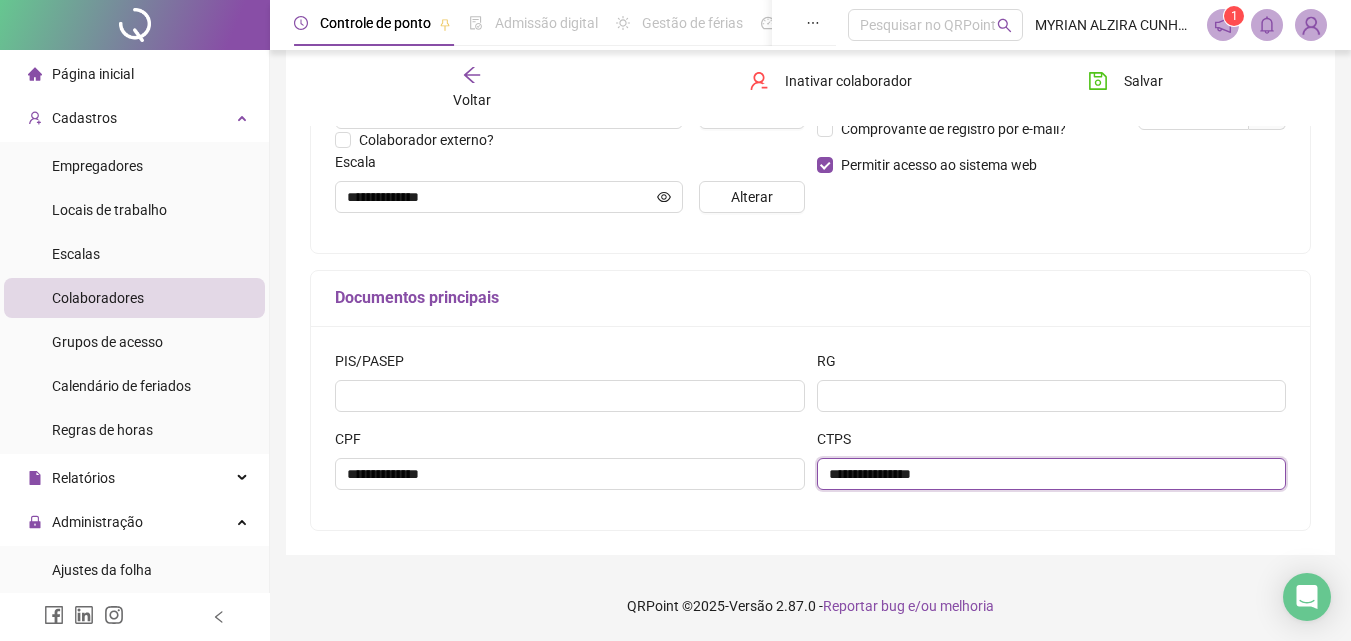 type on "**********" 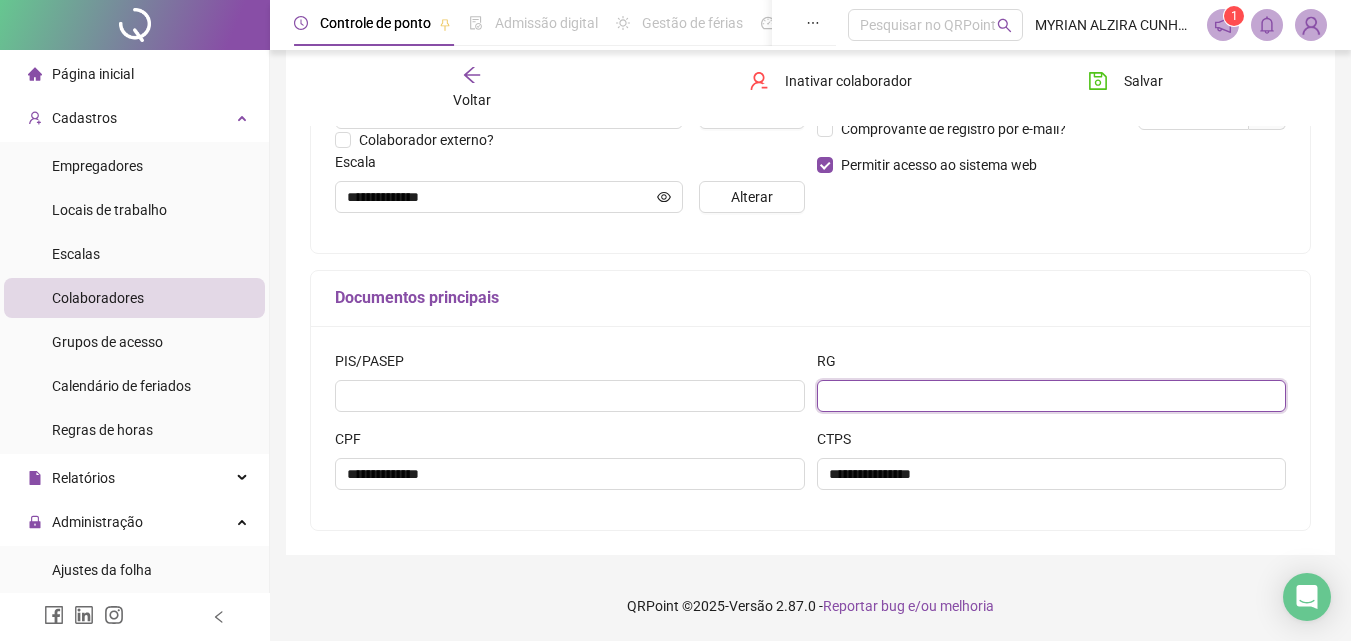 click at bounding box center [1052, 396] 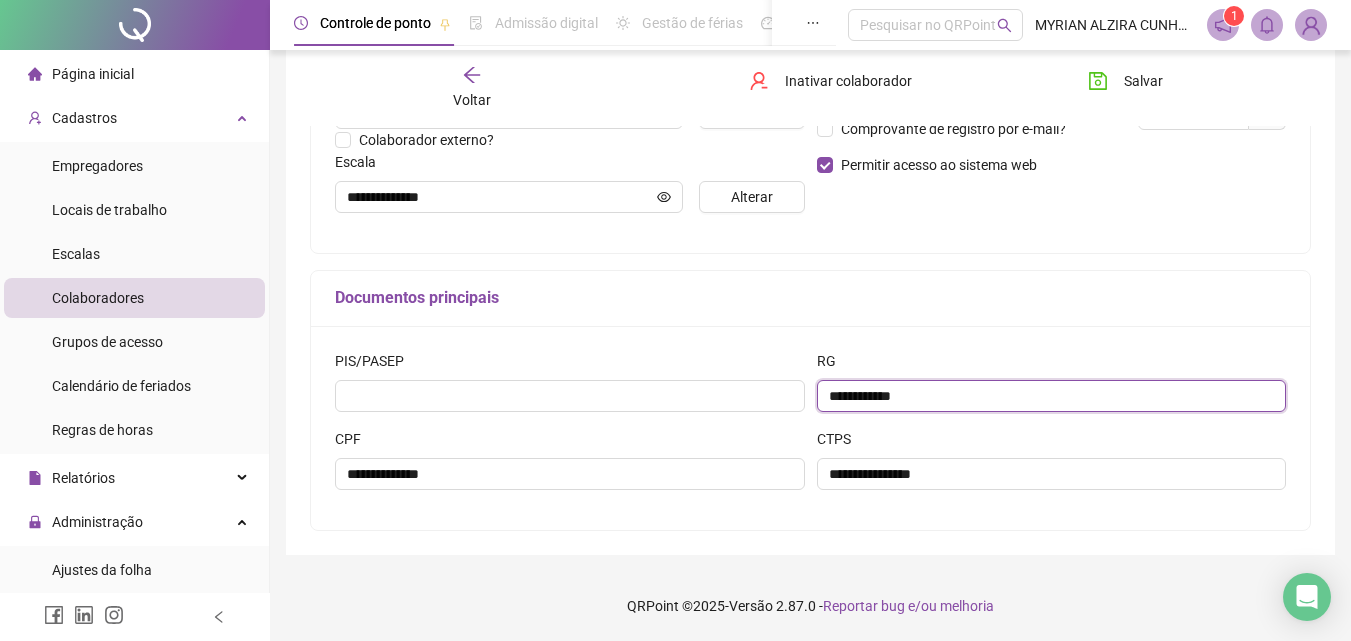 paste on "******" 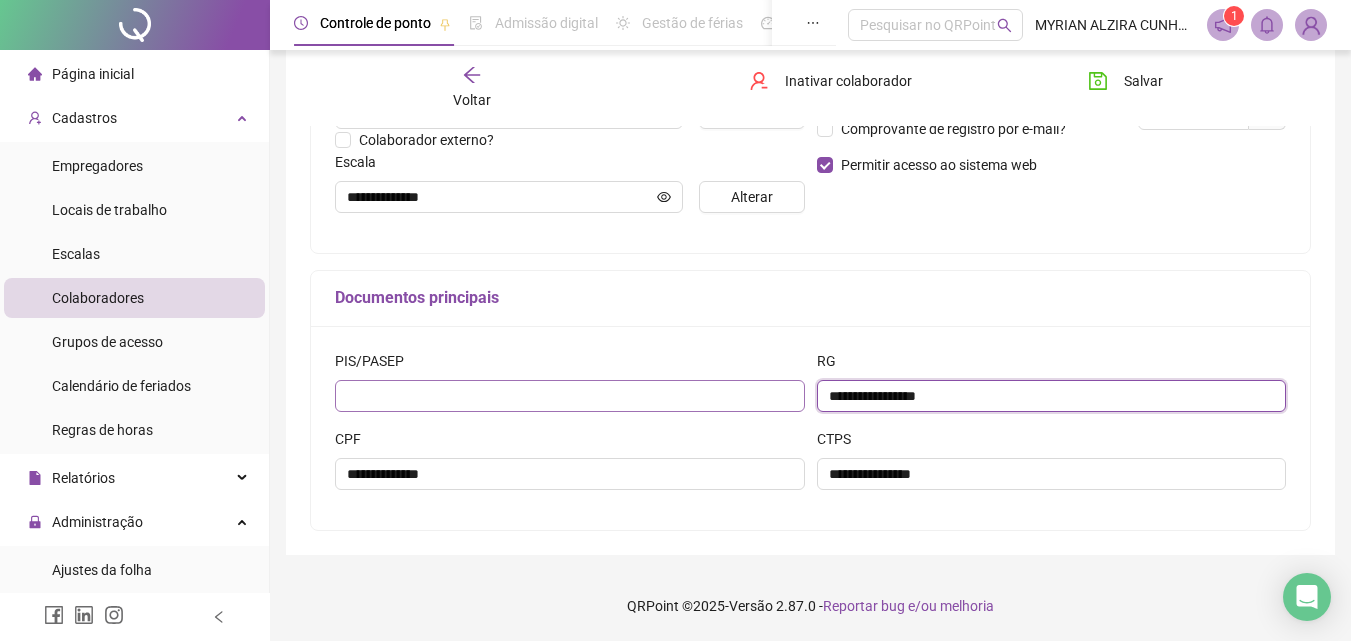 type on "**********" 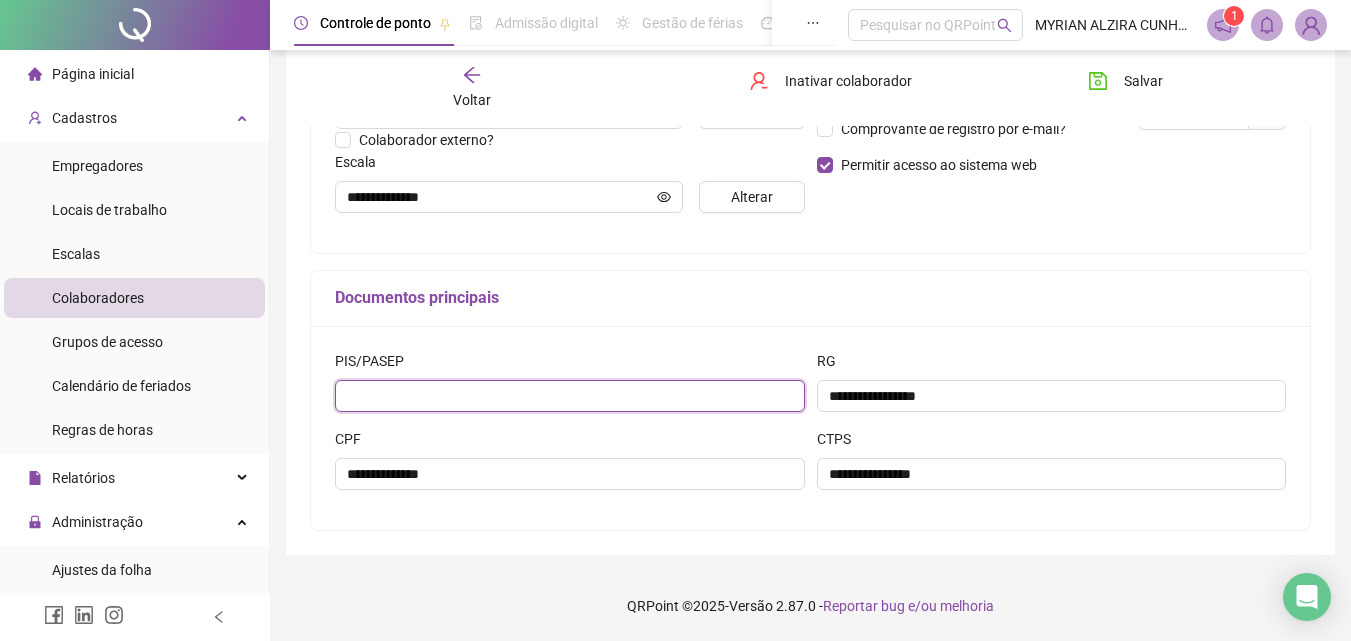 click at bounding box center (570, 396) 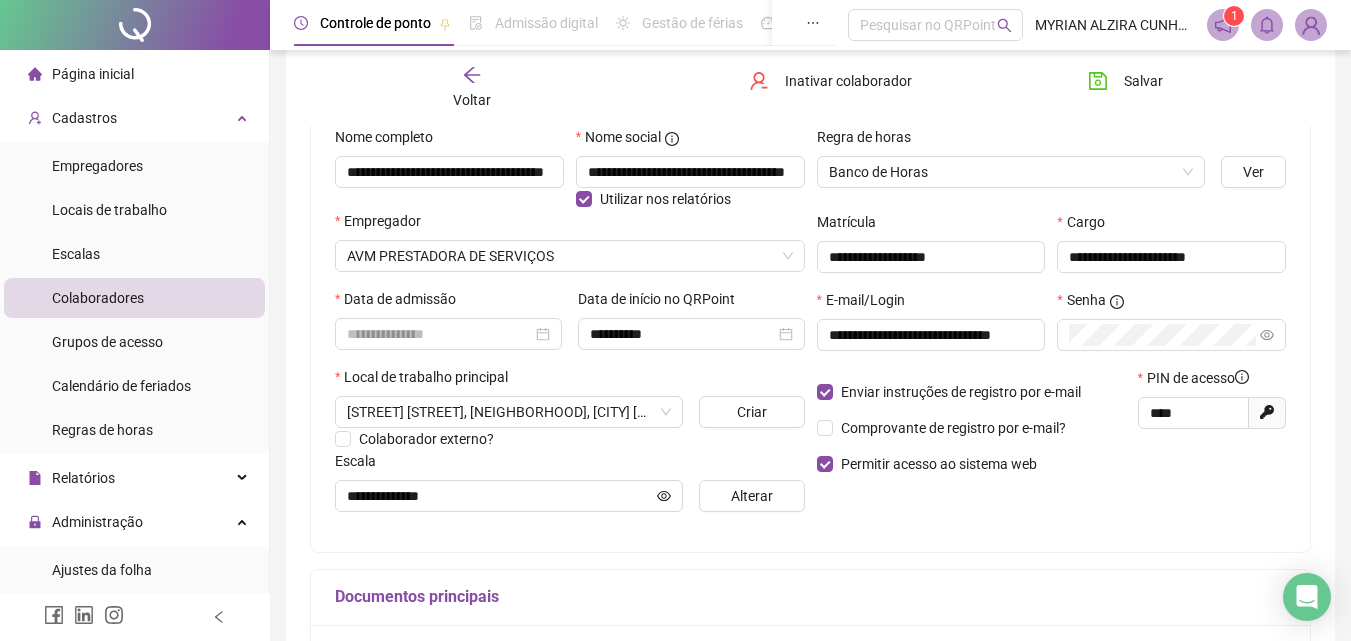 scroll, scrollTop: 200, scrollLeft: 0, axis: vertical 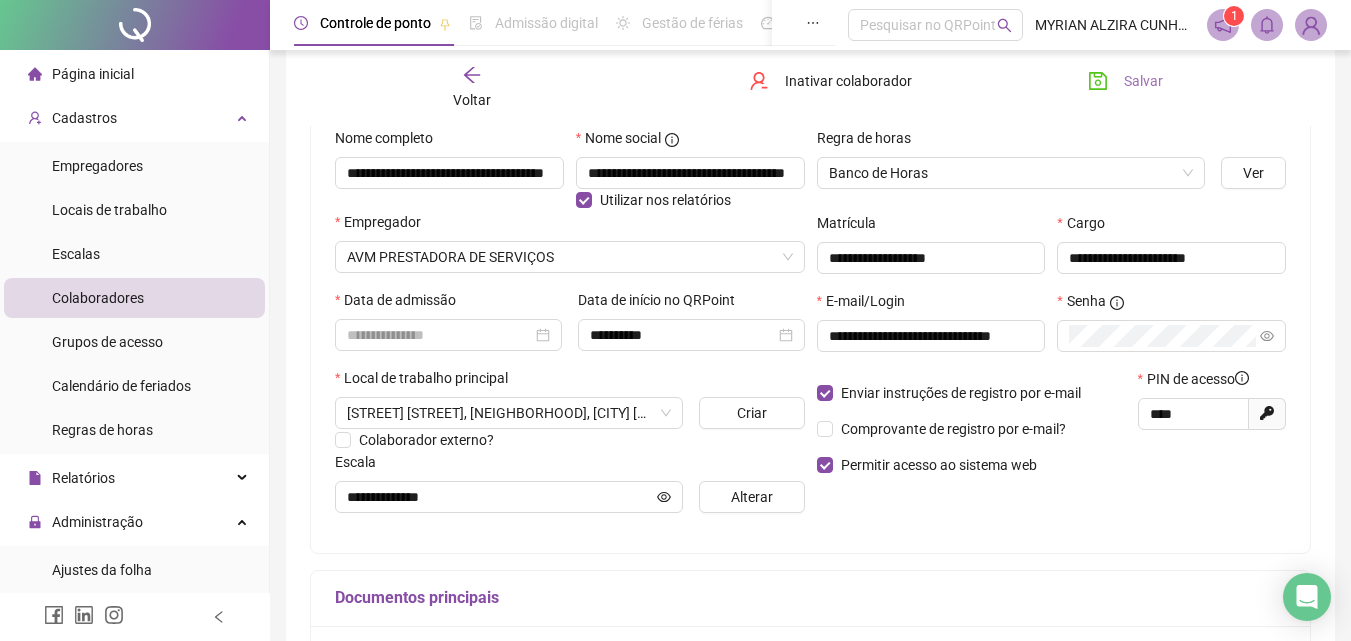 click on "Salvar" at bounding box center (1125, 81) 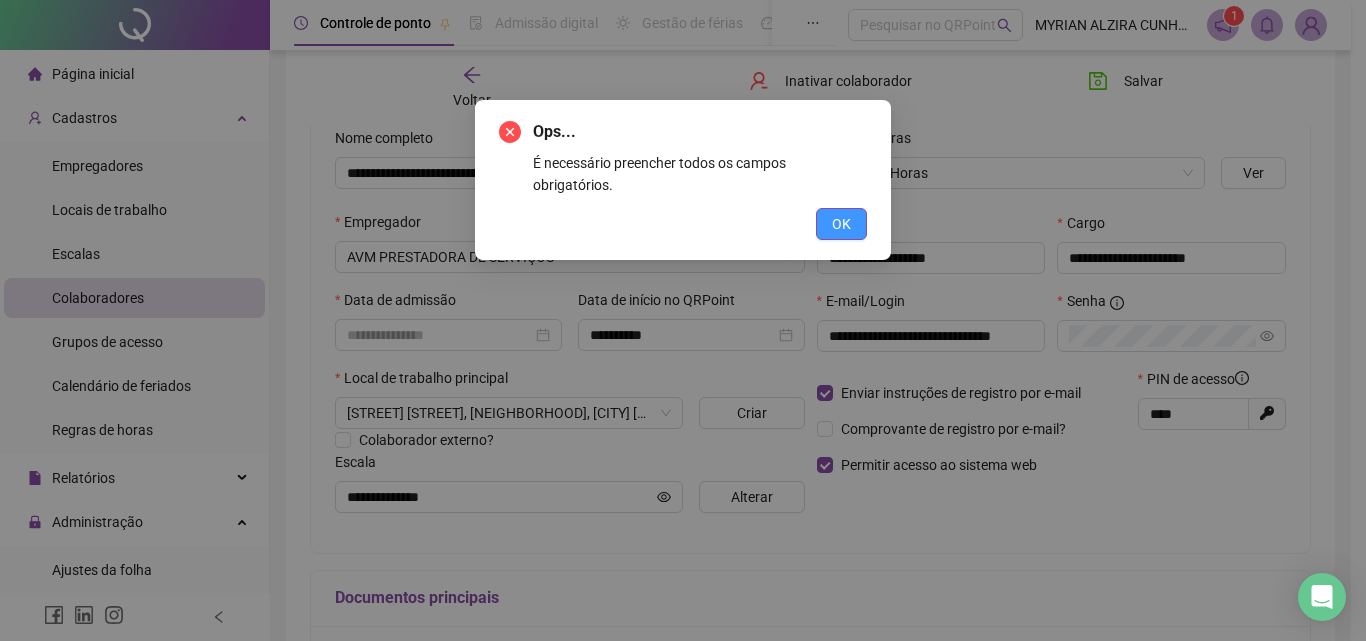click on "OK" at bounding box center [841, 224] 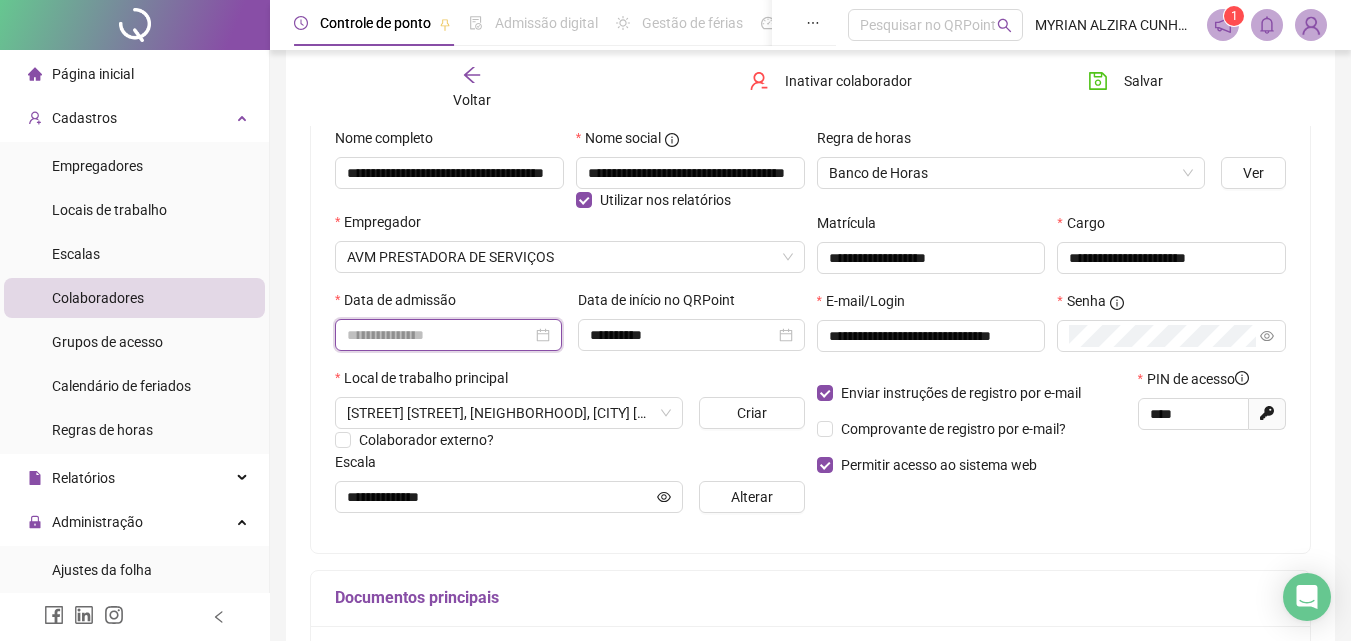click at bounding box center (439, 335) 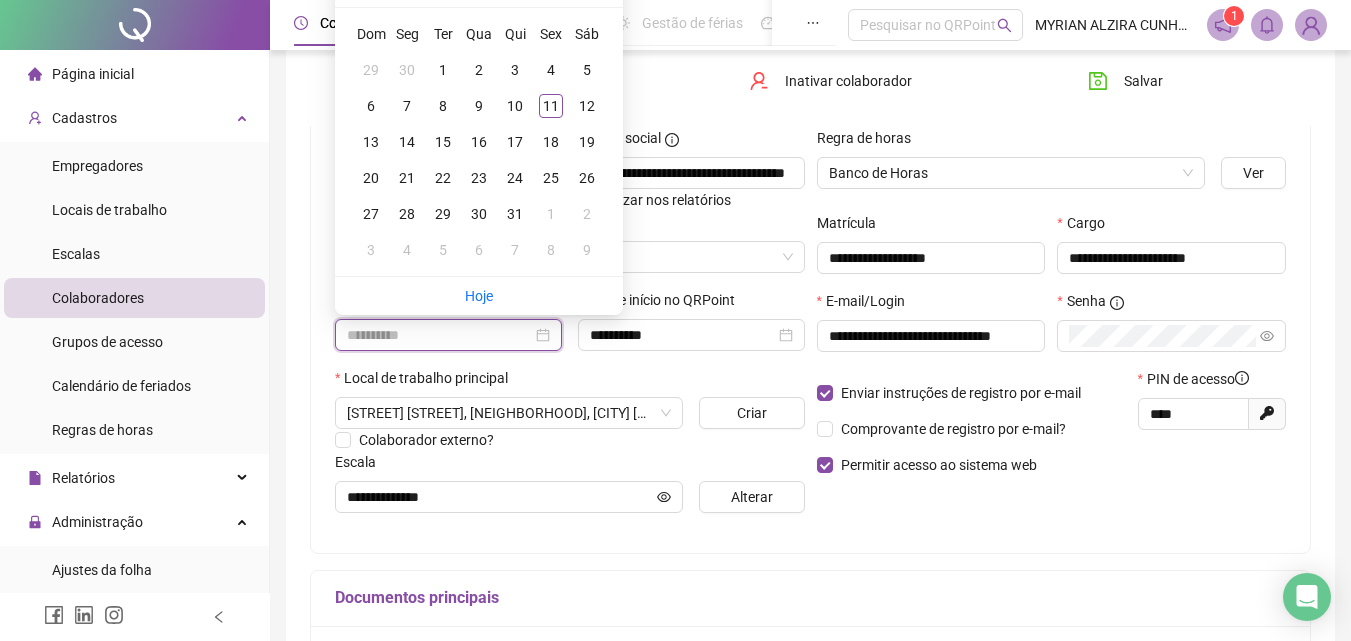 type on "**********" 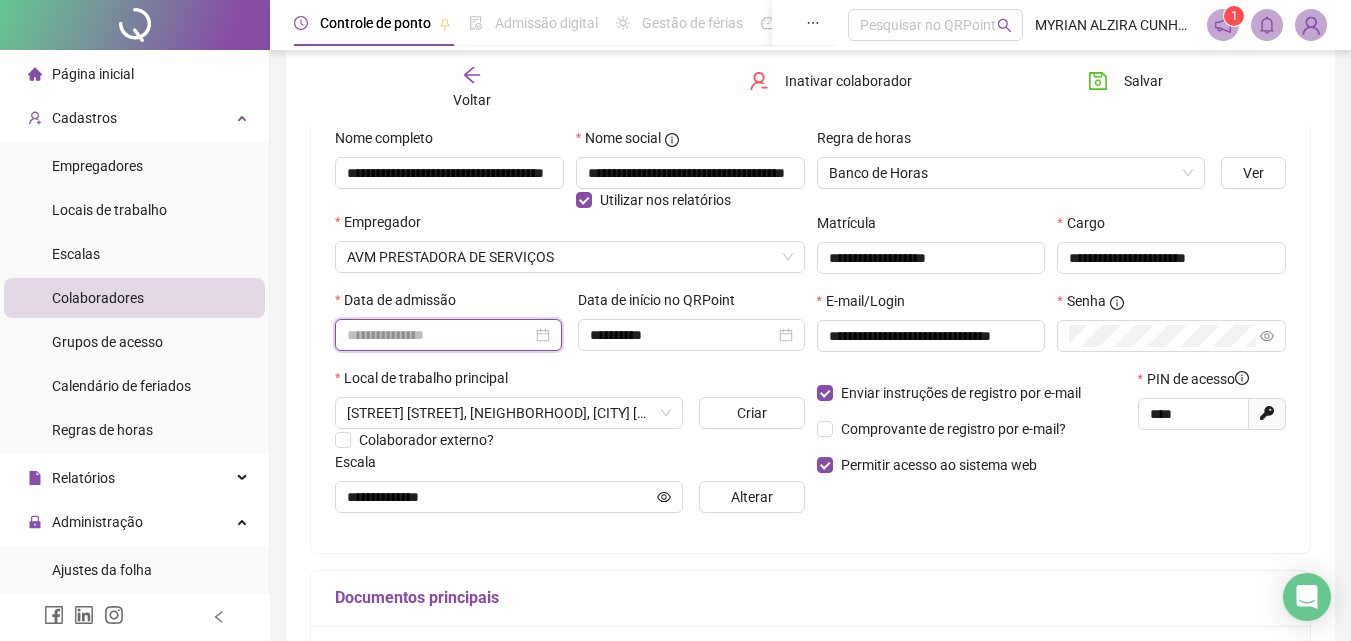 scroll, scrollTop: 500, scrollLeft: 0, axis: vertical 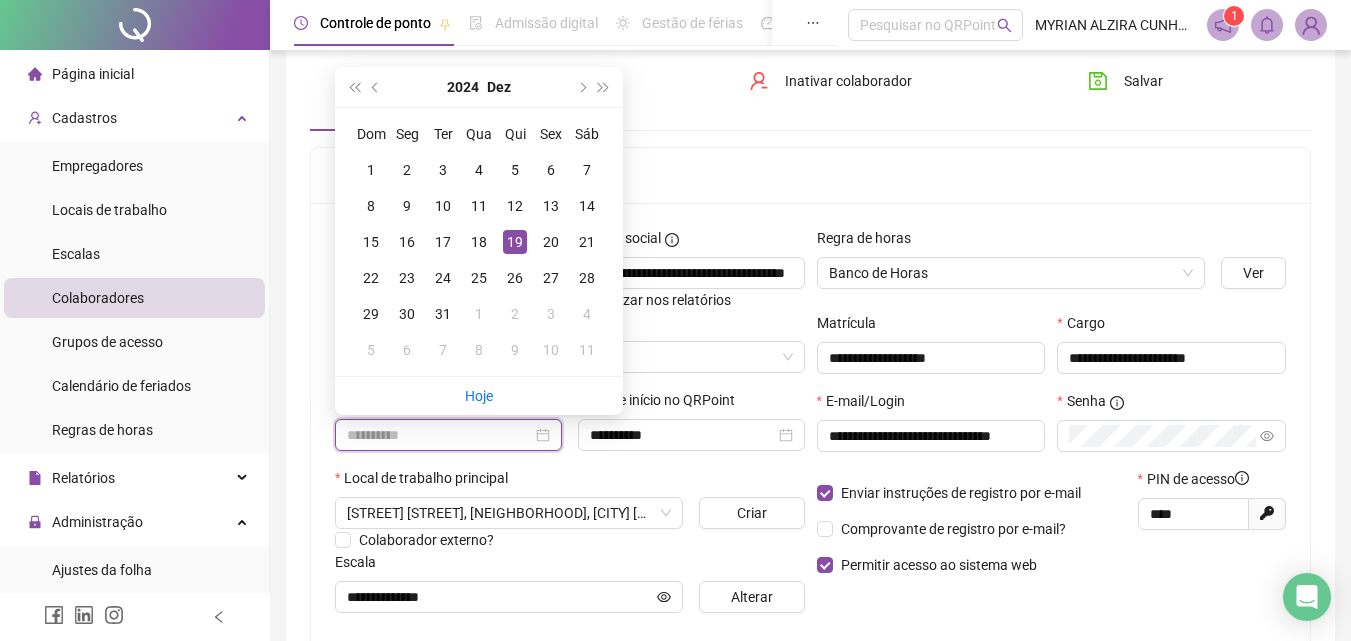 type on "**********" 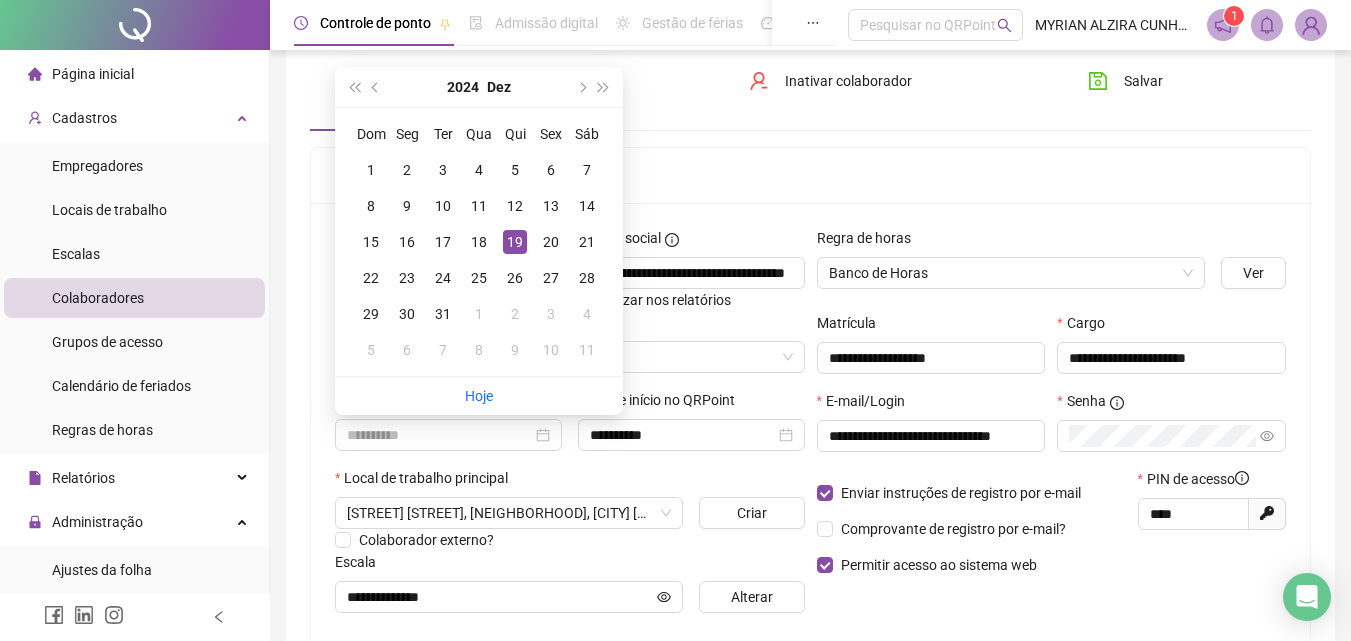 click on "19" at bounding box center (515, 242) 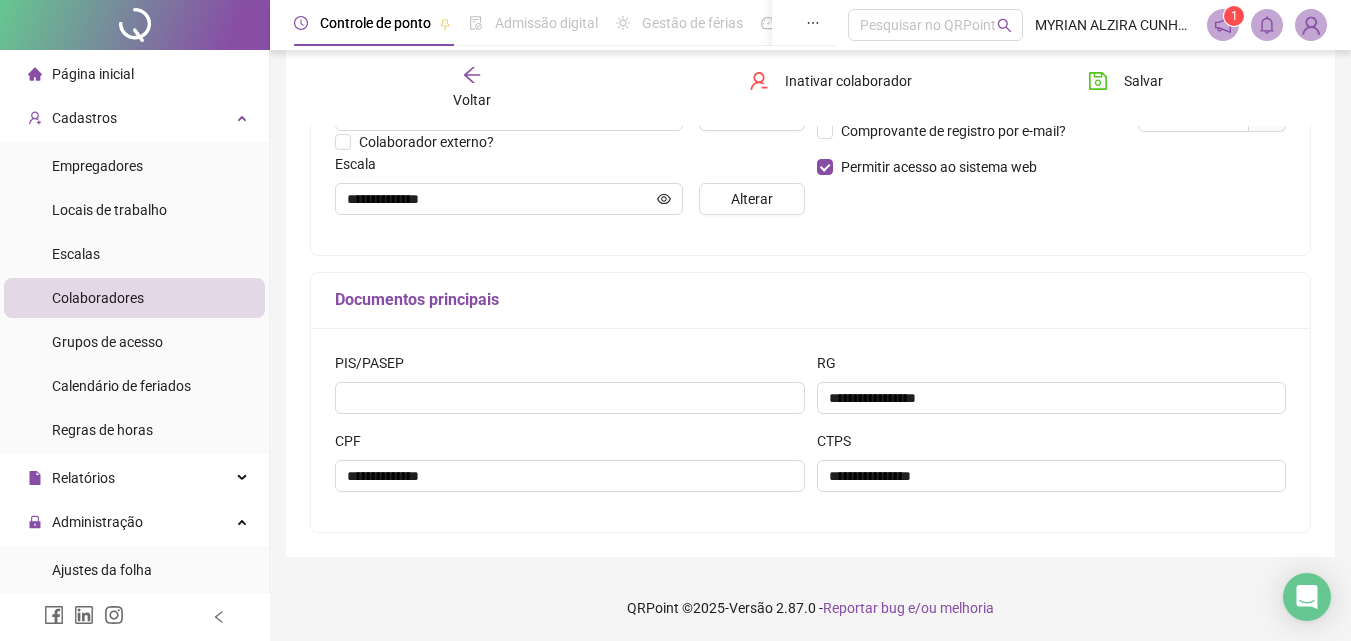 scroll, scrollTop: 500, scrollLeft: 0, axis: vertical 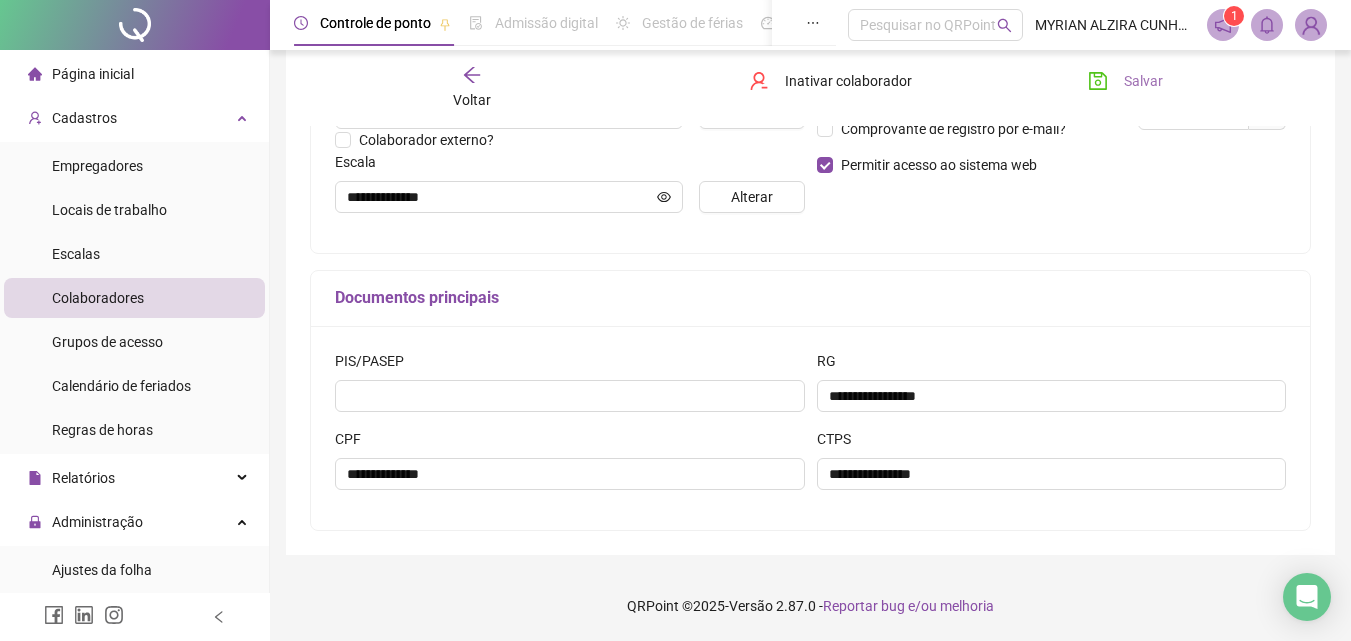 click on "Salvar" at bounding box center (1125, 81) 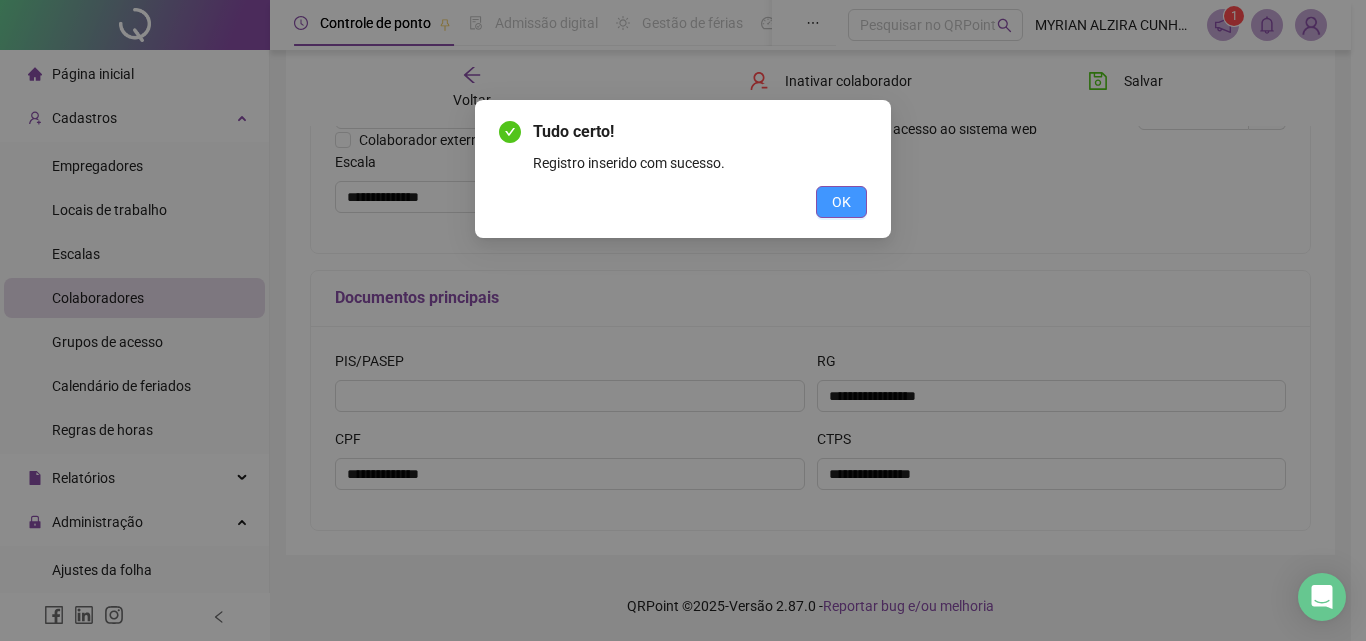 click on "OK" at bounding box center [841, 202] 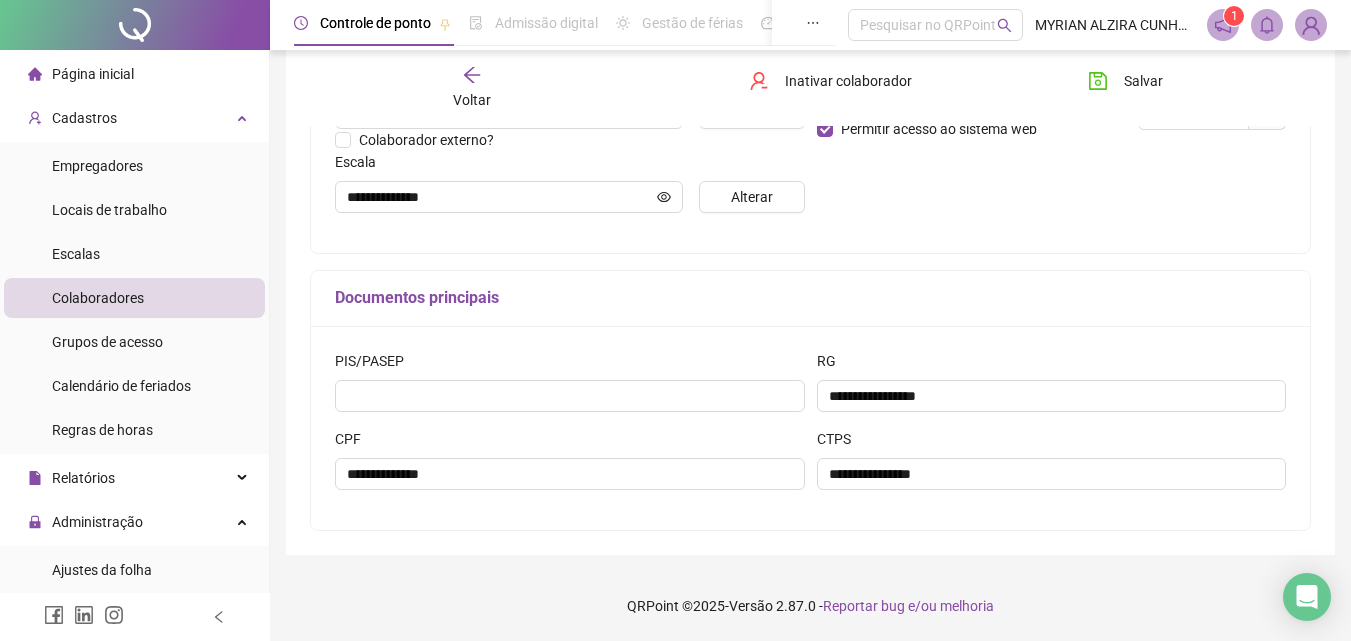 click on "Voltar Inativar colaborador Salvar" at bounding box center [810, 88] 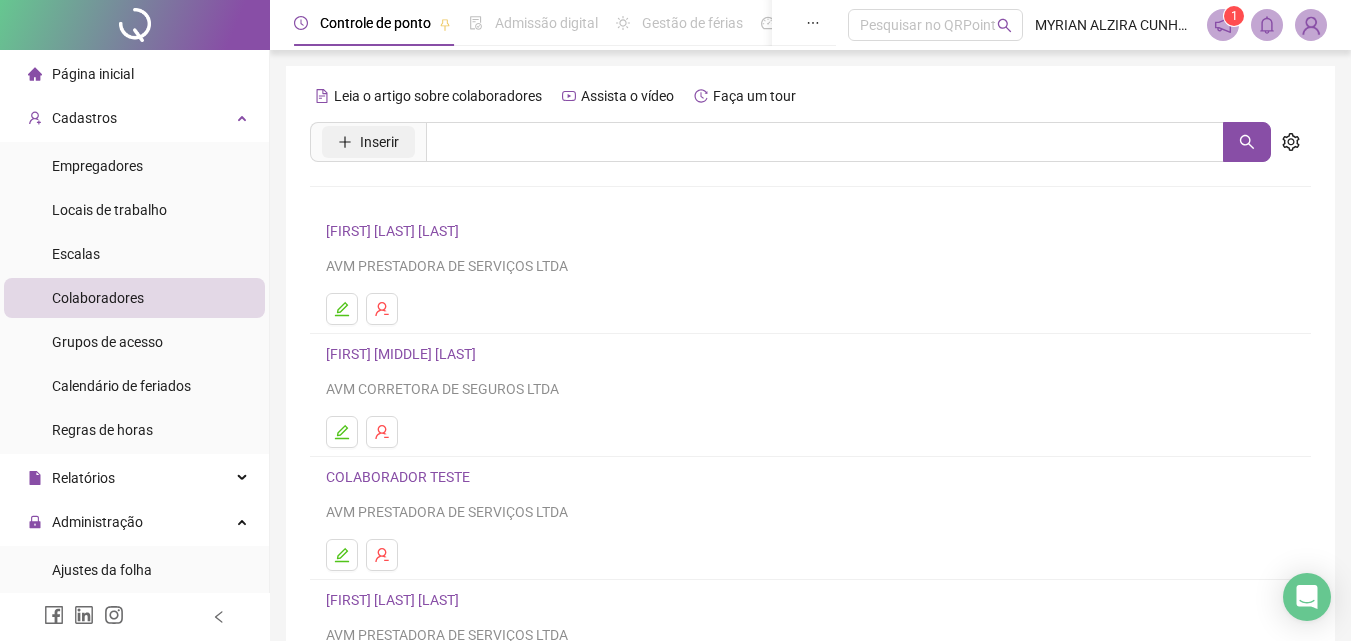 click on "Inserir" at bounding box center [379, 142] 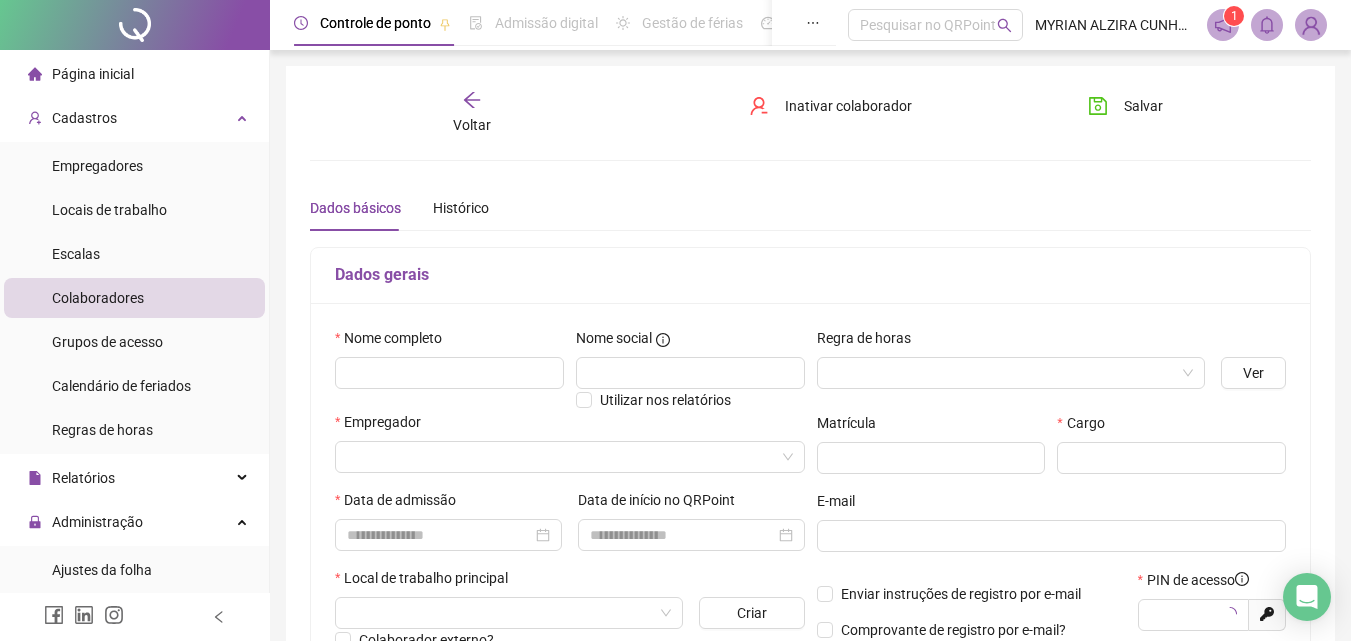 type on "*****" 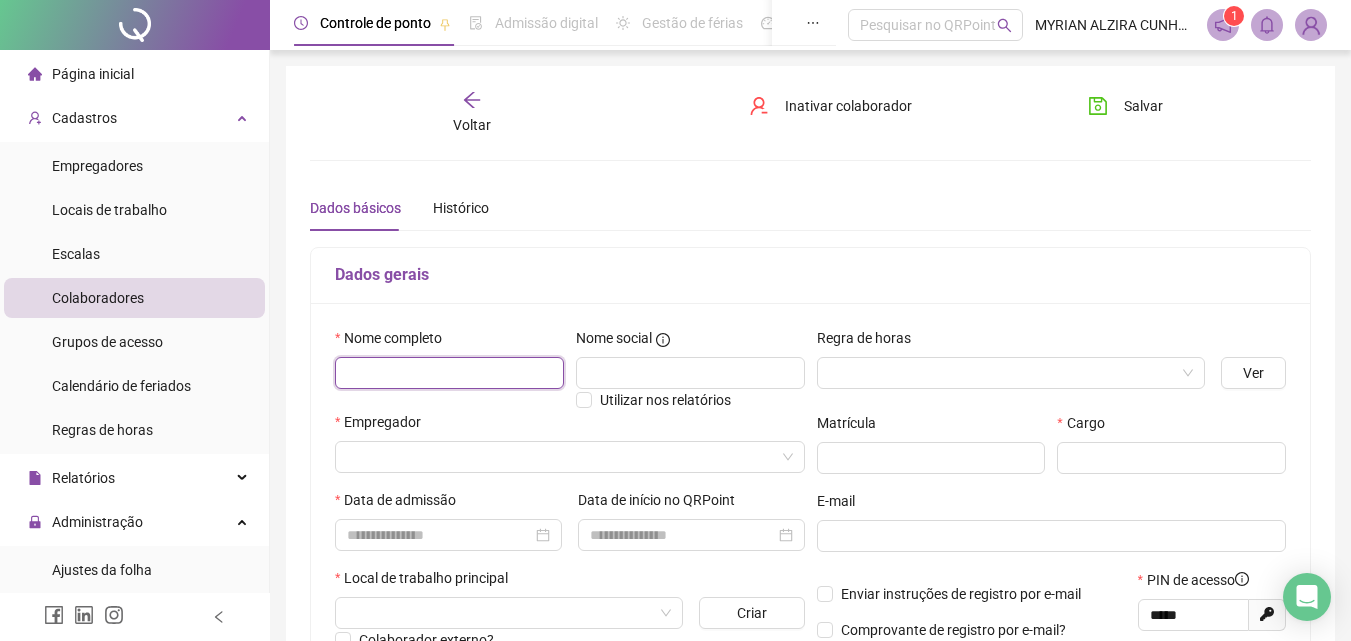 click at bounding box center [449, 373] 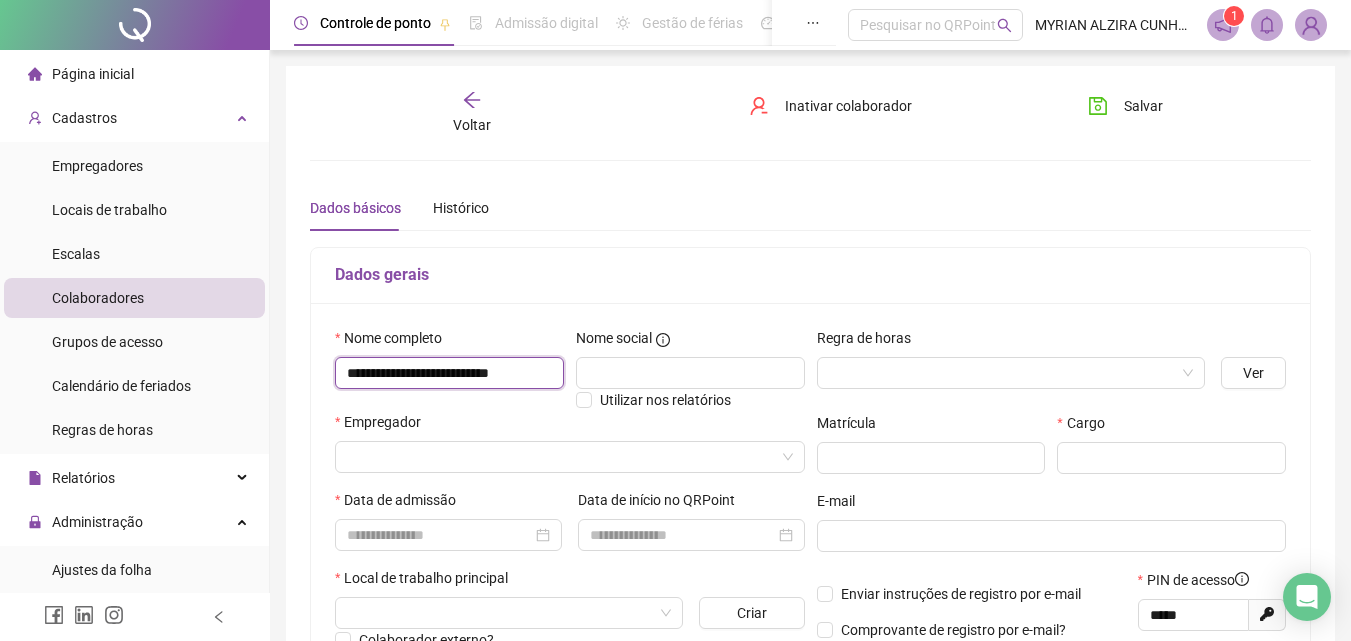 scroll, scrollTop: 0, scrollLeft: 21, axis: horizontal 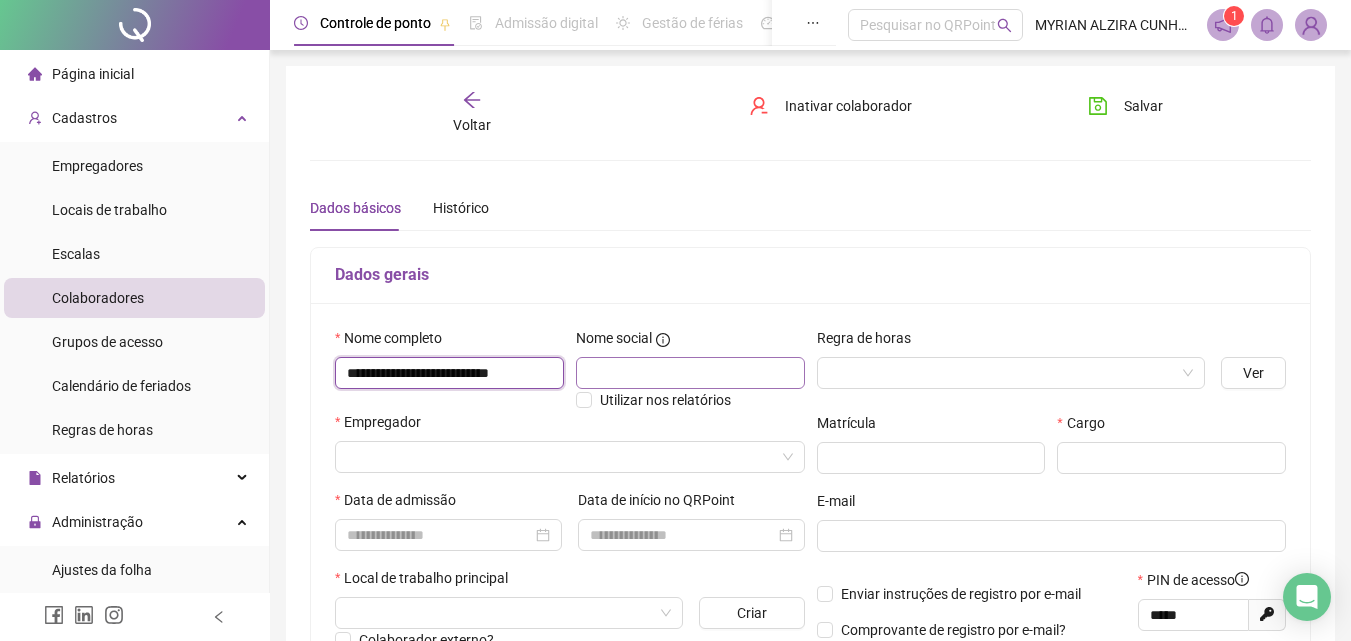 type on "**********" 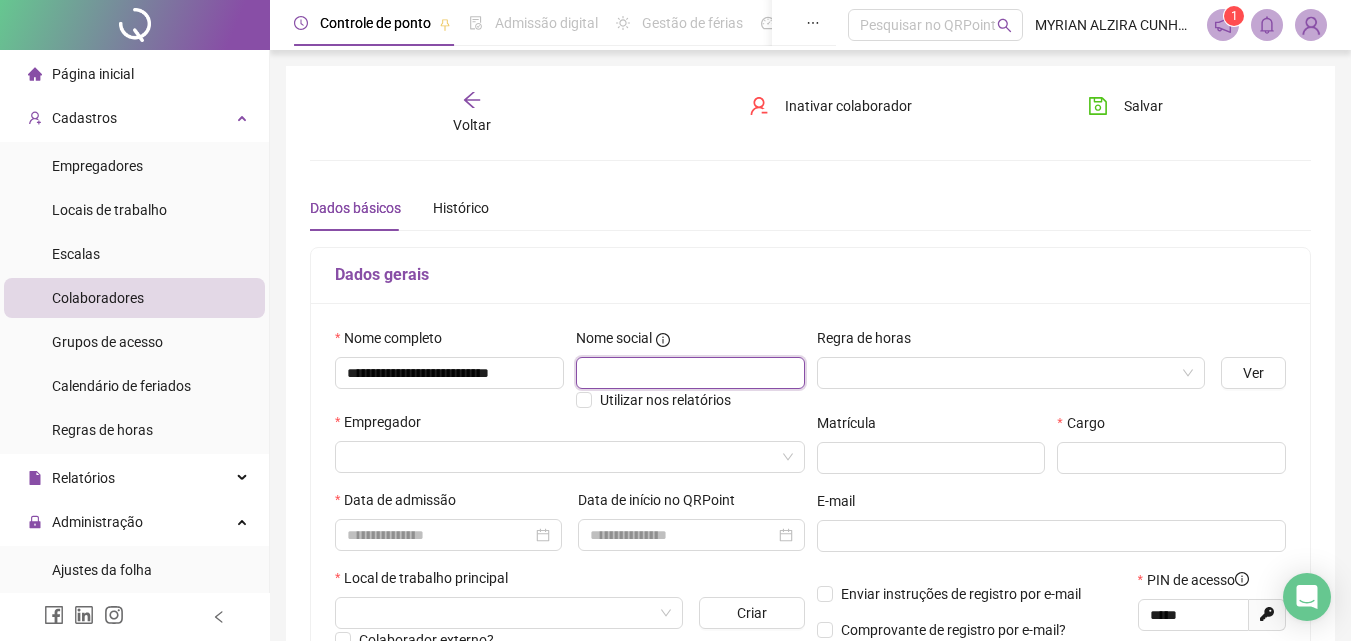 scroll, scrollTop: 0, scrollLeft: 0, axis: both 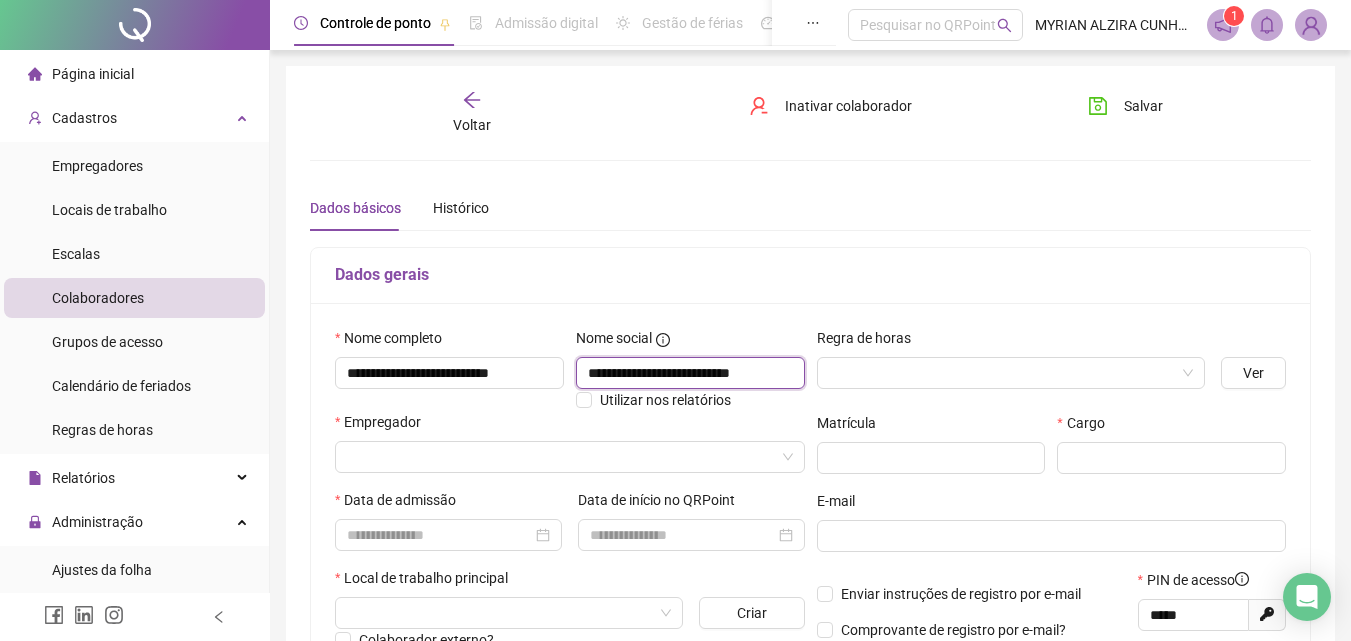 type on "**********" 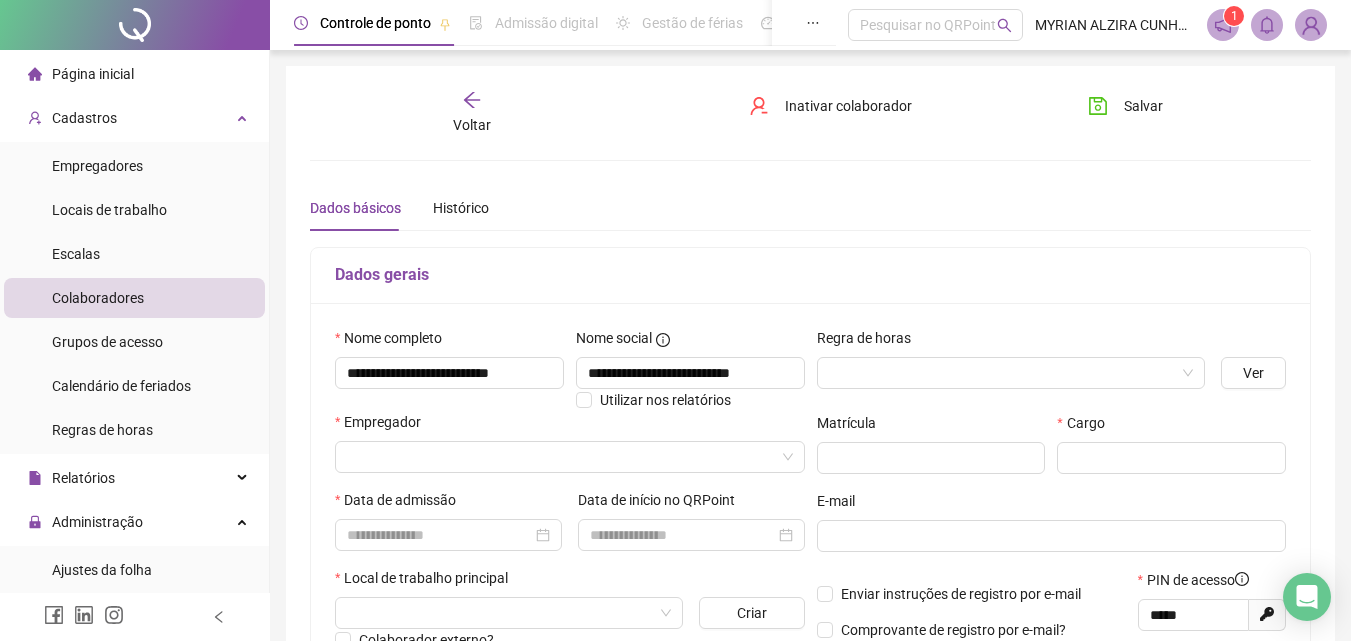 scroll, scrollTop: 0, scrollLeft: 0, axis: both 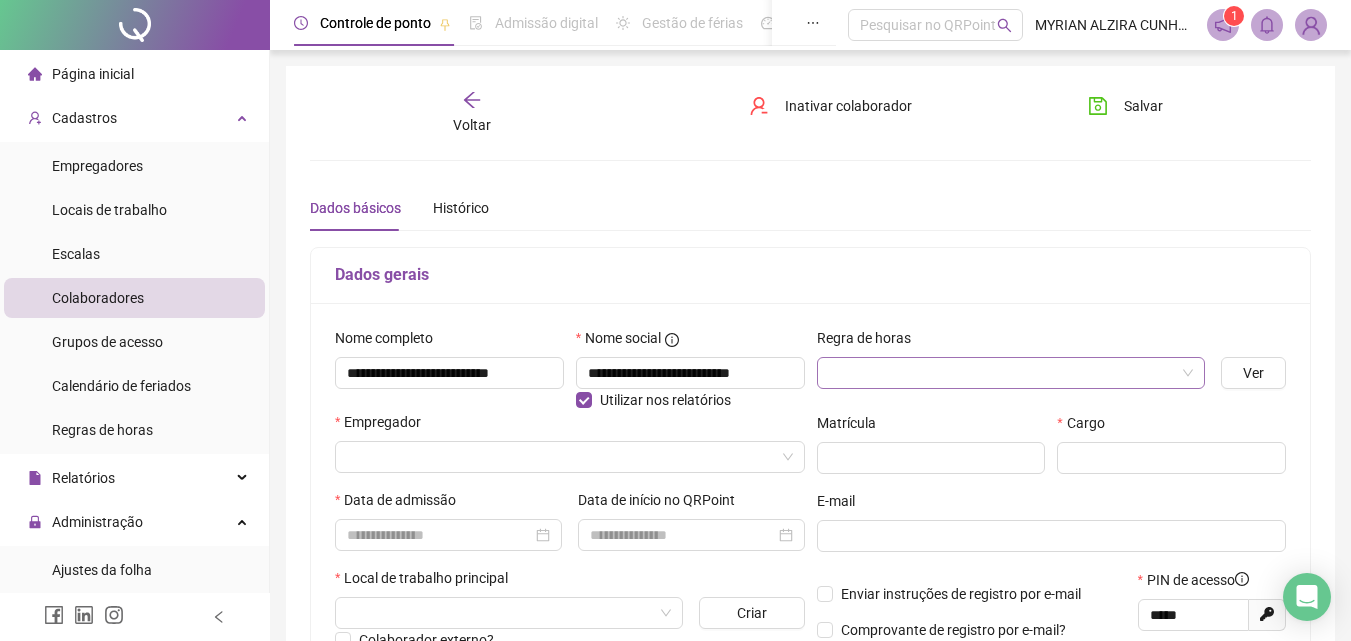 click at bounding box center [1005, 373] 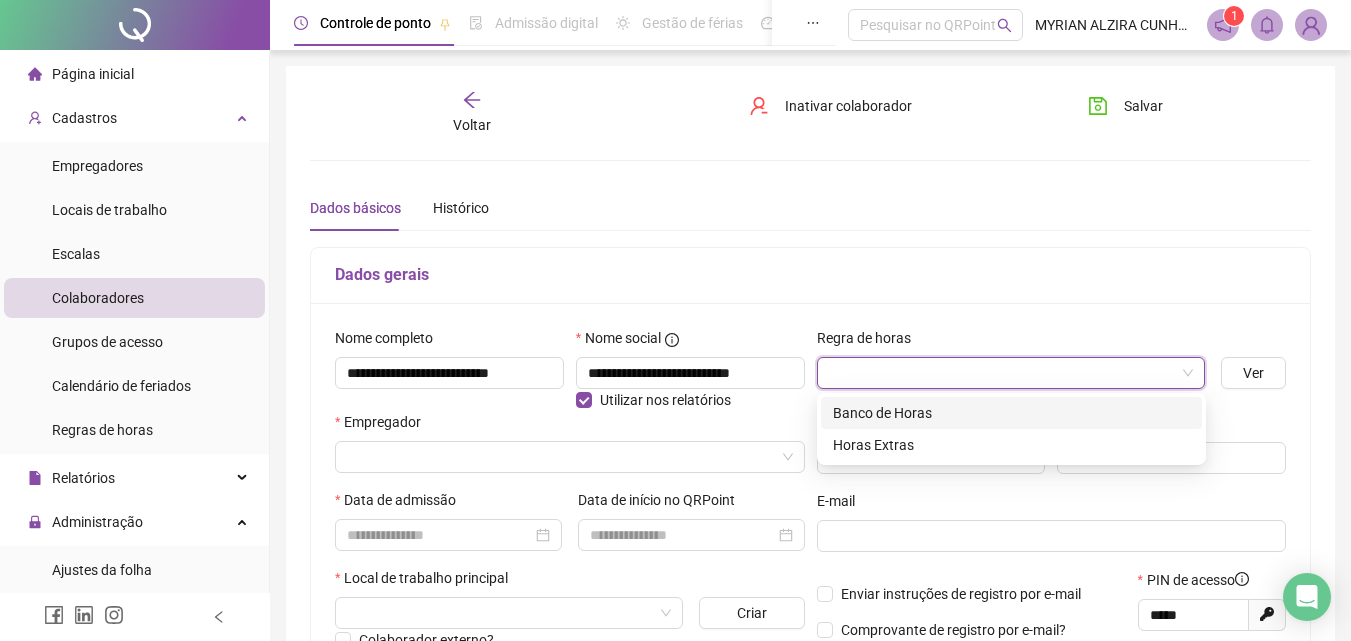 click on "Banco de Horas" at bounding box center [1011, 413] 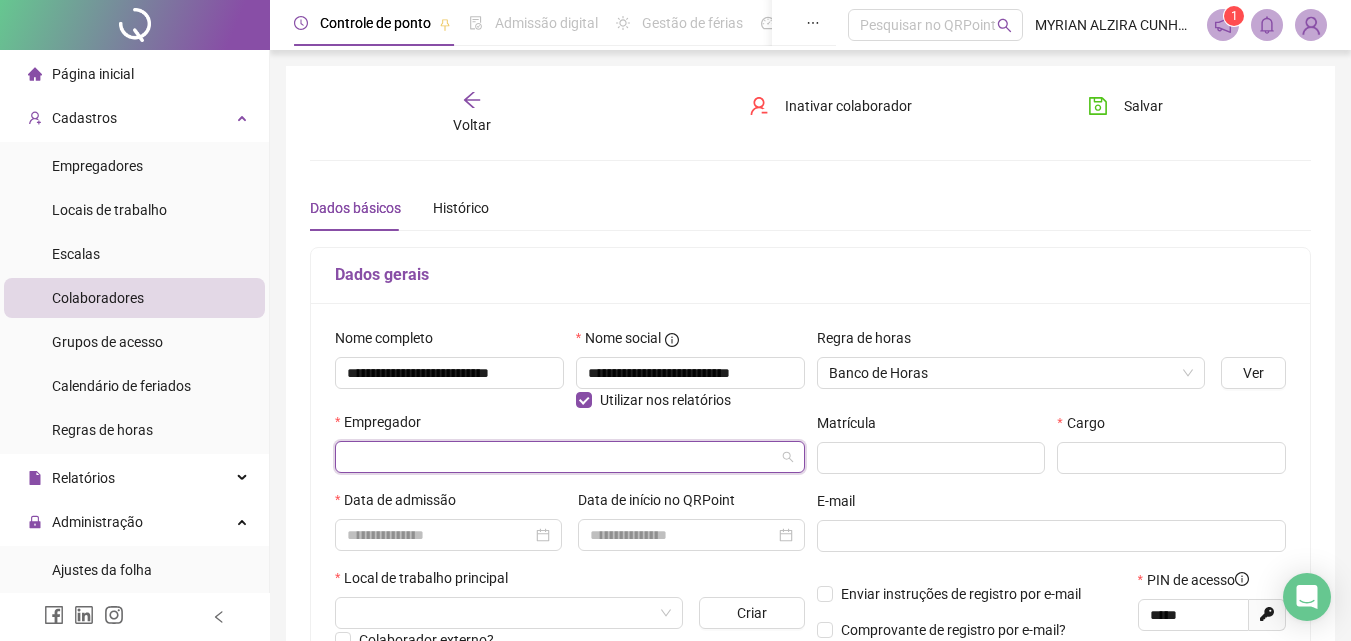 click at bounding box center [564, 457] 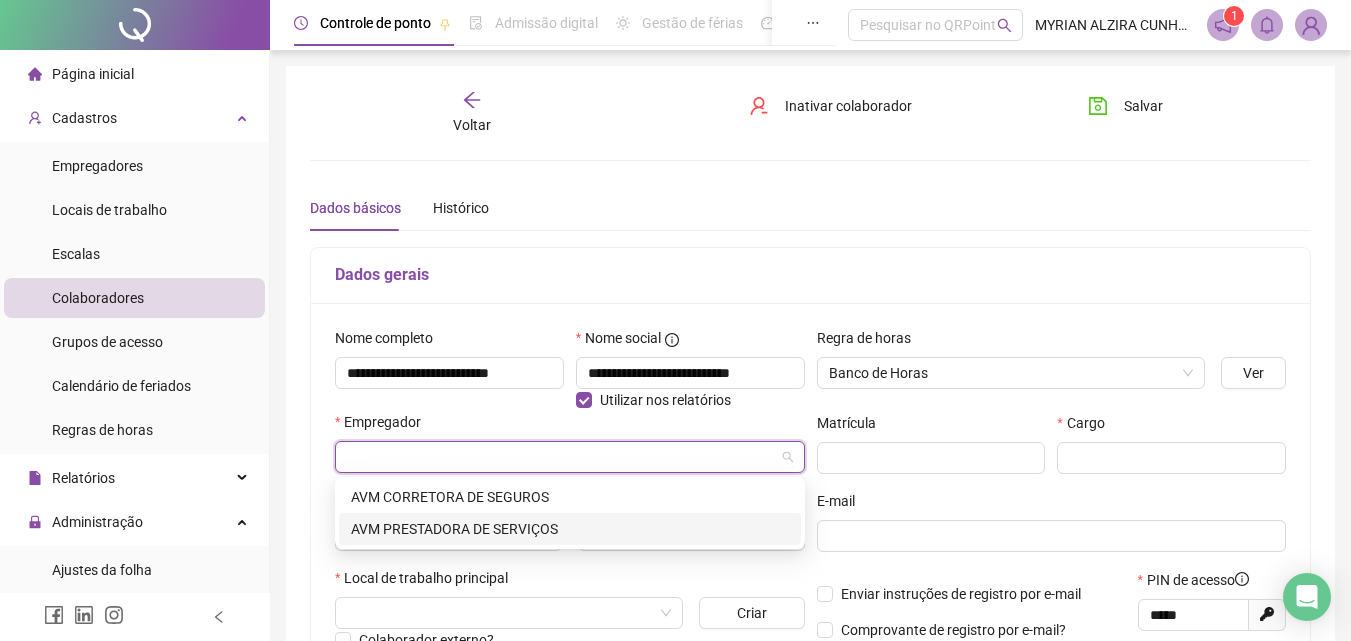 click on "AVM PRESTADORA DE SERVIÇOS" at bounding box center [570, 529] 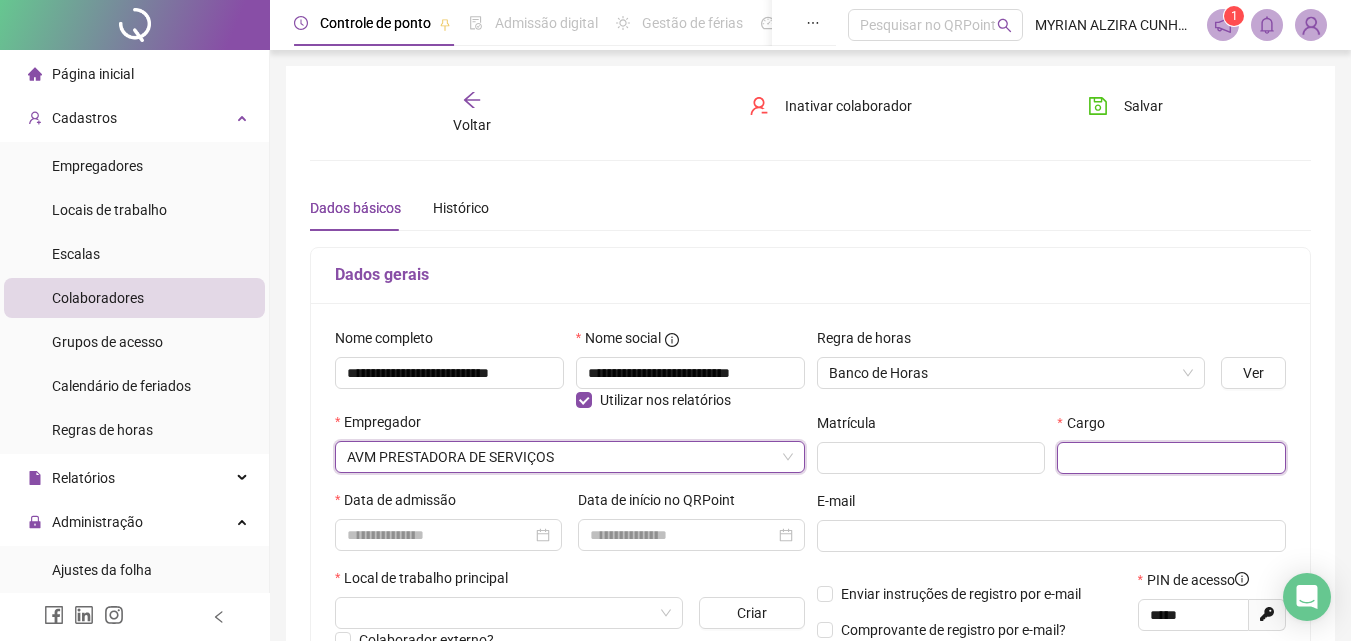click at bounding box center (1171, 458) 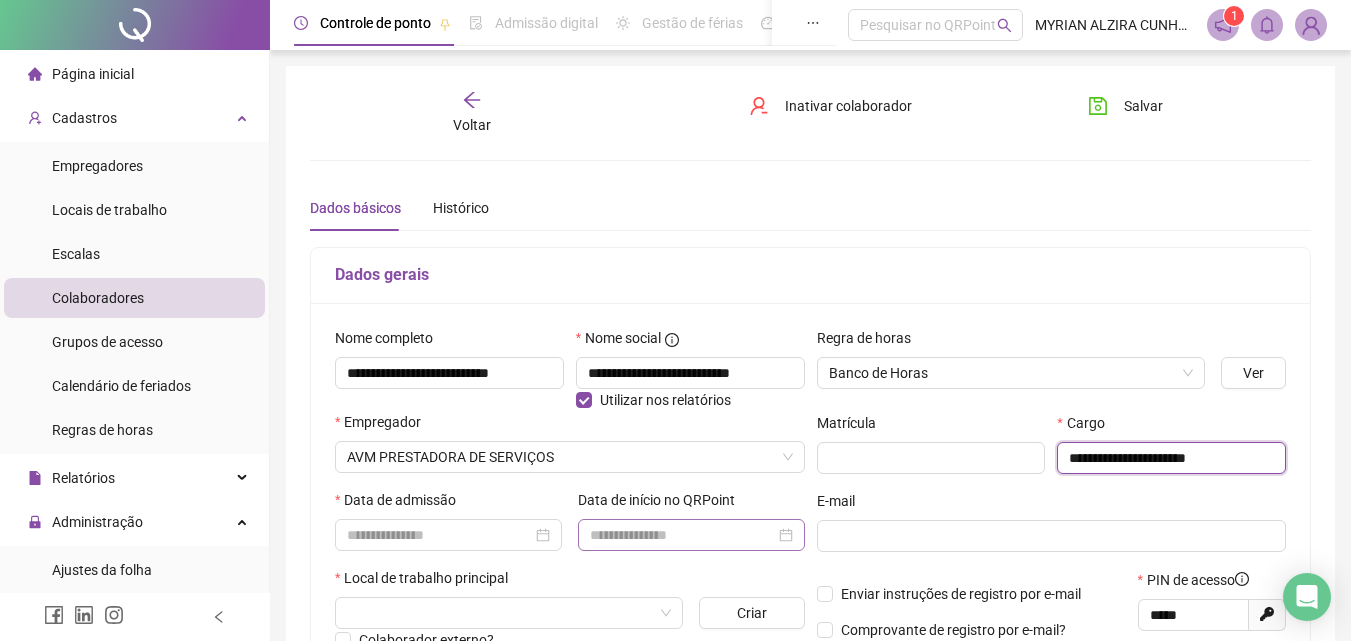 type on "**********" 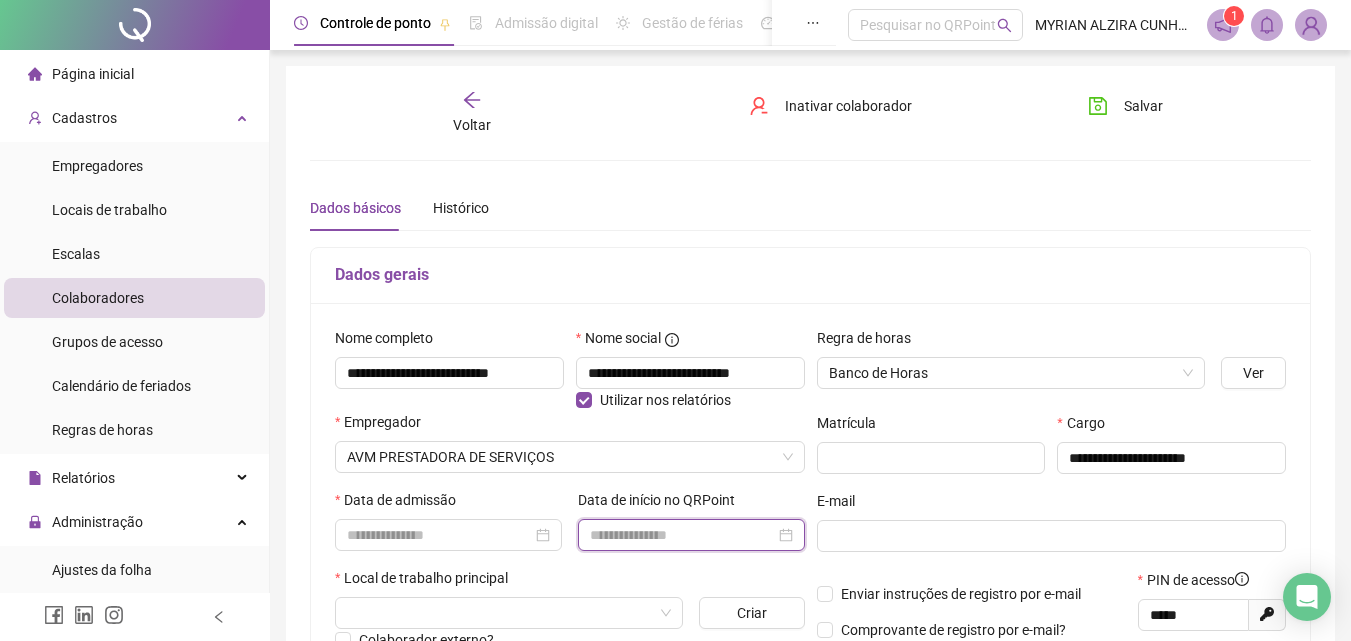 click at bounding box center (682, 535) 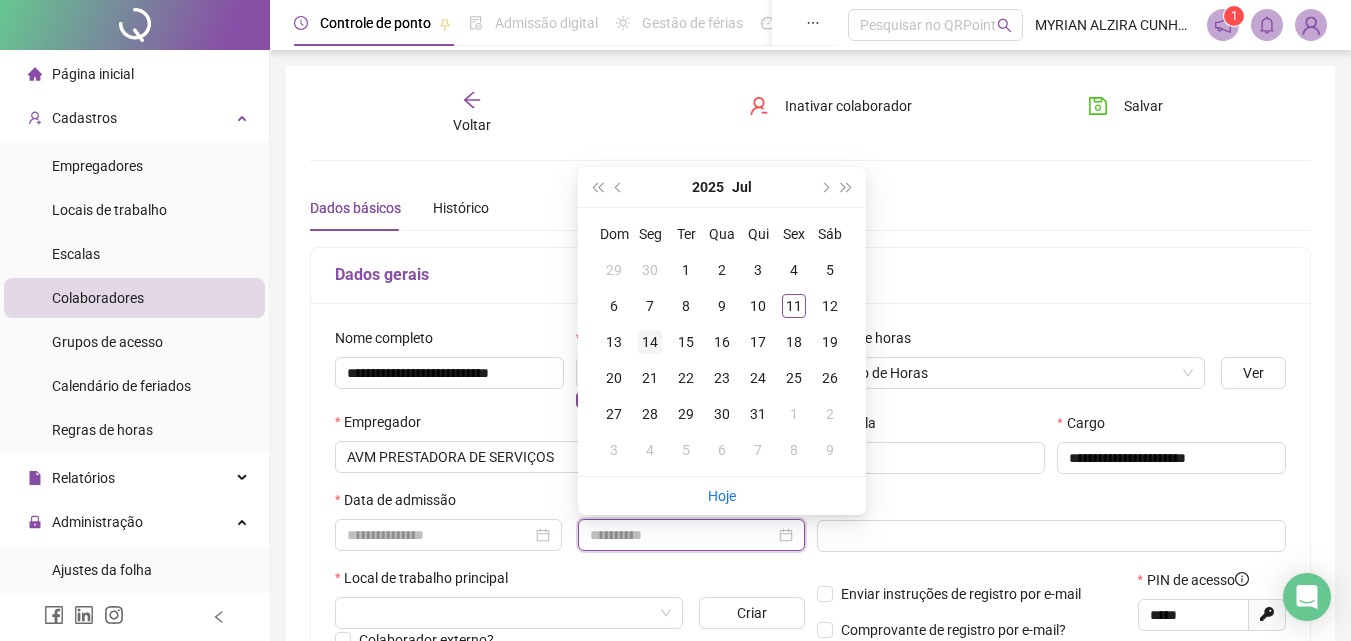 type on "**********" 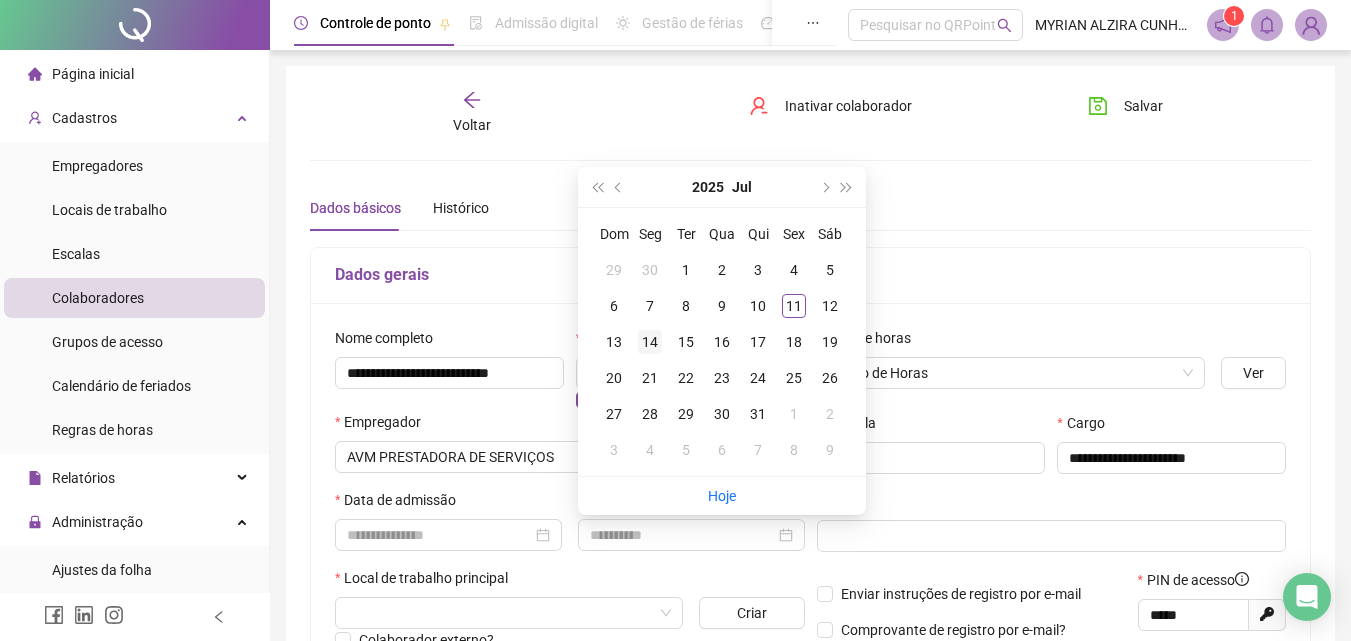 click on "14" at bounding box center [650, 342] 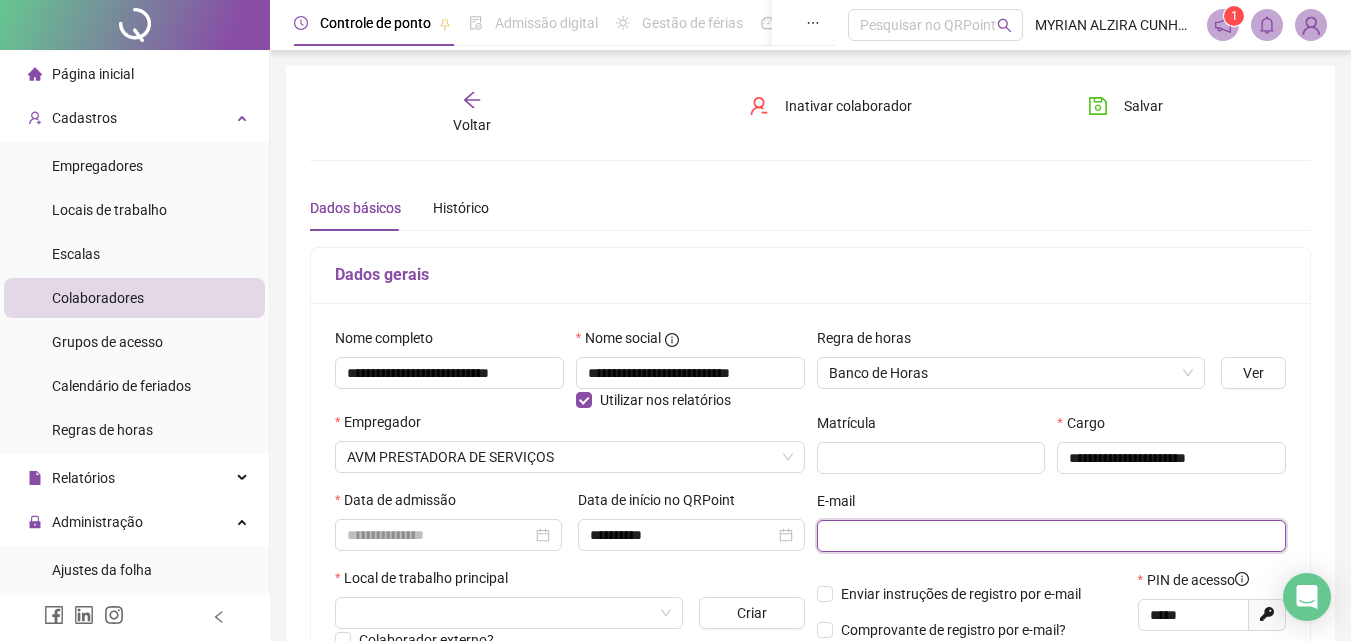click at bounding box center [1050, 536] 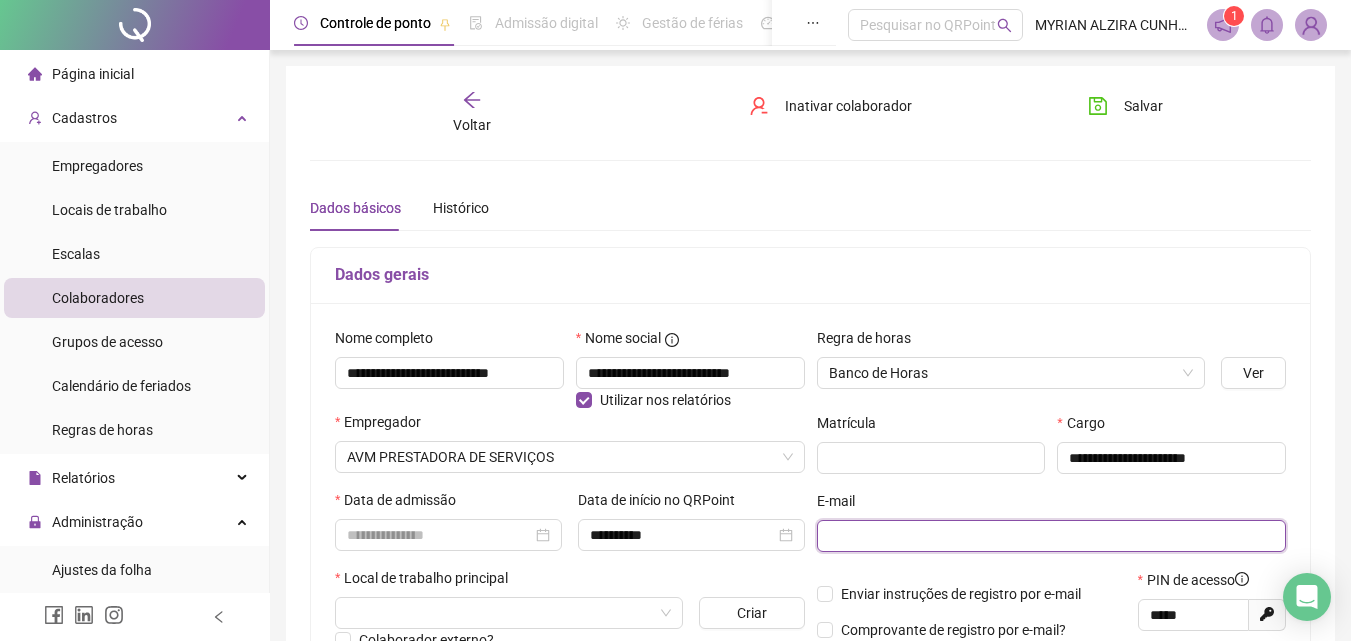 paste on "**********" 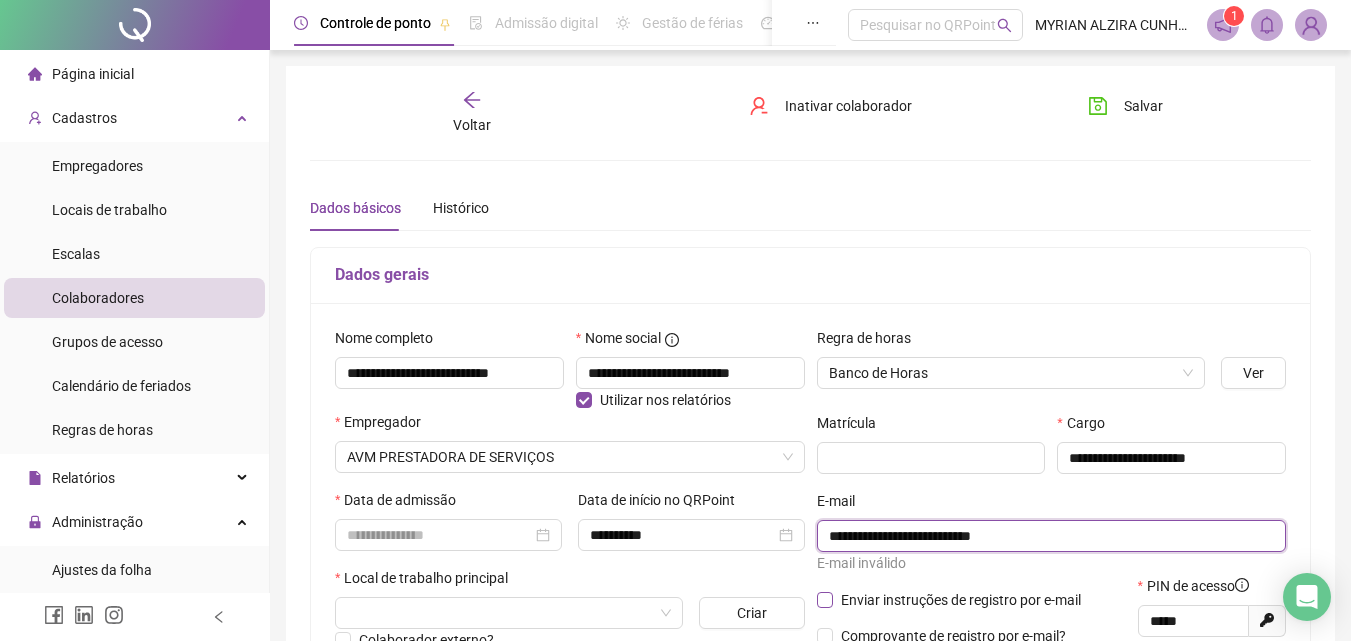 type on "**********" 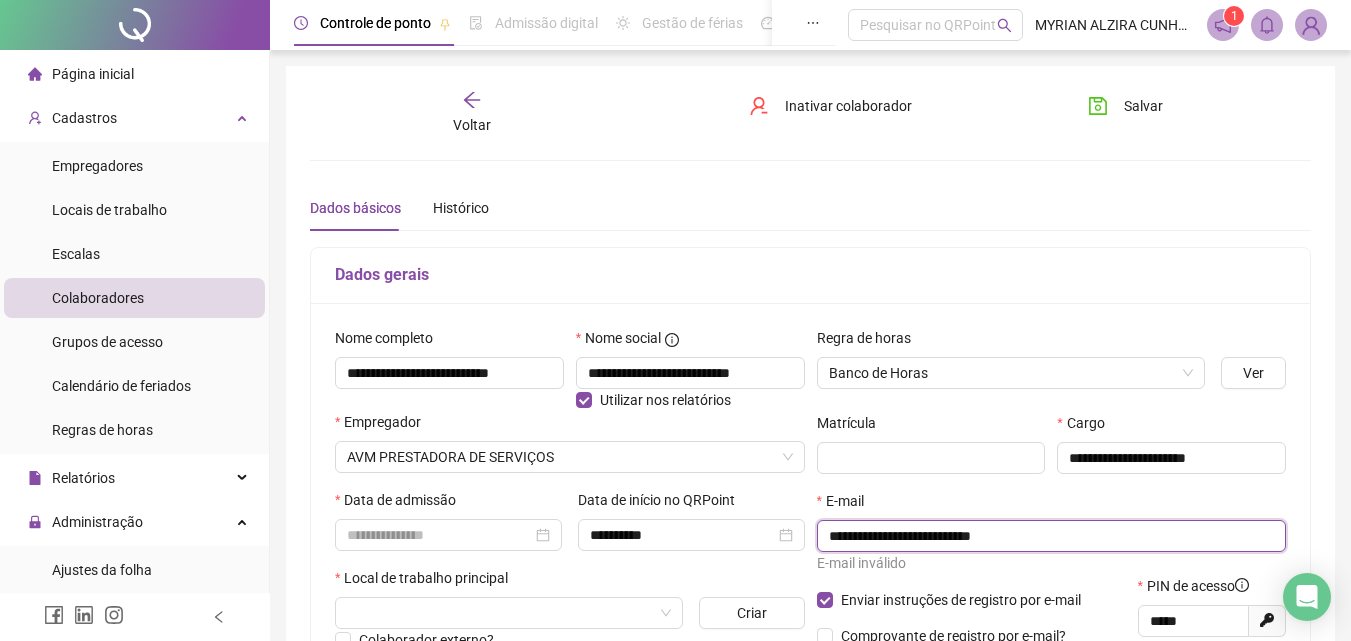 drag, startPoint x: 1081, startPoint y: 532, endPoint x: 774, endPoint y: 563, distance: 308.5612 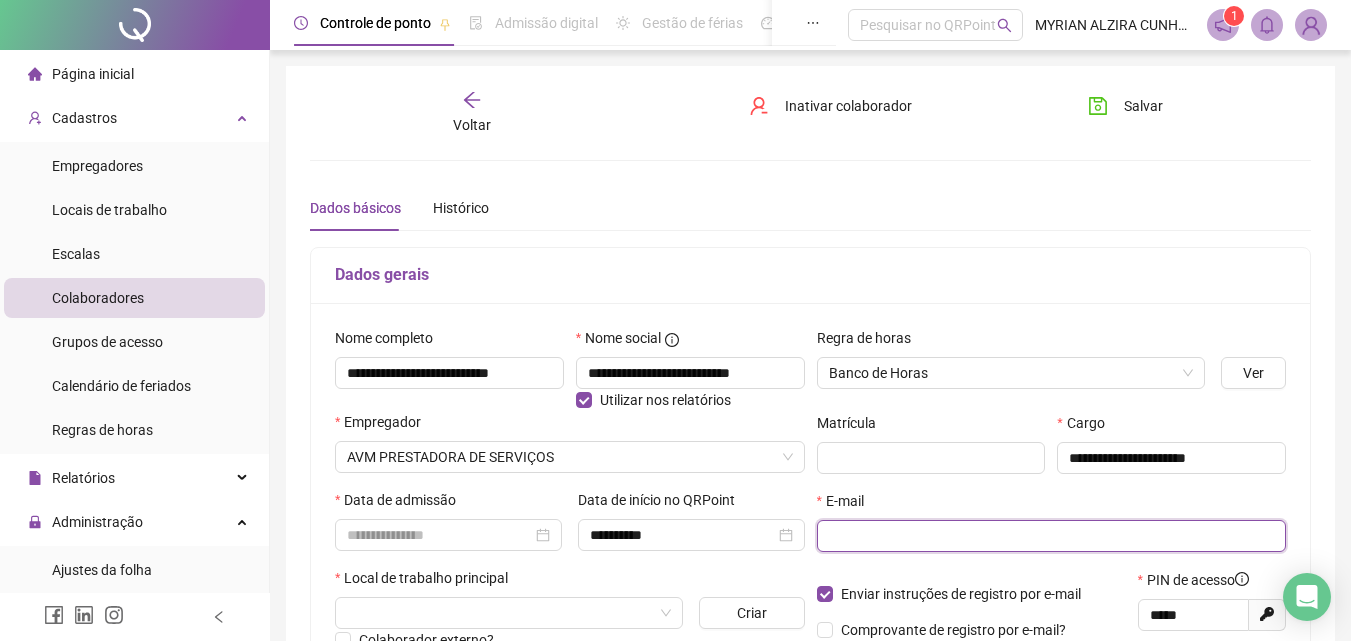paste on "**********" 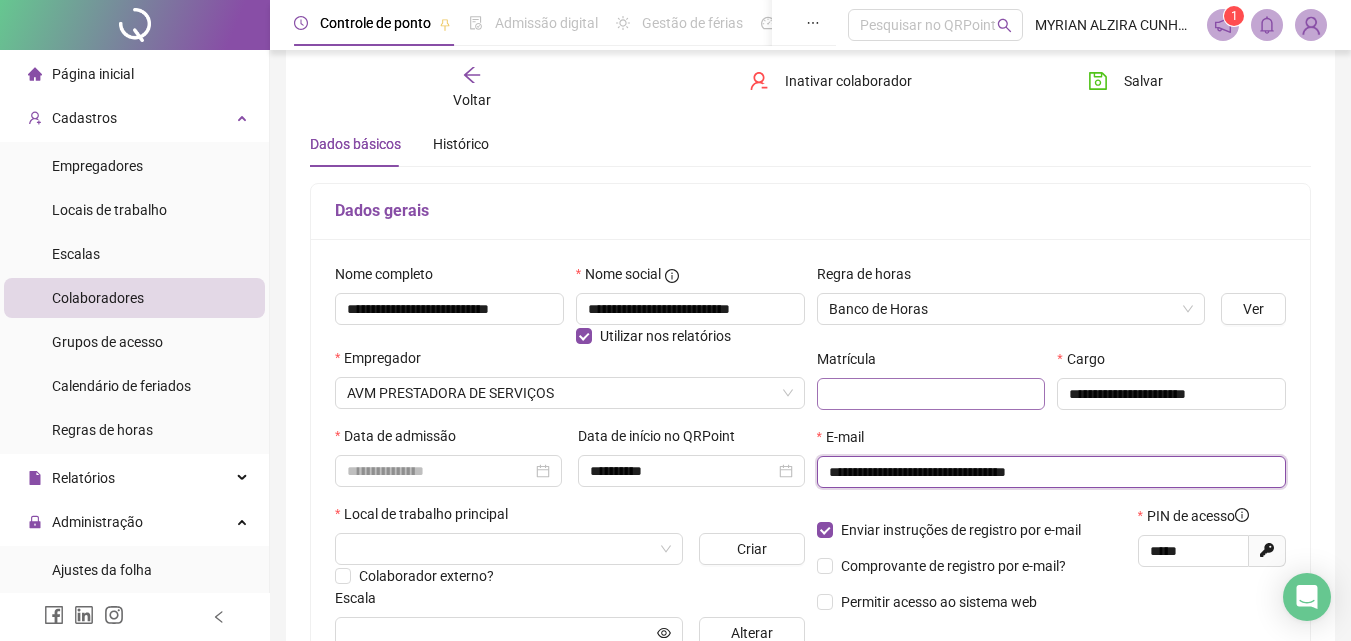scroll, scrollTop: 100, scrollLeft: 0, axis: vertical 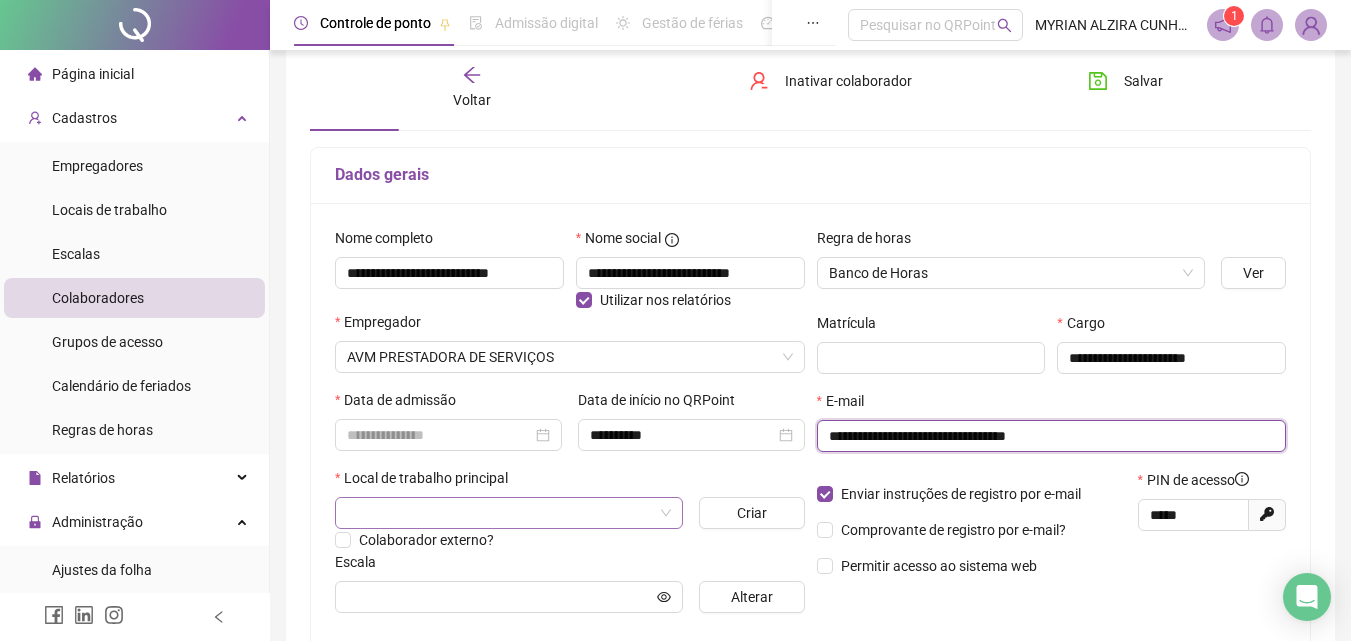 type on "**********" 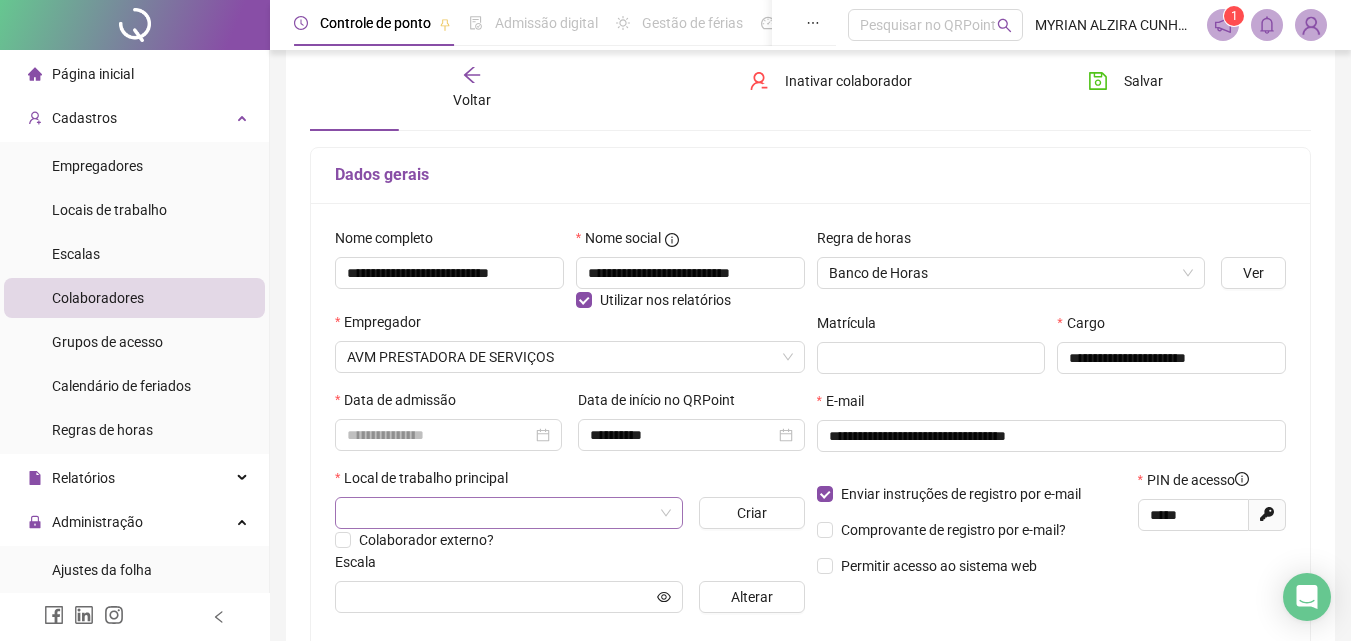 click at bounding box center [503, 513] 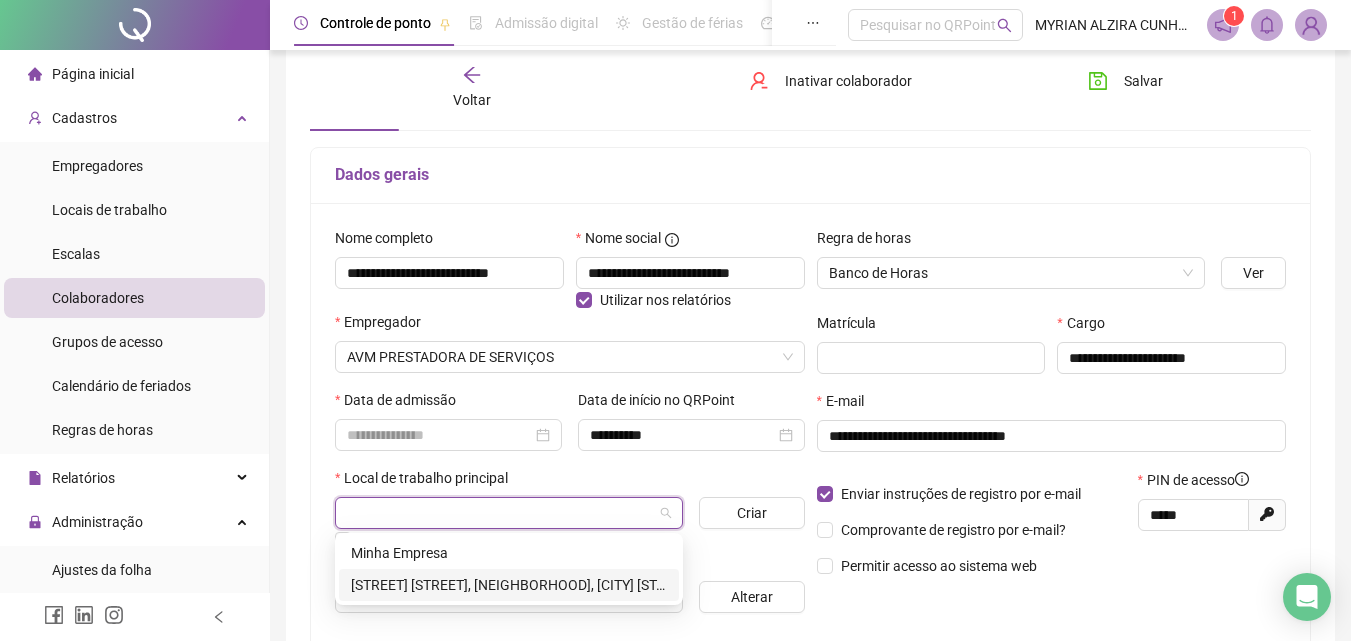 click on "[STREET] [STREET], [NEIGHBORHOOD], [CITY] [STATE]" at bounding box center (509, 585) 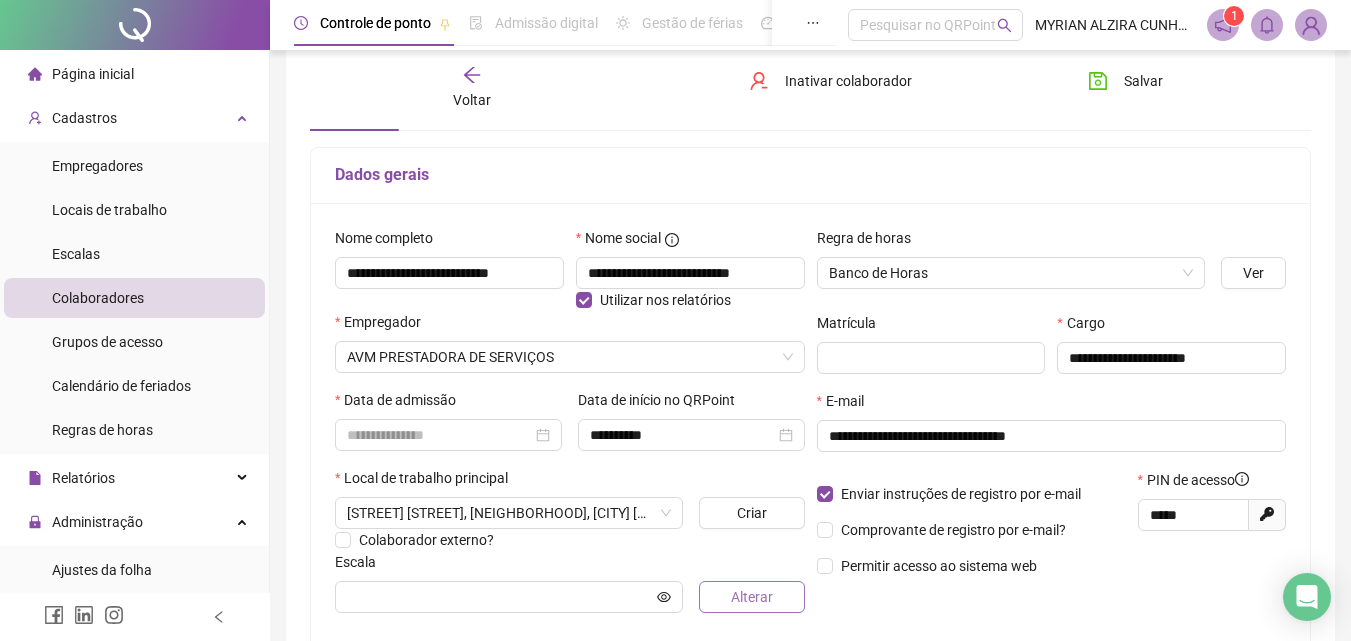 click on "Alterar" at bounding box center (752, 597) 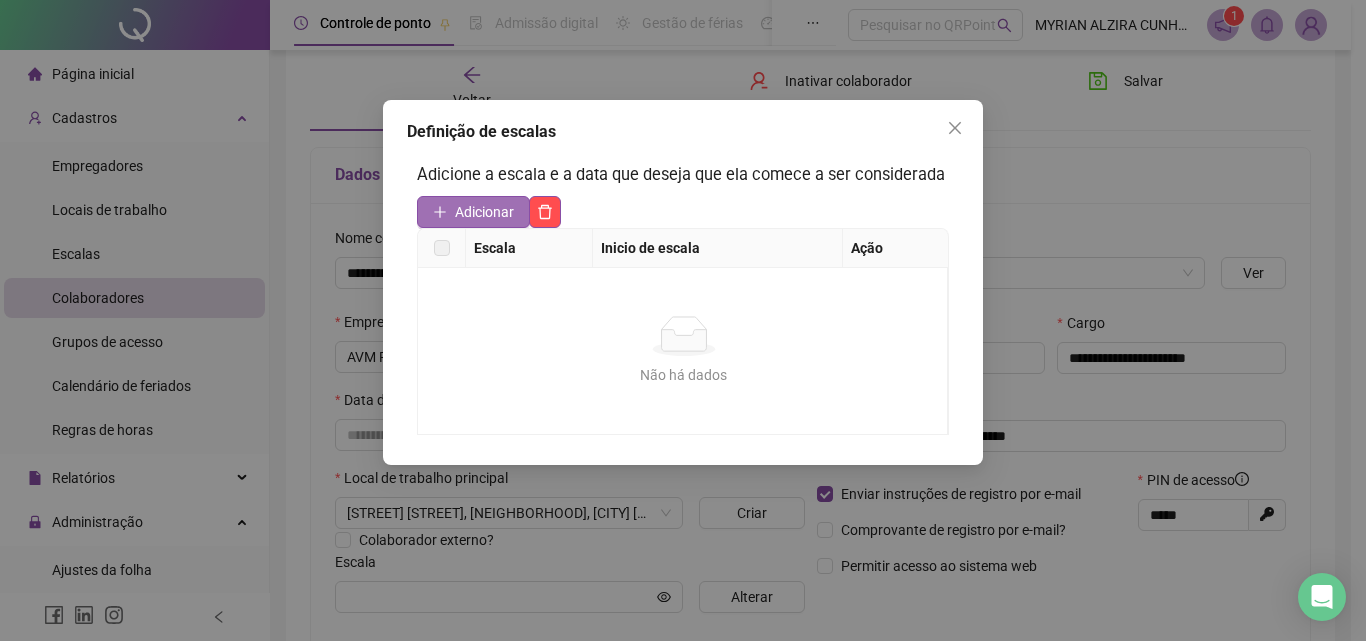 click on "Adicionar" at bounding box center [484, 212] 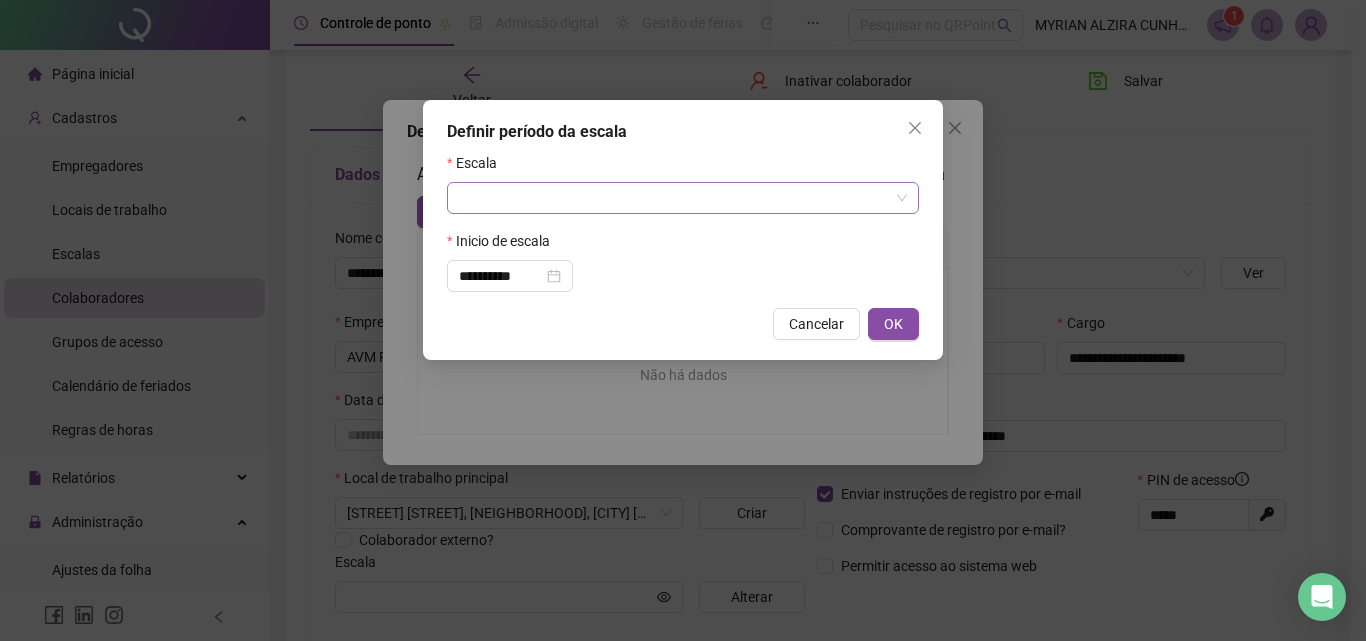 click at bounding box center (677, 198) 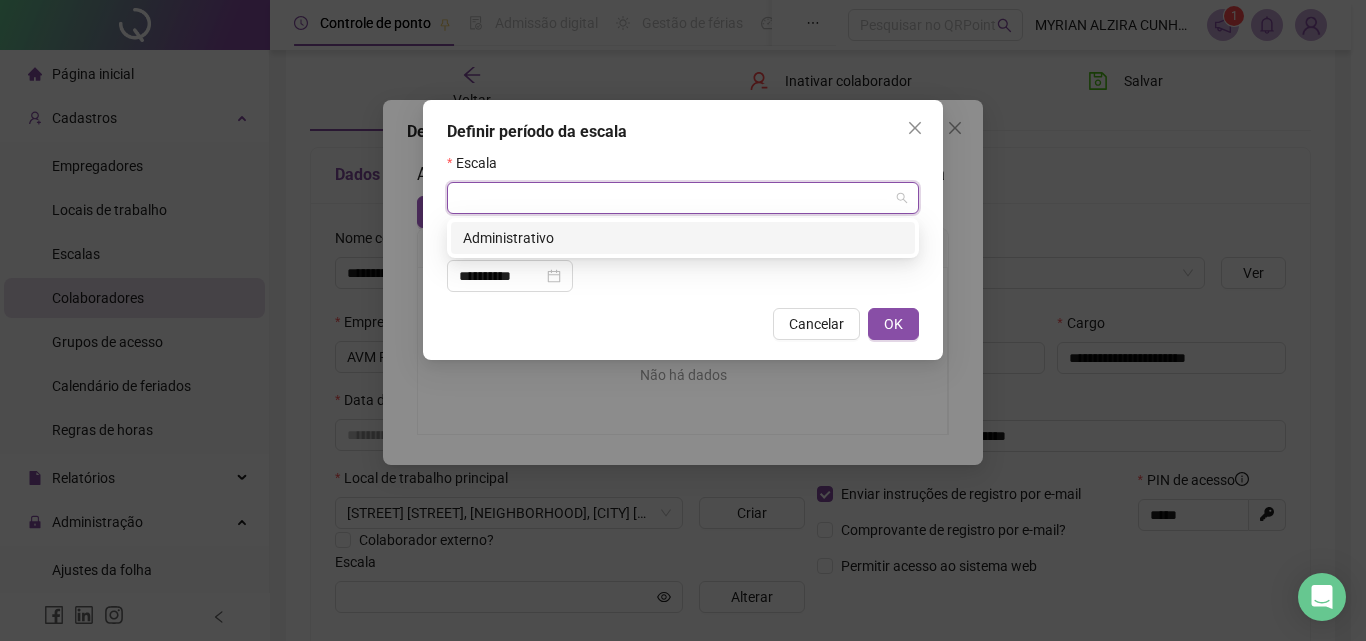 click on "Administrativo" at bounding box center (683, 238) 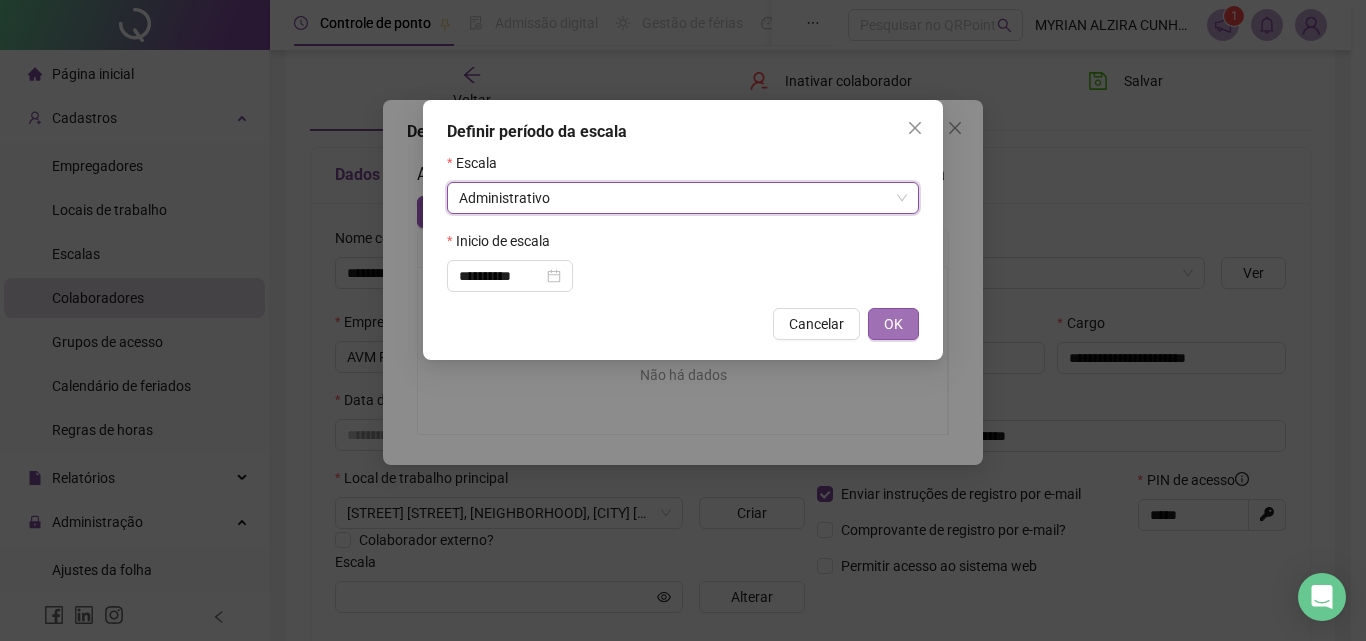 click on "OK" at bounding box center (893, 324) 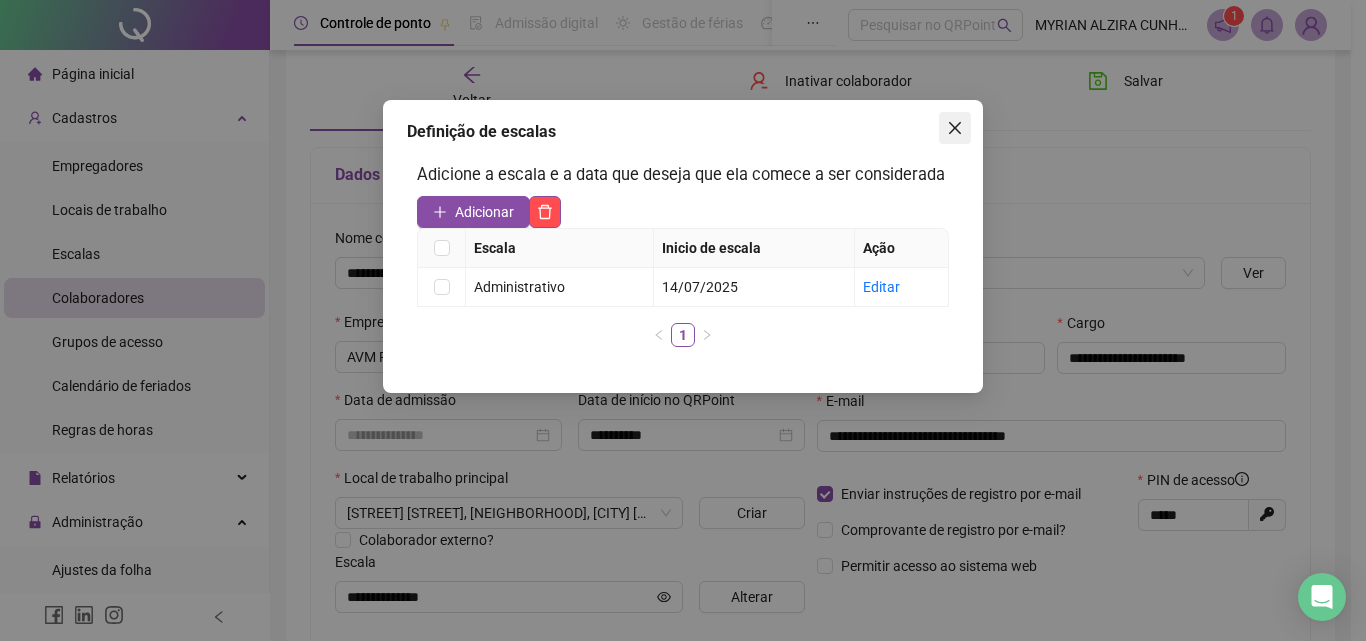 click 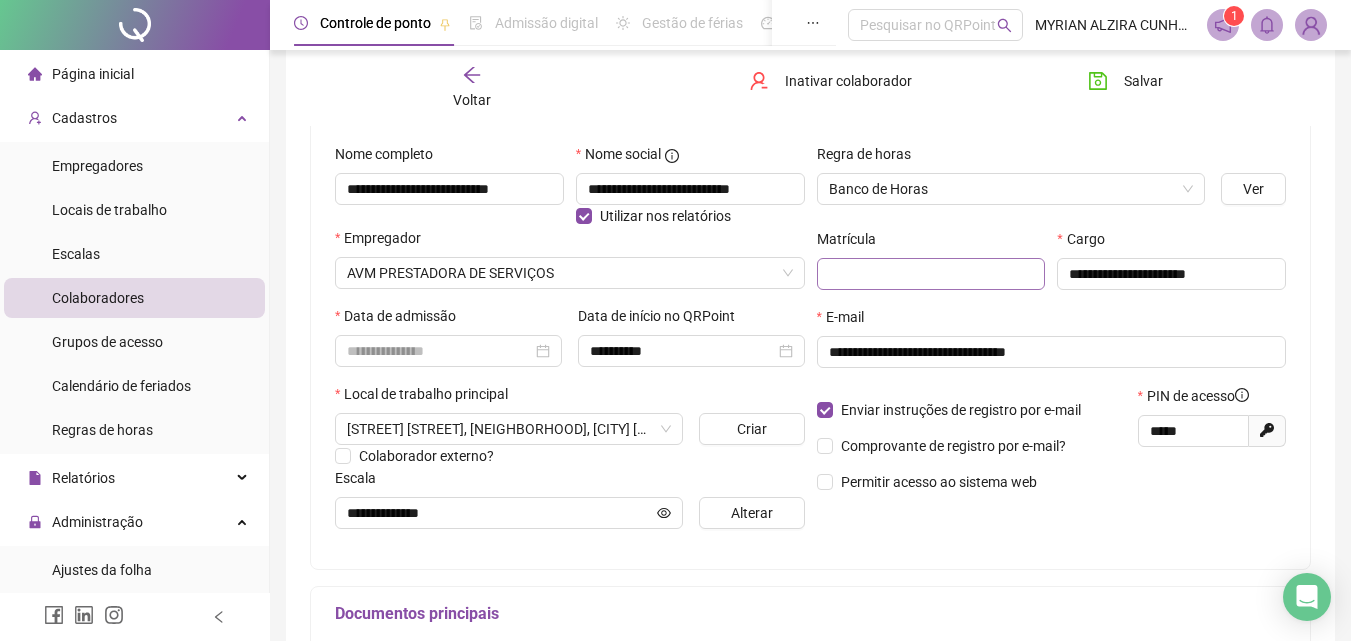 scroll, scrollTop: 300, scrollLeft: 0, axis: vertical 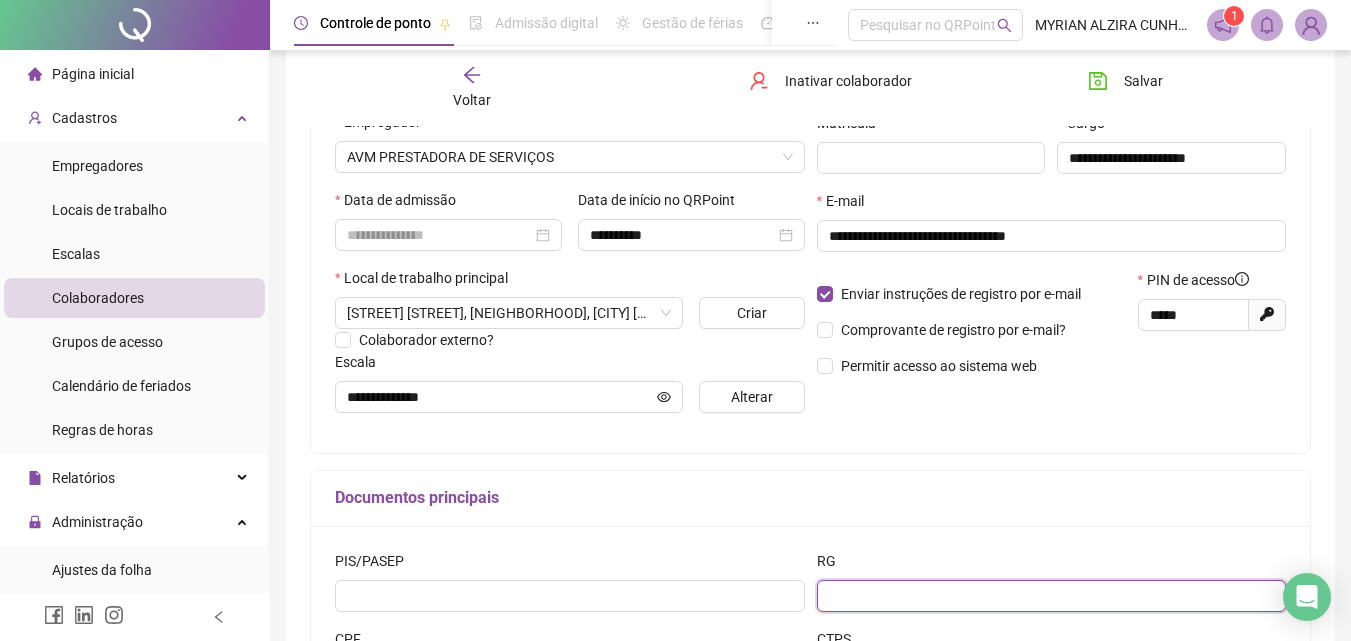 click at bounding box center [1052, 596] 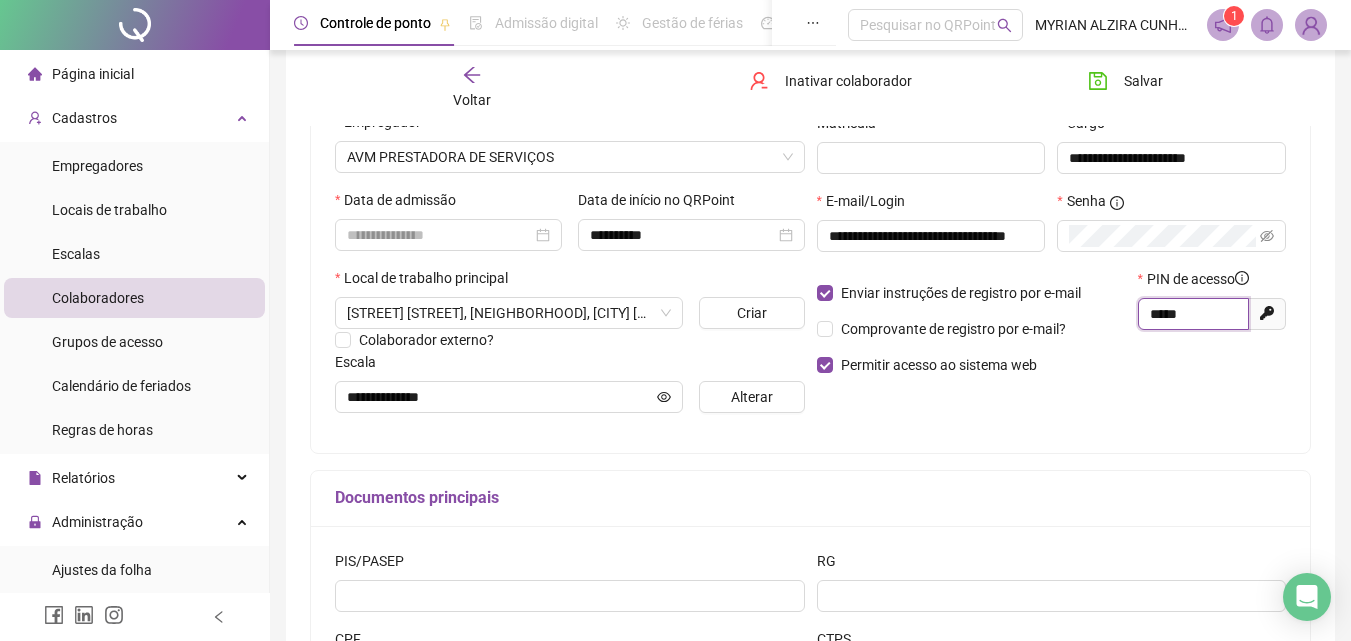 drag, startPoint x: 1205, startPoint y: 316, endPoint x: 1125, endPoint y: 316, distance: 80 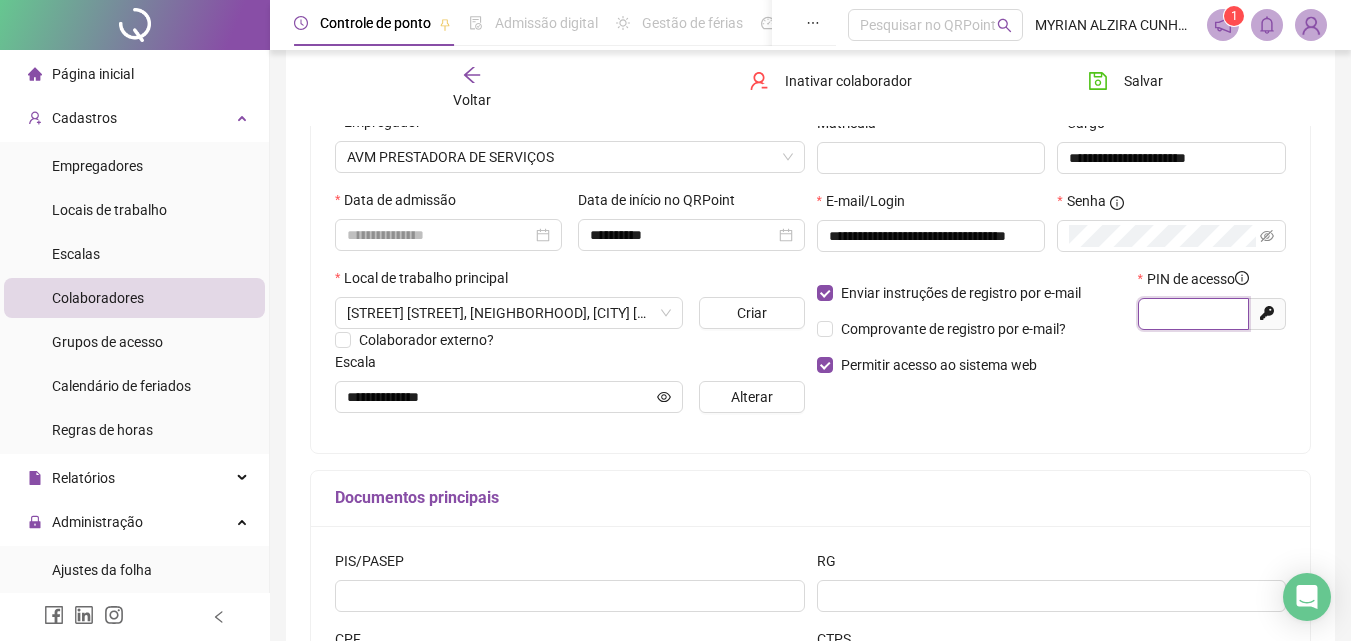 type 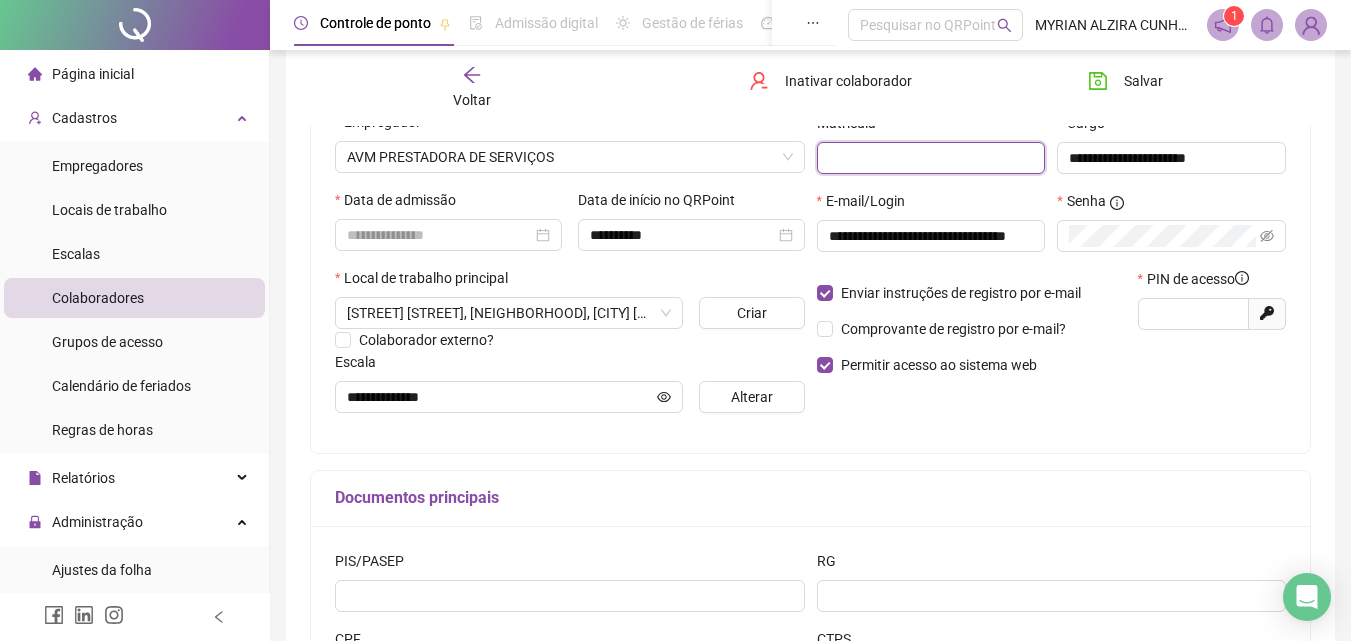click at bounding box center [931, 158] 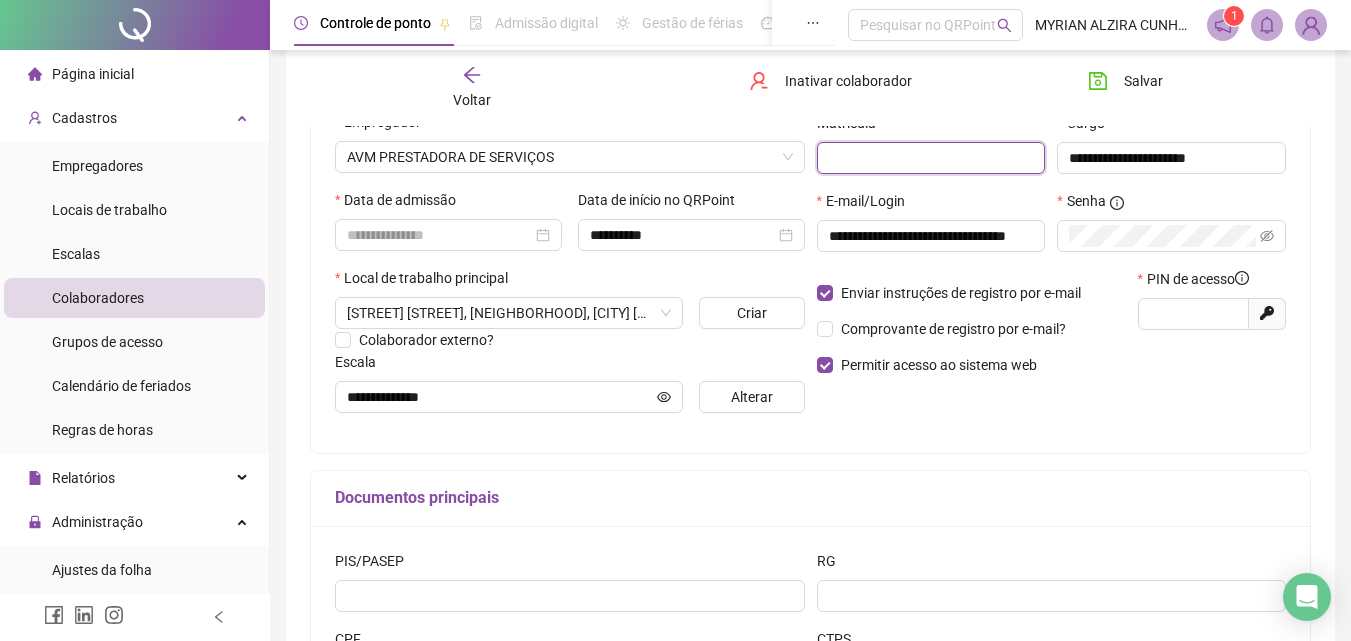 click at bounding box center (931, 158) 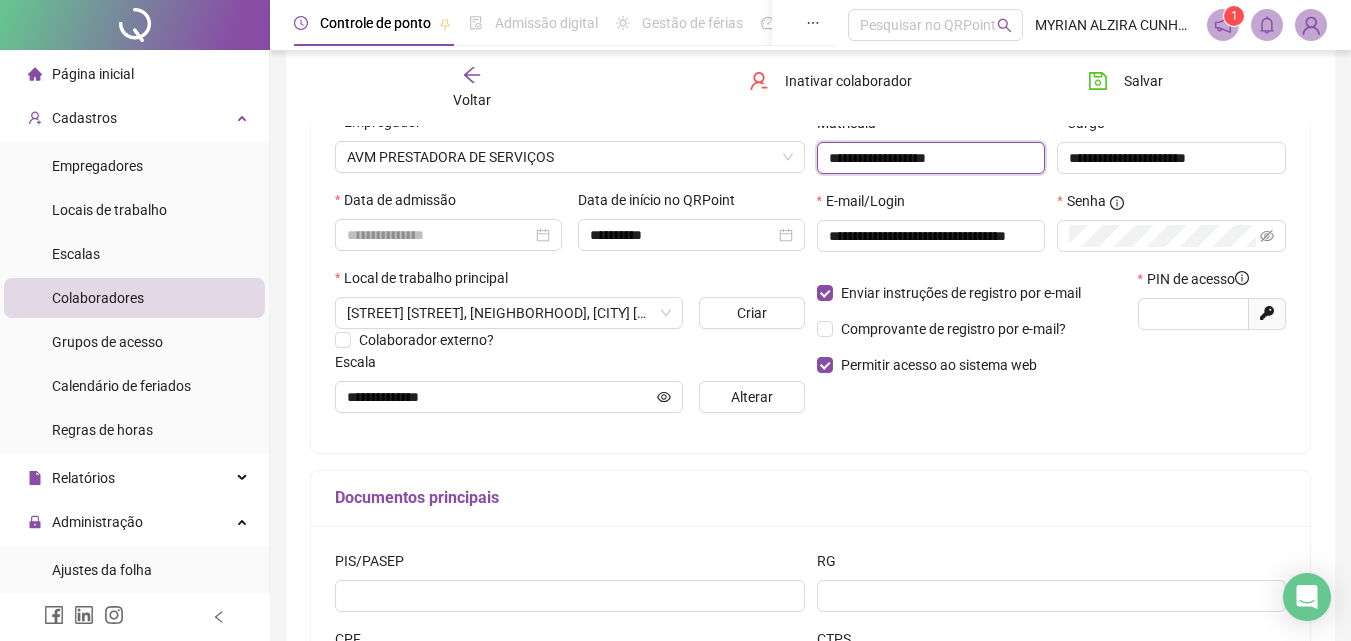 type on "**********" 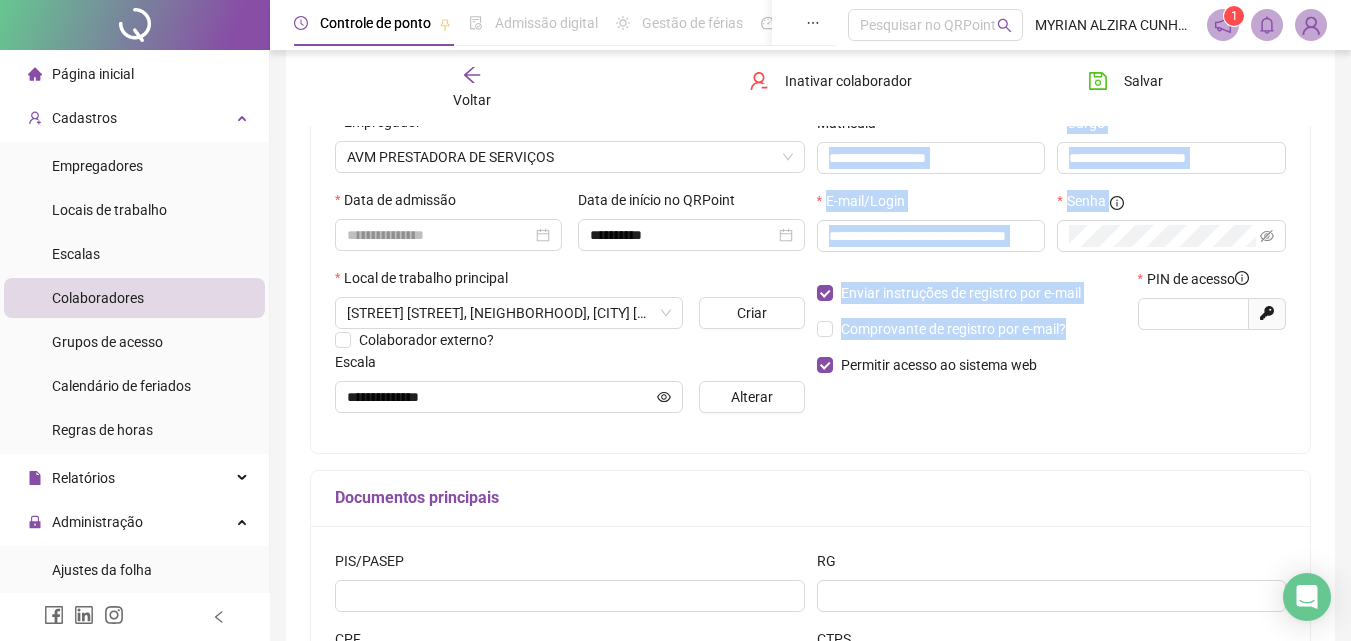 click on "**********" at bounding box center (1052, 228) 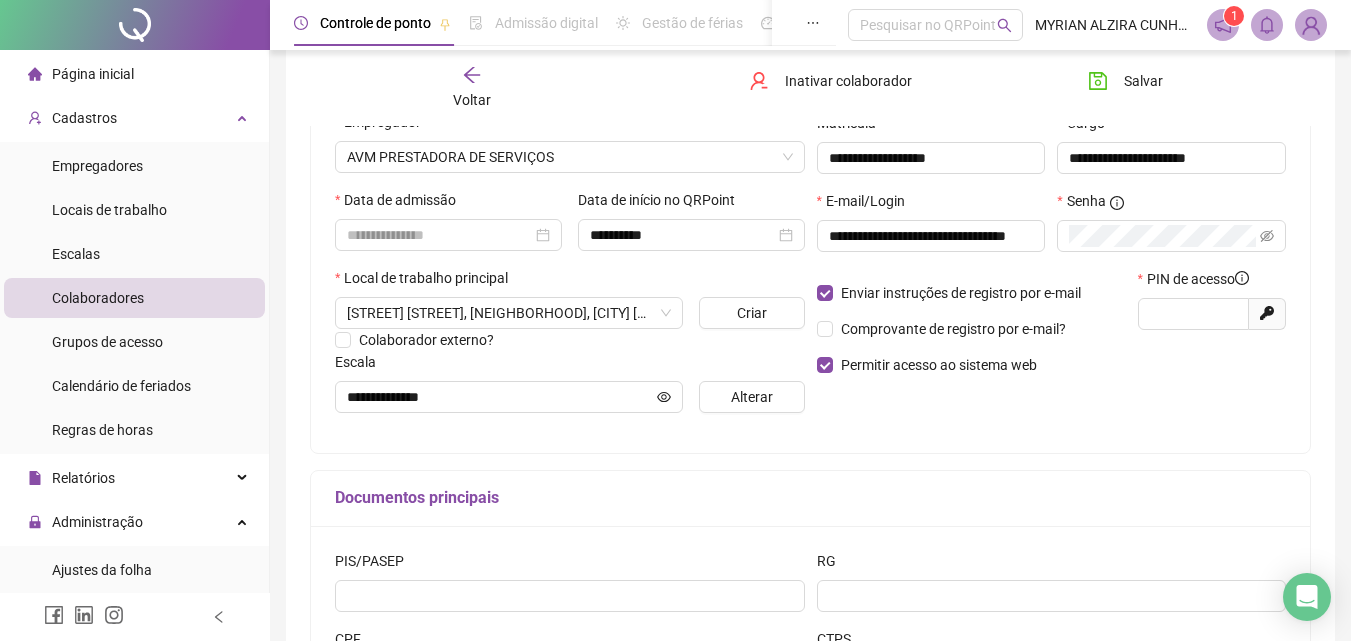click on "**********" at bounding box center (810, 339) 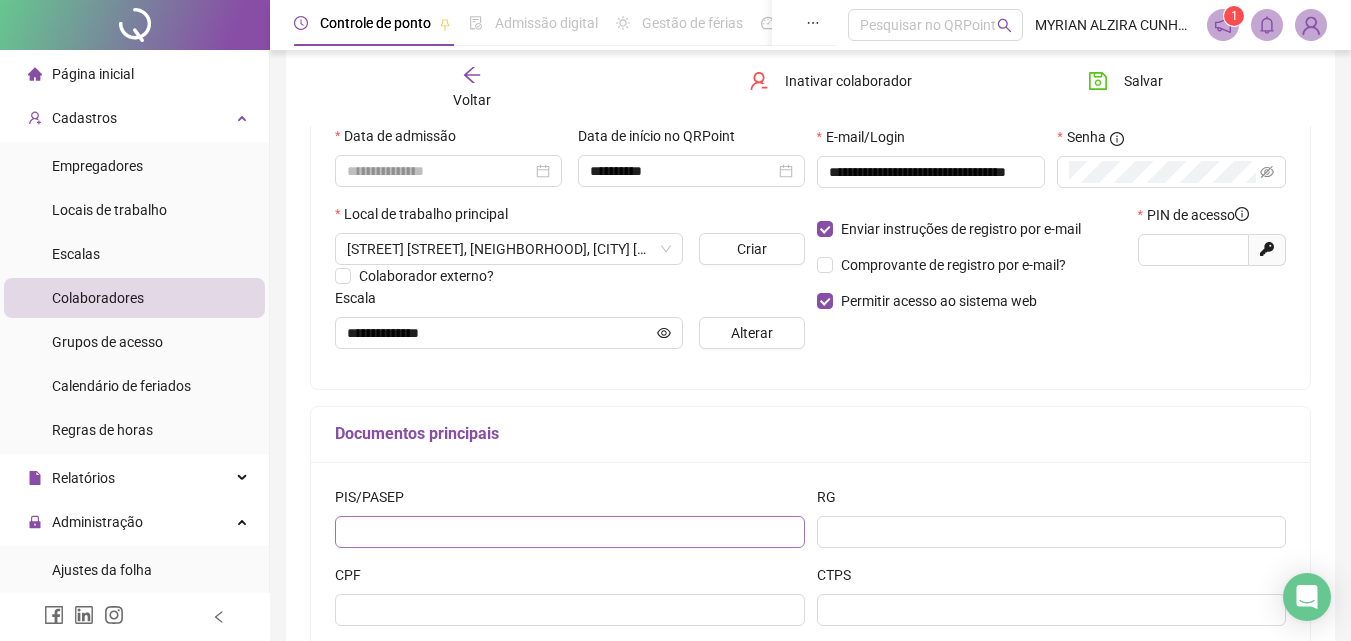 scroll, scrollTop: 400, scrollLeft: 0, axis: vertical 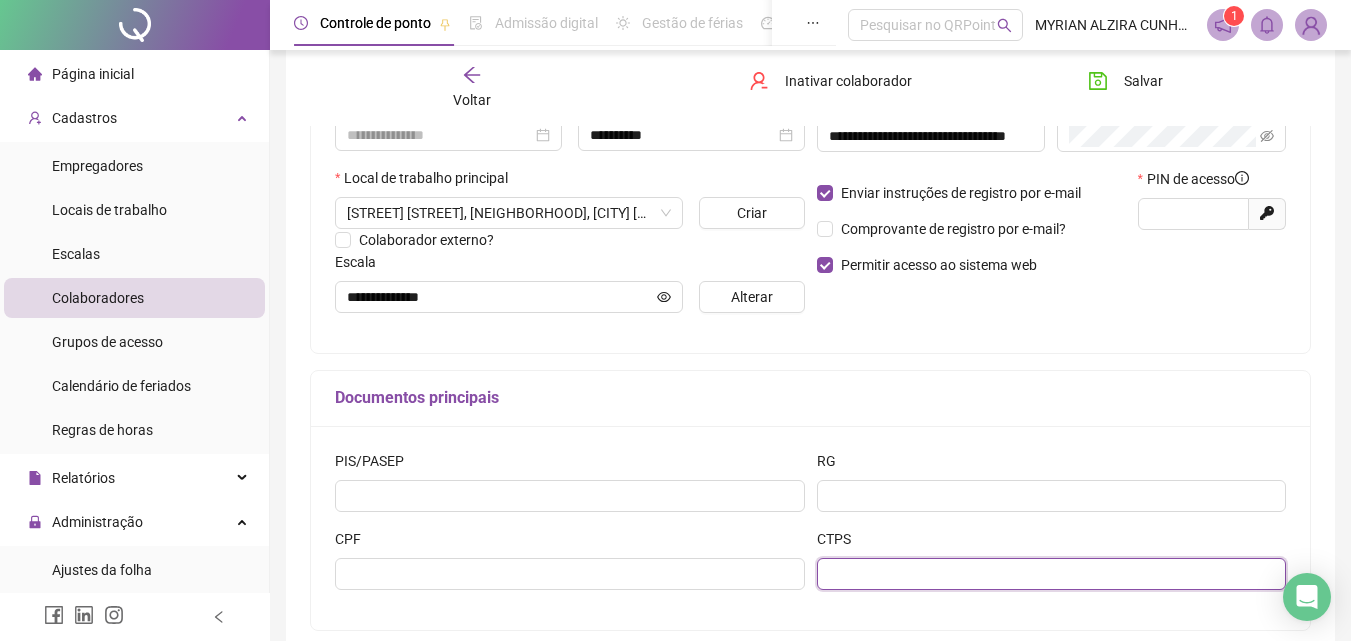 click at bounding box center [1052, 574] 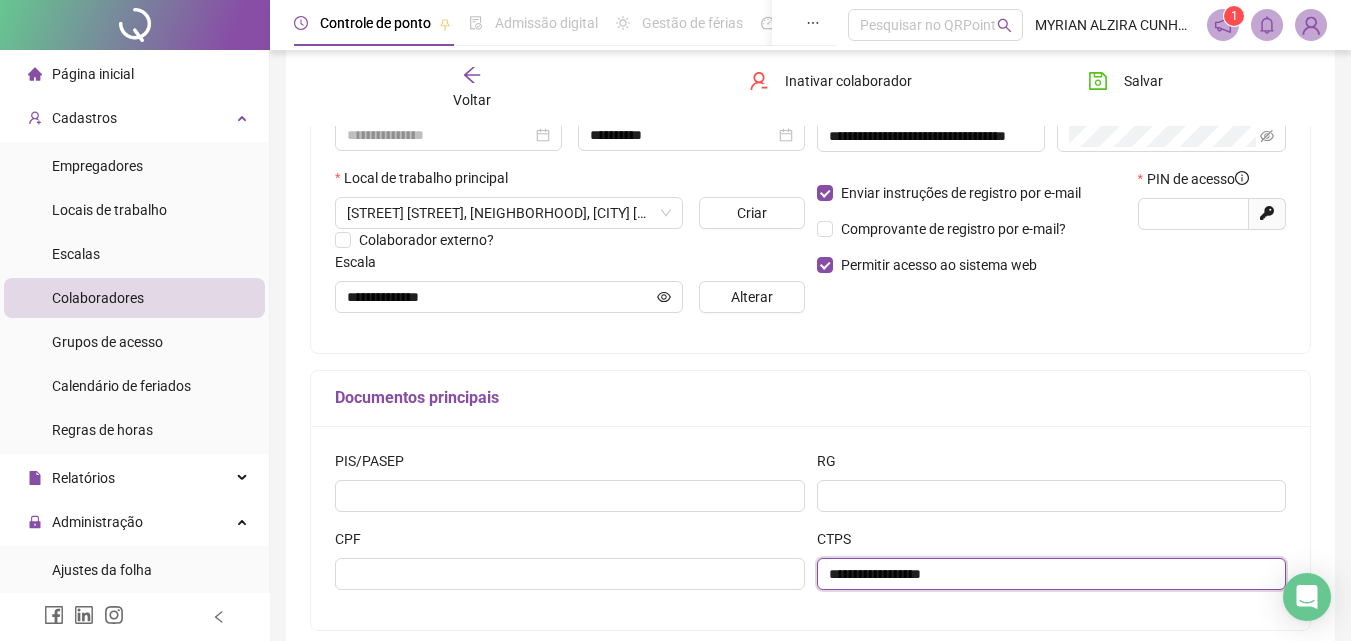 type on "**********" 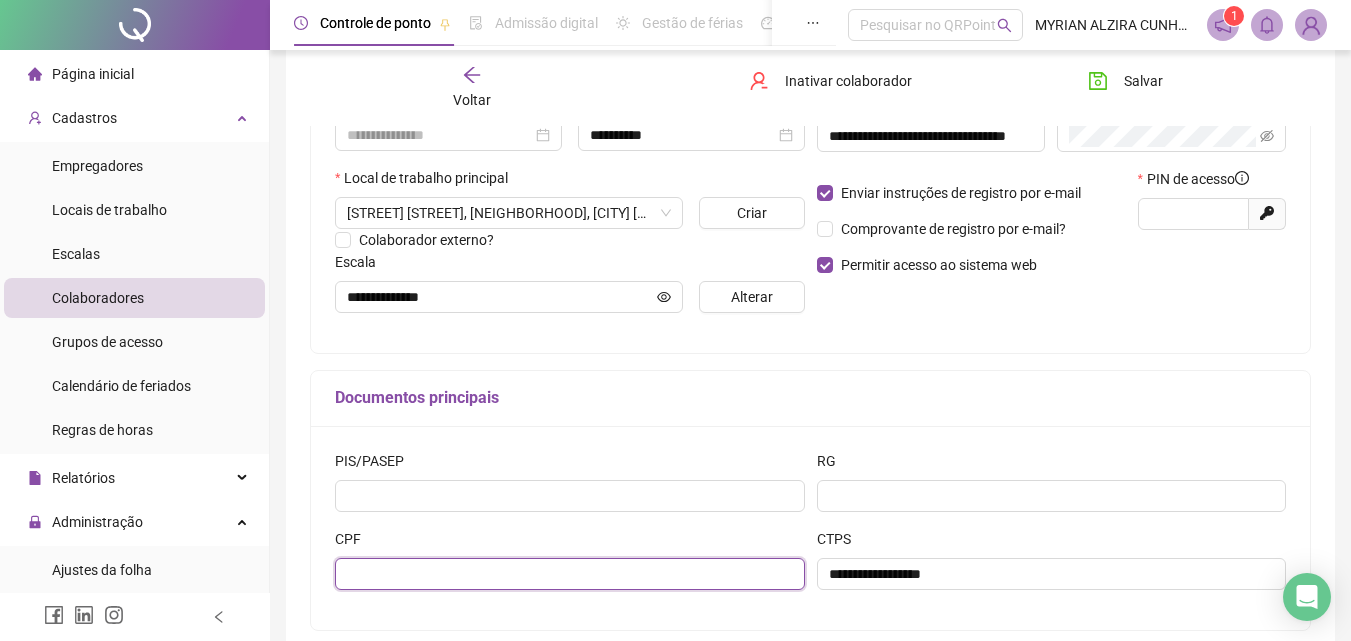 click at bounding box center (570, 574) 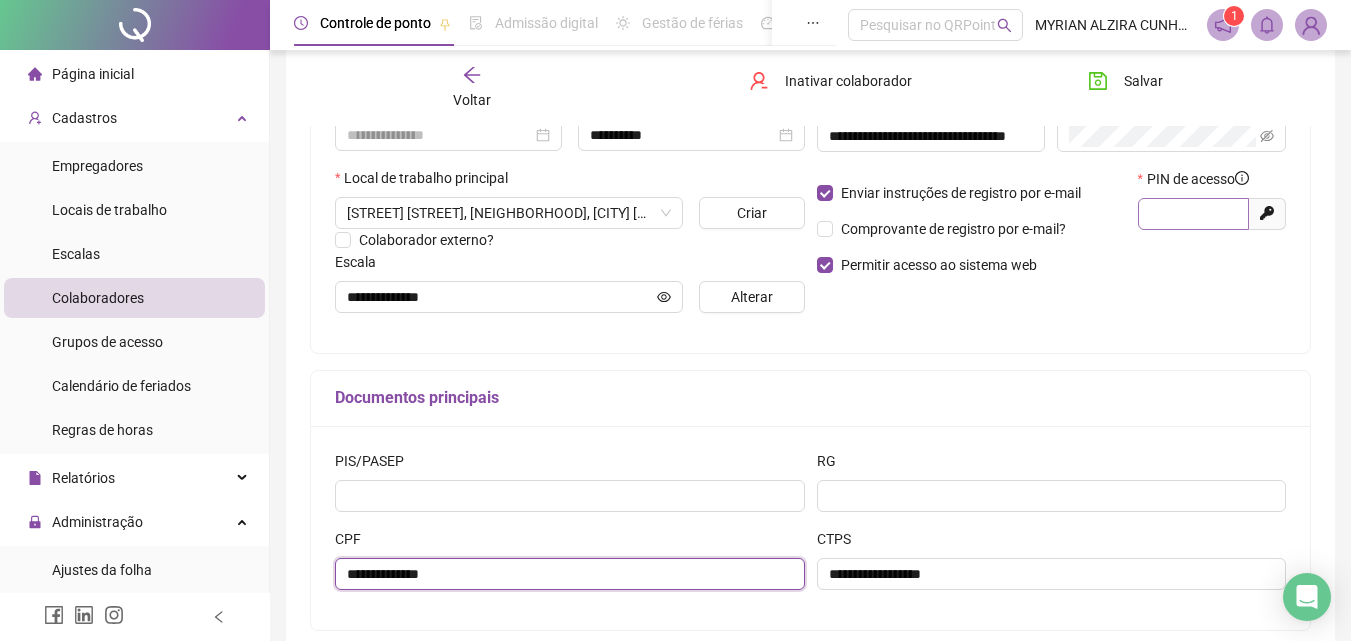 type on "**********" 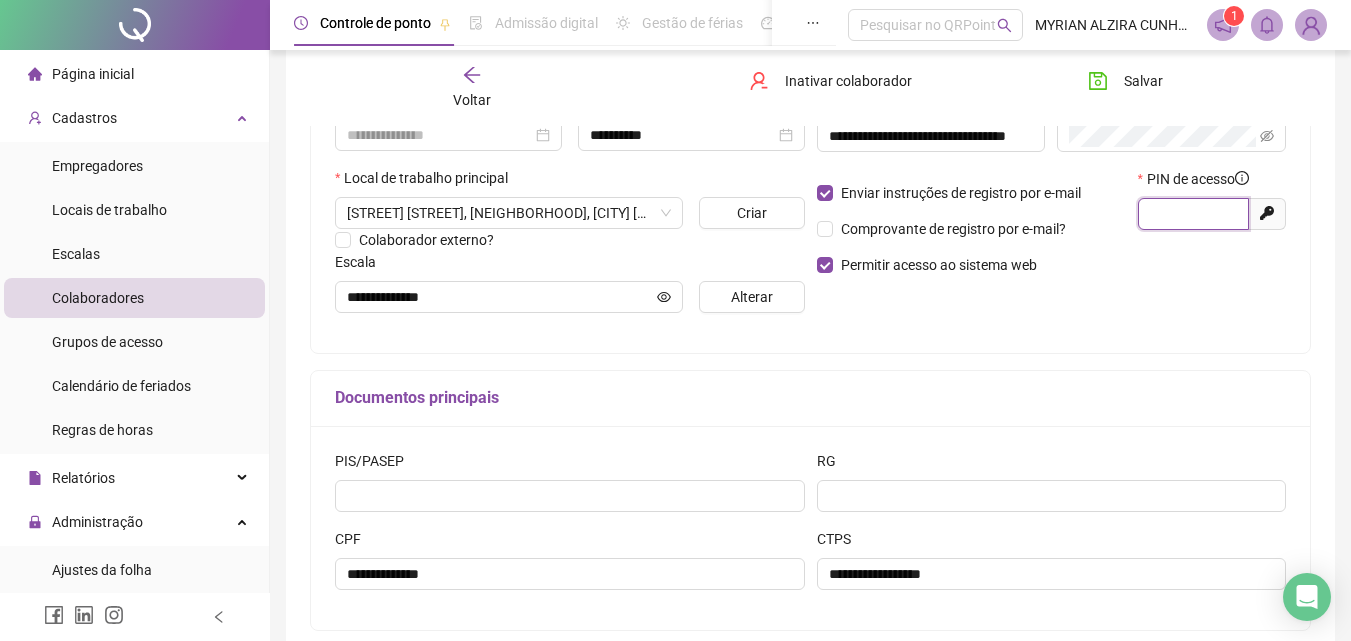 click at bounding box center [1191, 214] 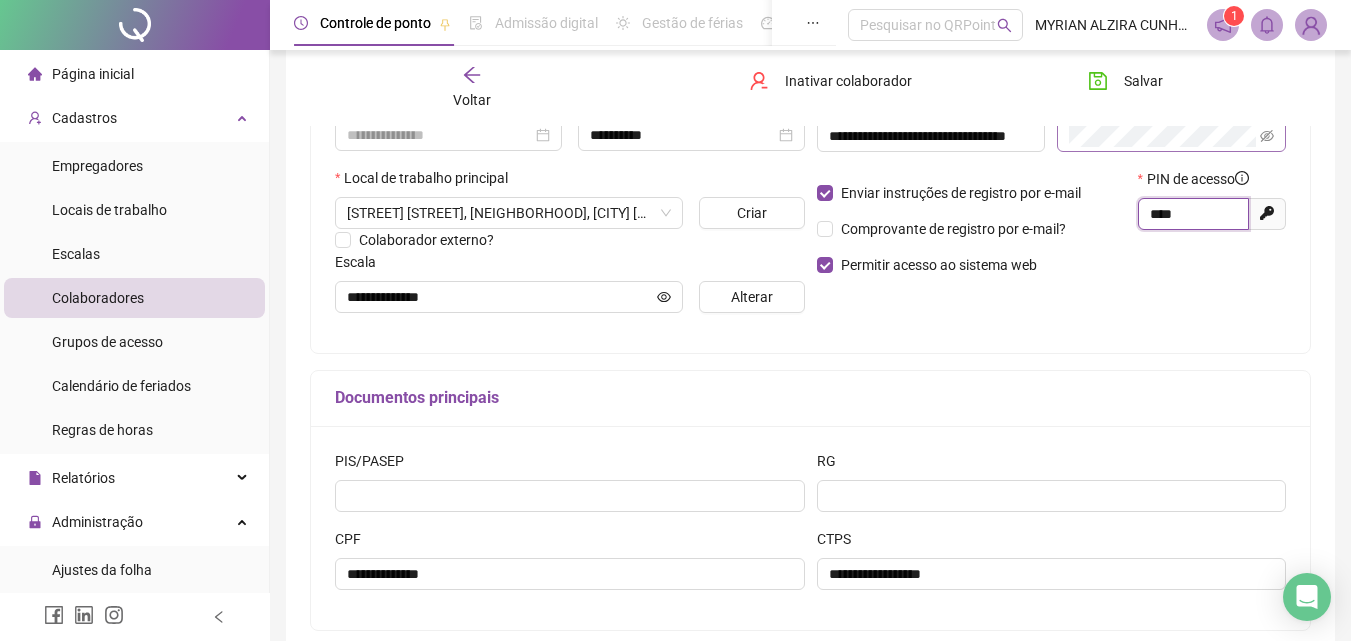 type on "****" 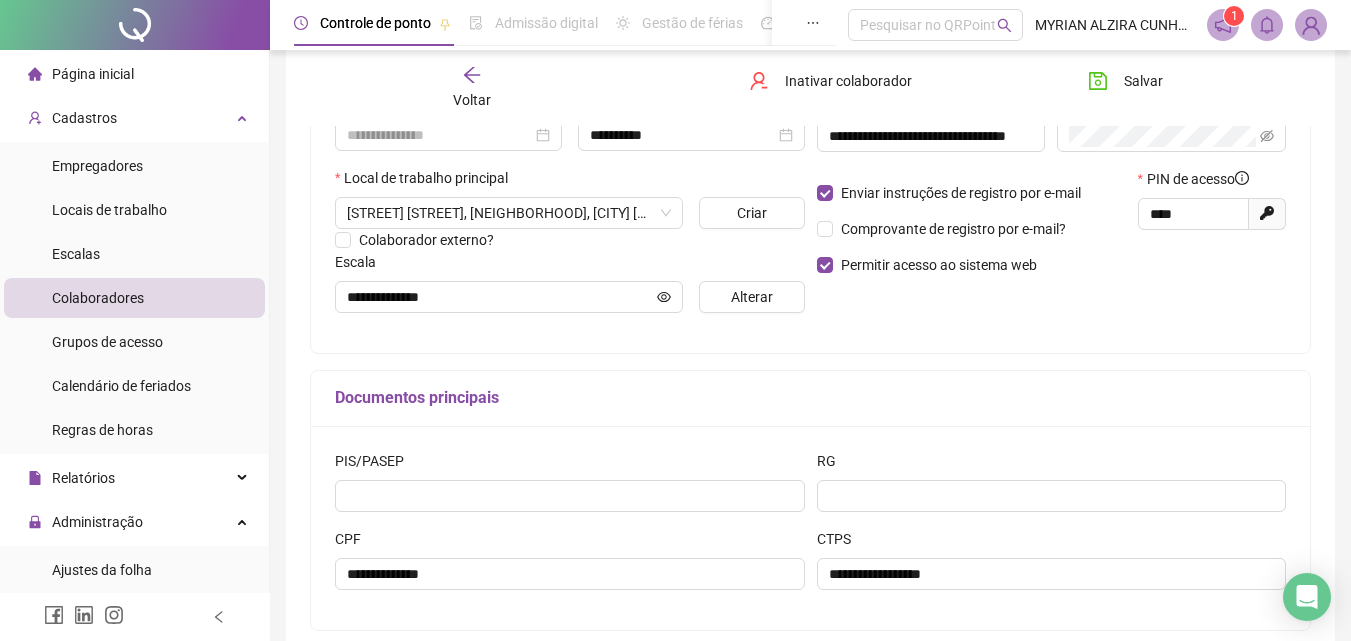 click on "**********" at bounding box center (1052, 128) 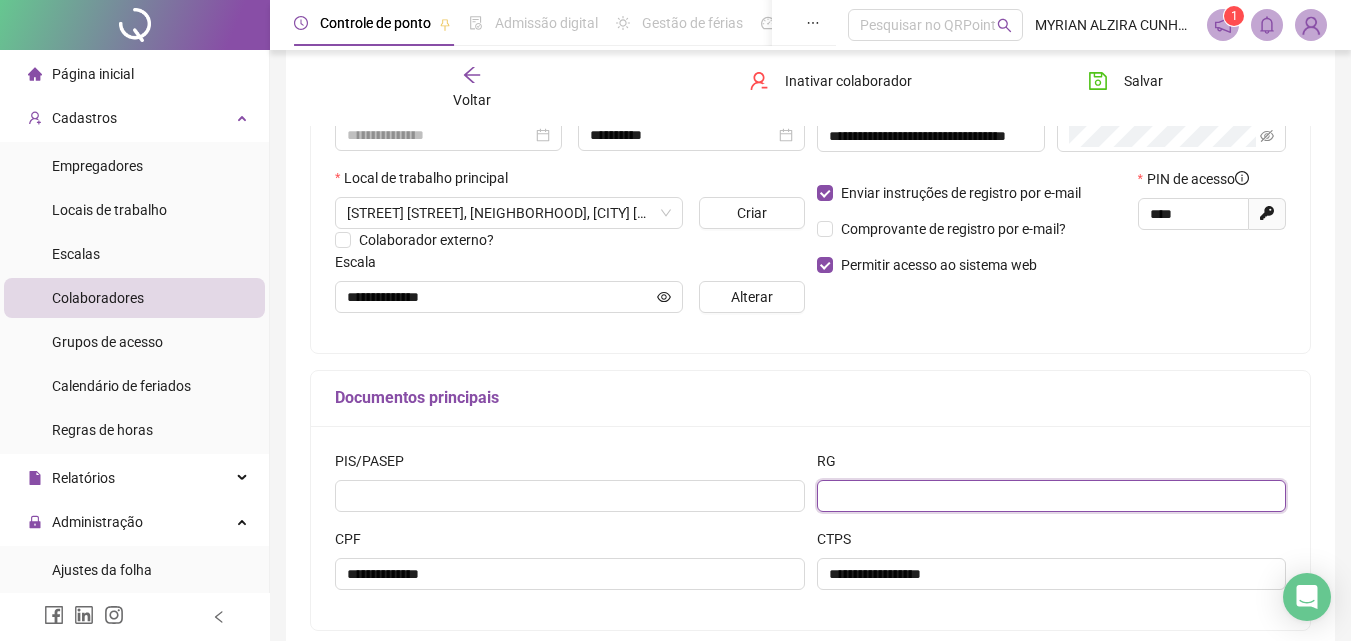 click at bounding box center (1052, 496) 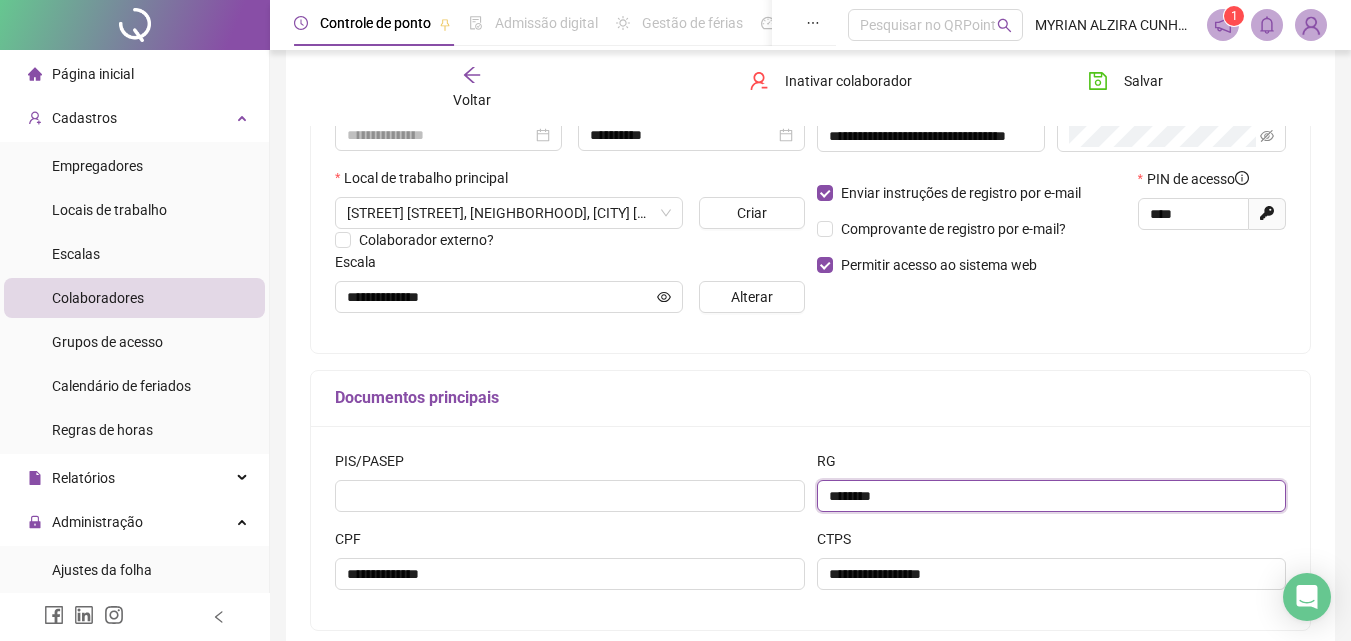 paste on "*********" 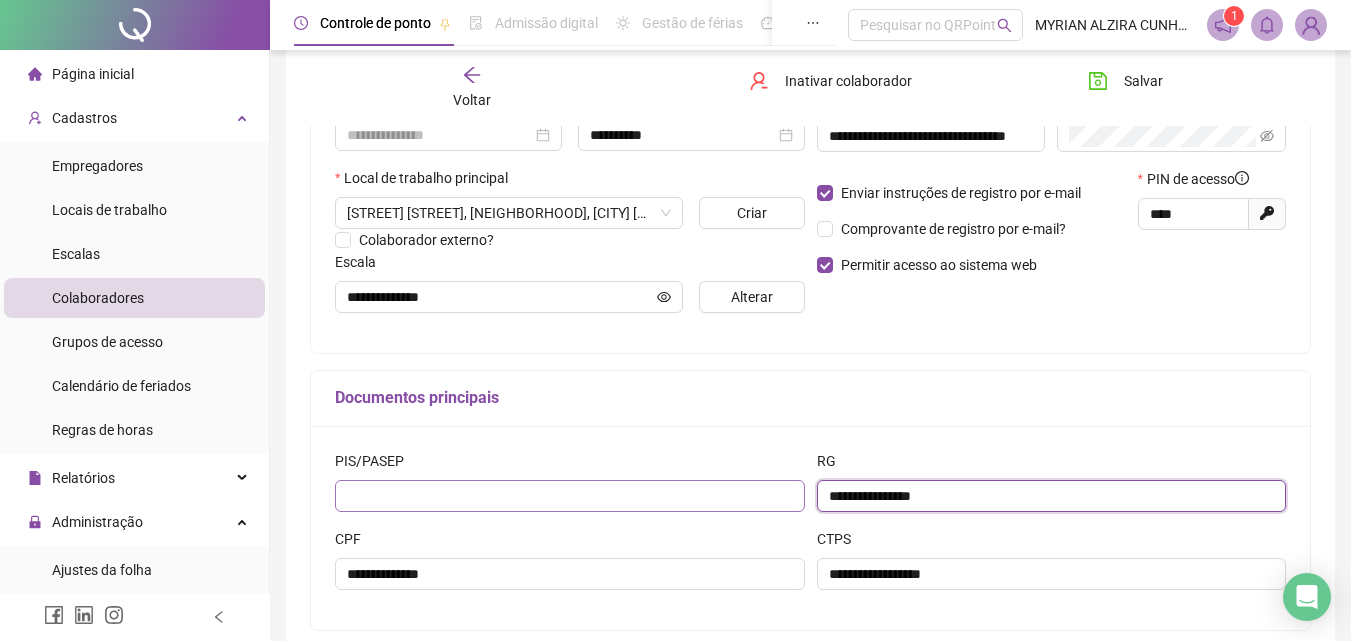 type on "**********" 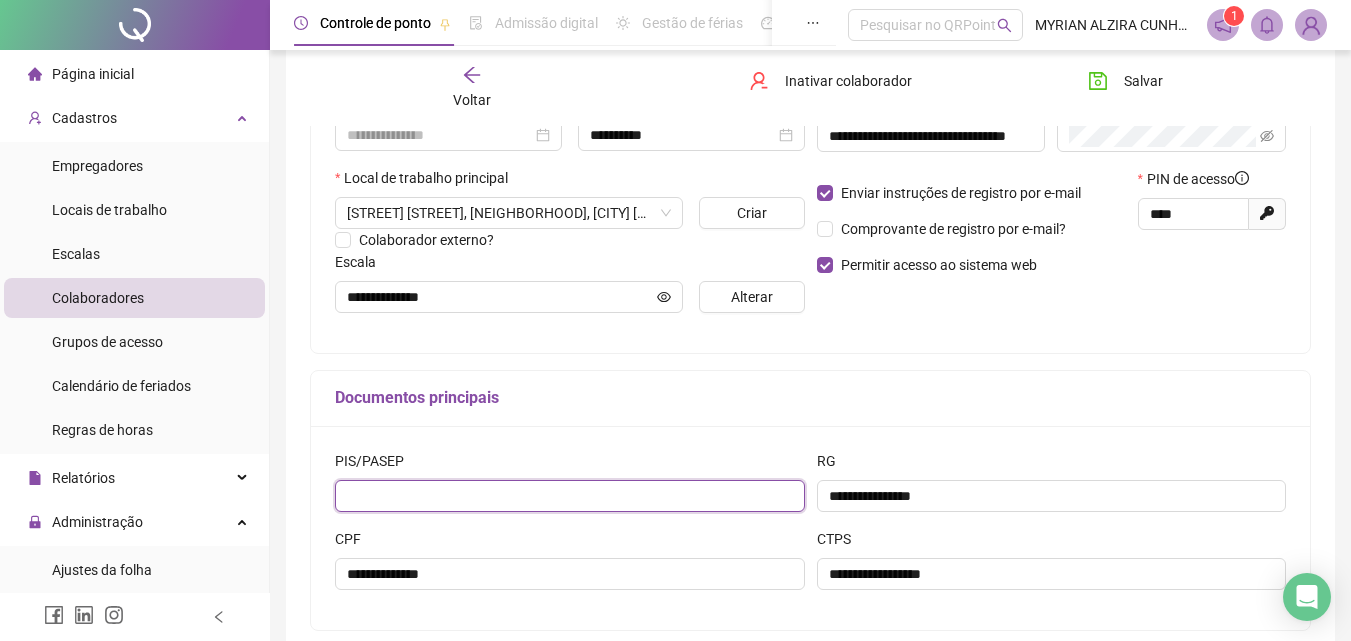 click at bounding box center (570, 496) 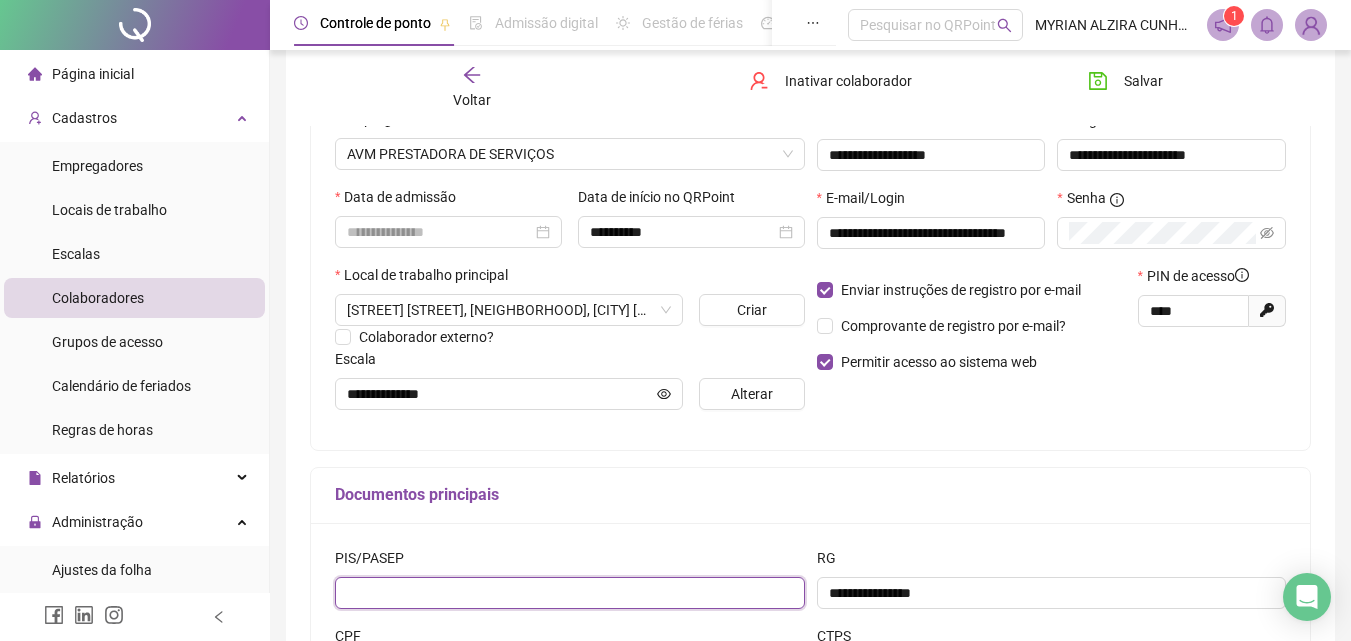 scroll, scrollTop: 300, scrollLeft: 0, axis: vertical 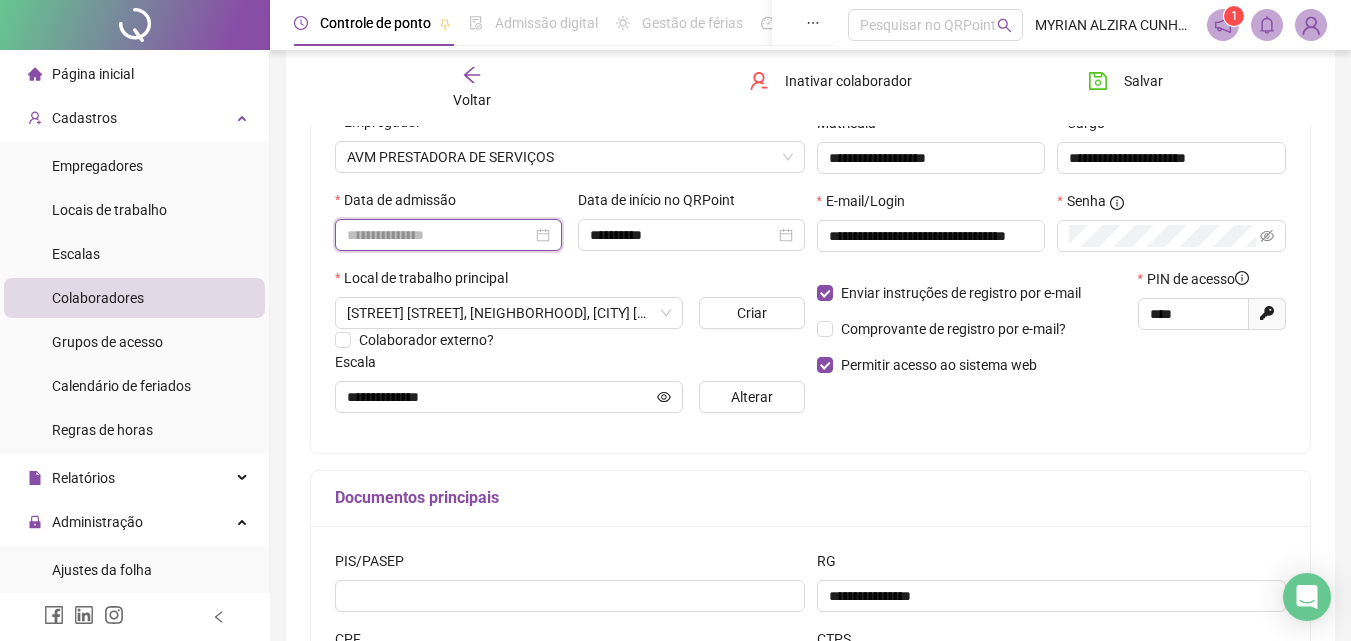 click at bounding box center [439, 235] 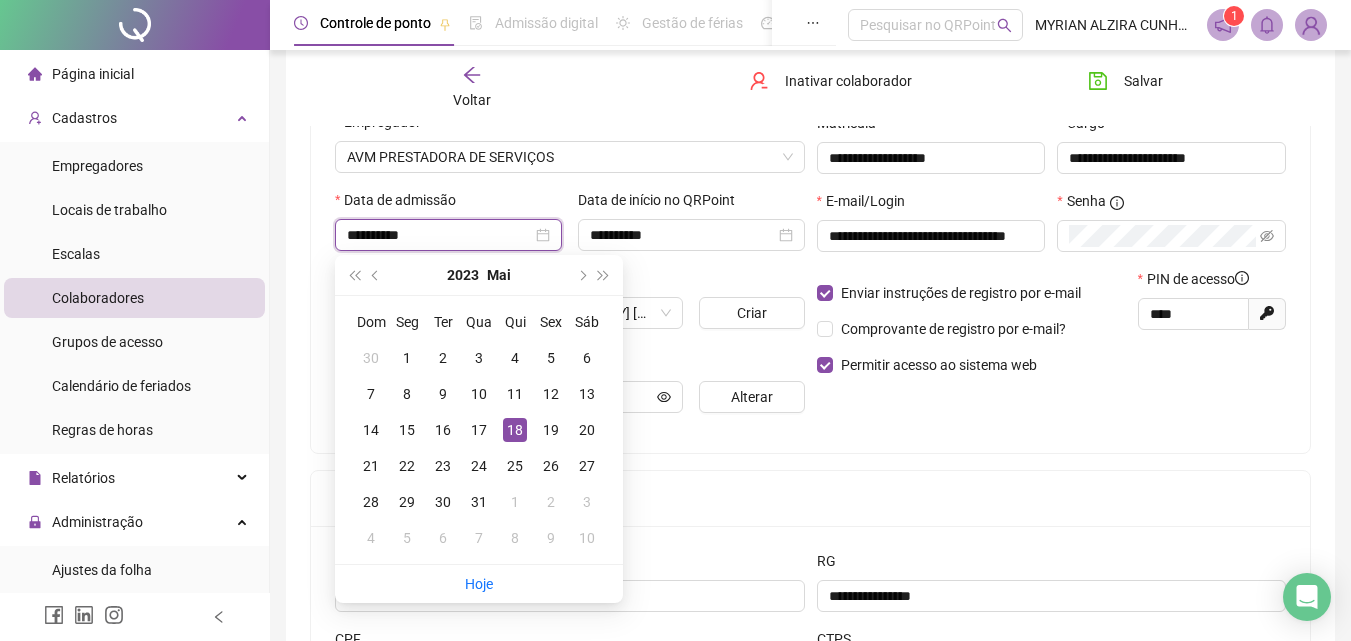 type on "**********" 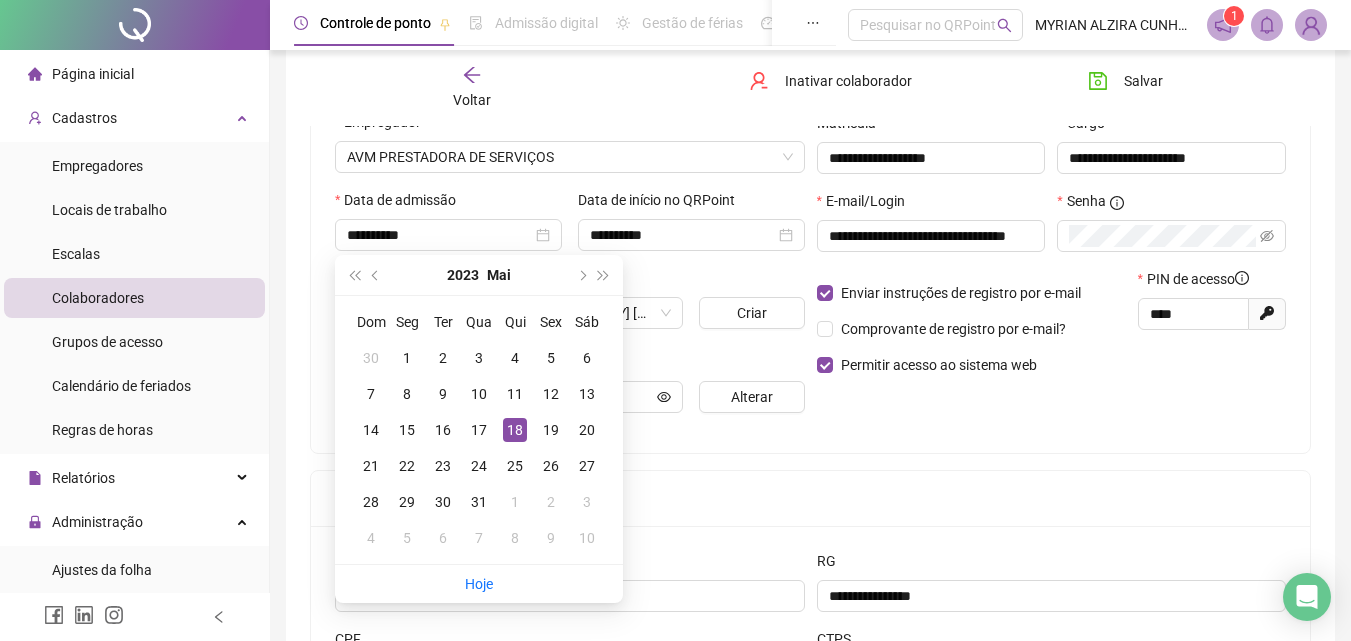 click on "**********" at bounding box center (1052, 228) 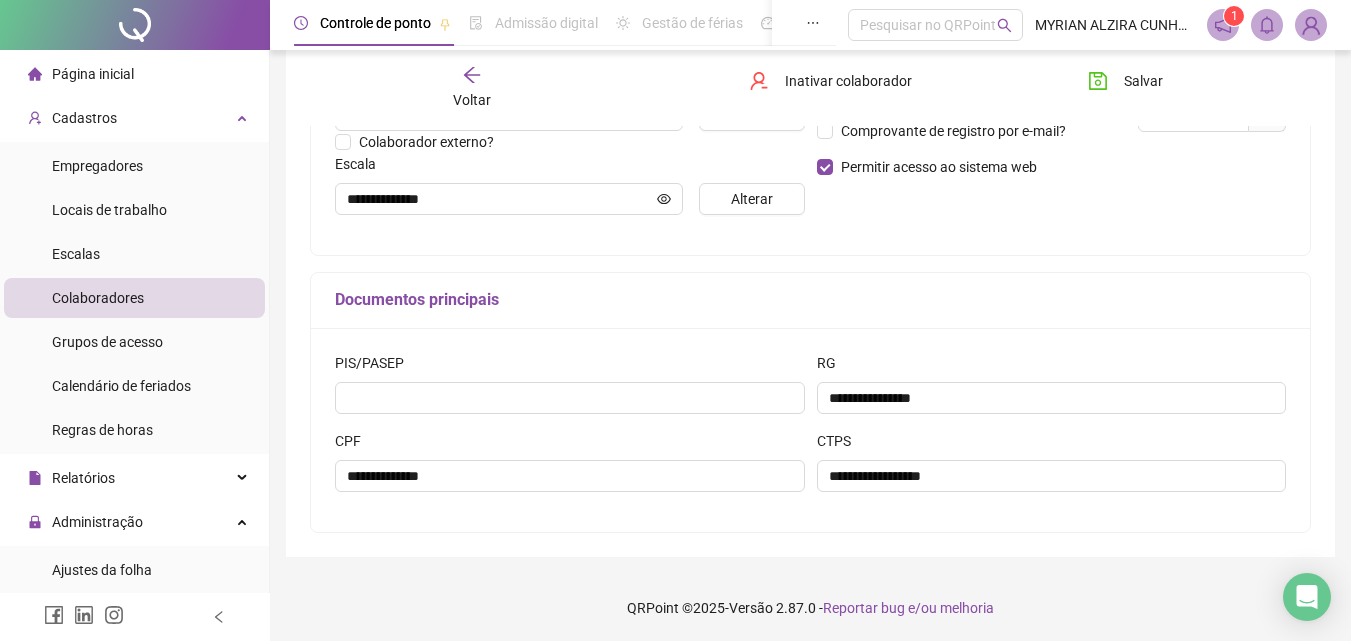 scroll, scrollTop: 500, scrollLeft: 0, axis: vertical 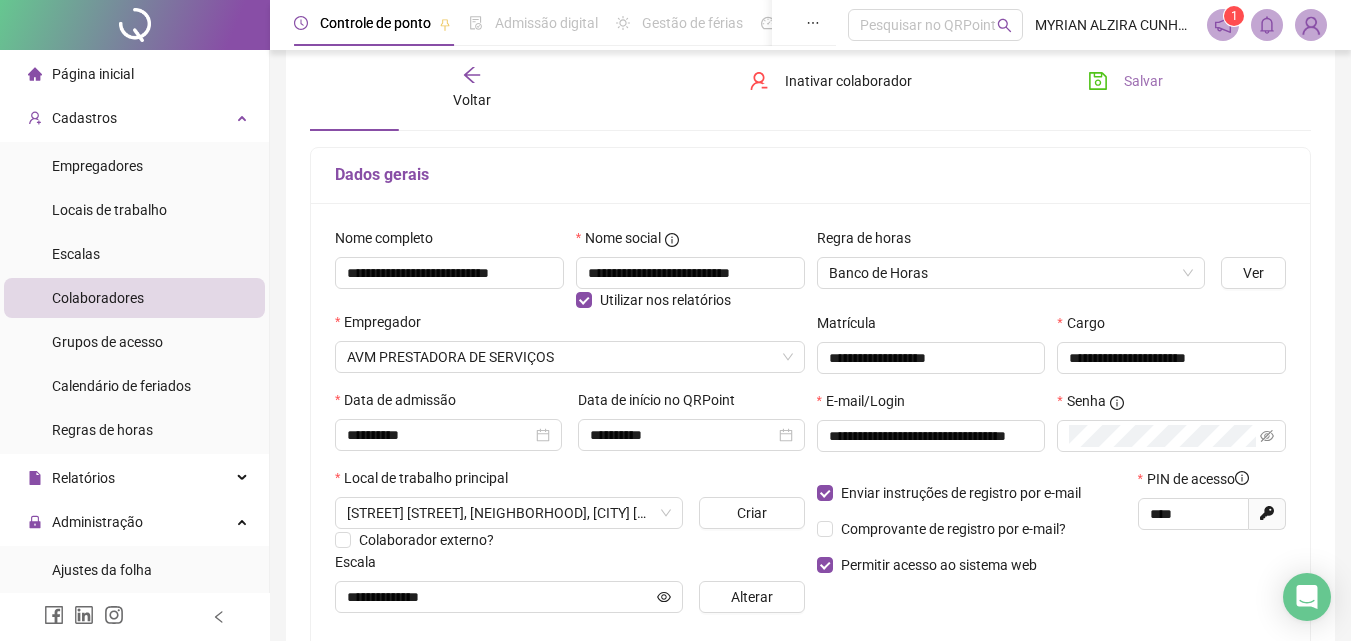 click on "Salvar" at bounding box center (1125, 81) 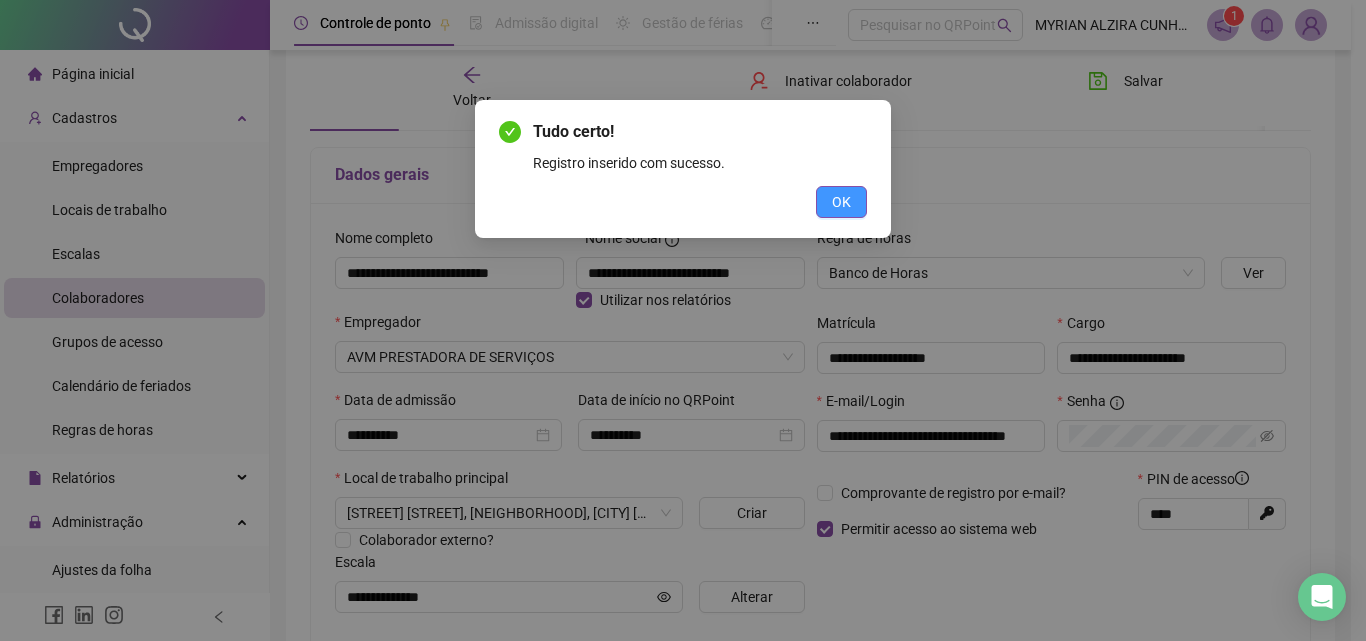 click on "OK" at bounding box center [841, 202] 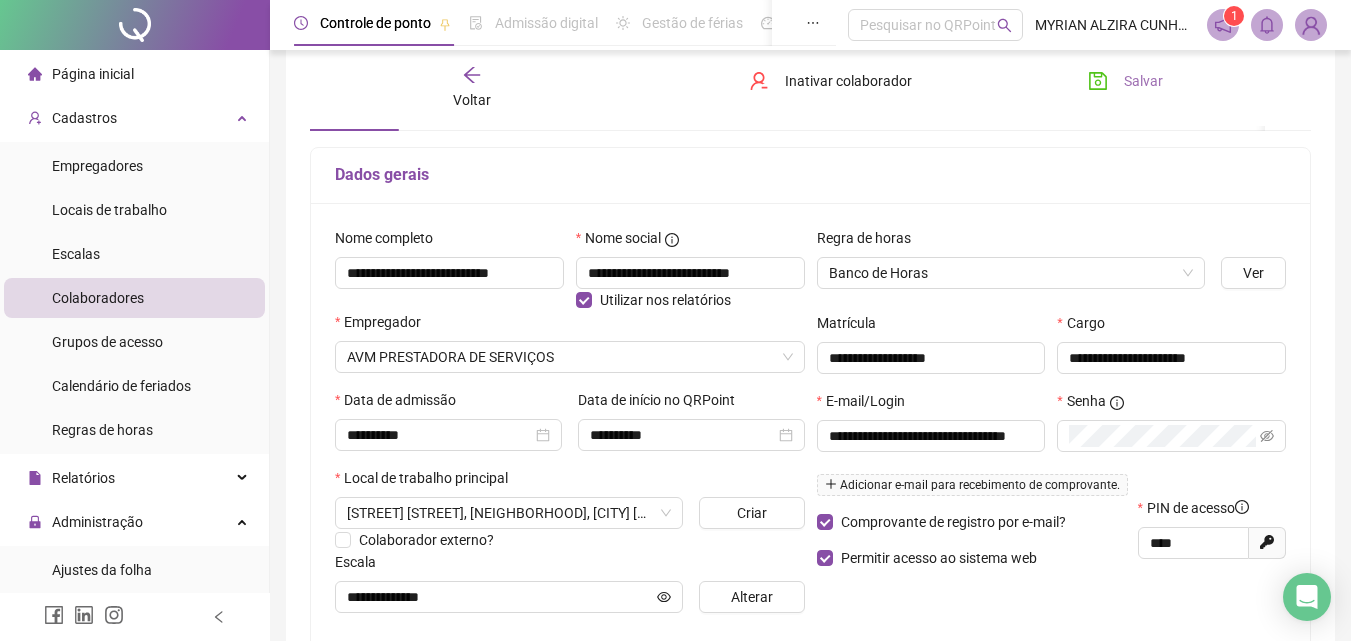 click on "Salvar" at bounding box center (1125, 81) 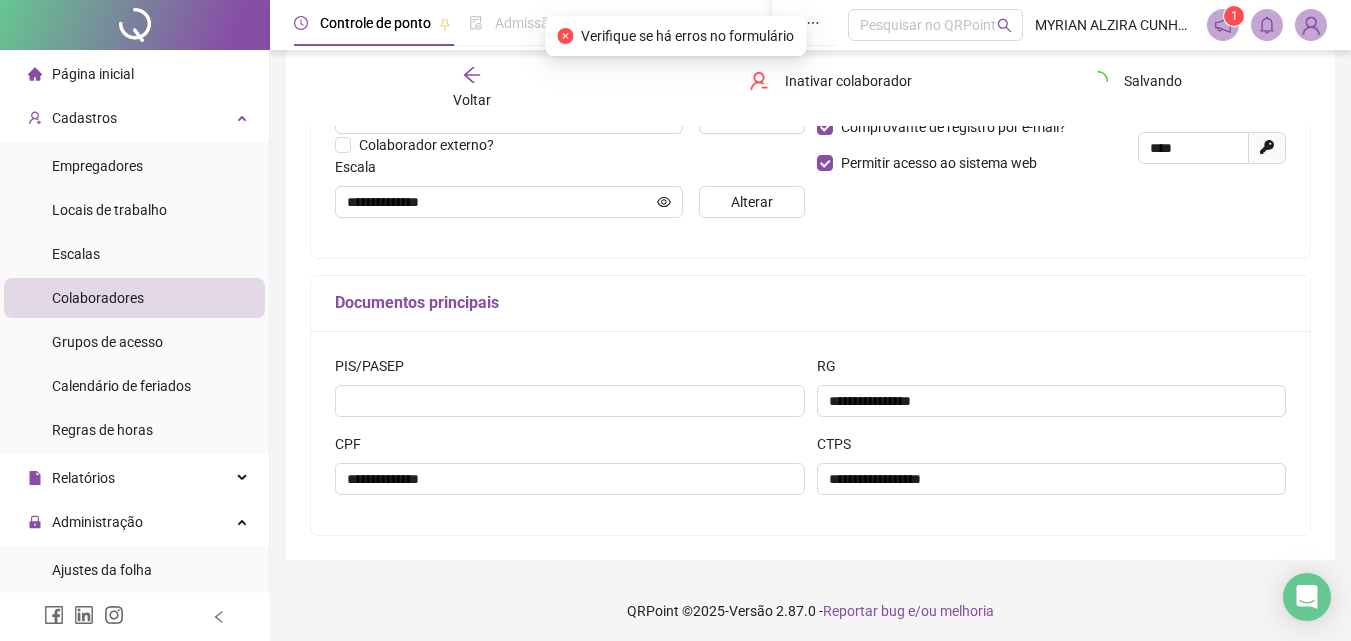 scroll, scrollTop: 500, scrollLeft: 0, axis: vertical 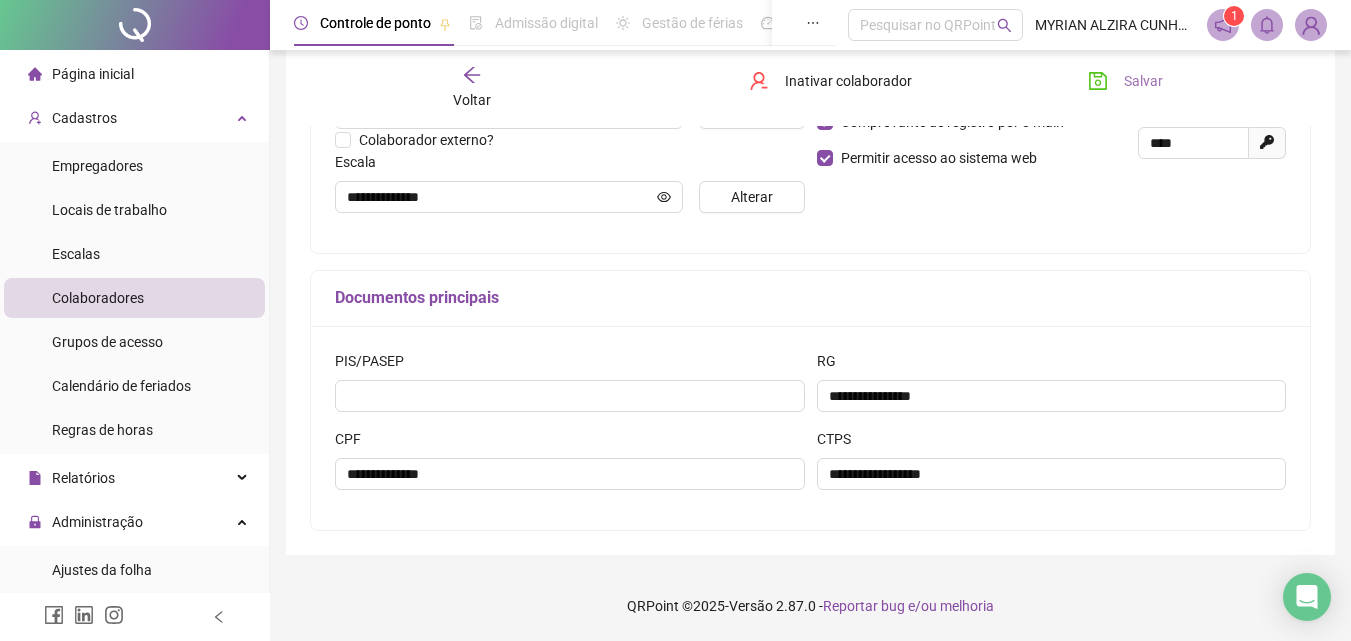 click on "Salvar" at bounding box center [1143, 81] 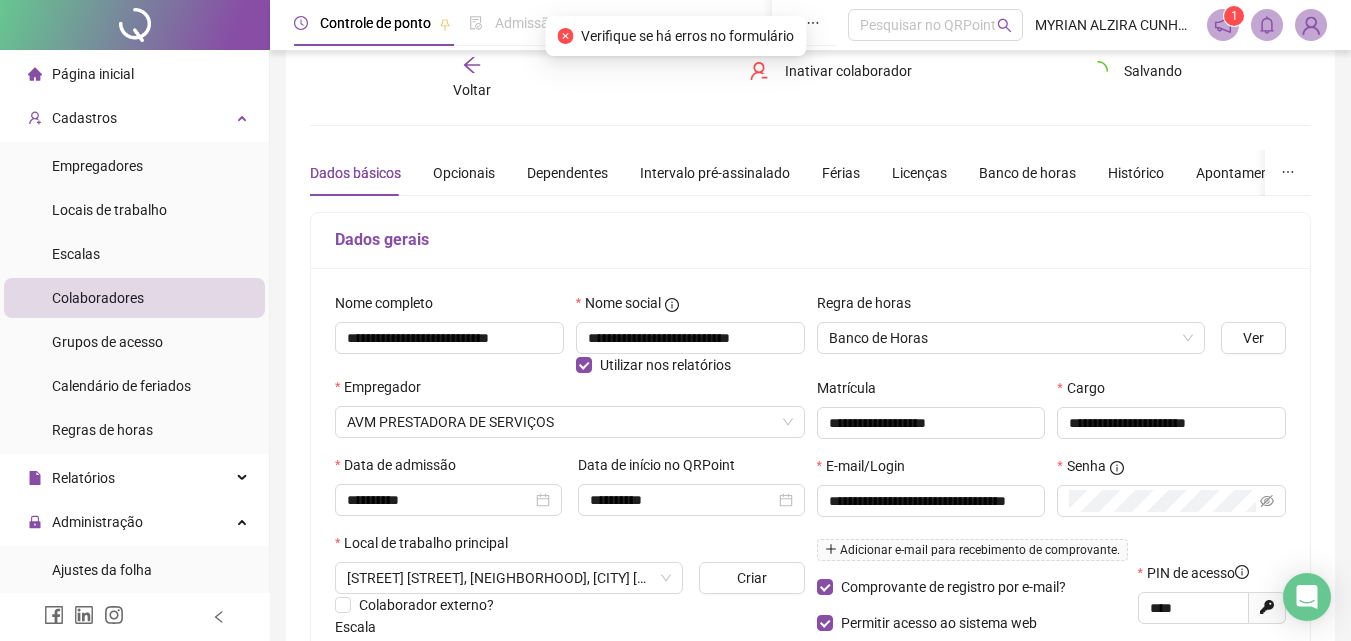 scroll, scrollTop: 0, scrollLeft: 0, axis: both 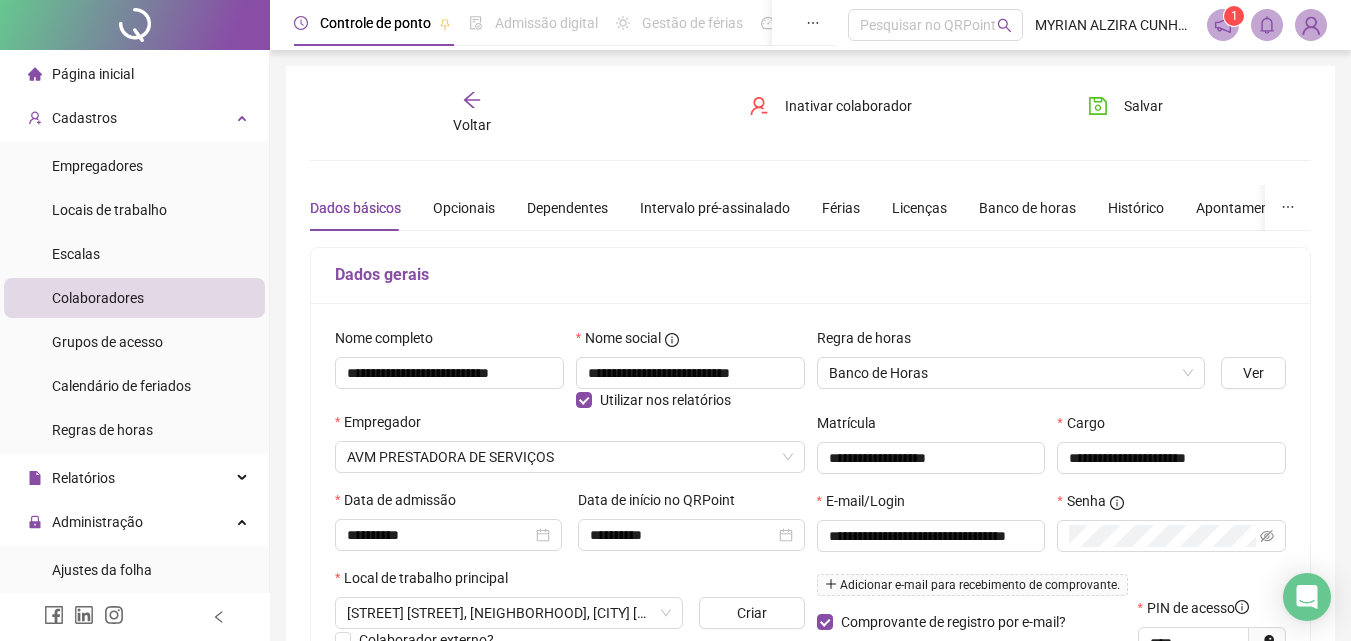 click 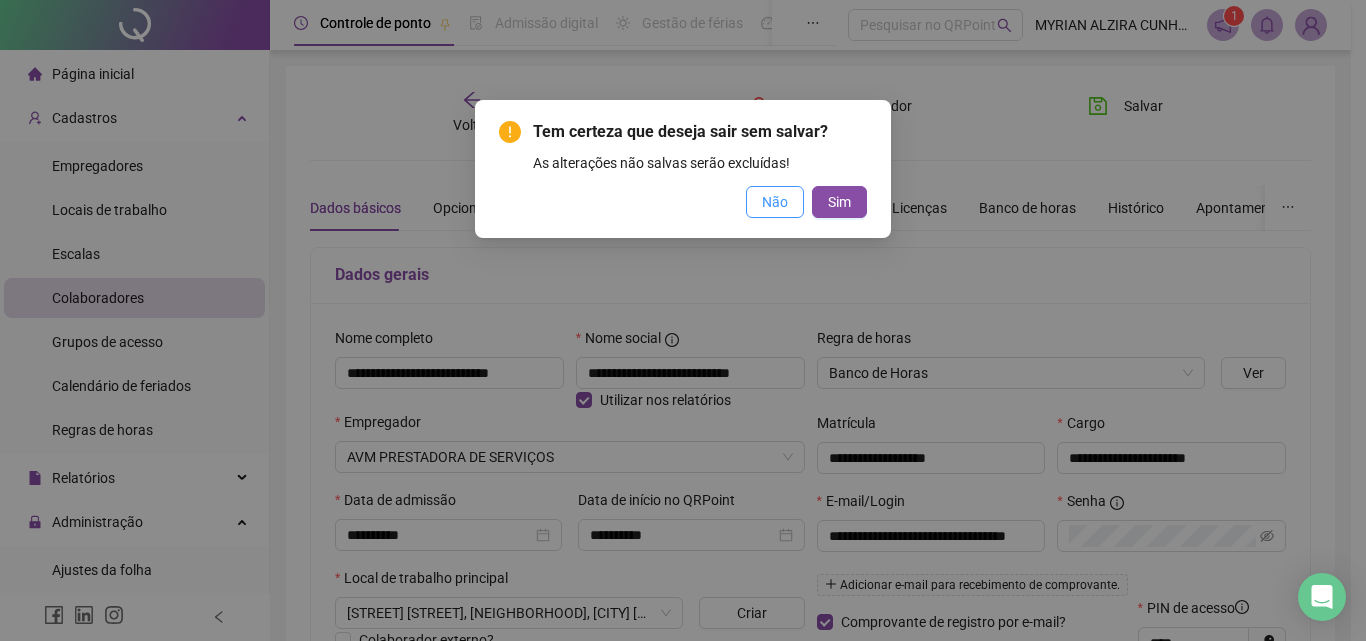 click on "Não" at bounding box center (775, 202) 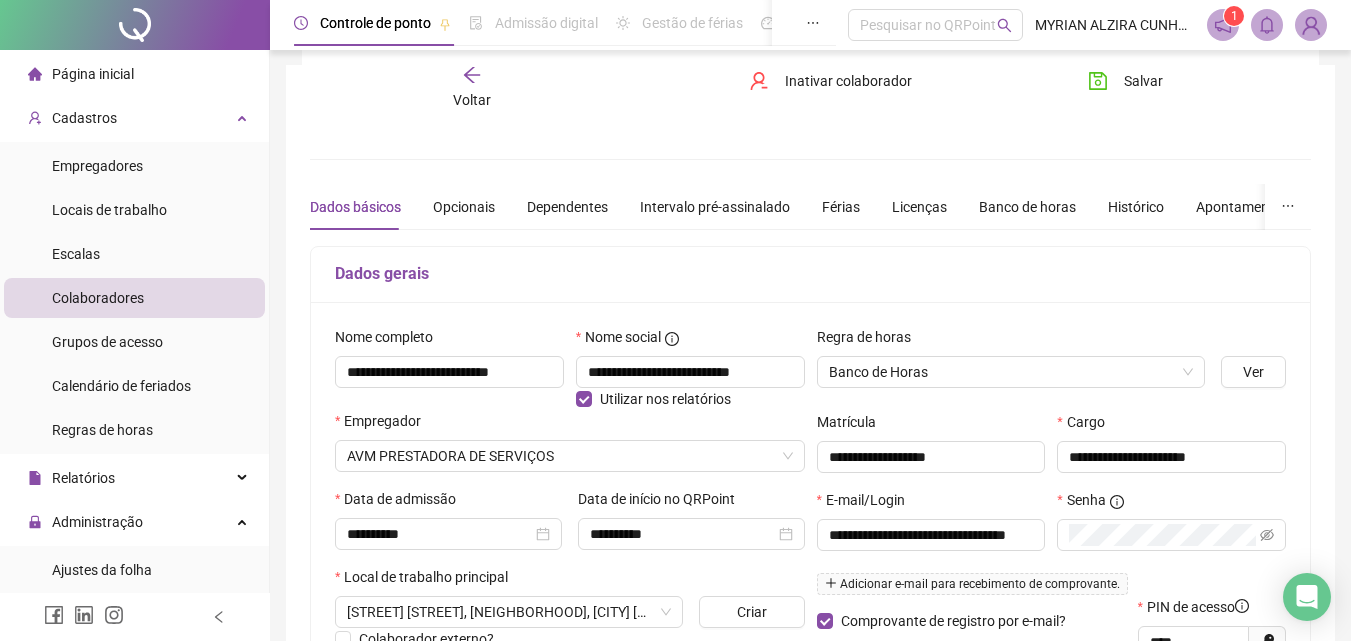 scroll, scrollTop: 0, scrollLeft: 0, axis: both 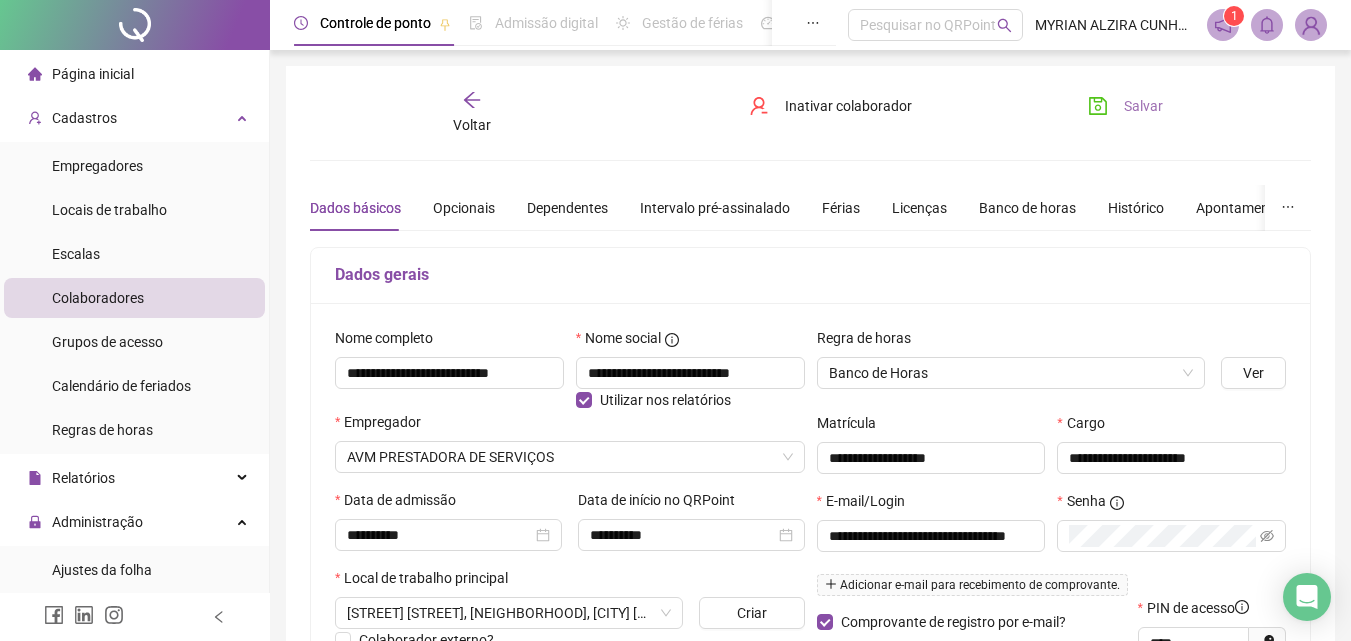 click 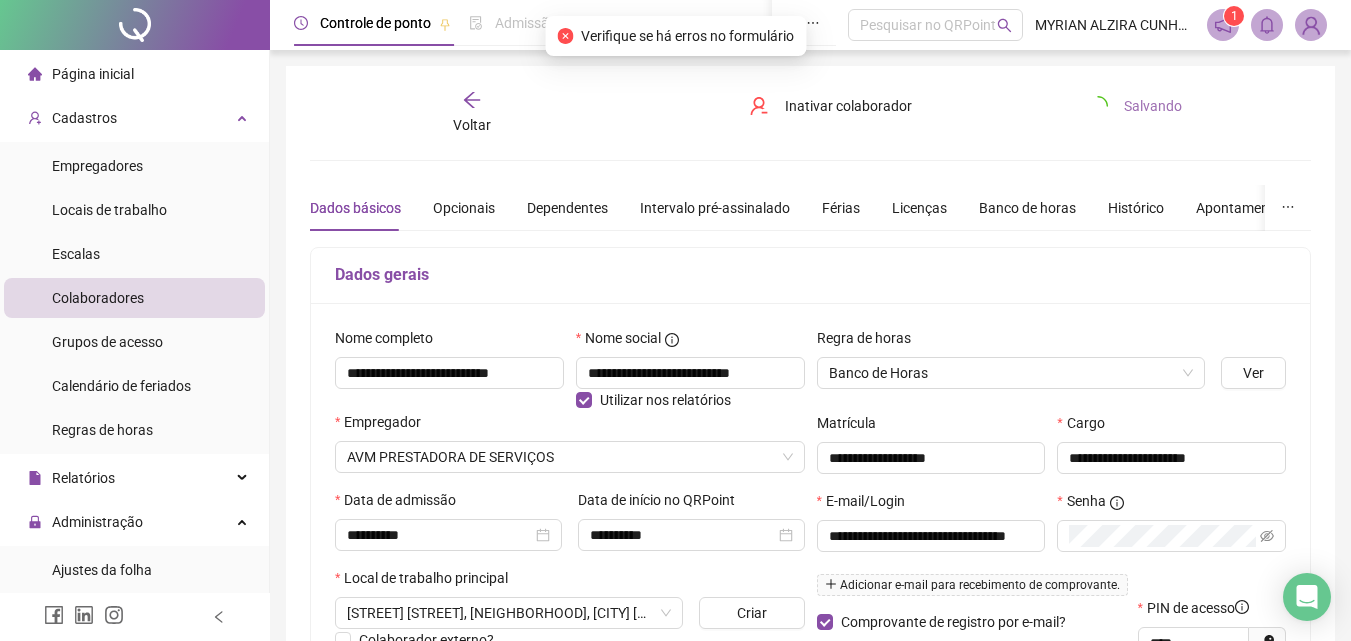 click on "Voltar" at bounding box center [472, 113] 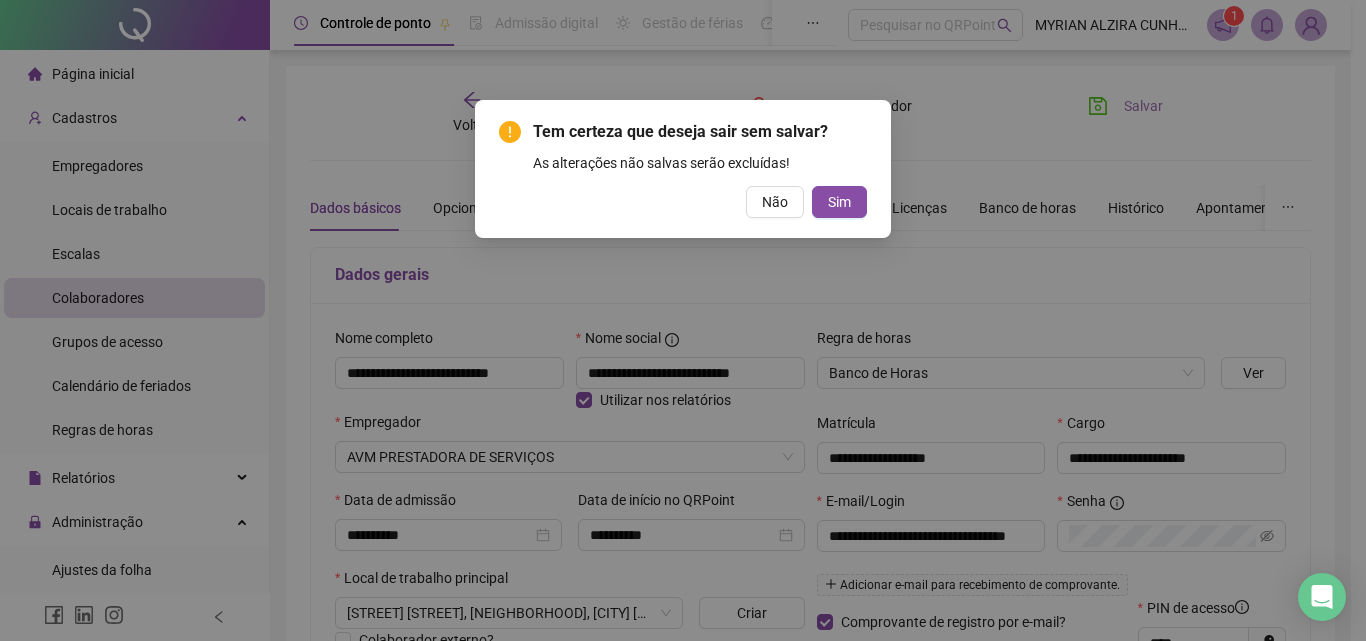 type 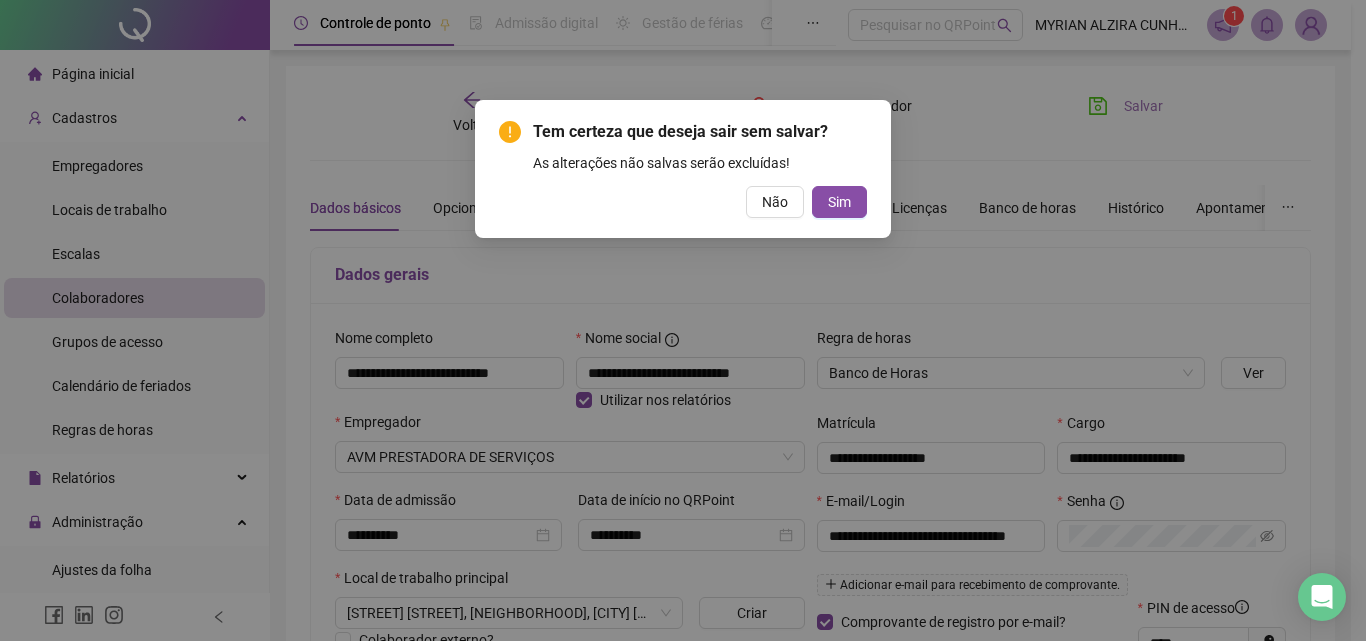 click on "Sim" at bounding box center [839, 202] 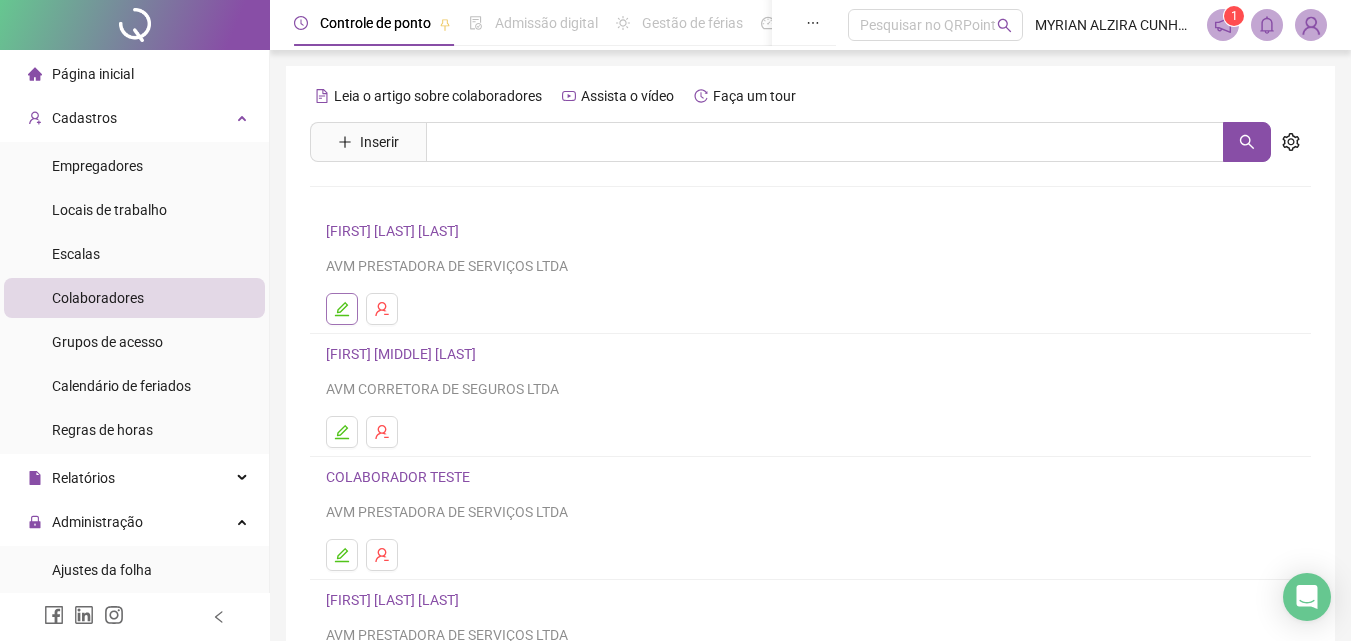 click at bounding box center (342, 309) 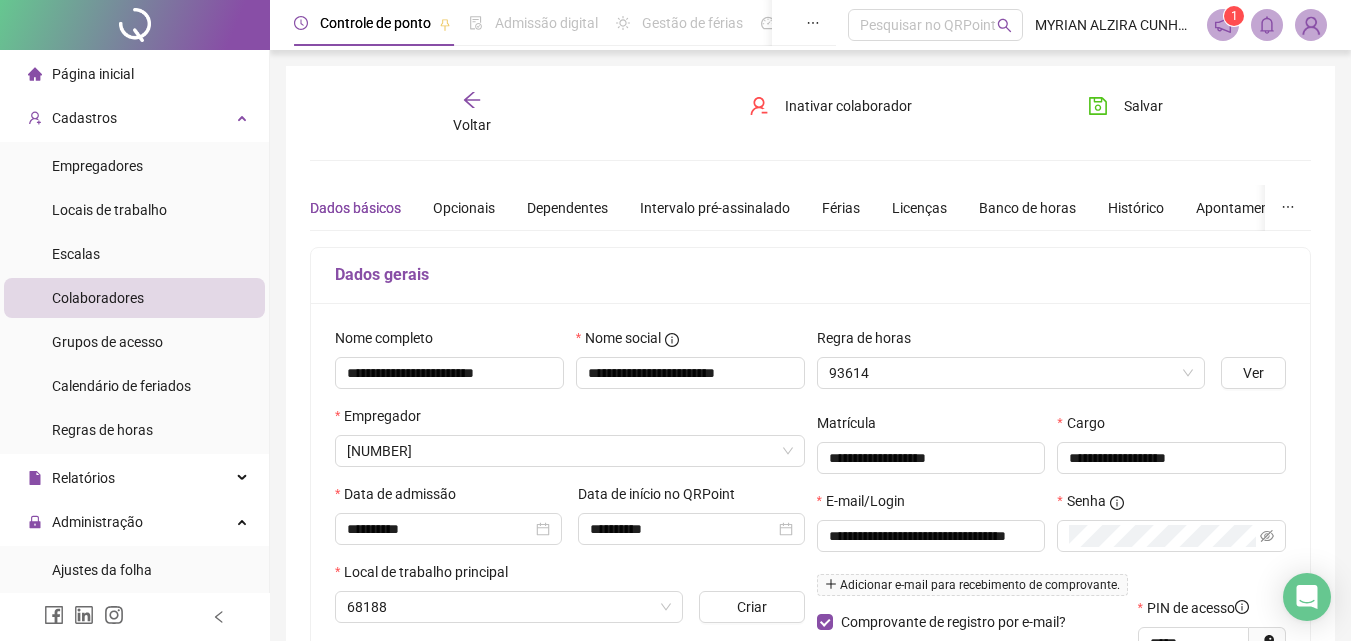type on "**********" 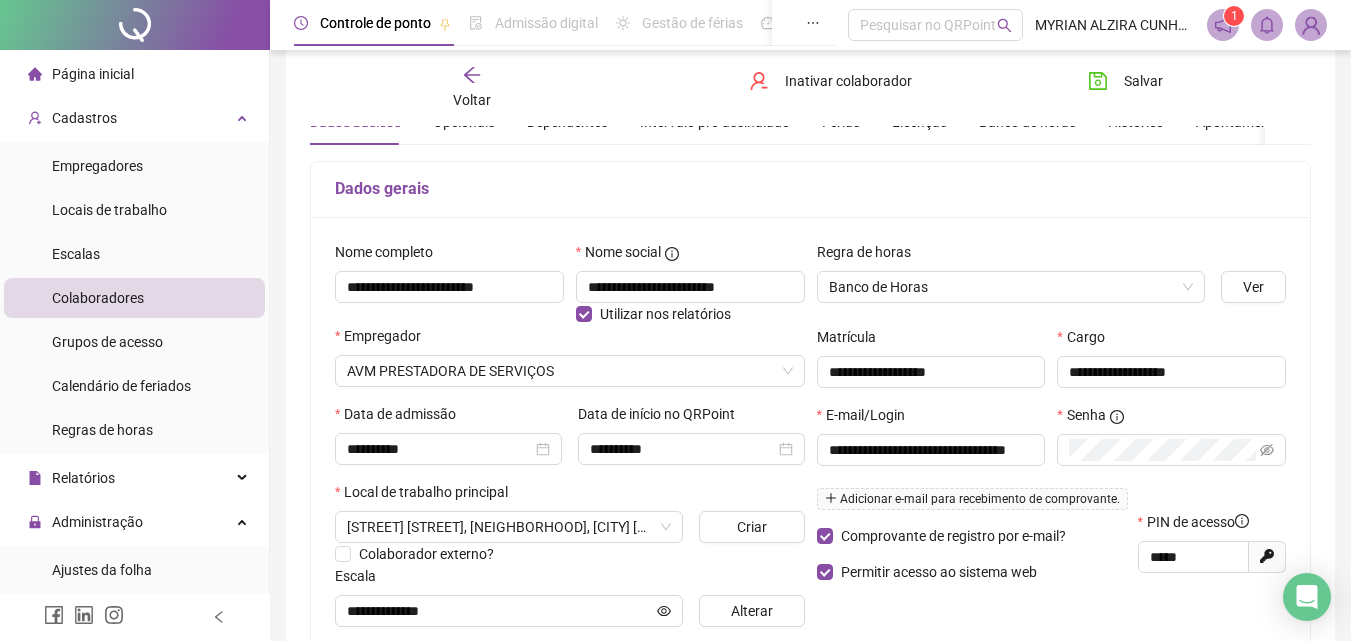 scroll, scrollTop: 0, scrollLeft: 0, axis: both 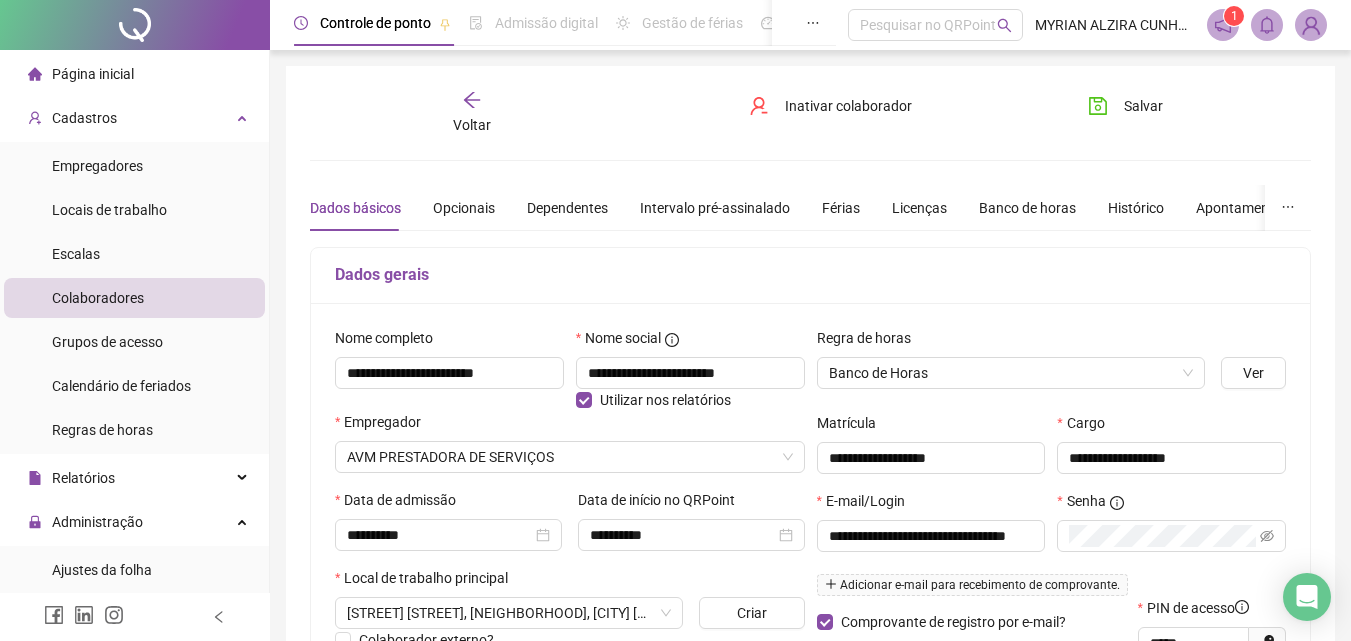 click 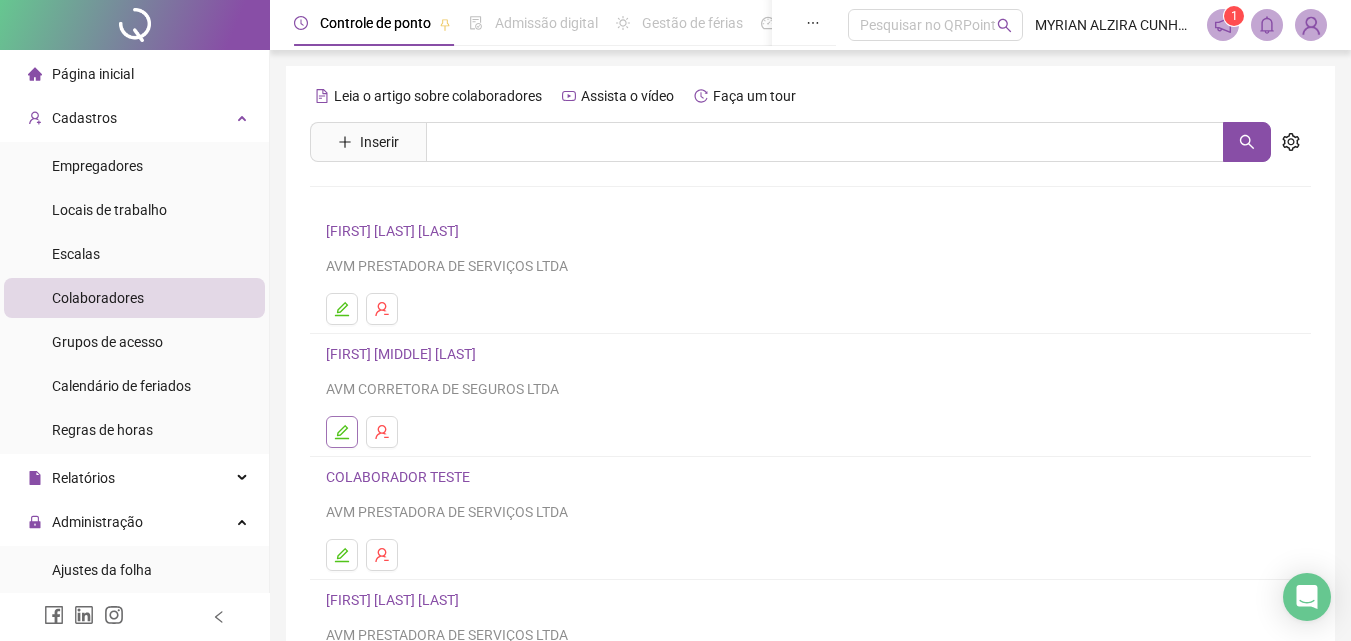 click 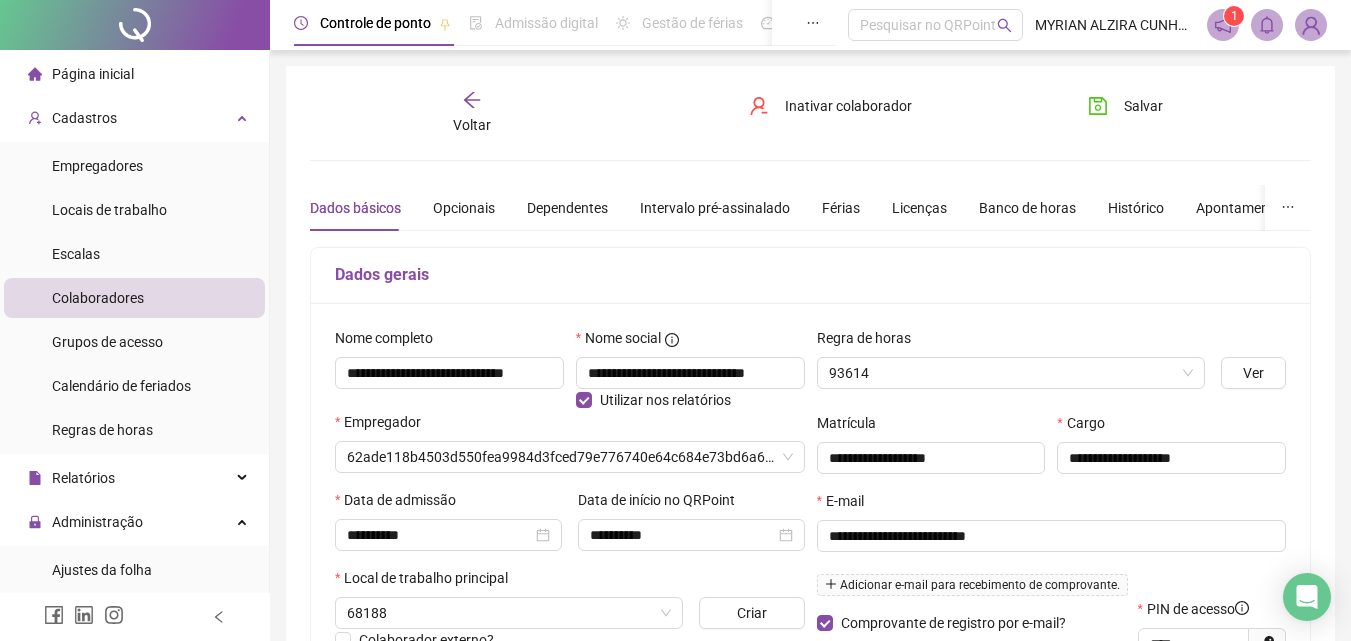 type on "**********" 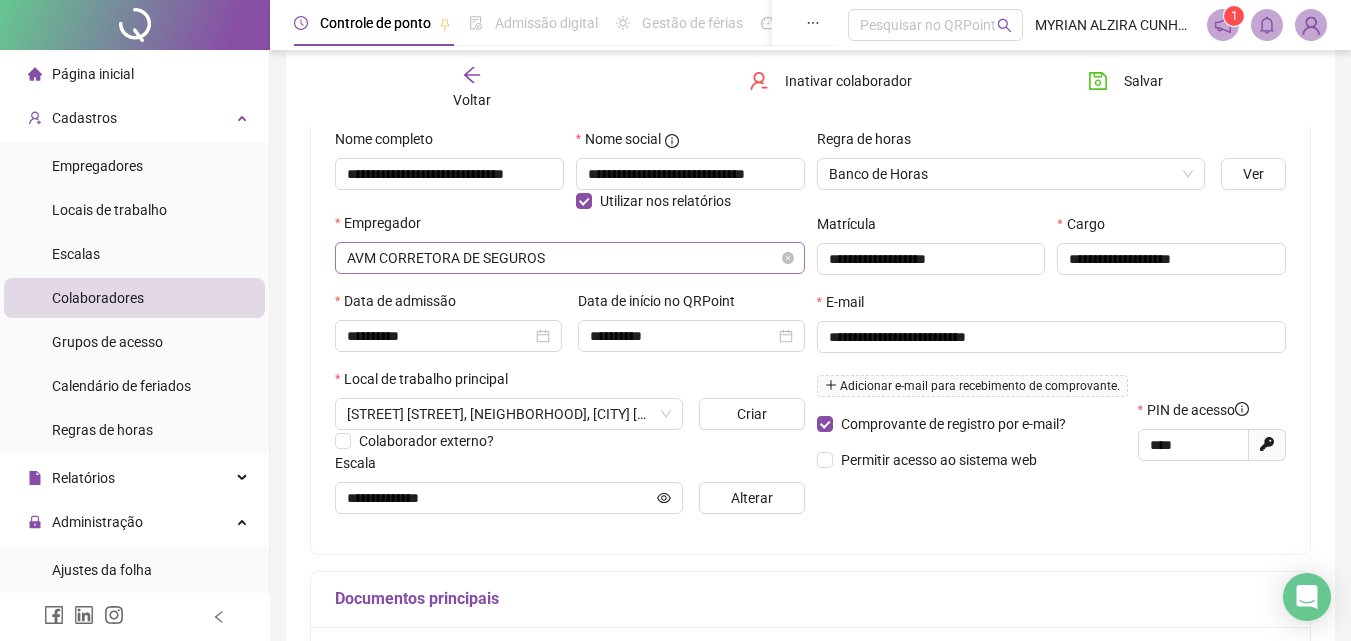 scroll, scrollTop: 200, scrollLeft: 0, axis: vertical 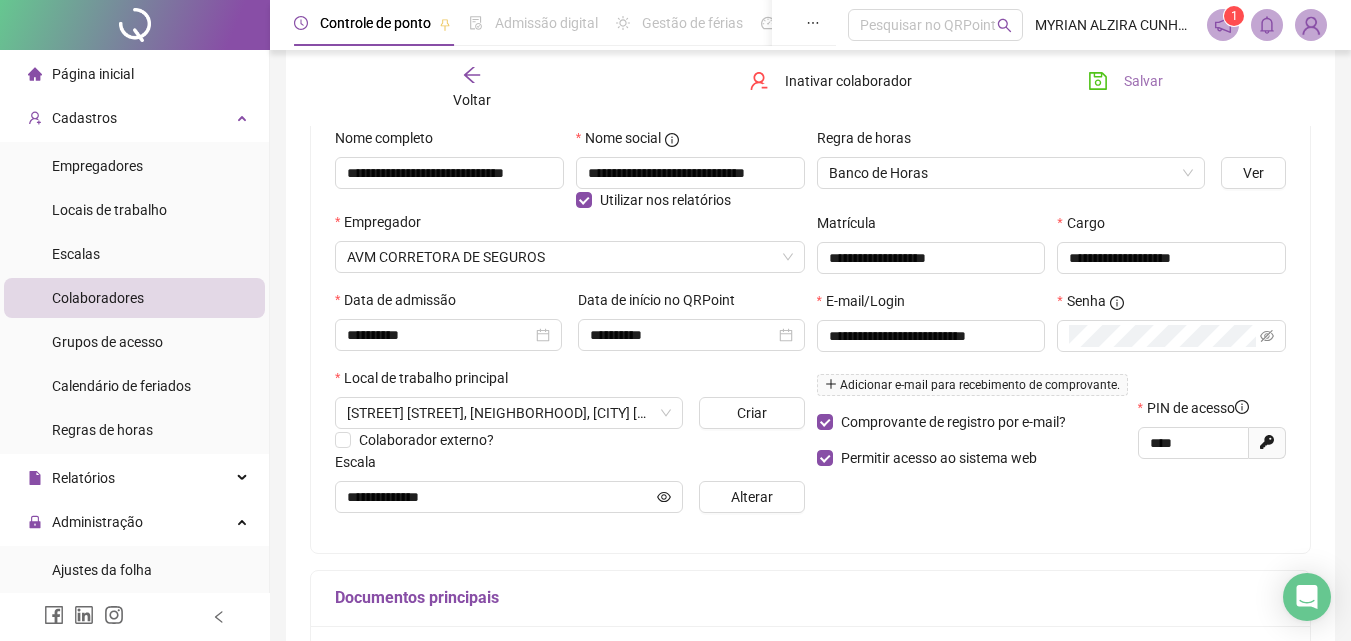 click on "Salvar" at bounding box center (1143, 81) 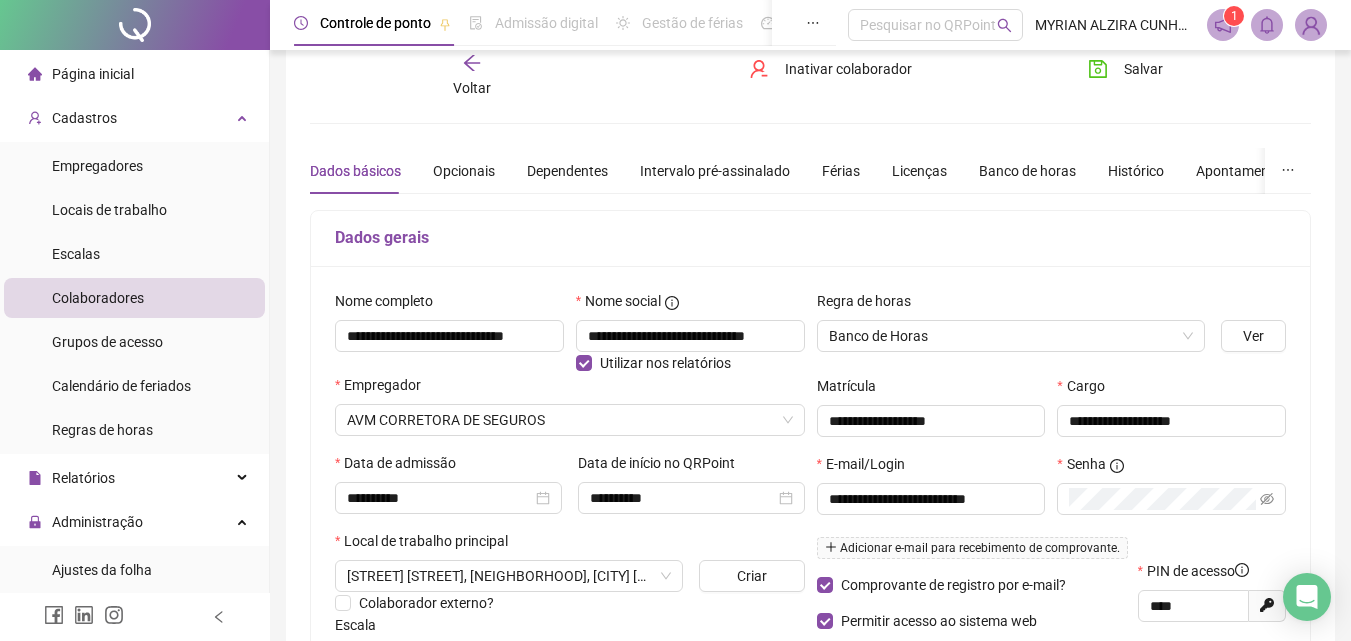 scroll, scrollTop: 0, scrollLeft: 0, axis: both 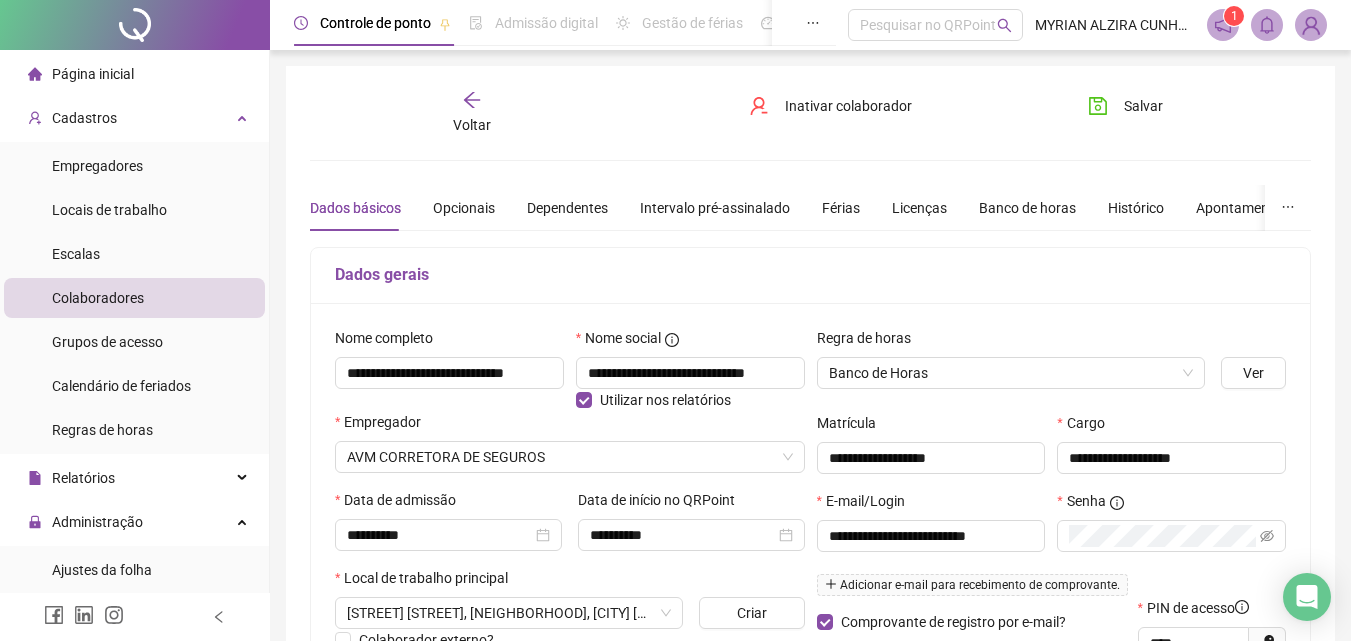 click 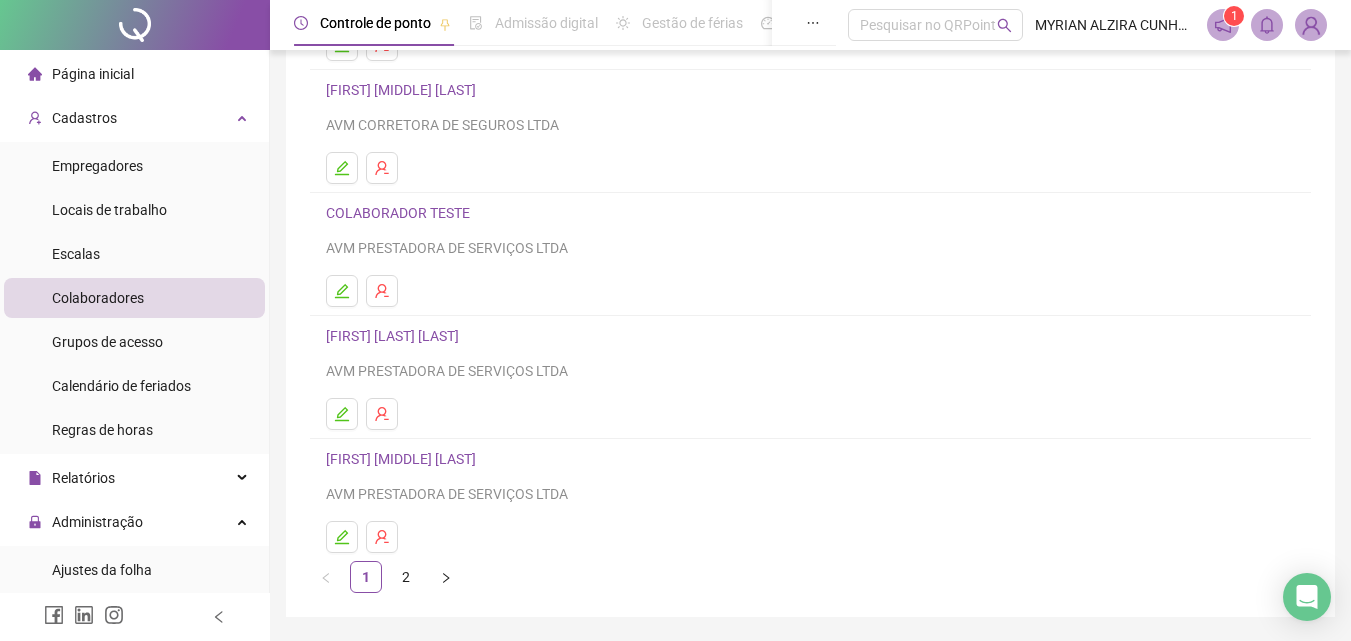 scroll, scrollTop: 300, scrollLeft: 0, axis: vertical 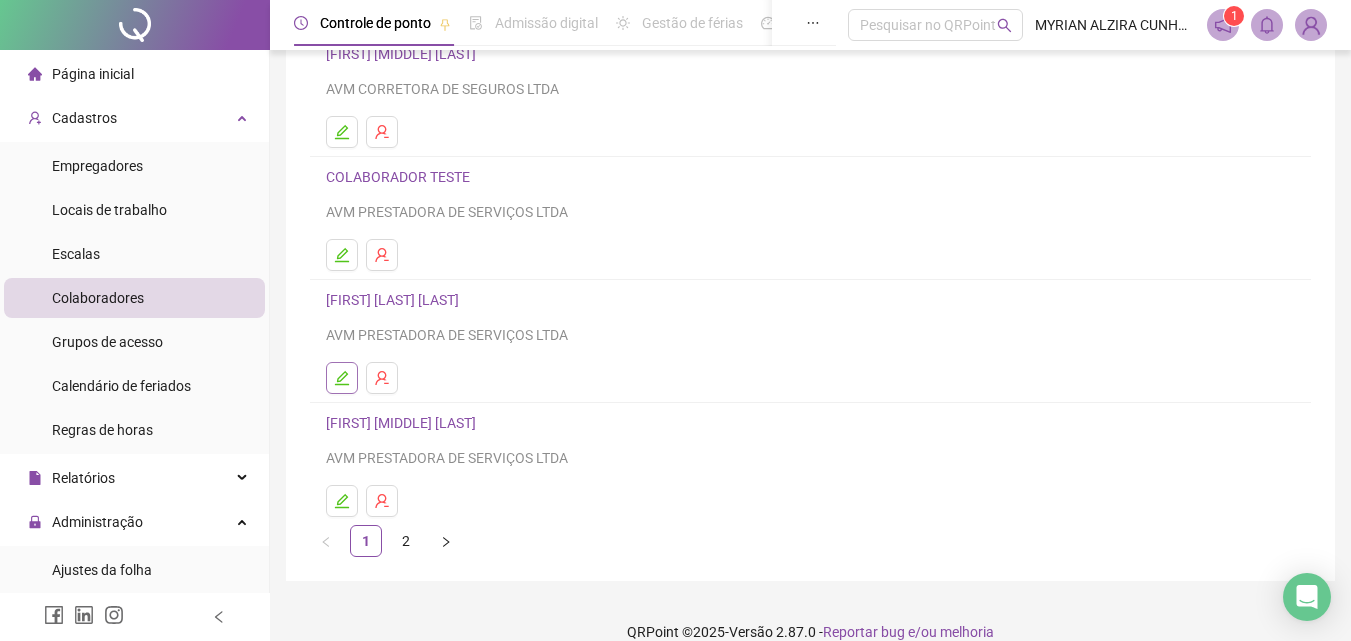 click 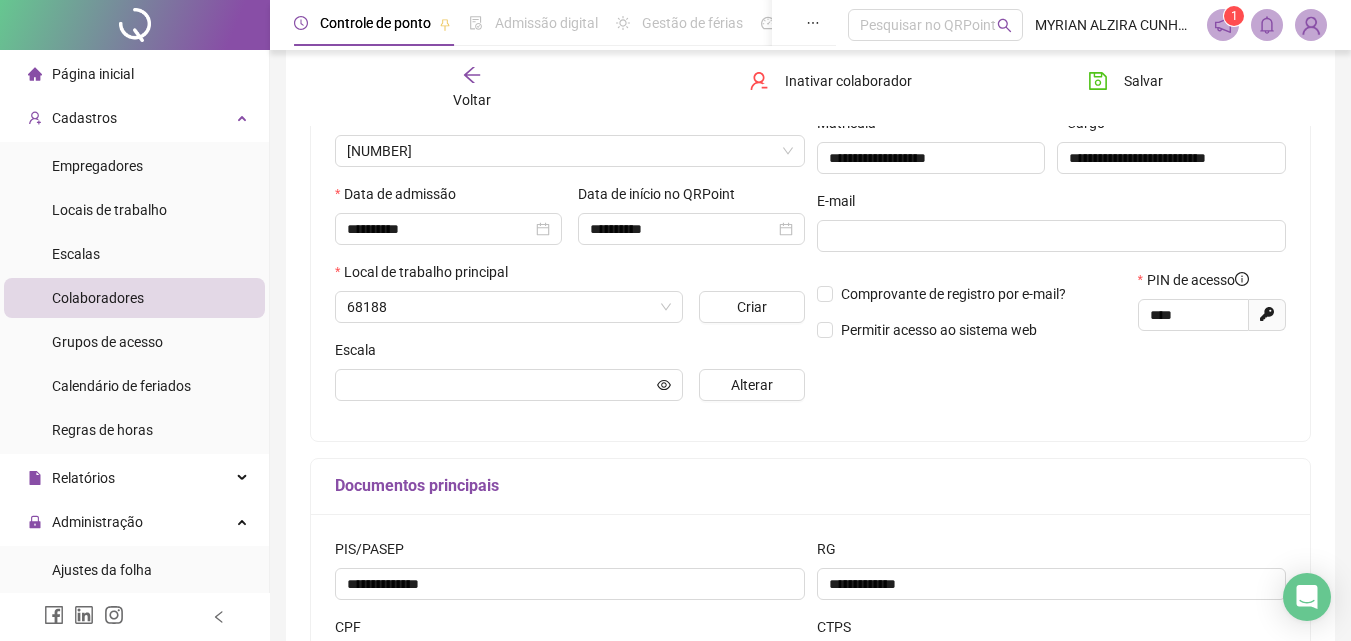 scroll, scrollTop: 310, scrollLeft: 0, axis: vertical 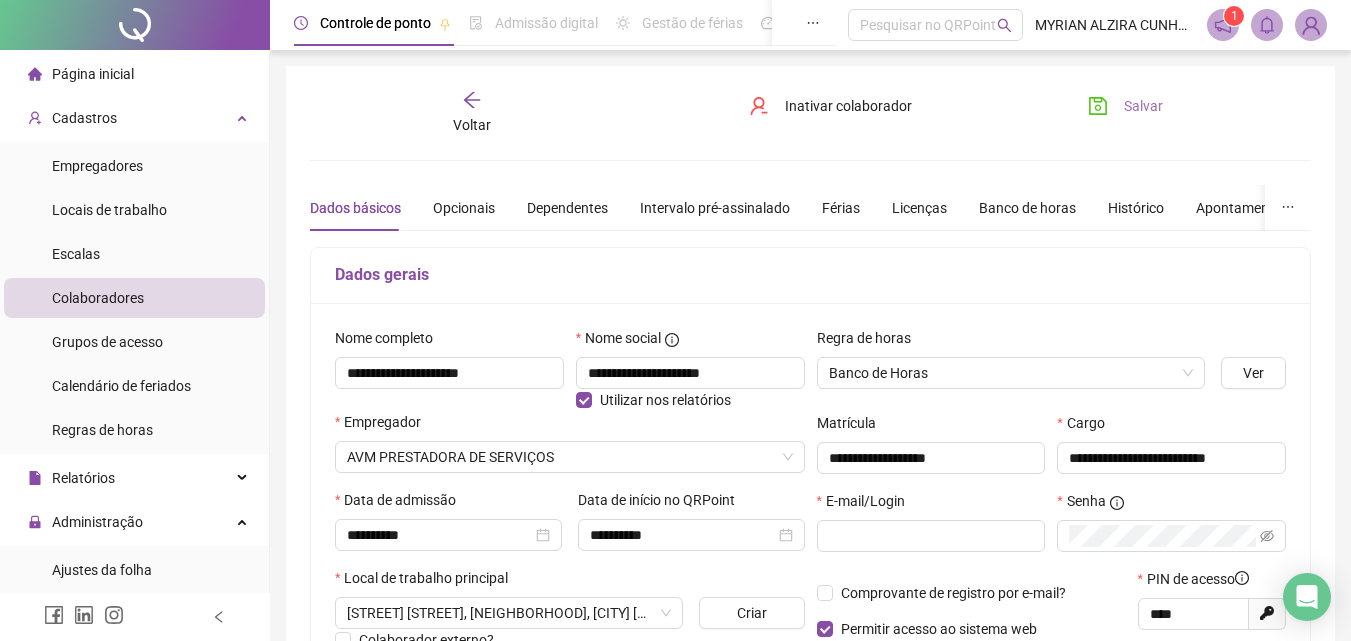 click 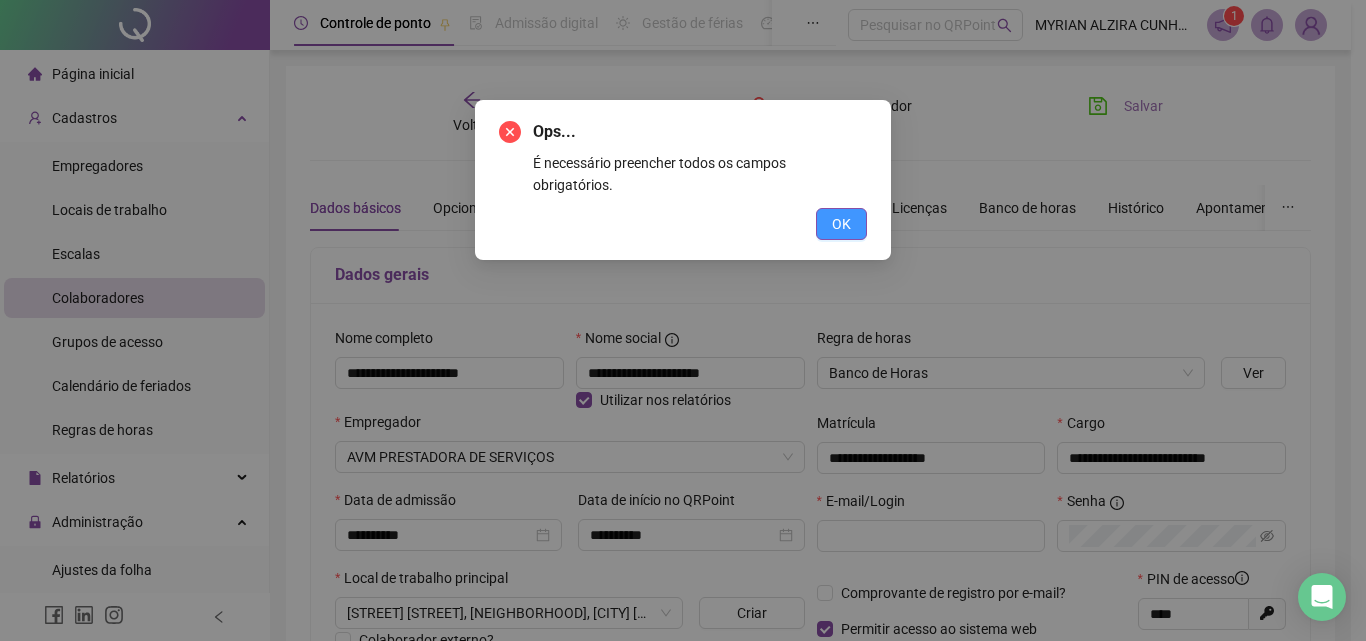 click on "OK" at bounding box center [841, 224] 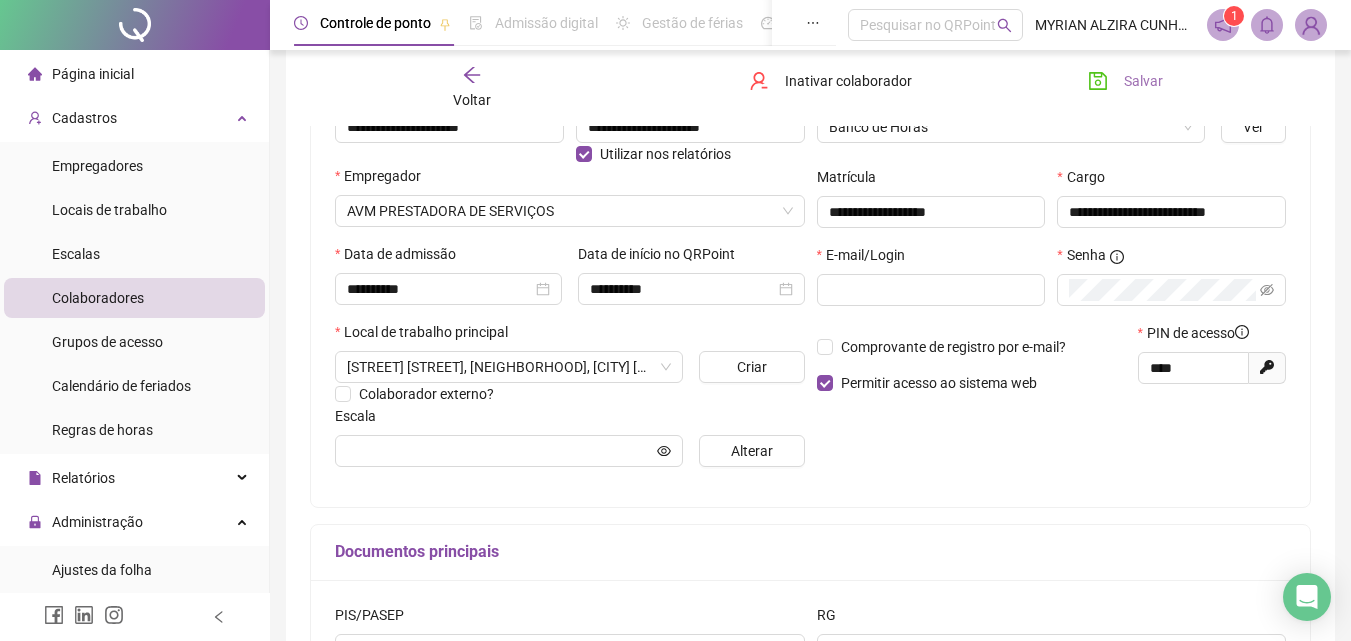 scroll, scrollTop: 300, scrollLeft: 0, axis: vertical 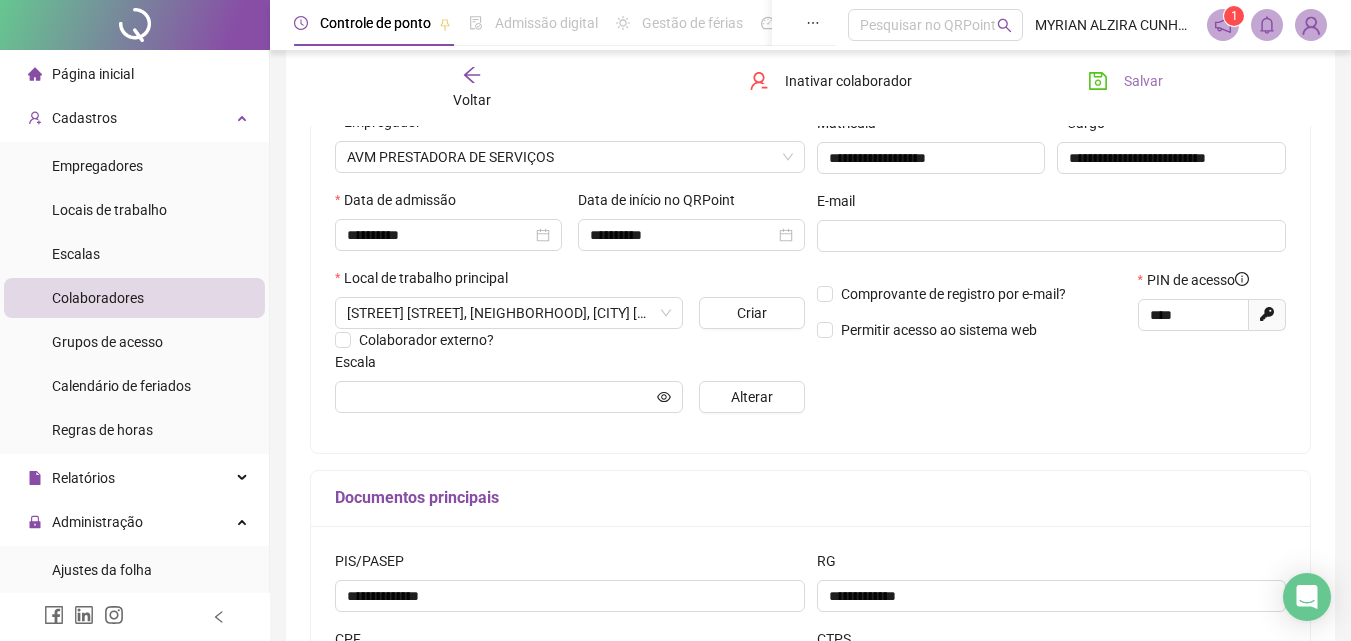 click on "Salvar" at bounding box center [1143, 81] 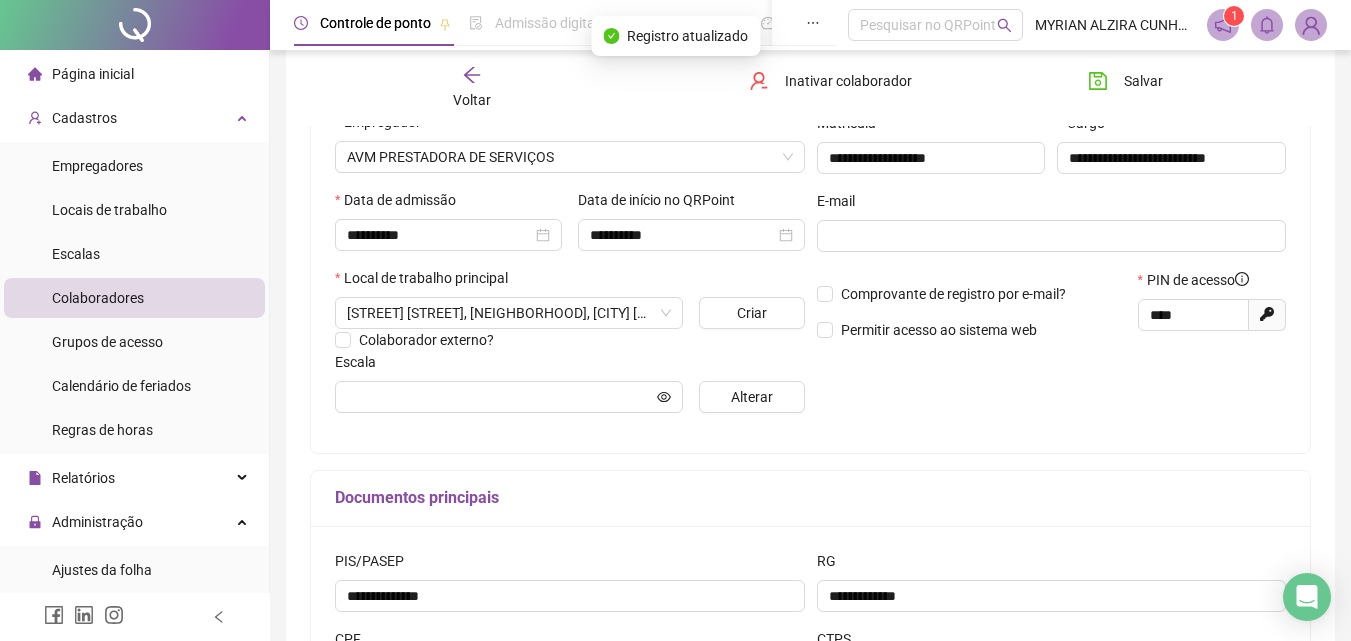 click 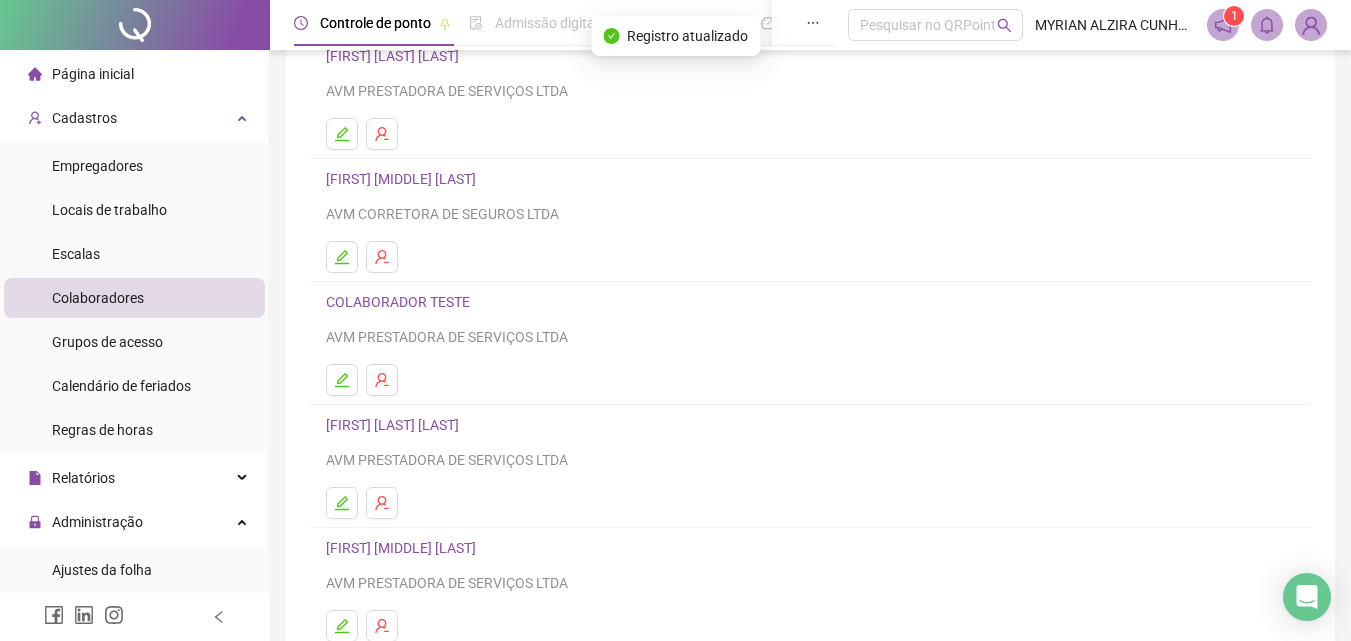 scroll, scrollTop: 200, scrollLeft: 0, axis: vertical 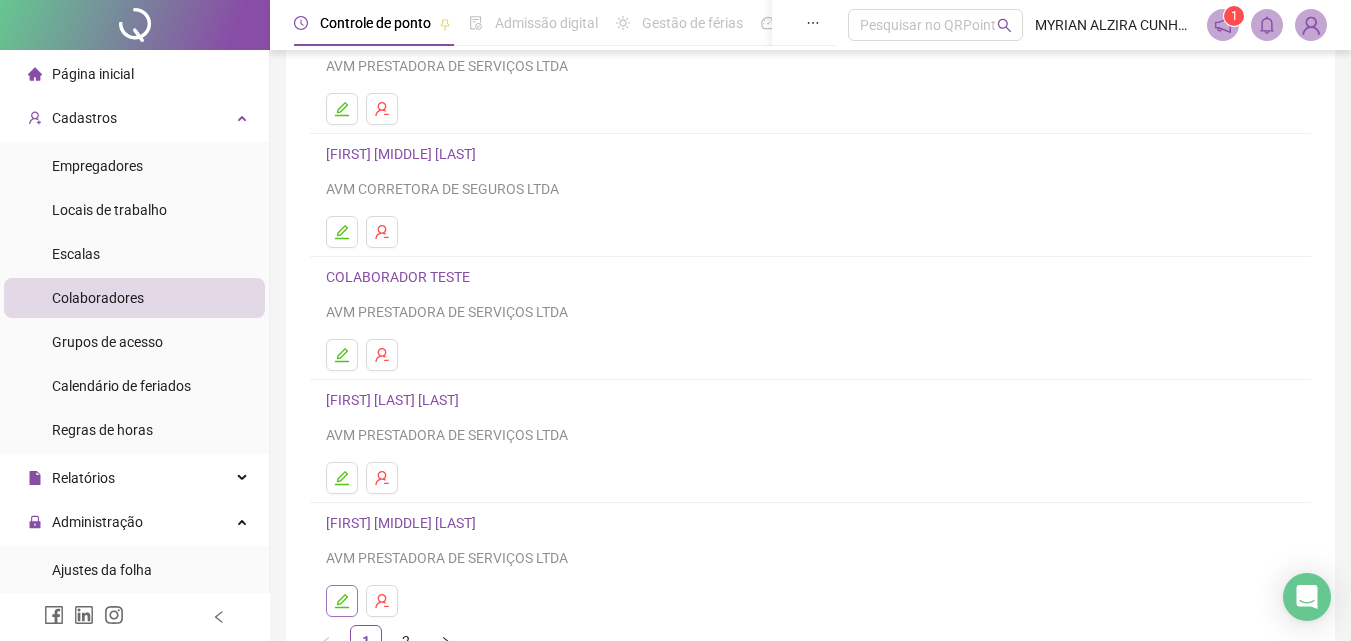 click at bounding box center [342, 601] 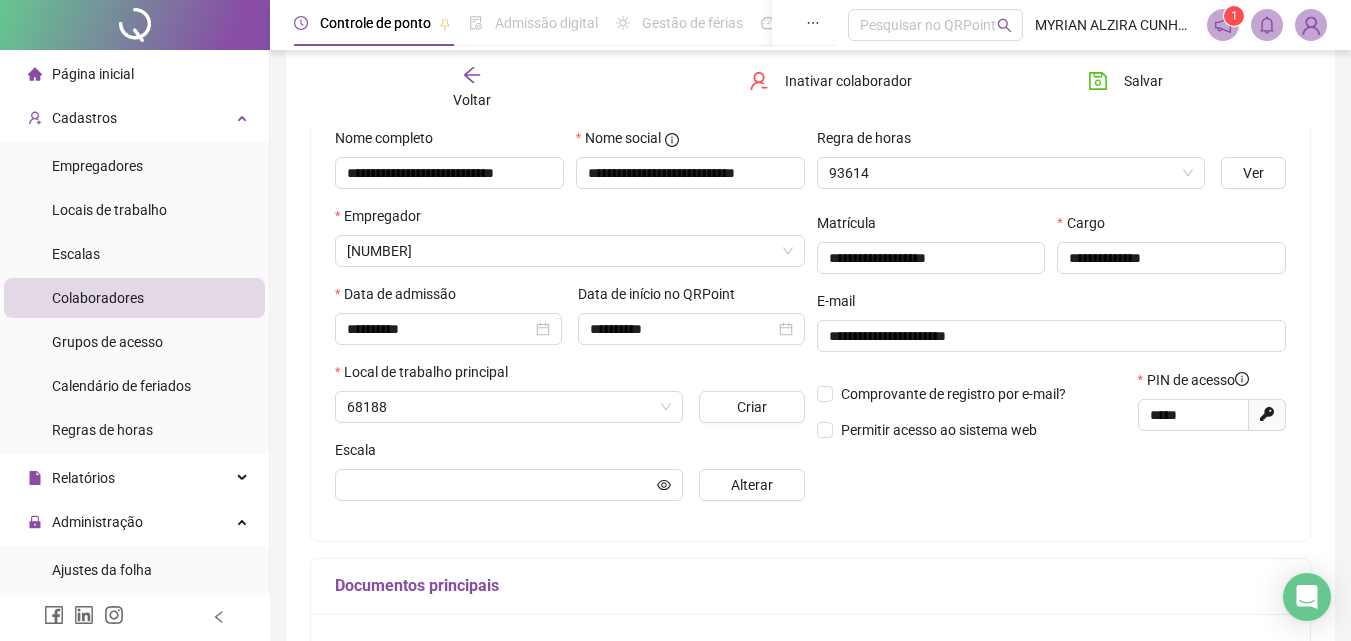 scroll, scrollTop: 210, scrollLeft: 0, axis: vertical 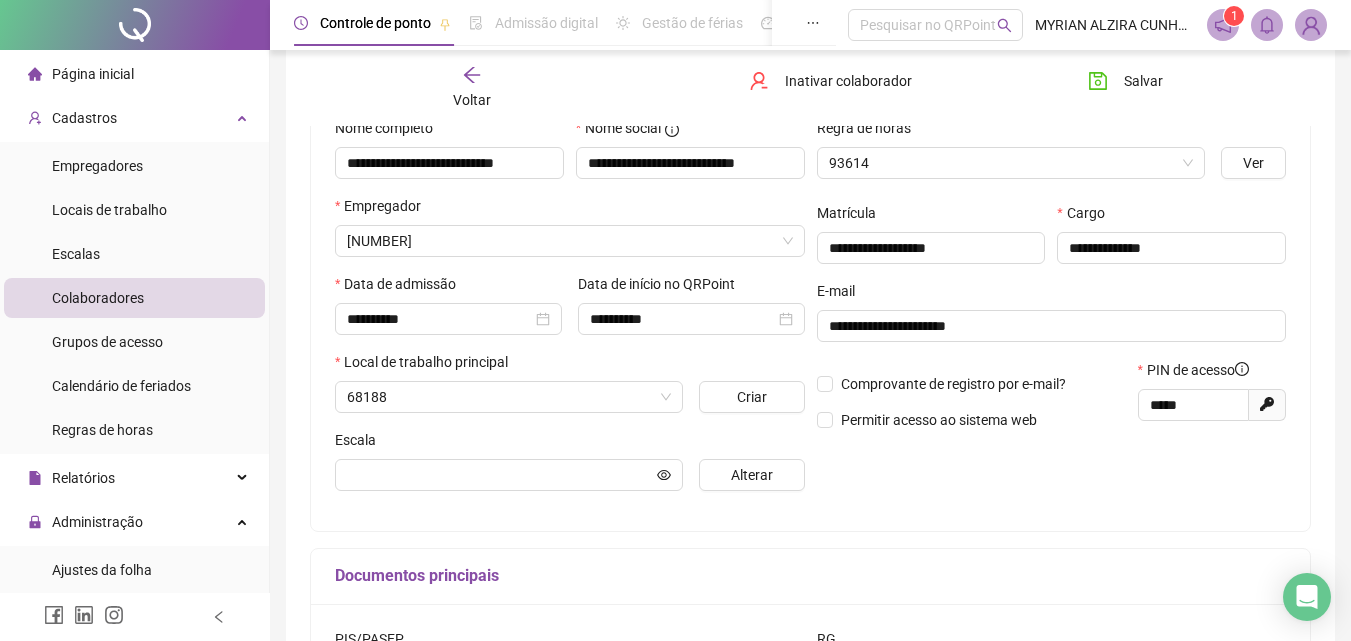 type on "**********" 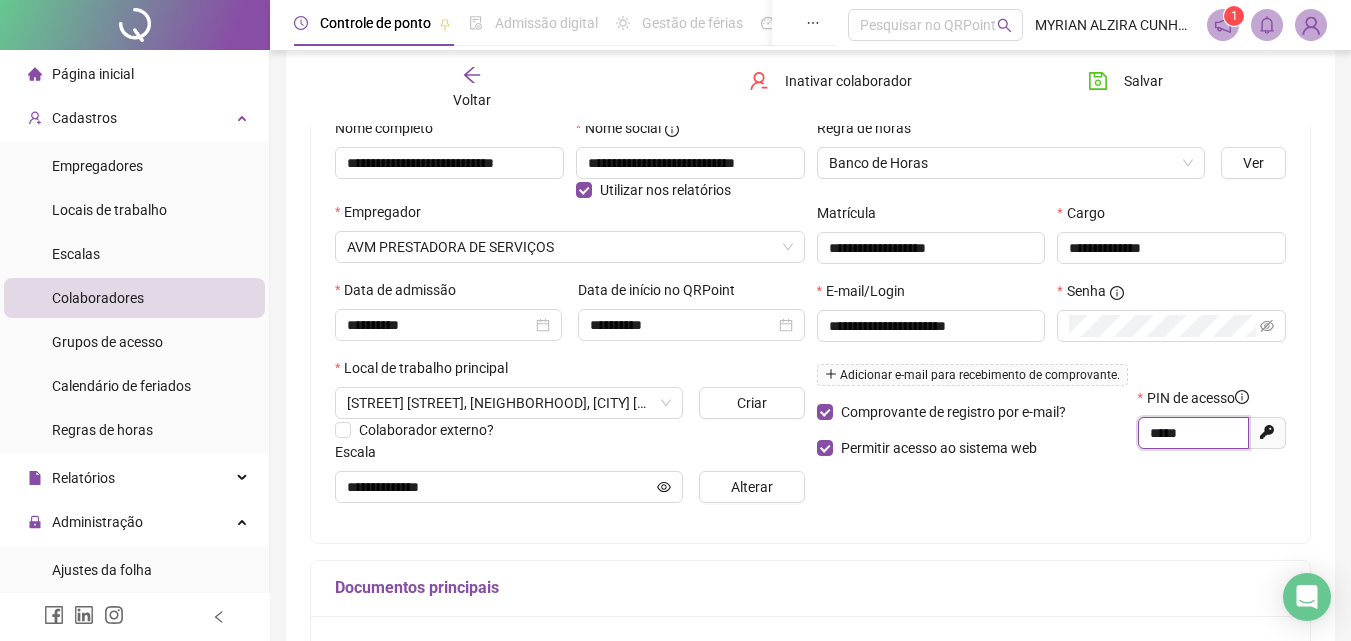 drag, startPoint x: 1199, startPoint y: 442, endPoint x: 1107, endPoint y: 428, distance: 93.05912 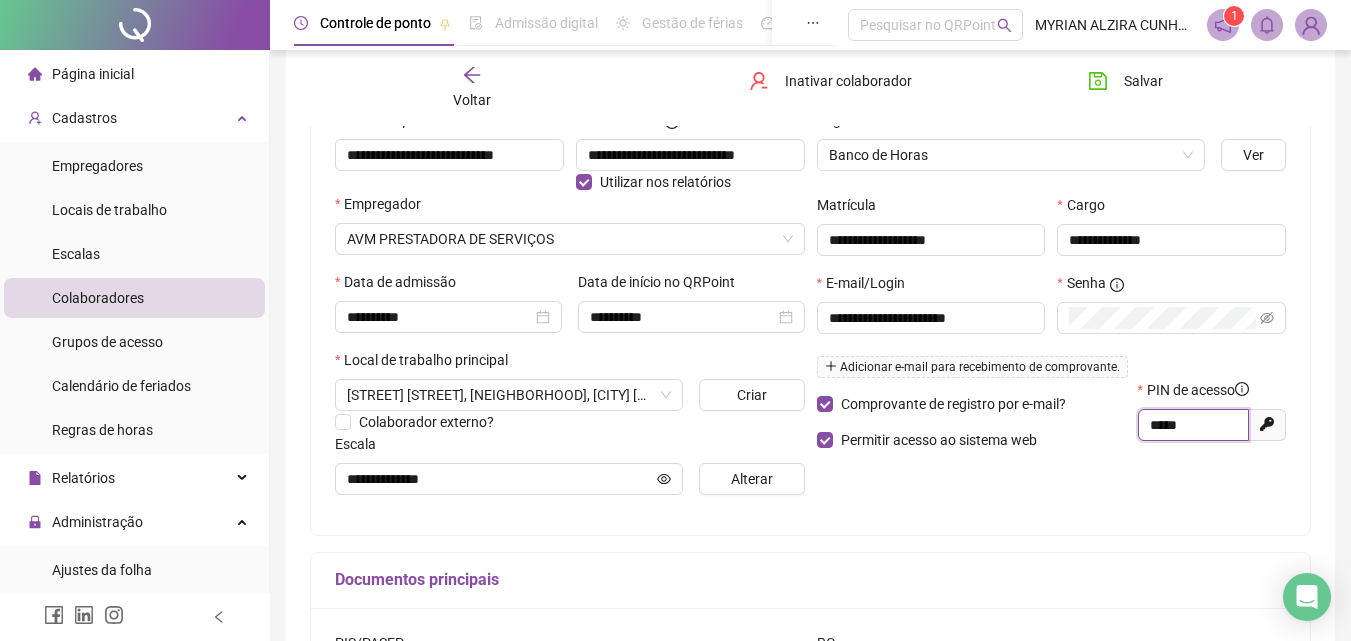 scroll, scrollTop: 210, scrollLeft: 0, axis: vertical 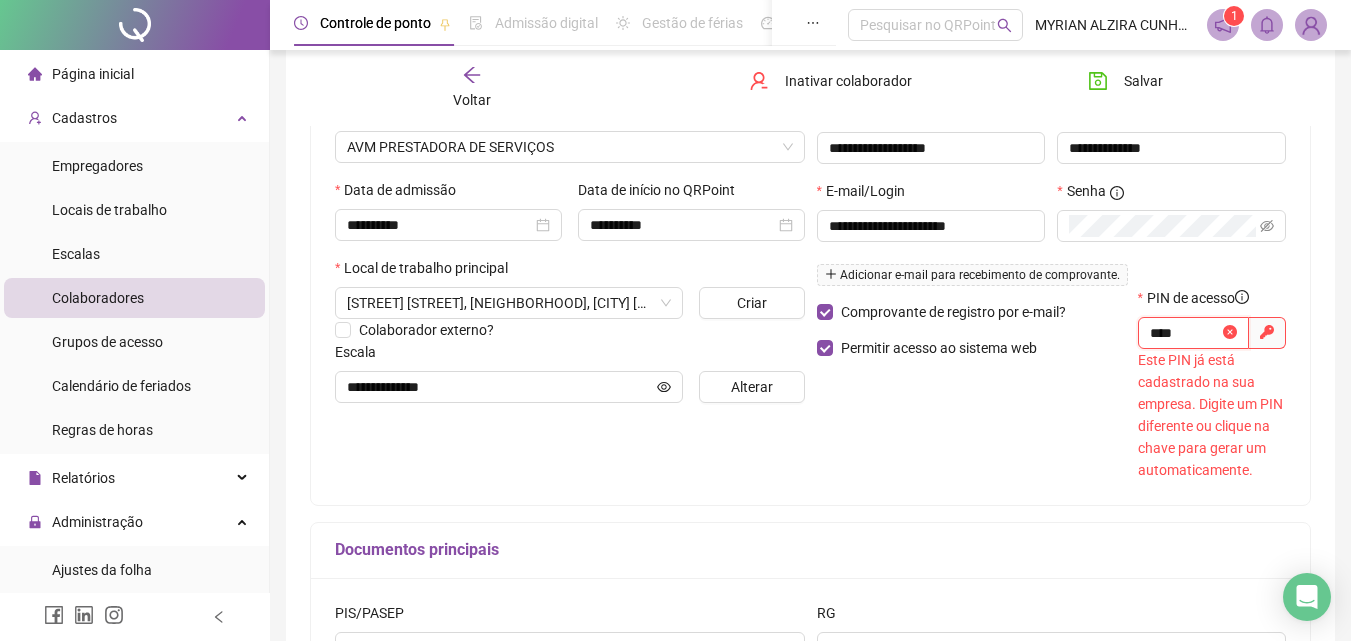 drag, startPoint x: 1186, startPoint y: 329, endPoint x: 1120, endPoint y: 322, distance: 66.37017 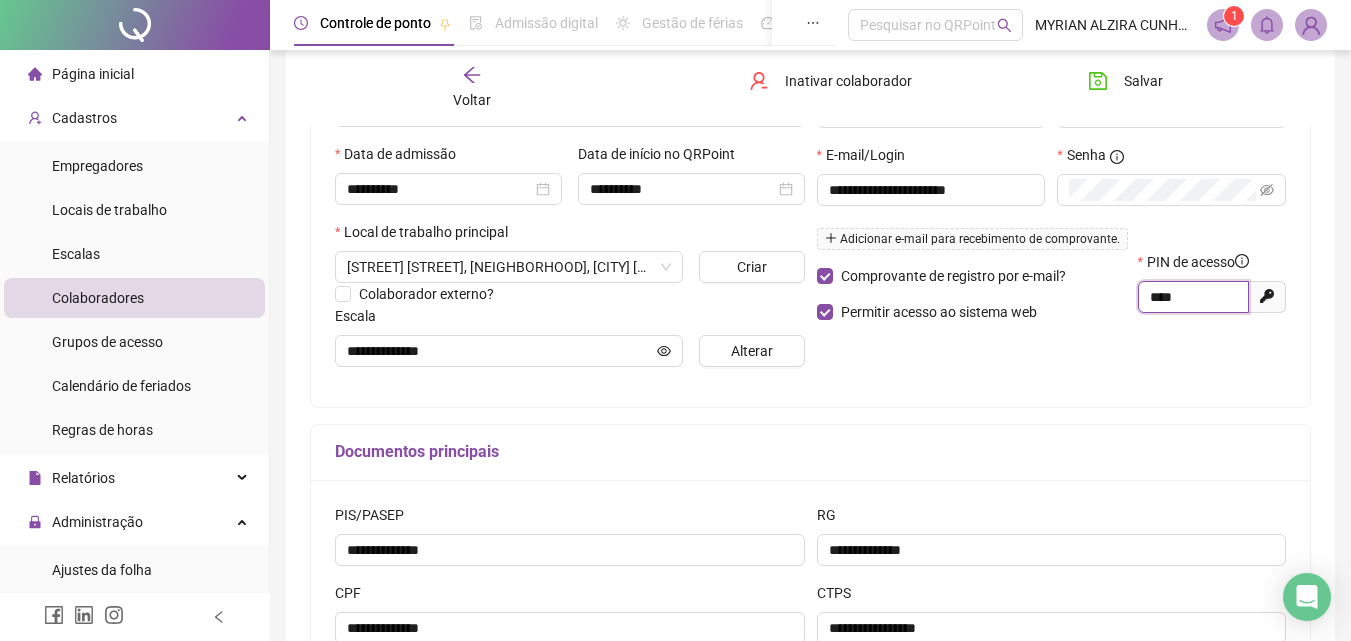 scroll, scrollTop: 310, scrollLeft: 0, axis: vertical 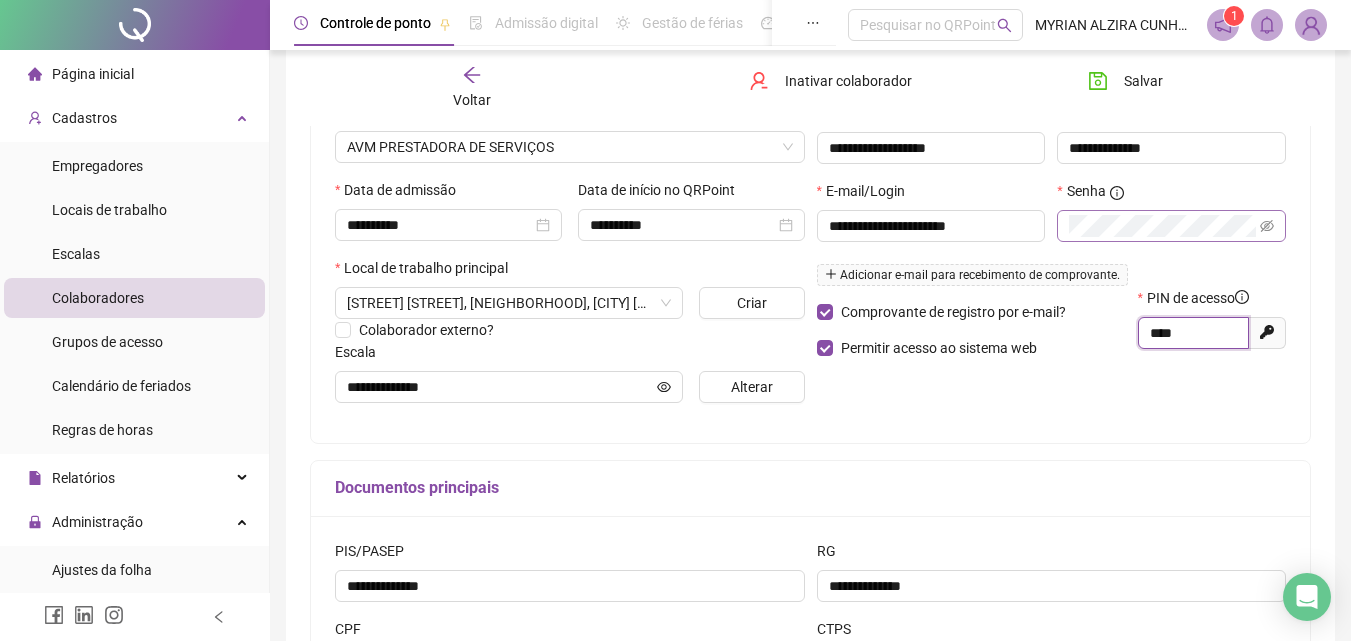 type on "****" 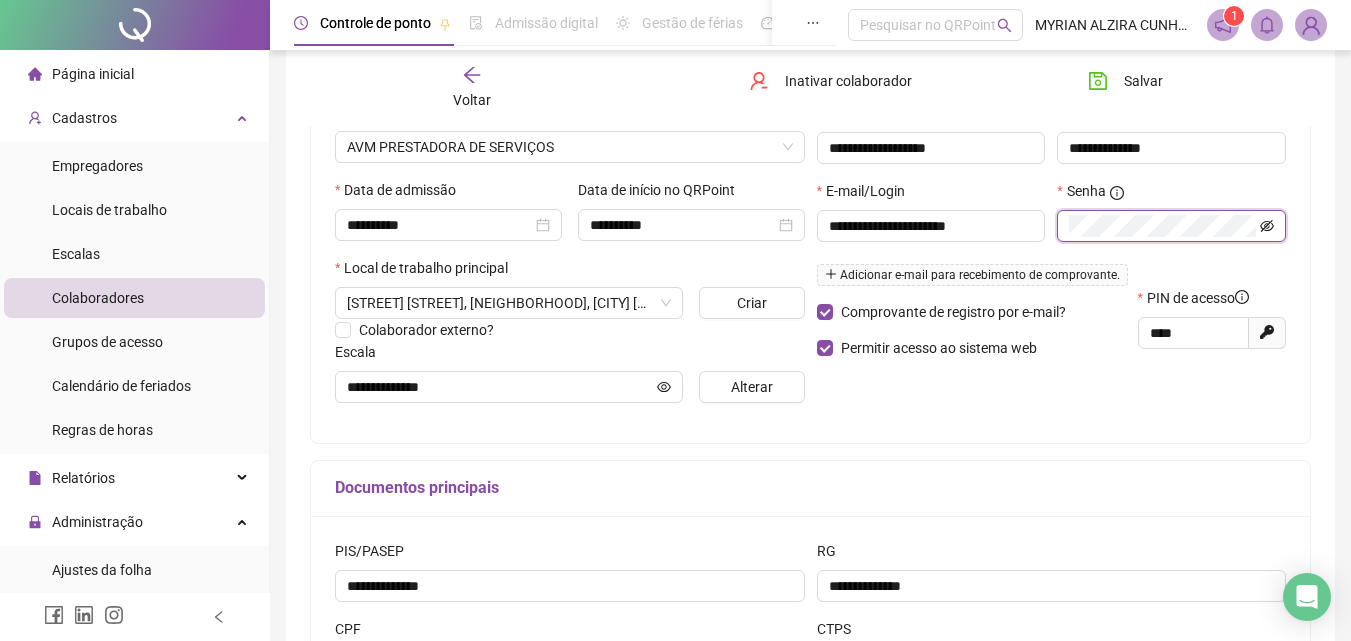 click 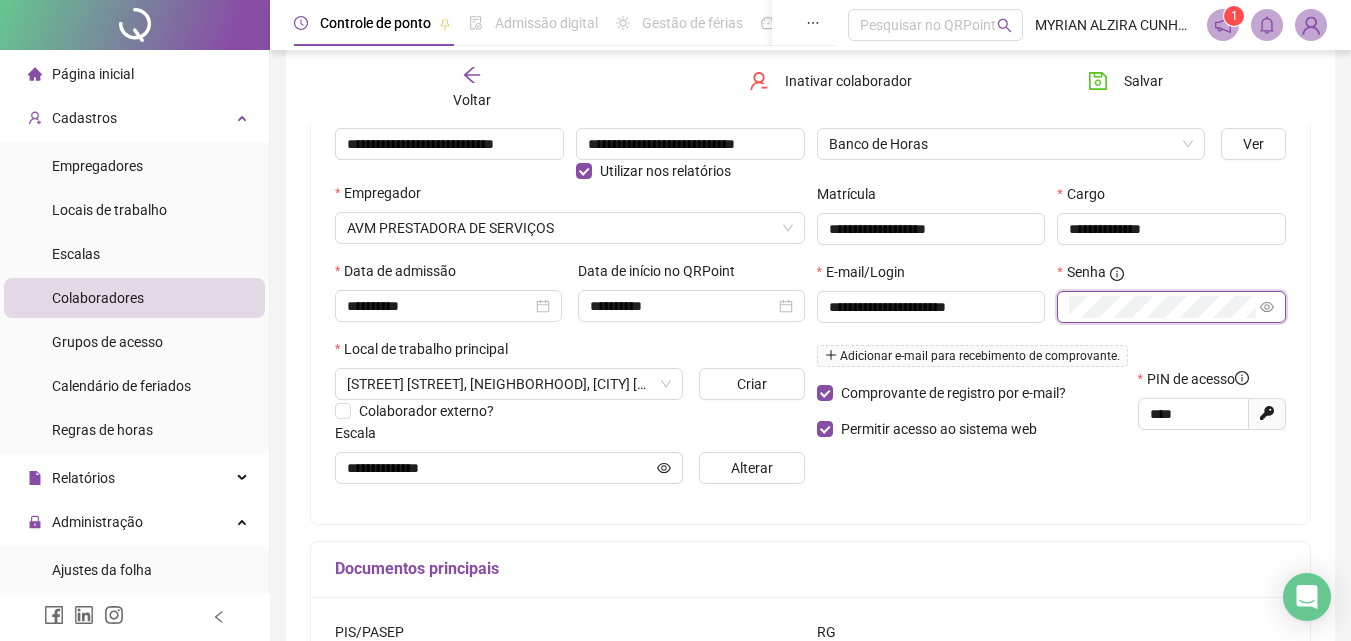 scroll, scrollTop: 200, scrollLeft: 0, axis: vertical 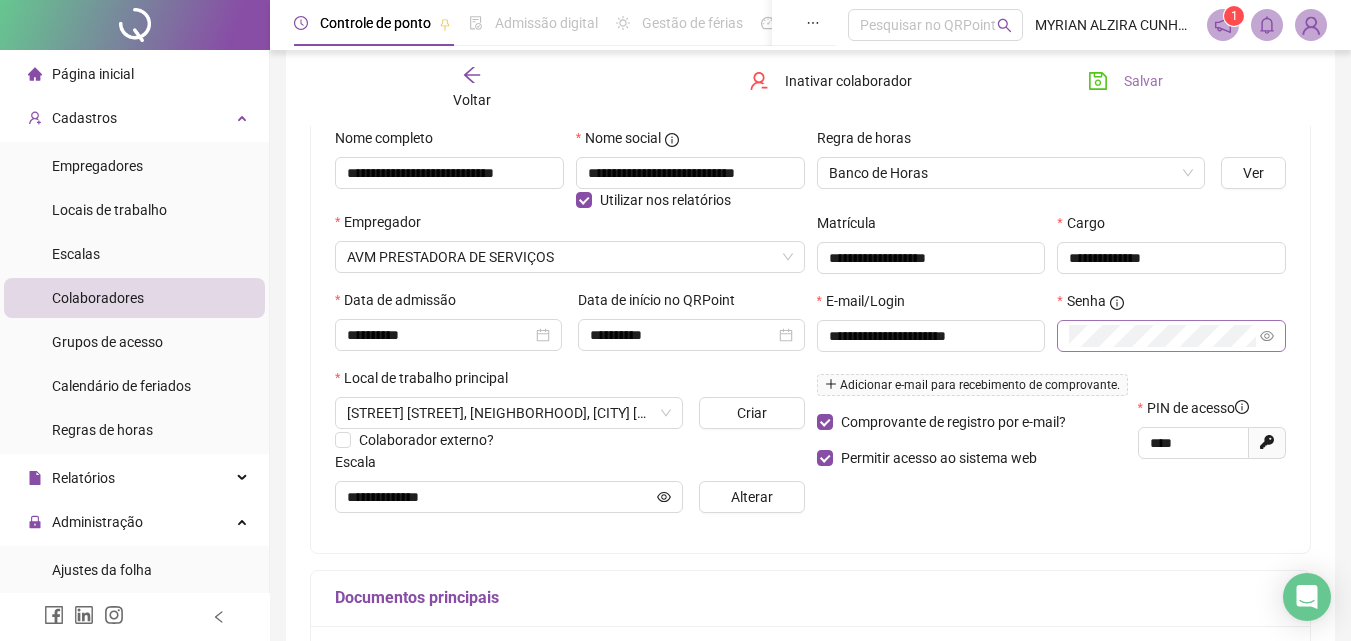 click on "Salvar" at bounding box center (1125, 81) 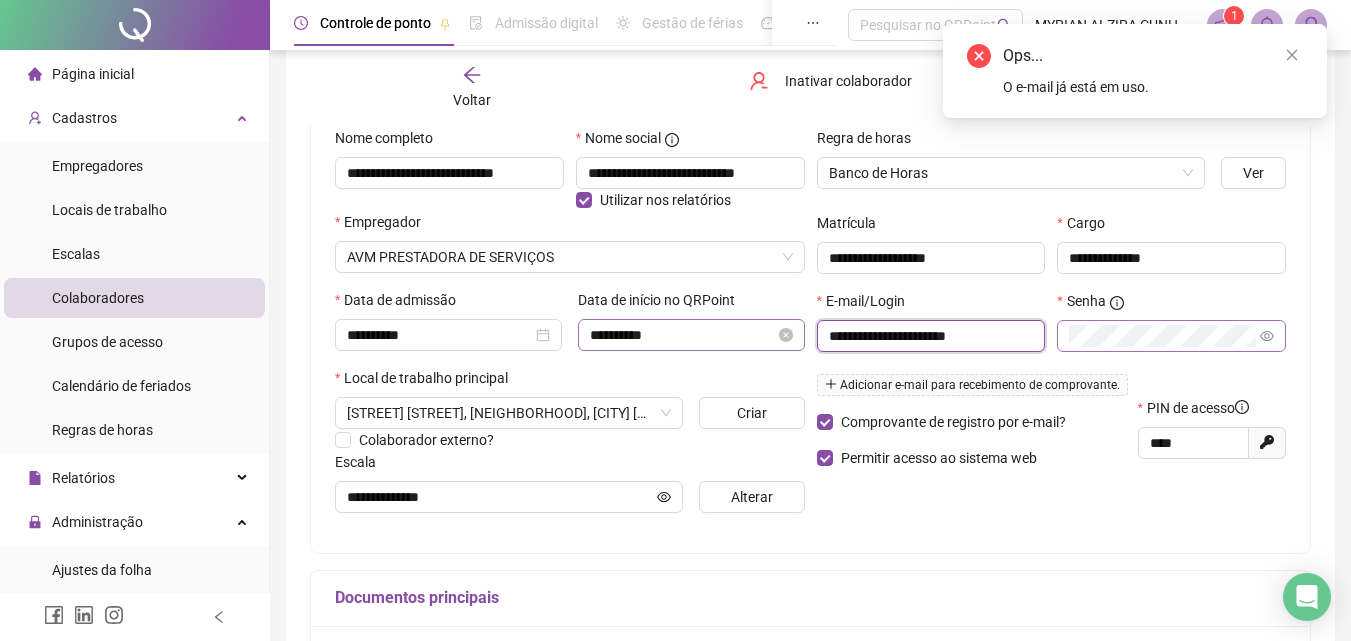 drag, startPoint x: 1017, startPoint y: 332, endPoint x: 771, endPoint y: 345, distance: 246.34326 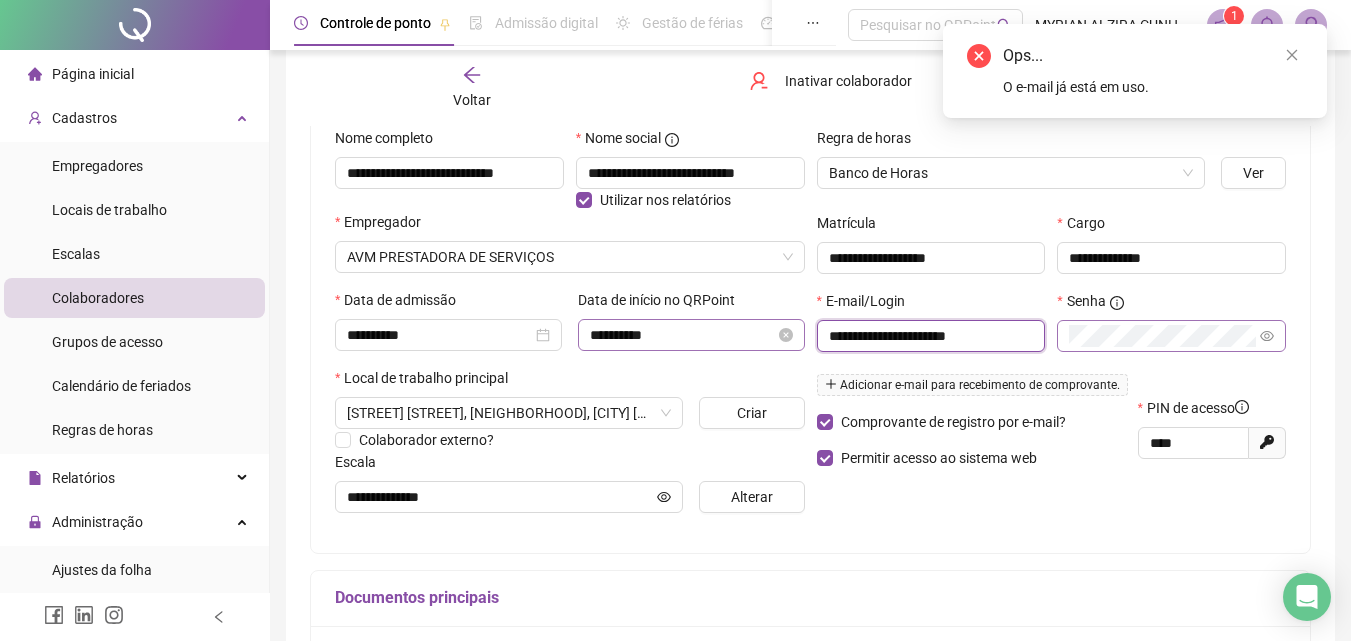 click on "**********" at bounding box center (810, 328) 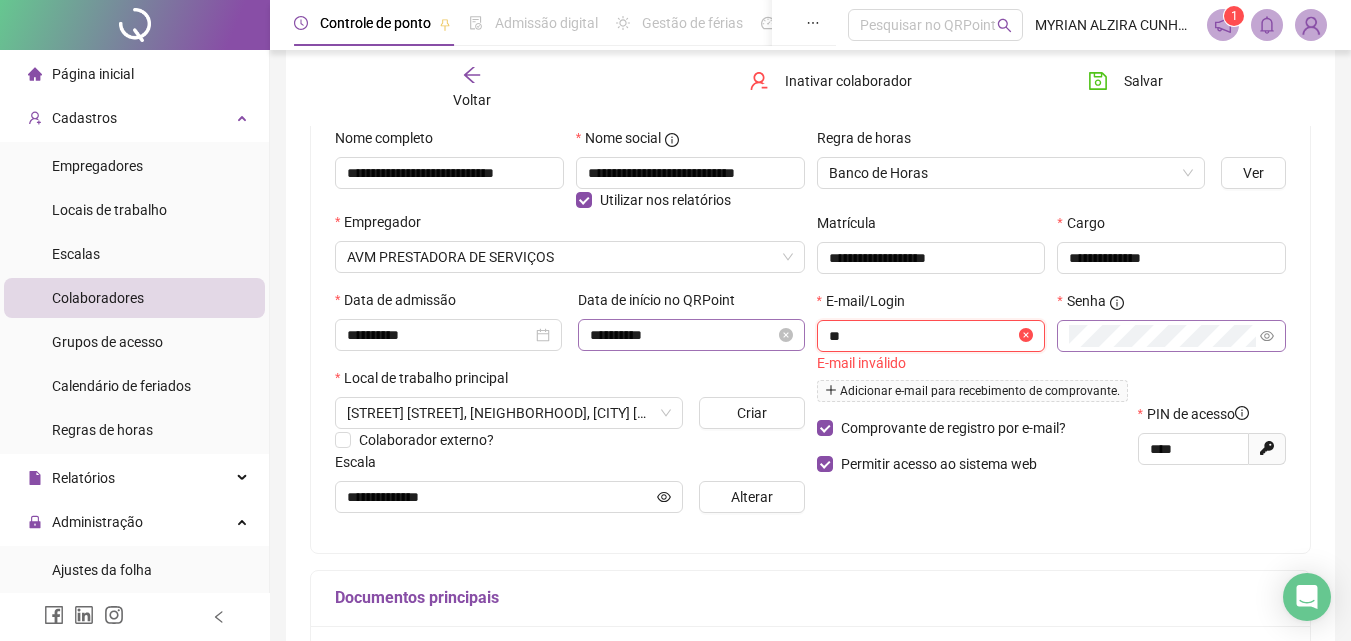 type on "*" 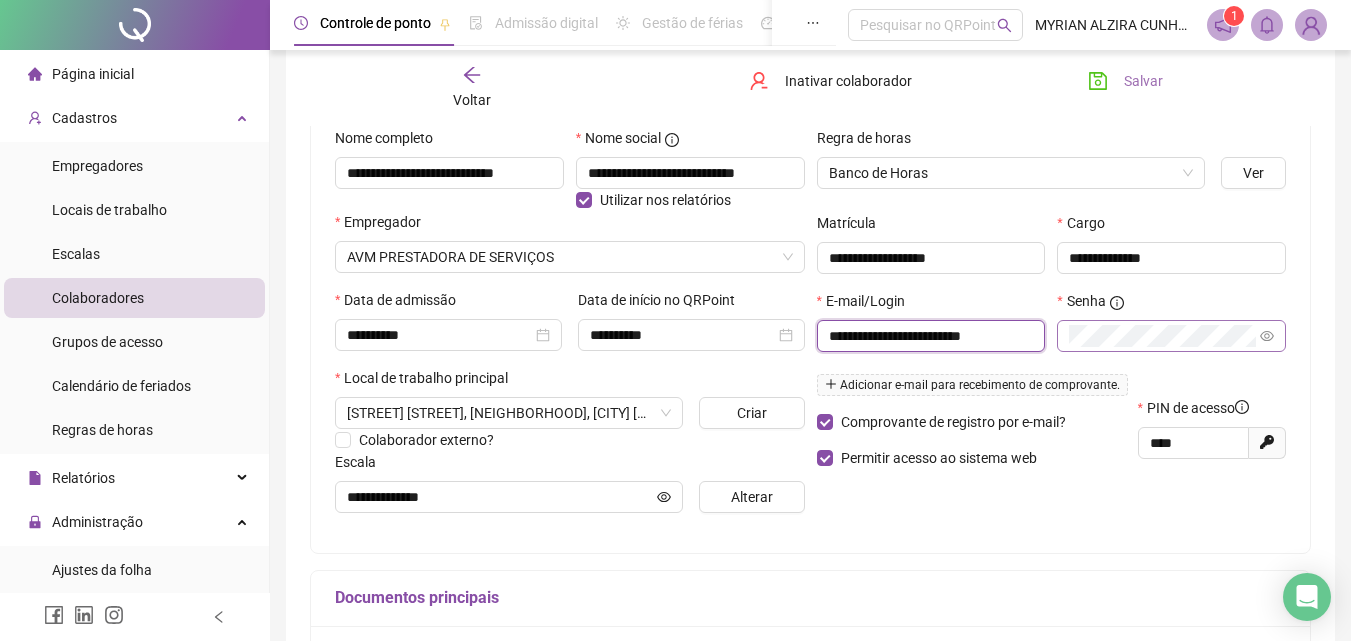 type on "**********" 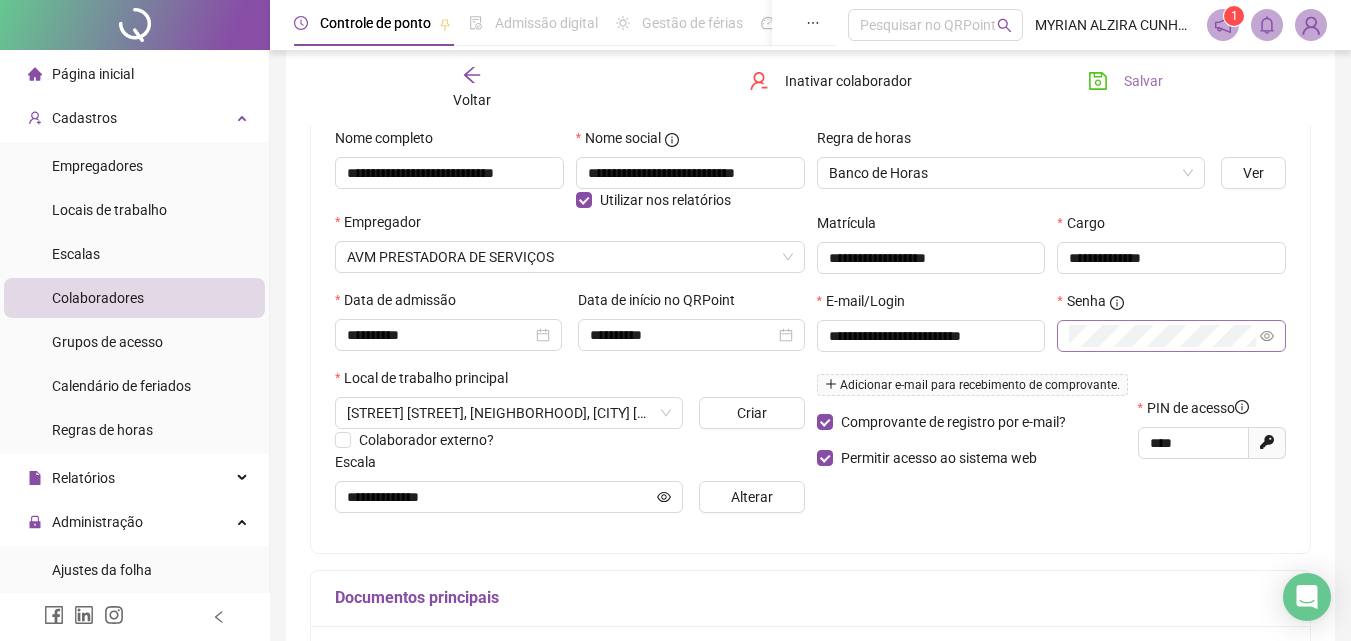 click on "Salvar" at bounding box center (1143, 81) 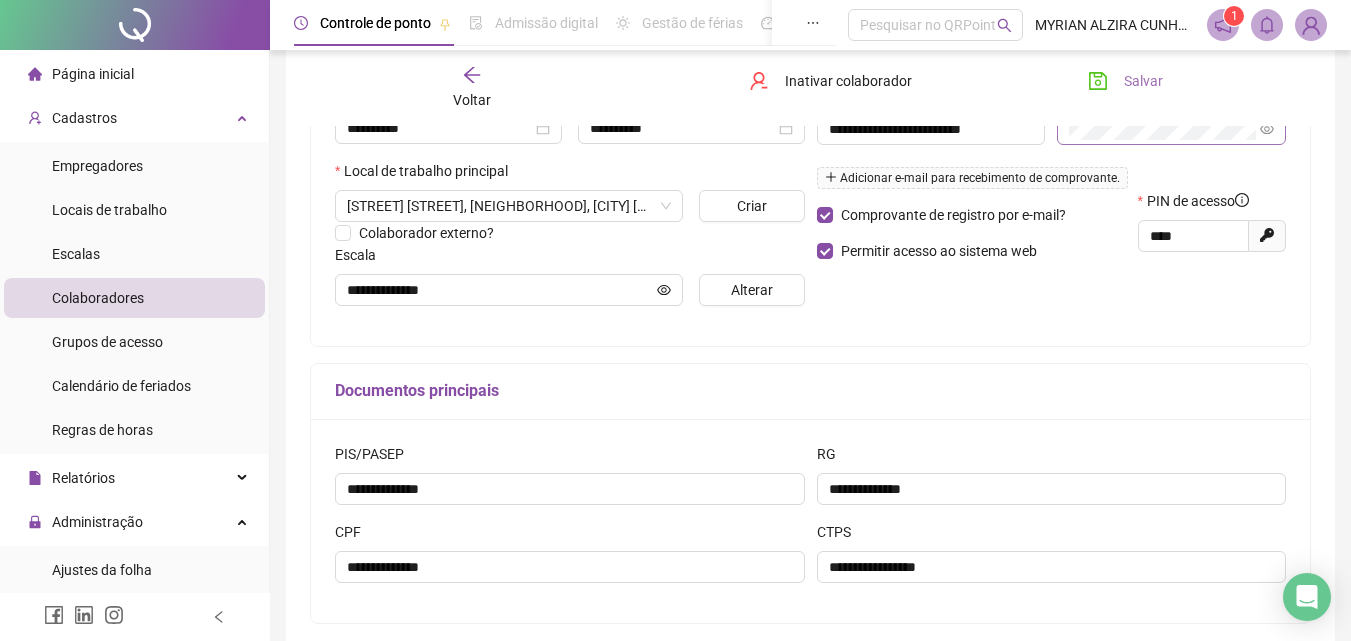 scroll, scrollTop: 500, scrollLeft: 0, axis: vertical 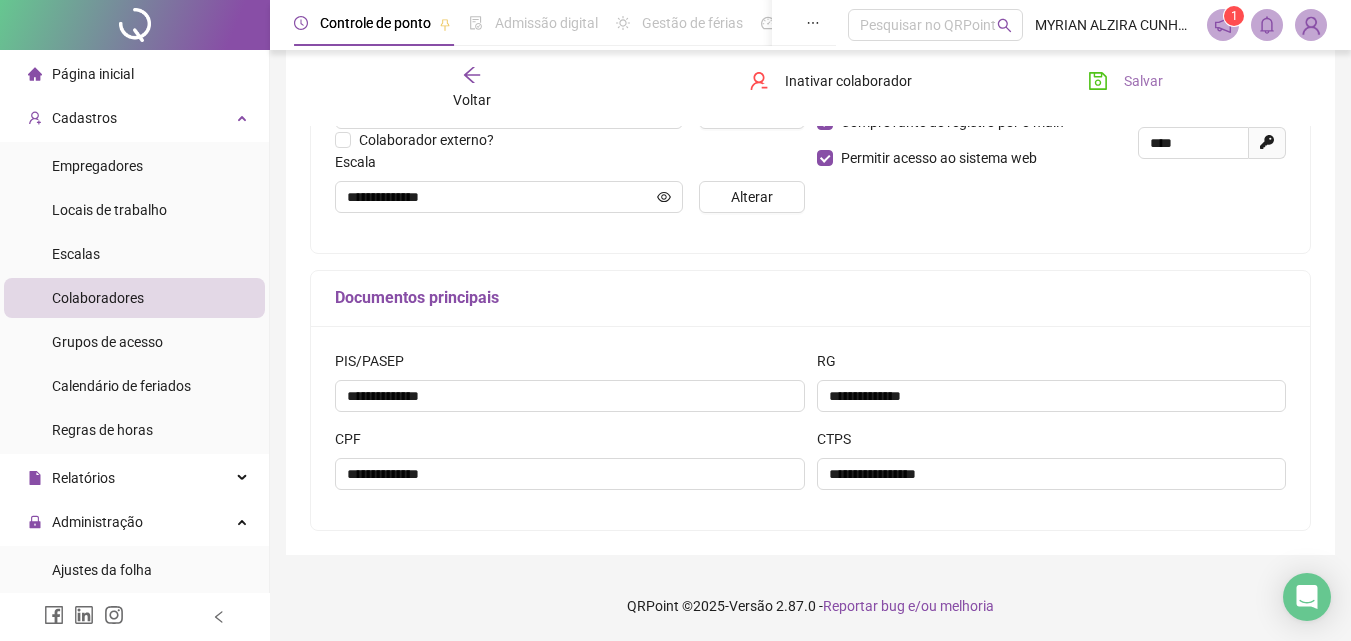 click on "Salvar" at bounding box center [1143, 81] 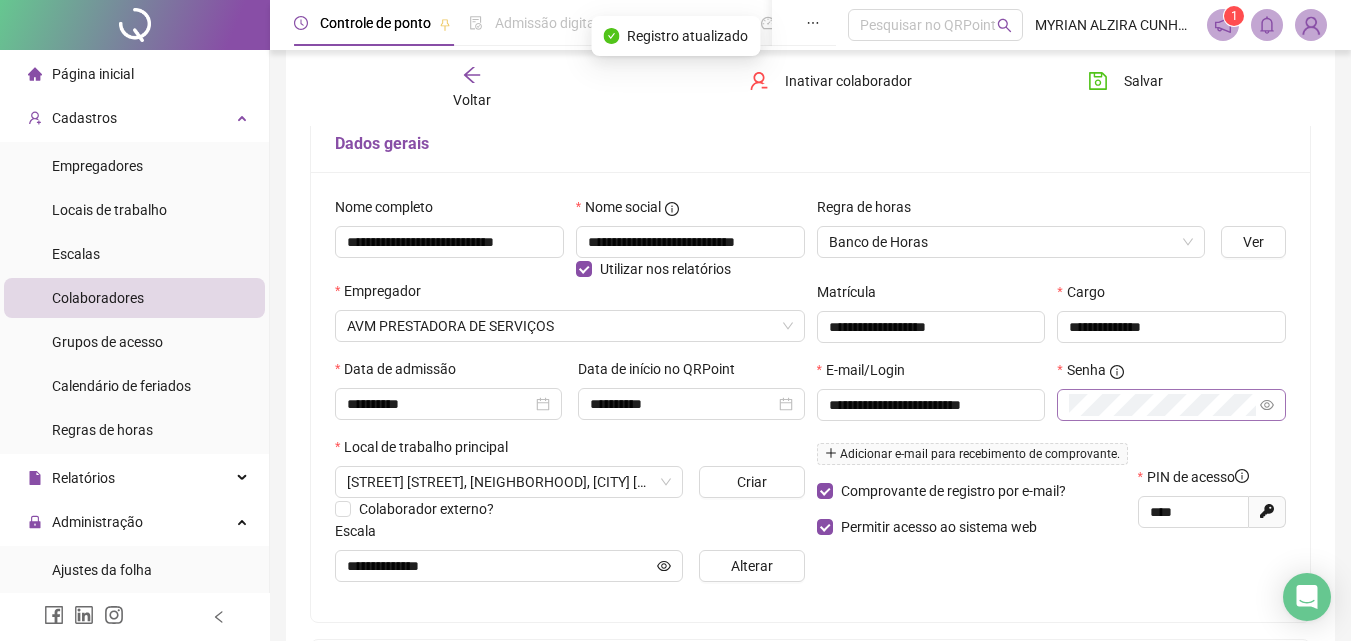 scroll, scrollTop: 100, scrollLeft: 0, axis: vertical 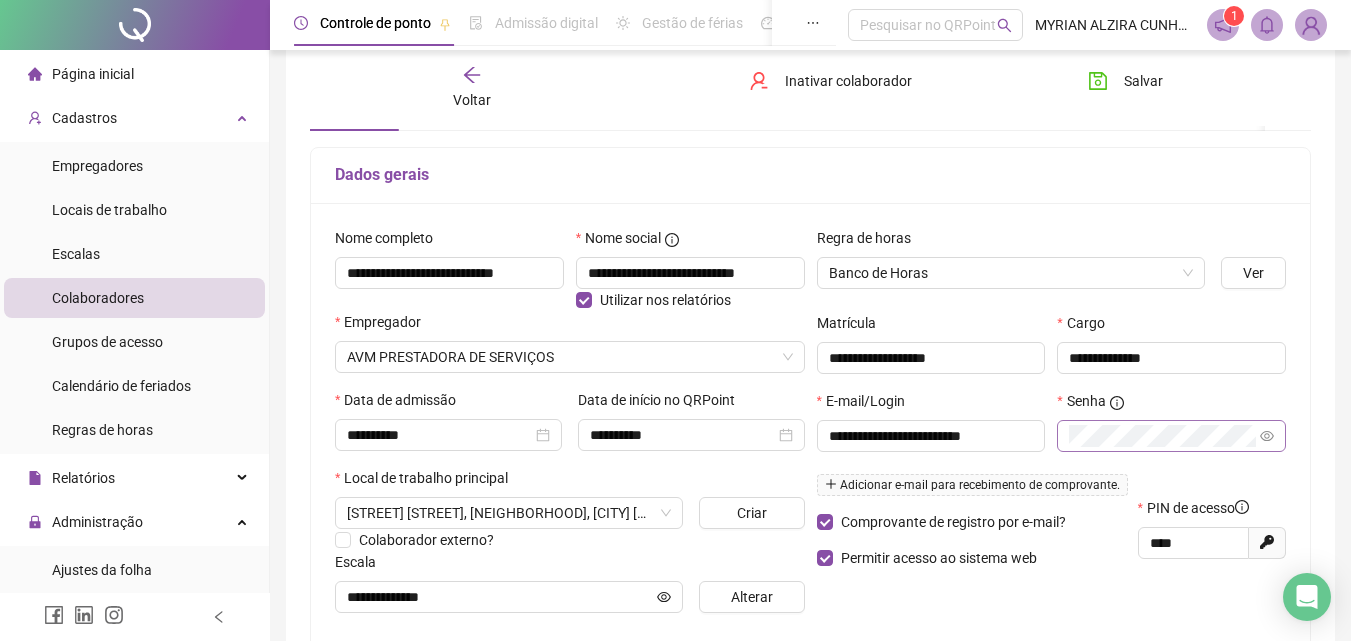 click 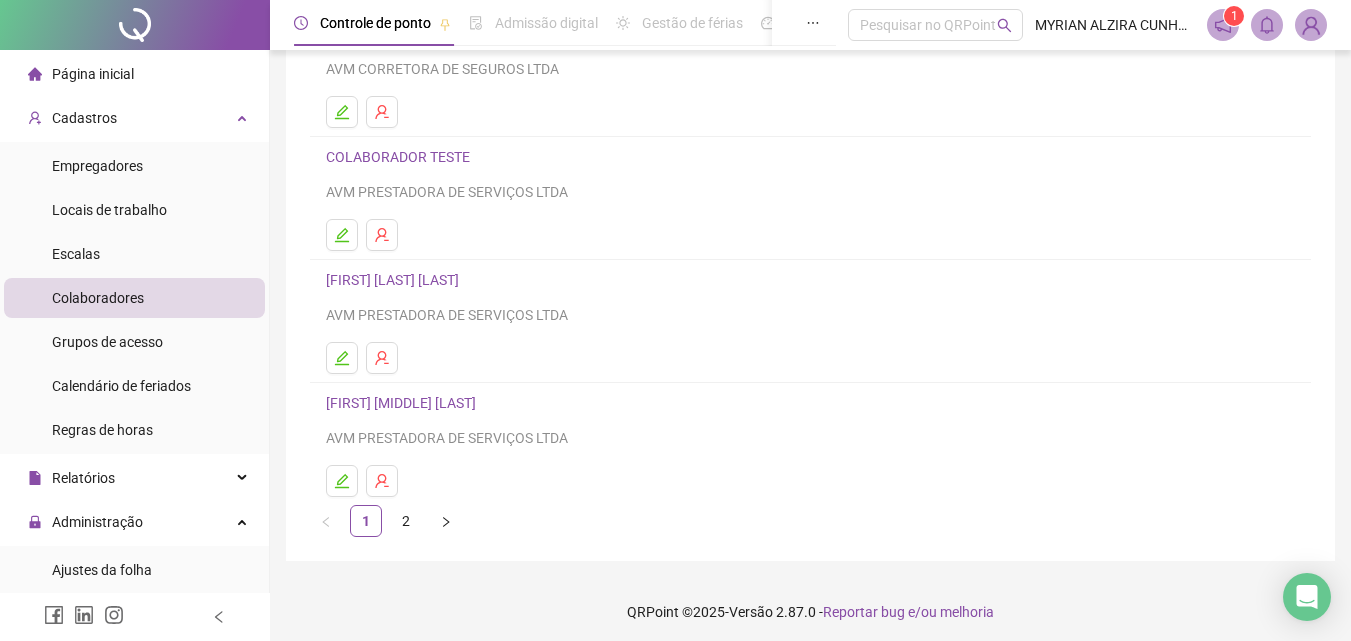 scroll, scrollTop: 326, scrollLeft: 0, axis: vertical 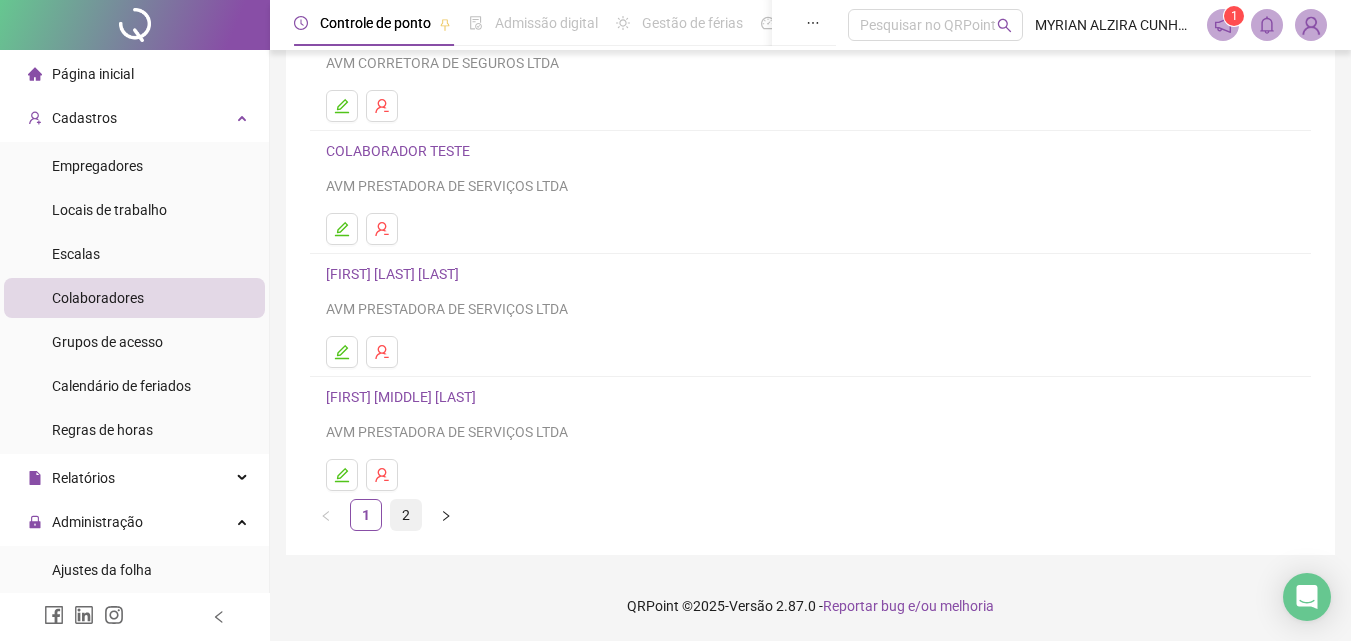 click on "2" at bounding box center (406, 515) 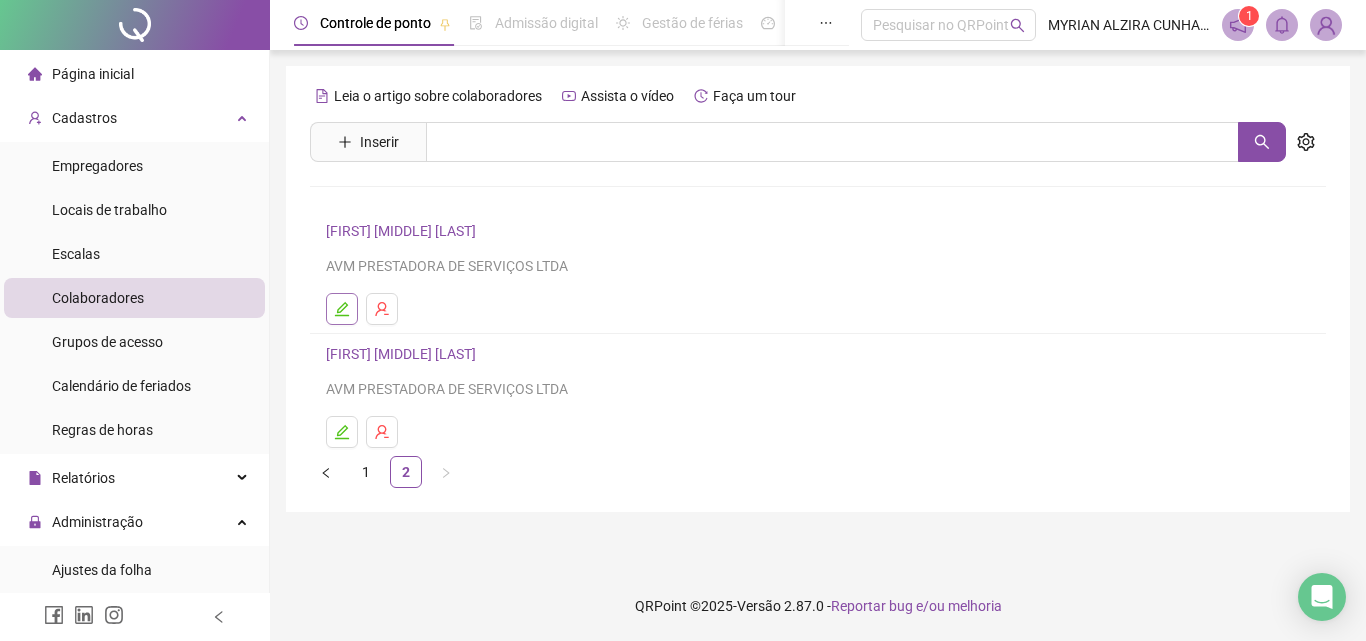 click 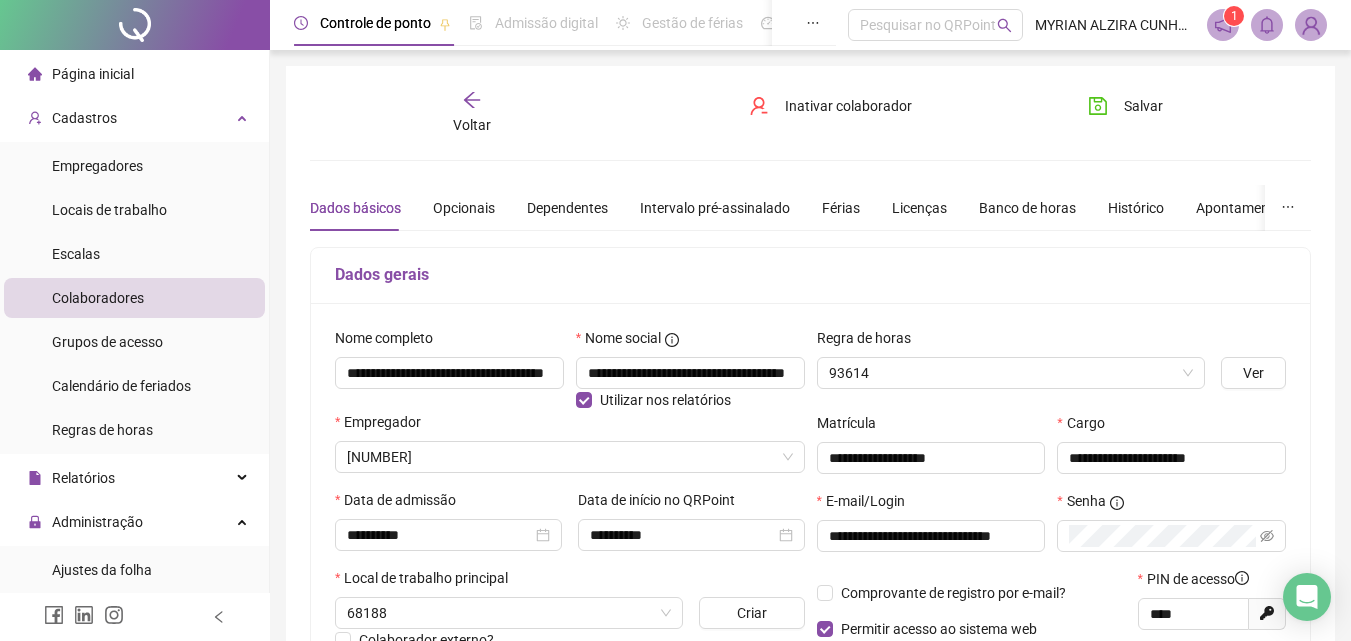 type on "**********" 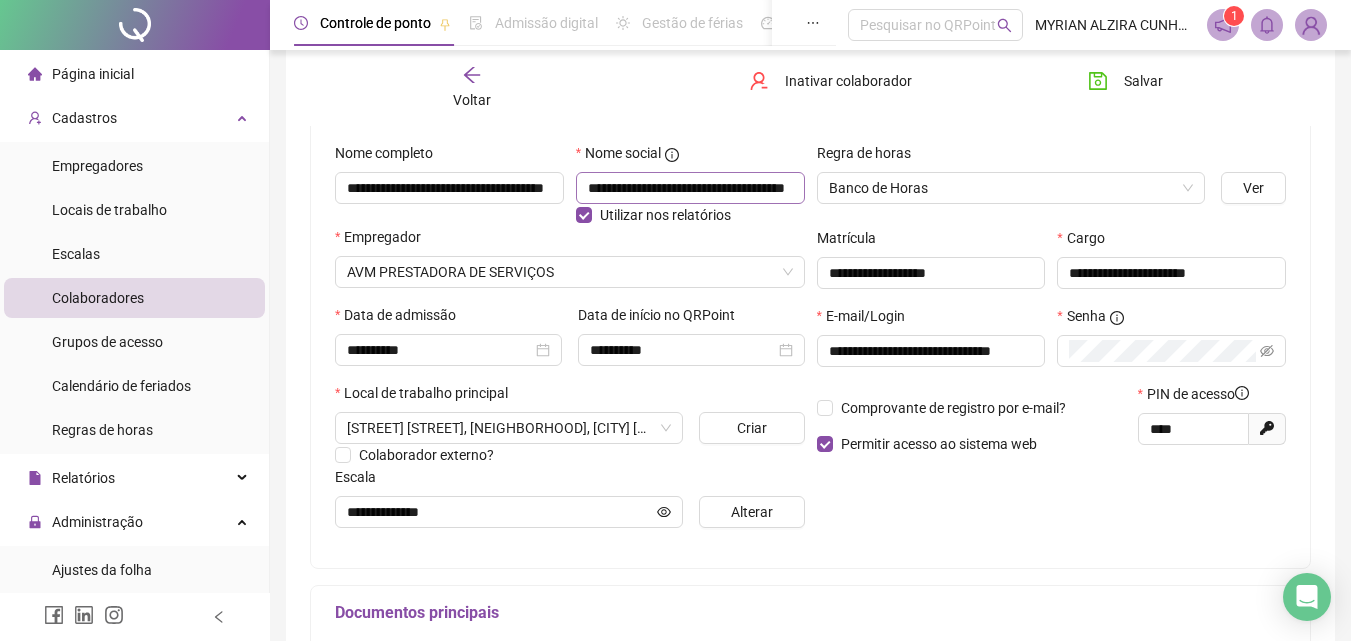 scroll, scrollTop: 200, scrollLeft: 0, axis: vertical 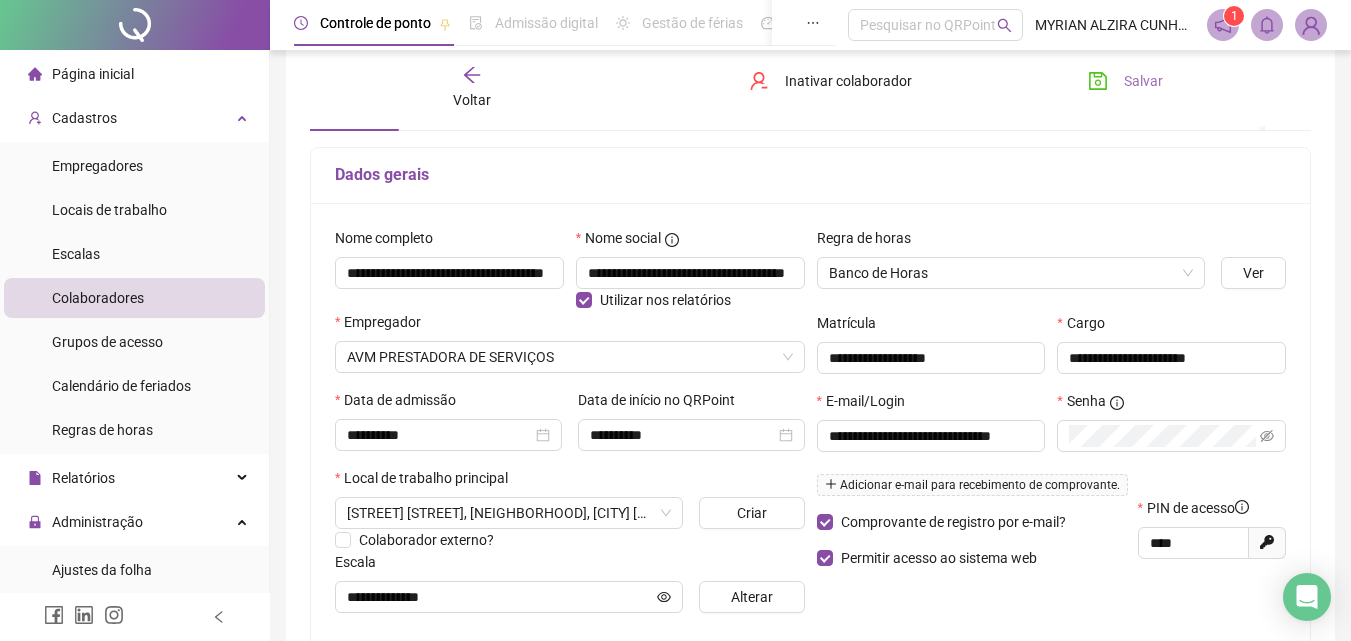 click on "Salvar" at bounding box center [1143, 81] 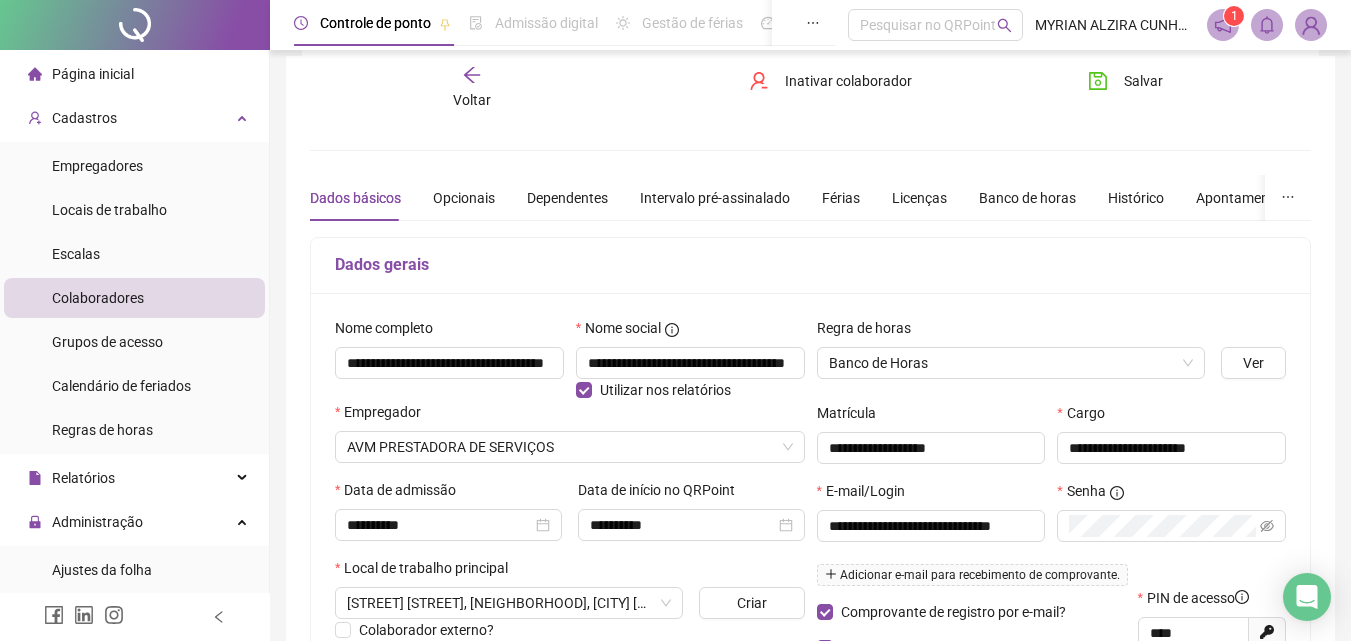 scroll, scrollTop: 0, scrollLeft: 0, axis: both 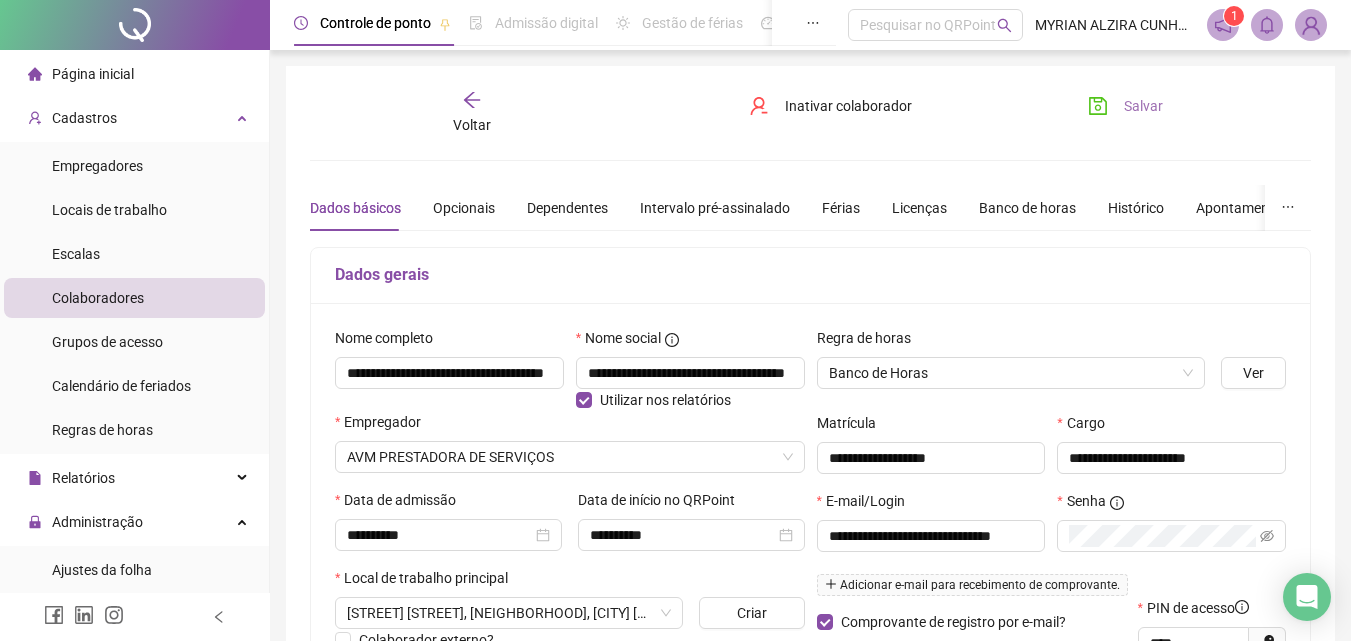 click on "Salvar" at bounding box center [1125, 106] 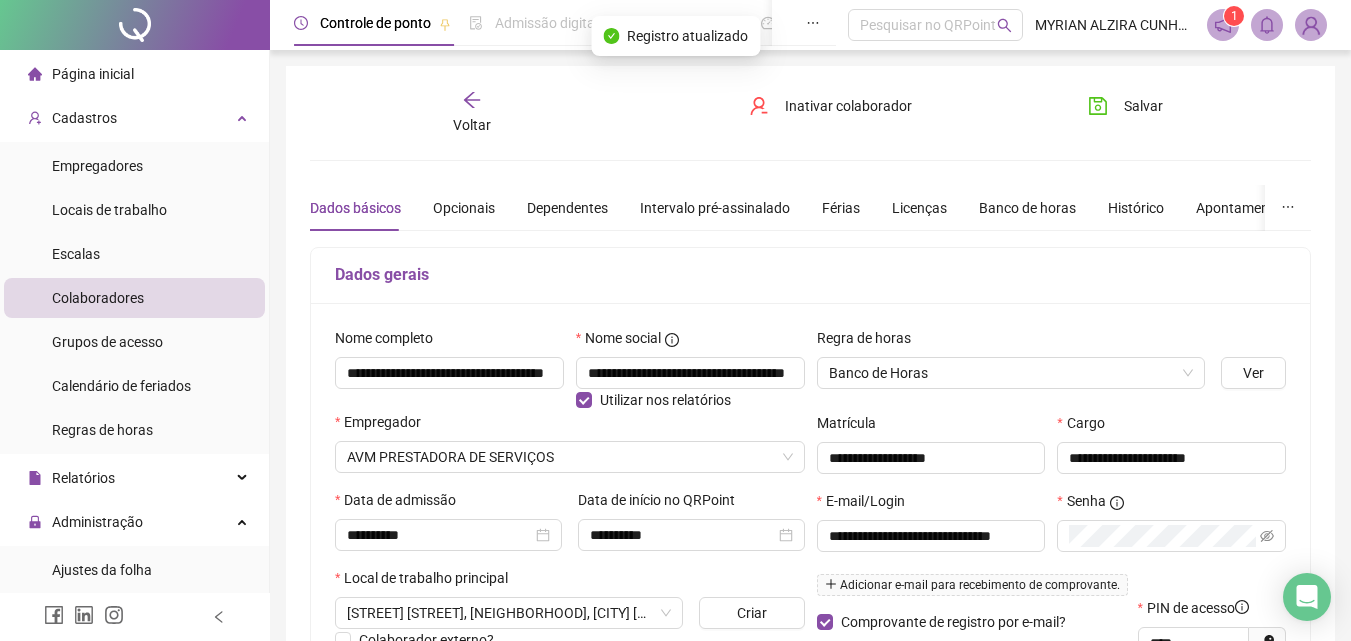 click 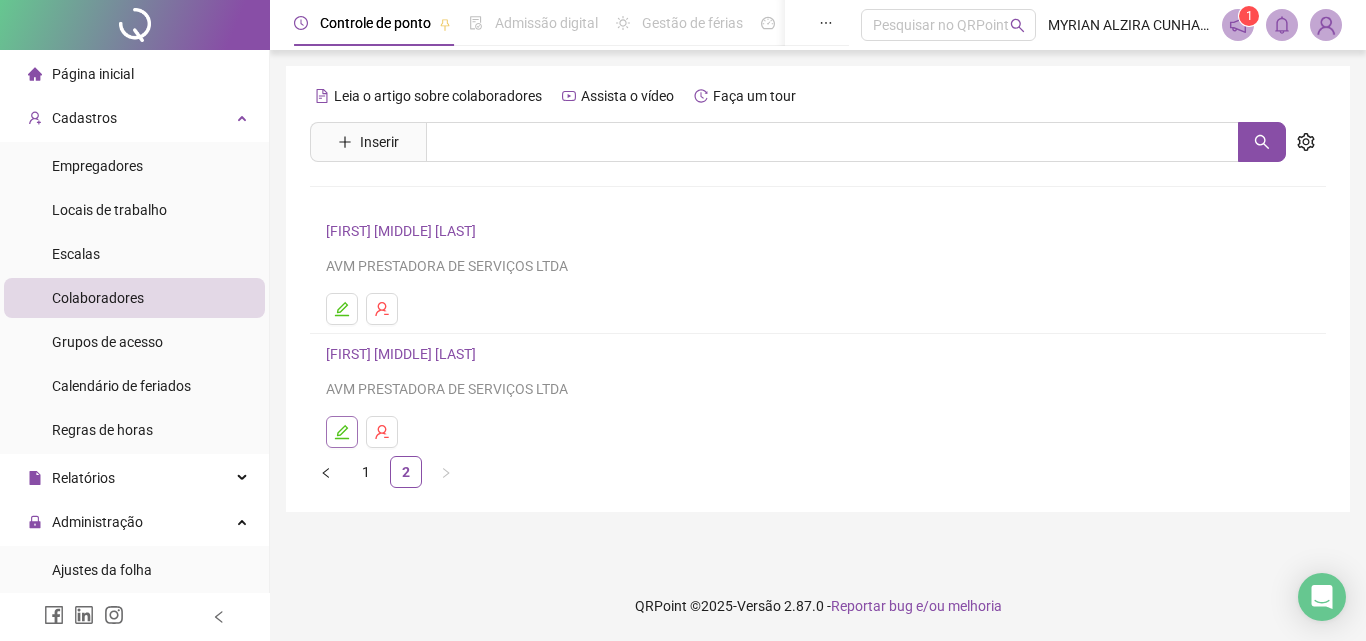 click 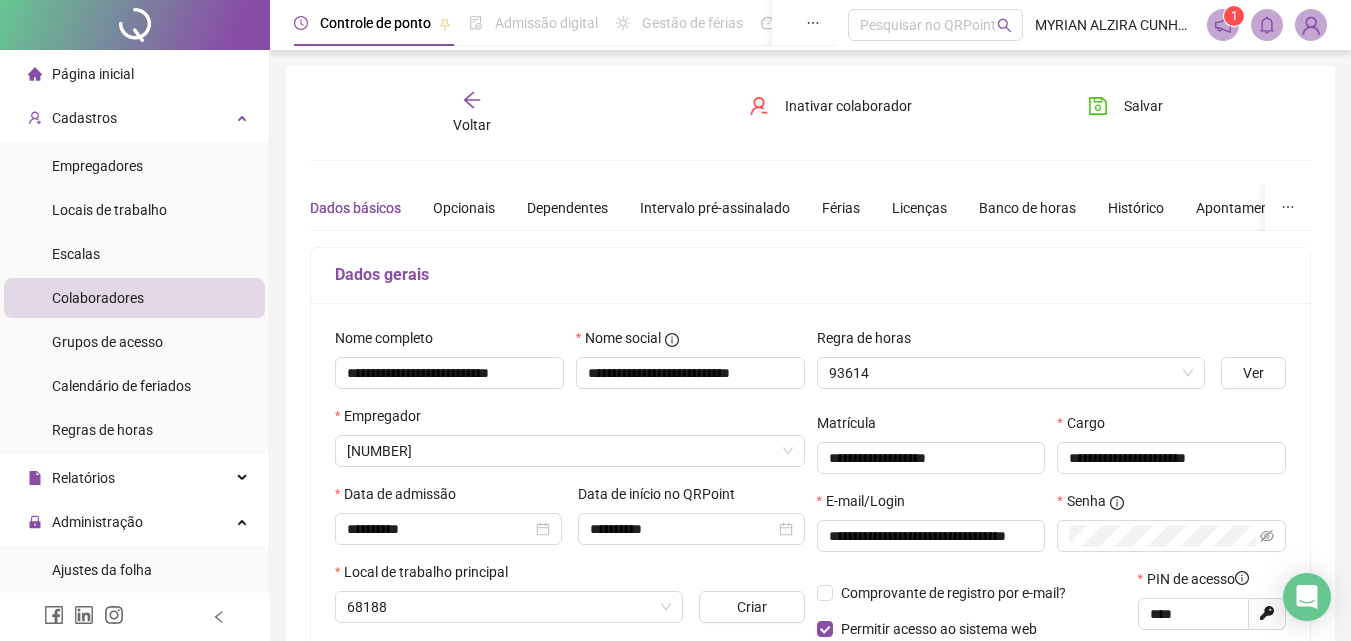 type on "**********" 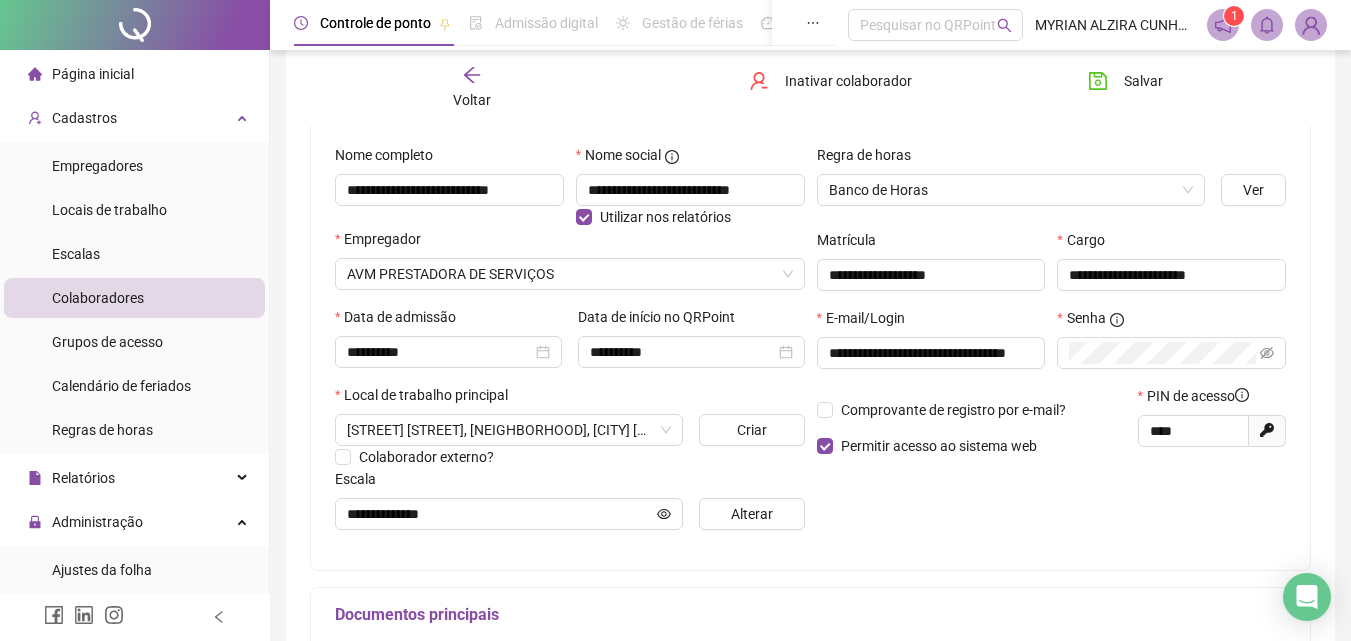 scroll, scrollTop: 200, scrollLeft: 0, axis: vertical 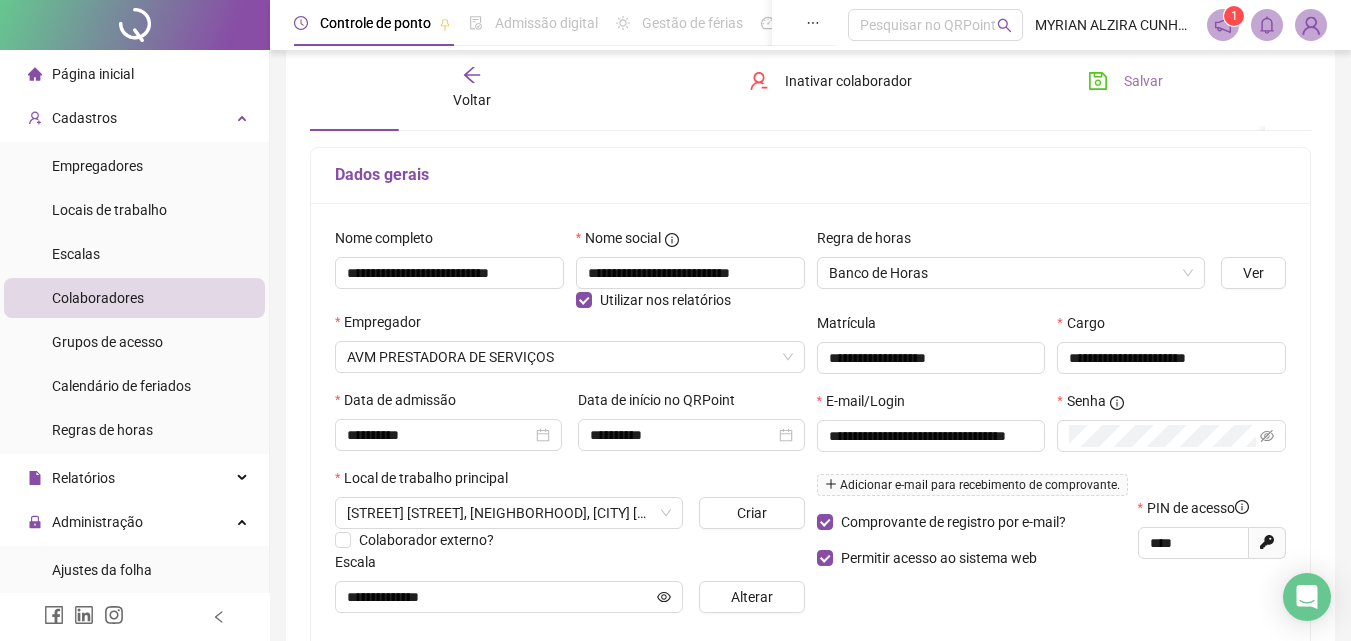 click 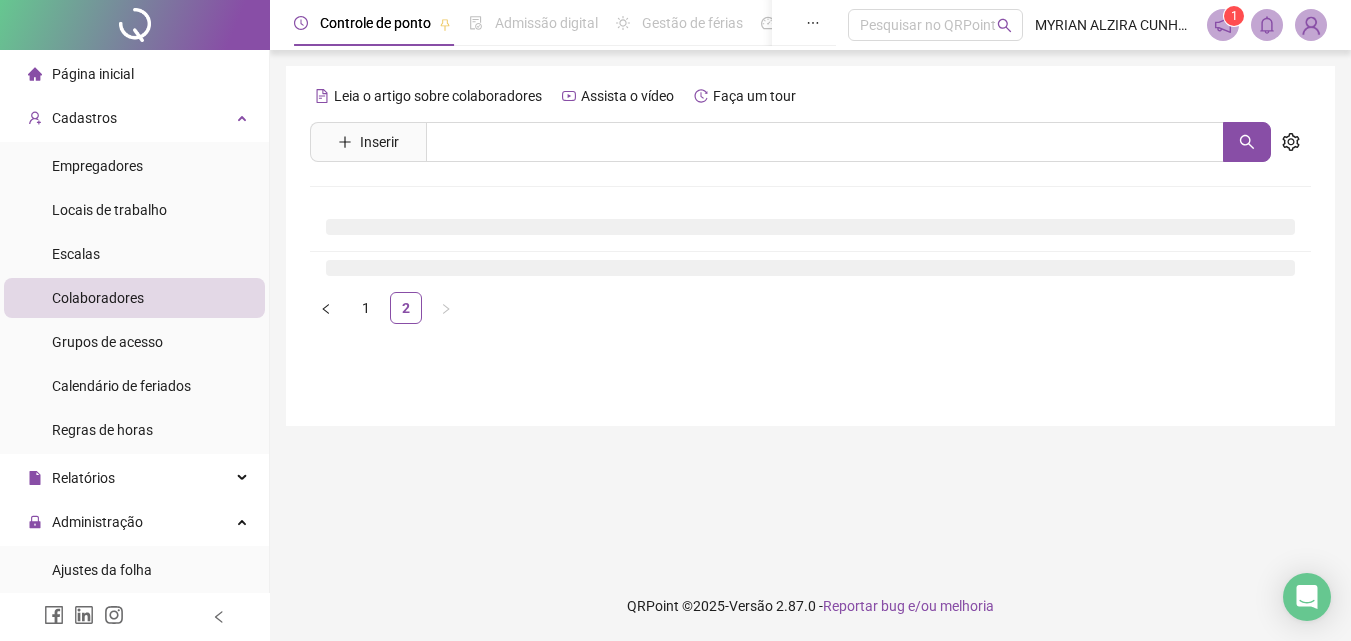 scroll, scrollTop: 0, scrollLeft: 0, axis: both 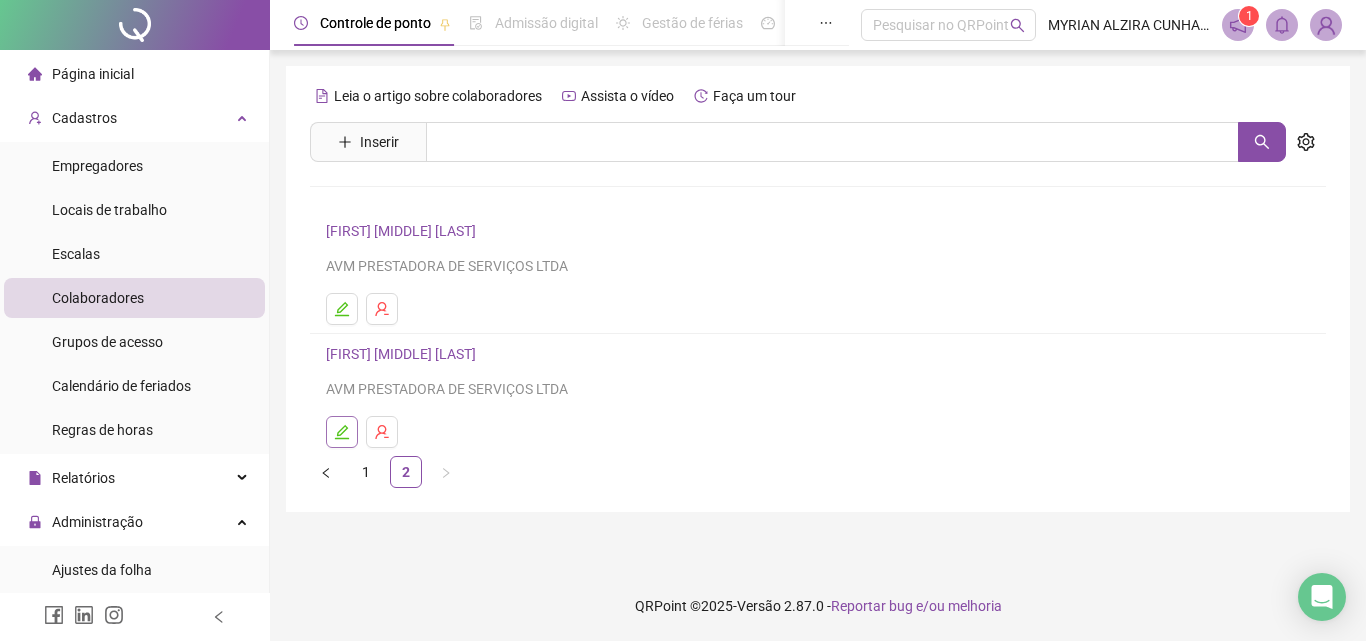 click at bounding box center [342, 432] 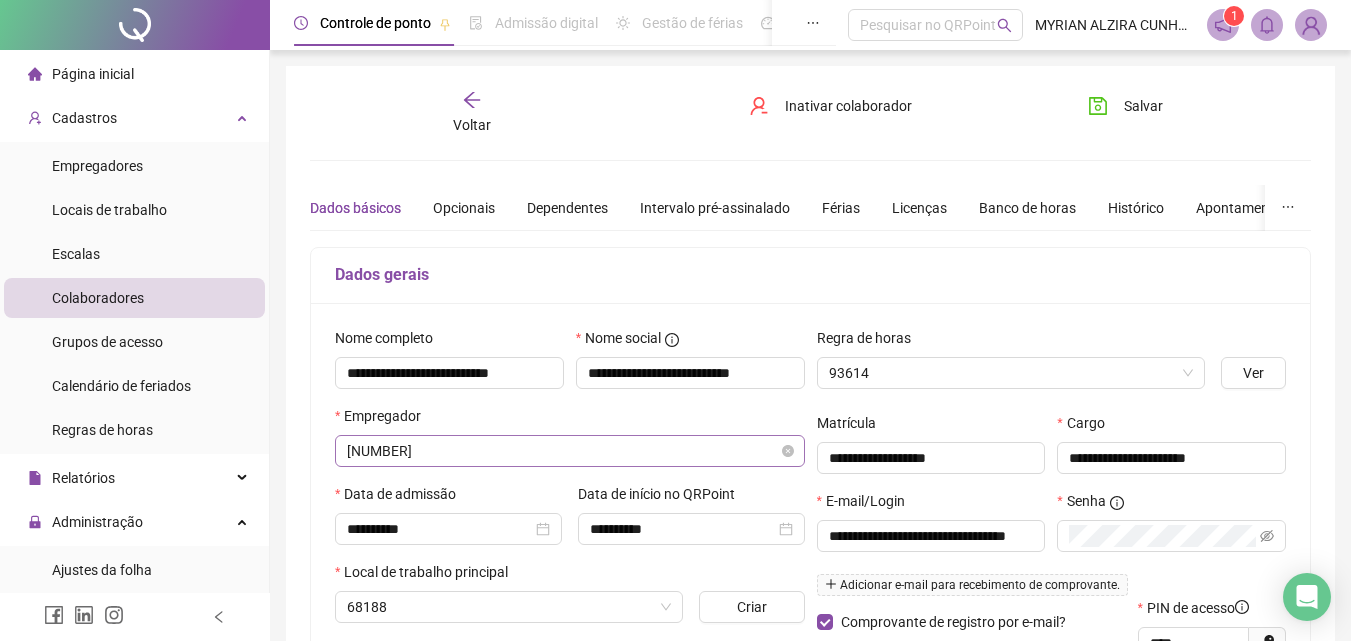 type on "**********" 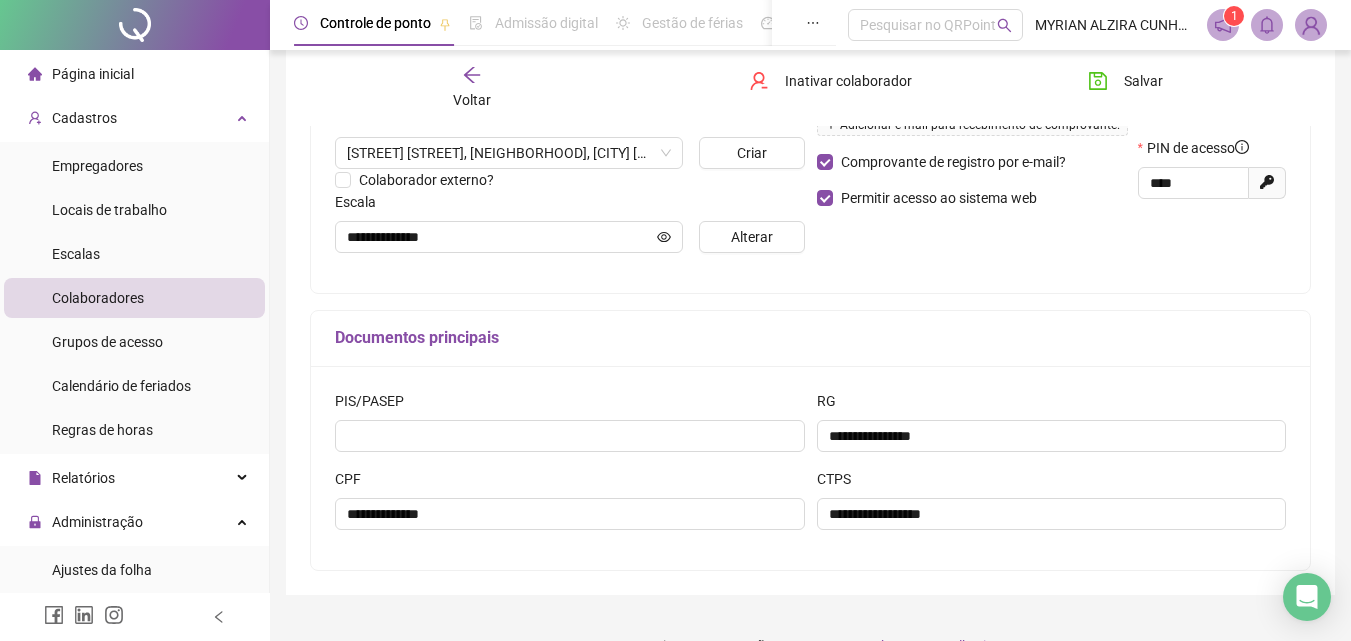 scroll, scrollTop: 500, scrollLeft: 0, axis: vertical 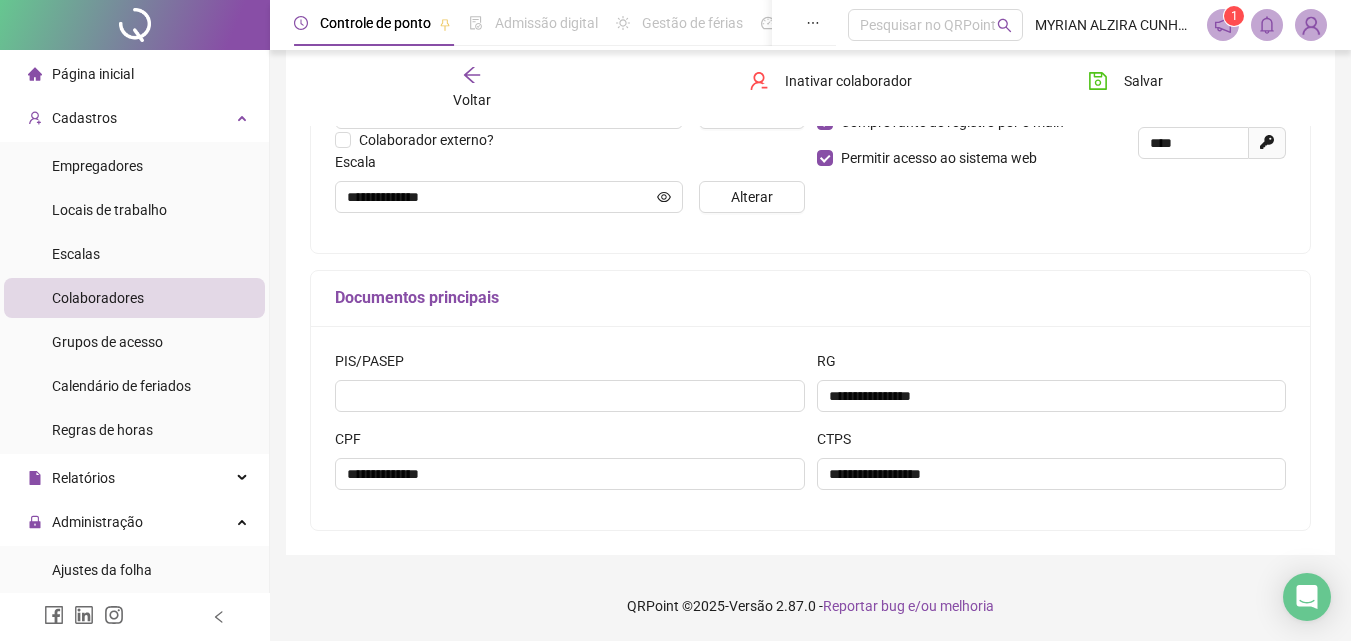 click 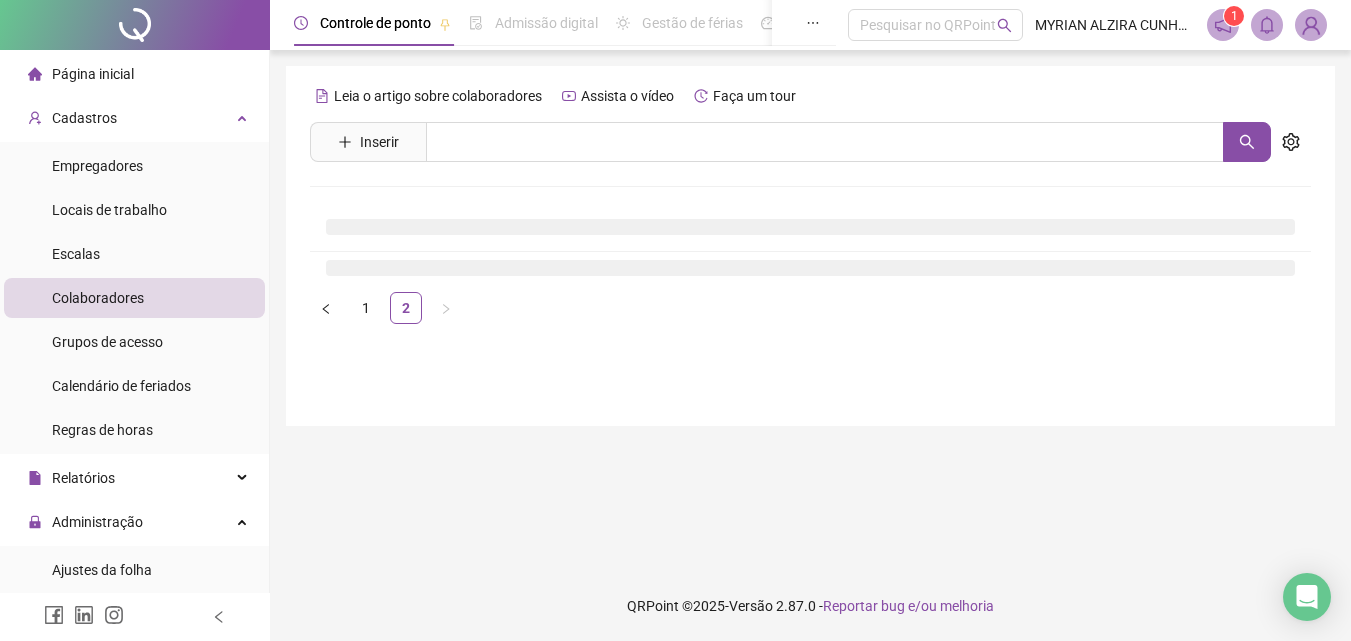 scroll, scrollTop: 0, scrollLeft: 0, axis: both 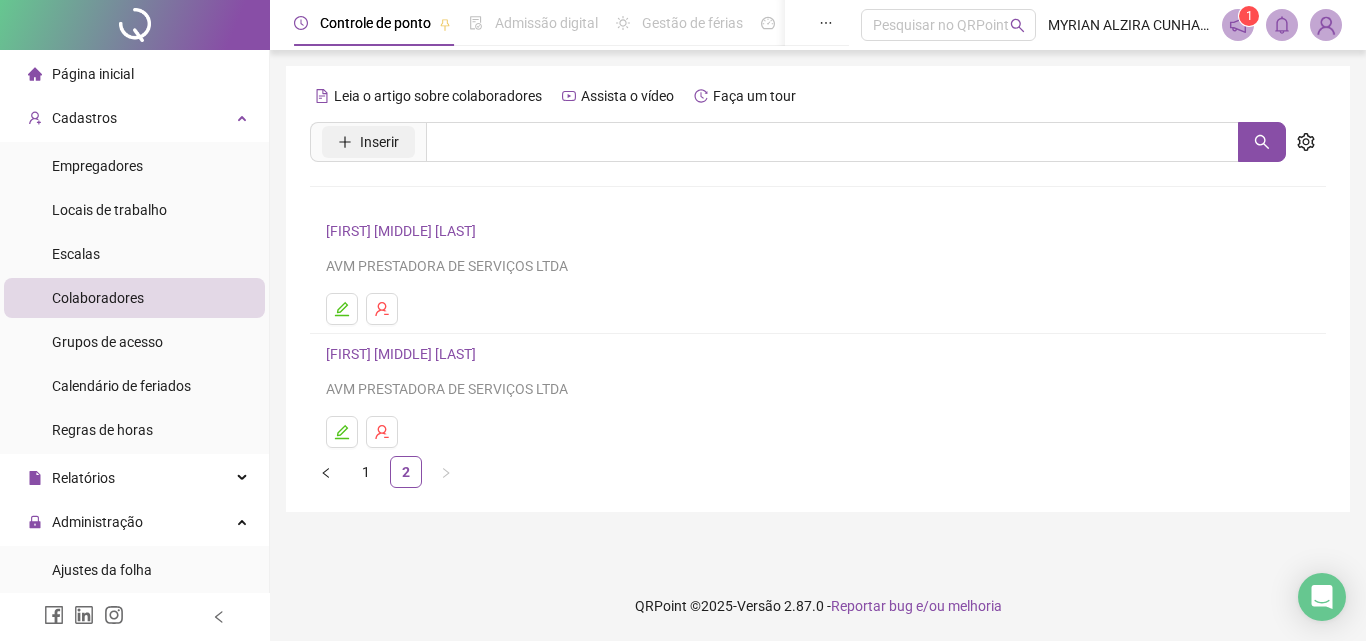click on "Inserir" at bounding box center [368, 142] 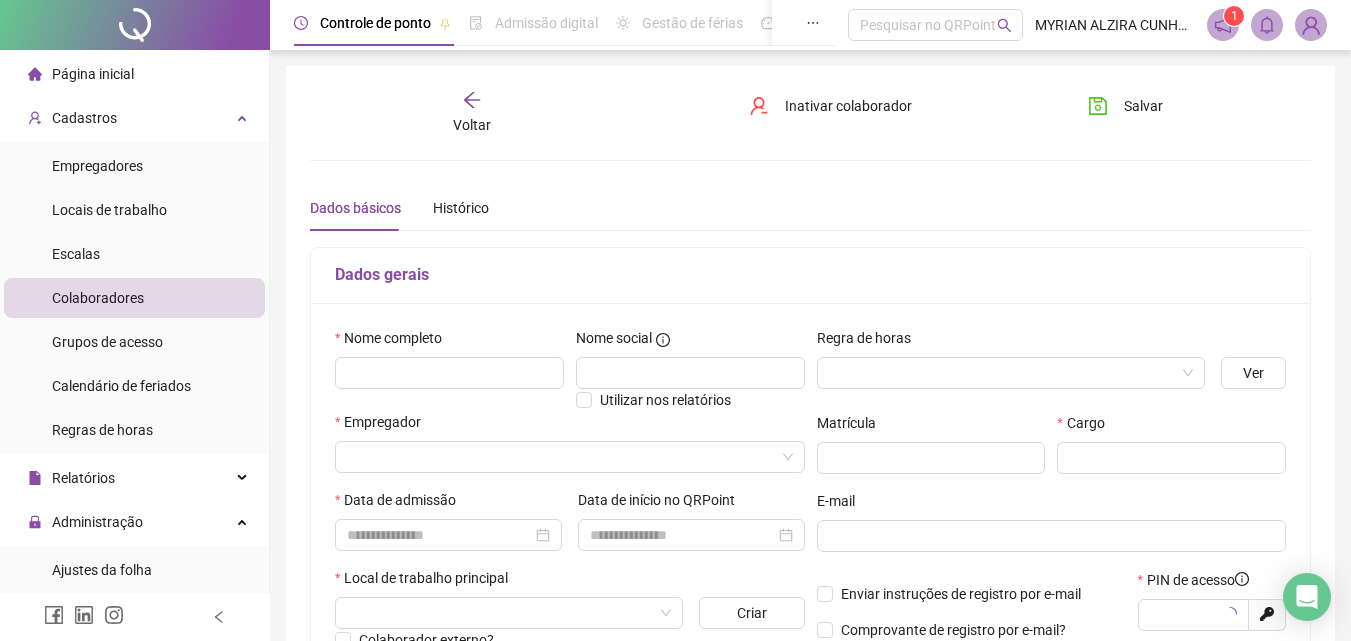 type on "*****" 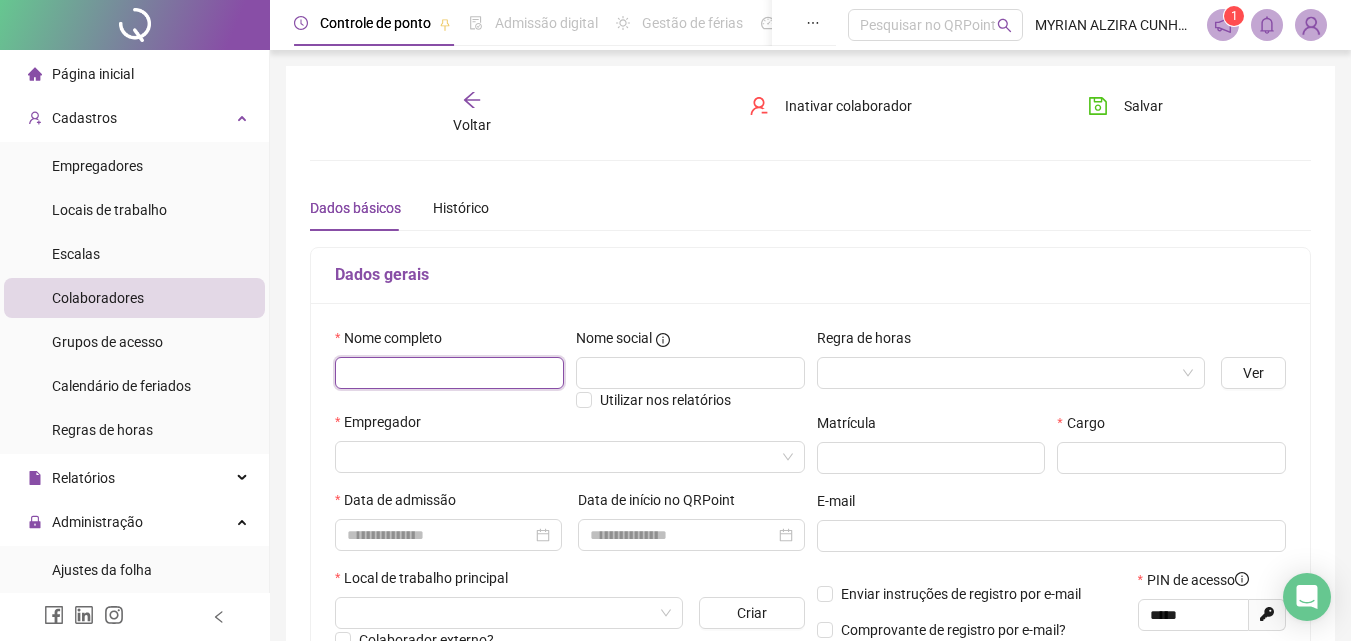 click at bounding box center [449, 373] 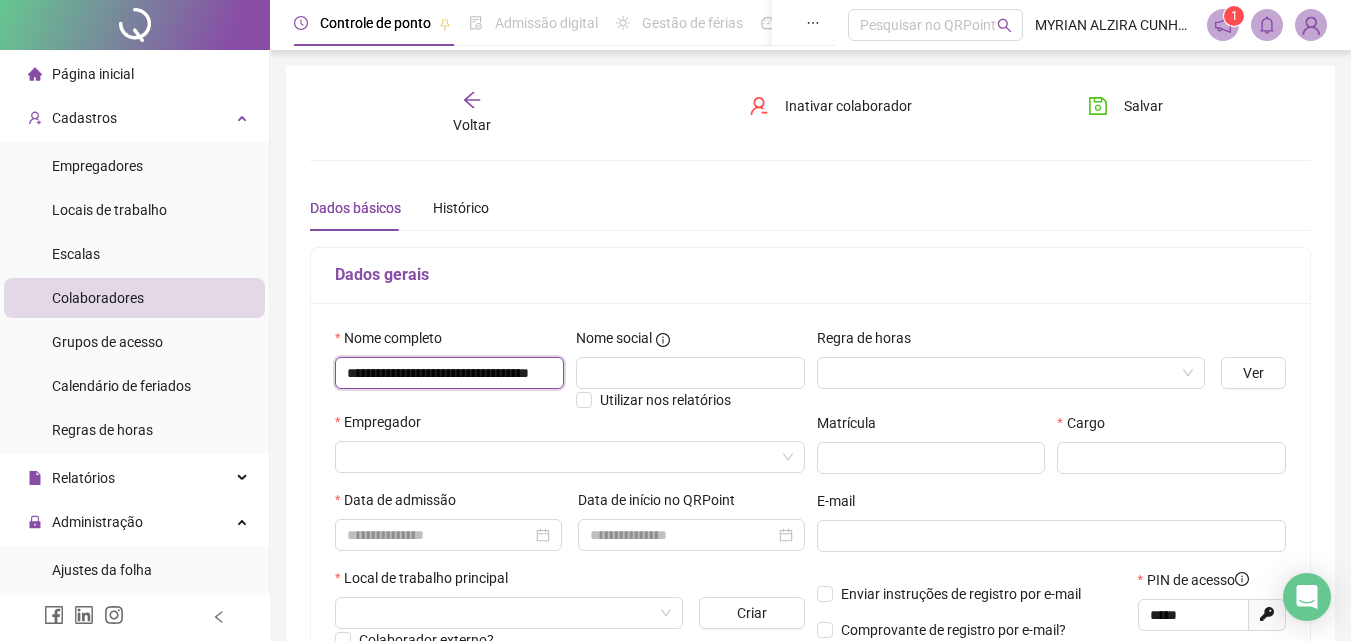 scroll, scrollTop: 0, scrollLeft: 75, axis: horizontal 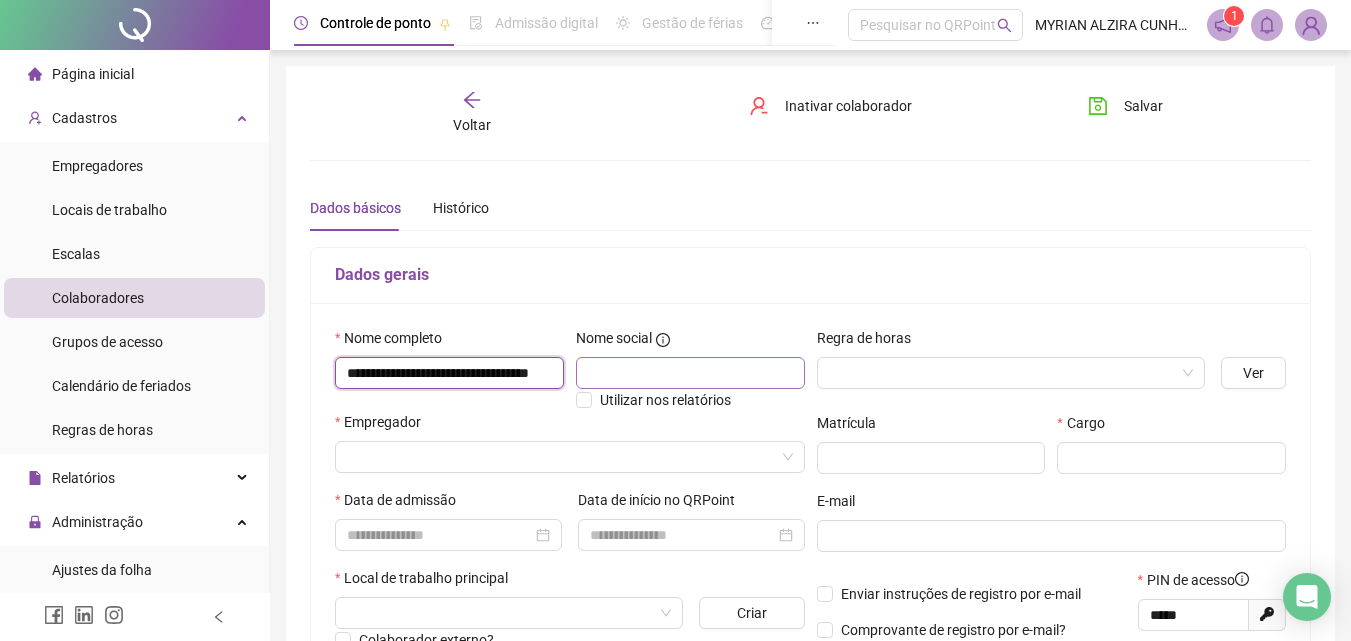 type on "**********" 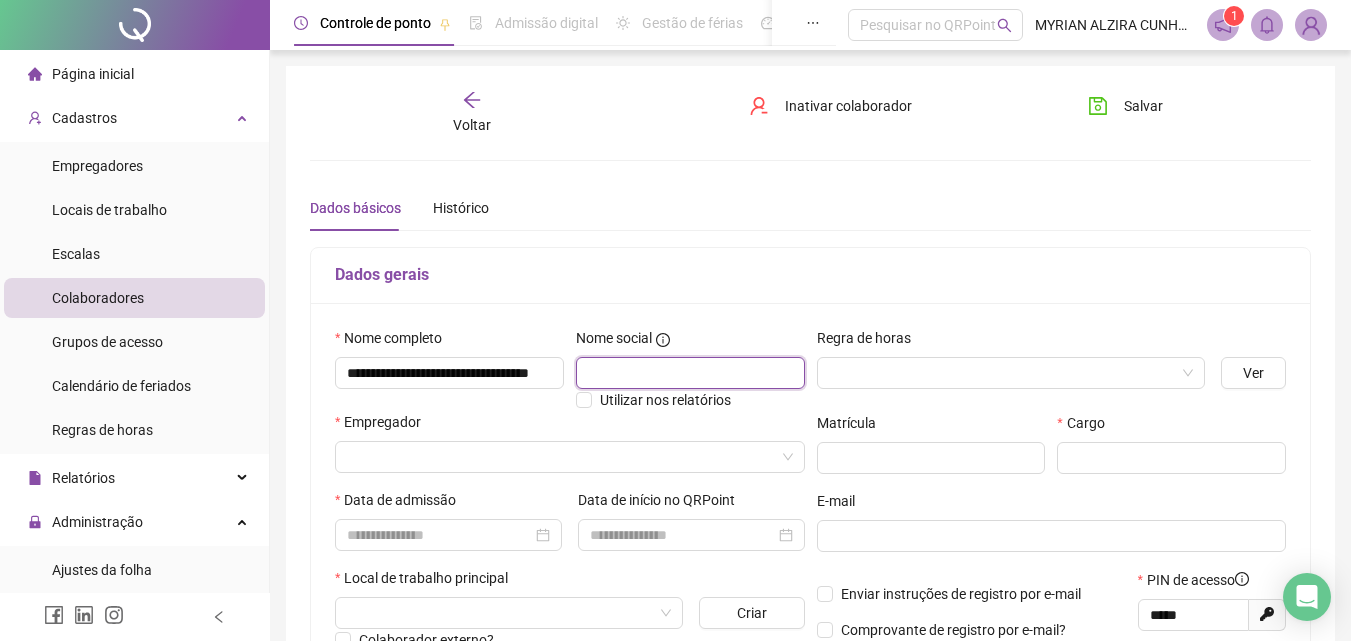 click at bounding box center [690, 373] 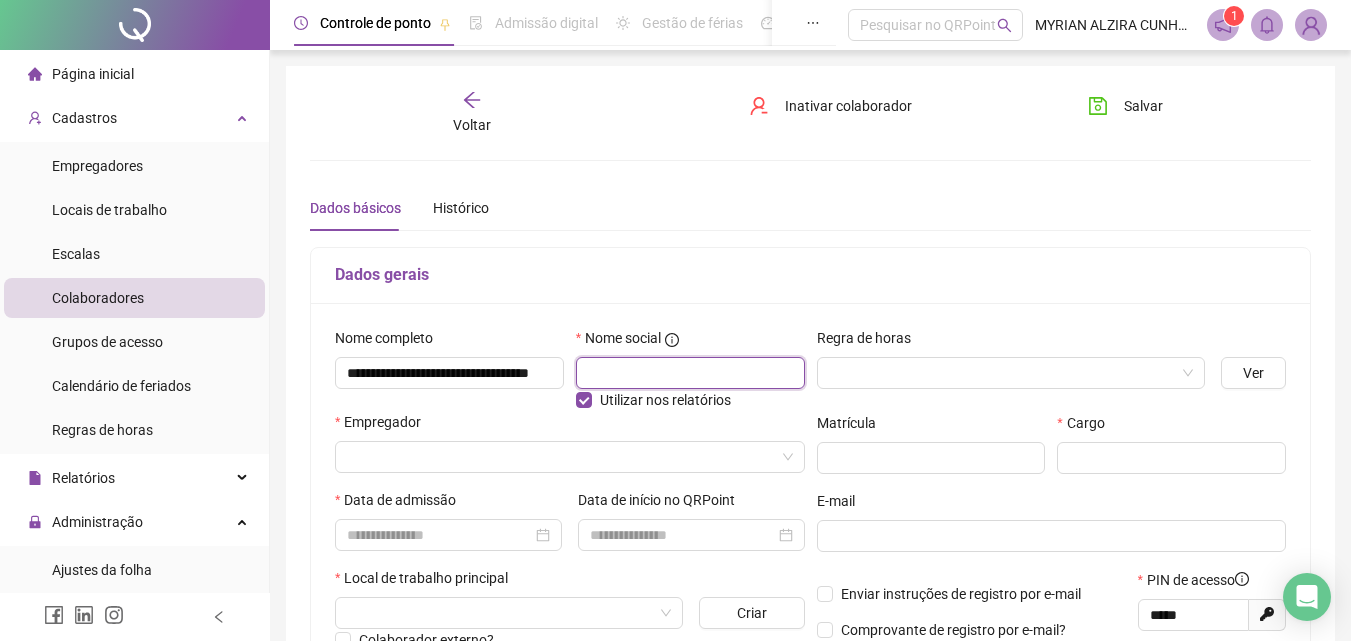click at bounding box center [690, 373] 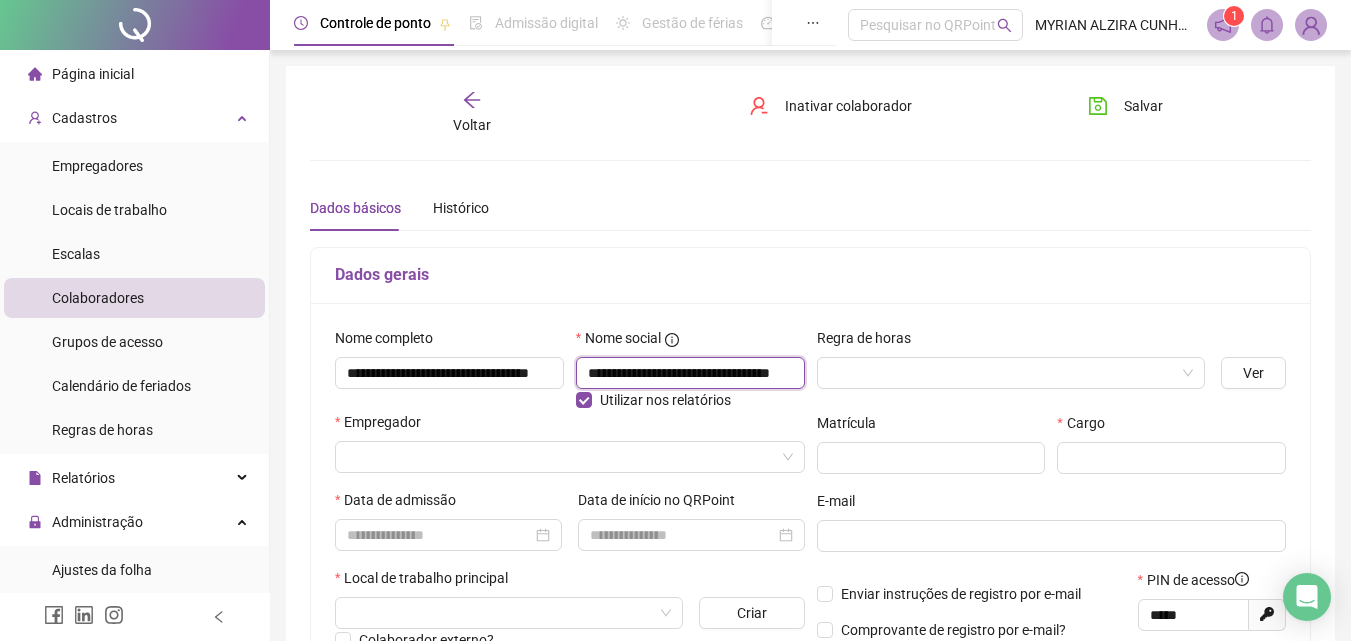 scroll, scrollTop: 0, scrollLeft: 75, axis: horizontal 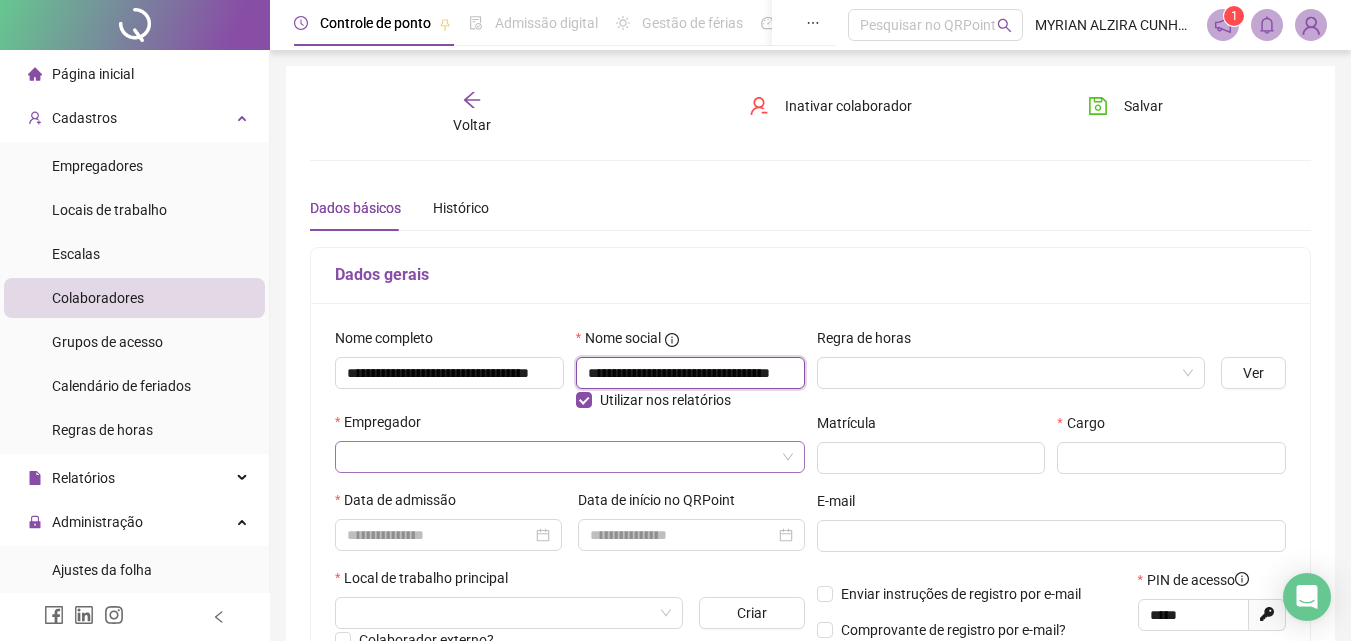 type on "**********" 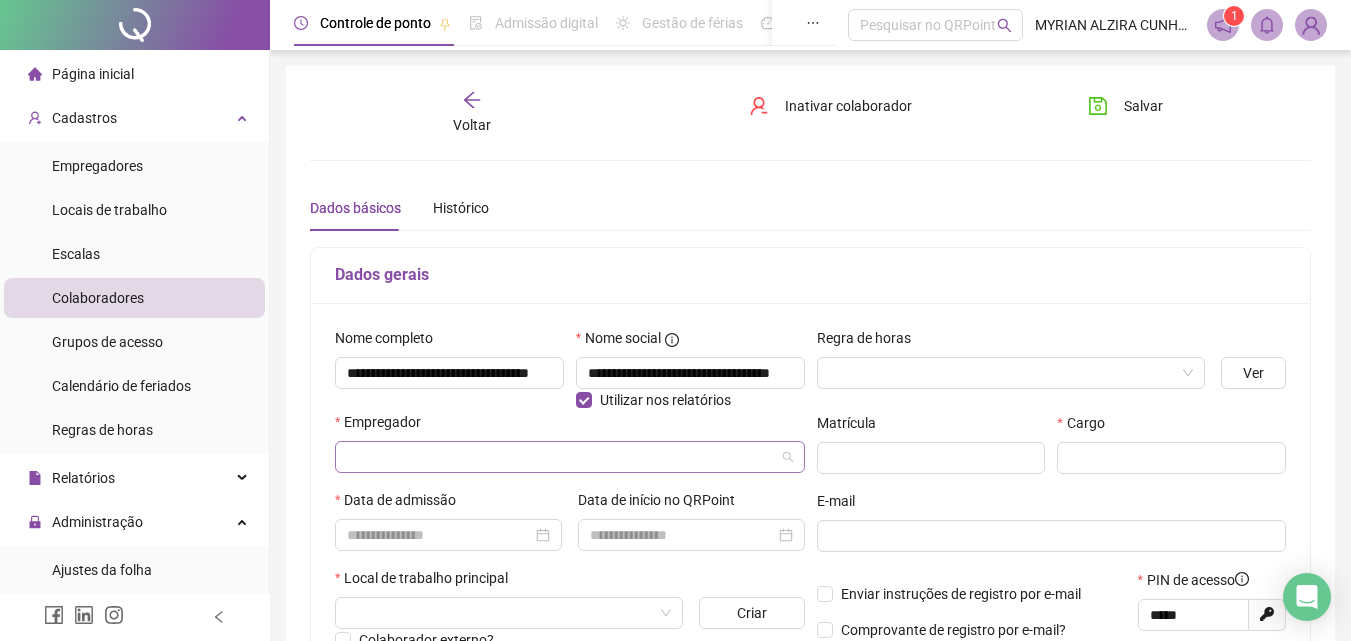 scroll, scrollTop: 0, scrollLeft: 0, axis: both 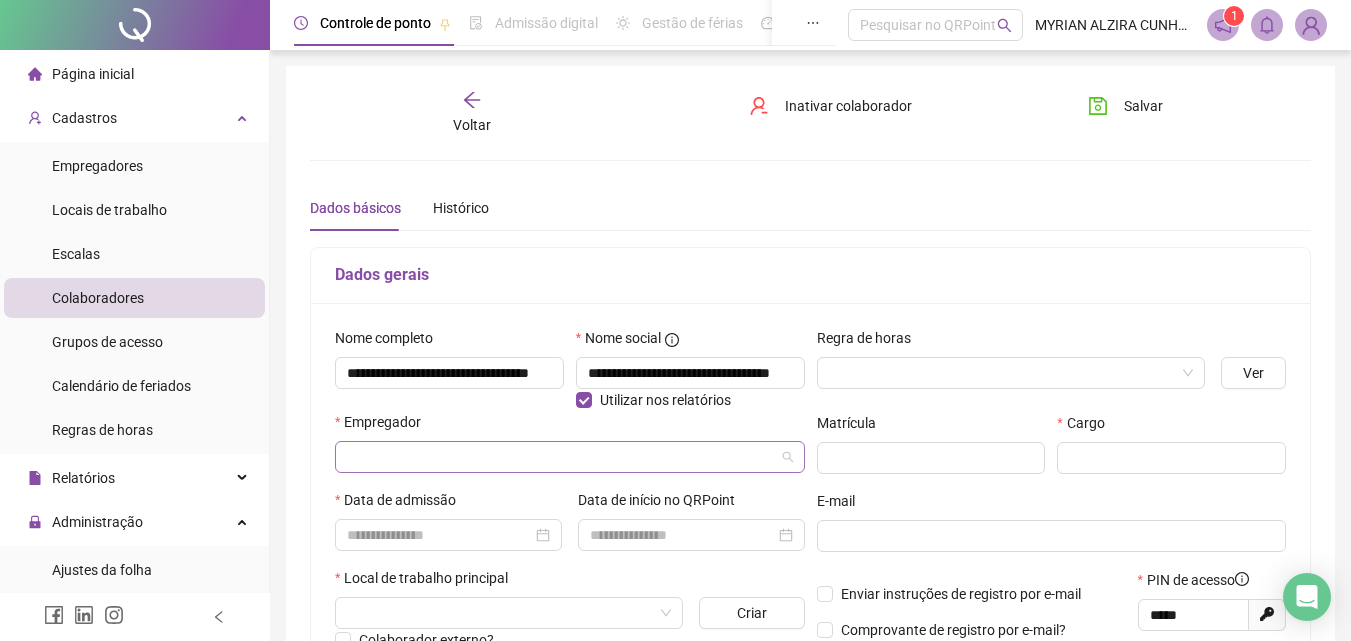 click at bounding box center [564, 457] 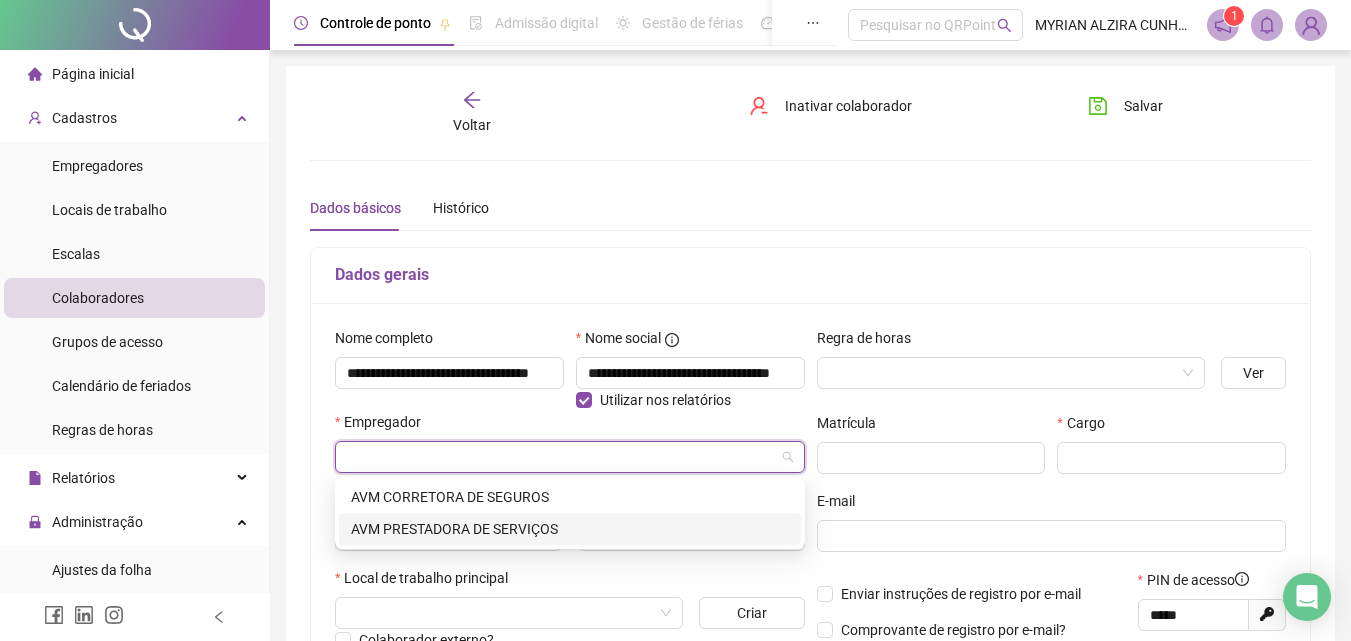 click on "AVM PRESTADORA DE SERVIÇOS" at bounding box center [570, 529] 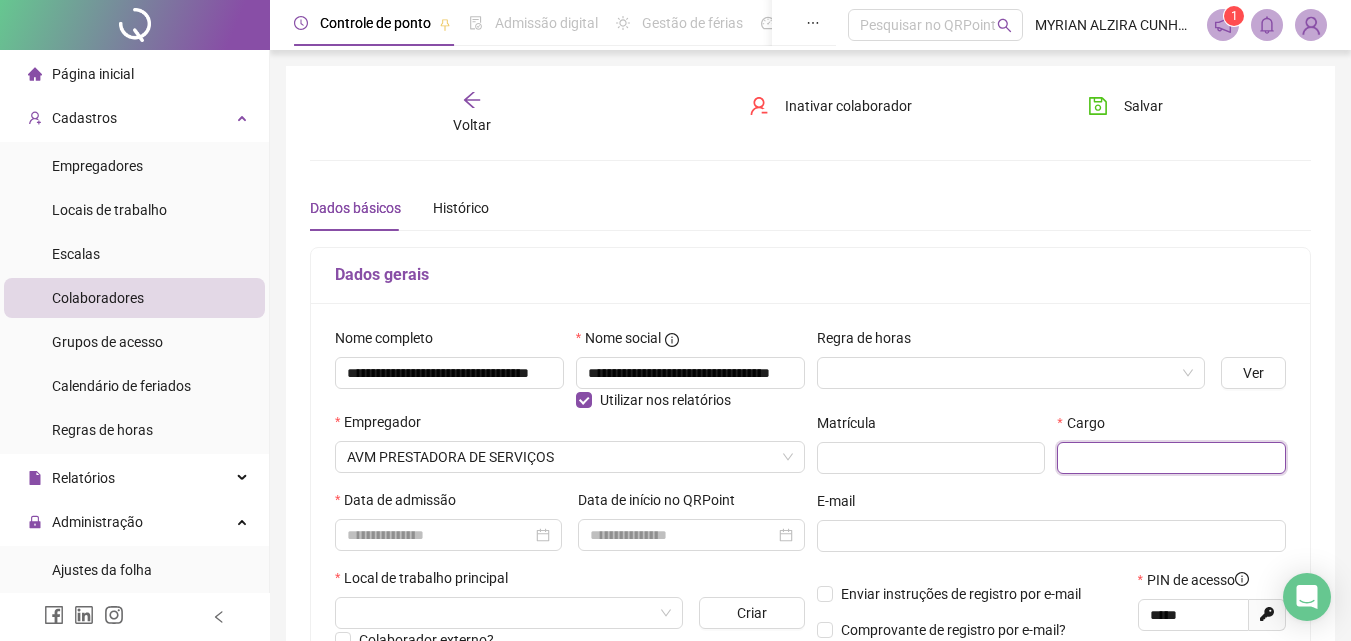click at bounding box center (1171, 458) 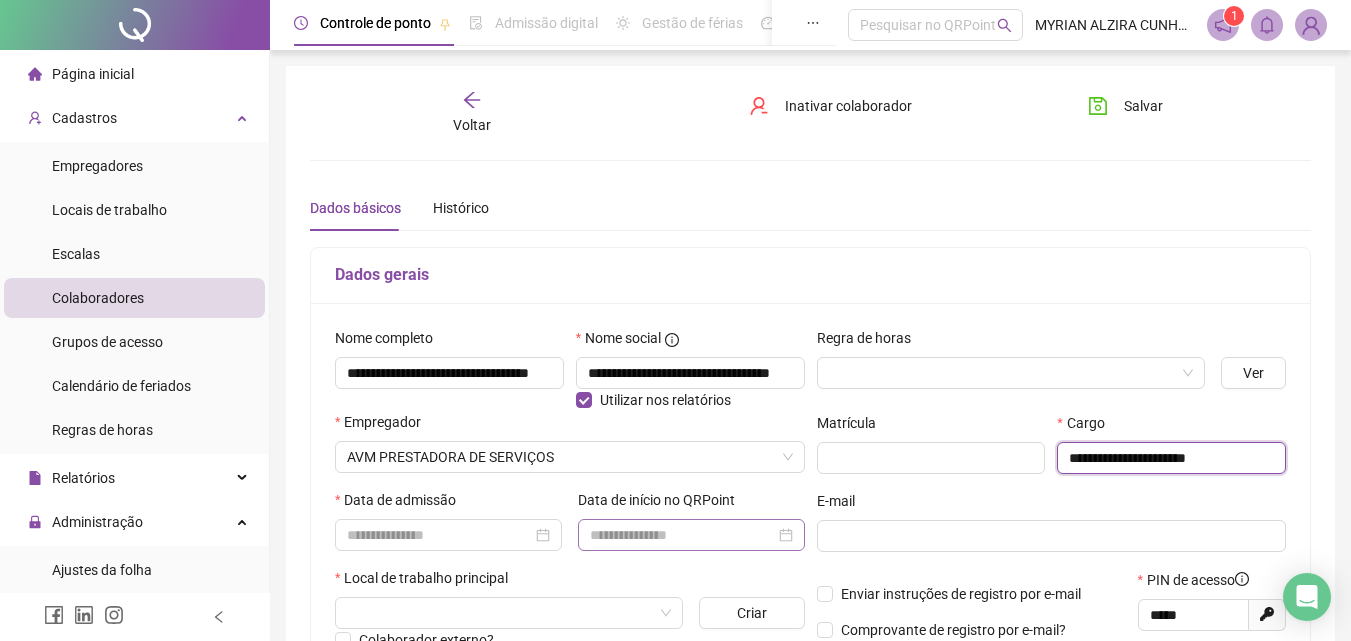 type on "**********" 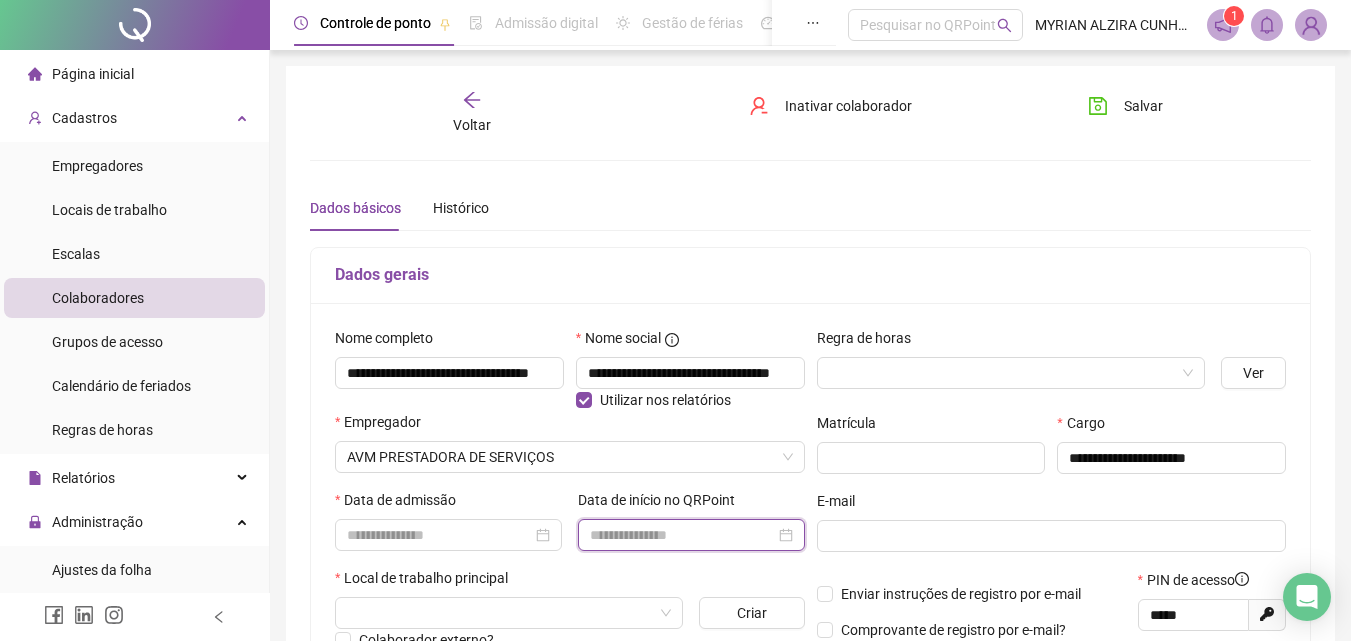 click at bounding box center (682, 535) 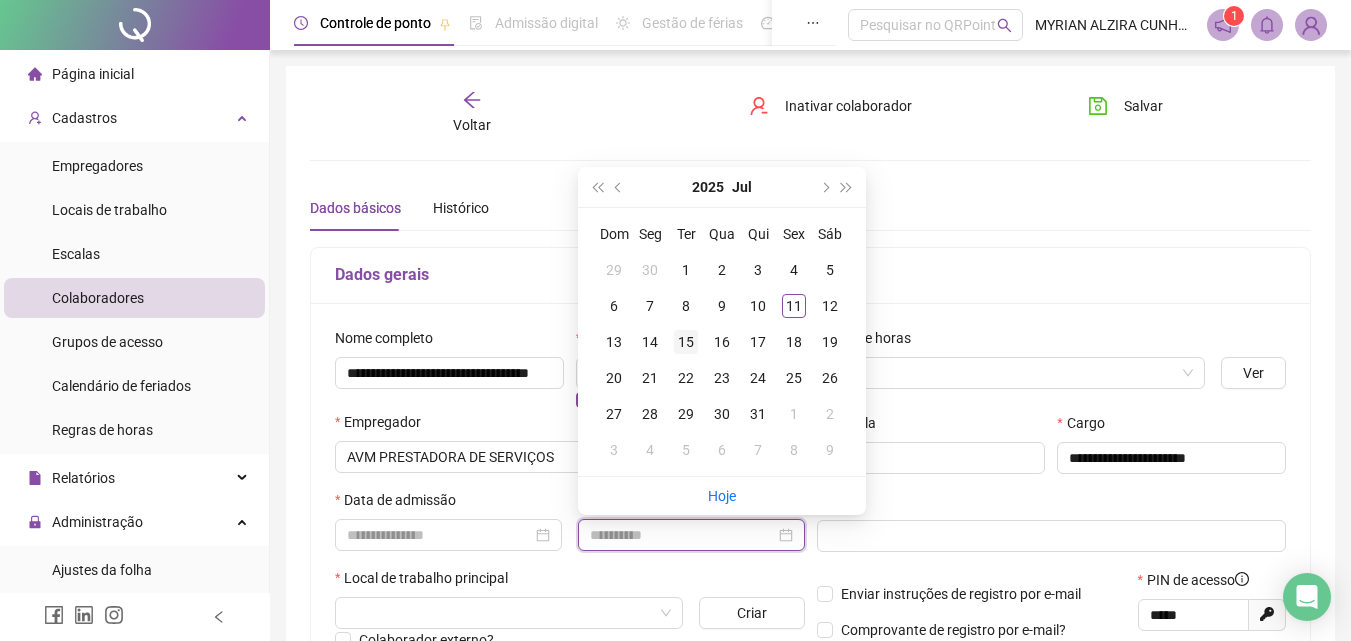 type on "**********" 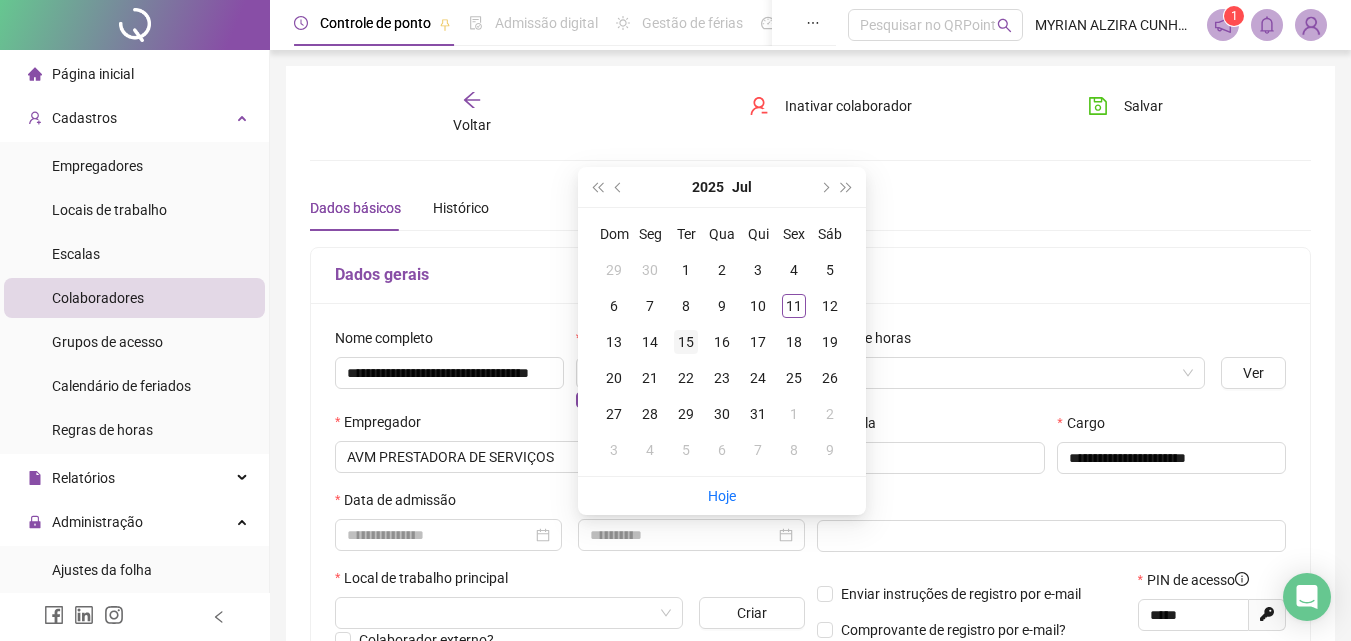 click on "15" at bounding box center (686, 342) 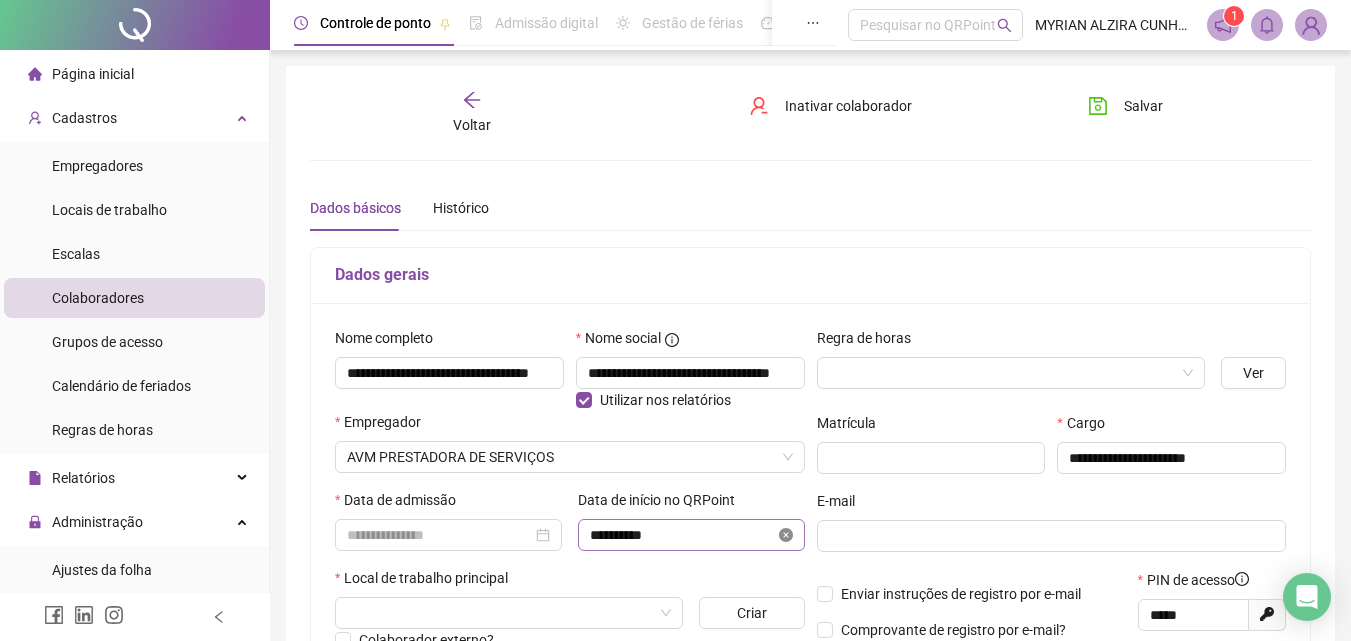 click 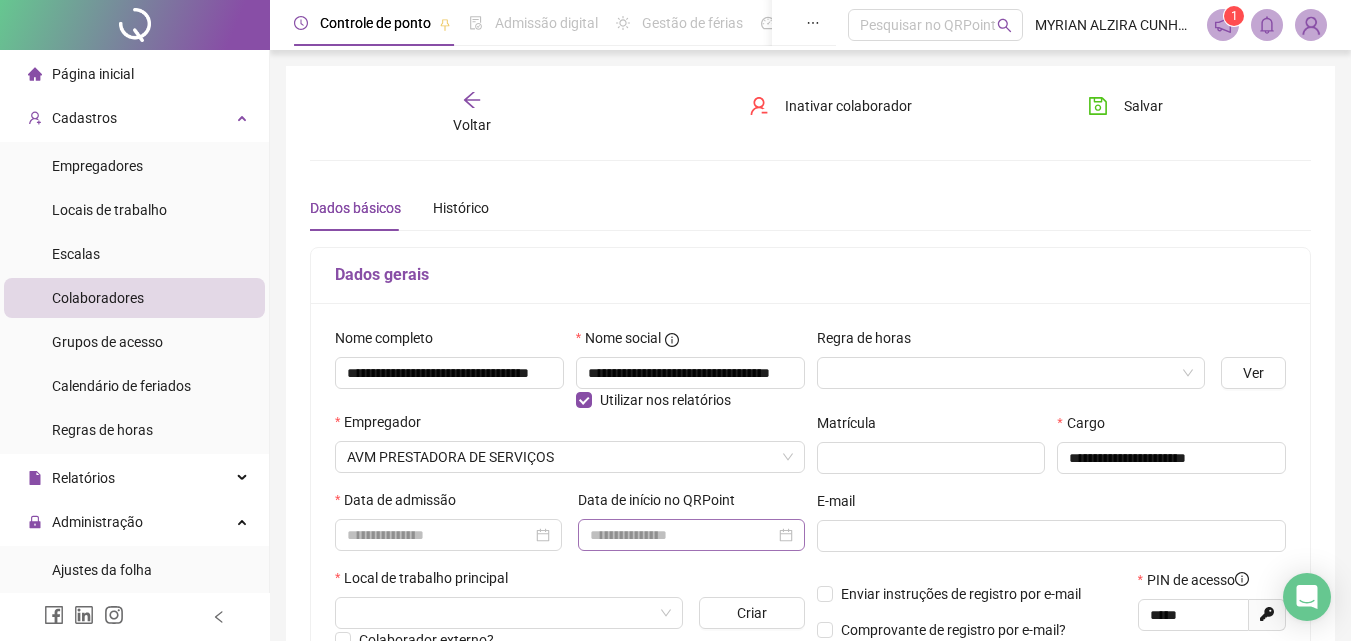 click at bounding box center (691, 535) 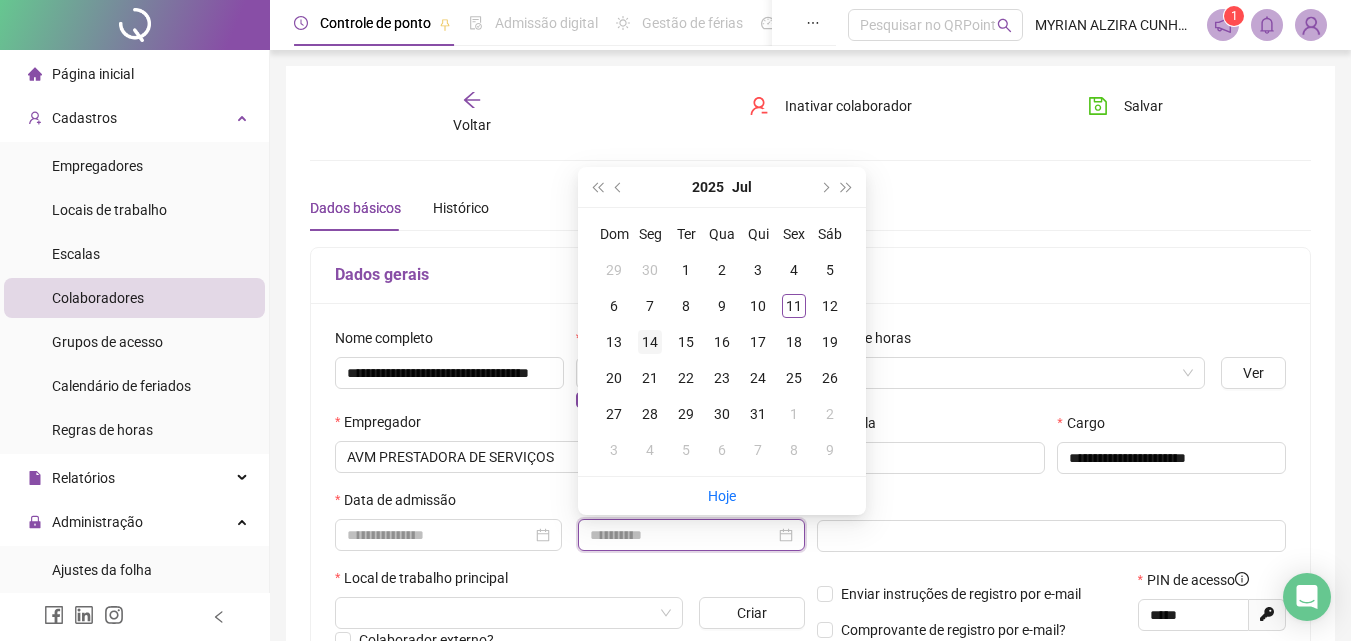 type on "**********" 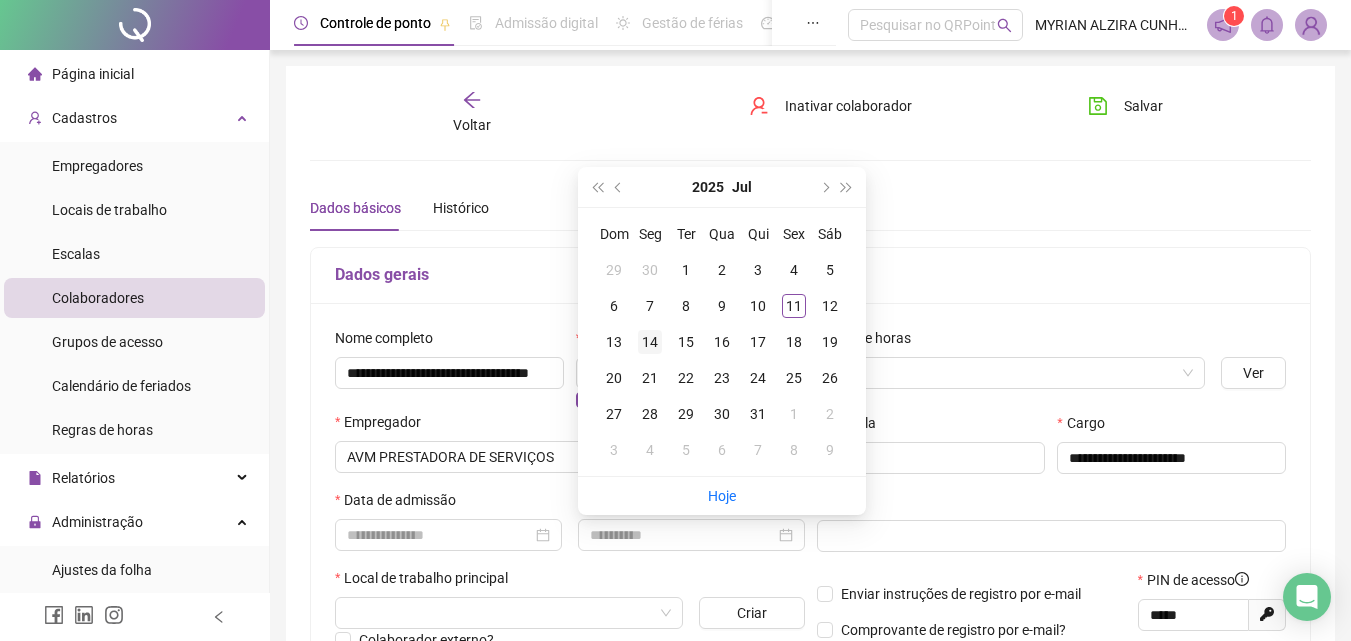 click on "14" at bounding box center (650, 342) 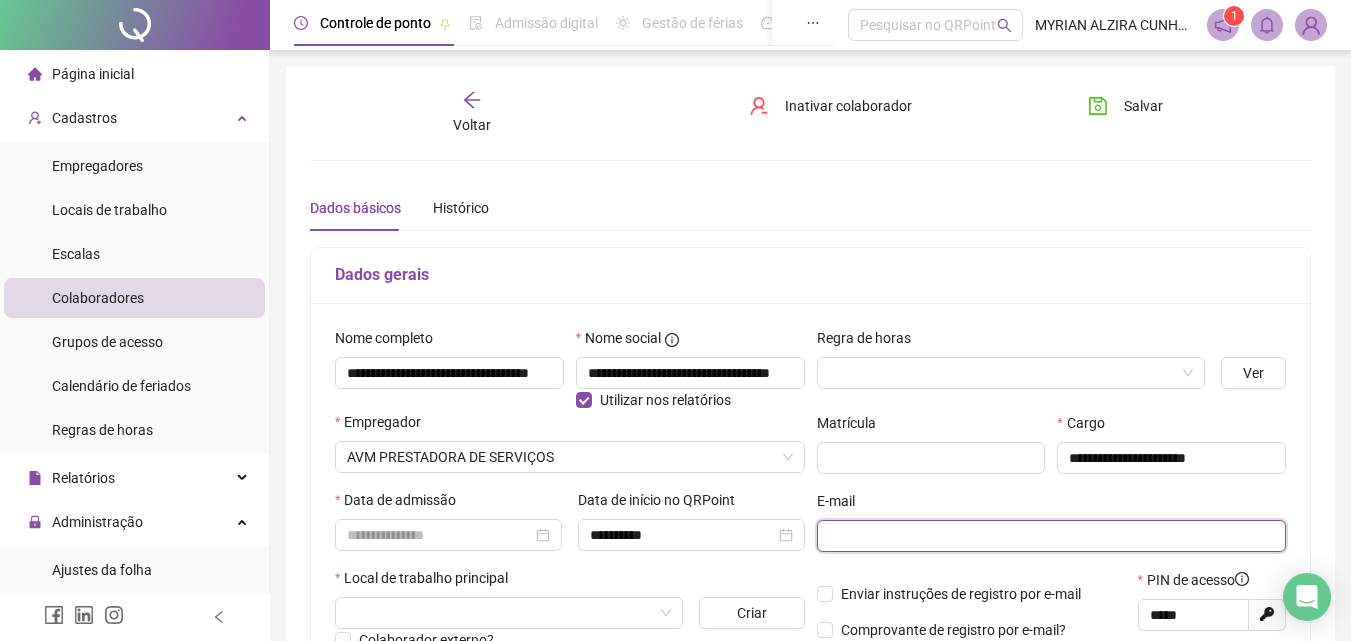 click at bounding box center (1050, 536) 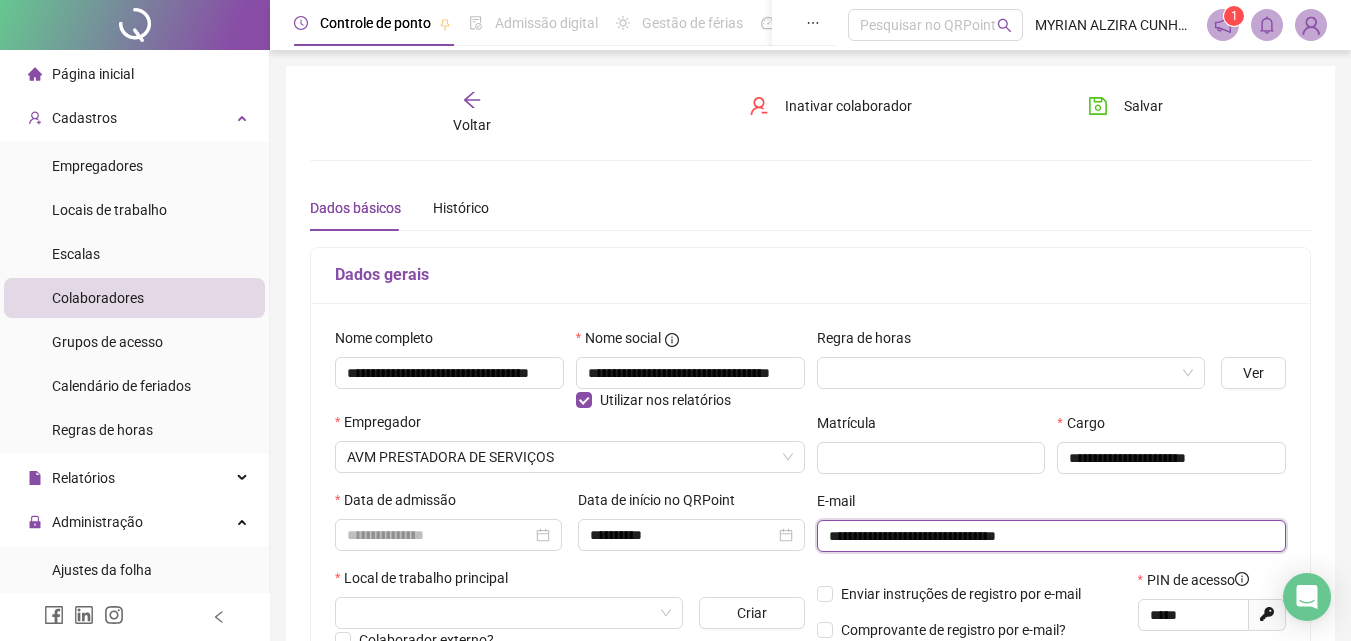 scroll, scrollTop: 100, scrollLeft: 0, axis: vertical 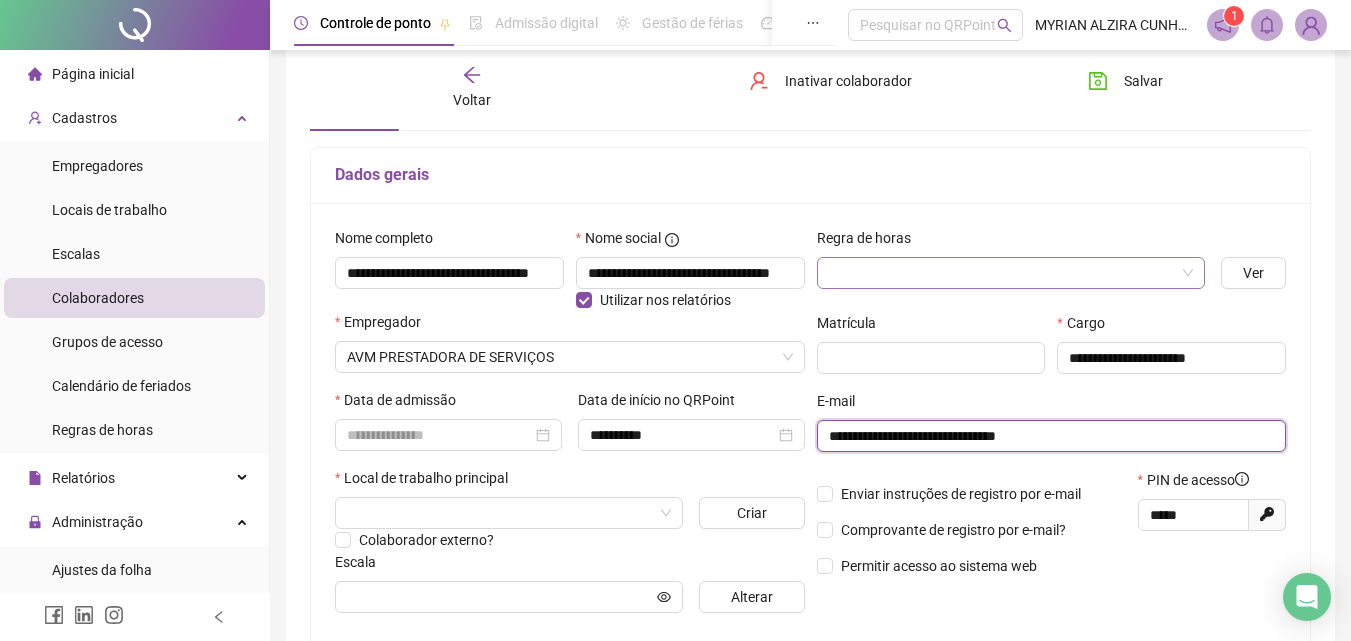 type on "**********" 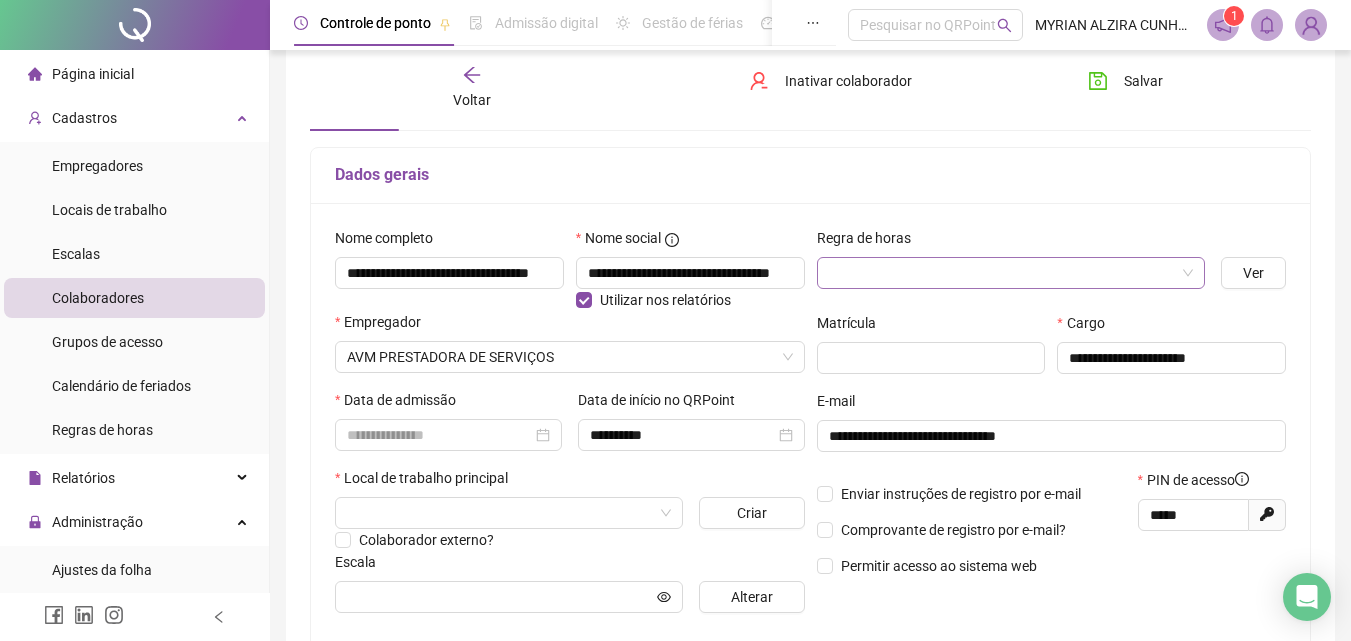click at bounding box center (1005, 273) 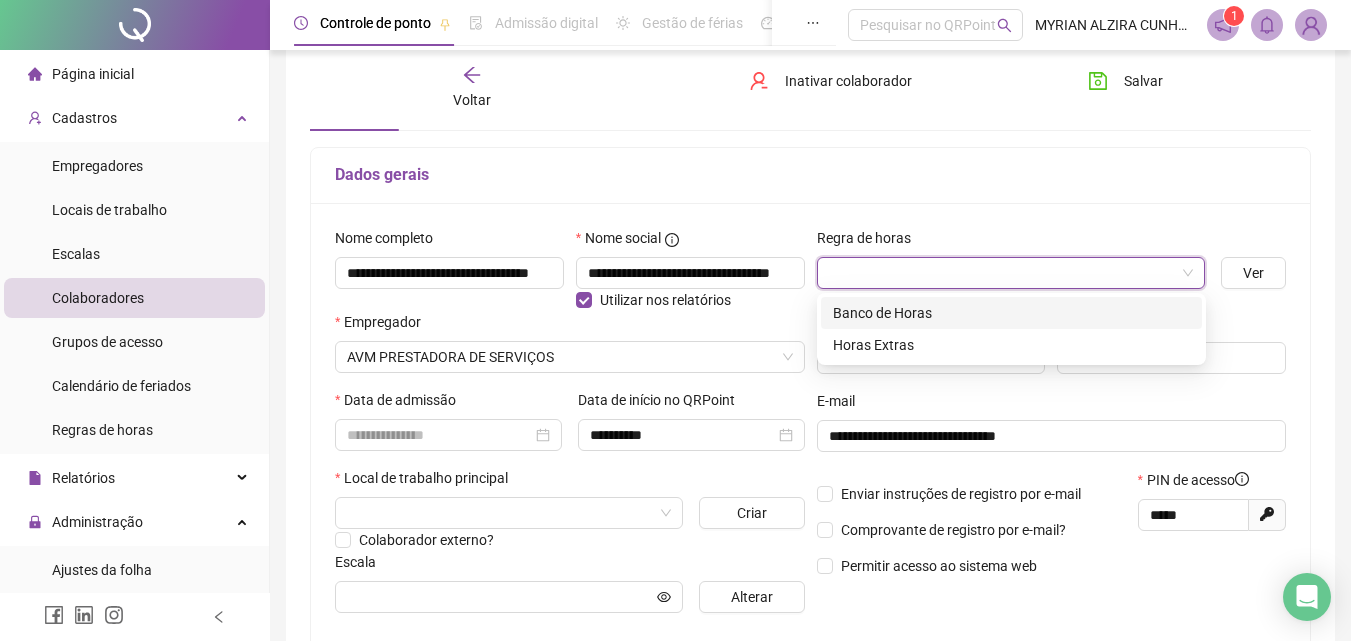 click on "Banco de Horas" at bounding box center [1011, 313] 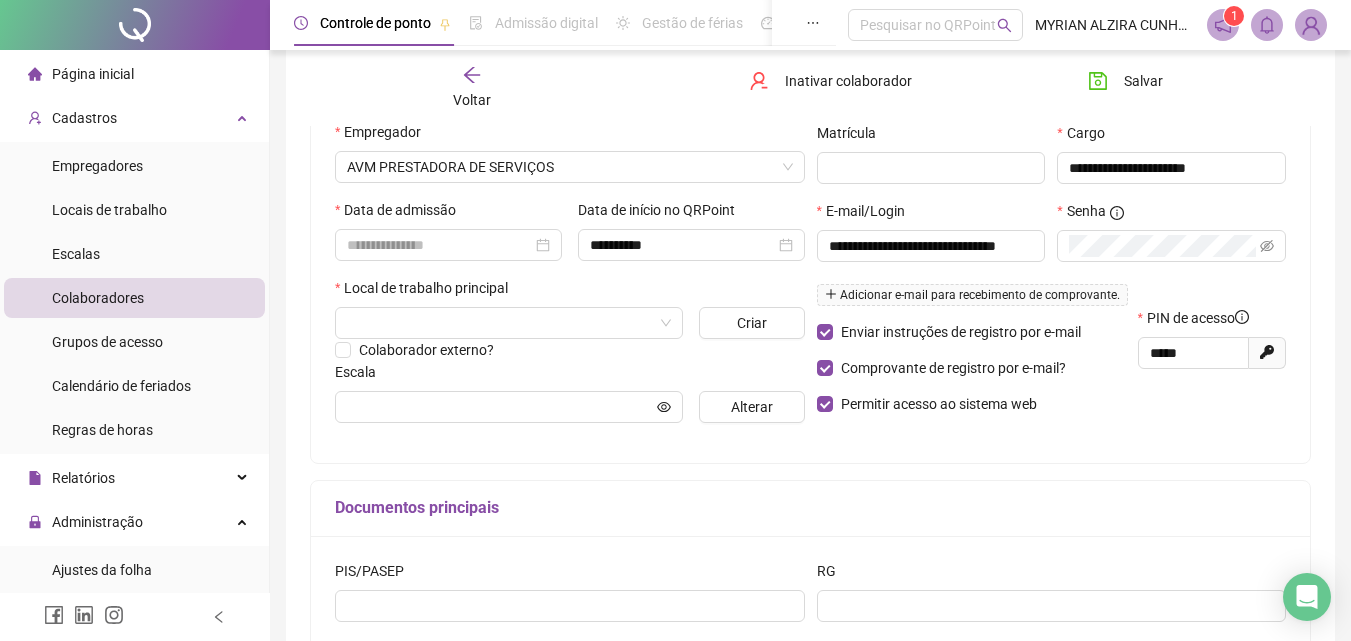 scroll, scrollTop: 300, scrollLeft: 0, axis: vertical 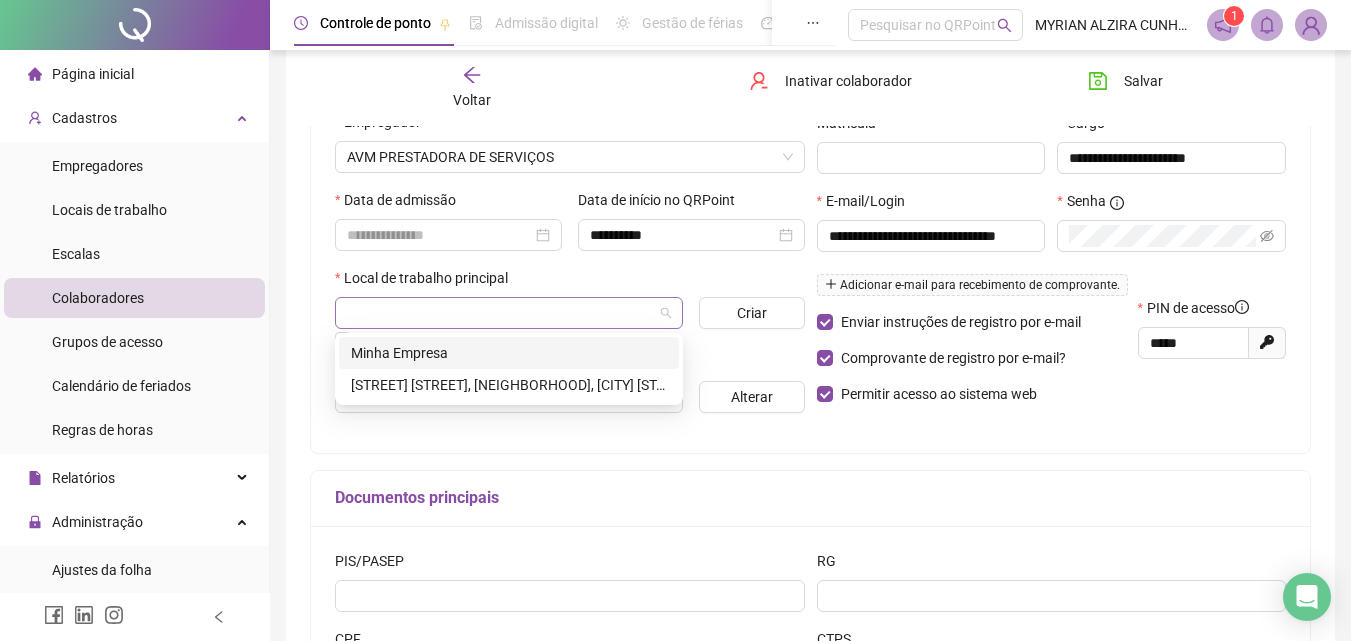 click at bounding box center (509, 313) 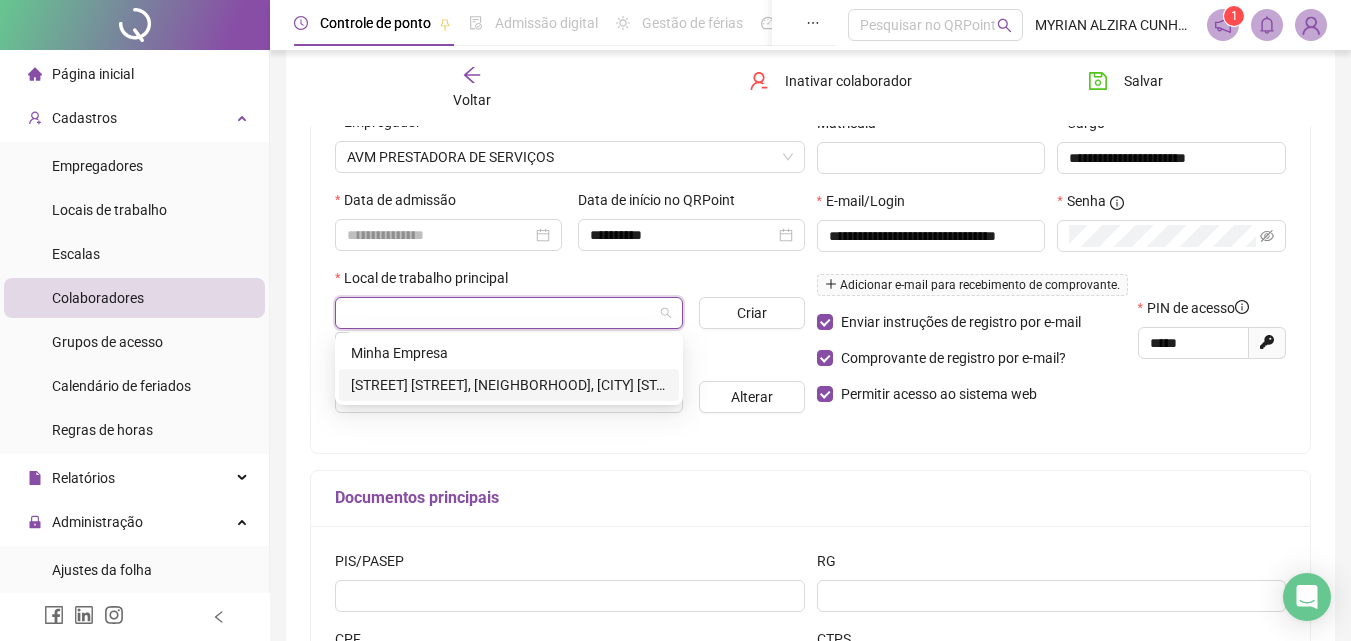 click on "[STREET] [STREET], [NEIGHBORHOOD], [CITY] [STATE]" at bounding box center [509, 385] 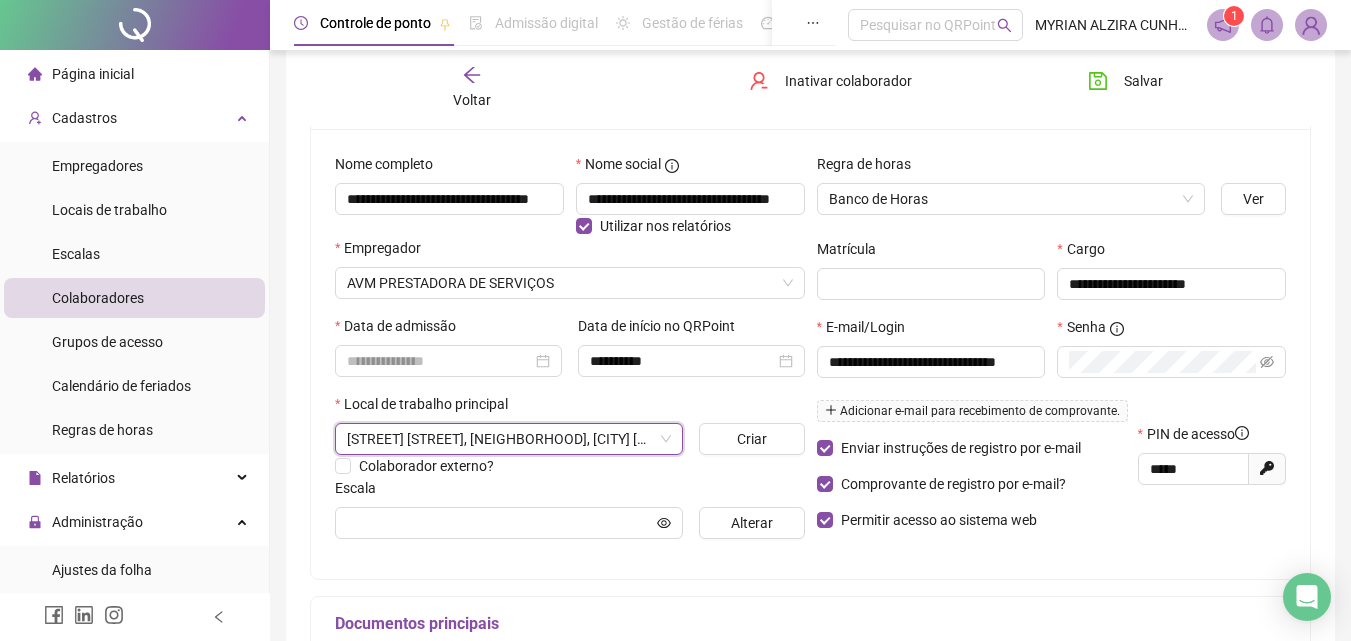 scroll, scrollTop: 100, scrollLeft: 0, axis: vertical 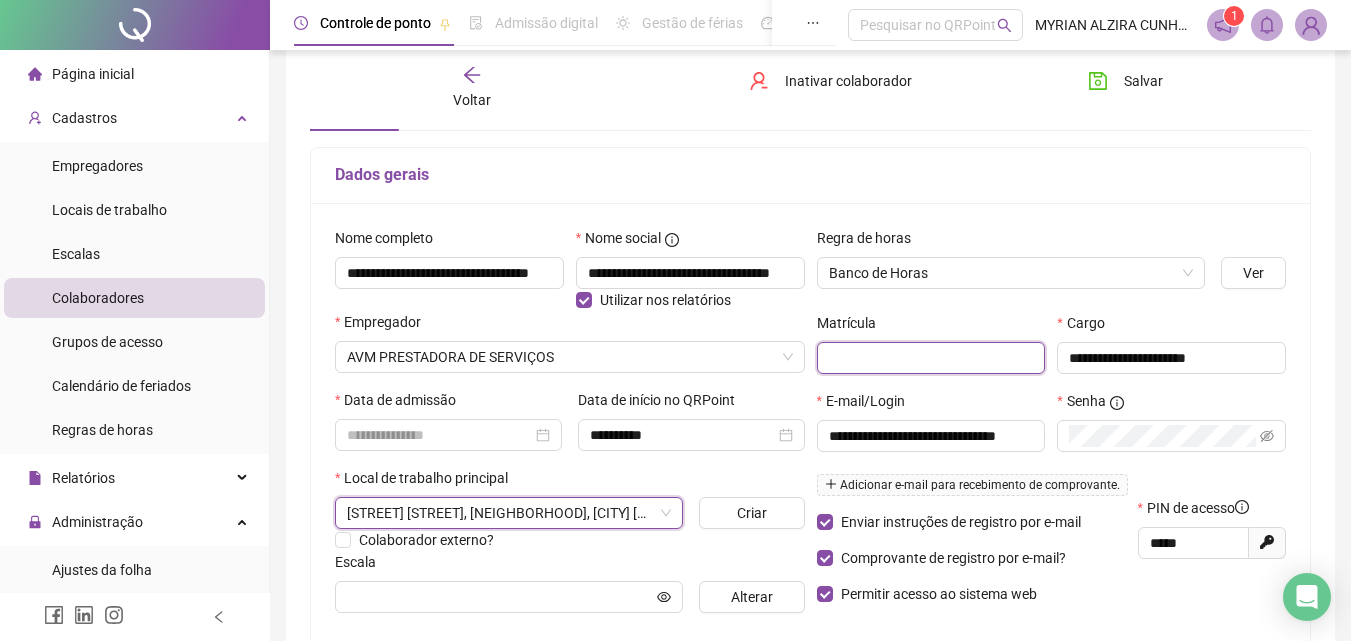 click at bounding box center [931, 358] 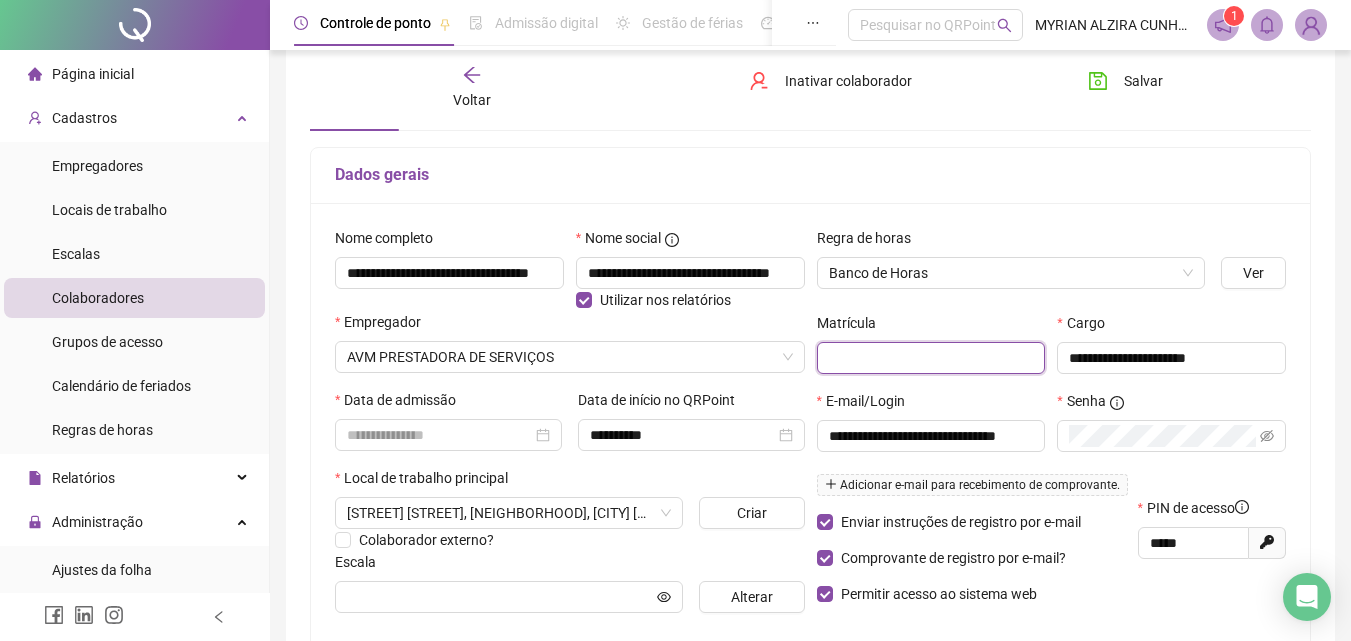 paste on "*" 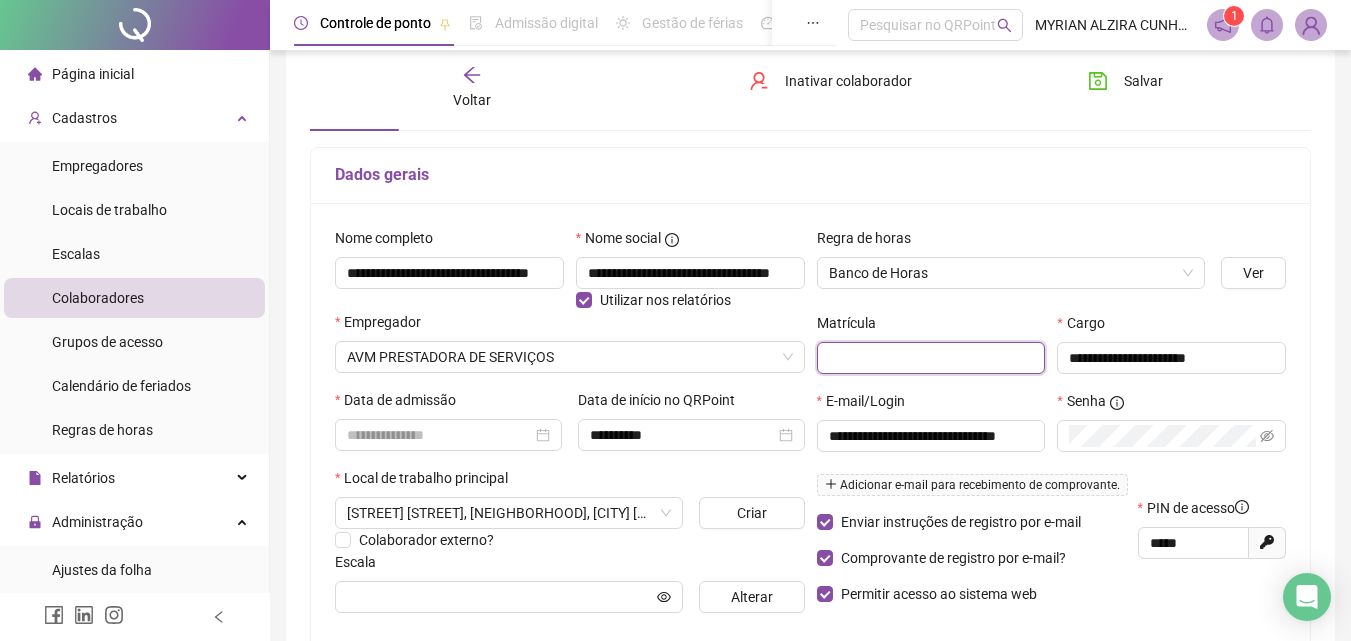 type on "*" 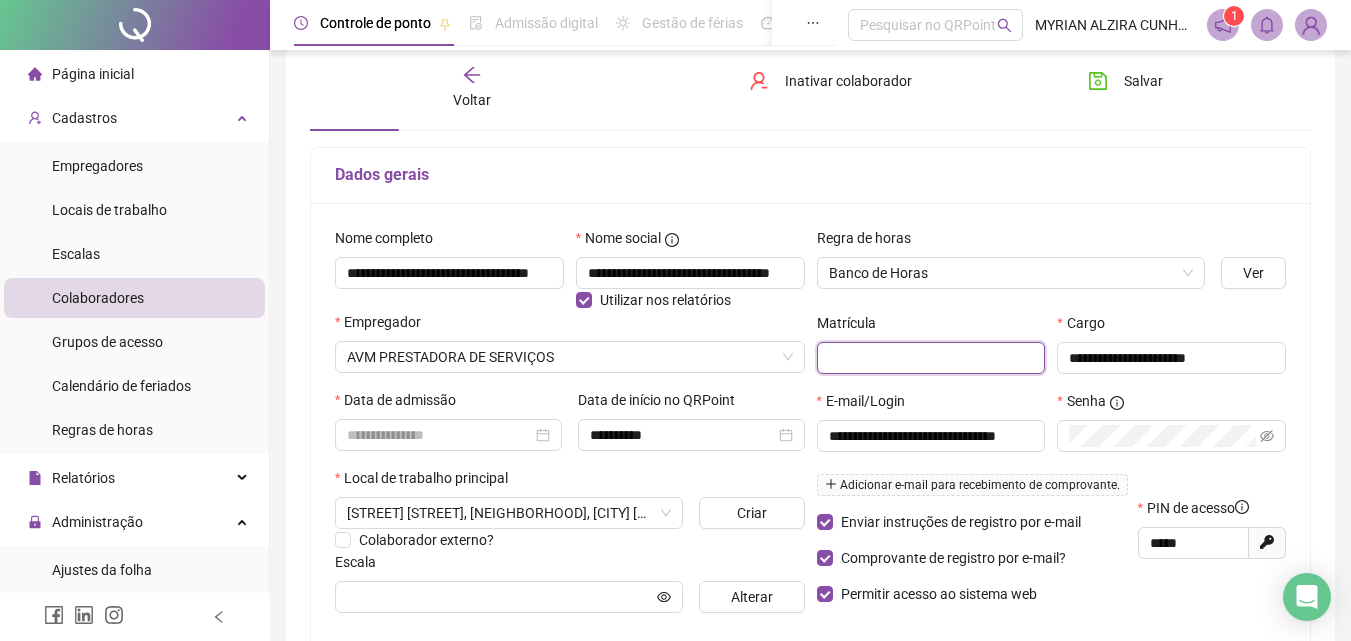 paste on "*" 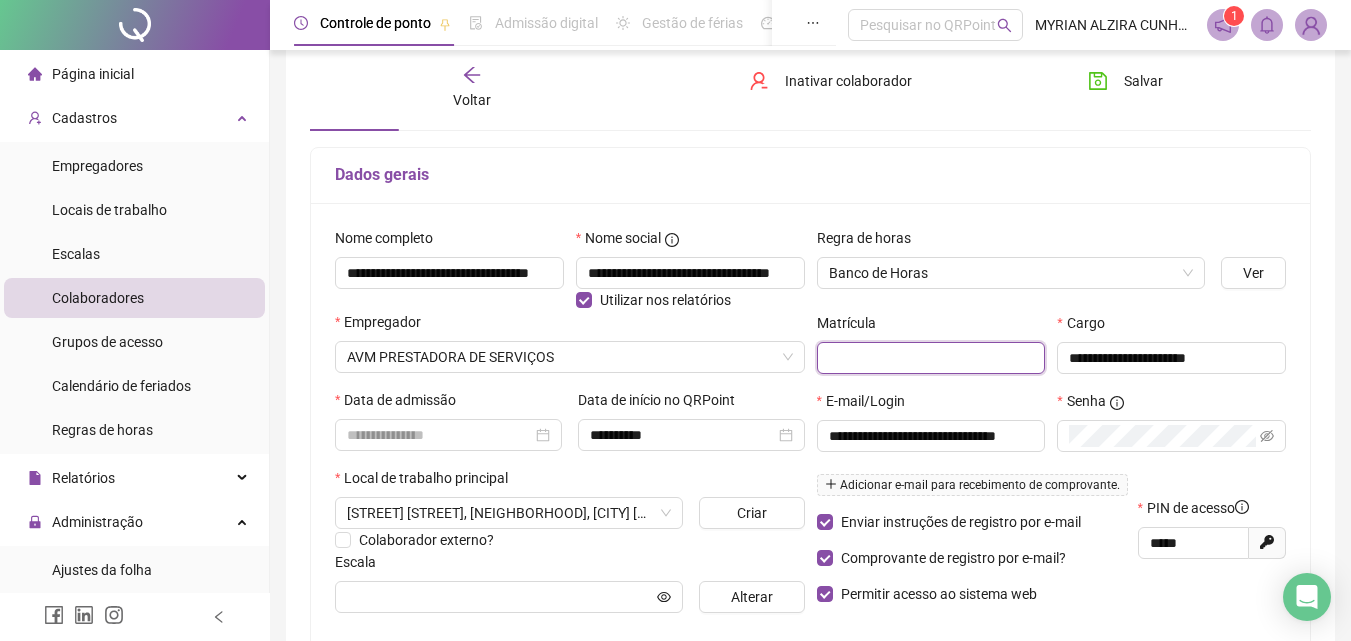 type on "*" 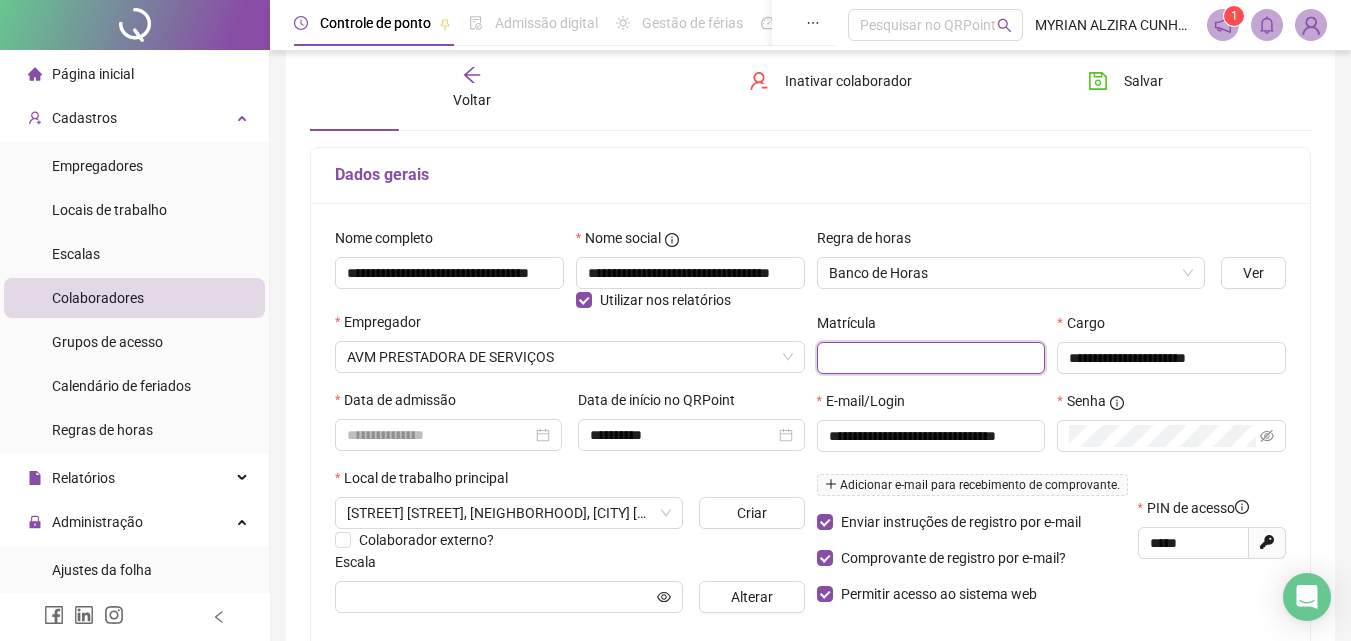 click at bounding box center [931, 358] 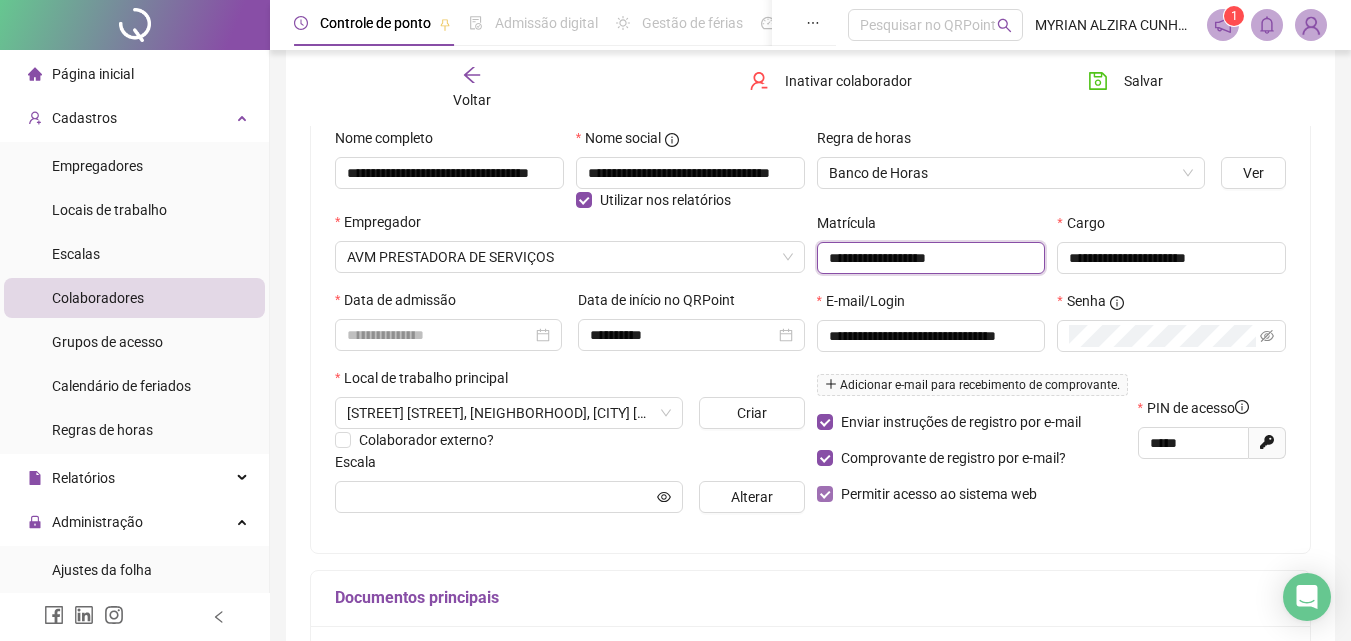 type on "**********" 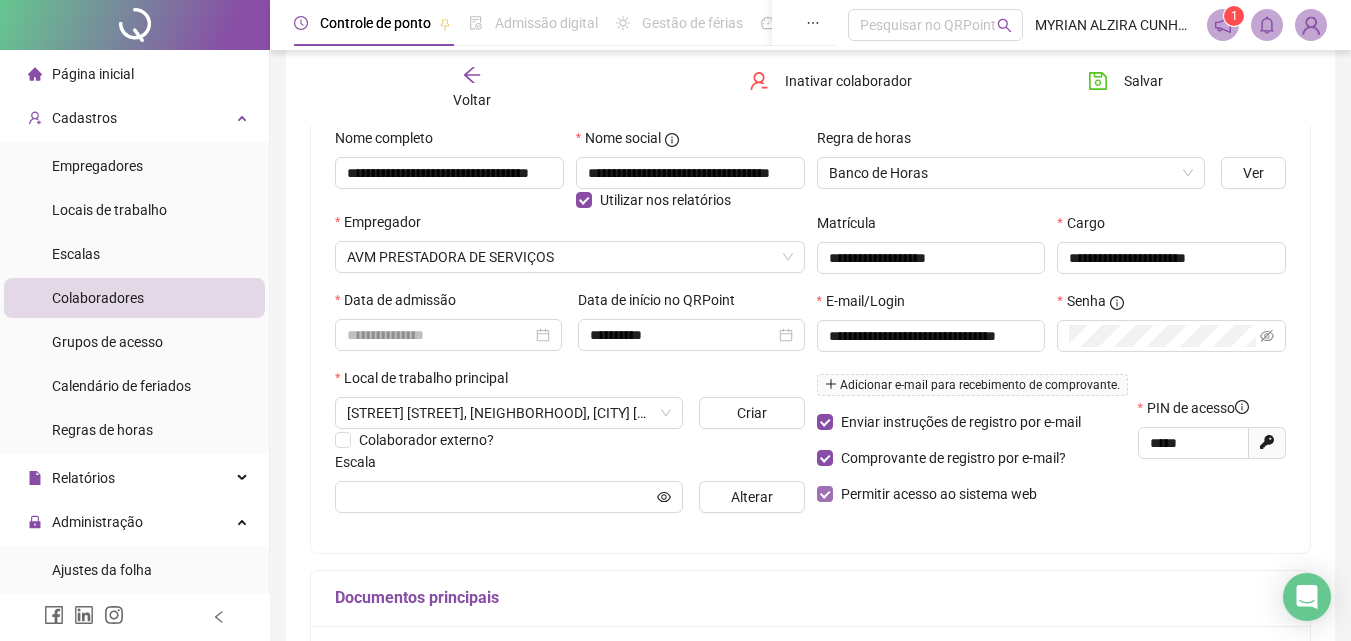 click on "Permitir acesso ao sistema web" at bounding box center [939, 494] 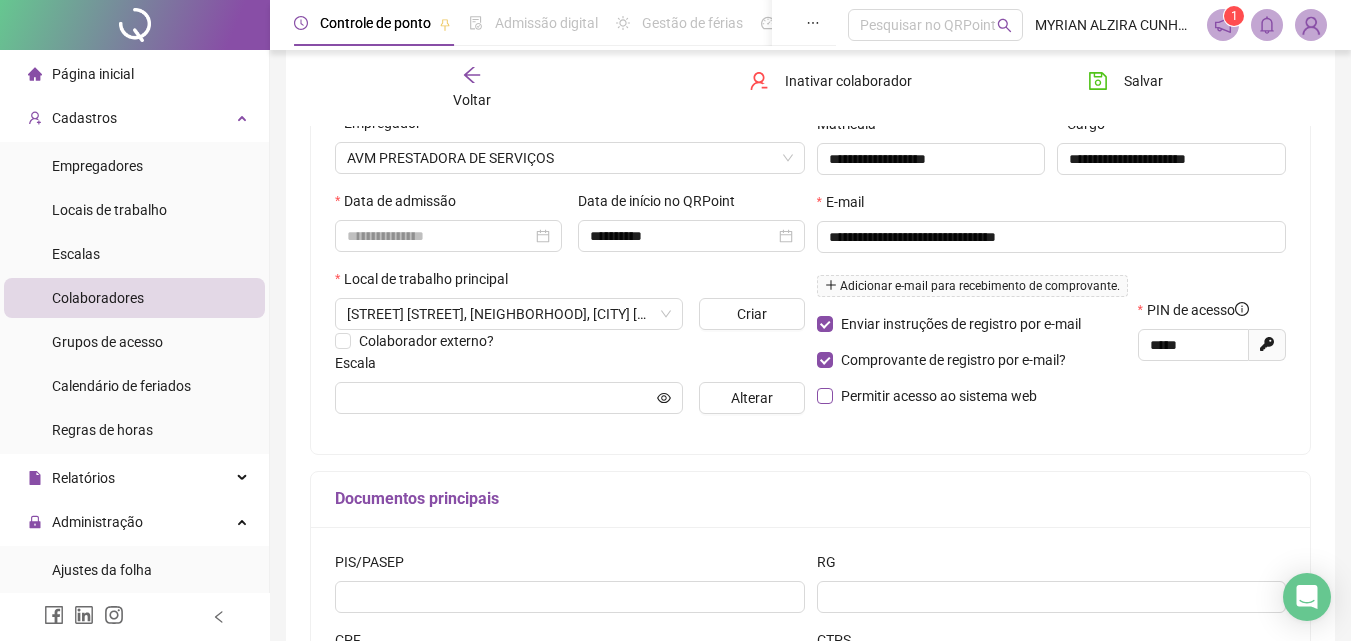 scroll, scrollTop: 300, scrollLeft: 0, axis: vertical 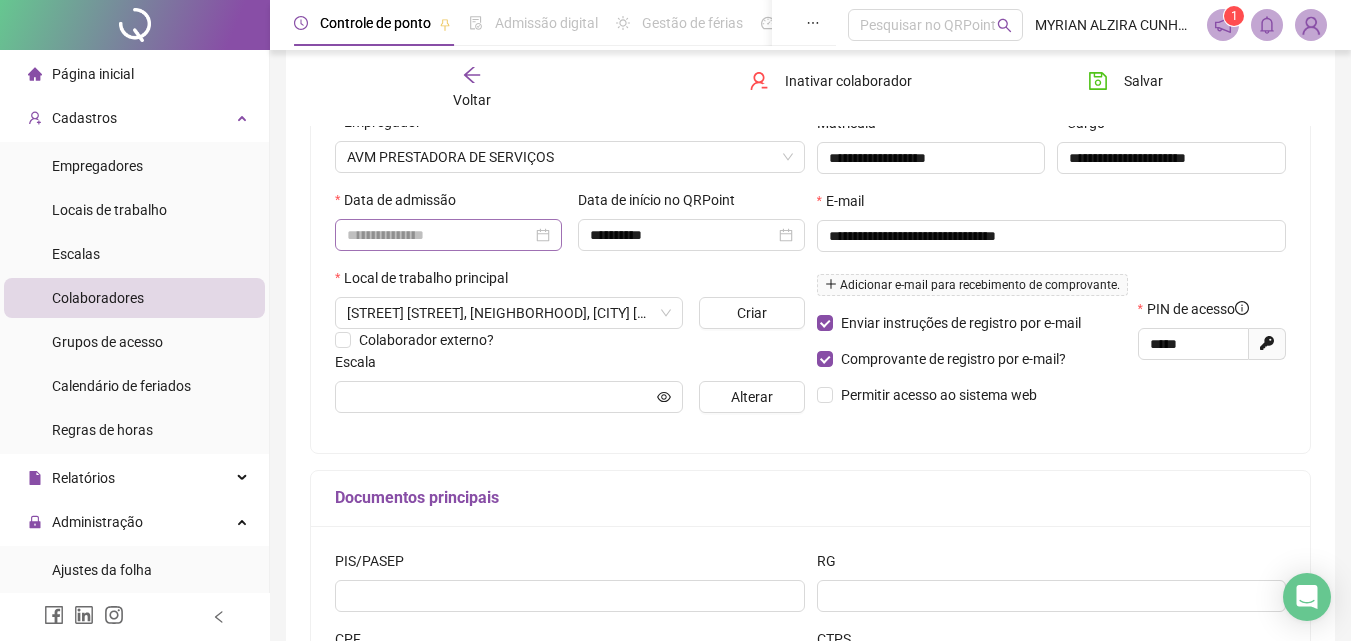 click at bounding box center [448, 235] 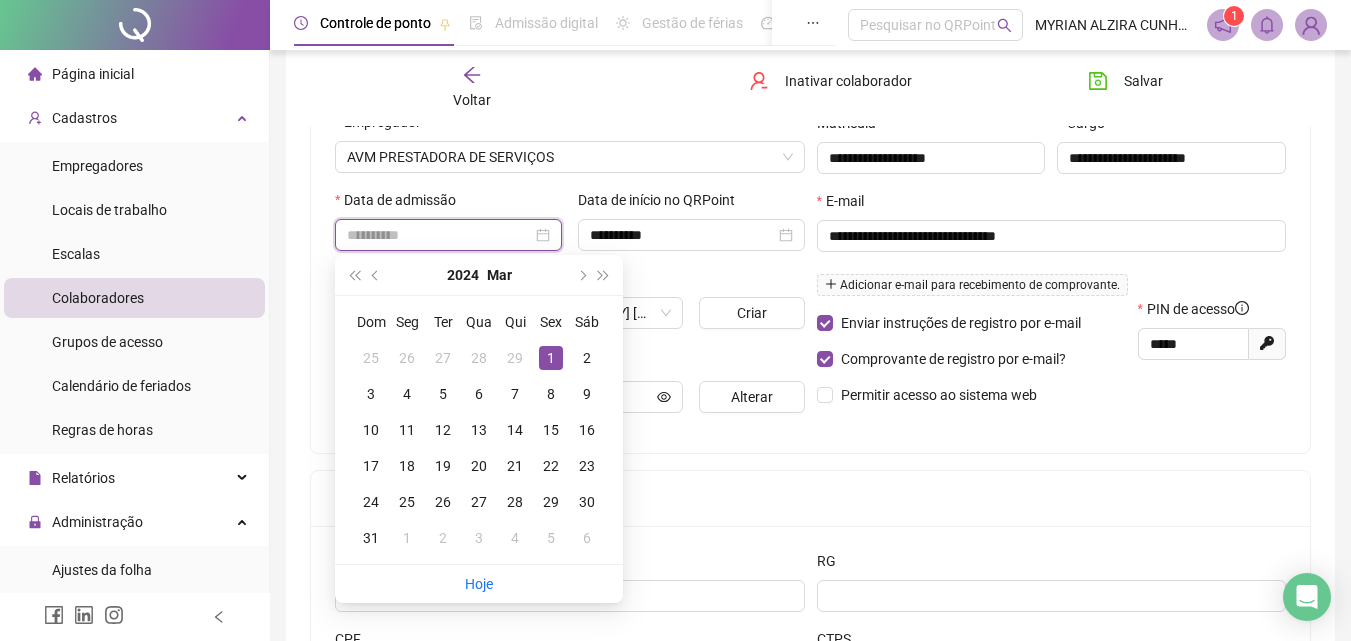 type on "**********" 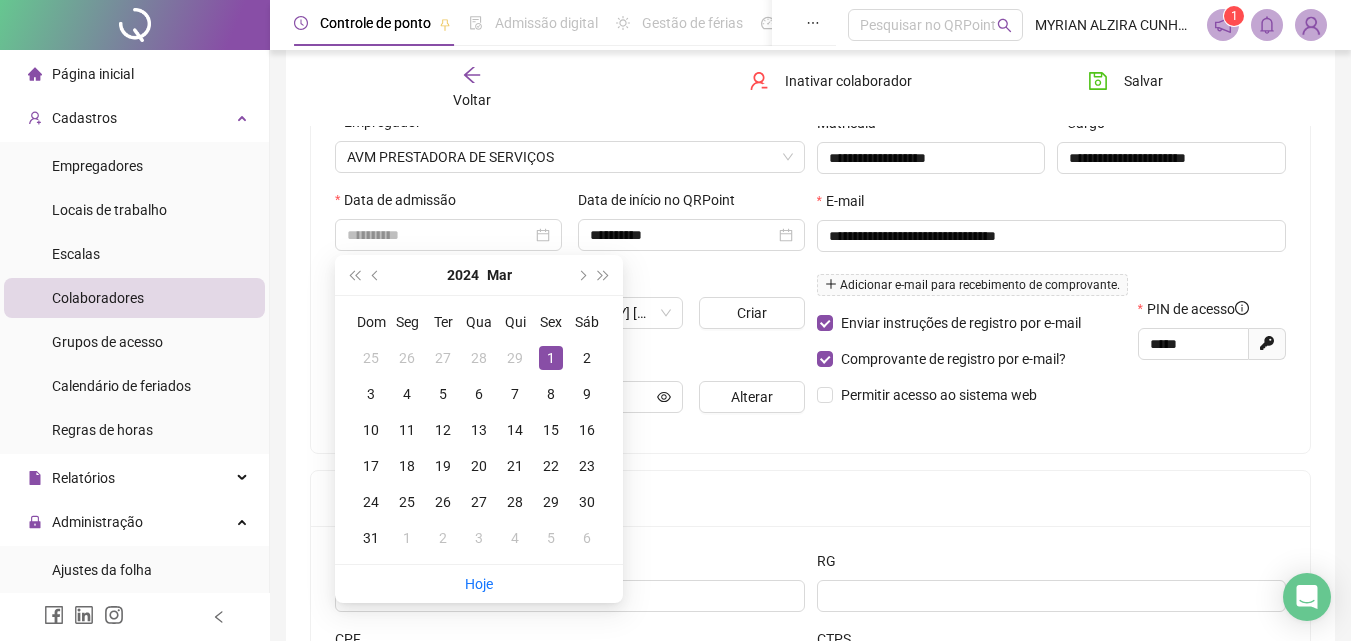 click on "1" at bounding box center [551, 358] 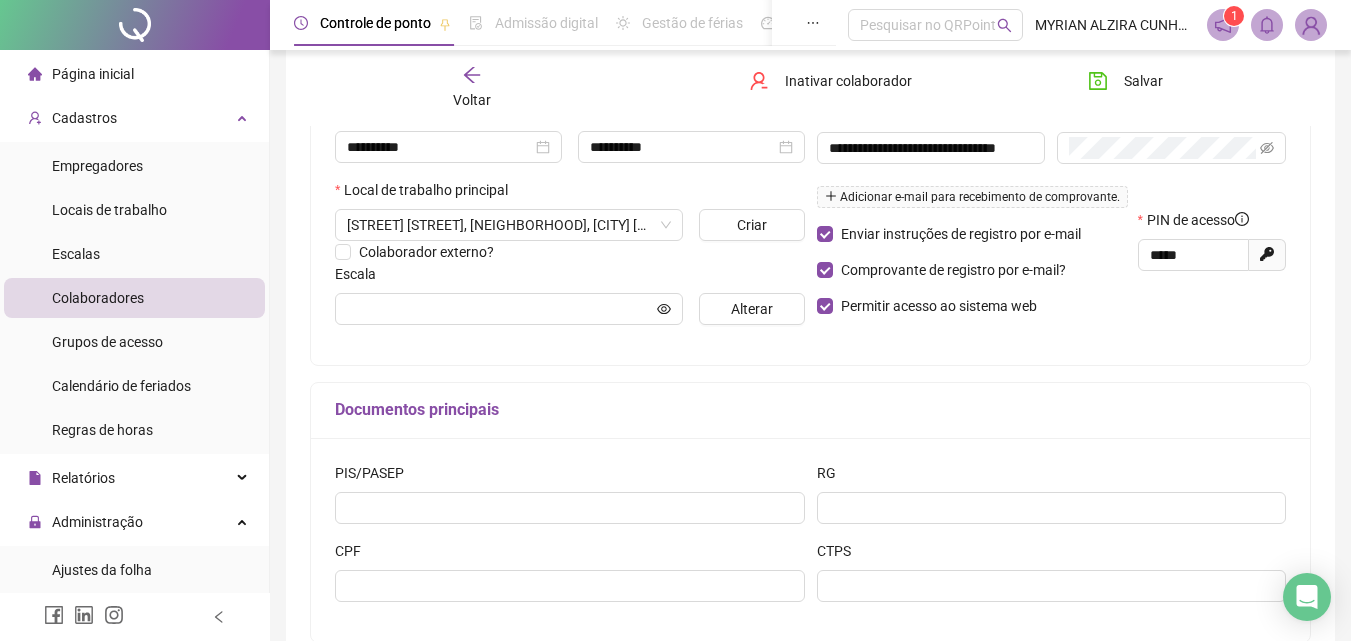 scroll, scrollTop: 500, scrollLeft: 0, axis: vertical 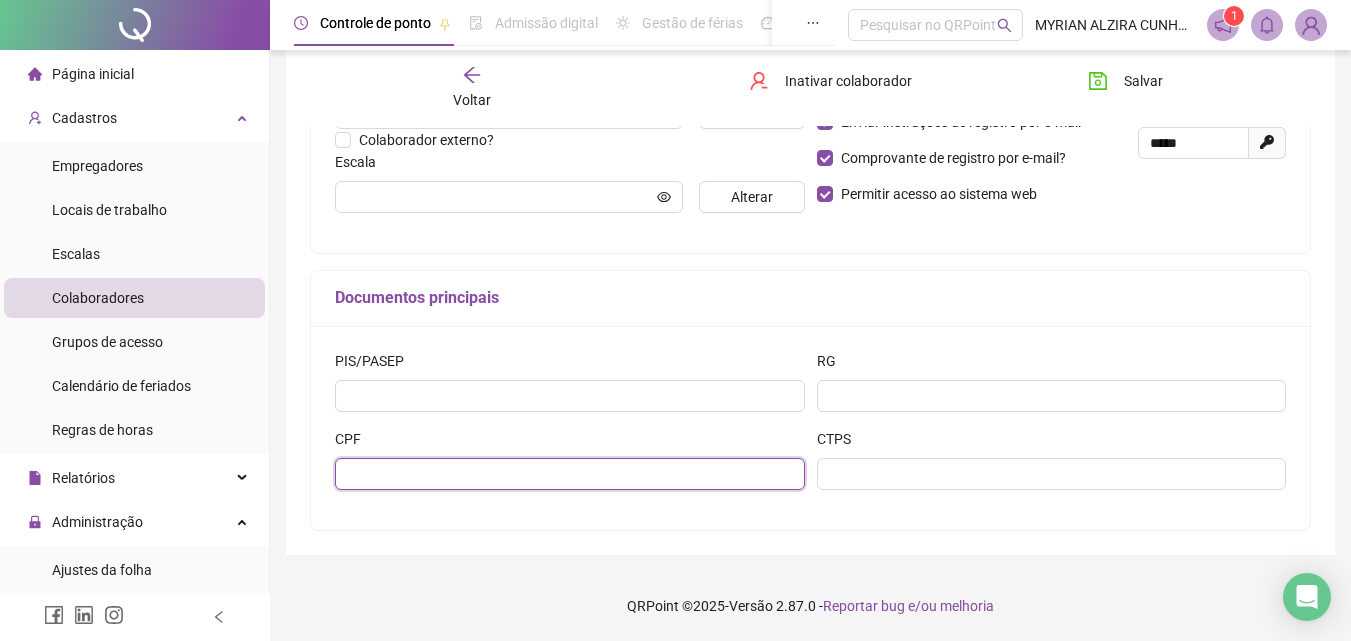 click at bounding box center (570, 474) 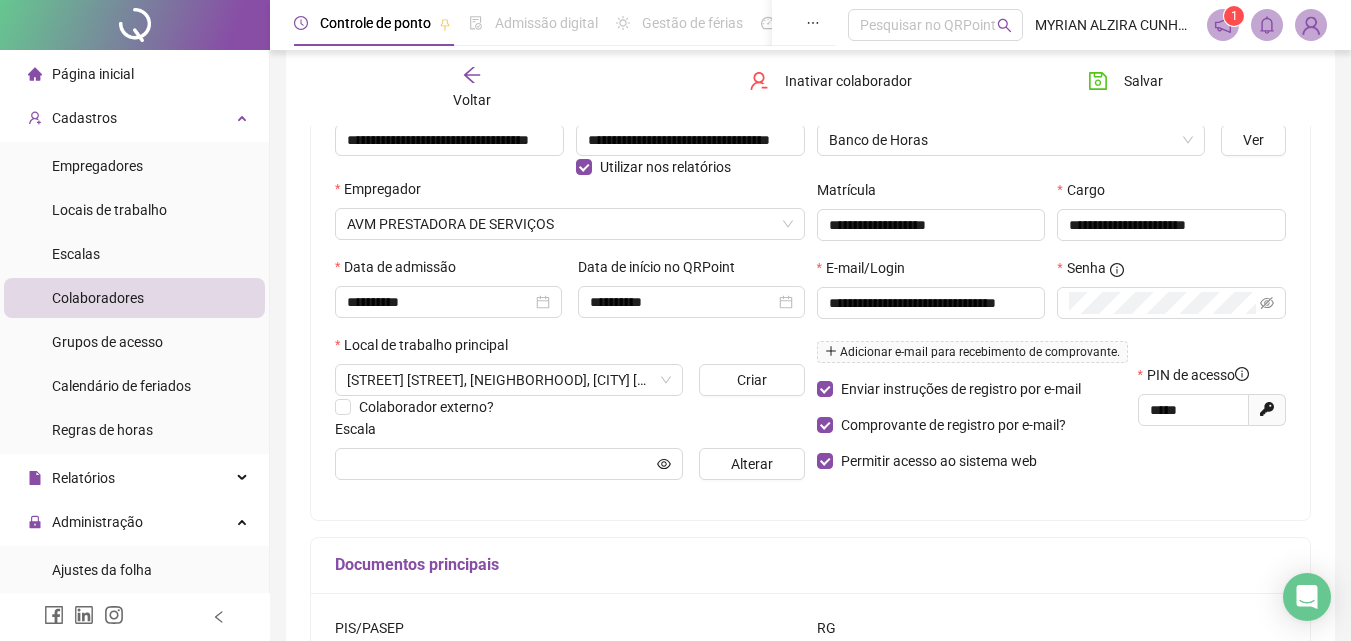 scroll, scrollTop: 200, scrollLeft: 0, axis: vertical 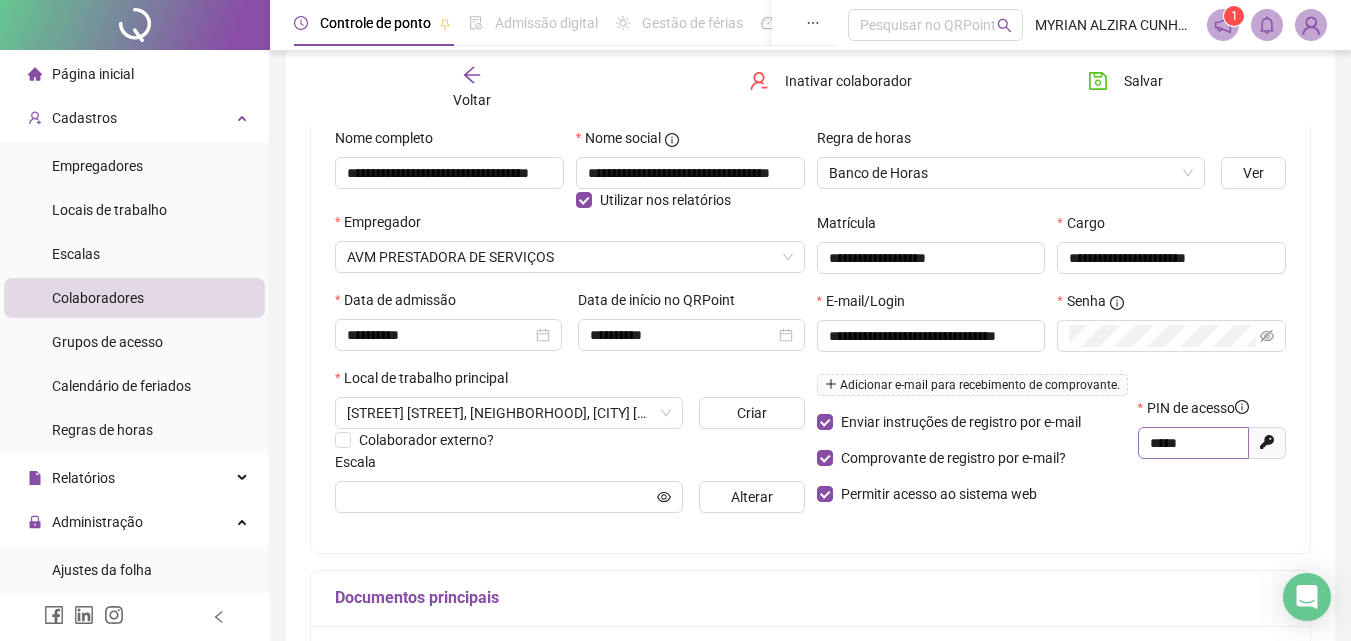 type on "**********" 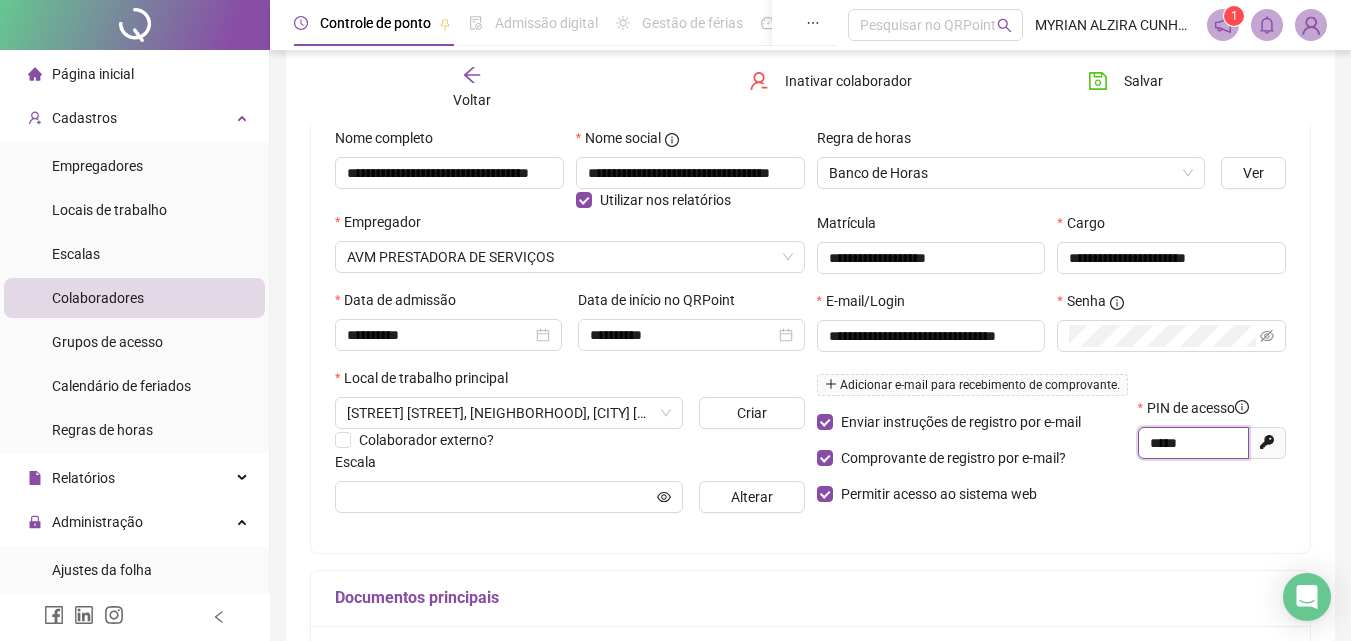 drag, startPoint x: 1198, startPoint y: 439, endPoint x: 1130, endPoint y: 455, distance: 69.856995 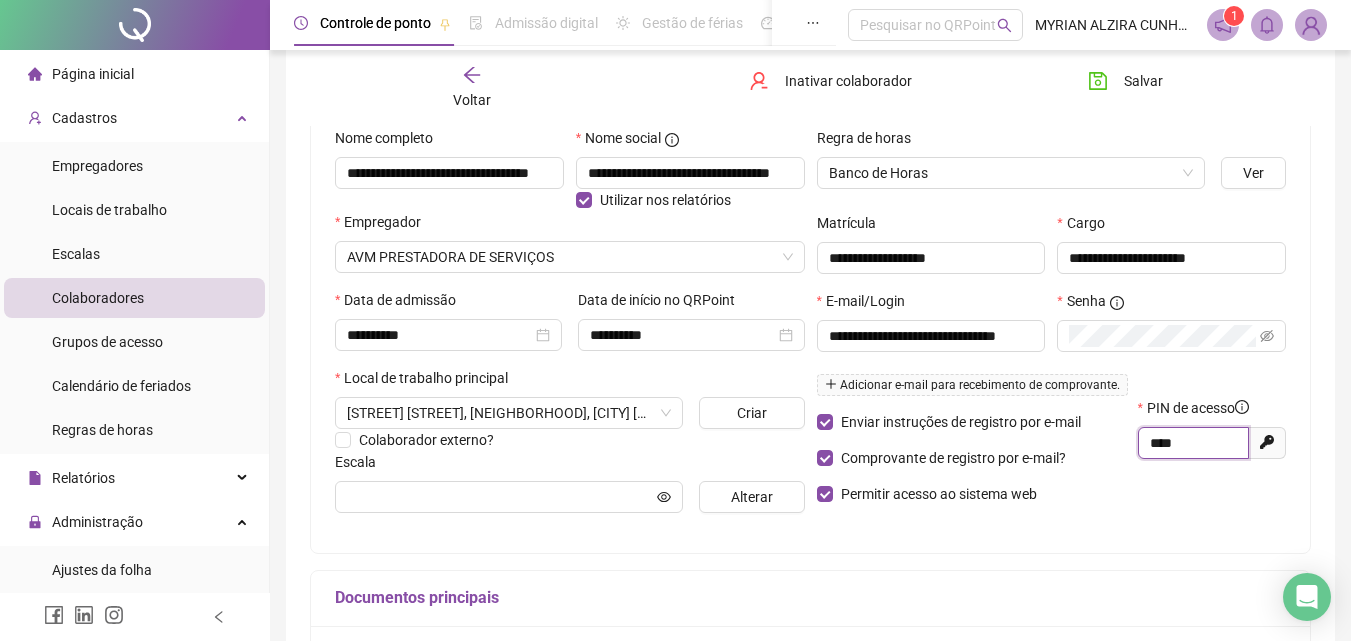 type on "****" 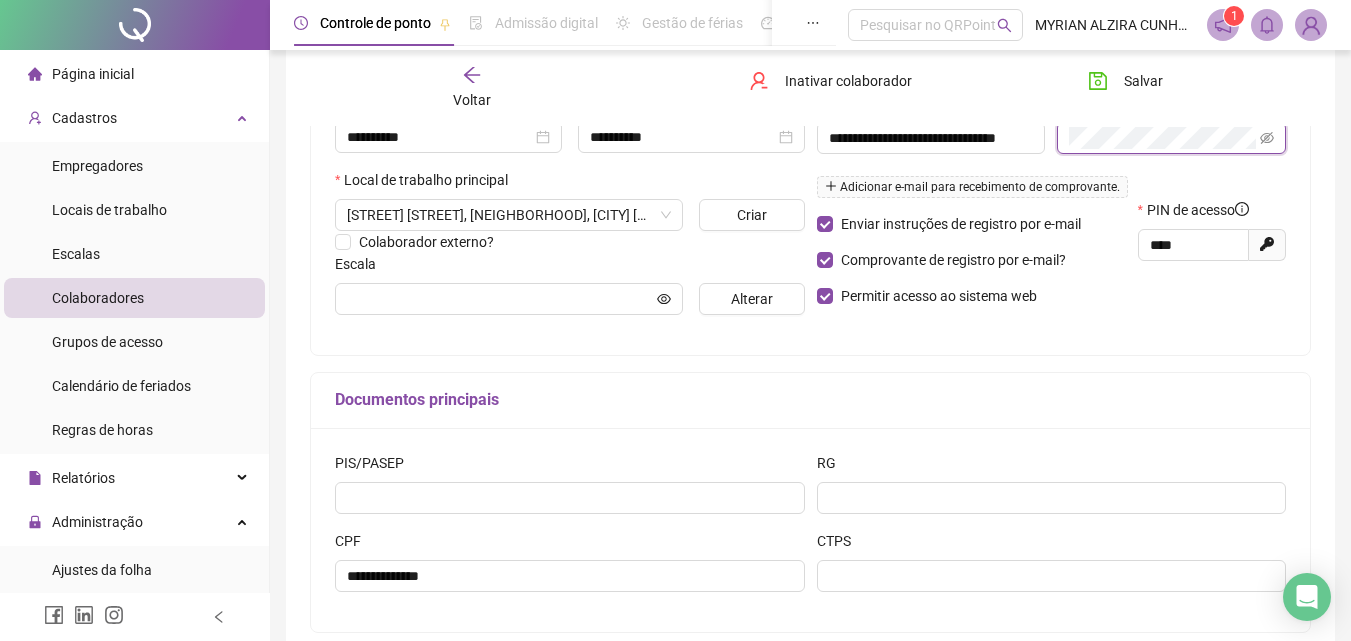 scroll, scrollTop: 400, scrollLeft: 0, axis: vertical 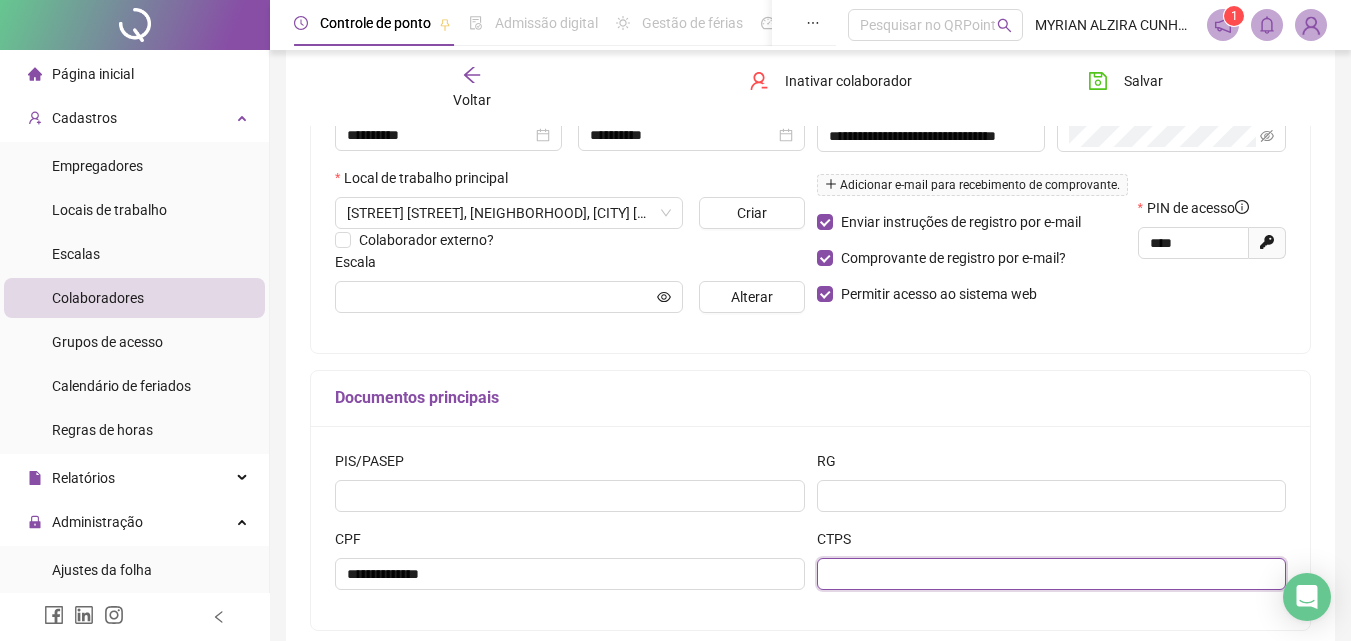 click at bounding box center [1052, 574] 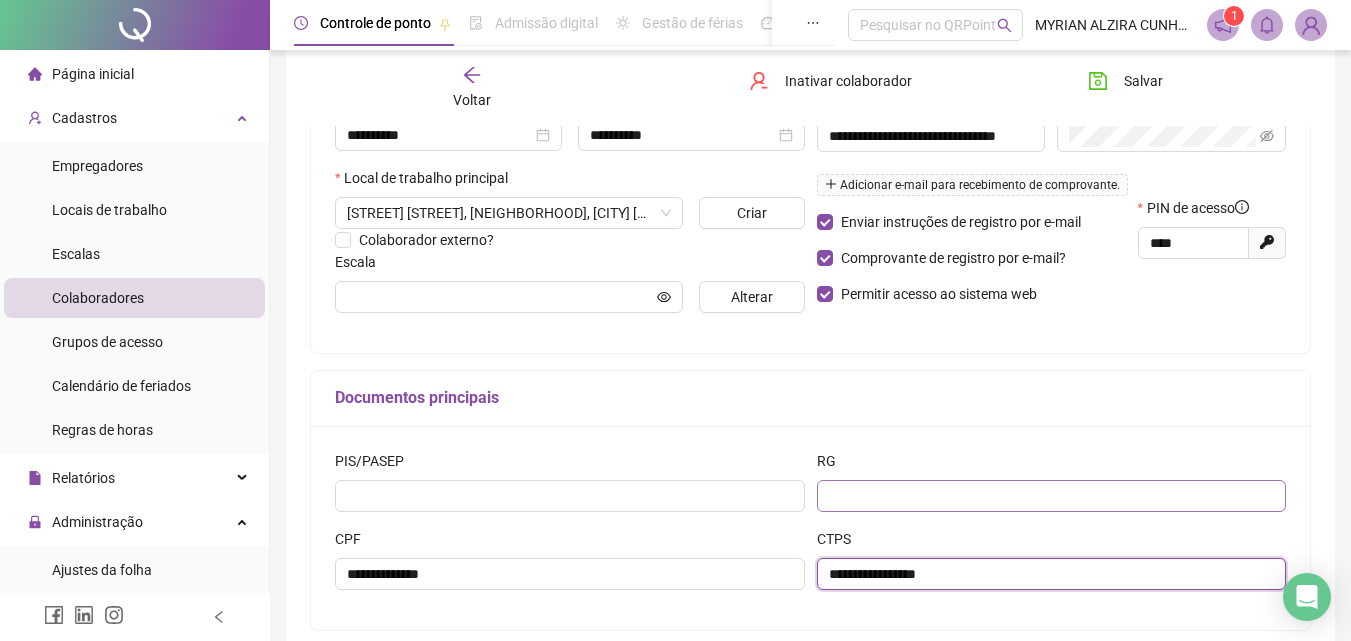 type on "**********" 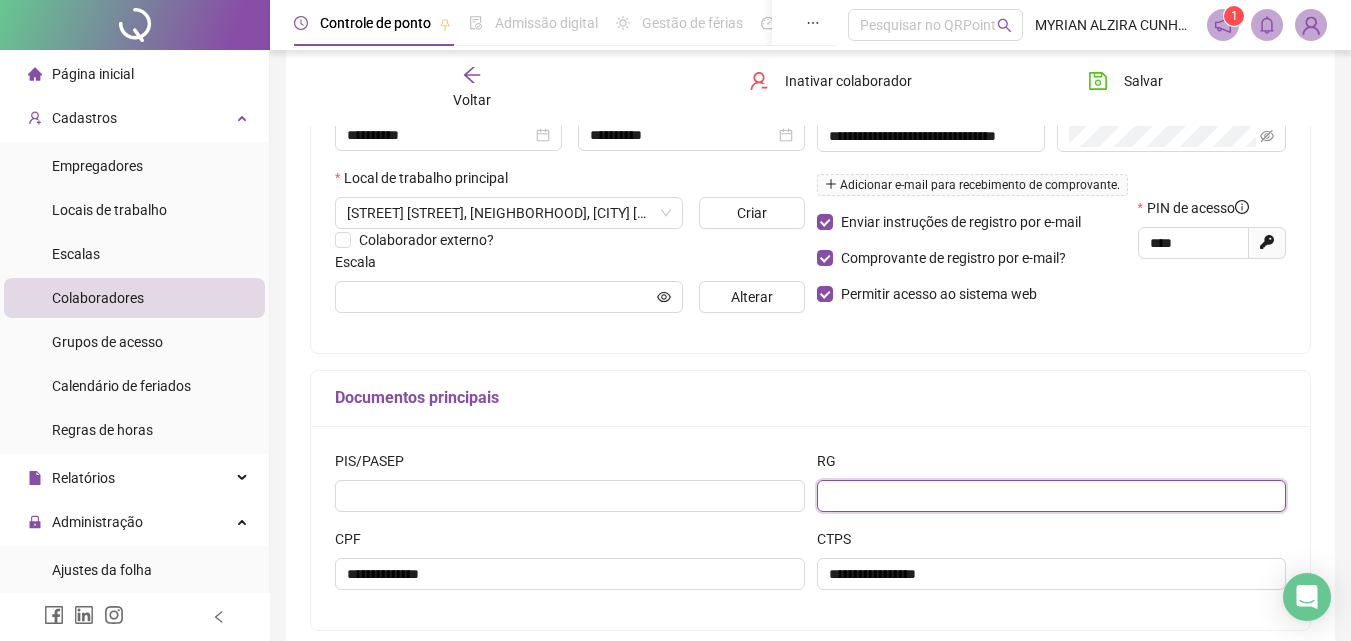 click at bounding box center [1052, 496] 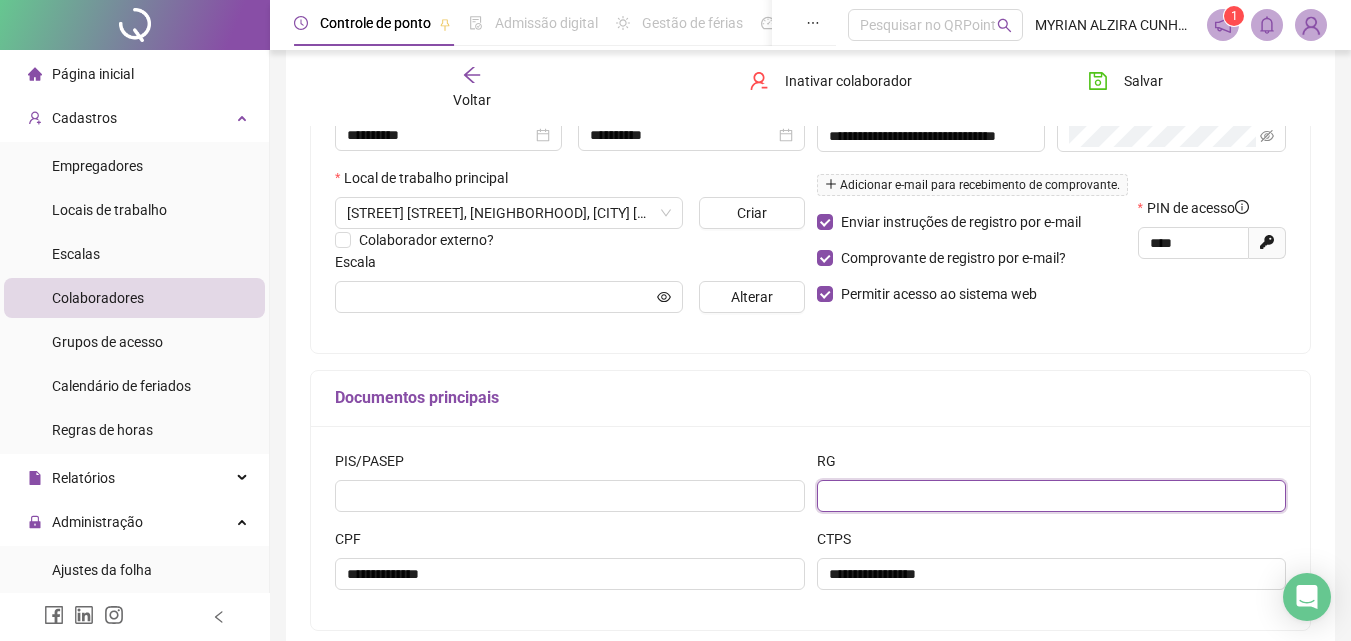 paste on "*******" 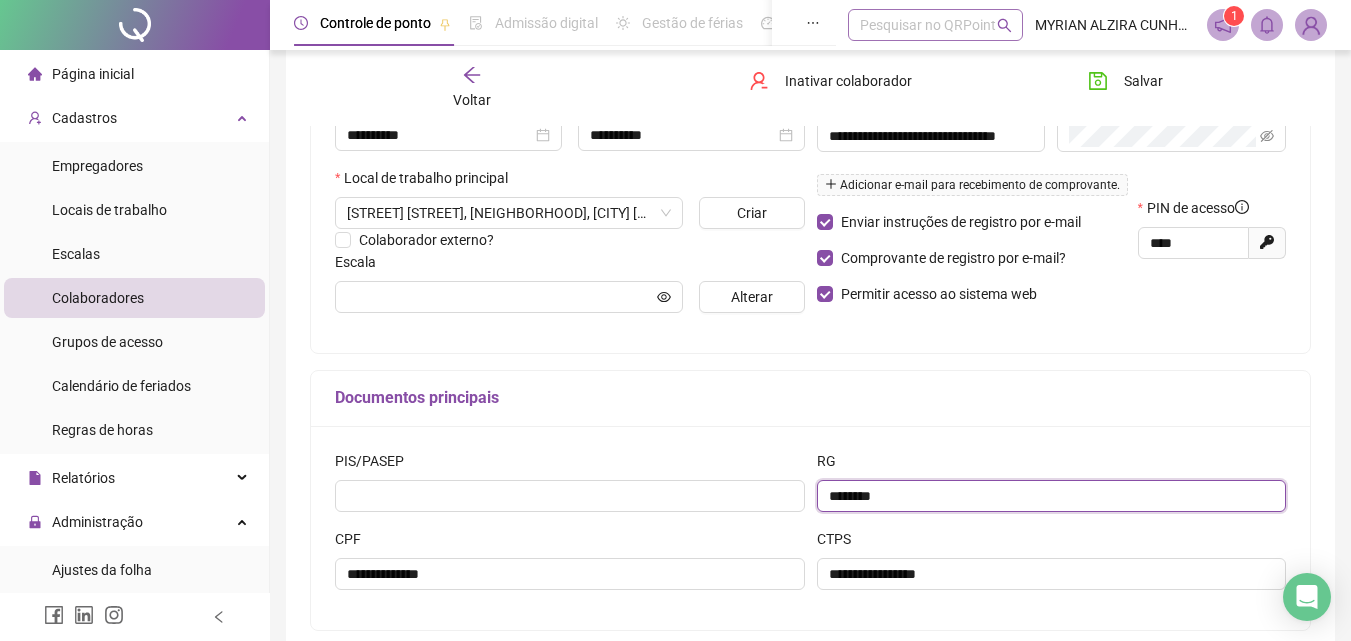 paste on "********" 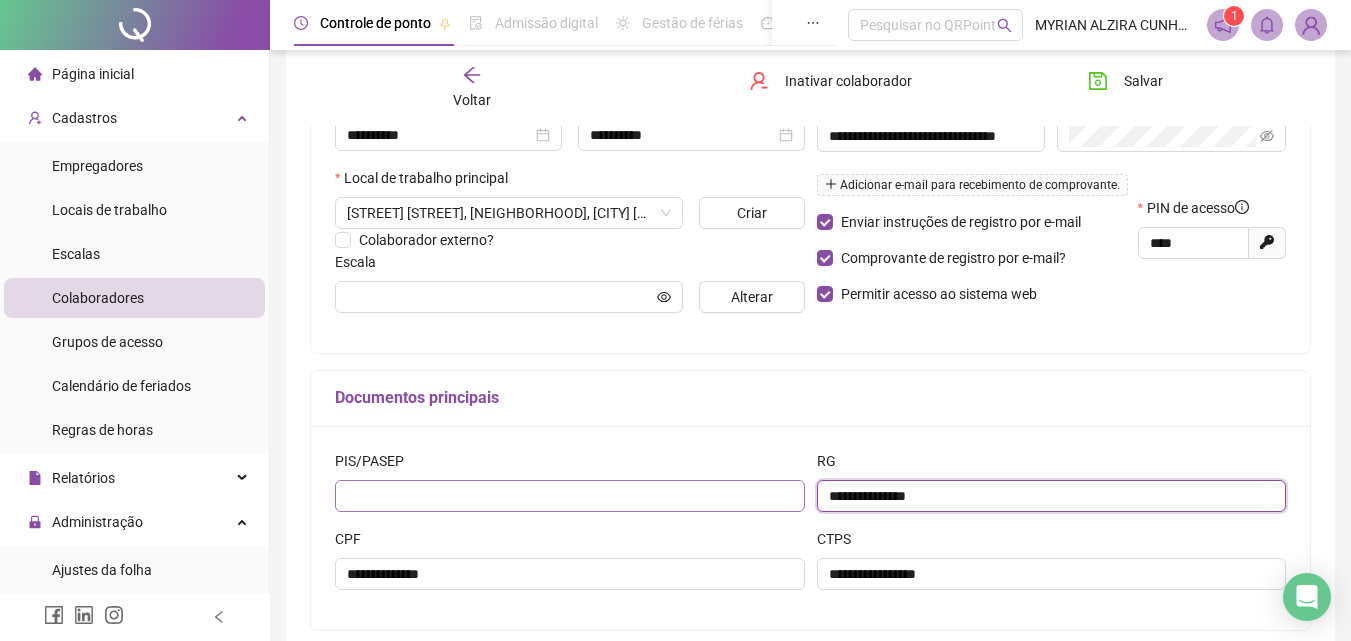 type on "**********" 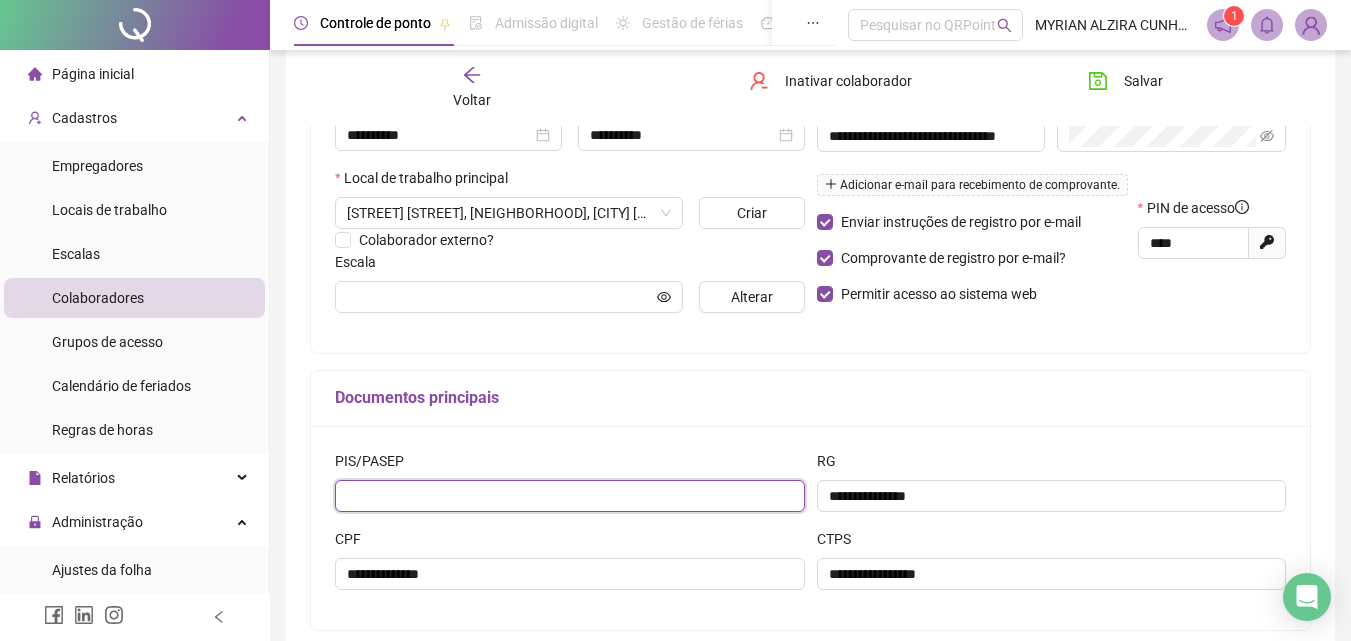 click at bounding box center [570, 496] 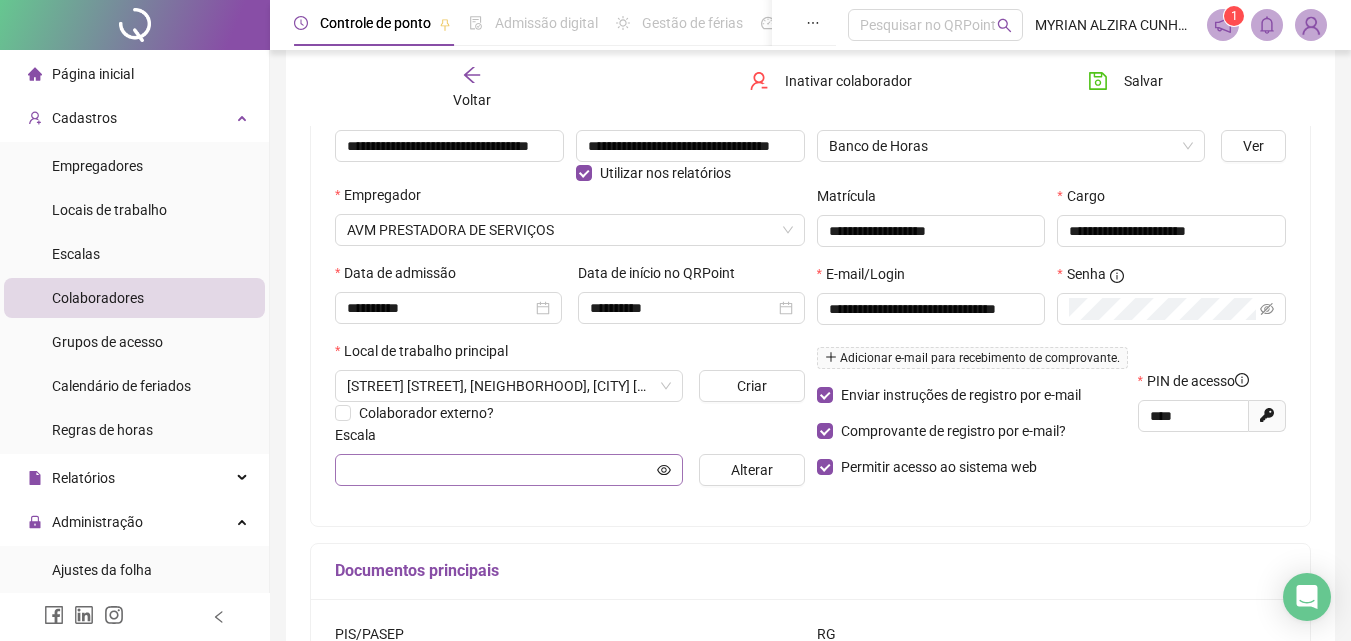 scroll, scrollTop: 200, scrollLeft: 0, axis: vertical 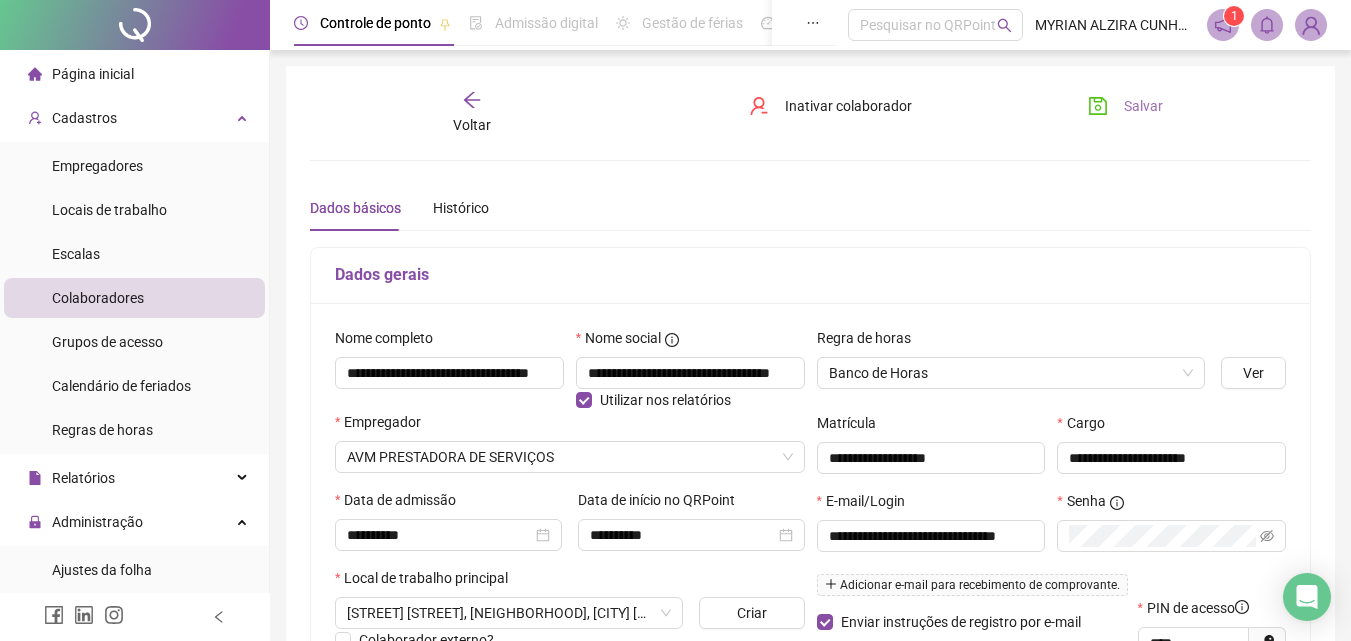 click 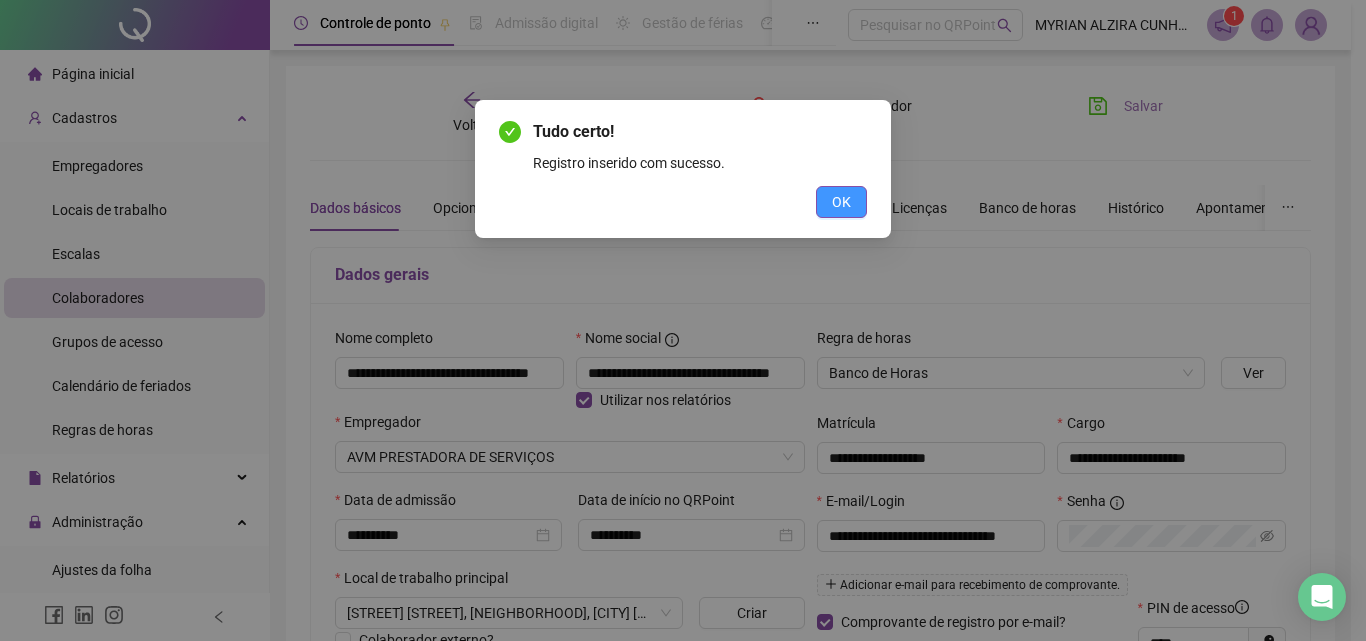 click on "OK" at bounding box center [841, 202] 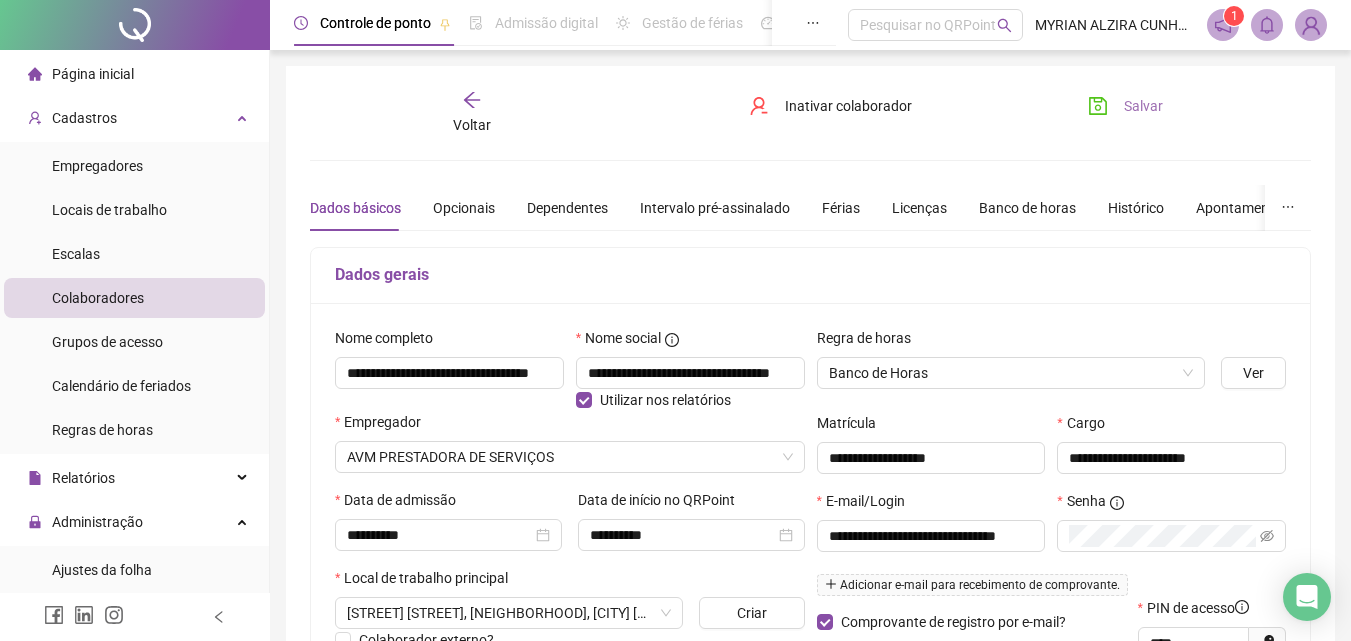 click 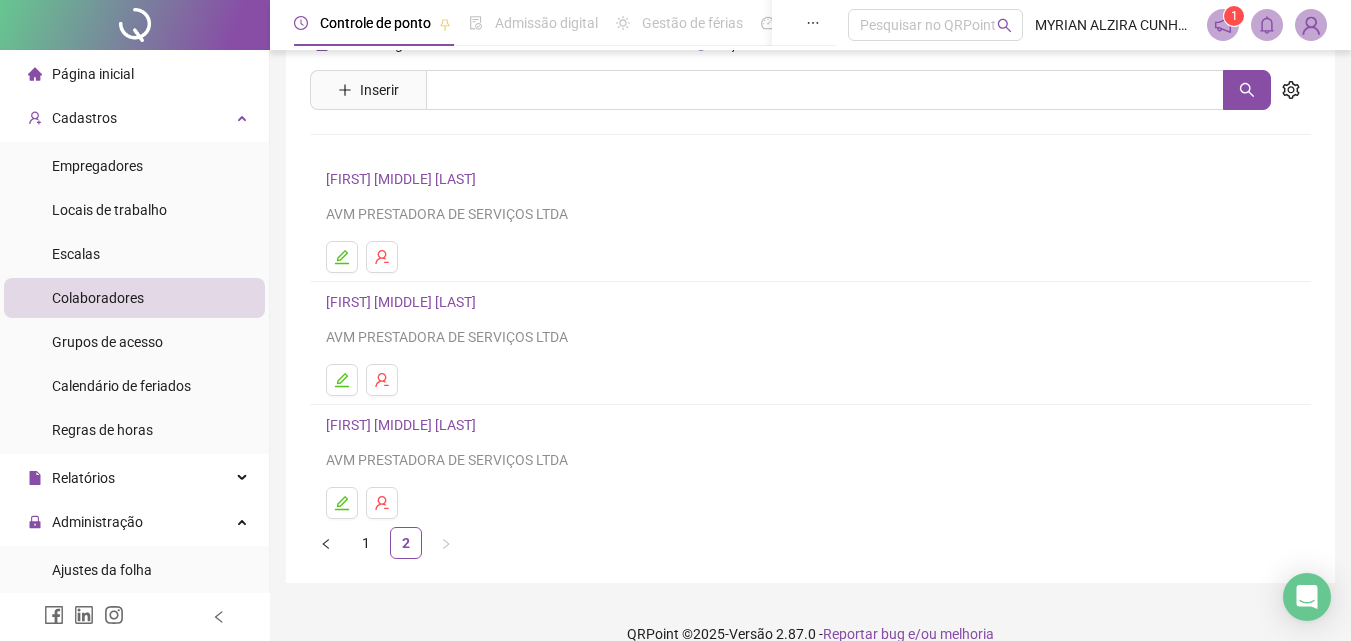 scroll, scrollTop: 80, scrollLeft: 0, axis: vertical 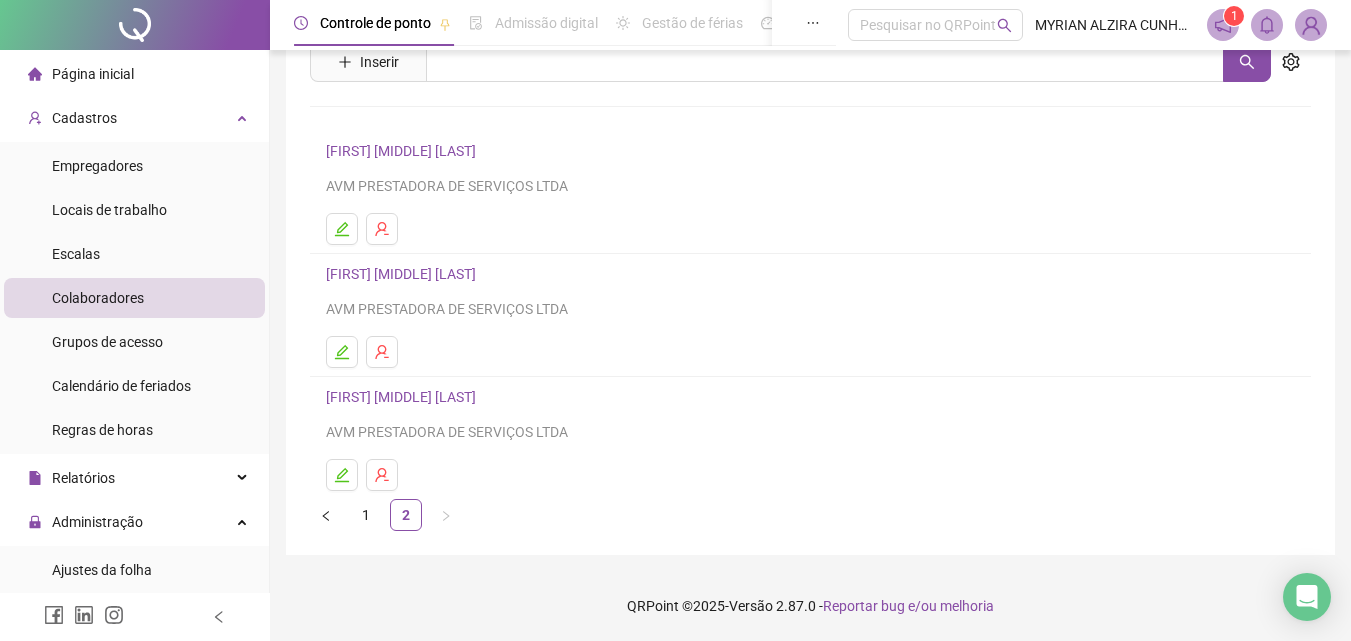 click on "Controle de ponto Admissão digital Gestão de férias Painel do DP Folha de pagamento" at bounding box center [565, 25] 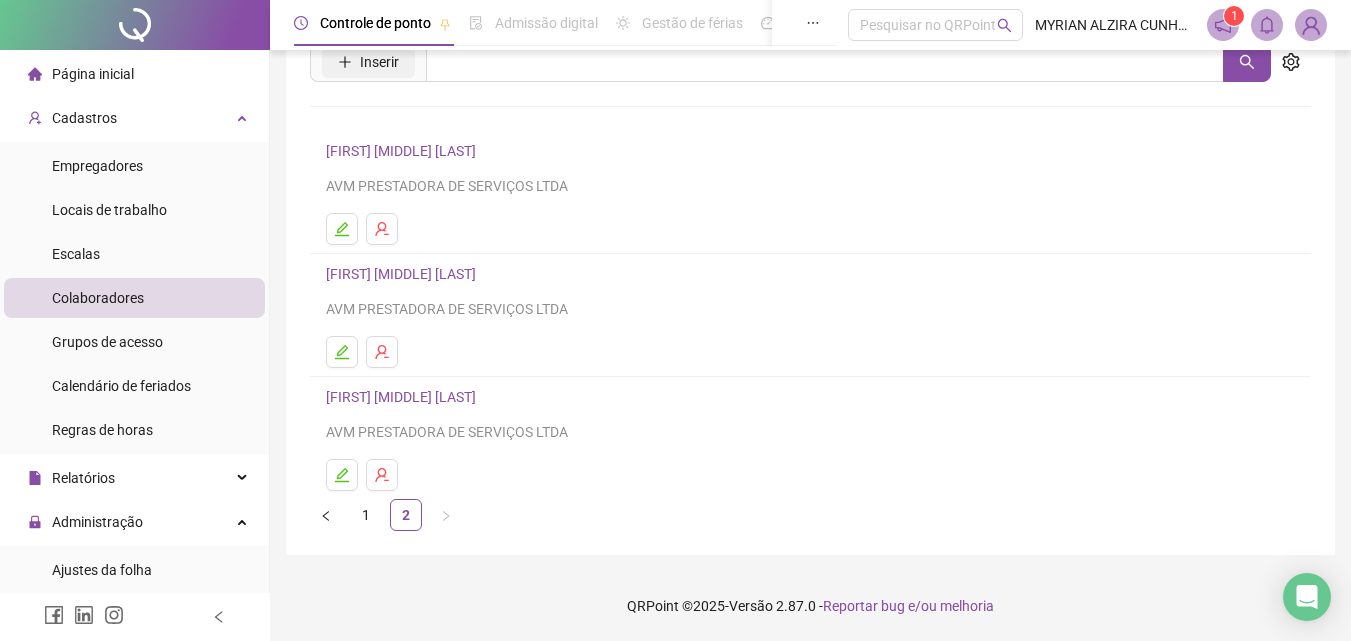 click on "Inserir" at bounding box center [368, 62] 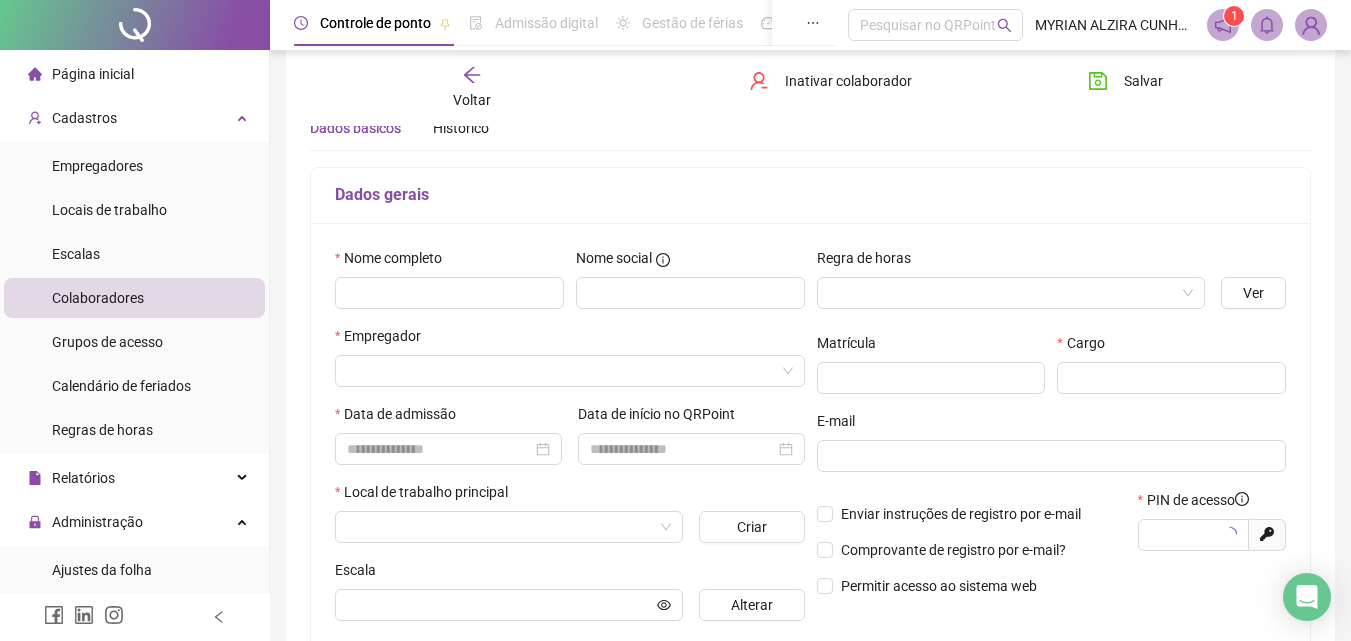 scroll, scrollTop: 90, scrollLeft: 0, axis: vertical 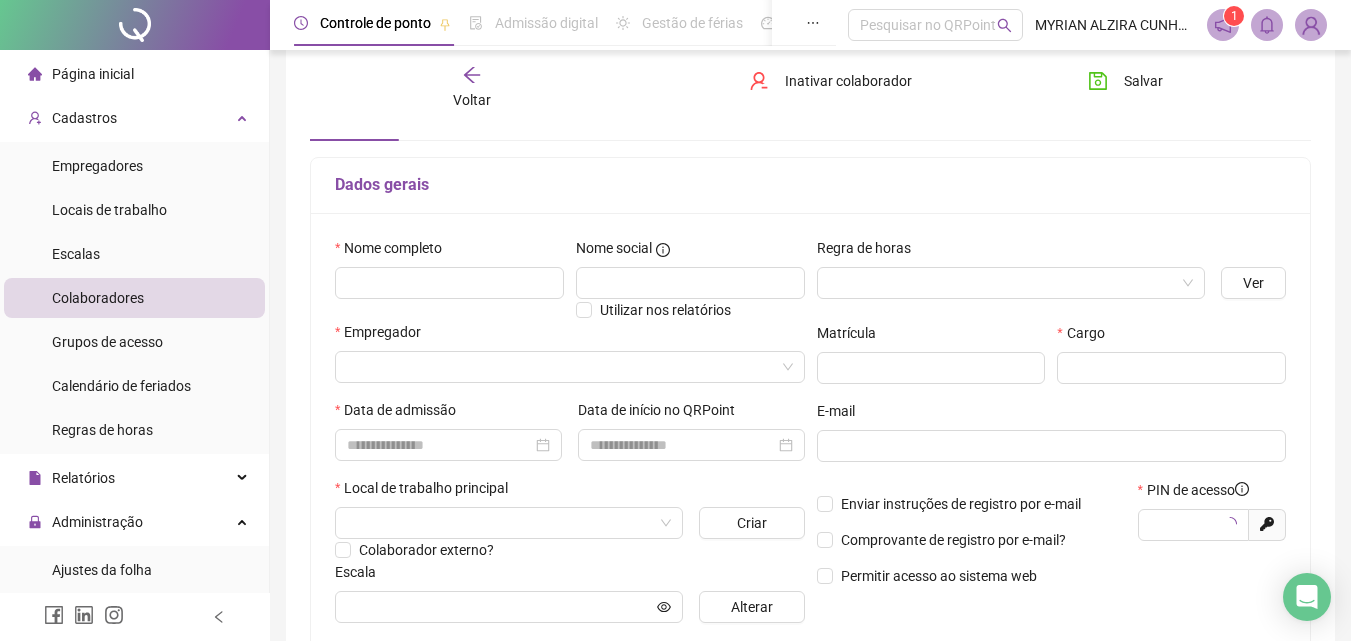type on "*****" 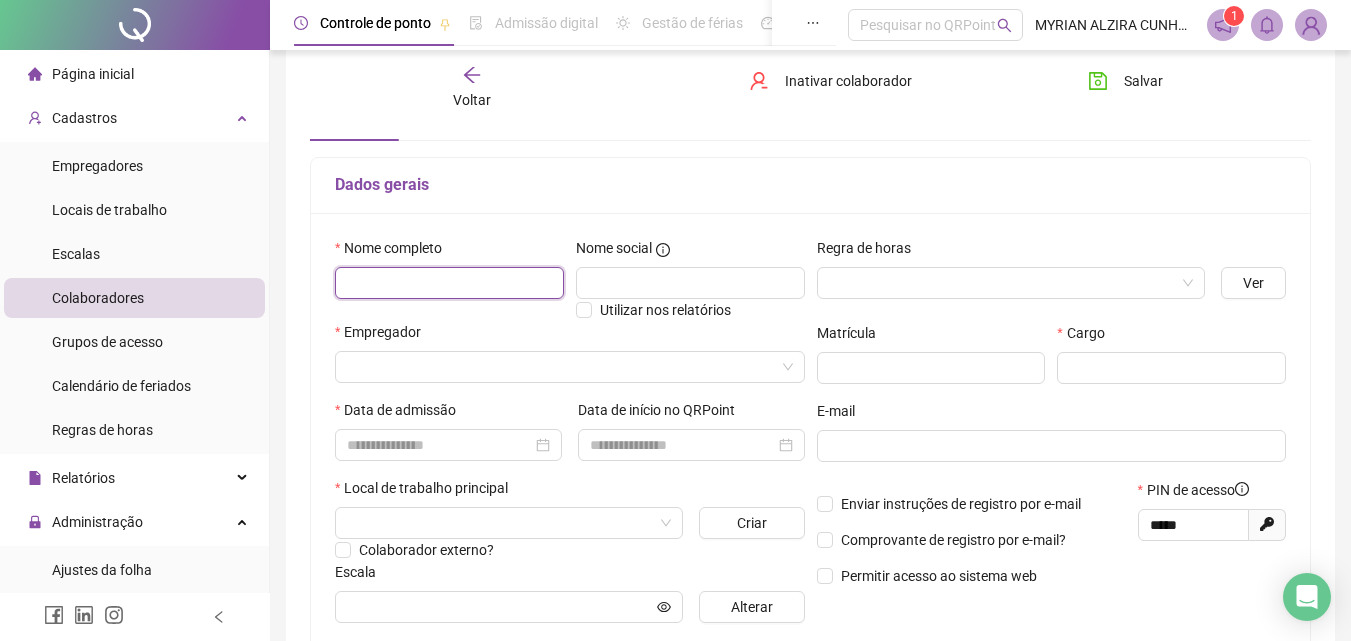 click at bounding box center (449, 283) 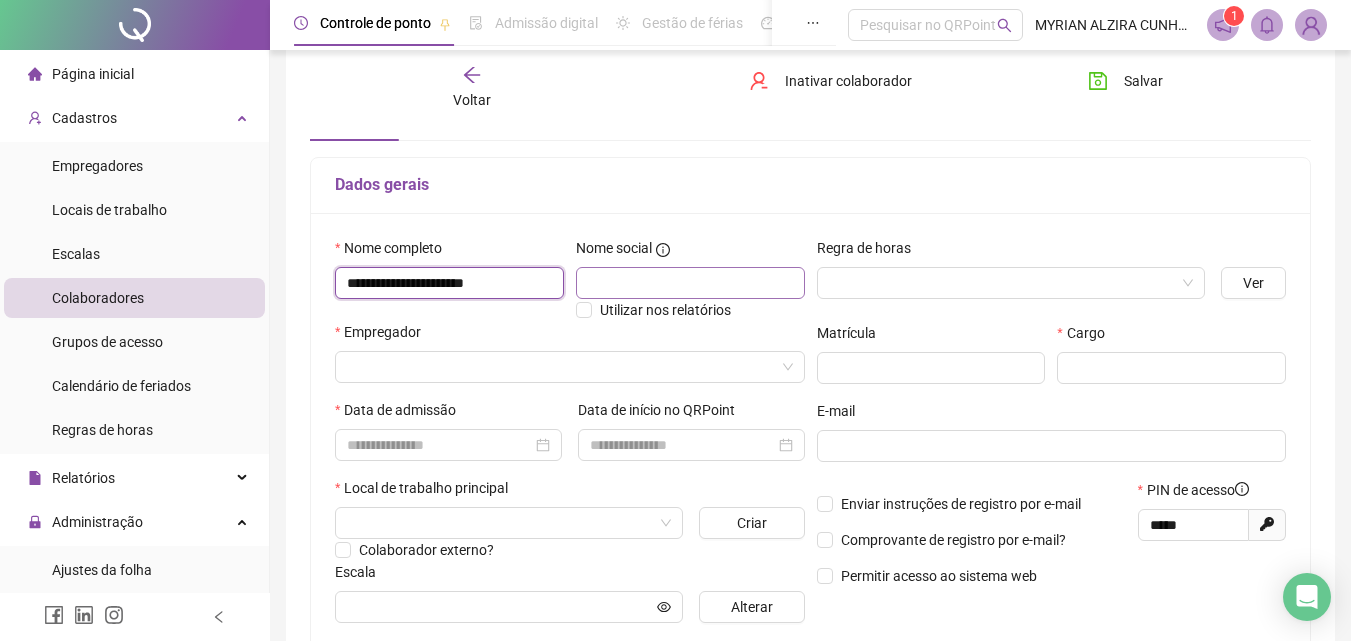 type on "**********" 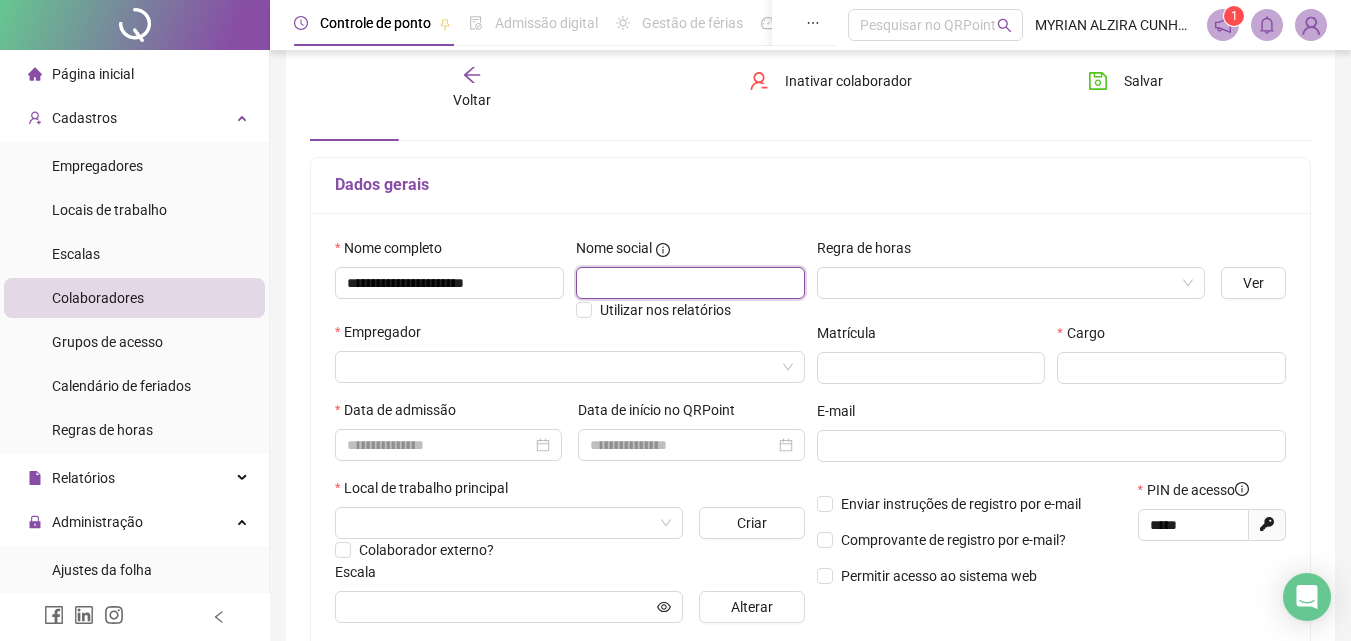 click at bounding box center (690, 283) 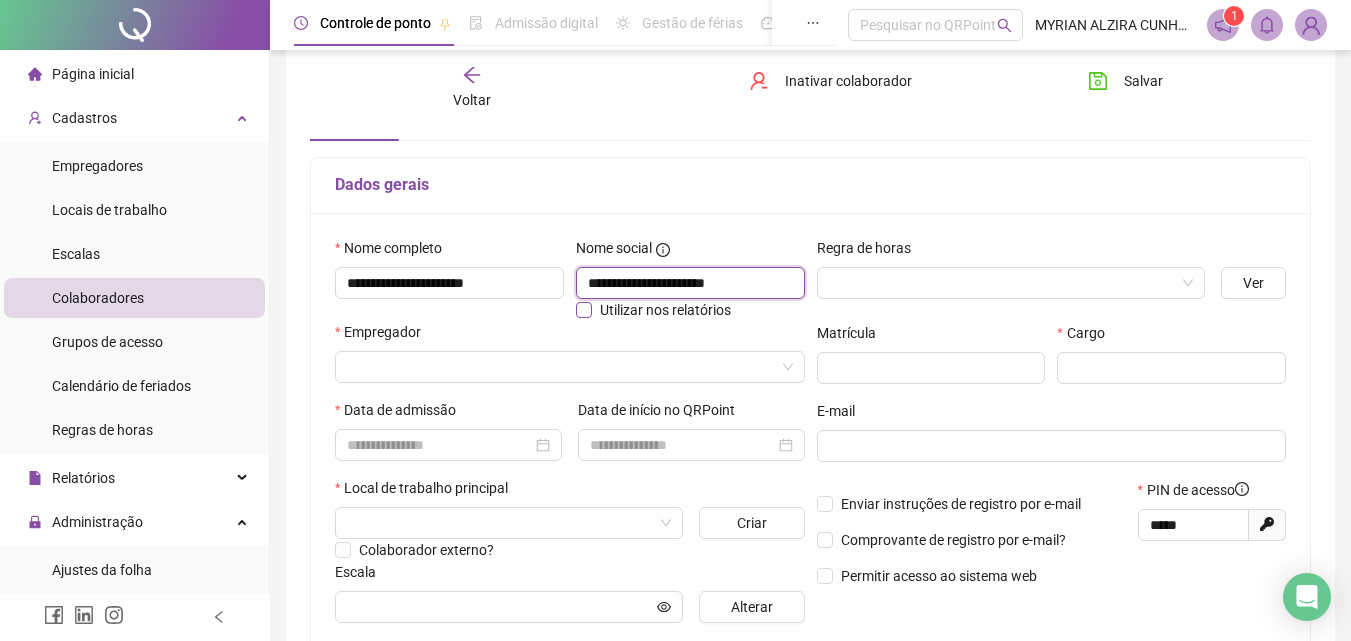 type on "**********" 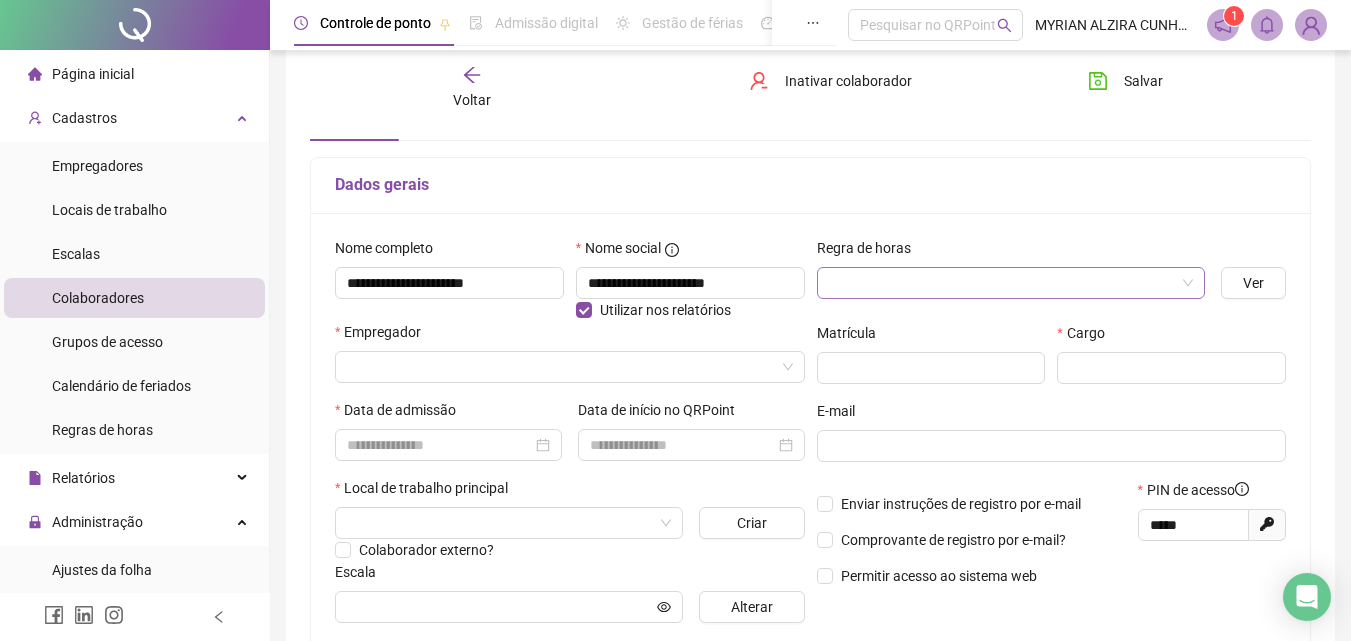 click at bounding box center [1005, 283] 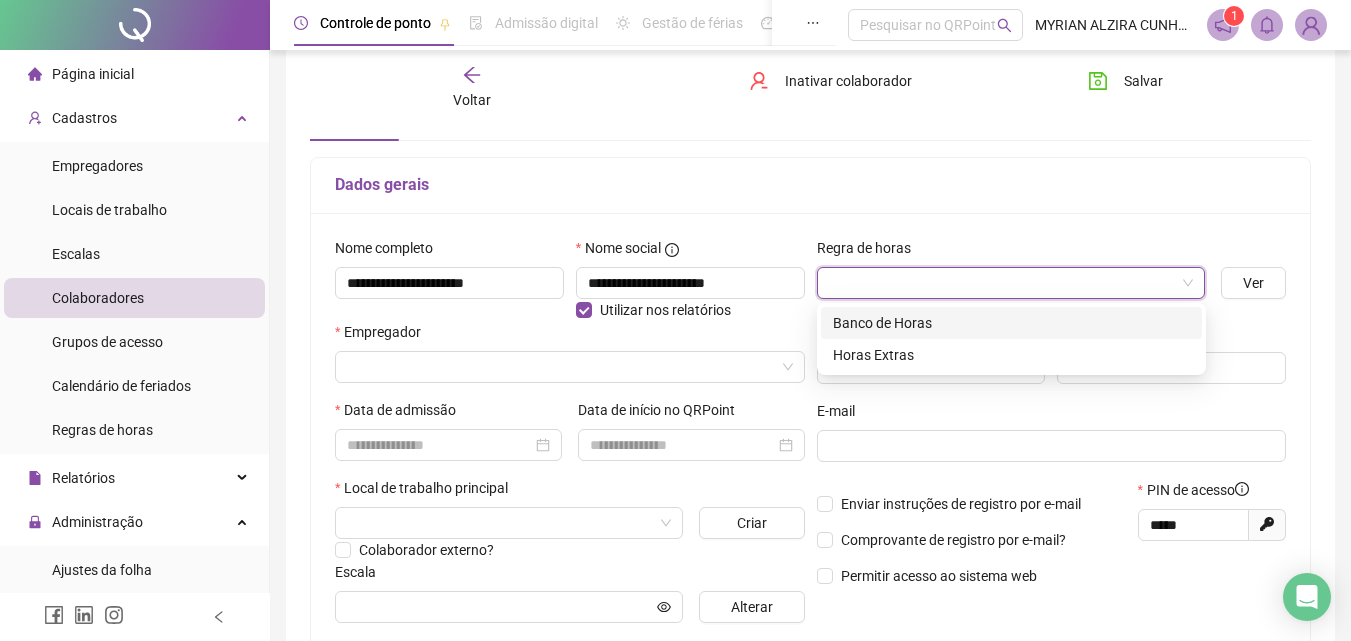click on "Banco de Horas" at bounding box center (1011, 323) 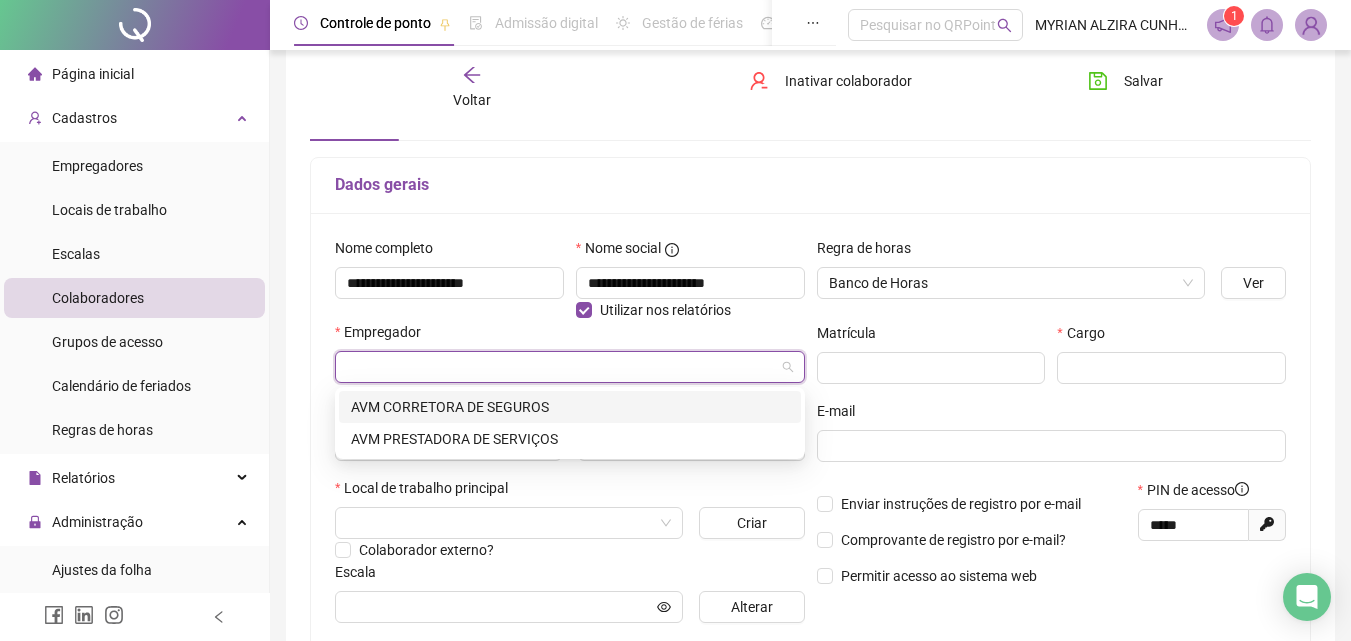 click at bounding box center [564, 367] 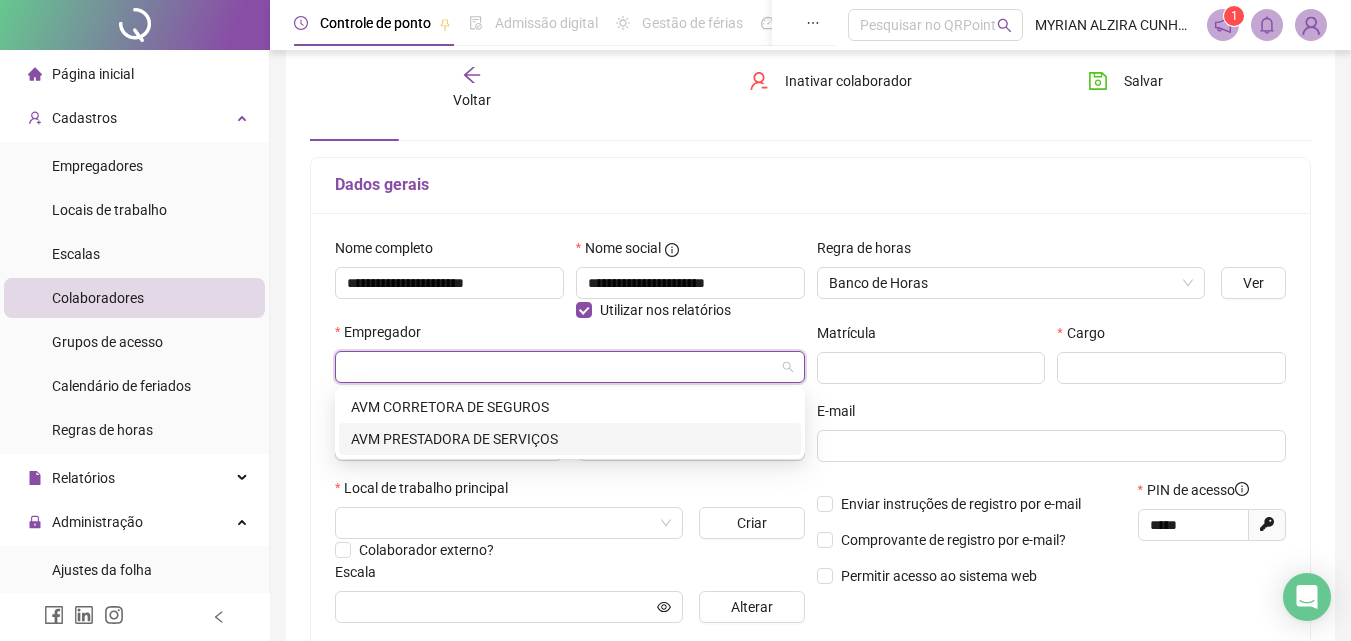 click on "AVM PRESTADORA DE SERVIÇOS" at bounding box center [570, 439] 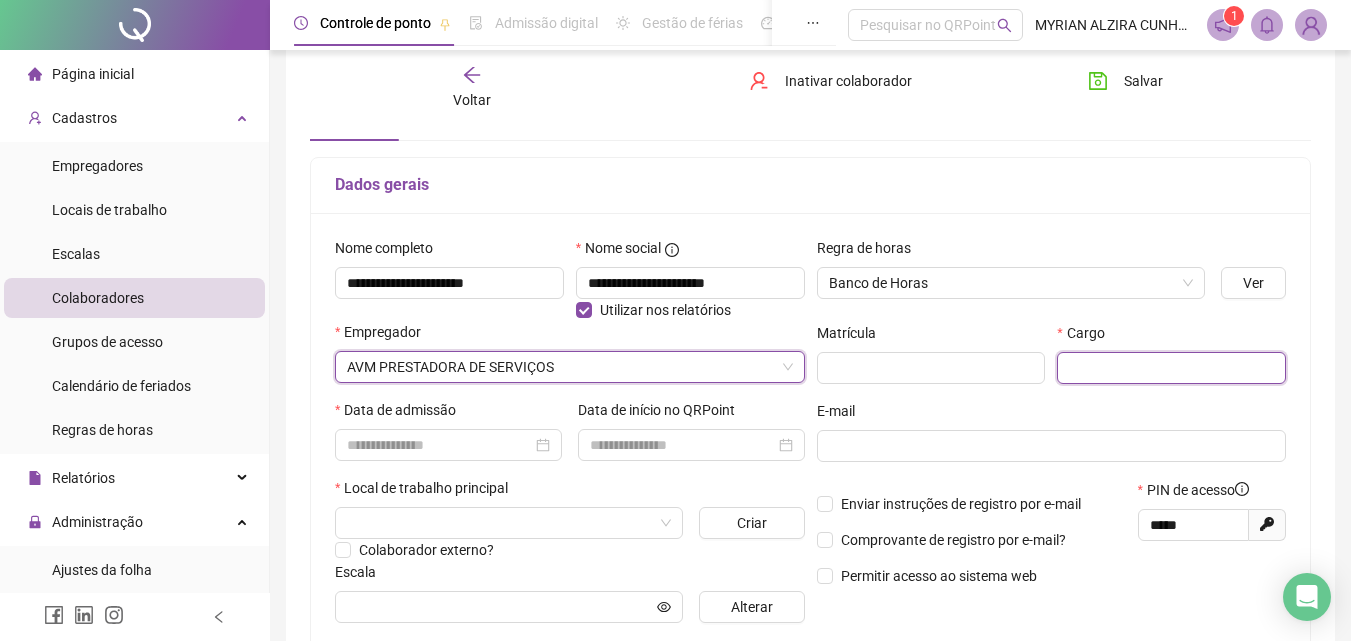click at bounding box center (1171, 368) 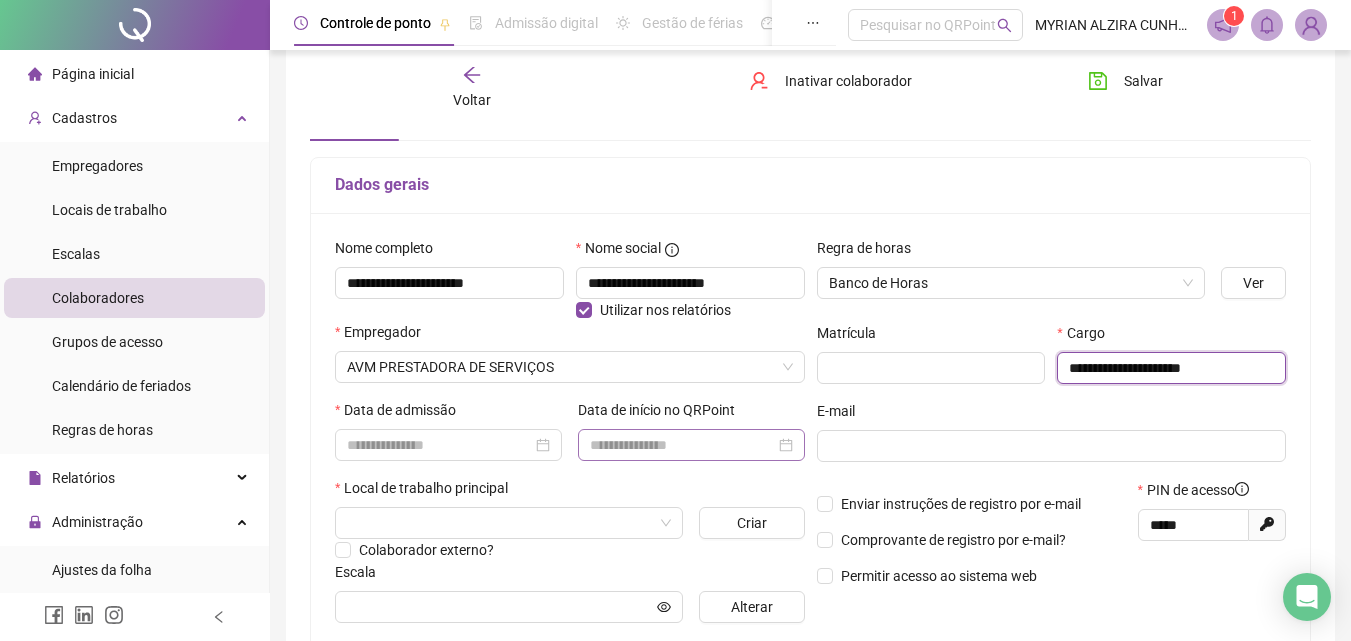 type on "**********" 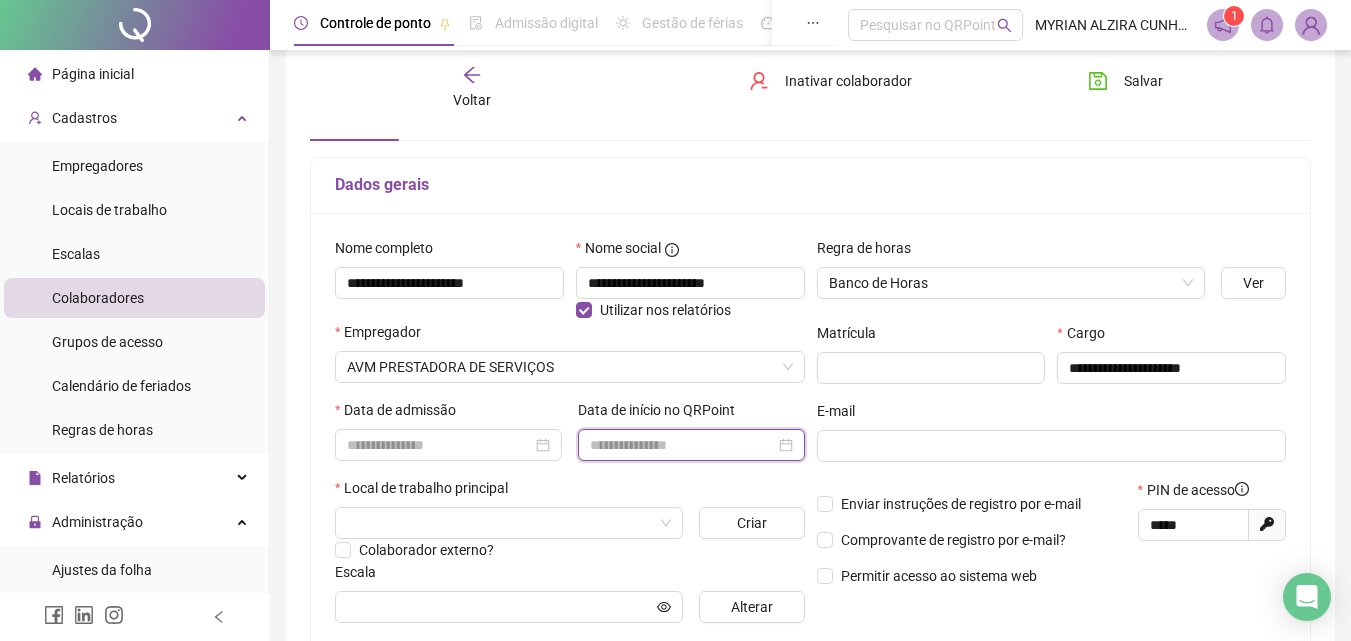 click at bounding box center [682, 445] 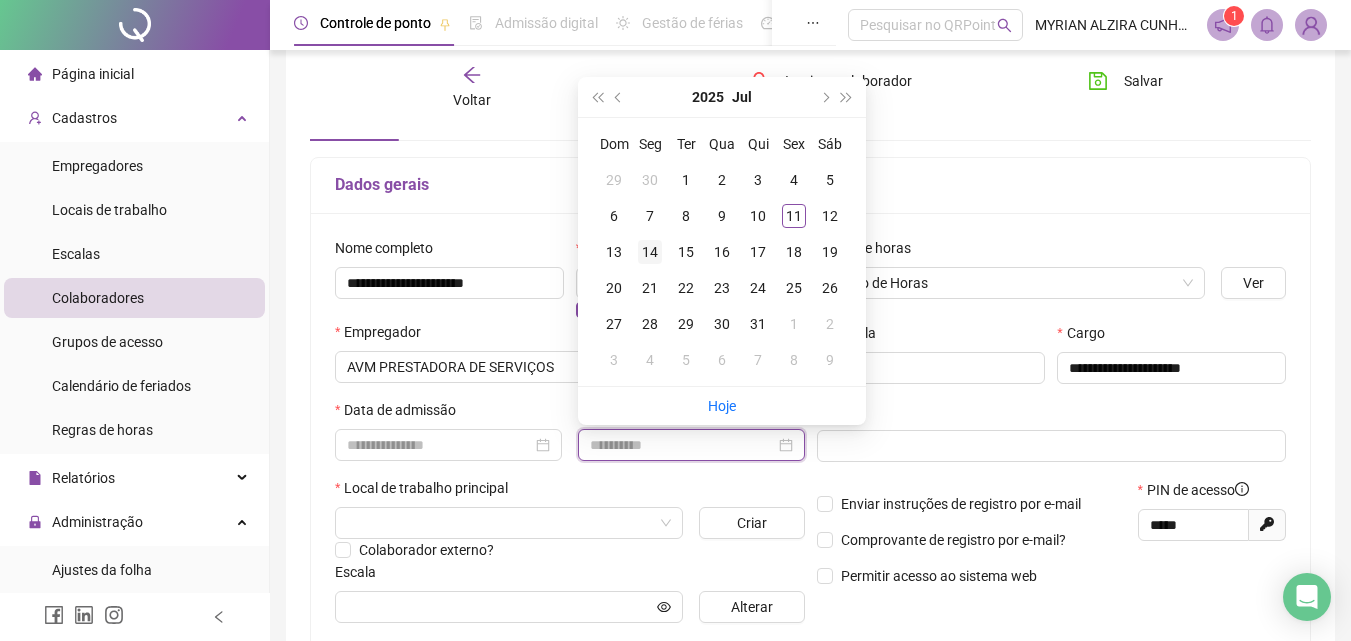 type on "**********" 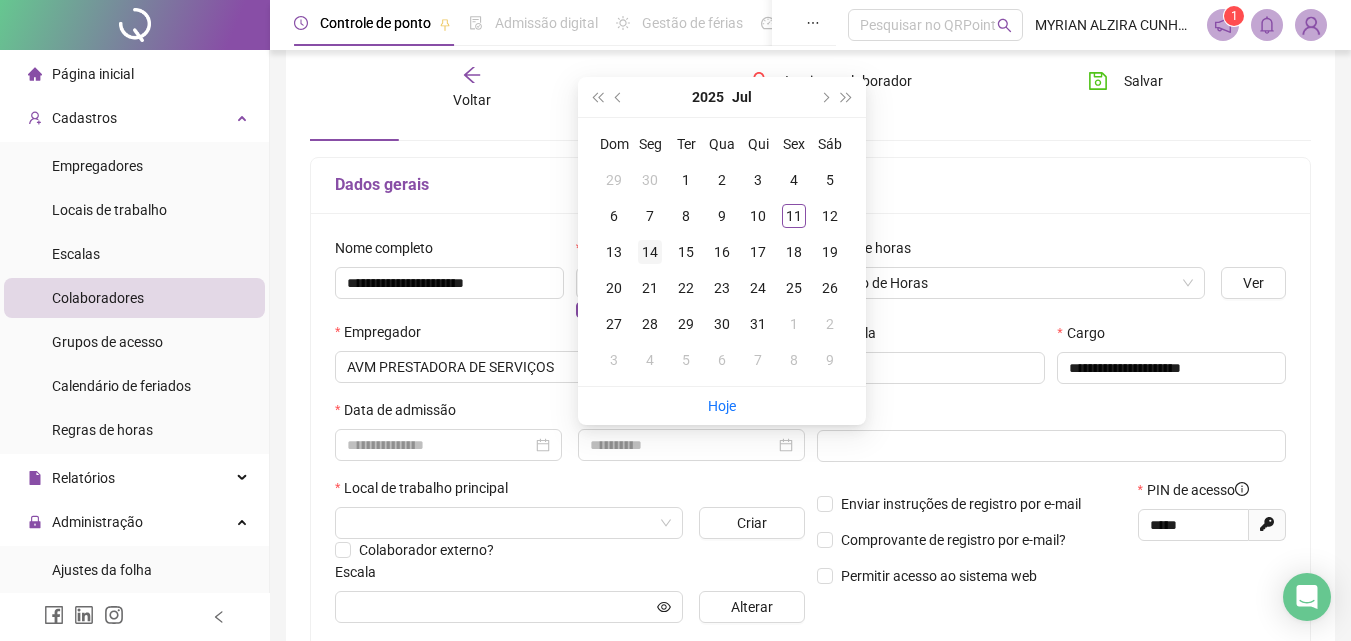 click on "14" at bounding box center [650, 252] 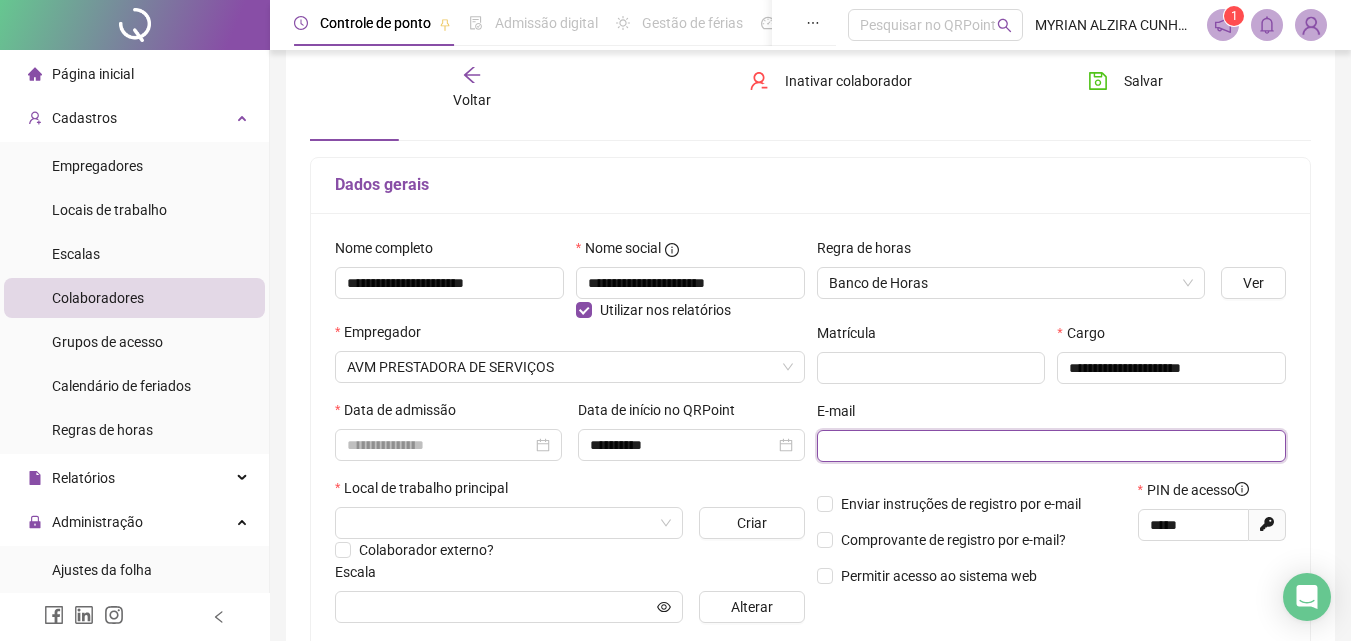 click at bounding box center [1050, 446] 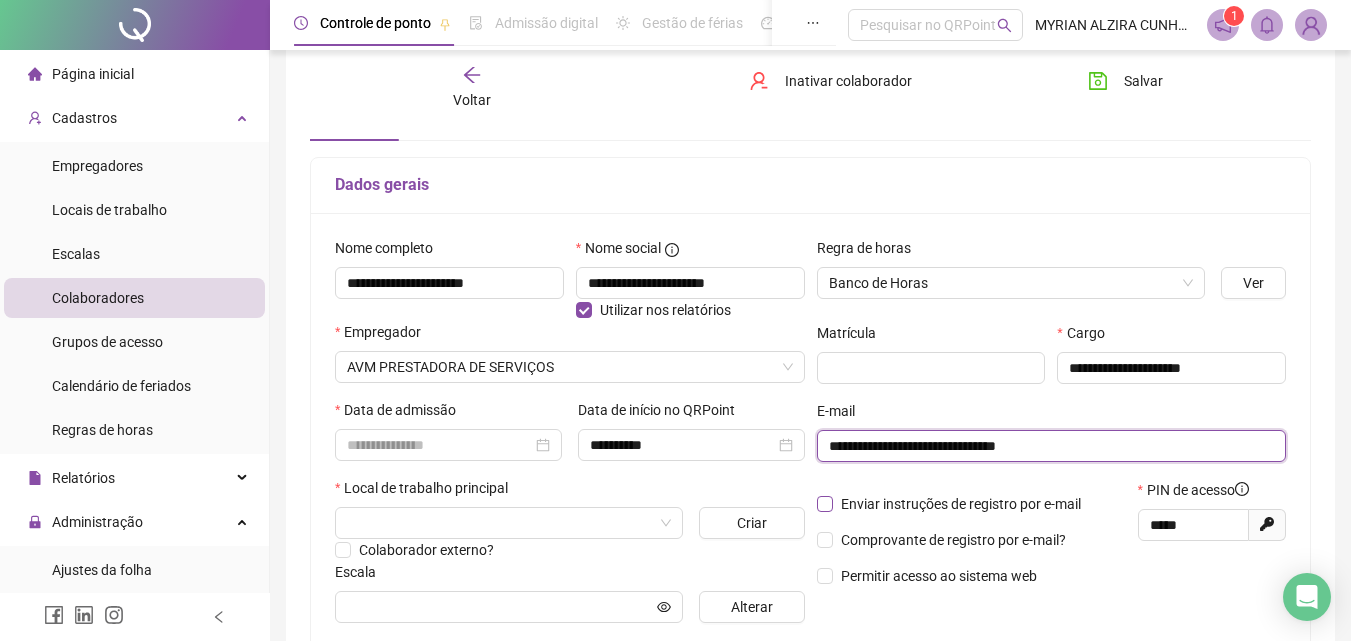 type on "**********" 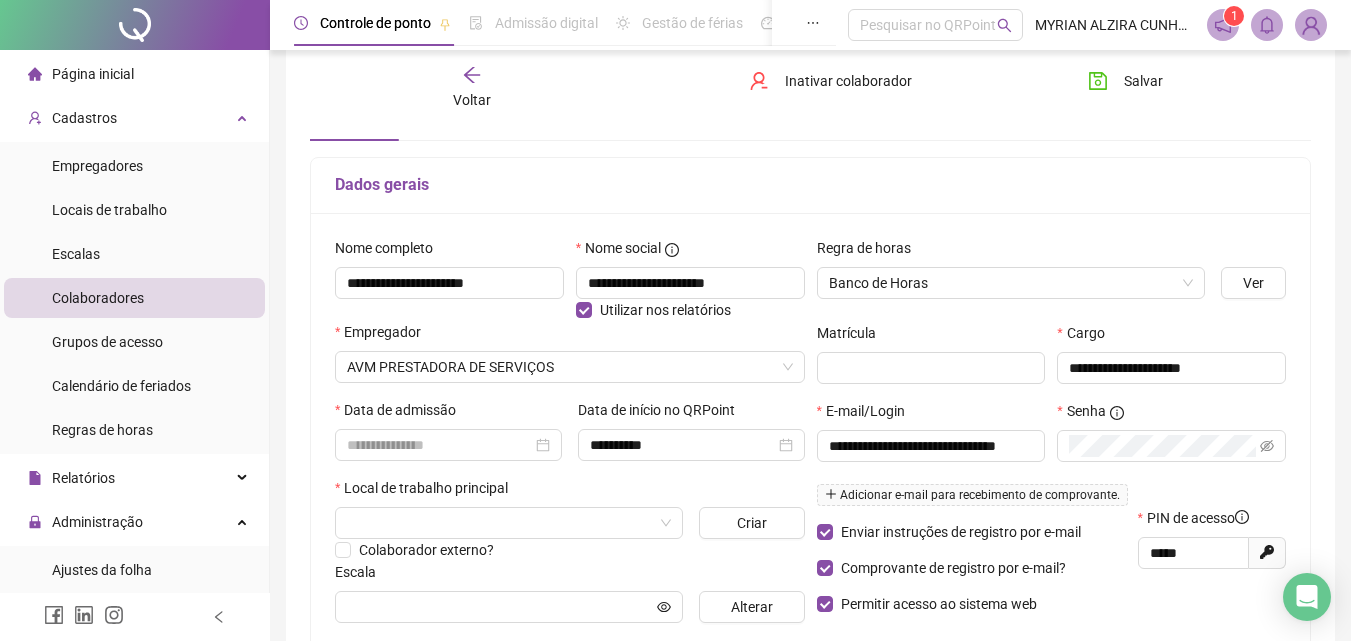 scroll, scrollTop: 190, scrollLeft: 0, axis: vertical 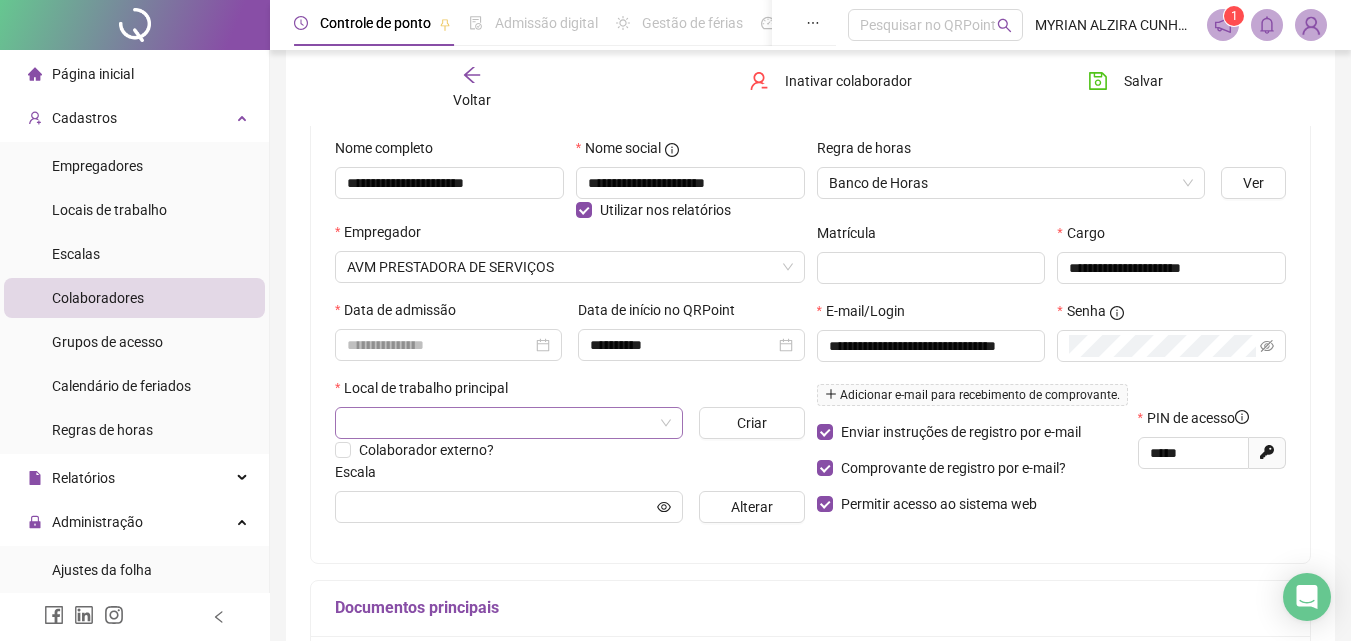 click at bounding box center [503, 423] 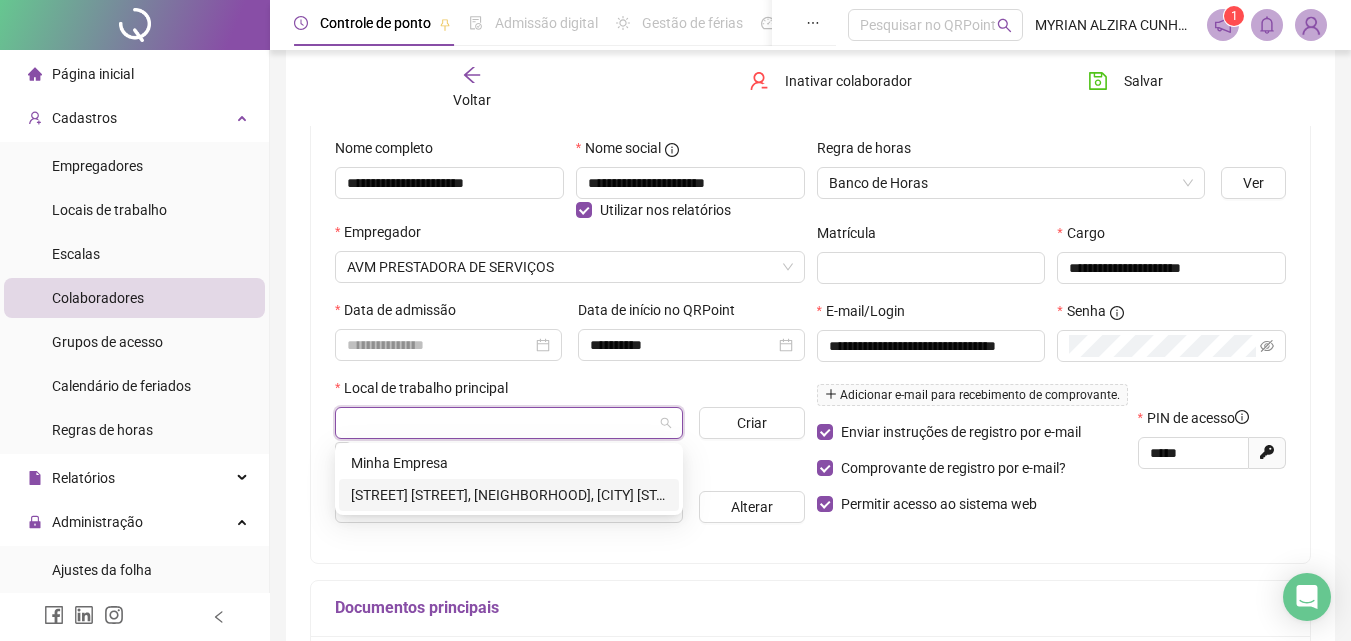 click on "[STREET] [STREET], [NEIGHBORHOOD], [CITY] [STATE]" at bounding box center [509, 495] 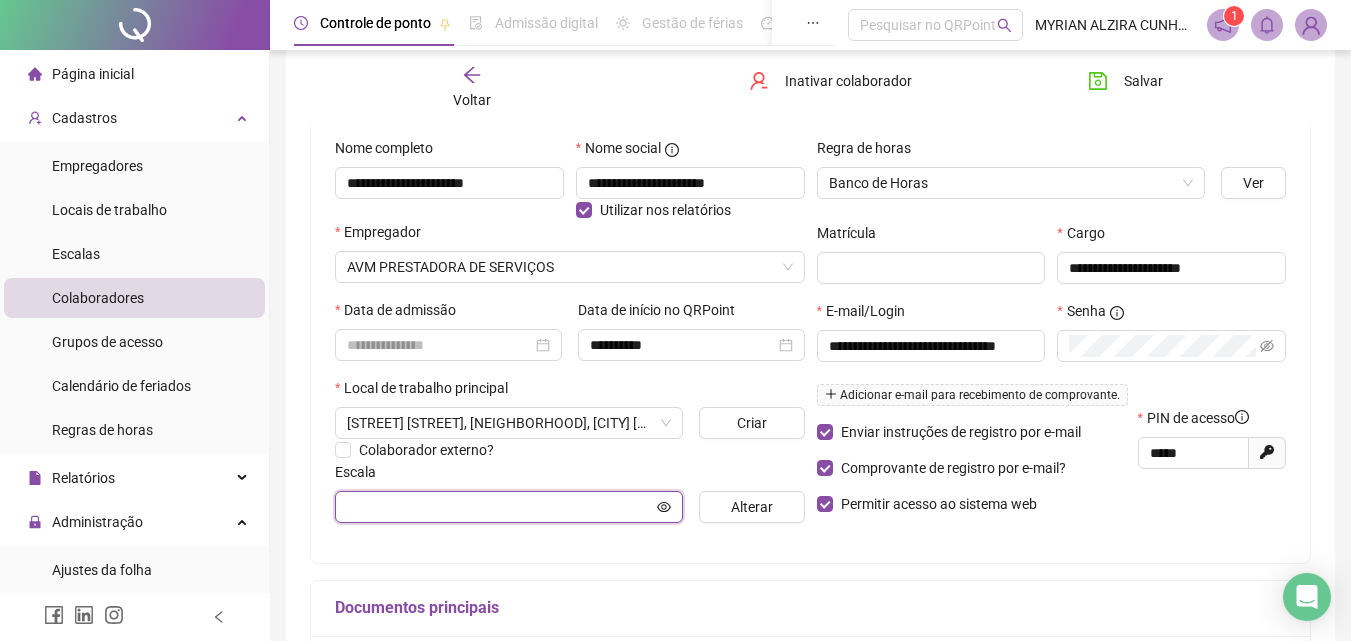 click 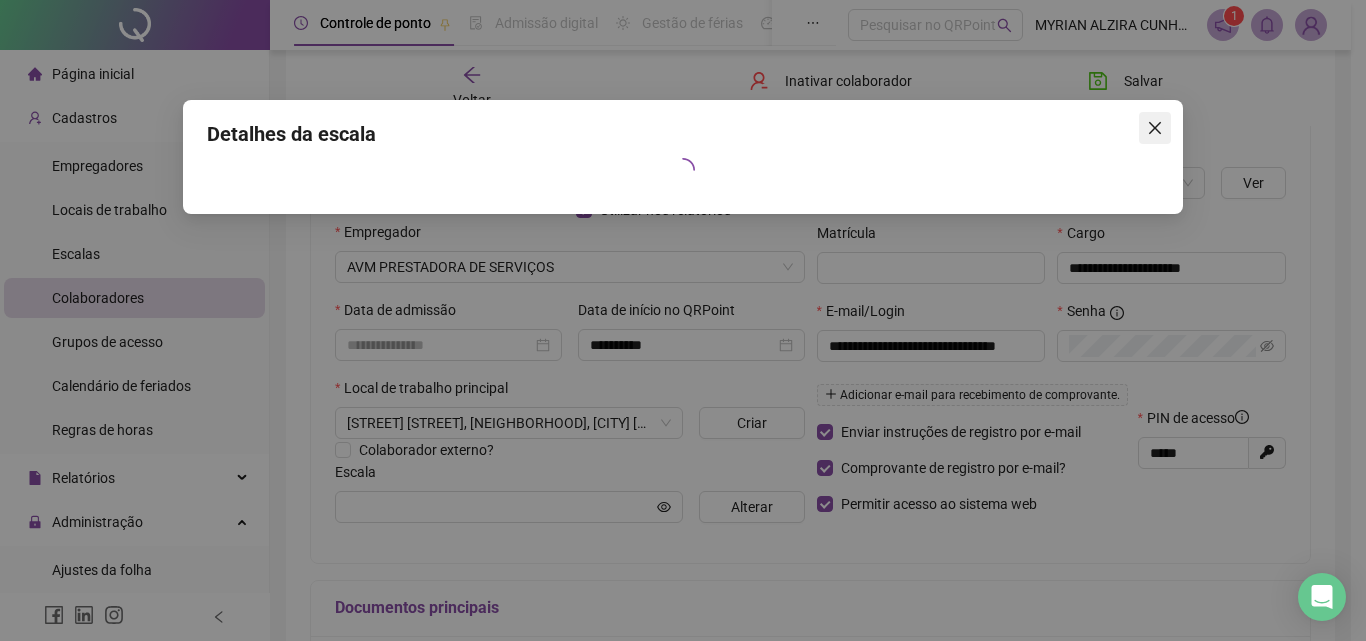click at bounding box center (1155, 128) 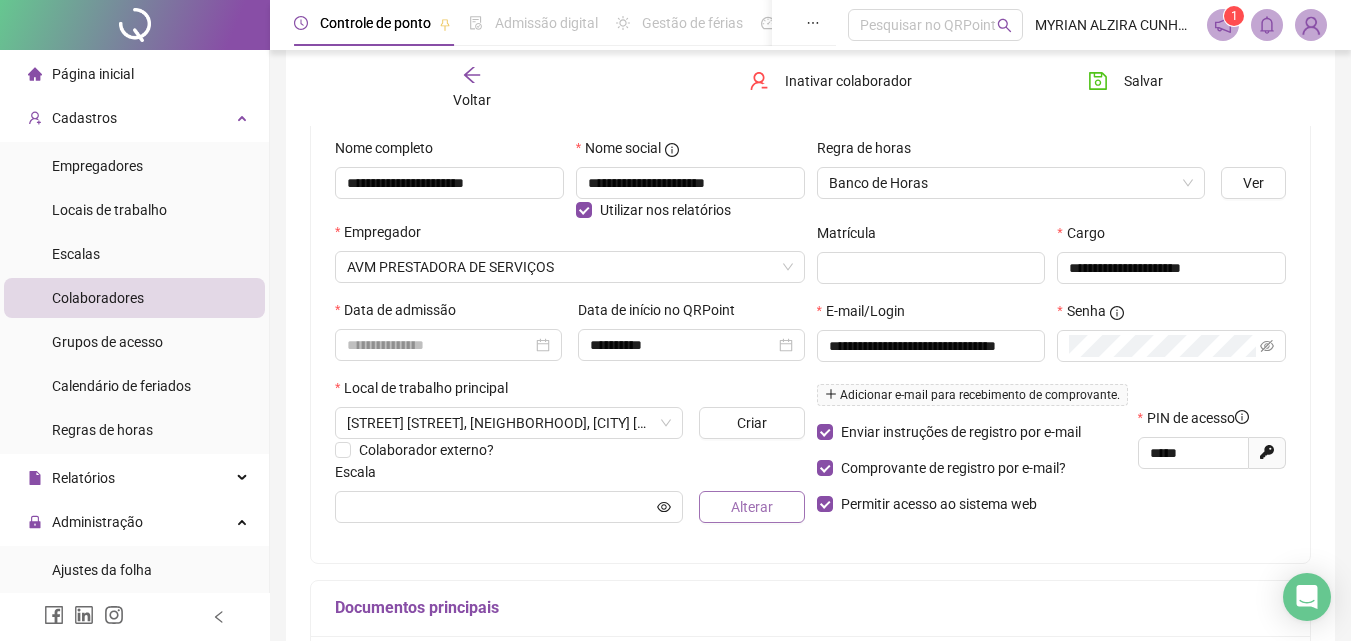 click on "Alterar" at bounding box center (751, 507) 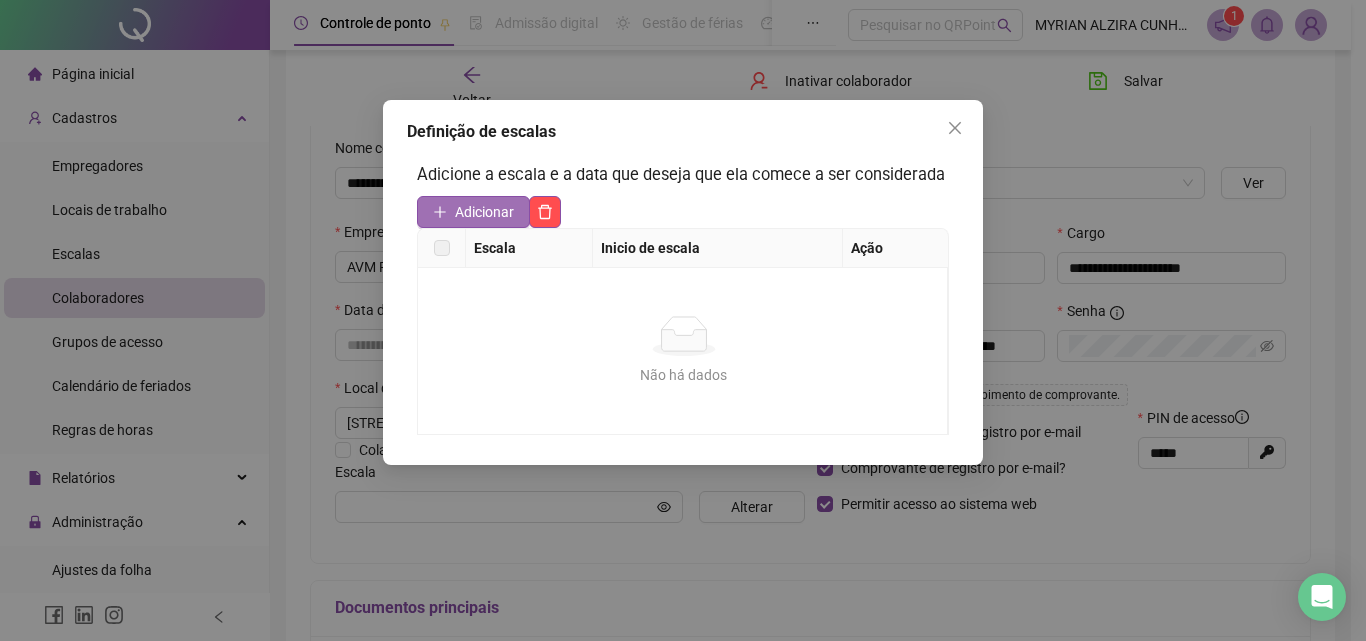click on "Adicionar" at bounding box center [484, 212] 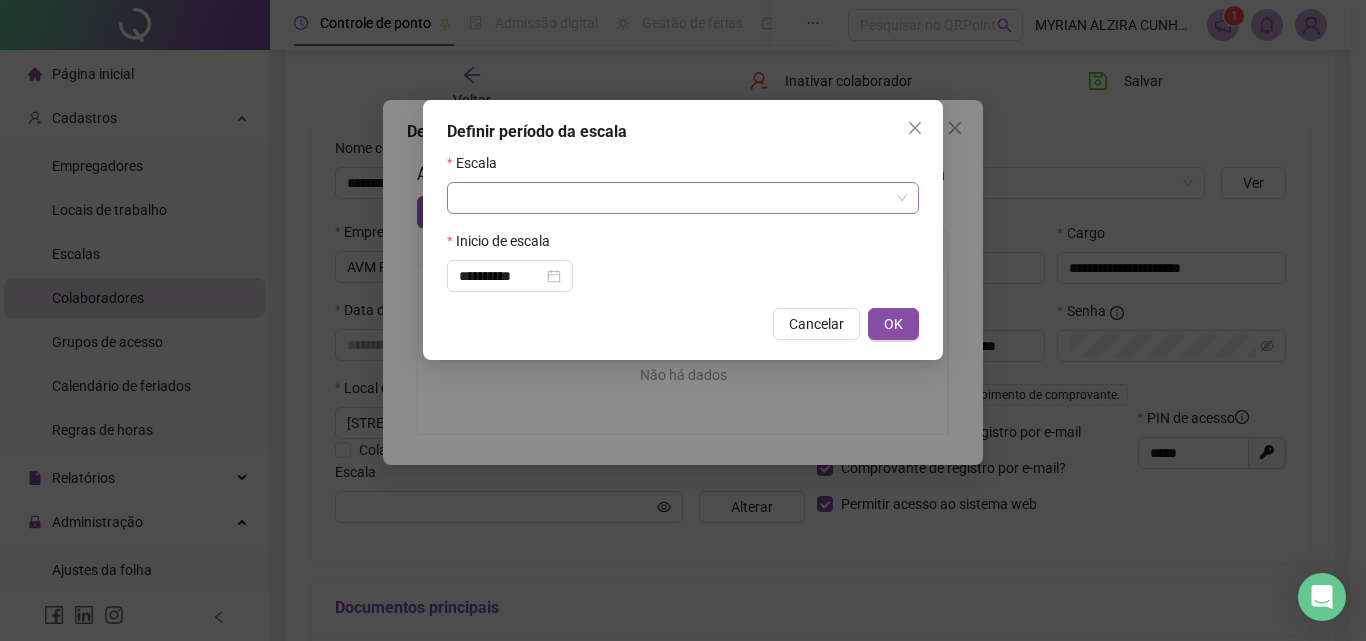 click at bounding box center (677, 198) 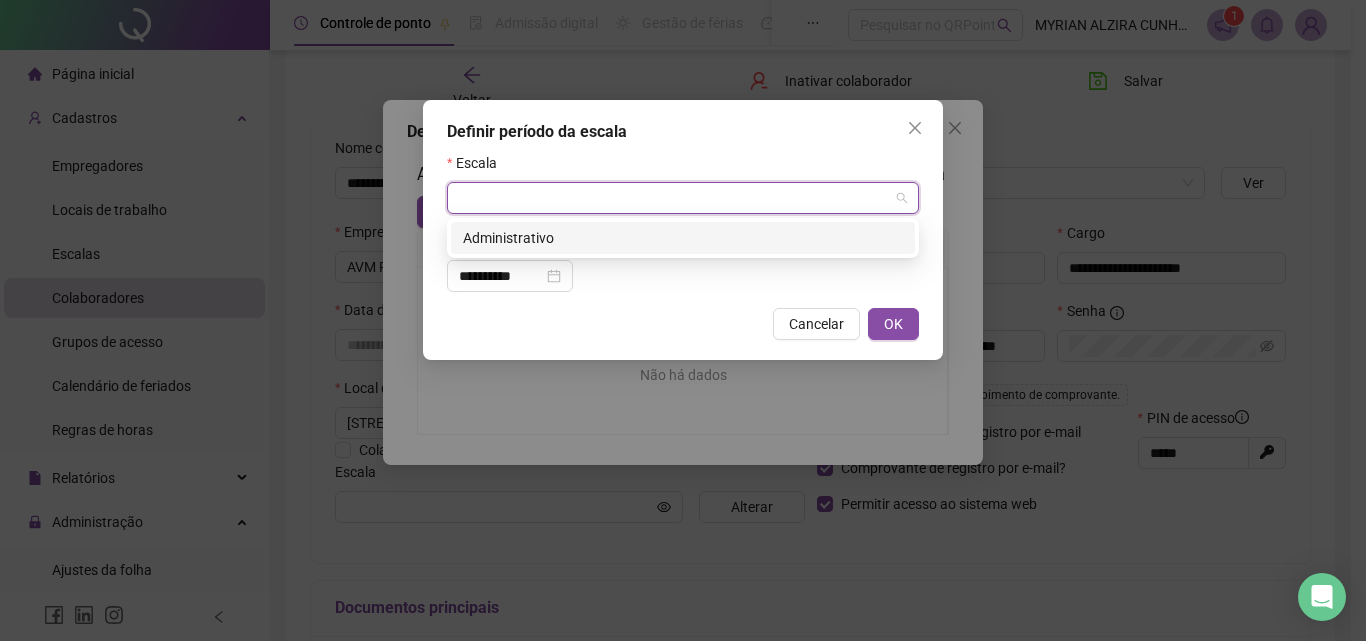 drag, startPoint x: 503, startPoint y: 230, endPoint x: 706, endPoint y: 237, distance: 203.12065 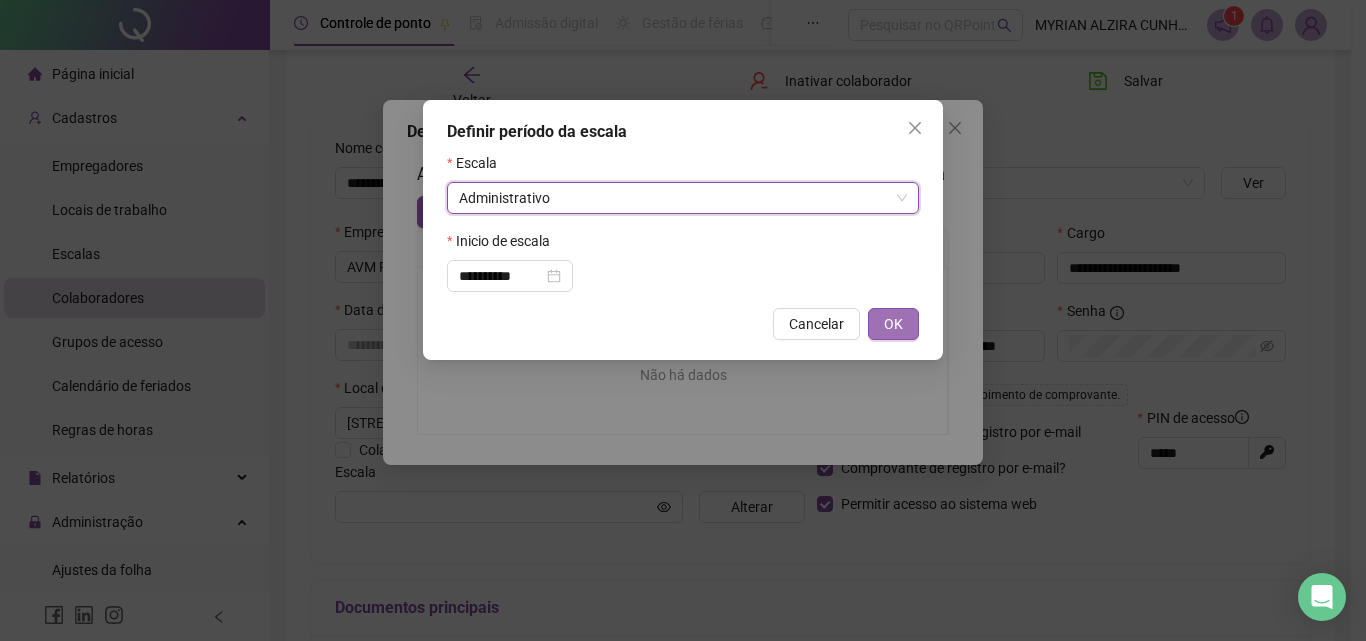 click on "OK" at bounding box center [893, 324] 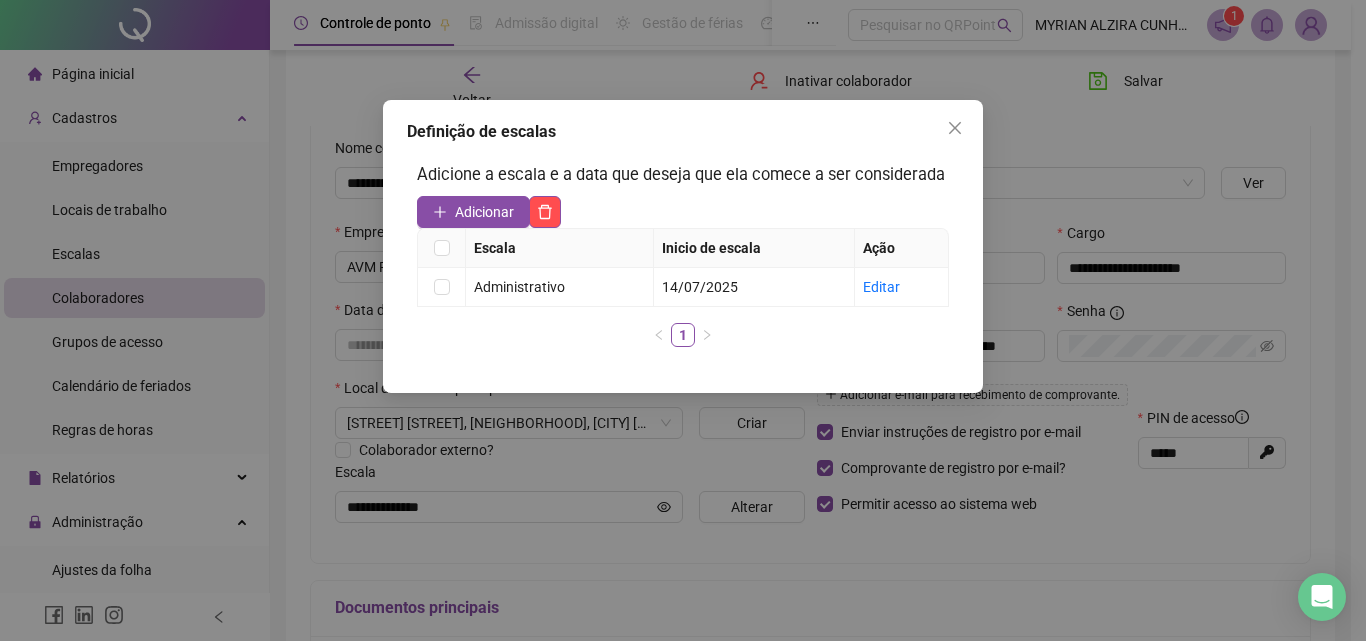 click 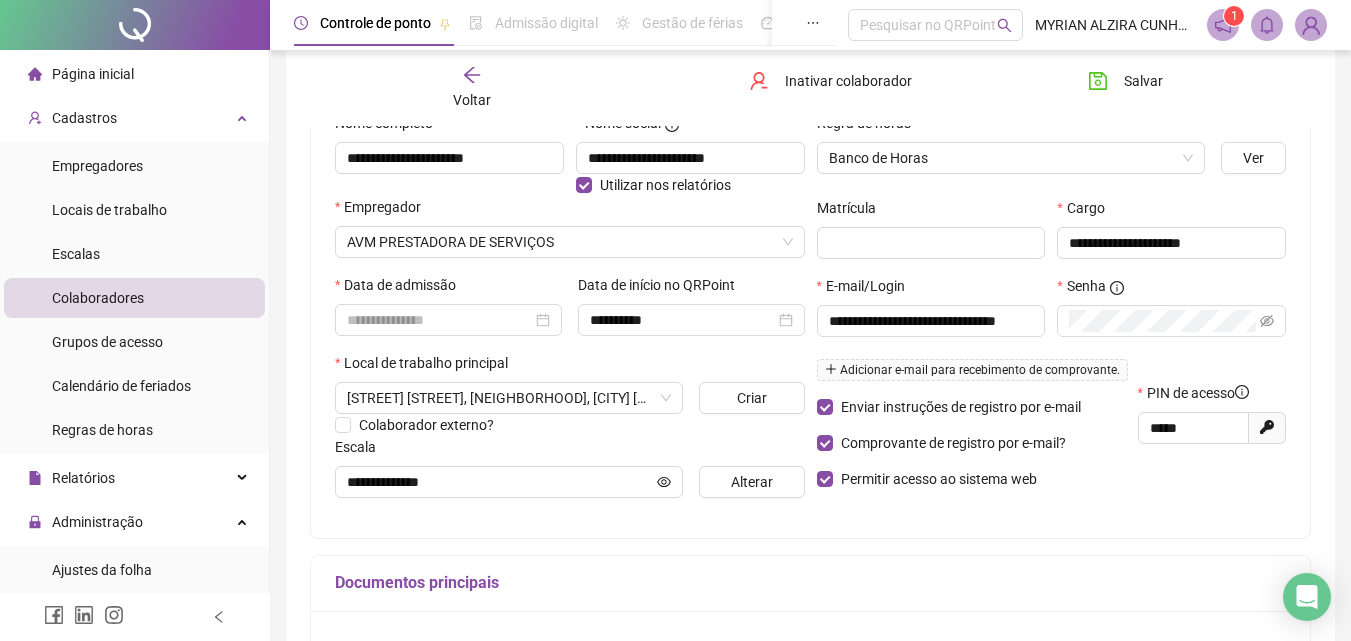 scroll, scrollTop: 190, scrollLeft: 0, axis: vertical 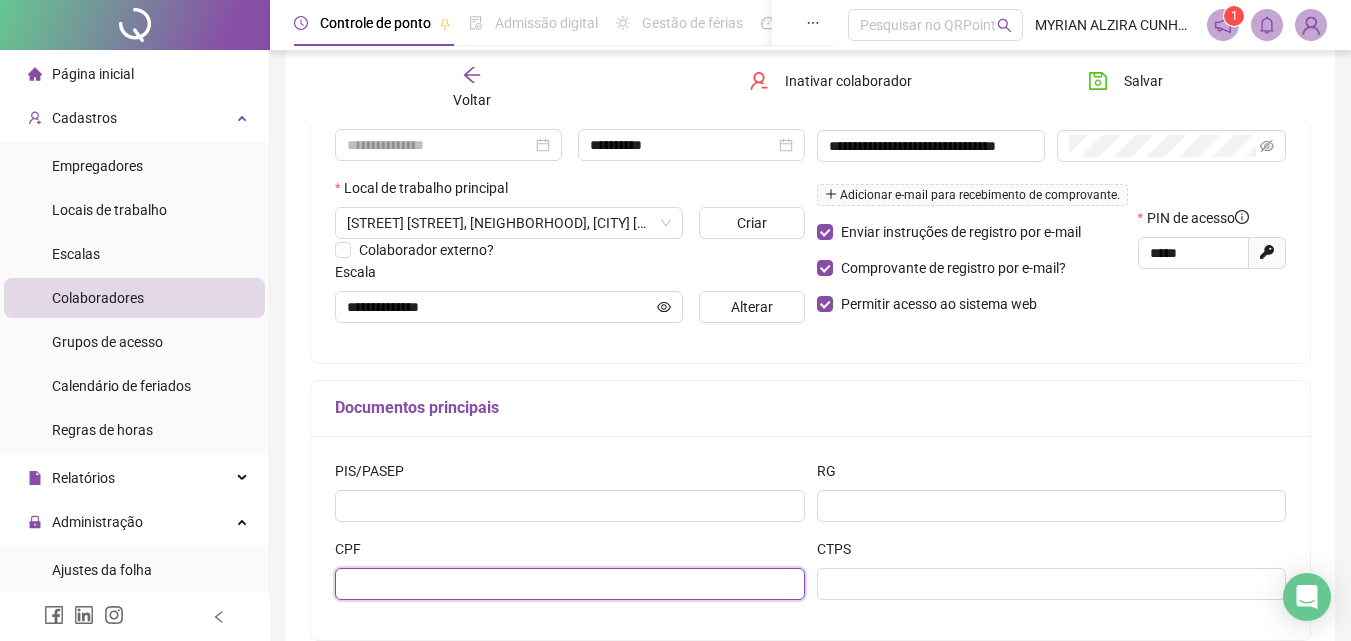 click at bounding box center [570, 584] 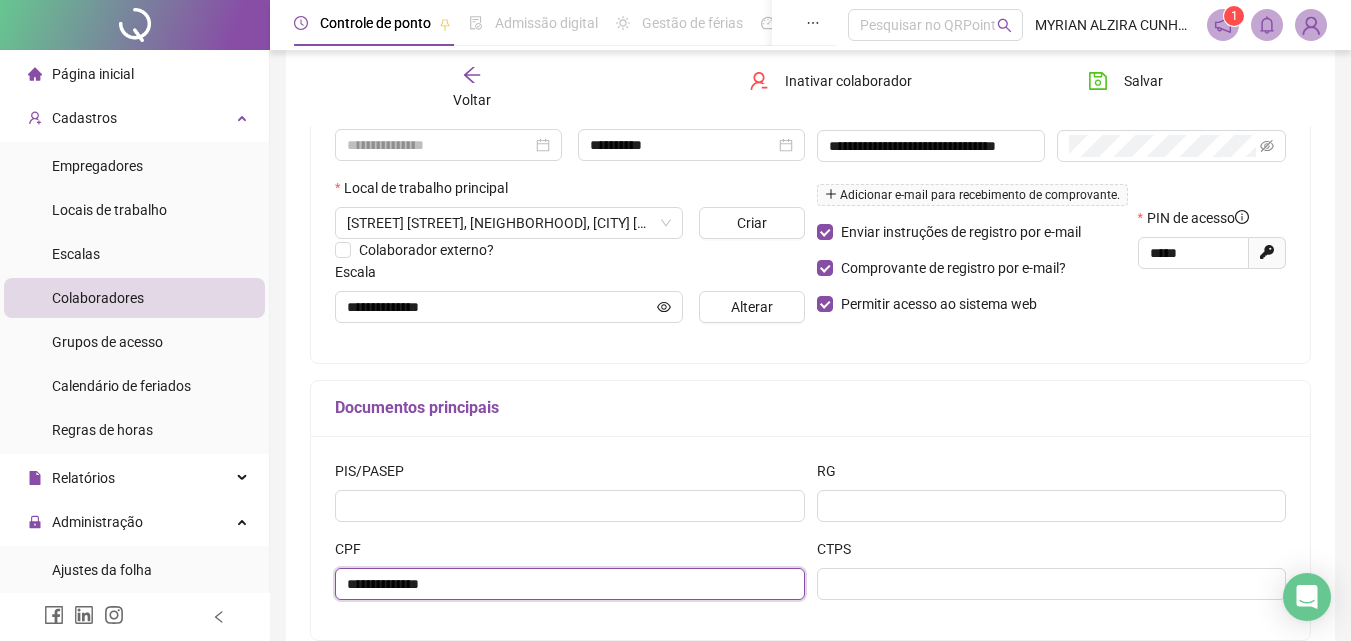 type on "**********" 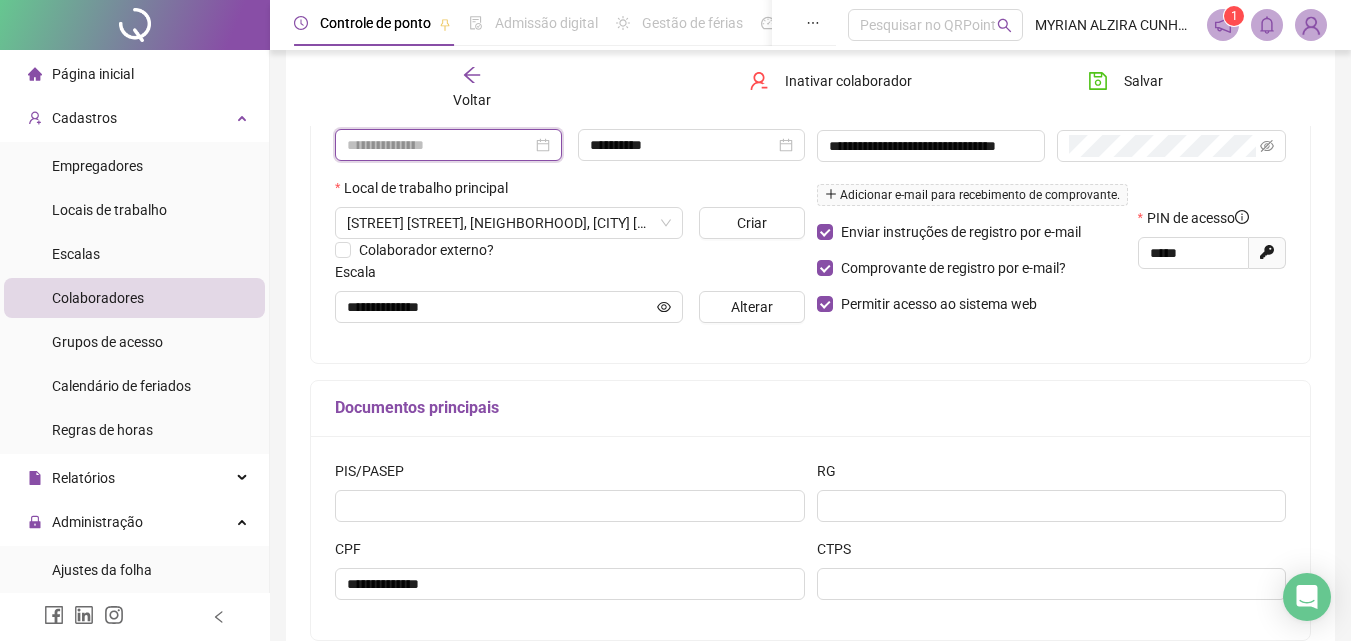 click at bounding box center [439, 145] 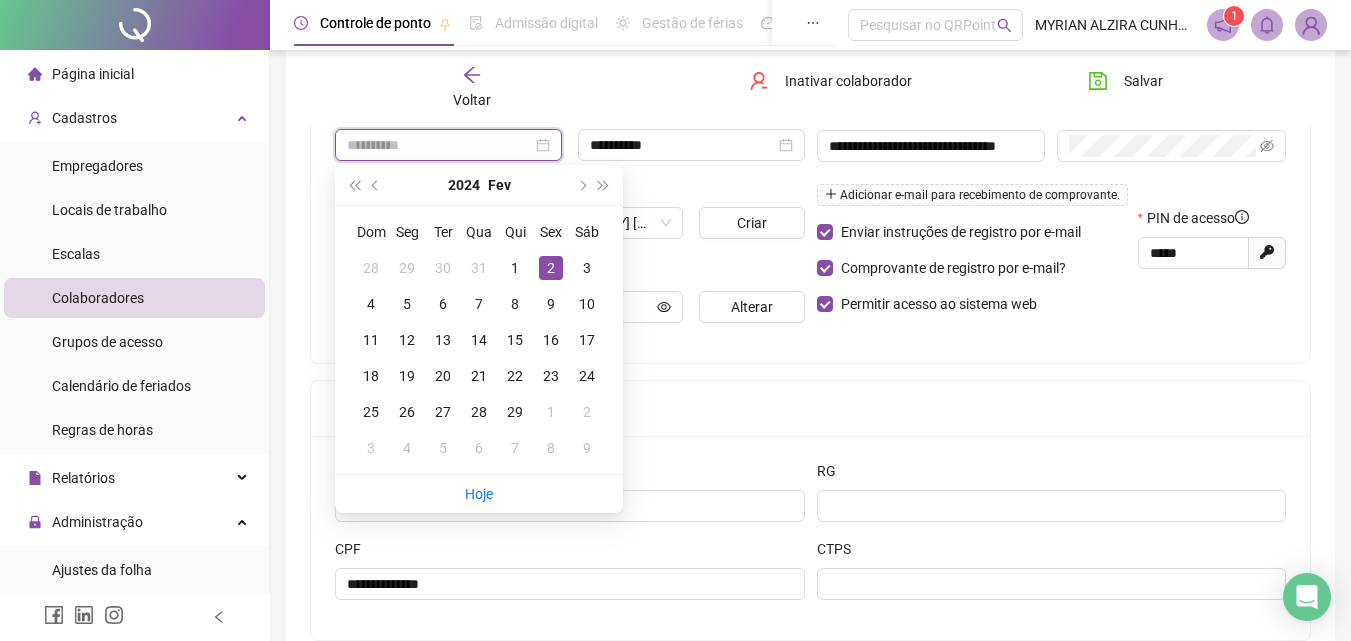 type on "**********" 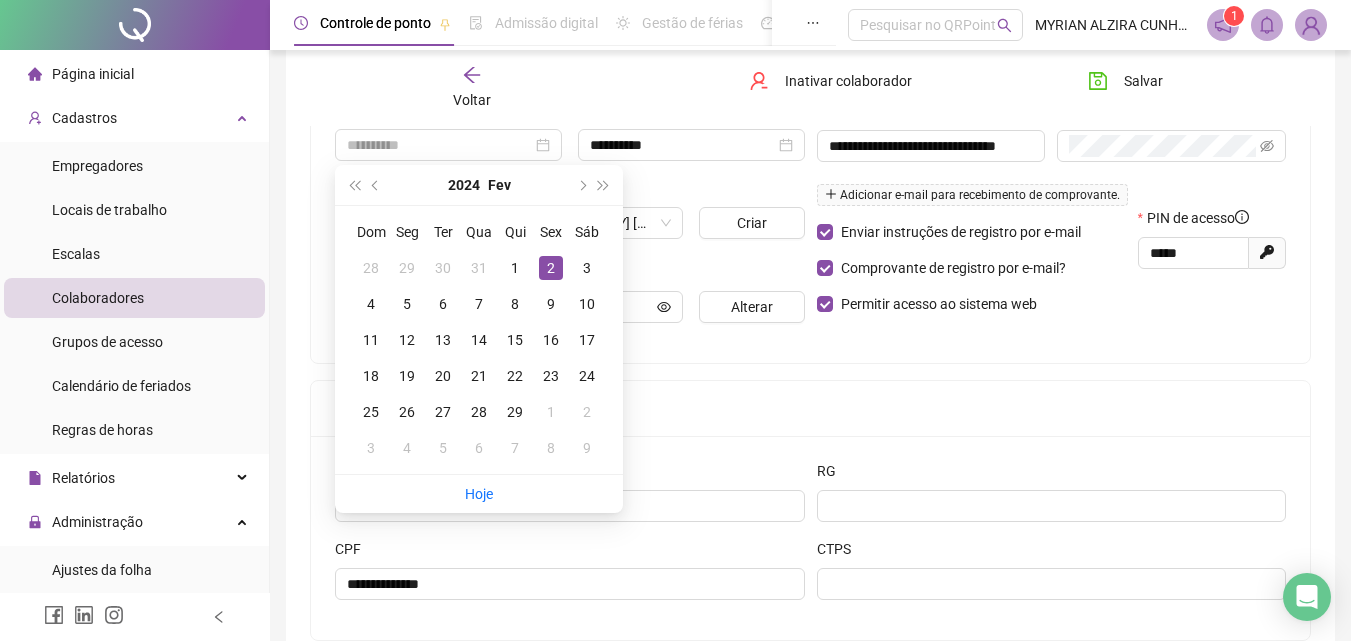 click on "2" at bounding box center (551, 268) 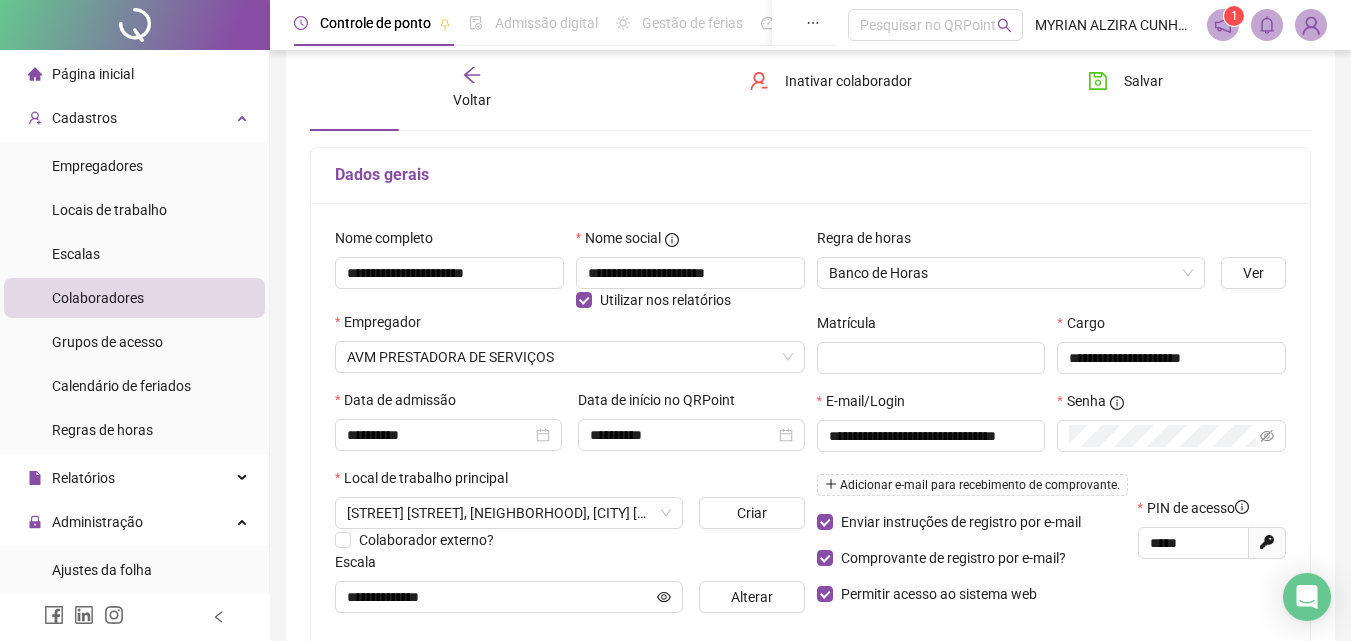scroll, scrollTop: 90, scrollLeft: 0, axis: vertical 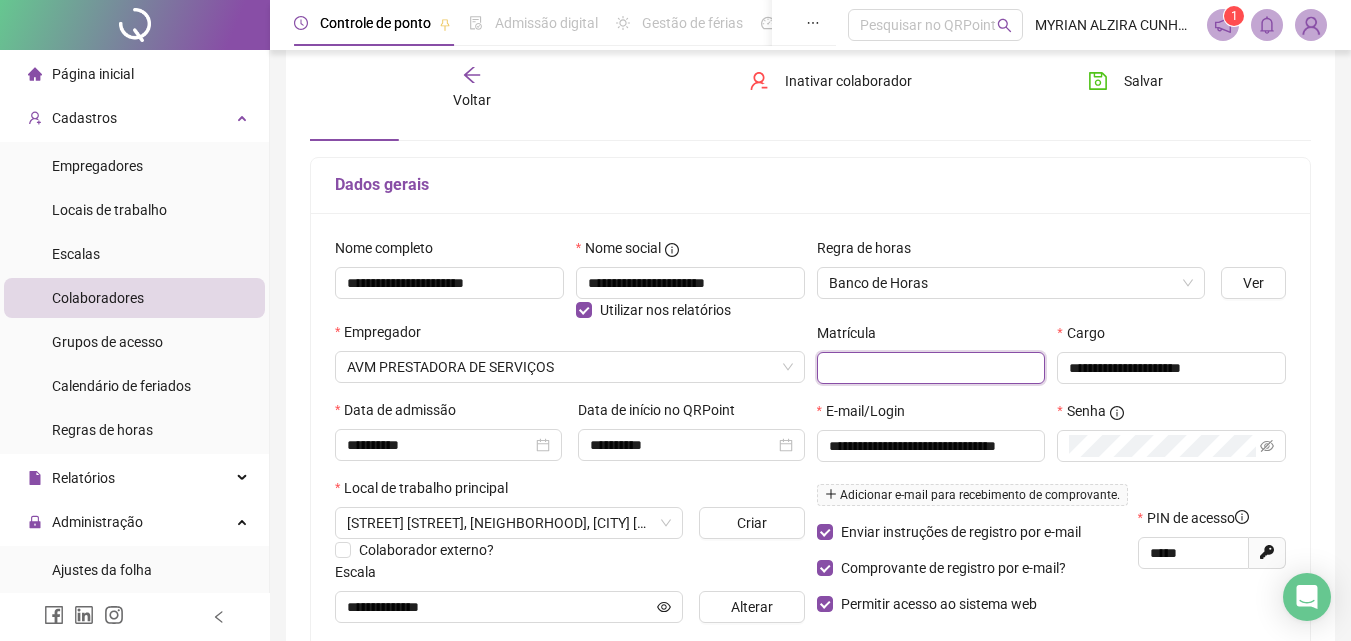 click at bounding box center (931, 368) 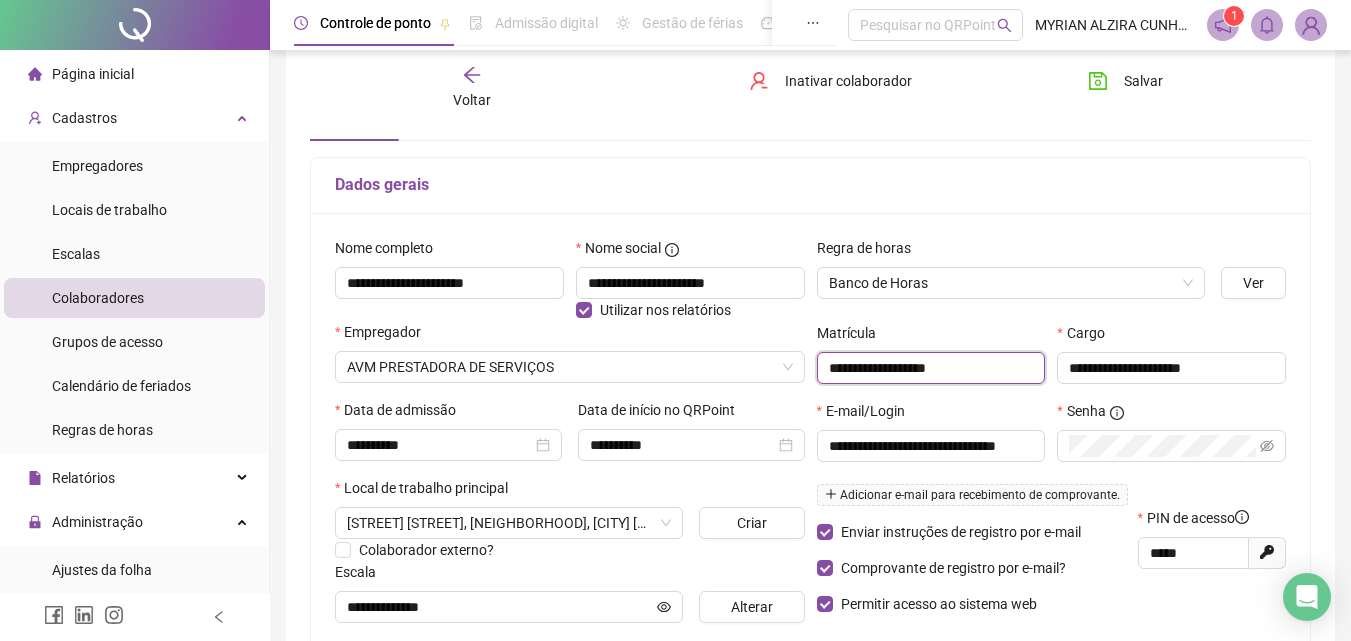 drag, startPoint x: 860, startPoint y: 356, endPoint x: 690, endPoint y: 55, distance: 345.68918 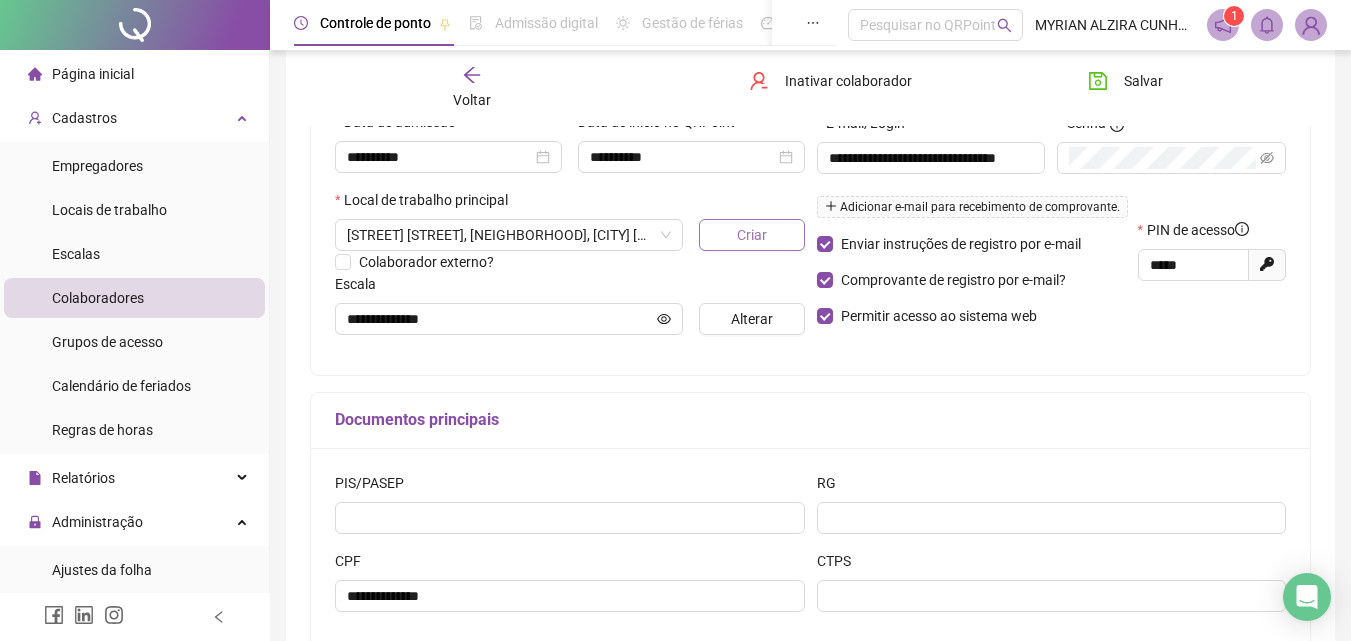 scroll, scrollTop: 390, scrollLeft: 0, axis: vertical 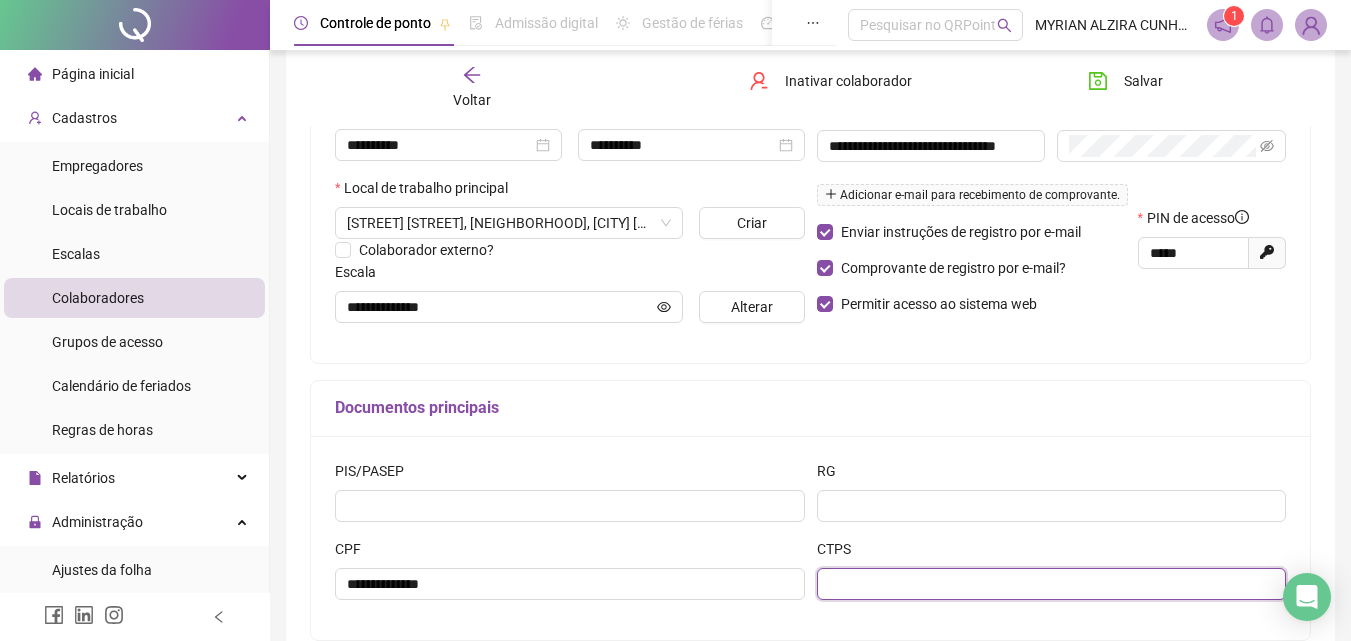 click at bounding box center (1052, 584) 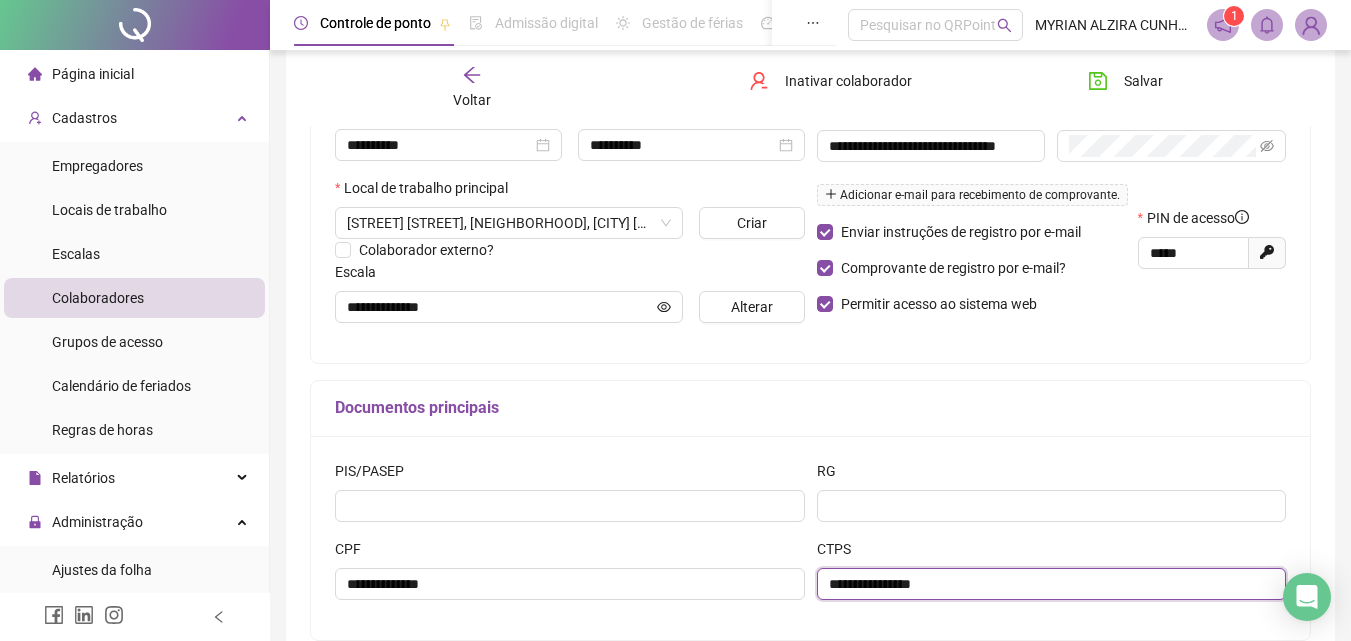 type on "**********" 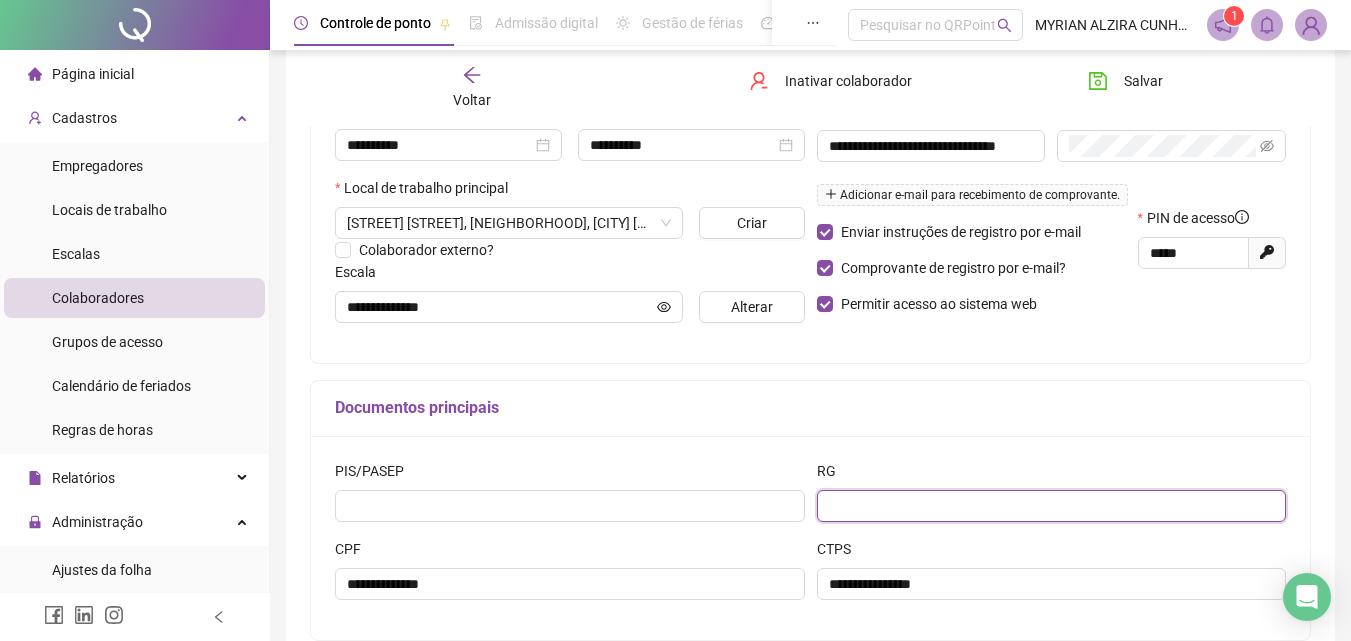 click at bounding box center [1052, 506] 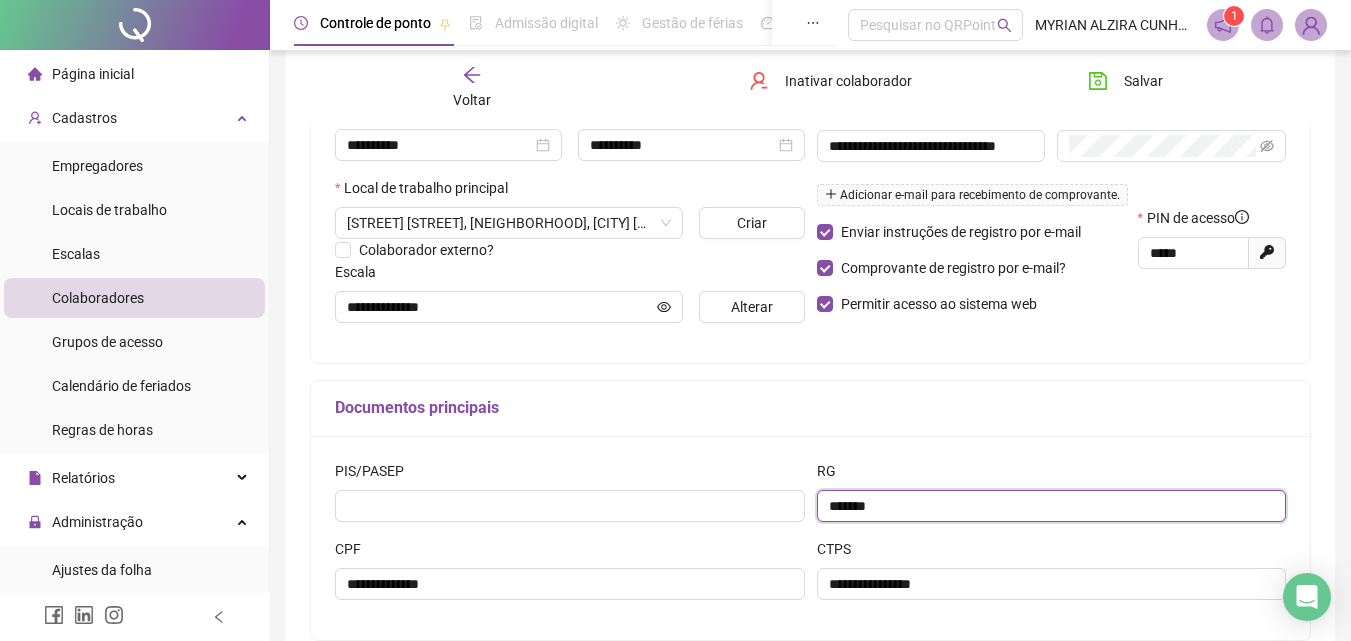 paste on "******" 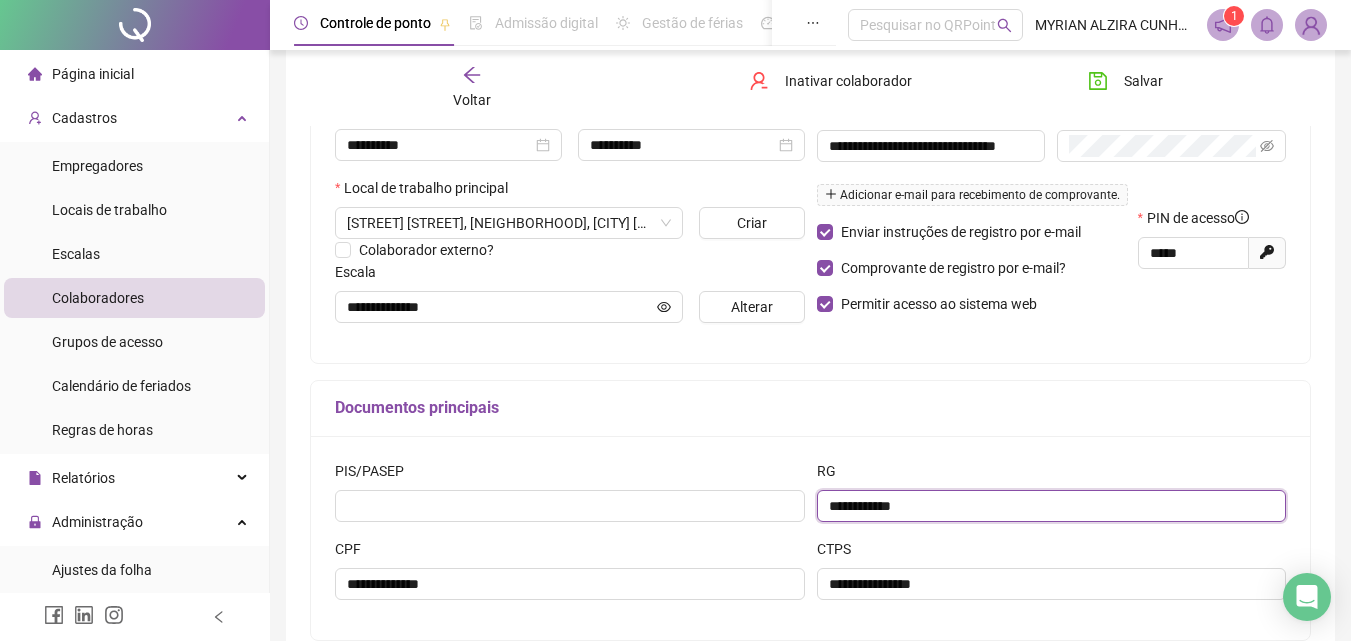 type on "**********" 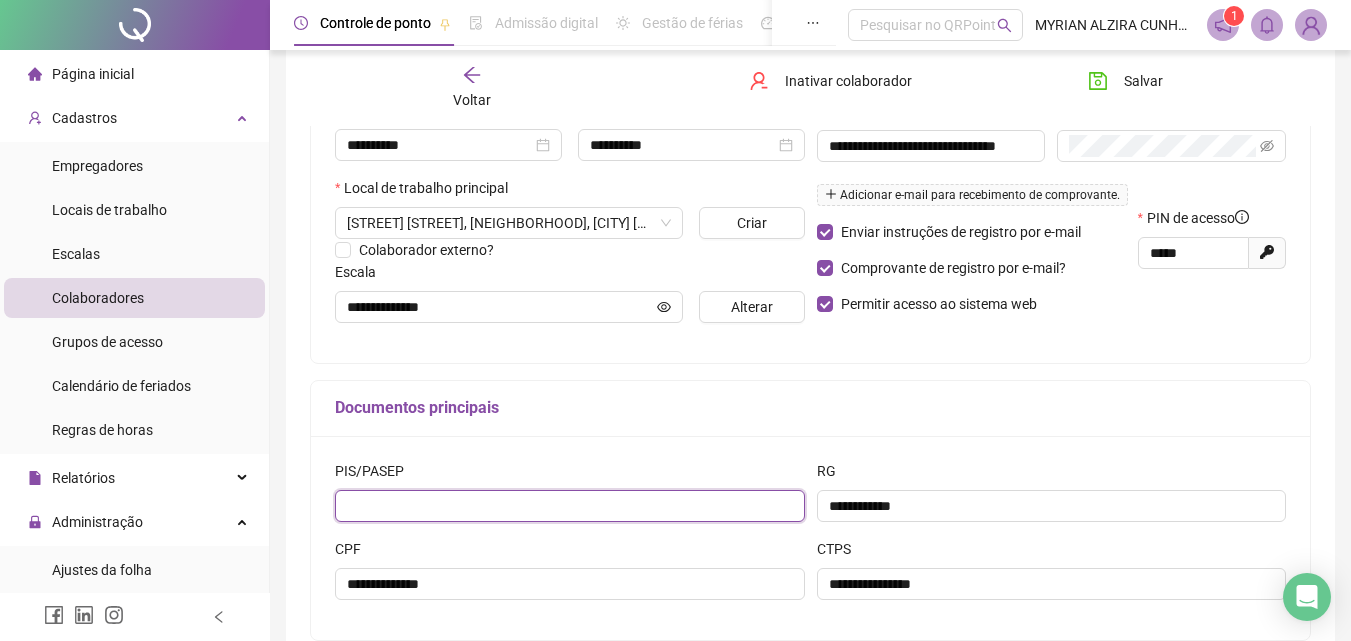 click at bounding box center (570, 506) 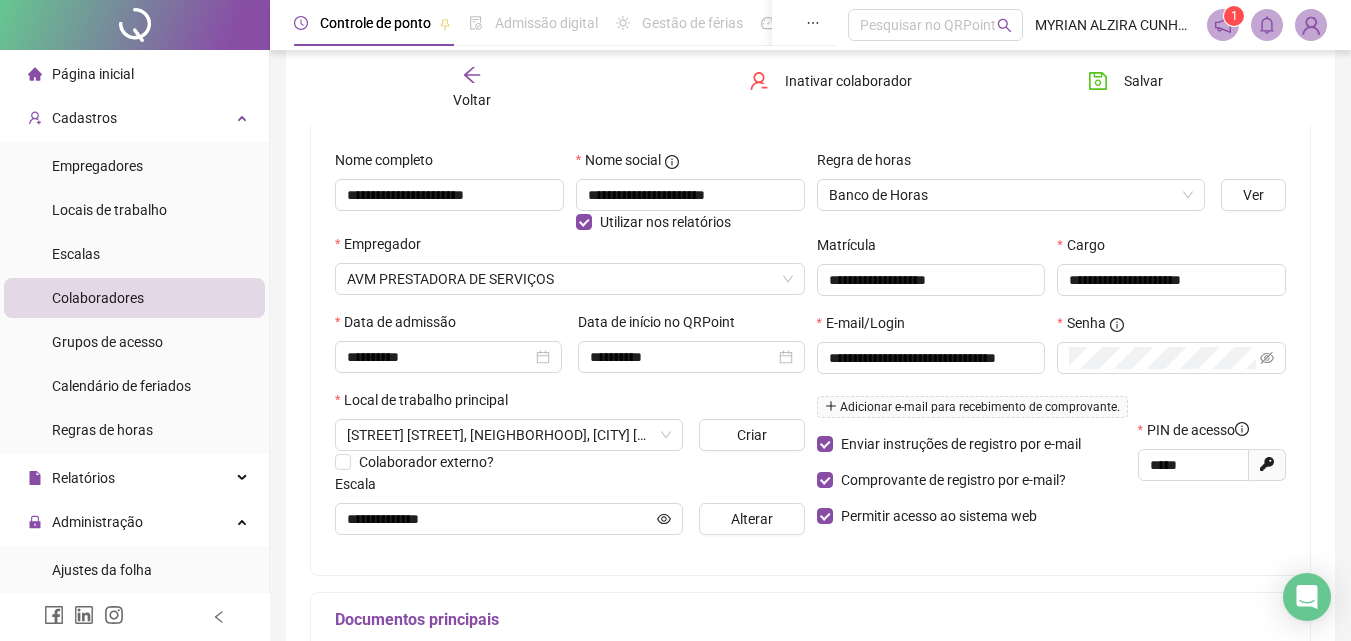 scroll, scrollTop: 100, scrollLeft: 0, axis: vertical 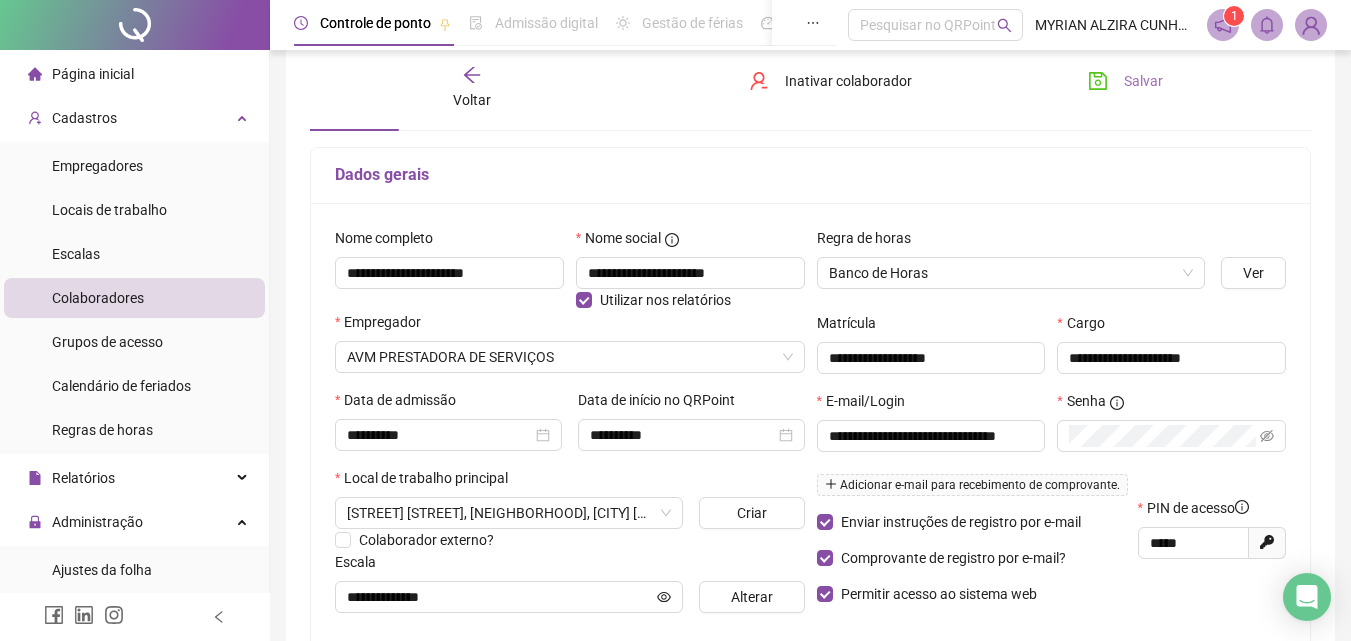 type on "**********" 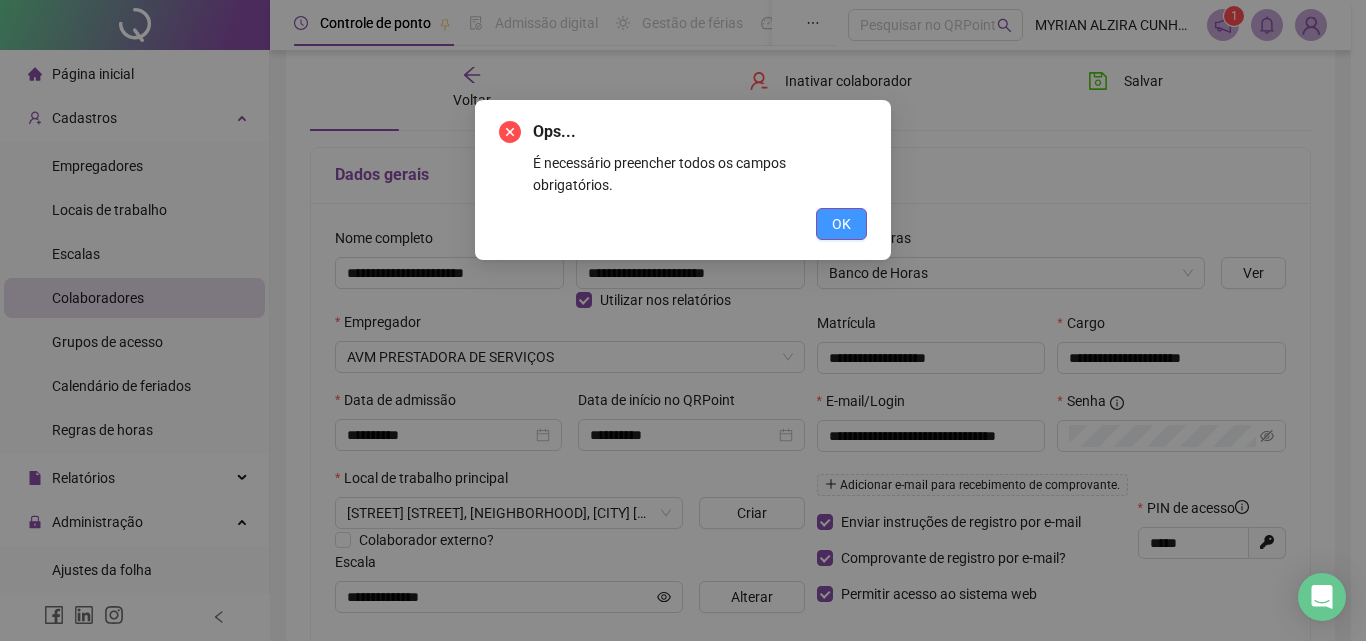 click on "OK" at bounding box center [841, 224] 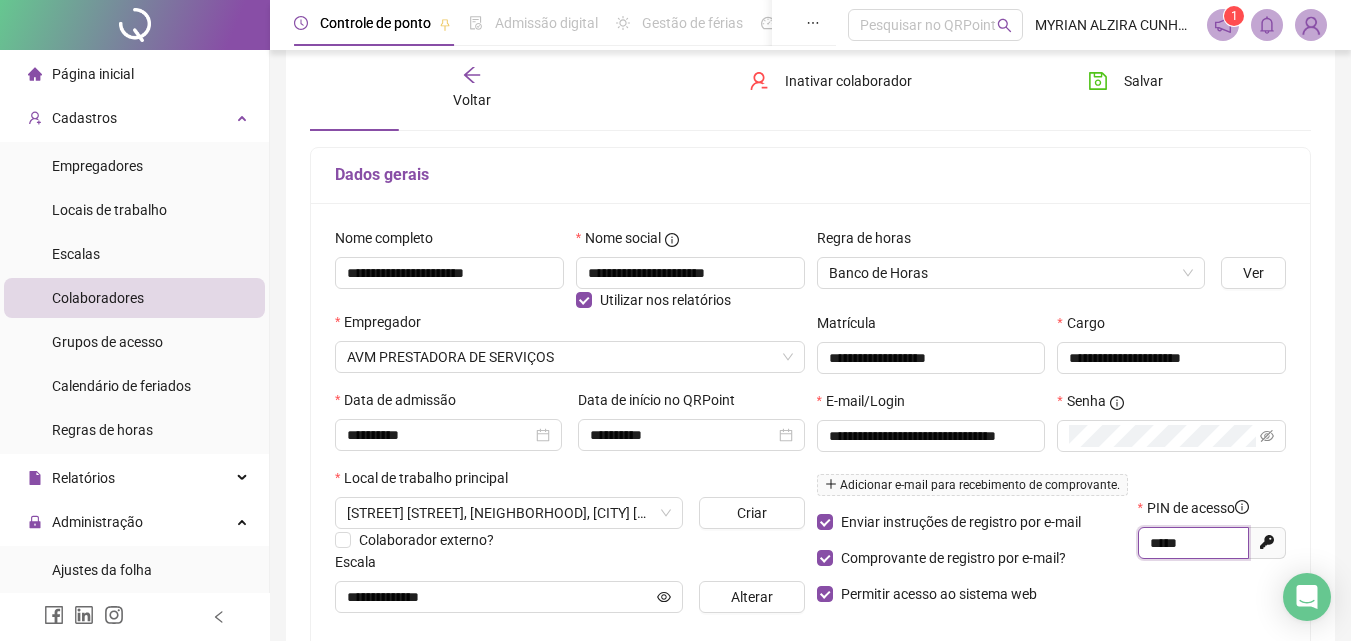 drag, startPoint x: 1192, startPoint y: 543, endPoint x: 1075, endPoint y: 571, distance: 120.30378 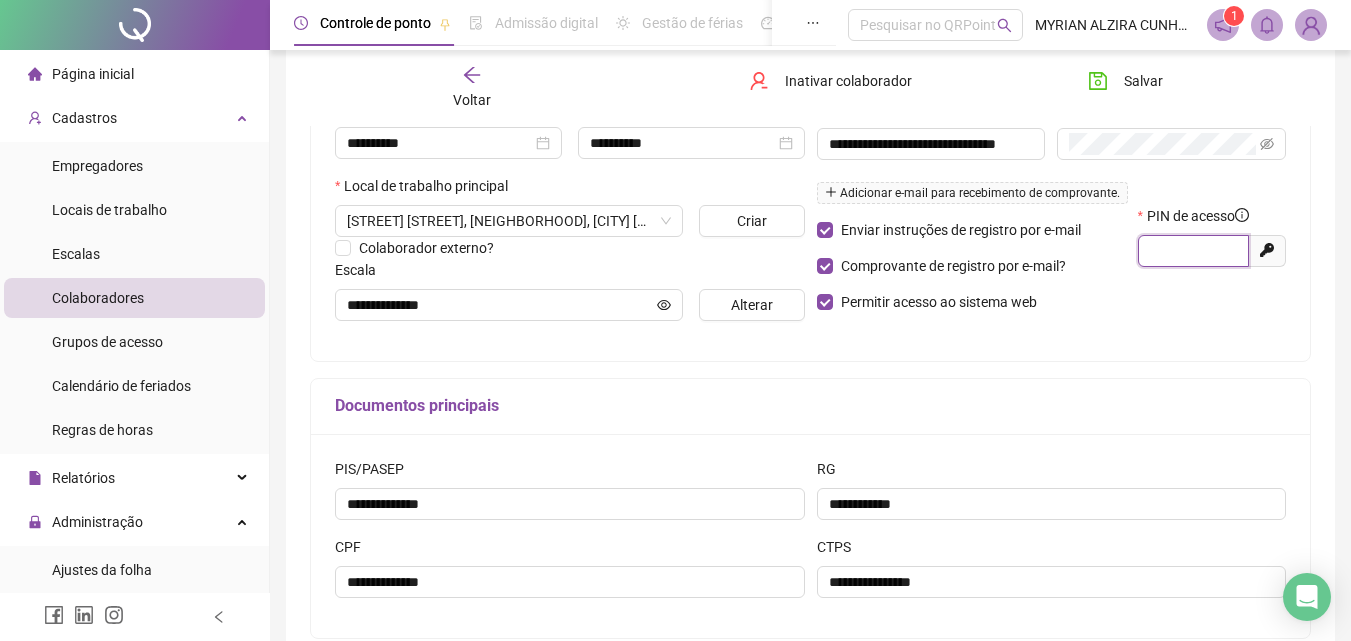 scroll, scrollTop: 400, scrollLeft: 0, axis: vertical 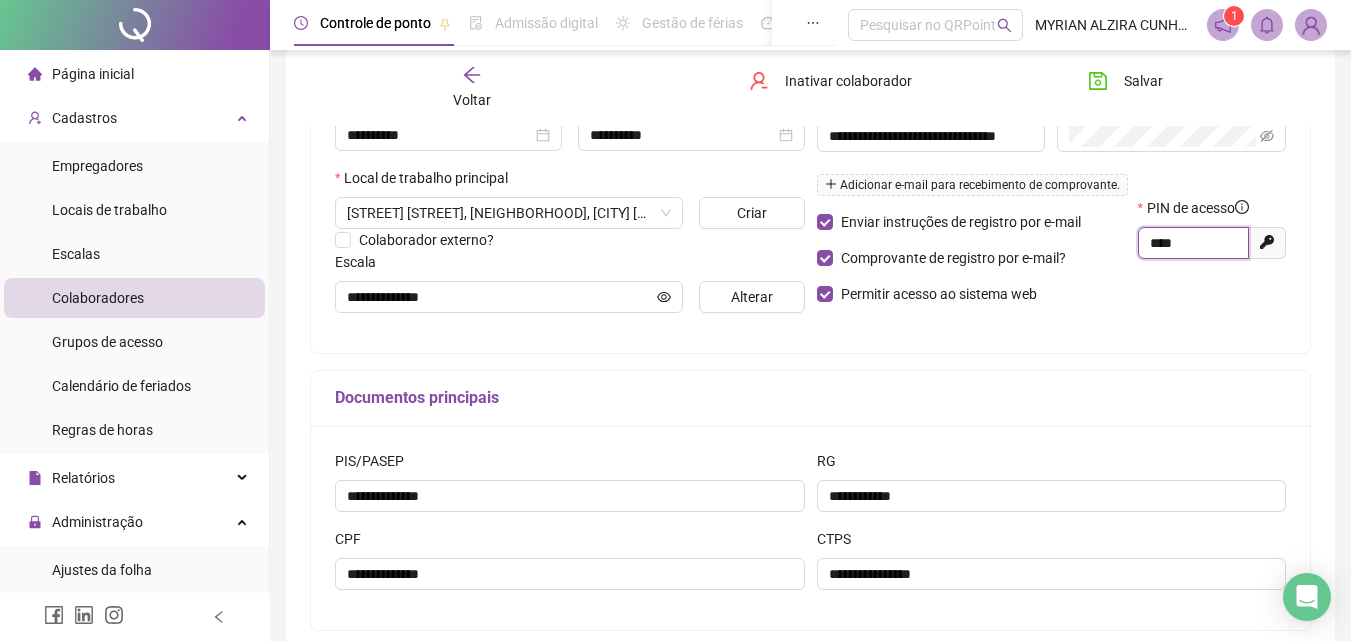 type on "****" 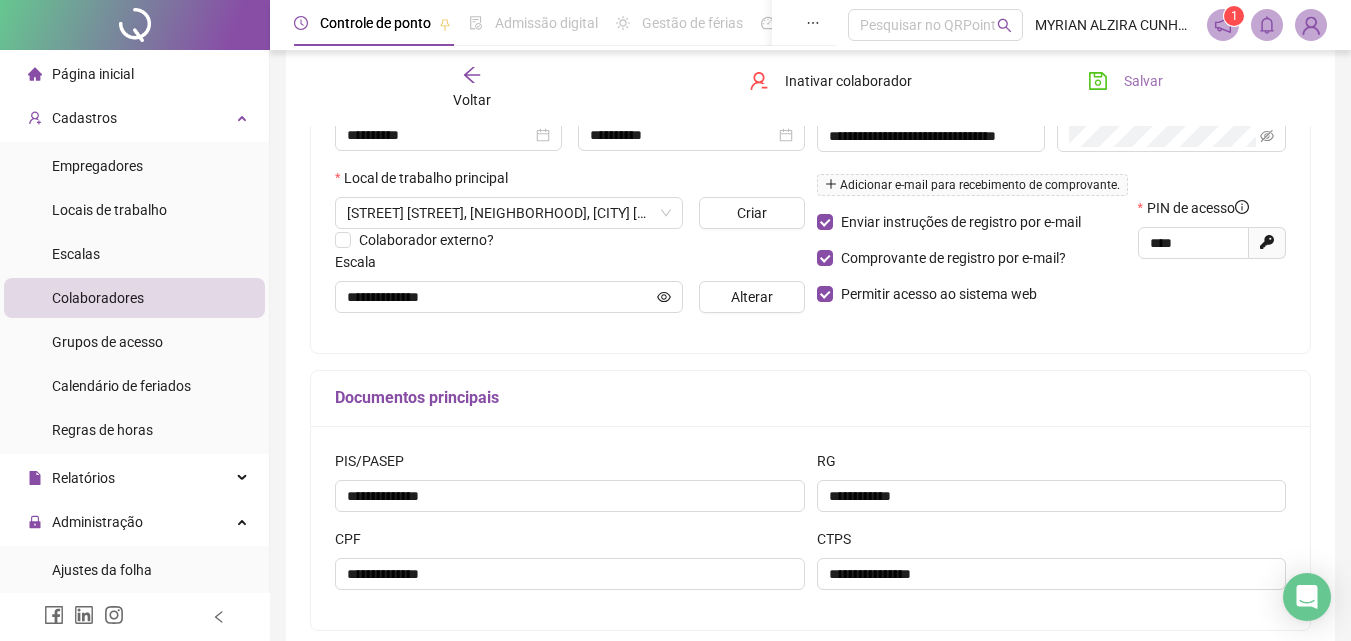 click on "Salvar" at bounding box center [1125, 81] 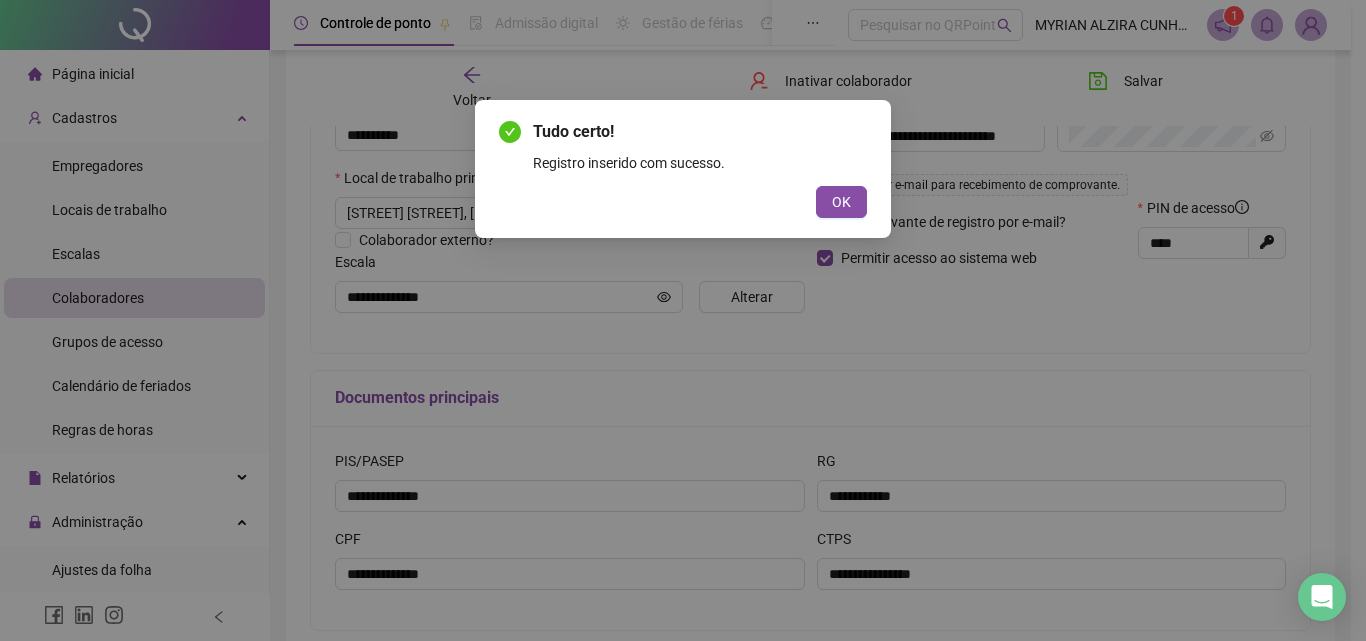 click on "OK" at bounding box center (841, 202) 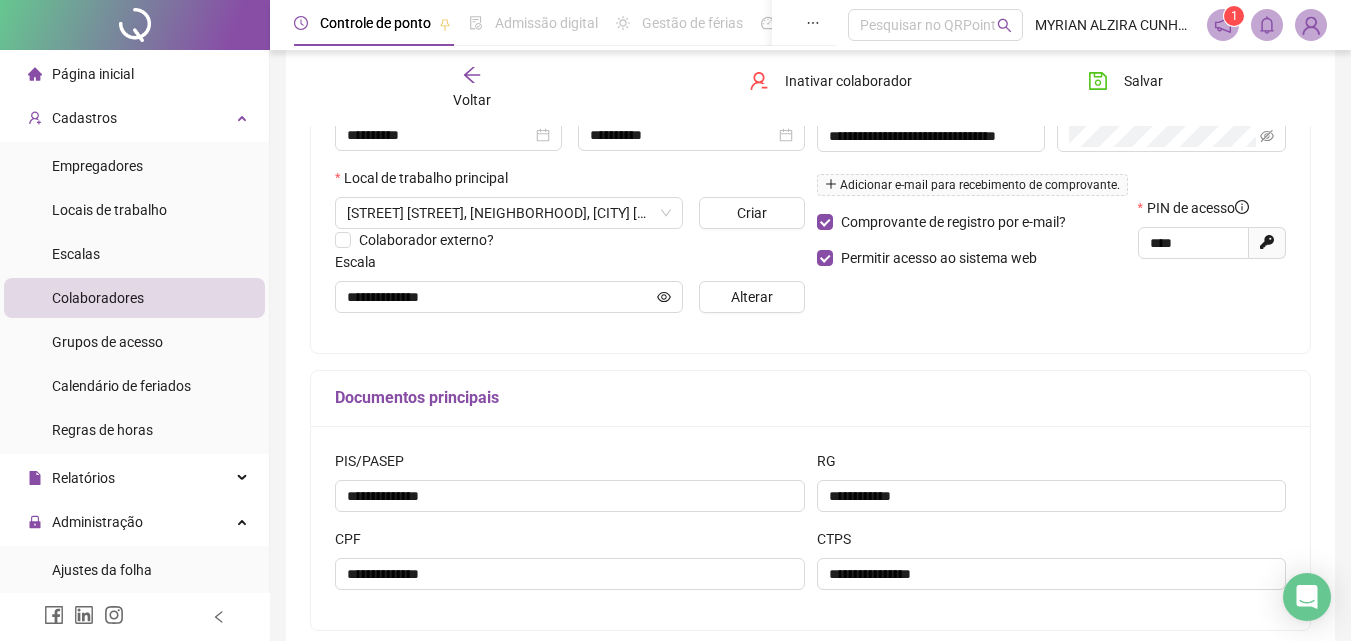 click 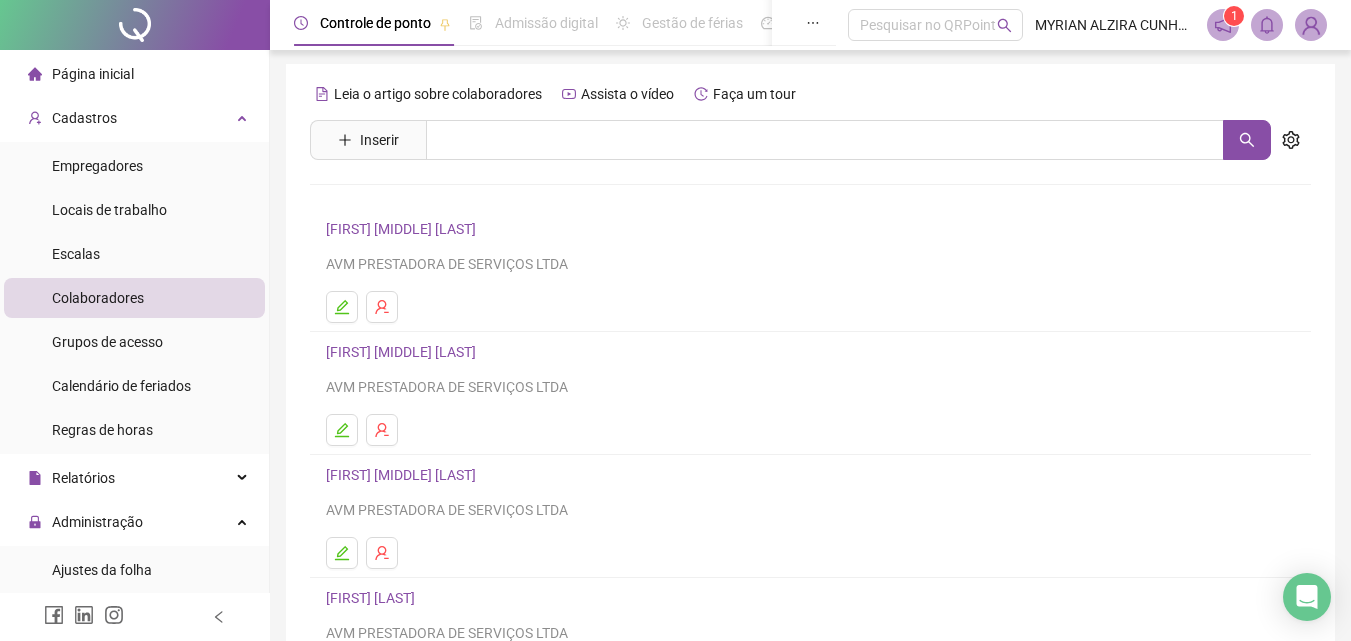 scroll, scrollTop: 0, scrollLeft: 0, axis: both 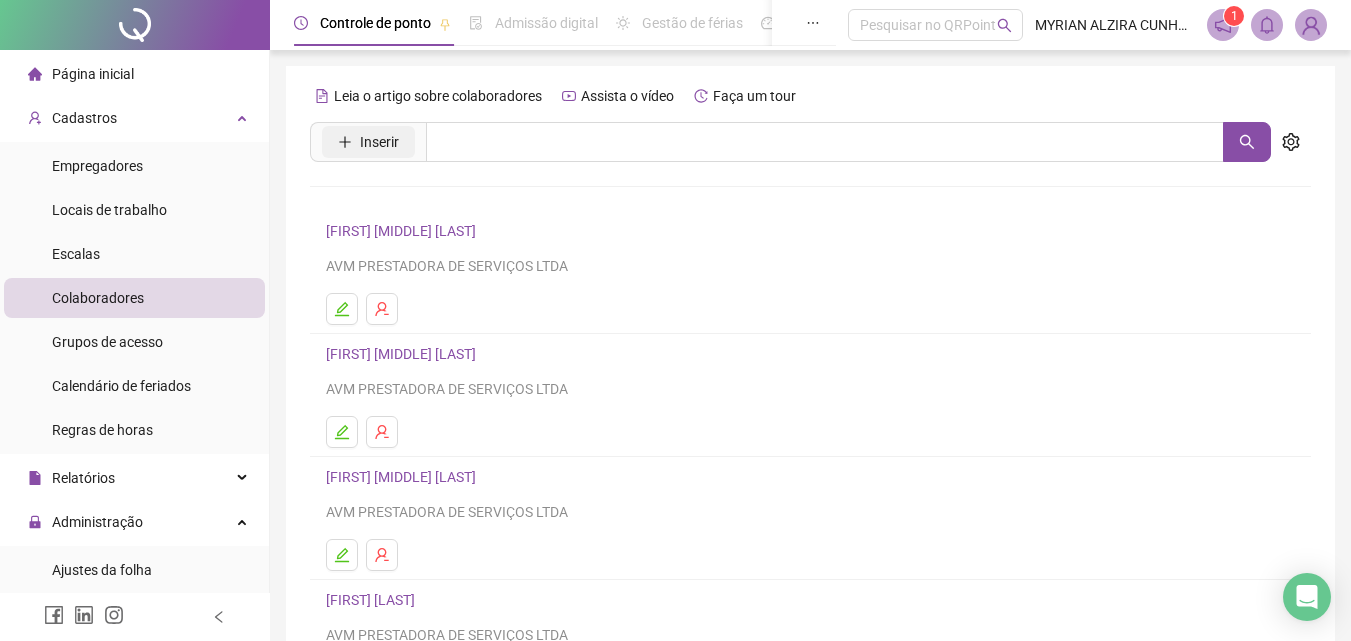 click on "Inserir" at bounding box center (379, 142) 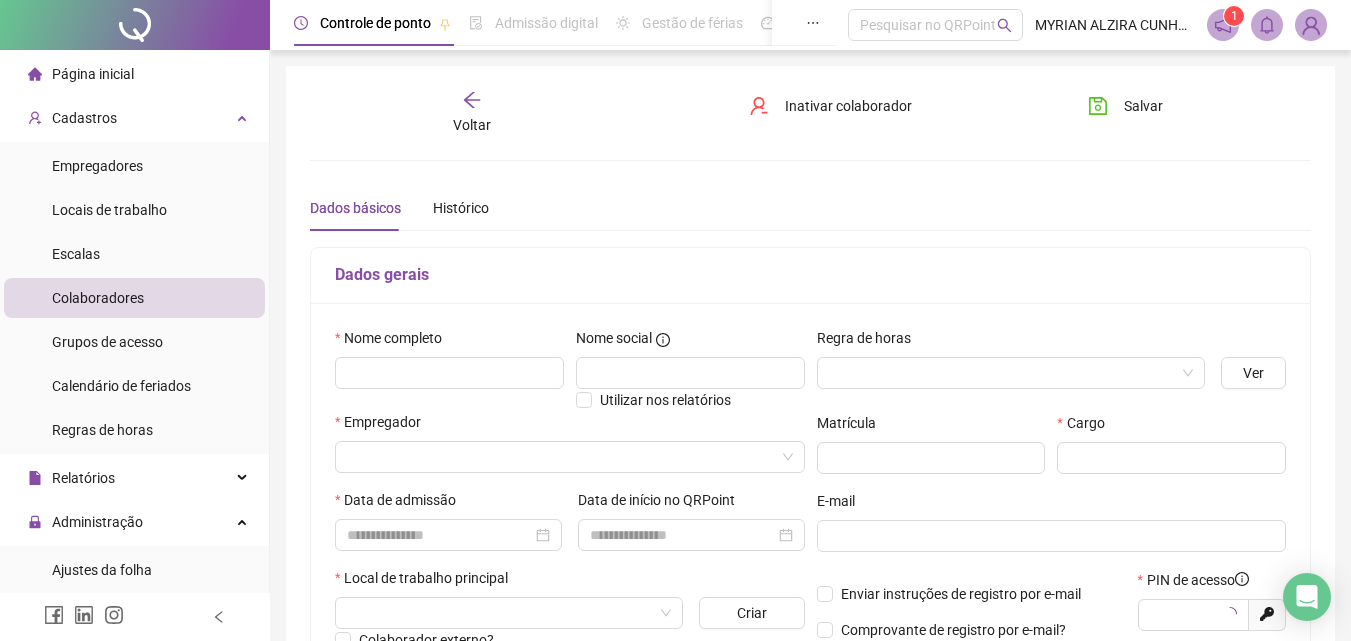 type on "*****" 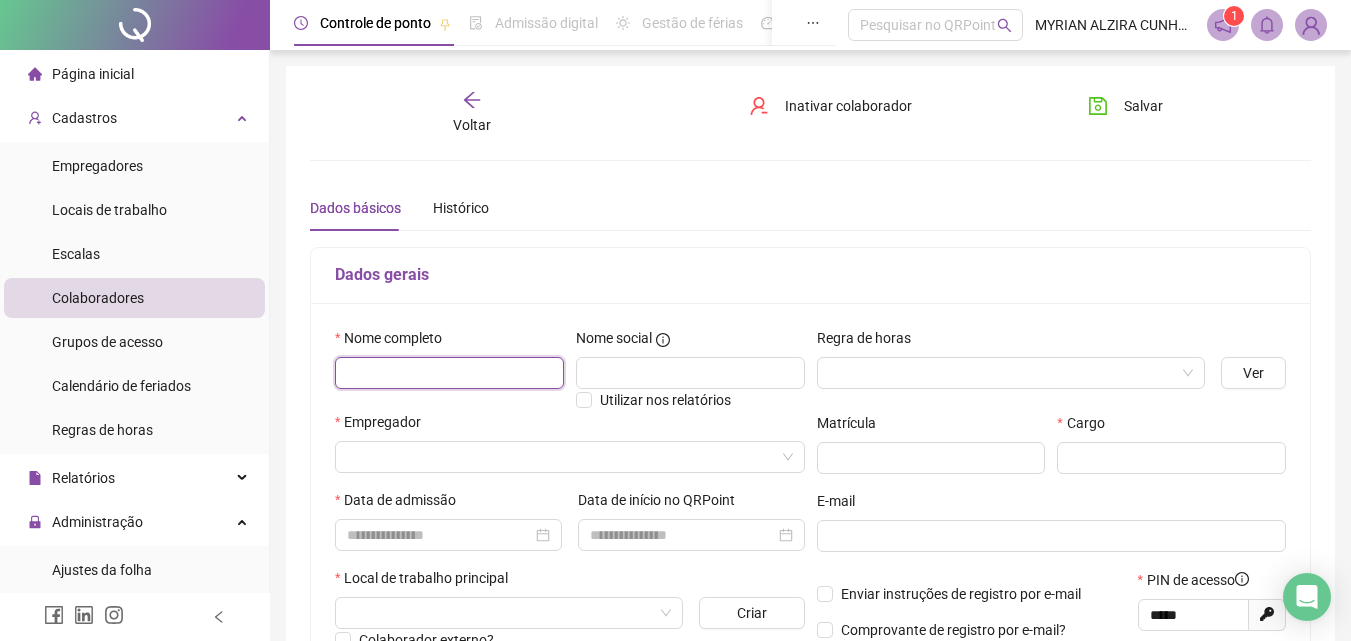 click at bounding box center (449, 373) 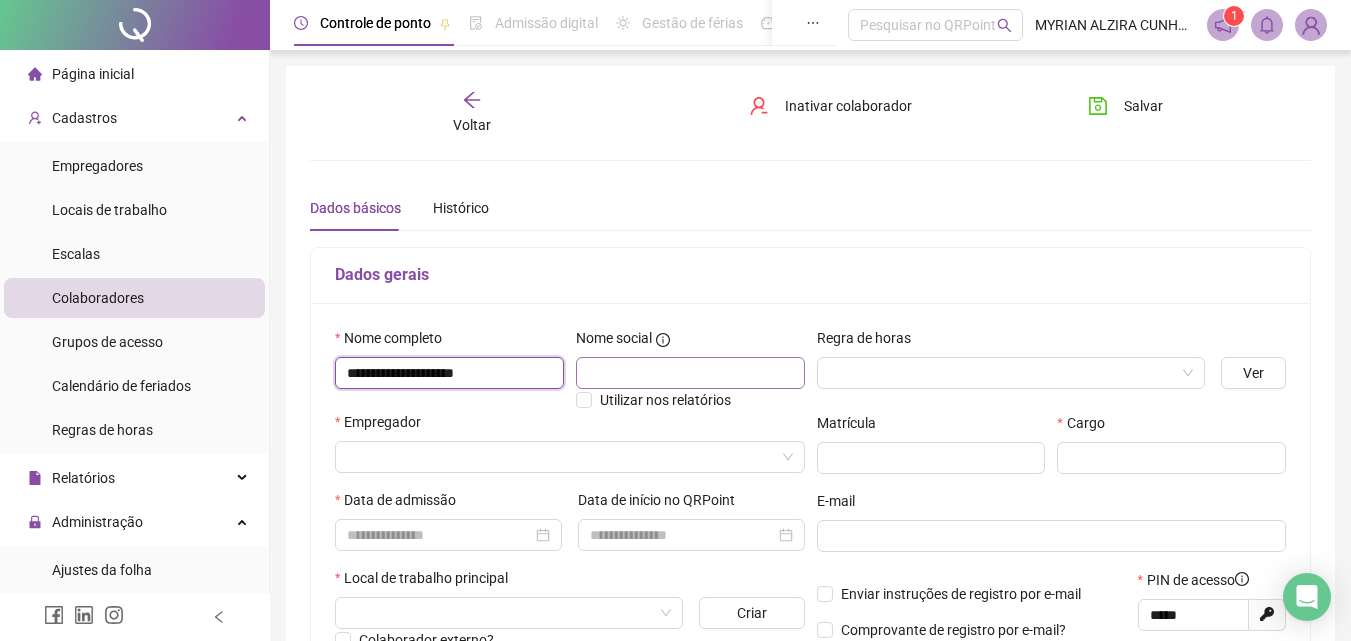 type on "**********" 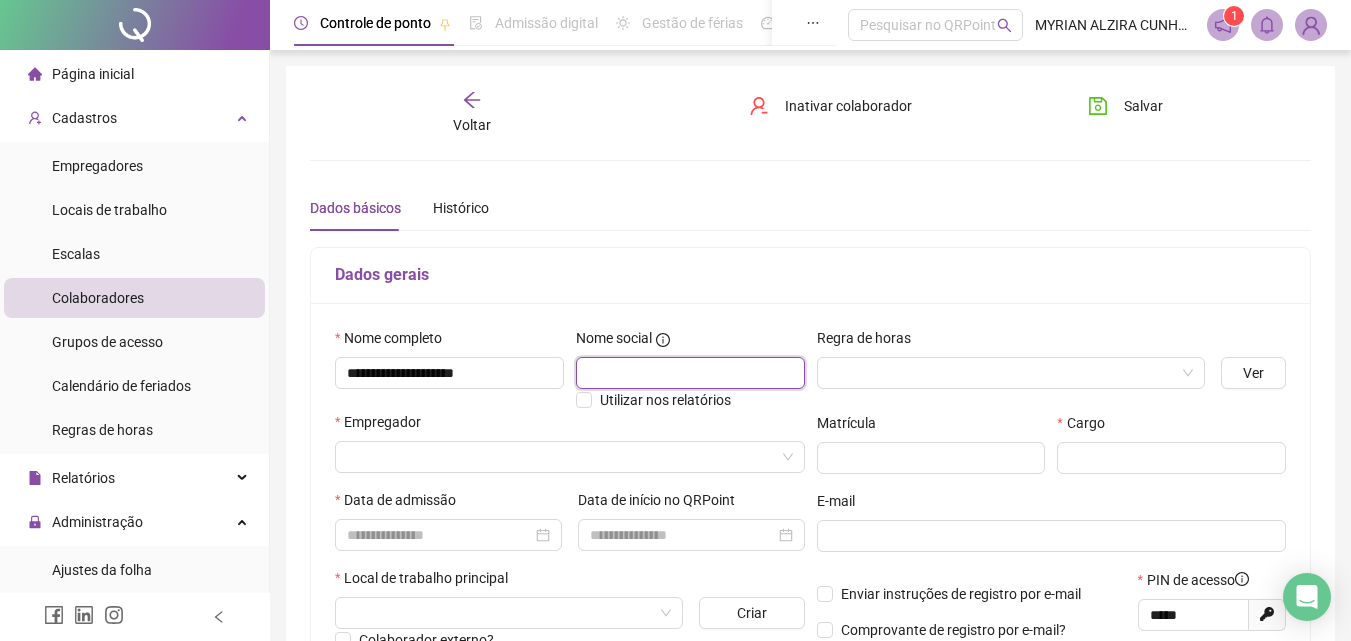 click at bounding box center (690, 373) 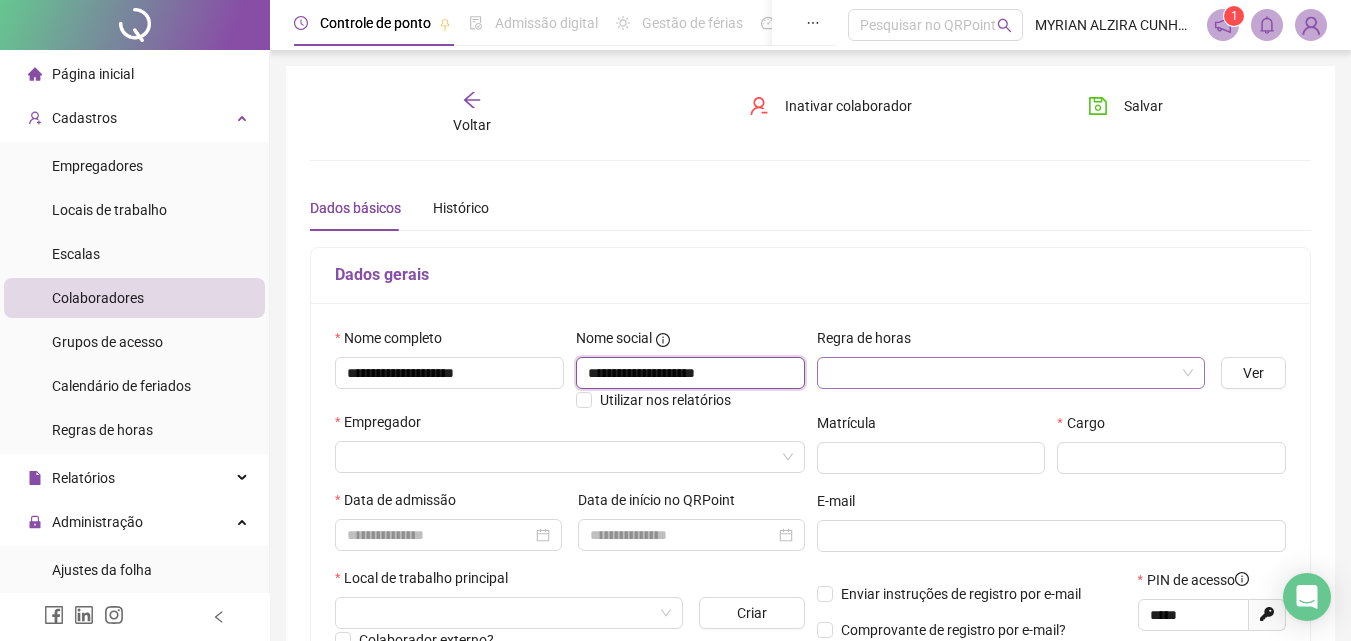 type on "**********" 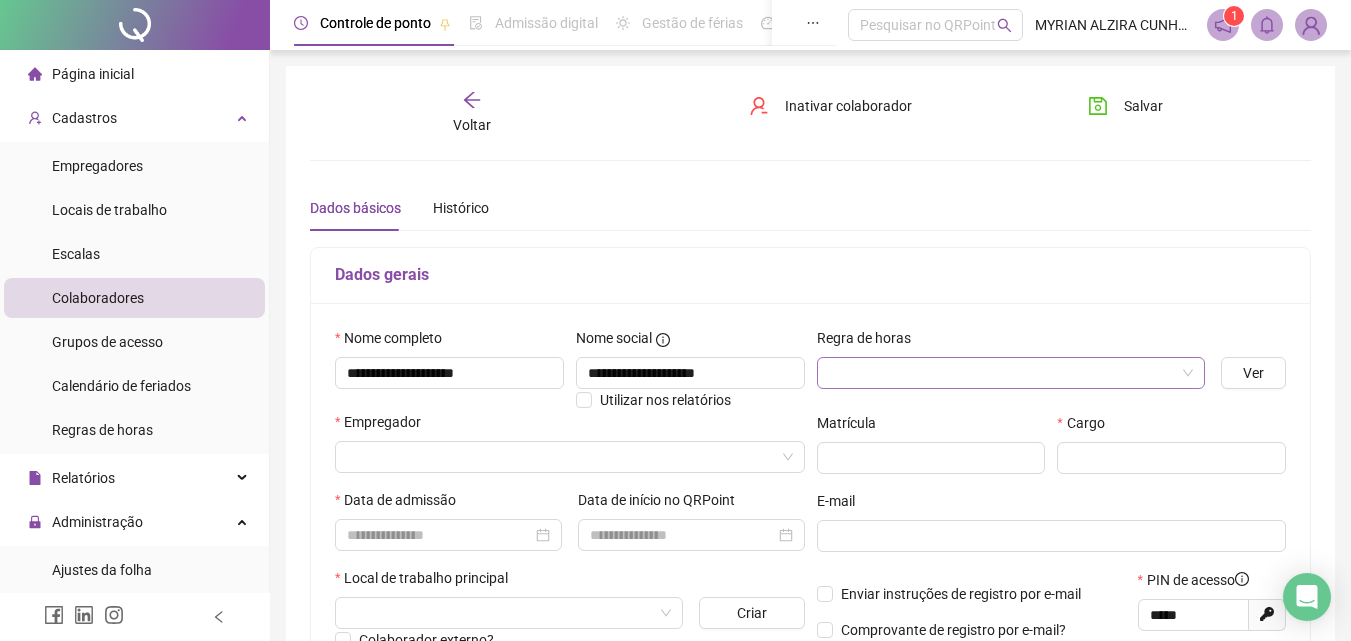 click at bounding box center [1005, 373] 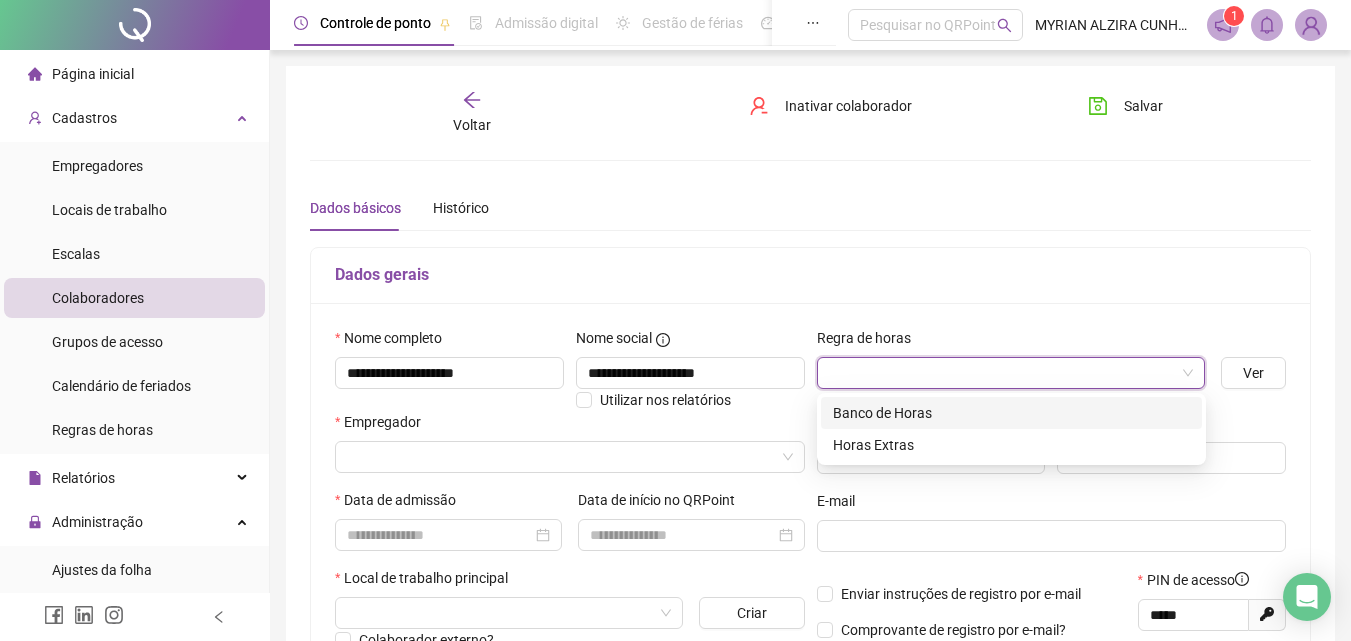 click on "Banco de Horas" at bounding box center [1011, 413] 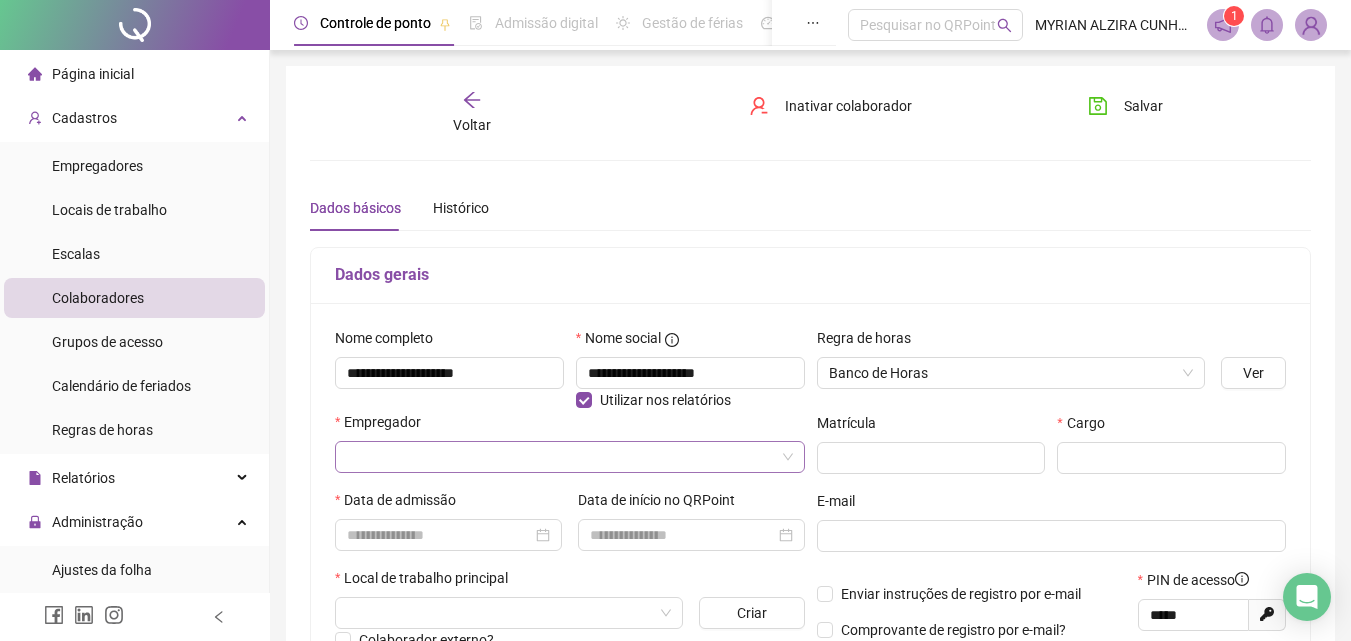 click at bounding box center [564, 457] 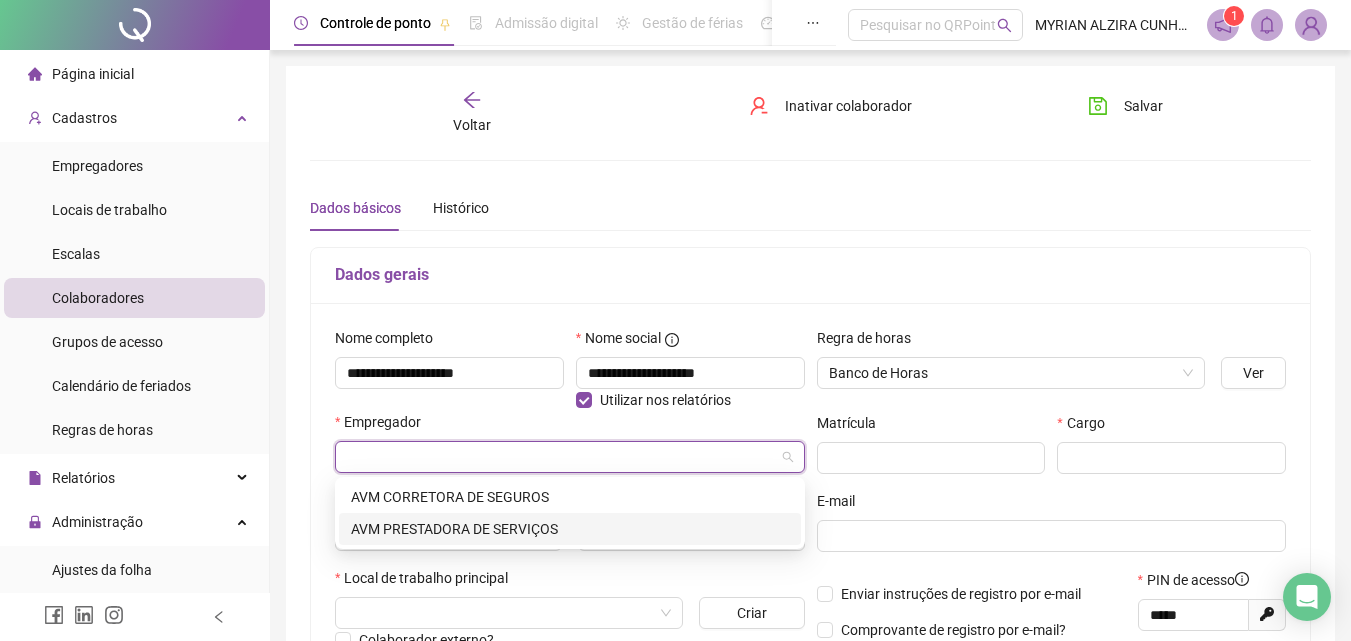 click on "AVM PRESTADORA DE SERVIÇOS" at bounding box center (570, 529) 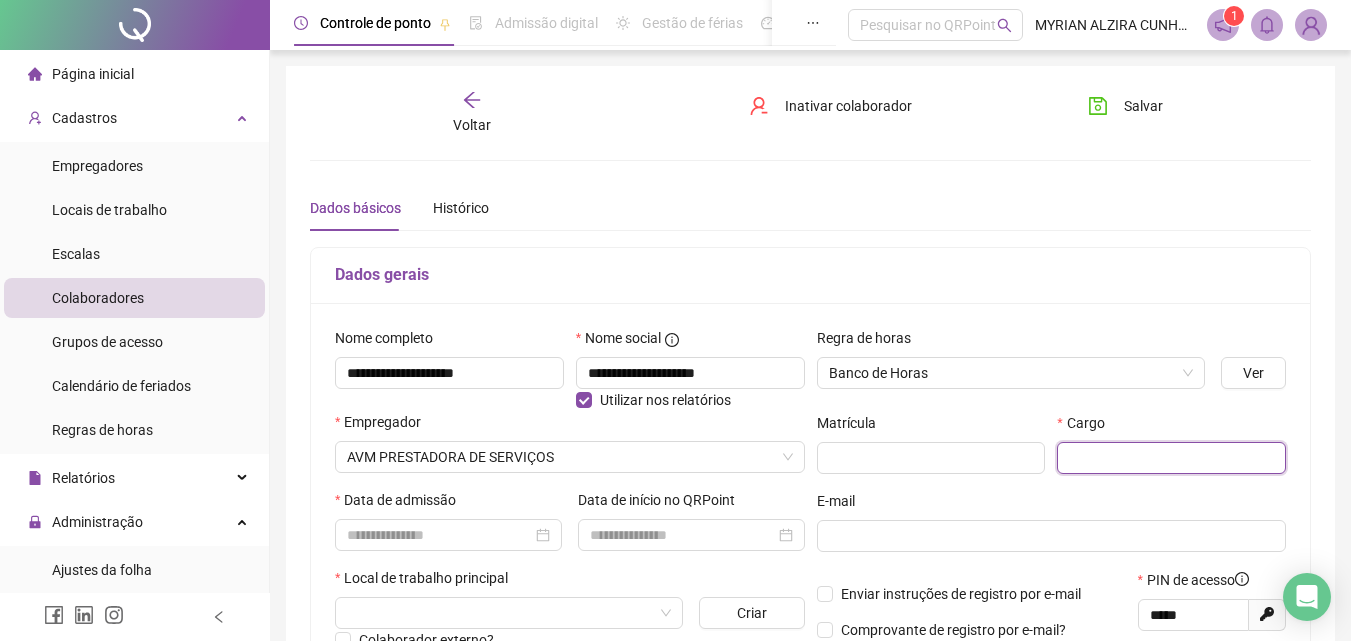 click at bounding box center (1171, 458) 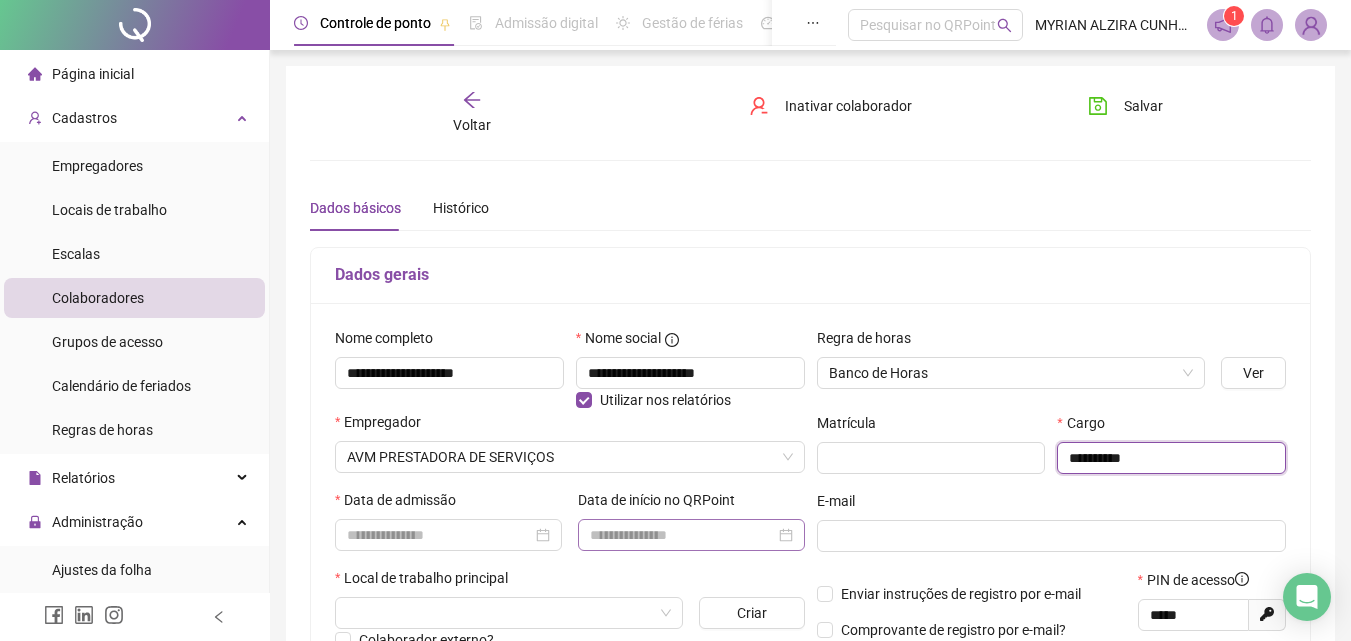 click at bounding box center (691, 535) 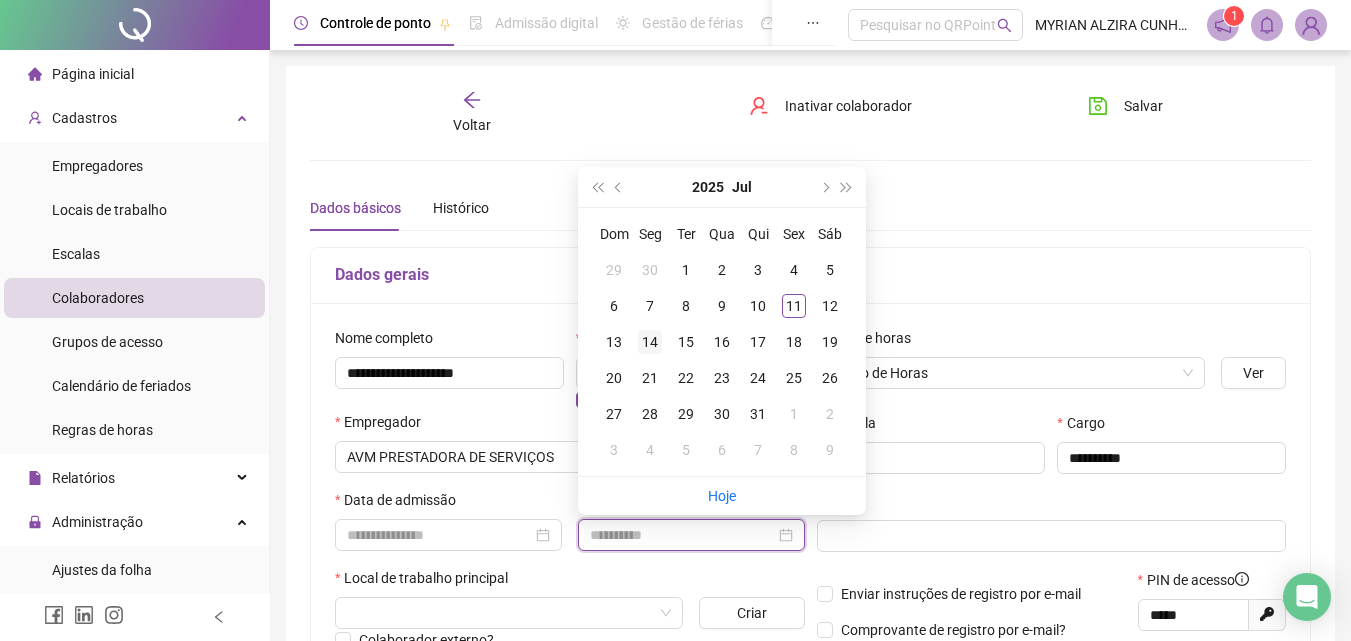 type on "**********" 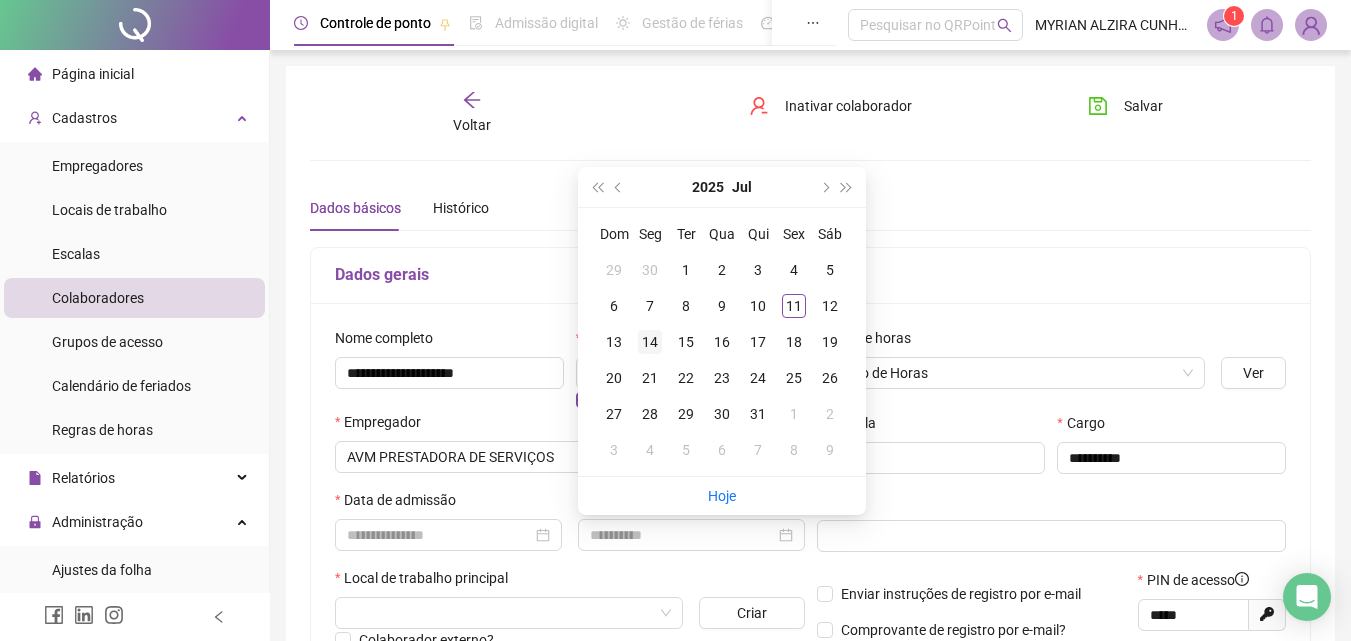 click on "14" at bounding box center (650, 342) 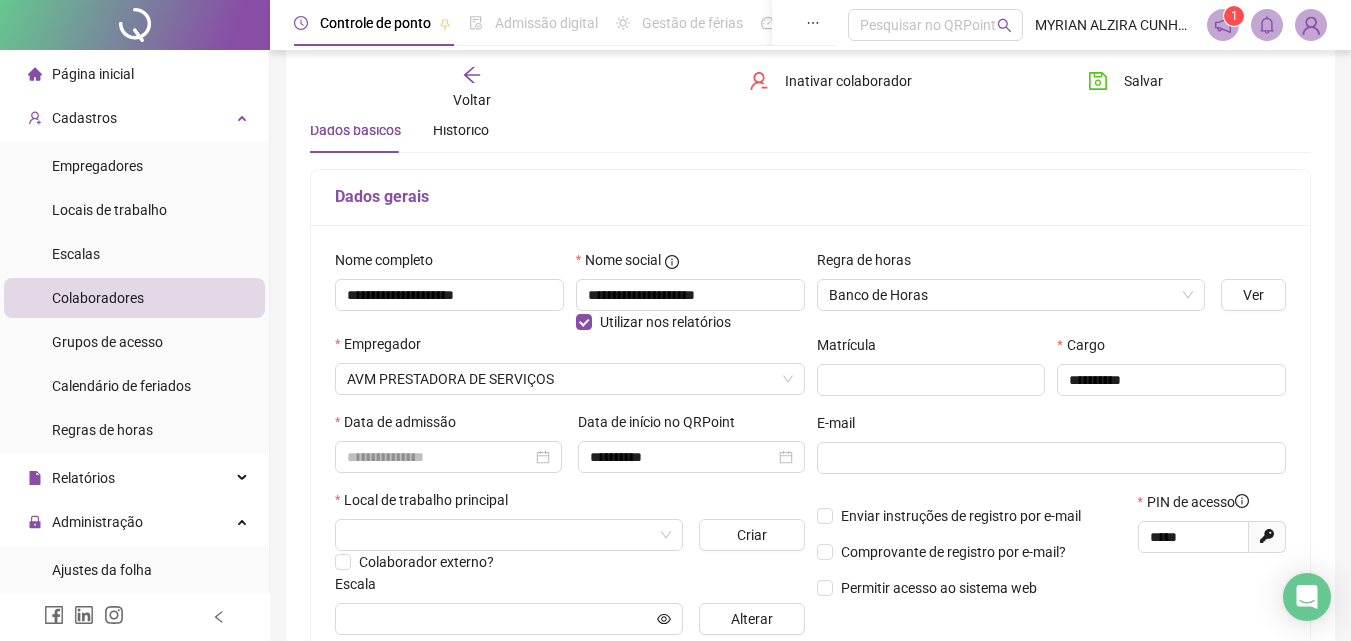 scroll, scrollTop: 100, scrollLeft: 0, axis: vertical 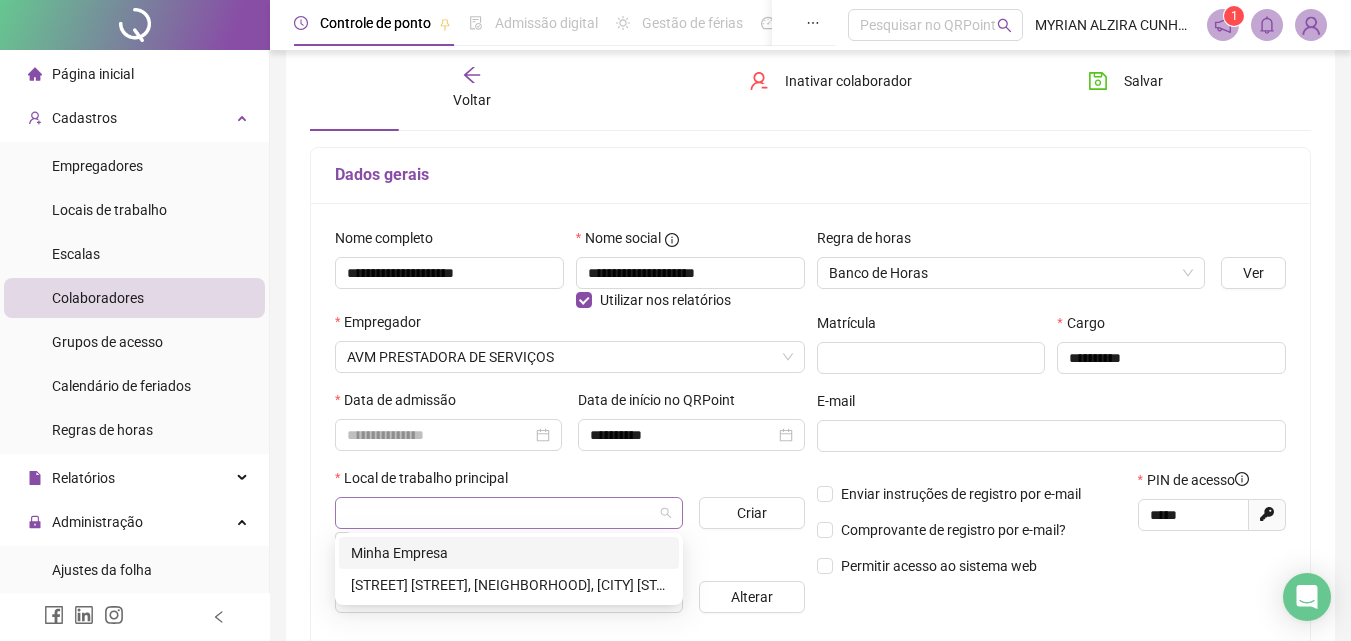 click at bounding box center (509, 513) 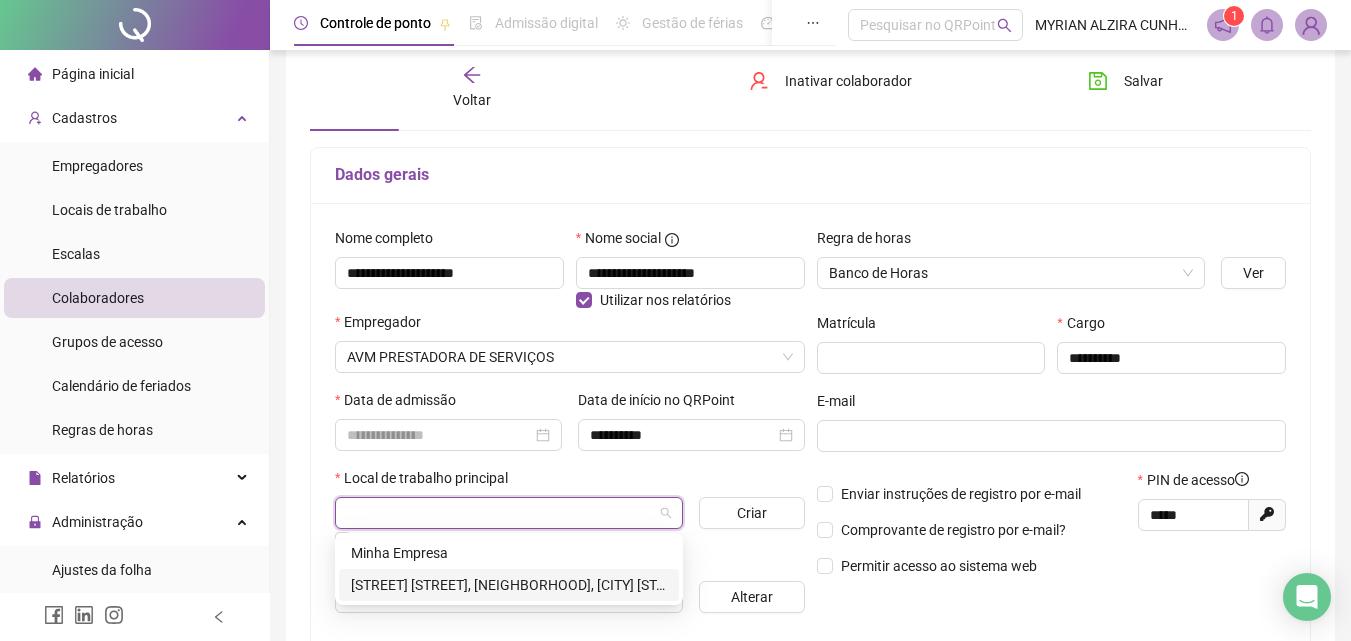 drag, startPoint x: 557, startPoint y: 583, endPoint x: 595, endPoint y: 572, distance: 39.56008 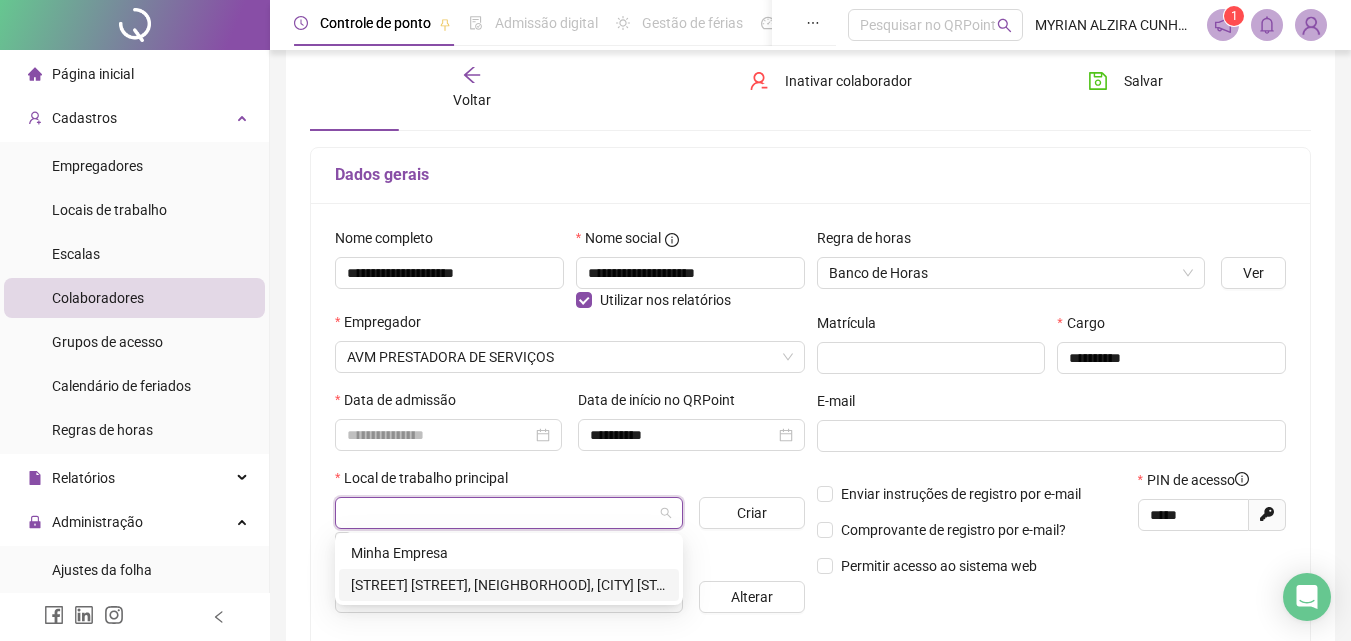 click on "[STREET] [STREET], [NEIGHBORHOOD], [CITY] [STATE]" at bounding box center [509, 585] 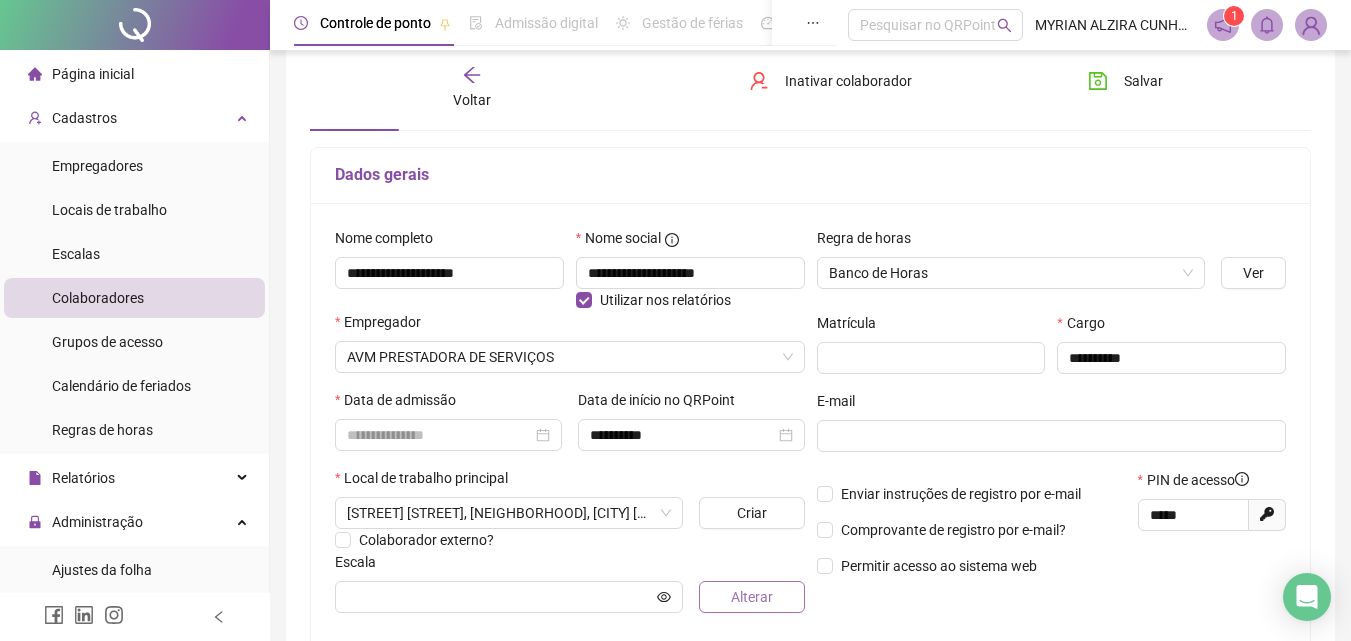 click on "Alterar" at bounding box center [751, 597] 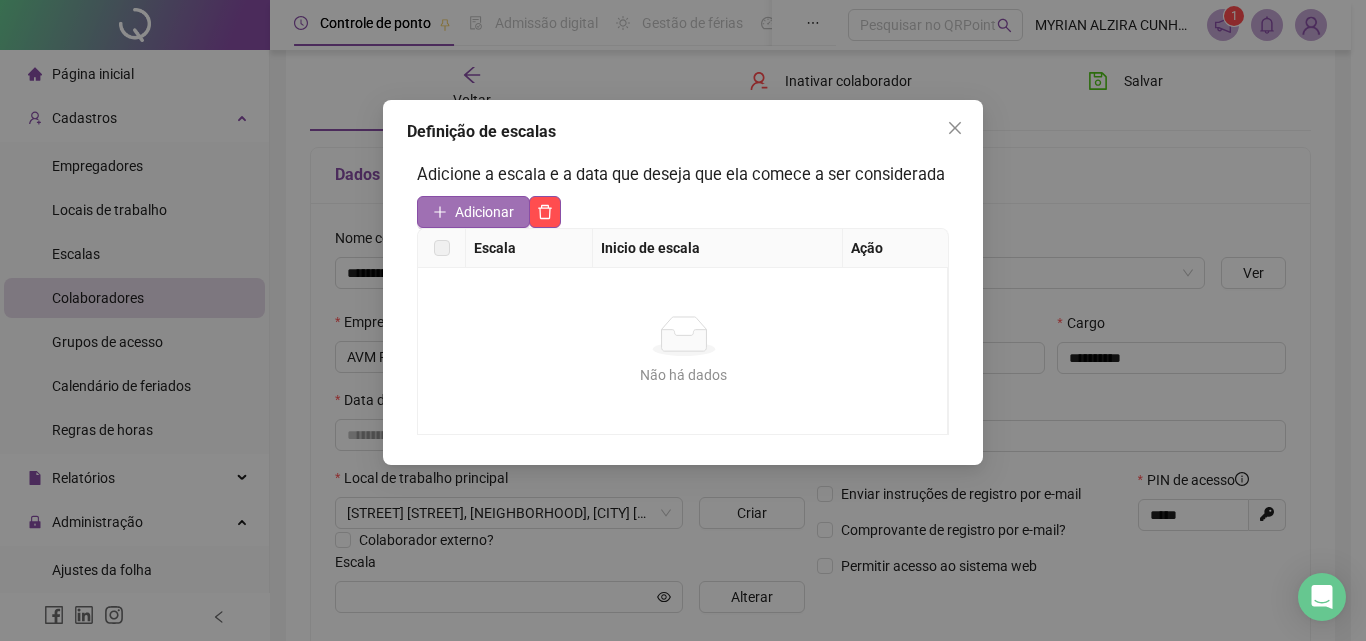 click on "Adicionar" at bounding box center [484, 212] 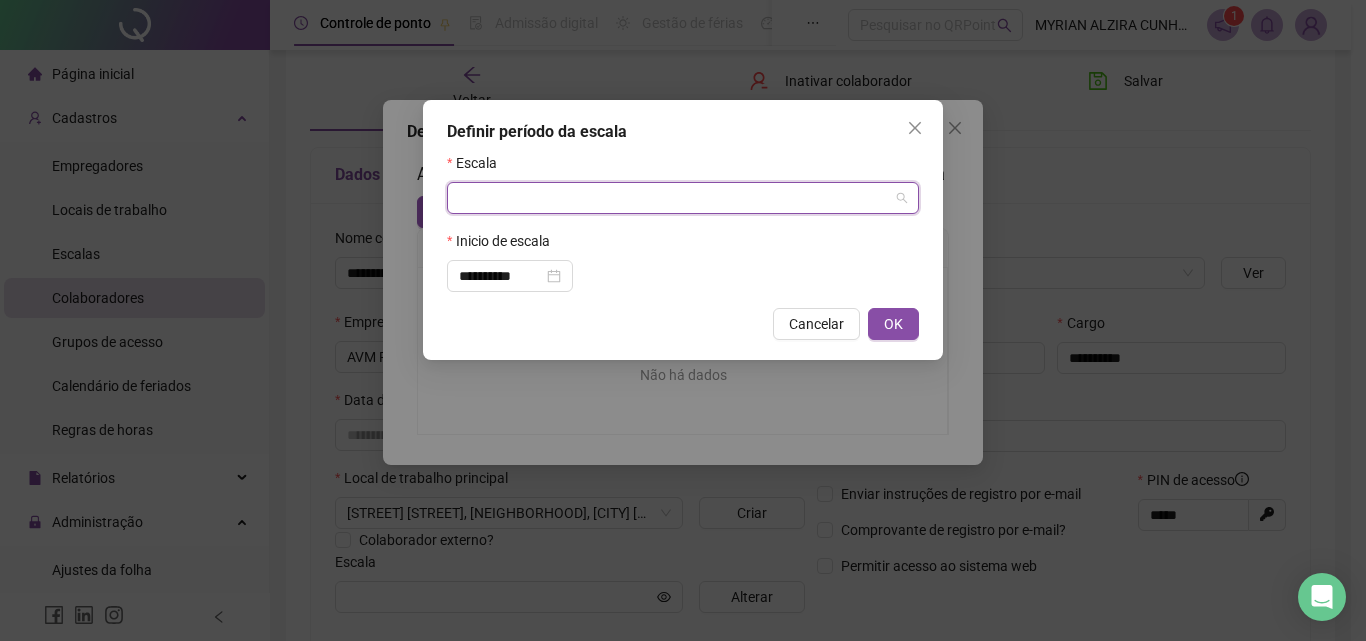 click at bounding box center [677, 198] 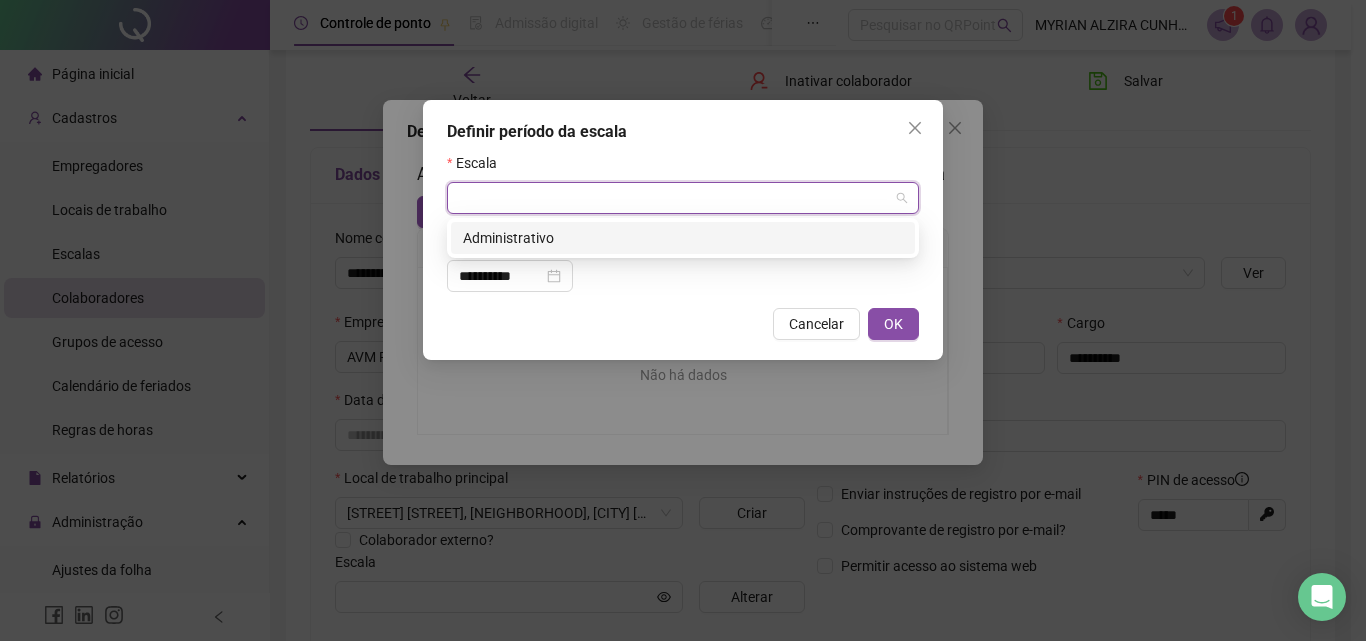 drag, startPoint x: 538, startPoint y: 239, endPoint x: 607, endPoint y: 245, distance: 69.260376 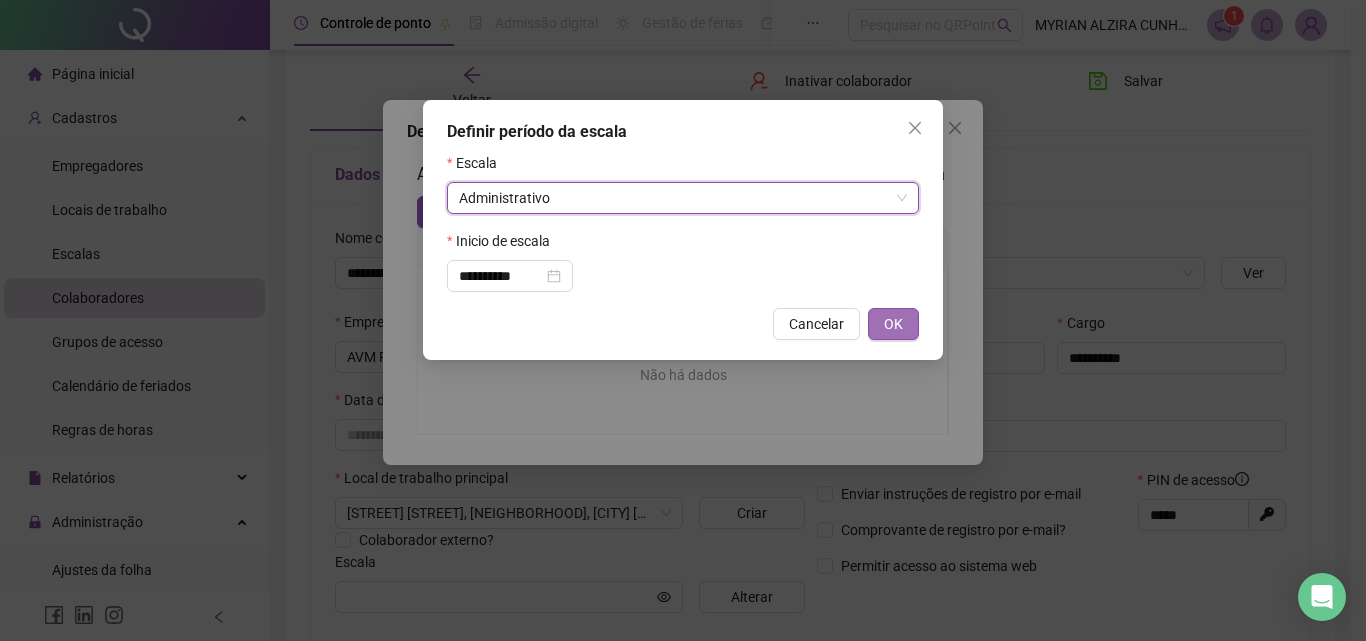 click on "OK" at bounding box center [893, 324] 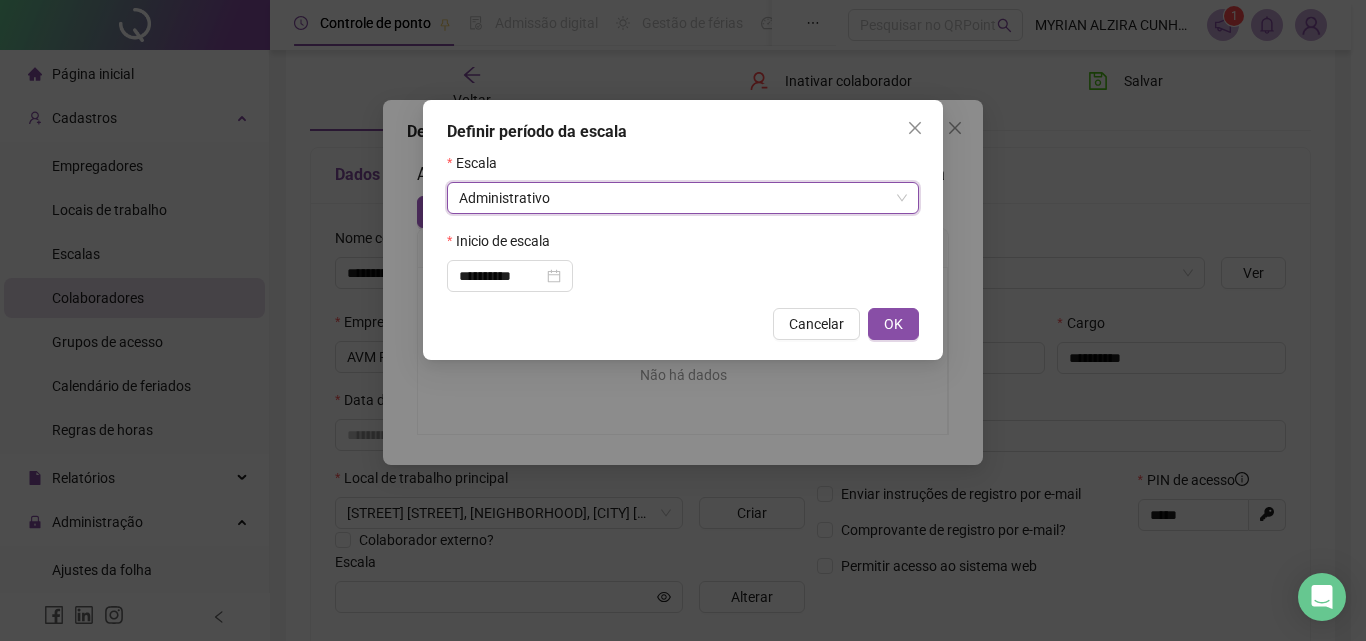 type on "**********" 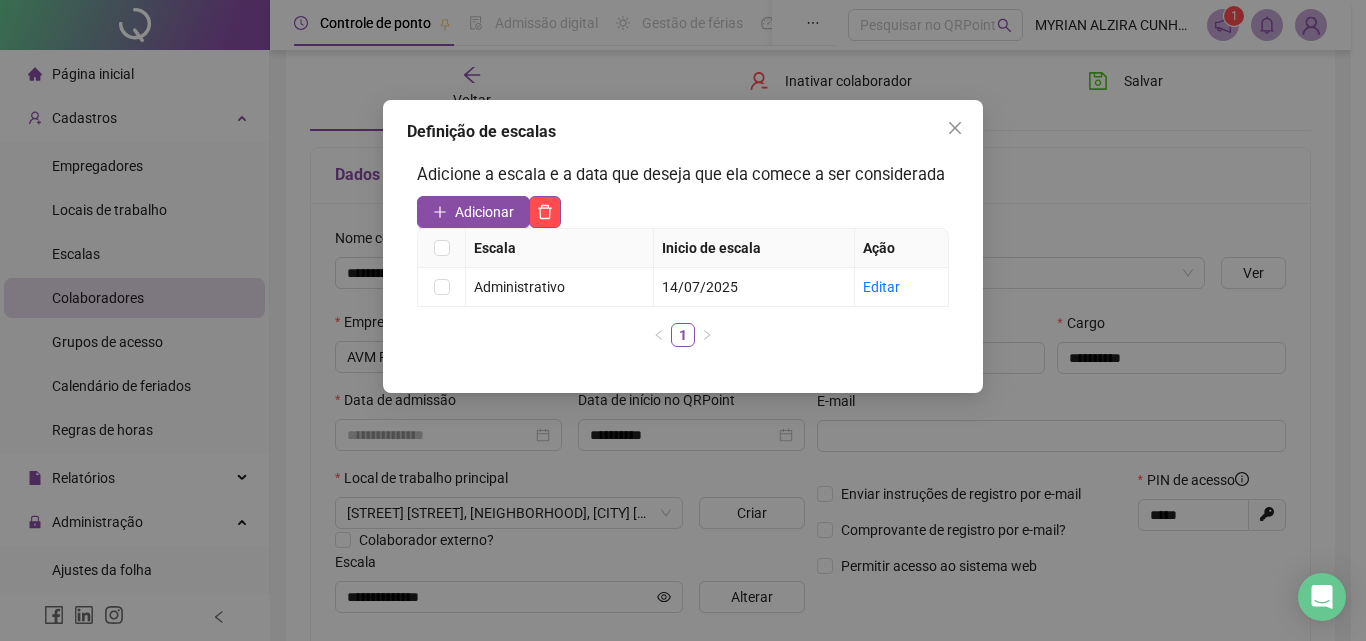 click 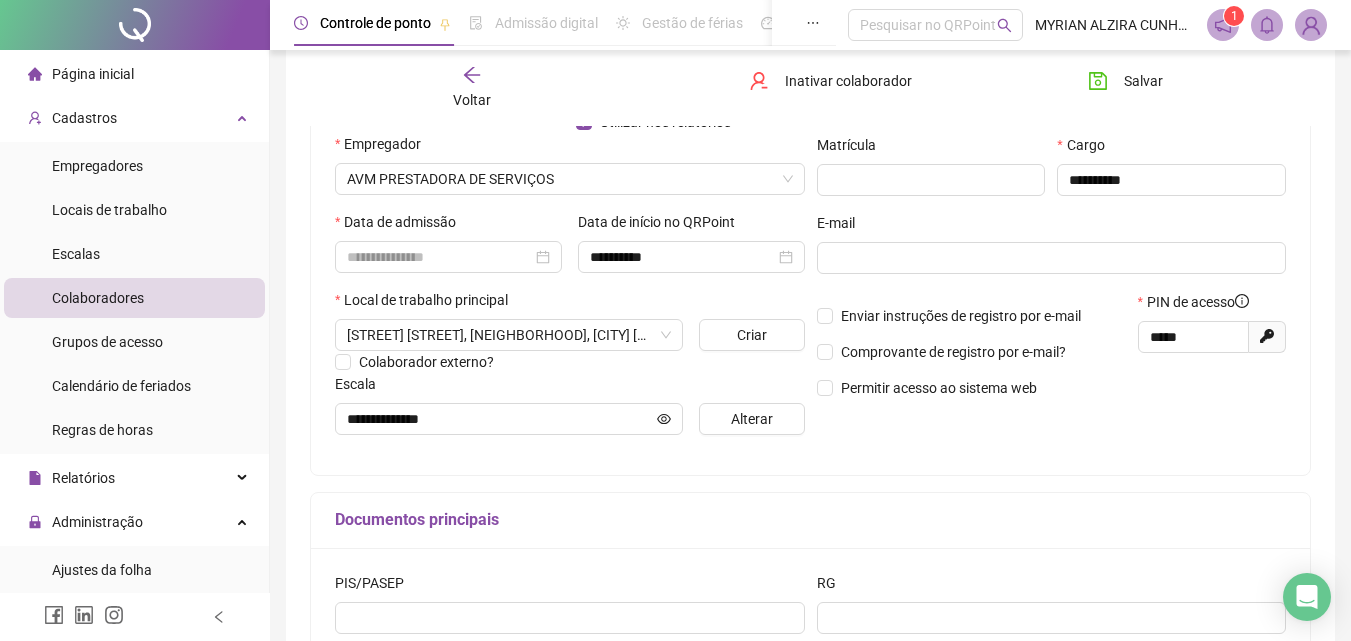 scroll, scrollTop: 500, scrollLeft: 0, axis: vertical 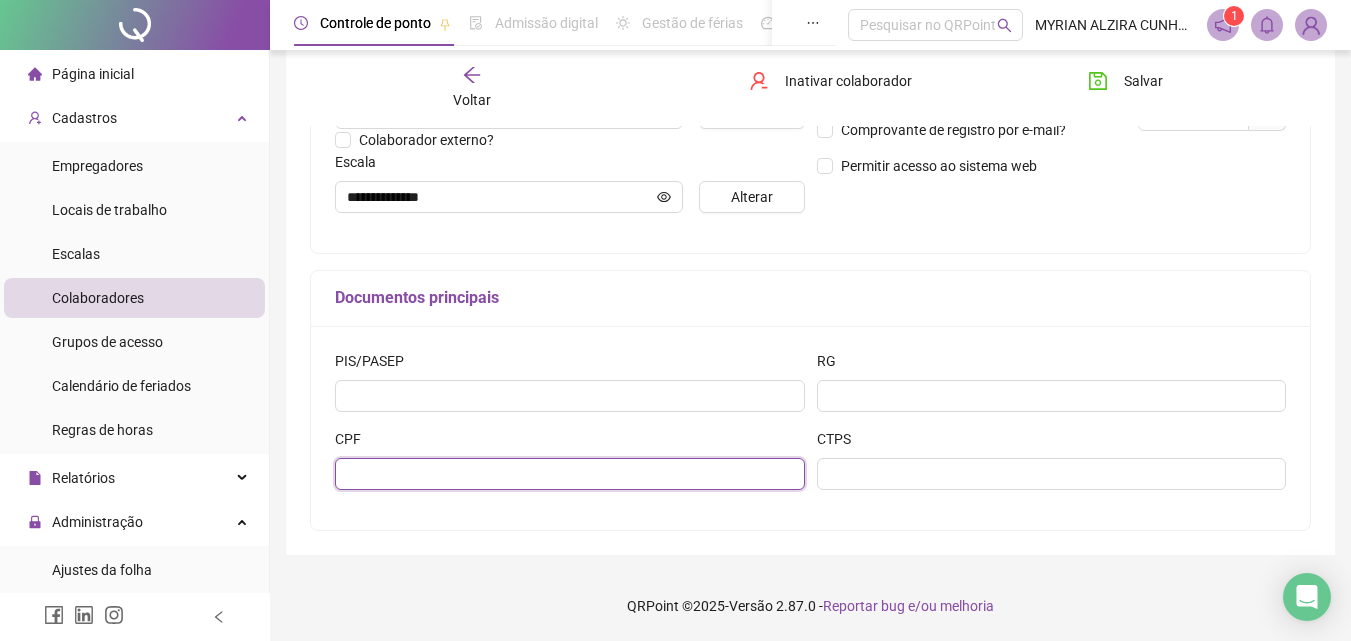 click at bounding box center (570, 474) 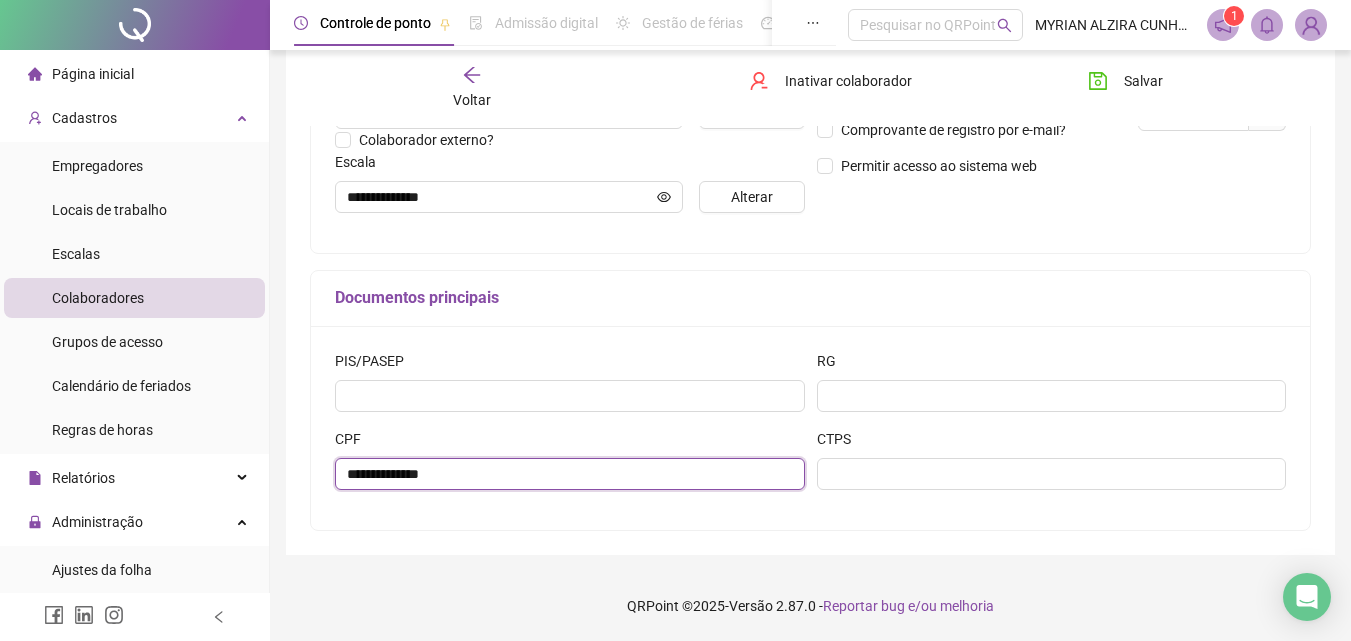 type on "**********" 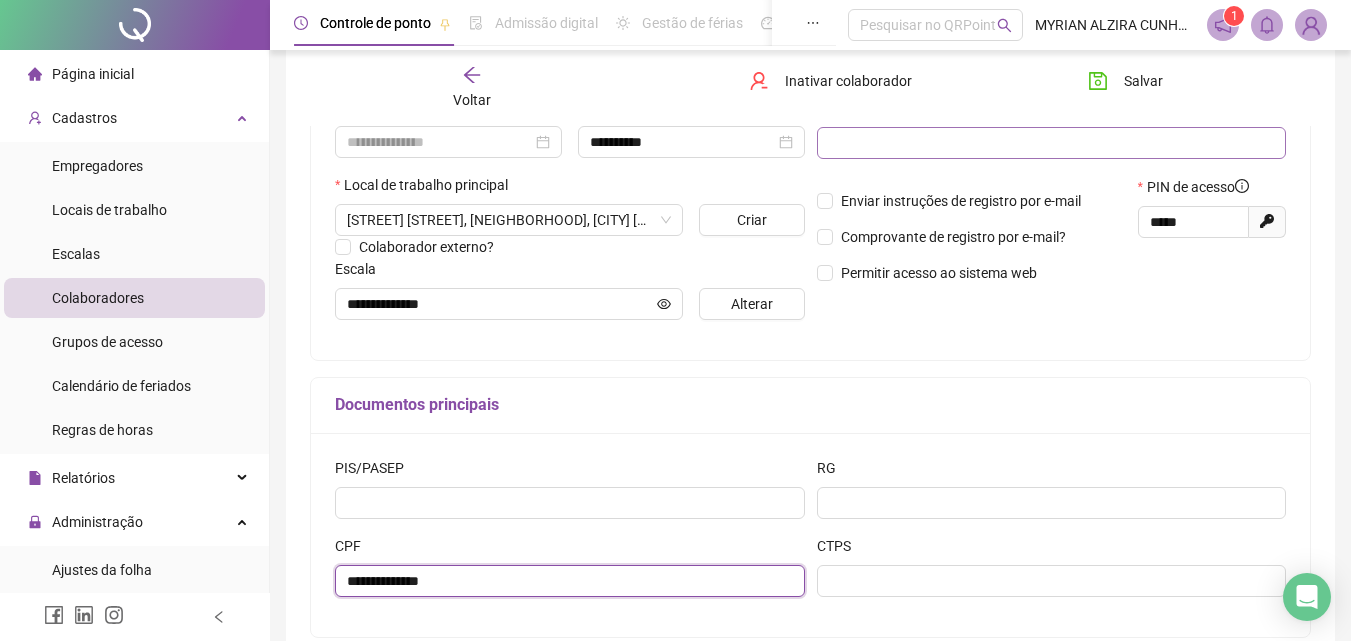 scroll, scrollTop: 200, scrollLeft: 0, axis: vertical 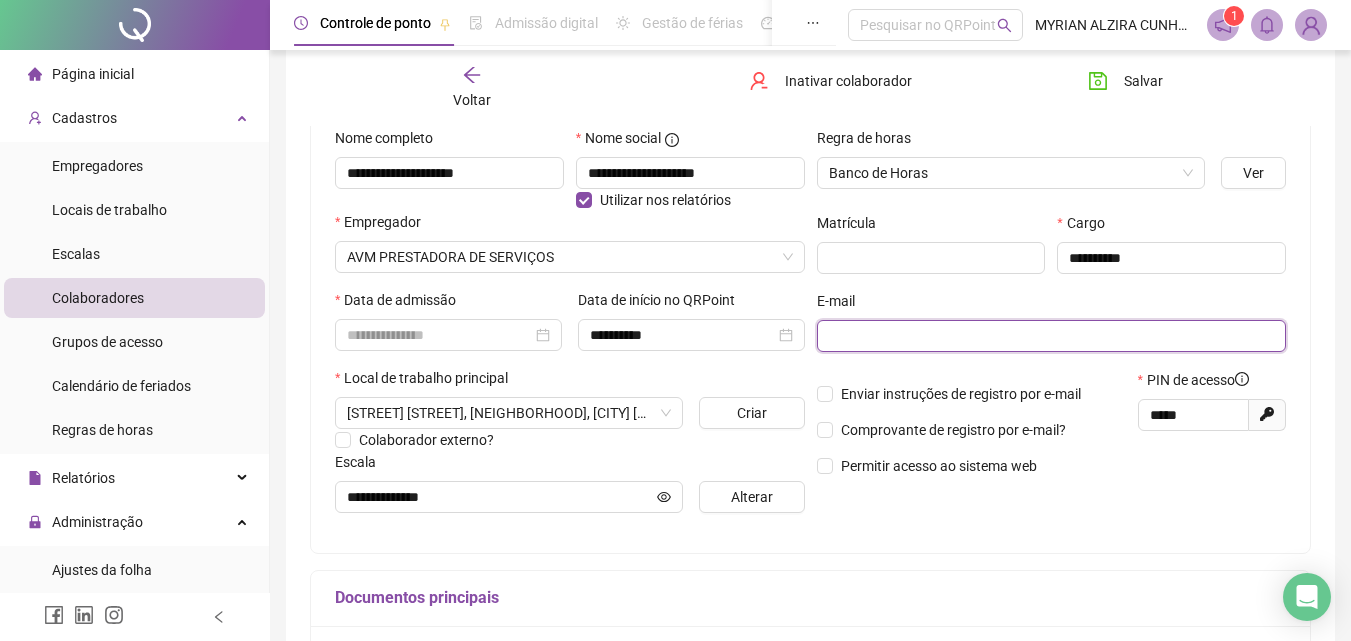 click at bounding box center [1050, 336] 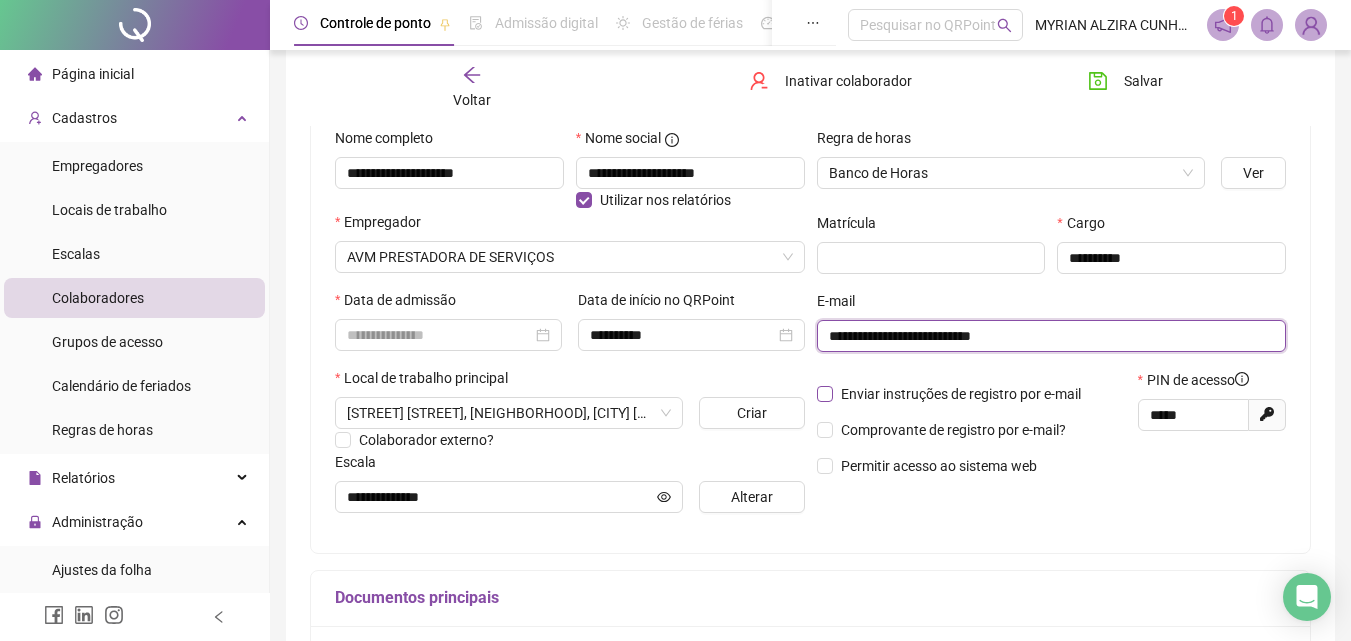 type on "**********" 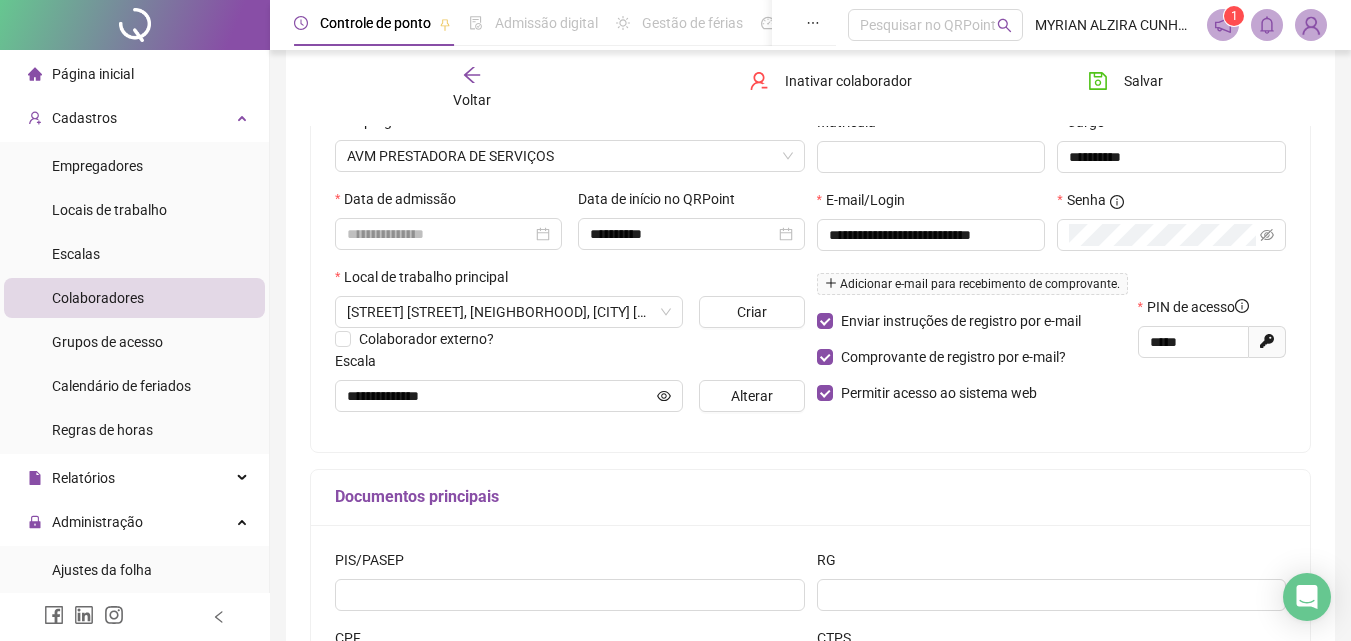 scroll, scrollTop: 300, scrollLeft: 0, axis: vertical 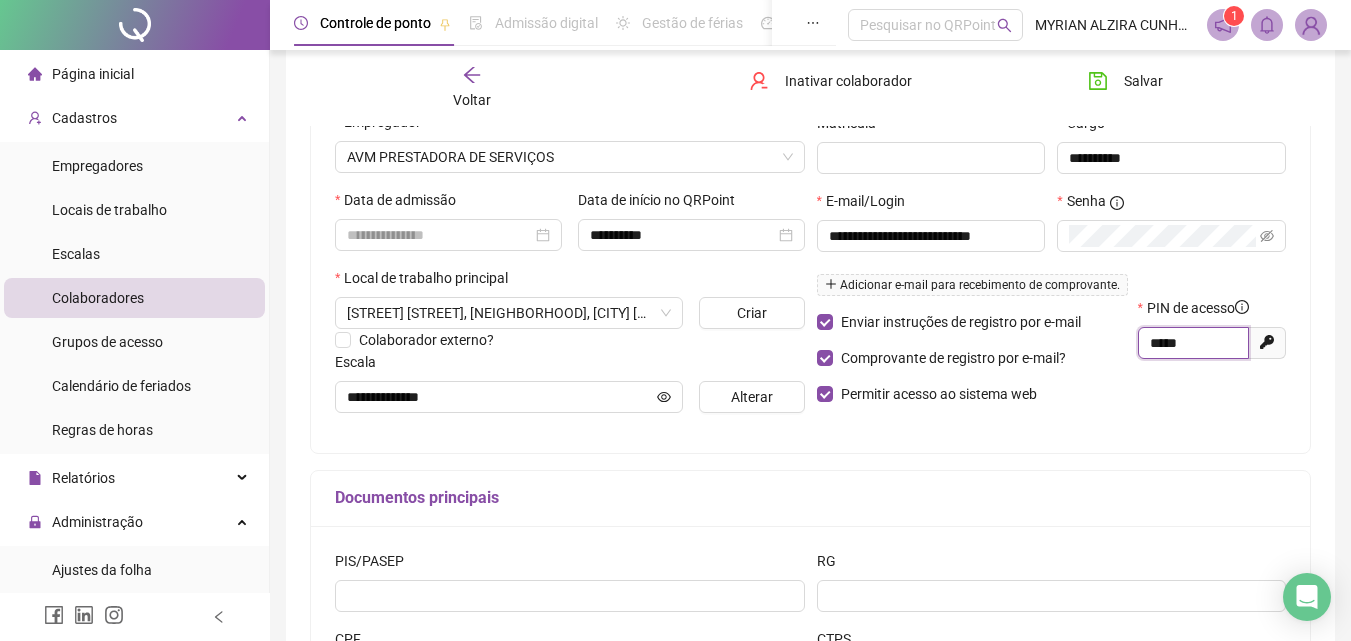 drag, startPoint x: 1213, startPoint y: 343, endPoint x: 1104, endPoint y: 369, distance: 112.05802 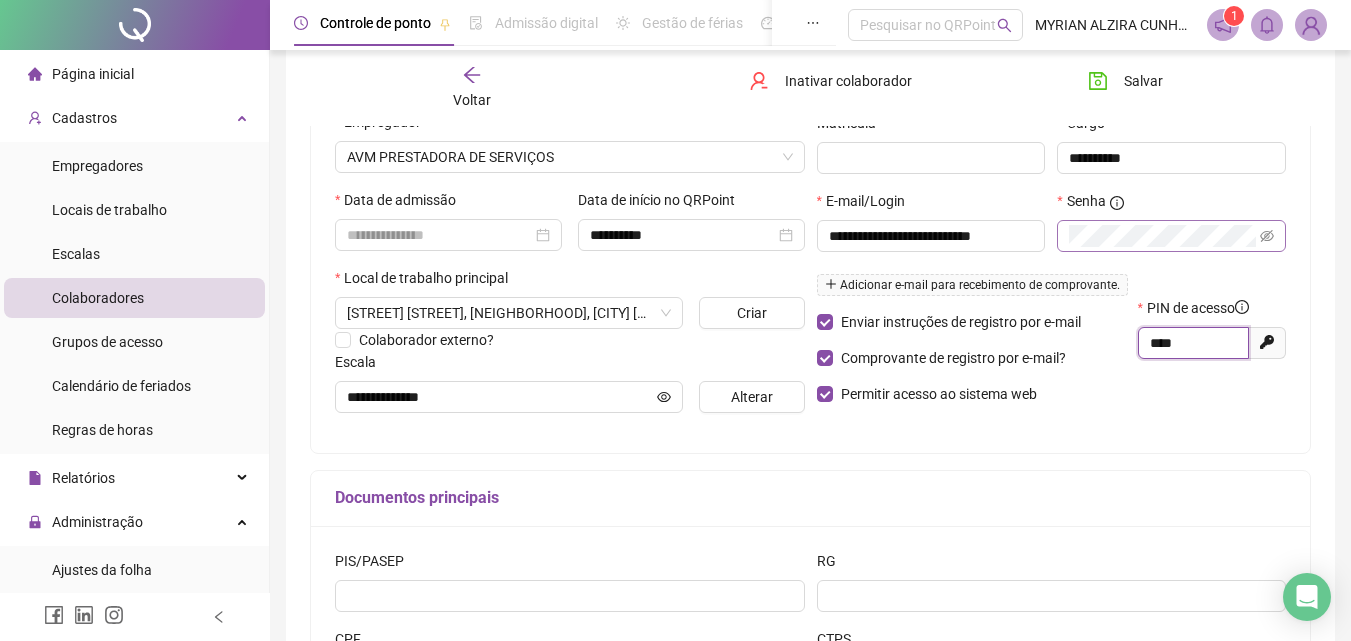 type on "****" 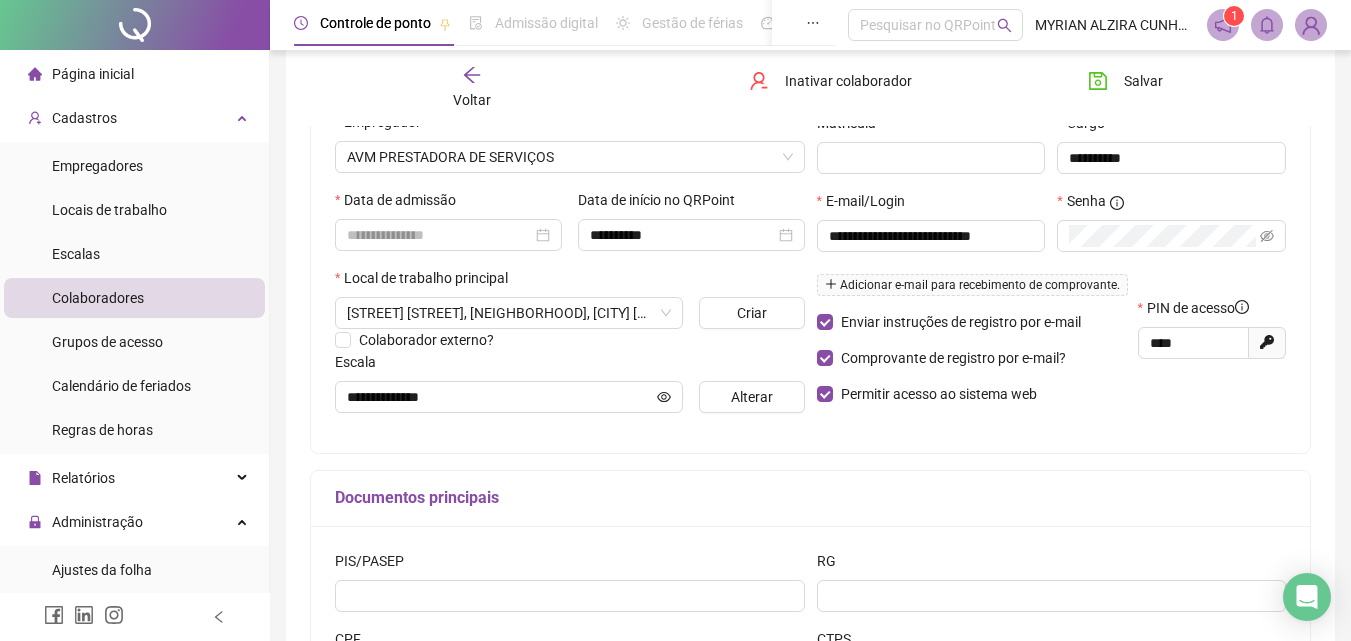 click on "Permitir acesso ao sistema web" at bounding box center [971, 394] 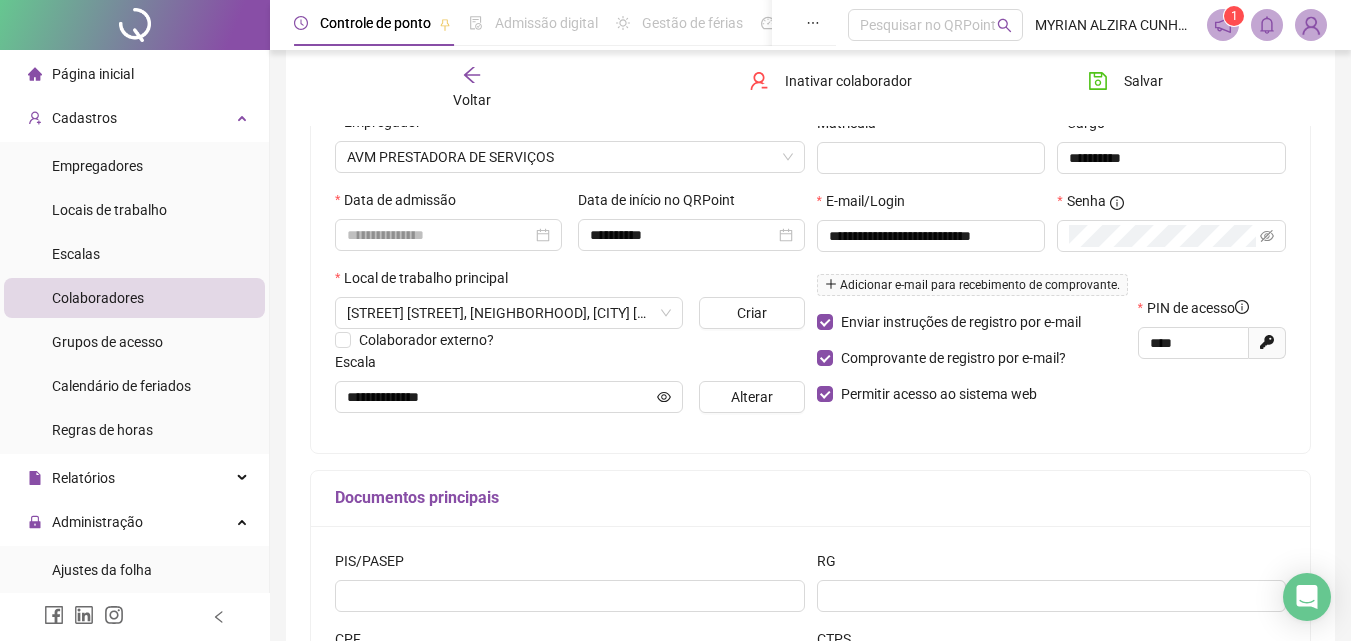 scroll, scrollTop: 500, scrollLeft: 0, axis: vertical 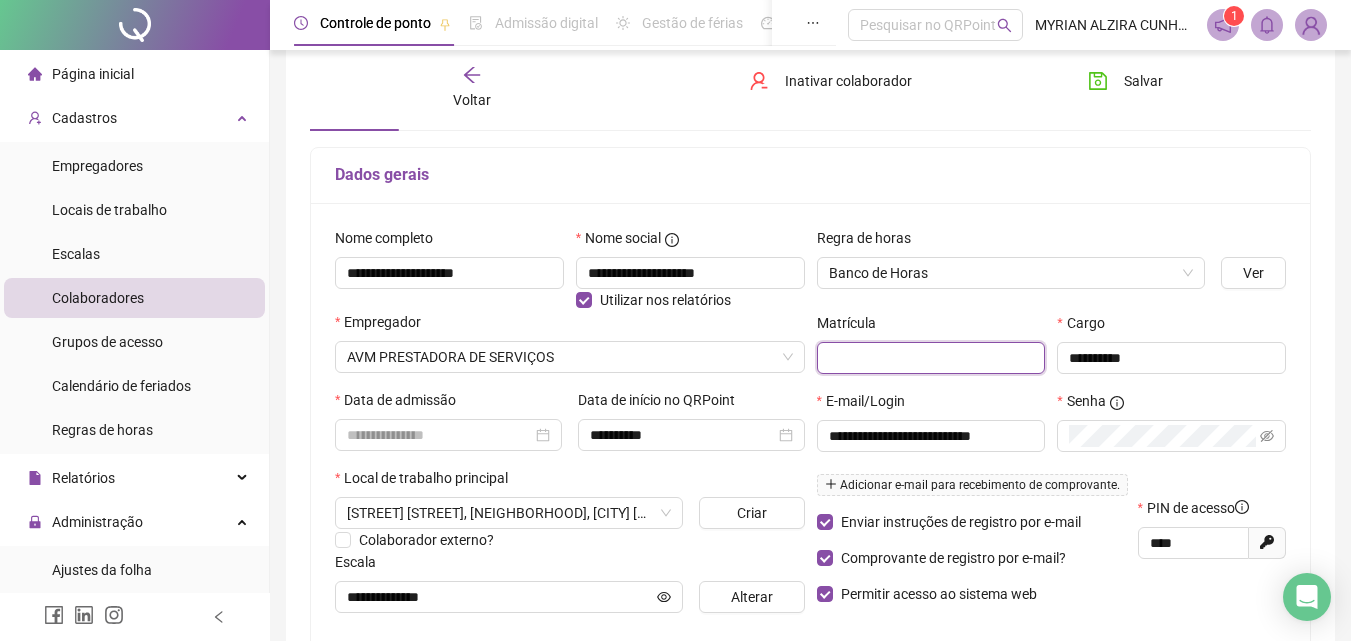 click at bounding box center [931, 358] 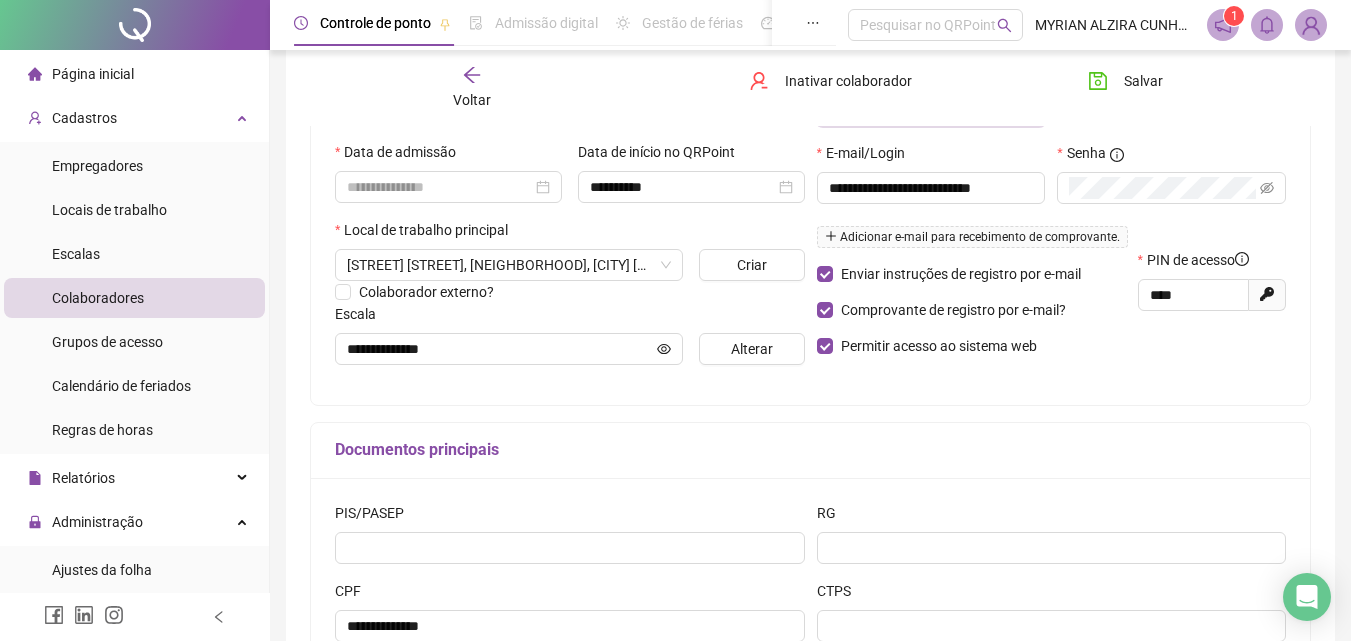 scroll, scrollTop: 400, scrollLeft: 0, axis: vertical 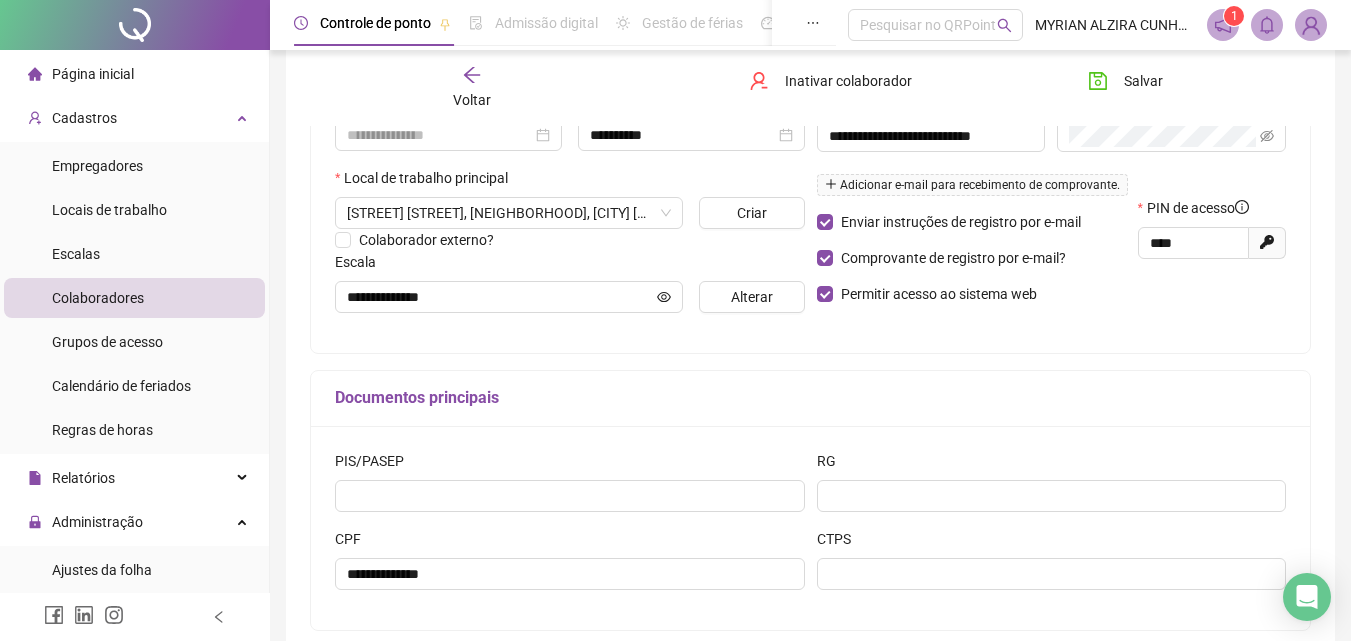 type on "**********" 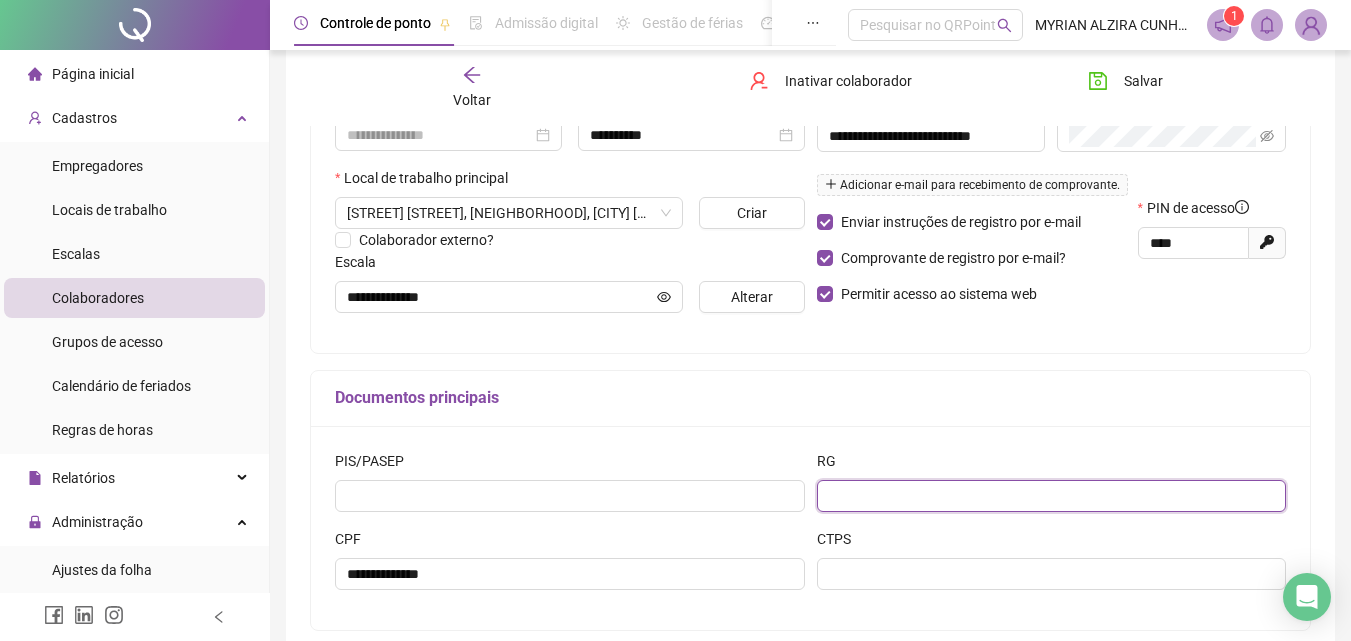 click at bounding box center (1052, 496) 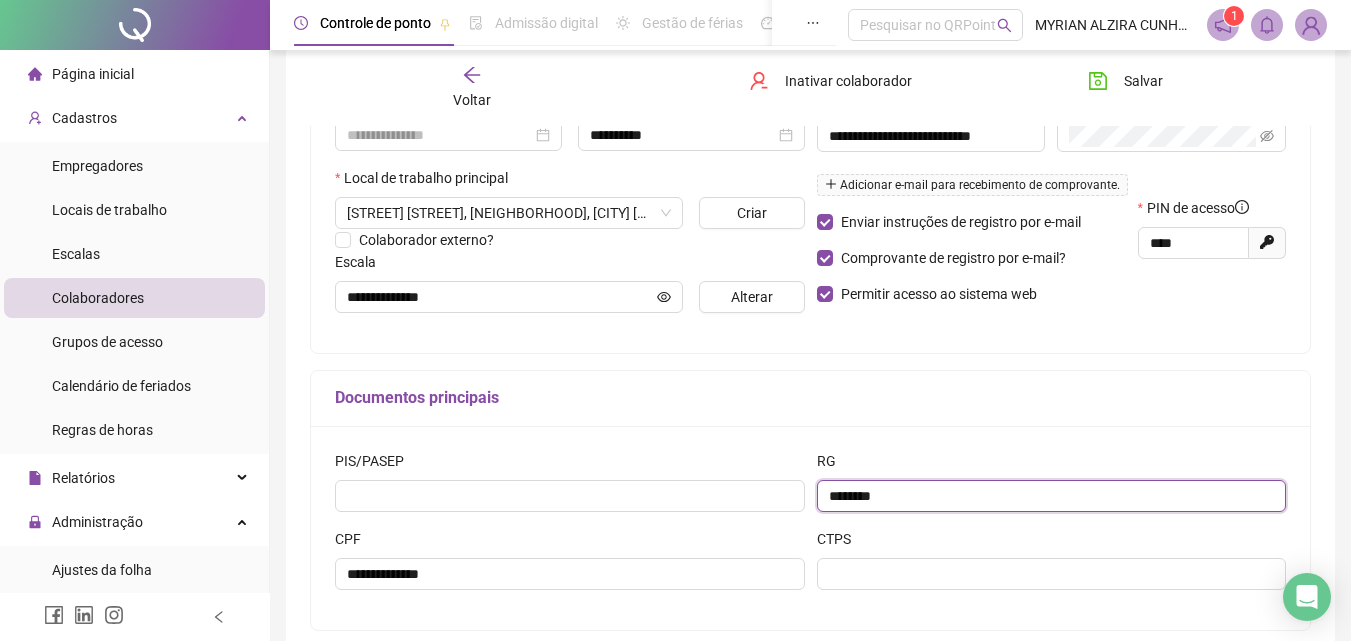 paste on "******" 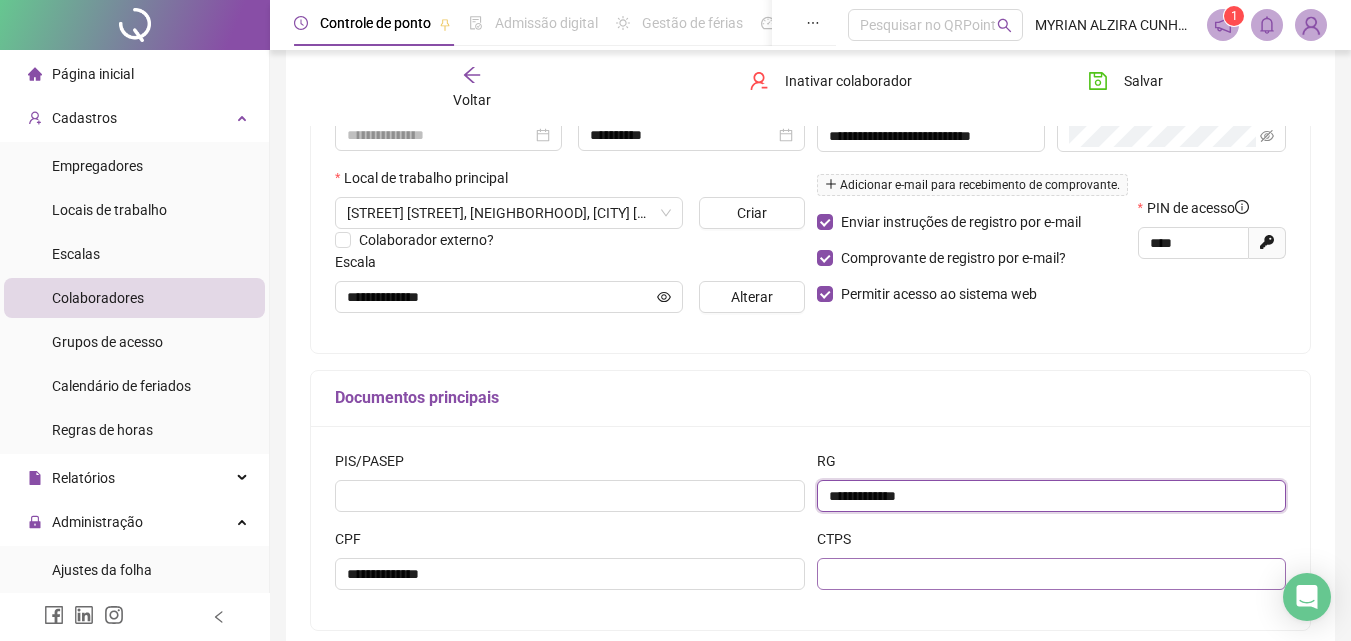 type on "**********" 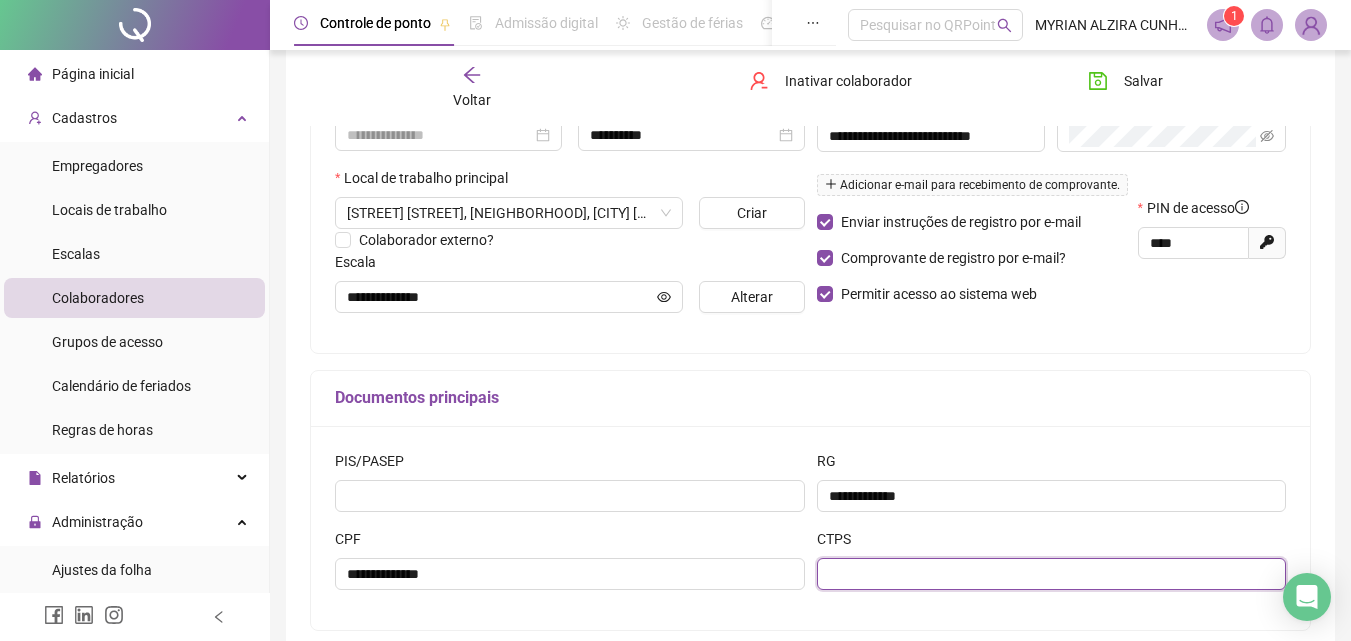 click at bounding box center (1052, 574) 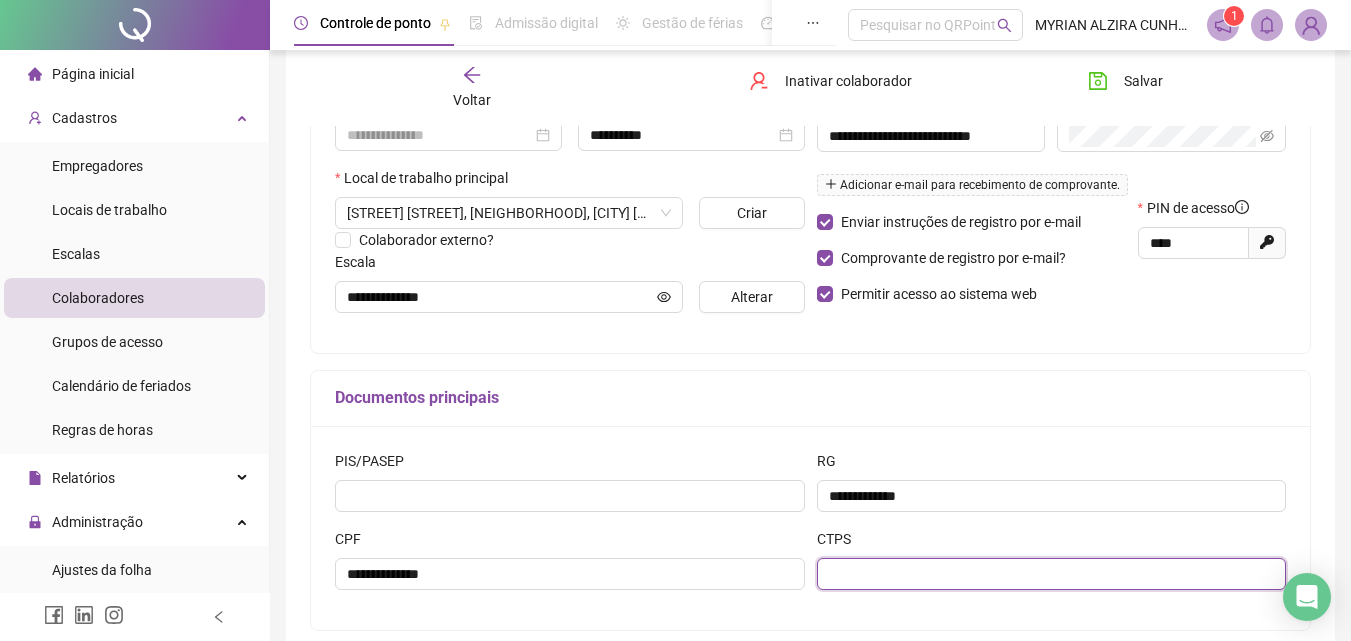 paste on "**********" 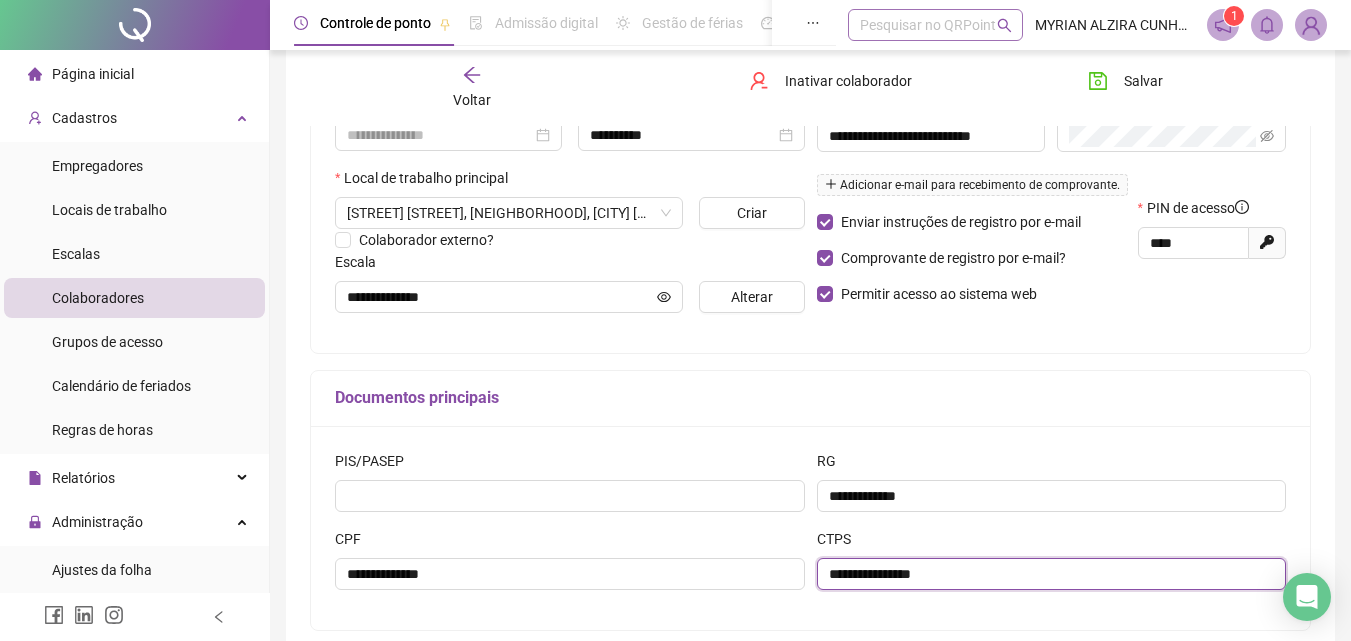 type on "**********" 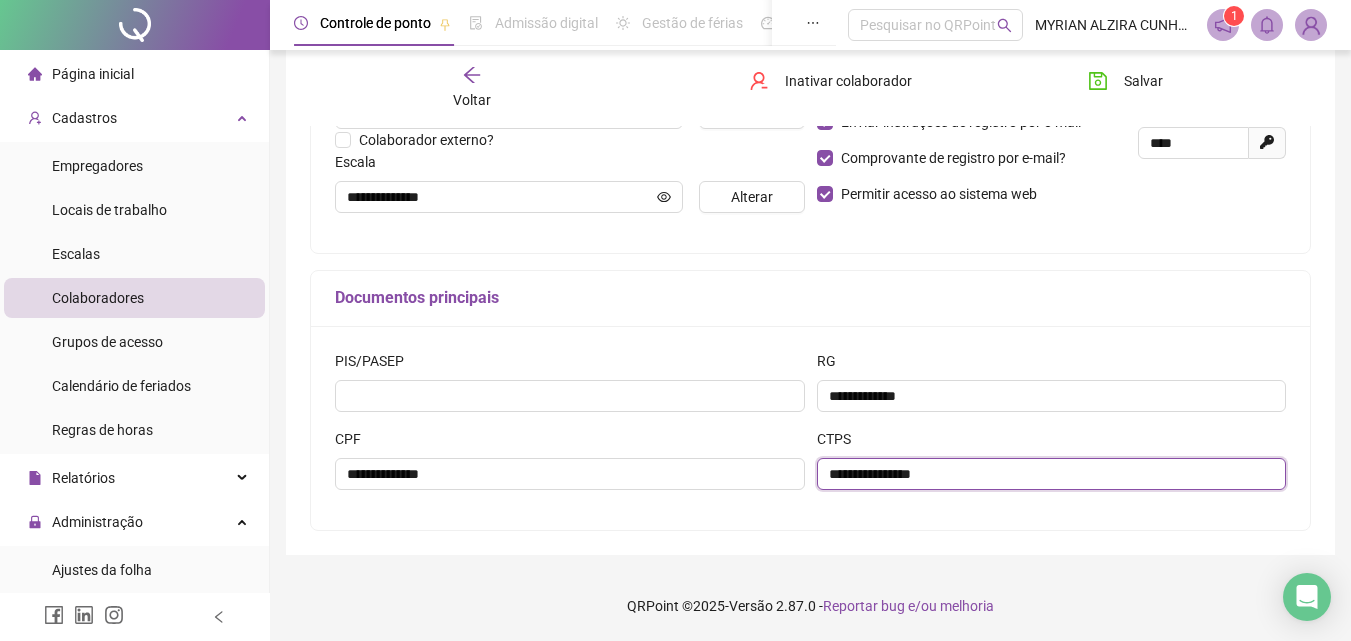 scroll, scrollTop: 0, scrollLeft: 0, axis: both 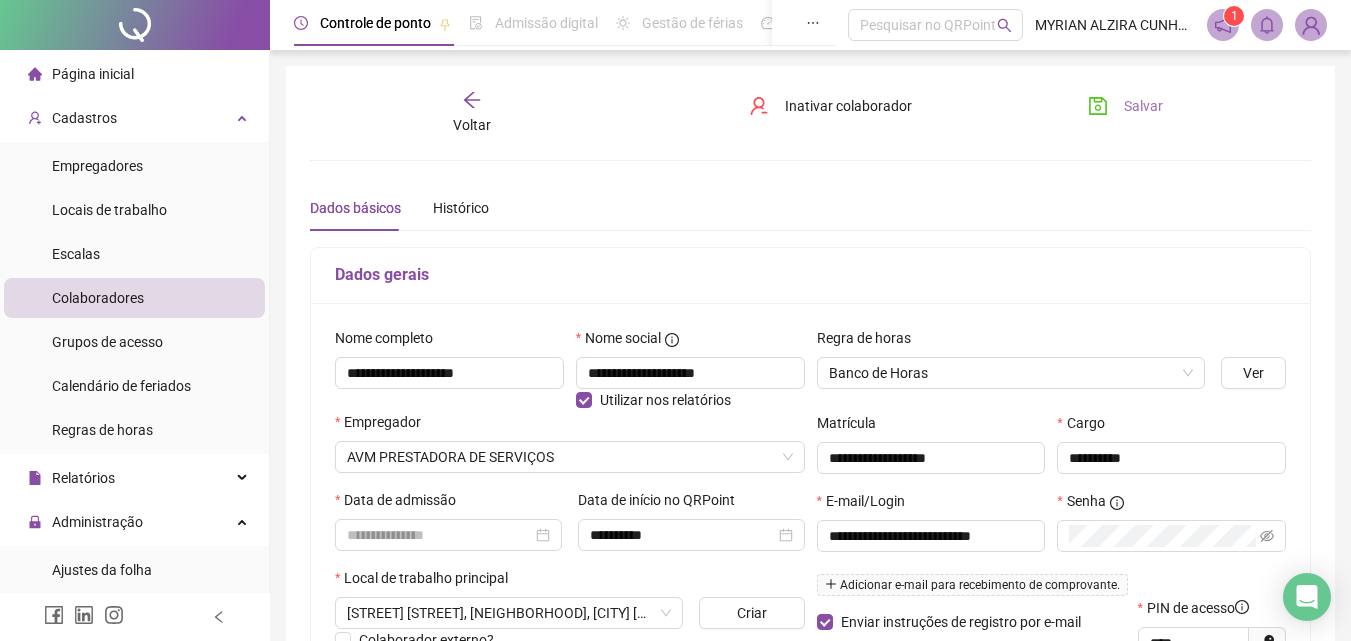 click on "Salvar" at bounding box center (1143, 106) 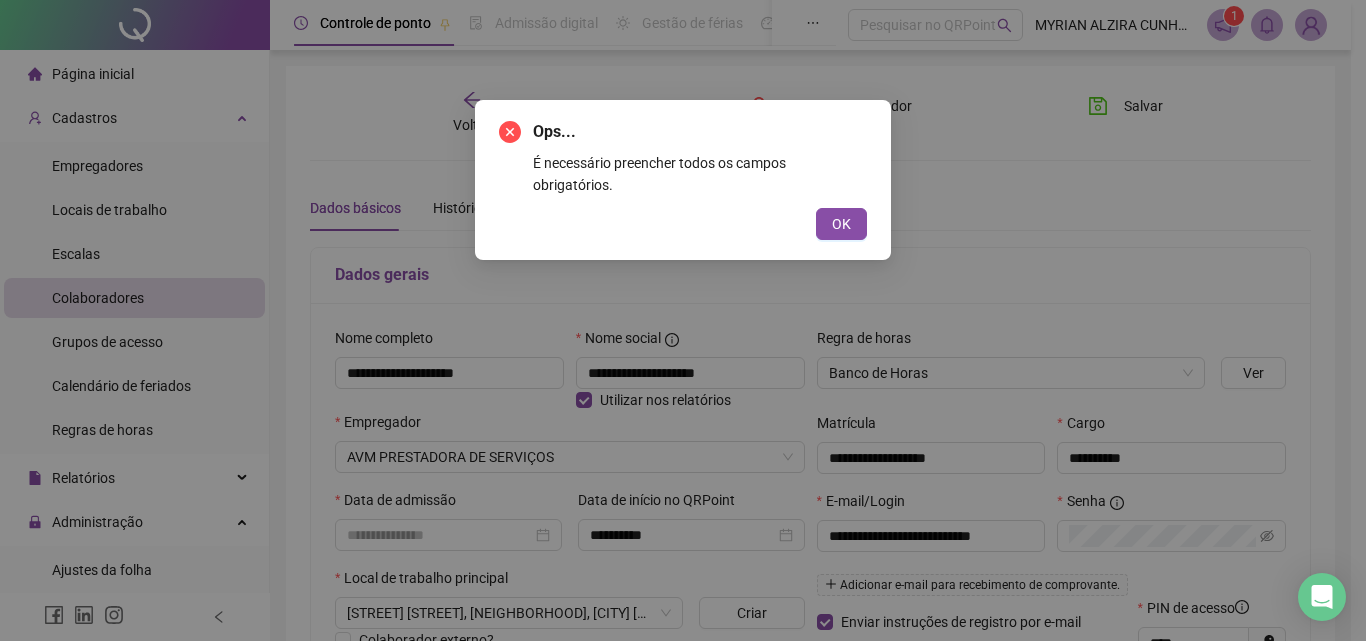 drag, startPoint x: 857, startPoint y: 199, endPoint x: 875, endPoint y: 201, distance: 18.110771 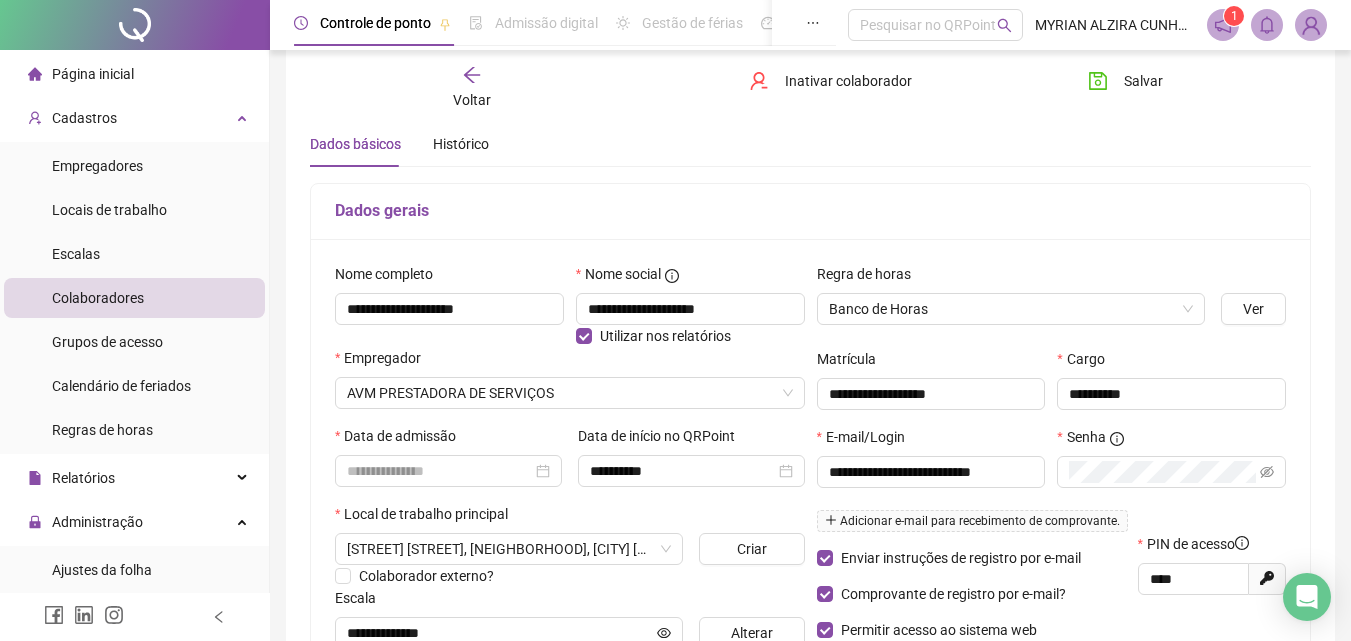 scroll, scrollTop: 100, scrollLeft: 0, axis: vertical 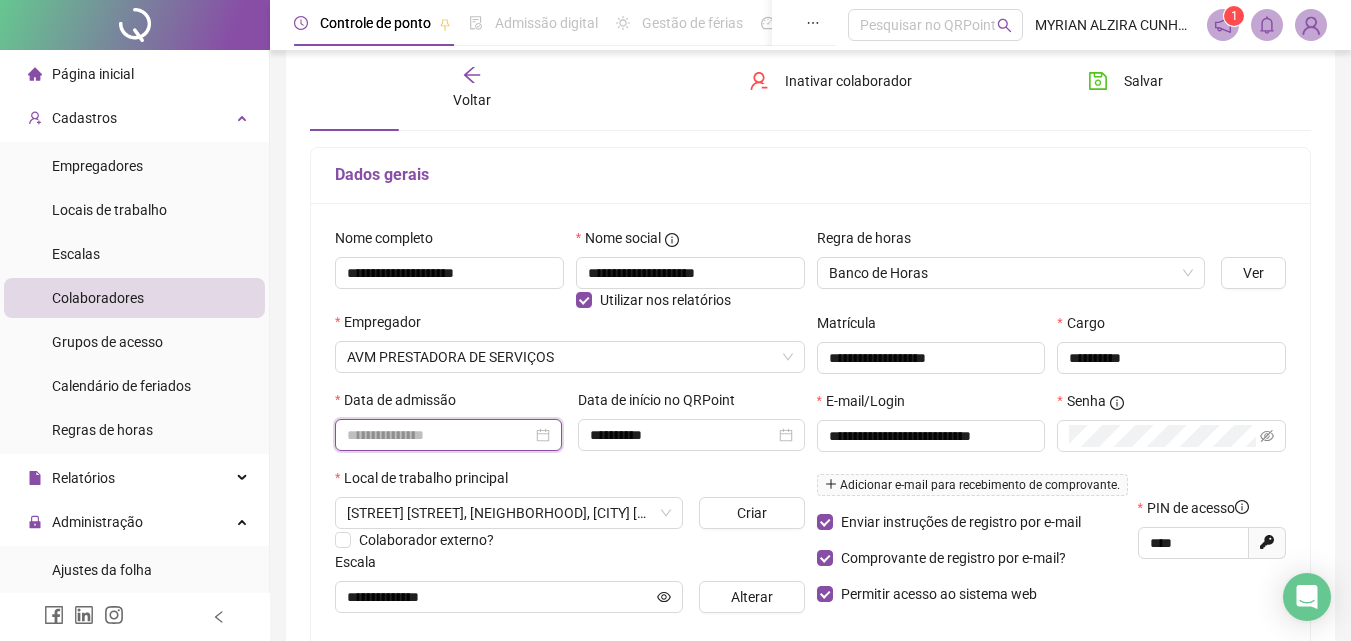 click at bounding box center (439, 435) 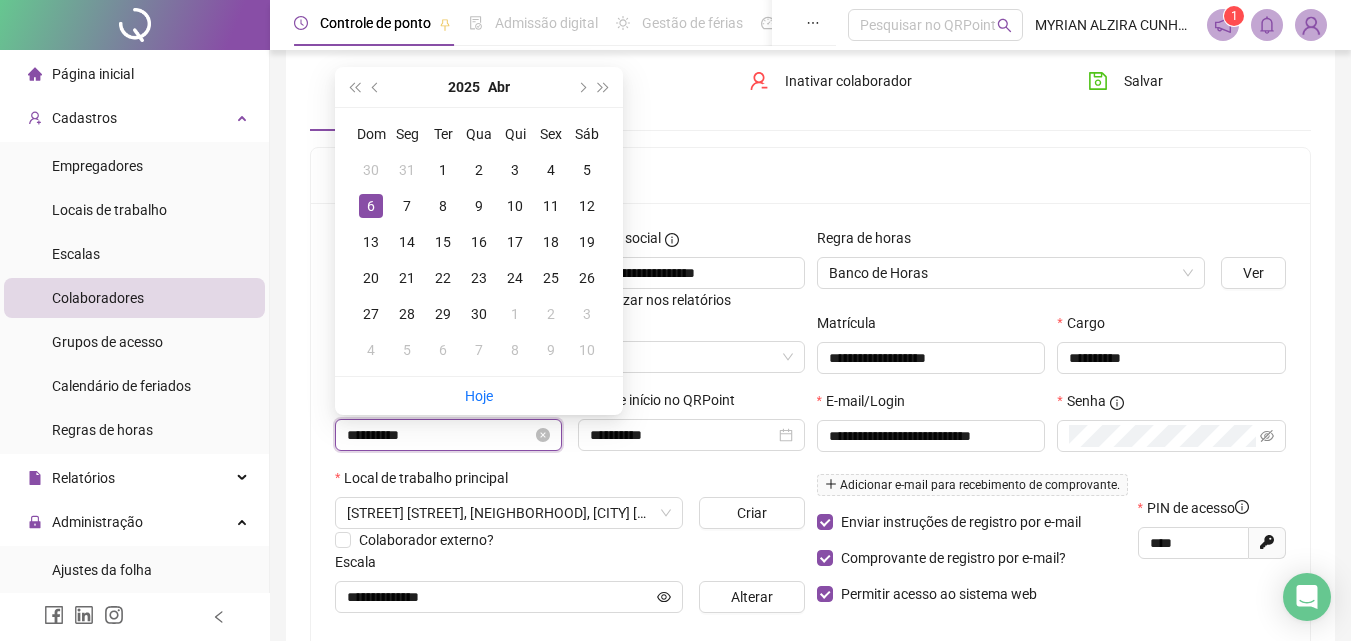 click on "**********" at bounding box center (439, 435) 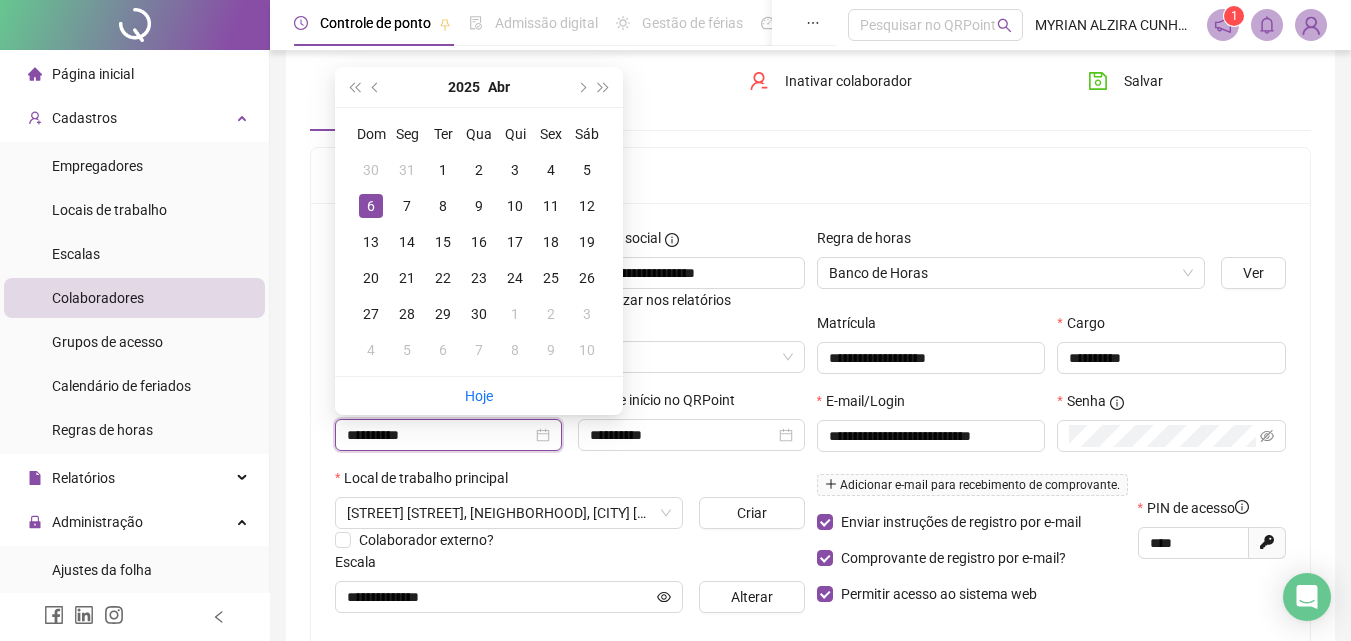type on "**********" 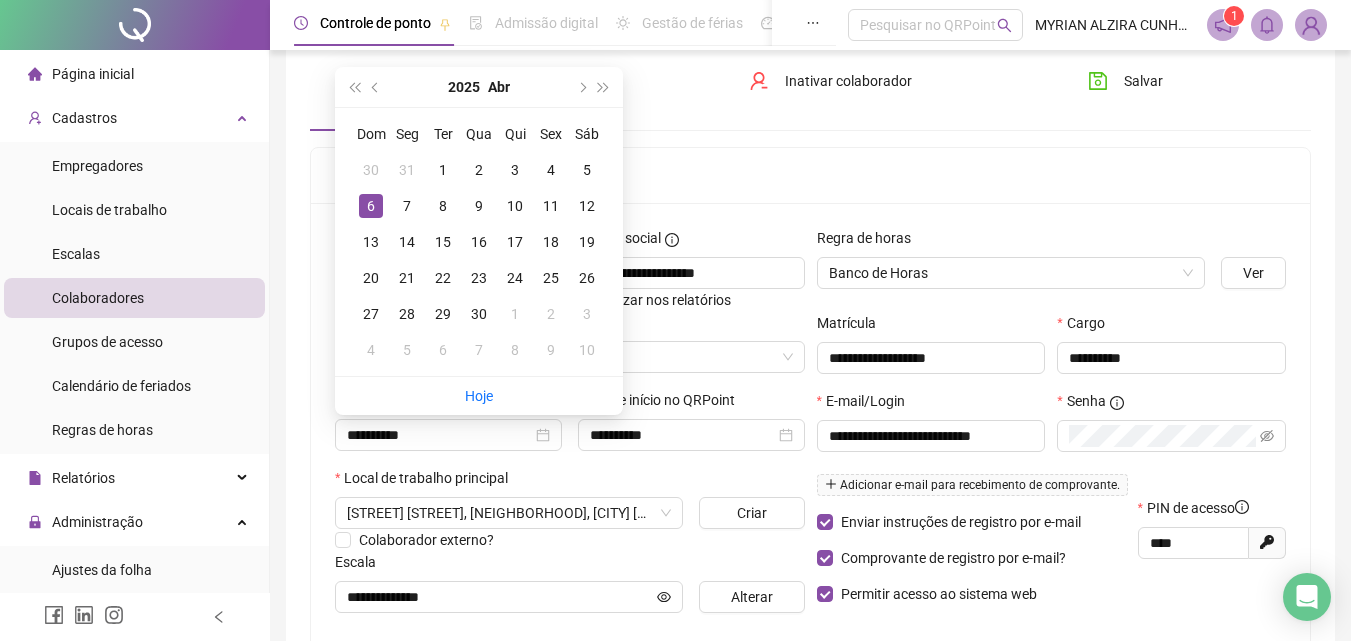 click on "Dados gerais" at bounding box center (810, 175) 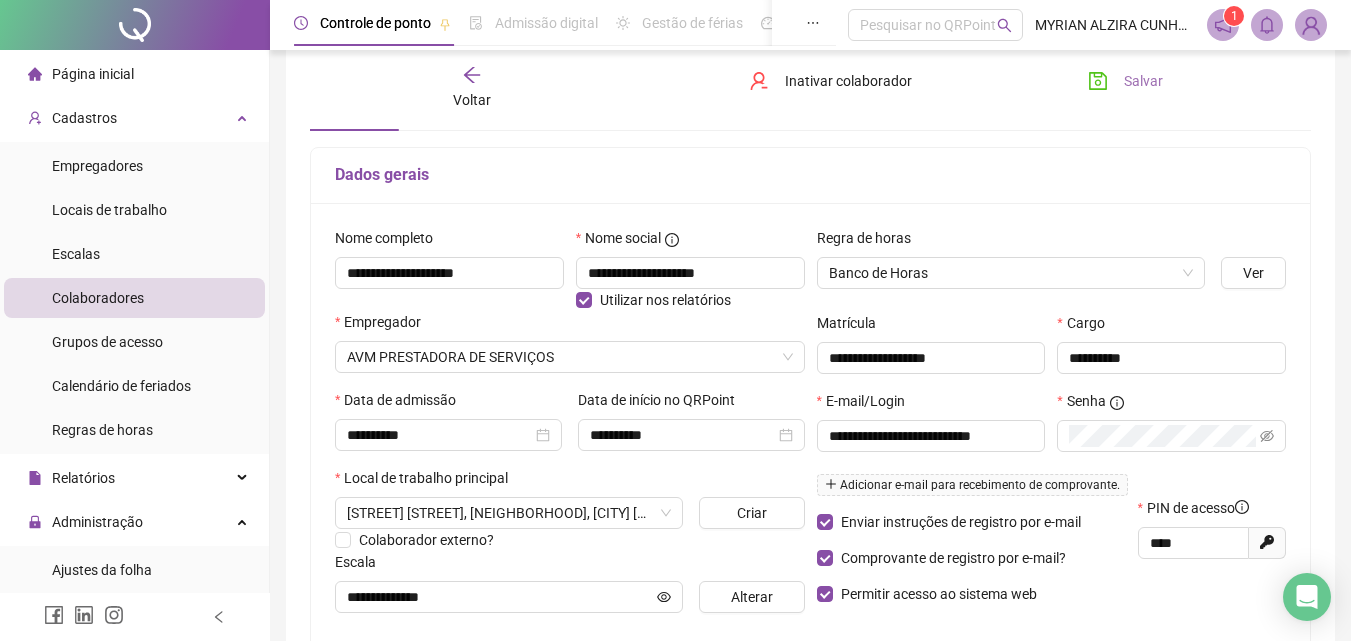 click 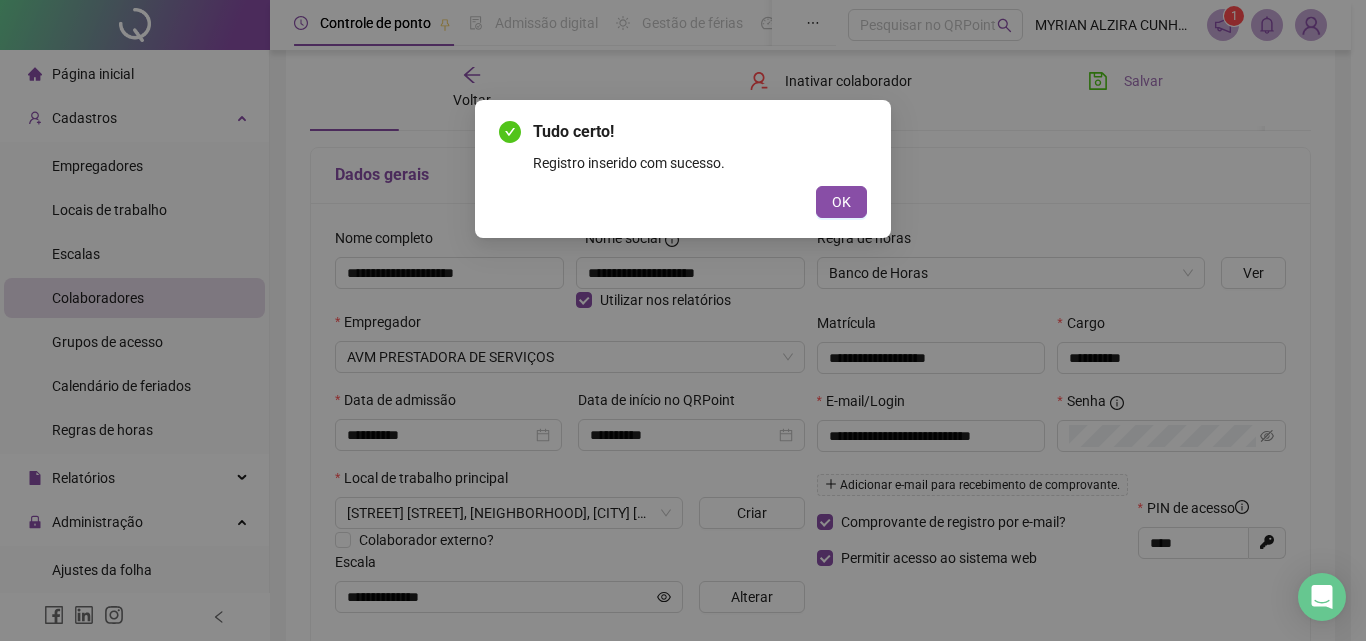 click on "OK" at bounding box center (841, 202) 